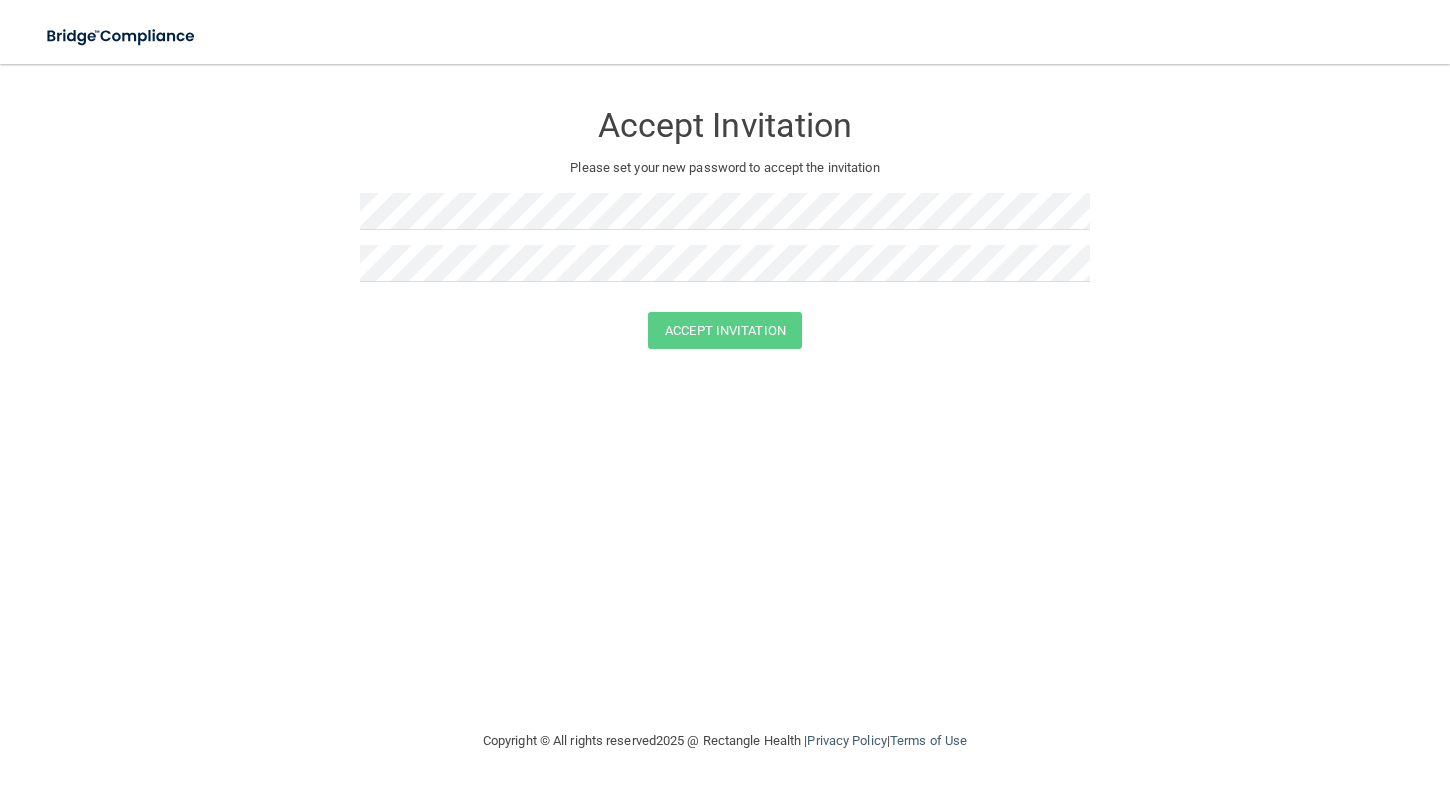 scroll, scrollTop: 0, scrollLeft: 0, axis: both 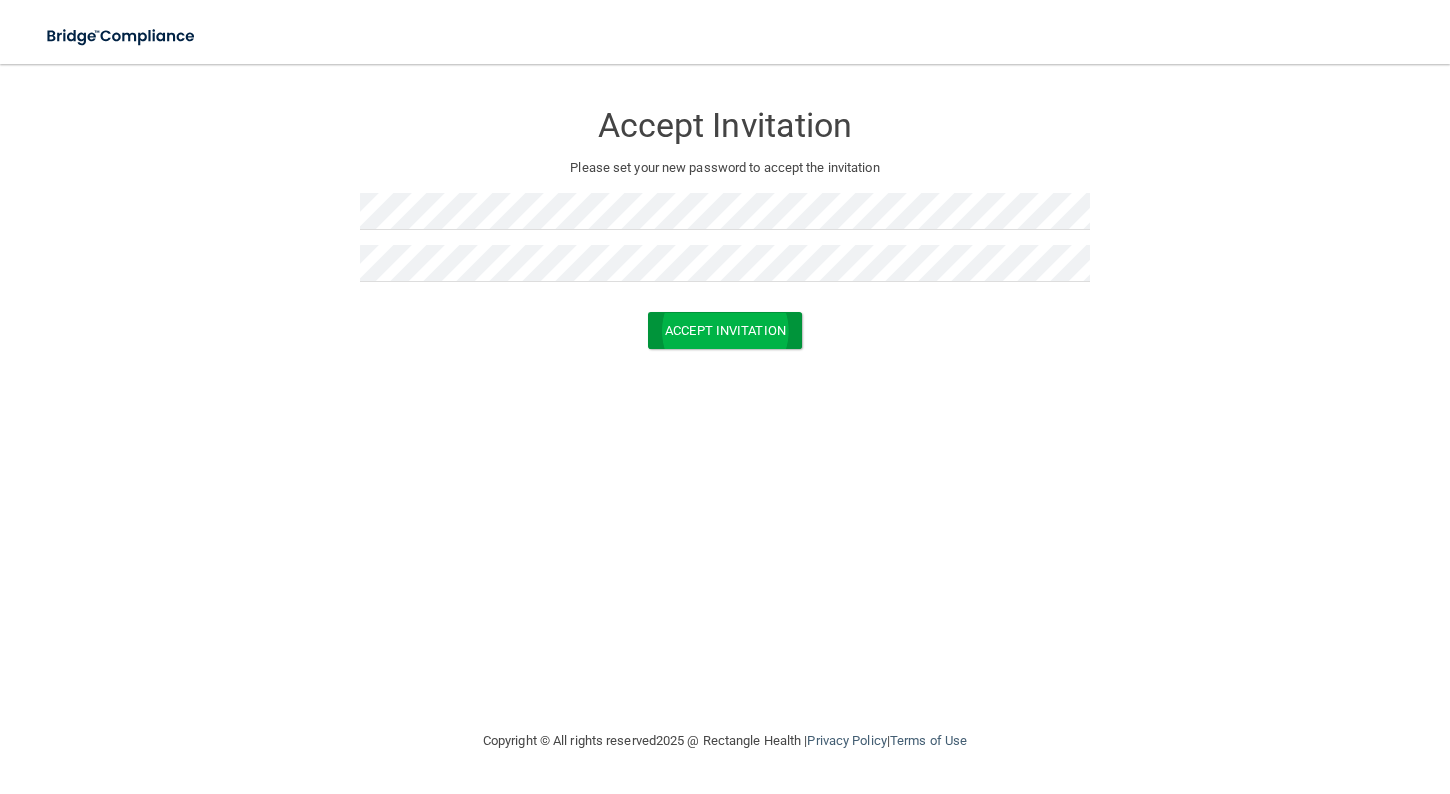 click on "Accept Invitation" at bounding box center [725, 330] 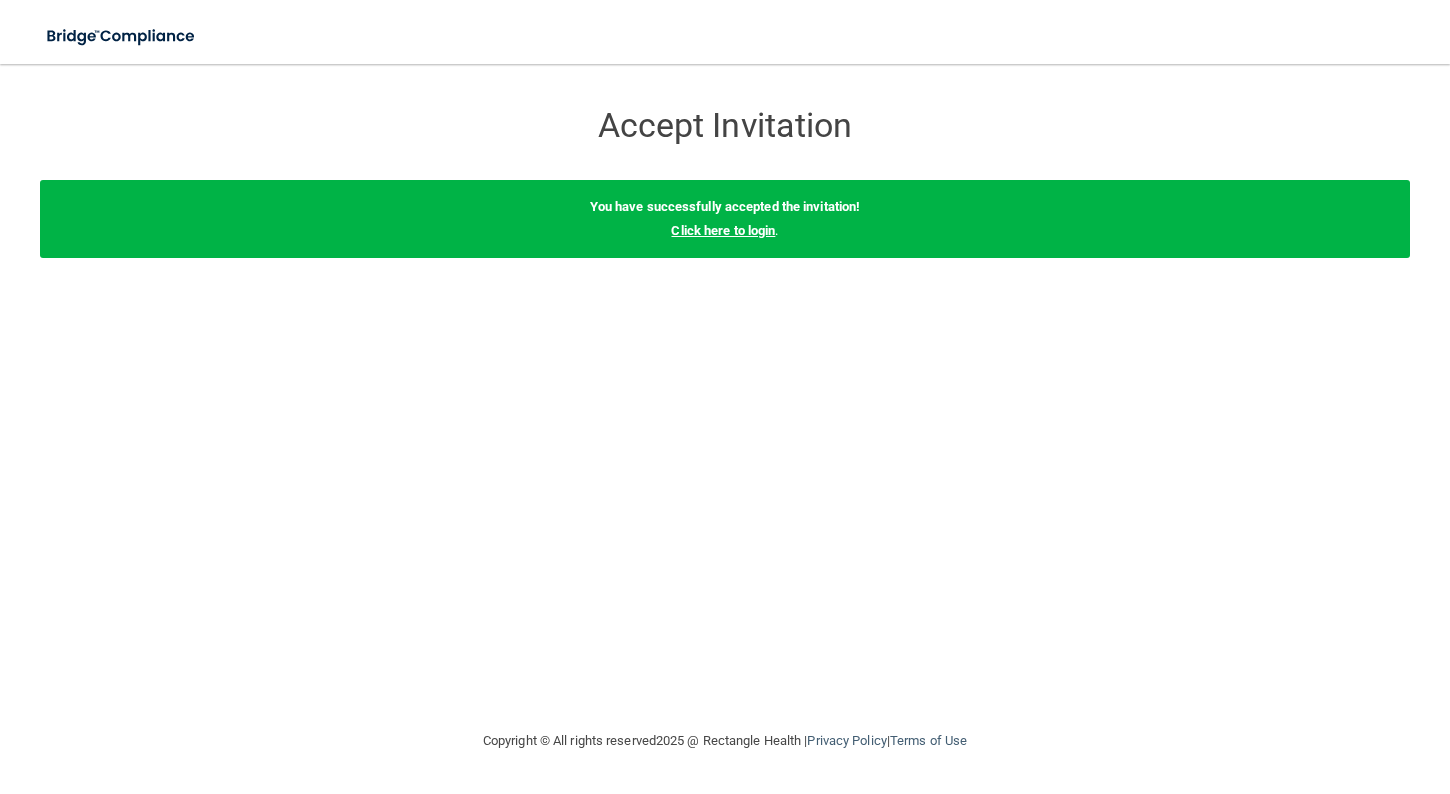 click on "Click here to login" at bounding box center [723, 230] 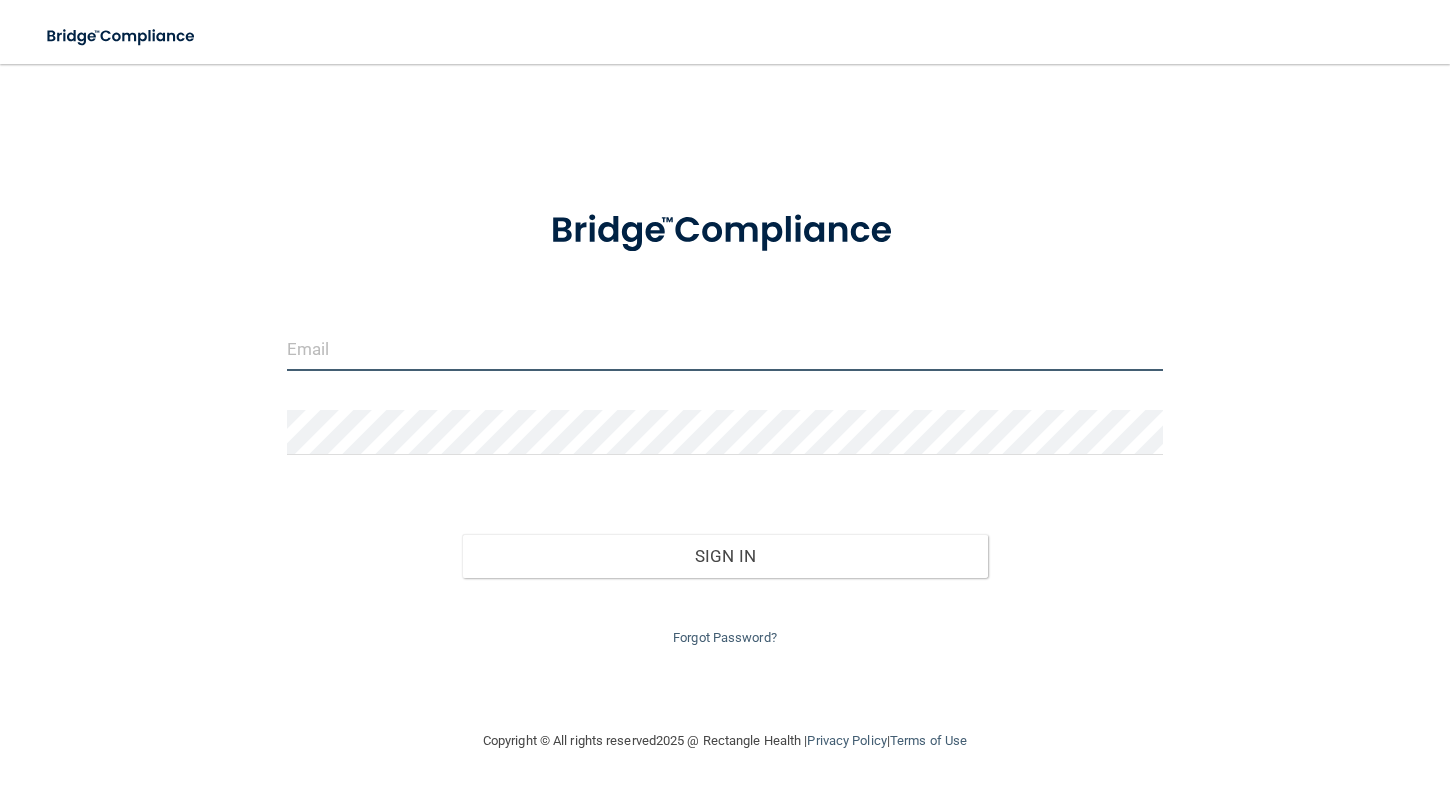 type on "[PERSON_NAME][EMAIL_ADDRESS][DOMAIN_NAME]" 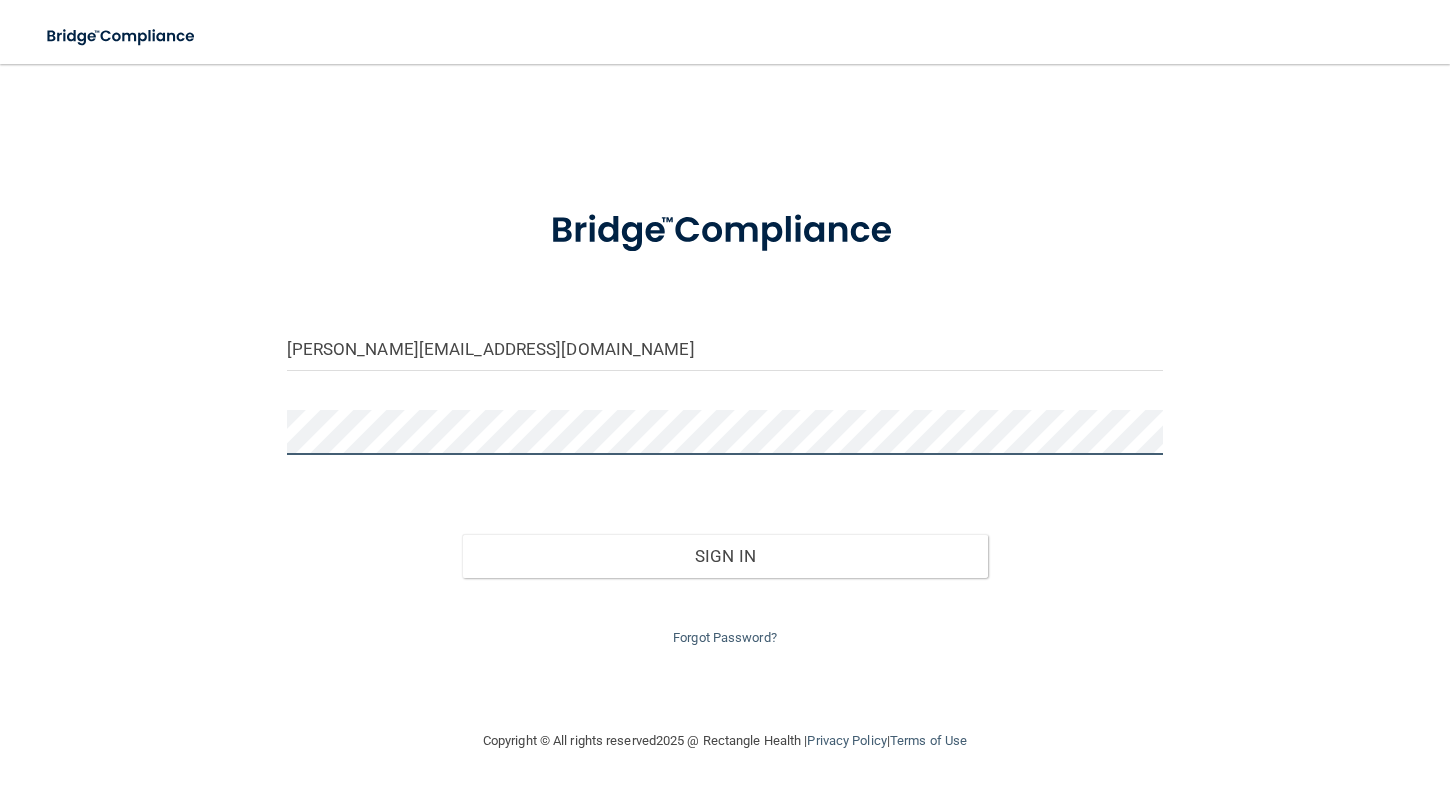 click on "Sign In" at bounding box center [725, 556] 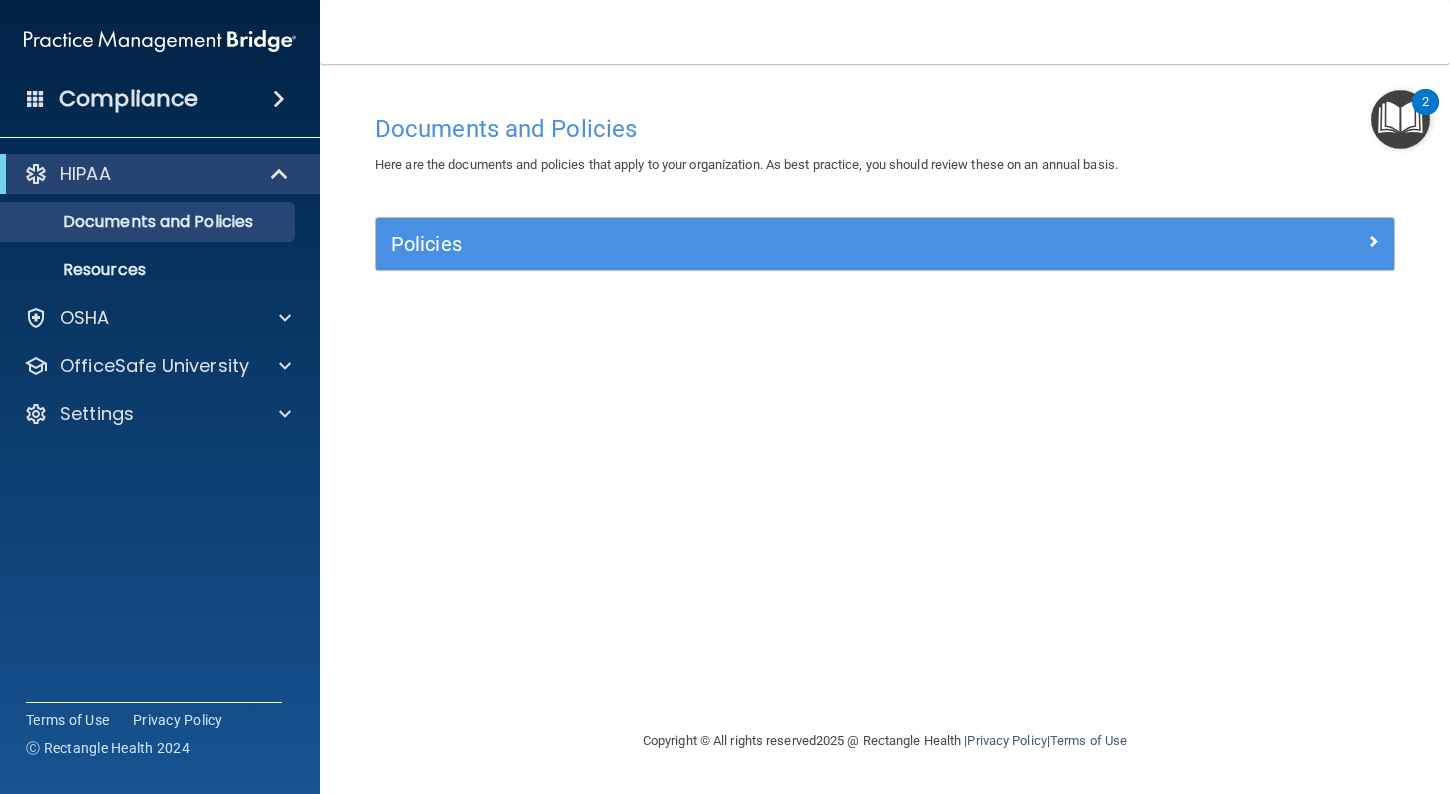 click on "HIPAA" at bounding box center [85, 174] 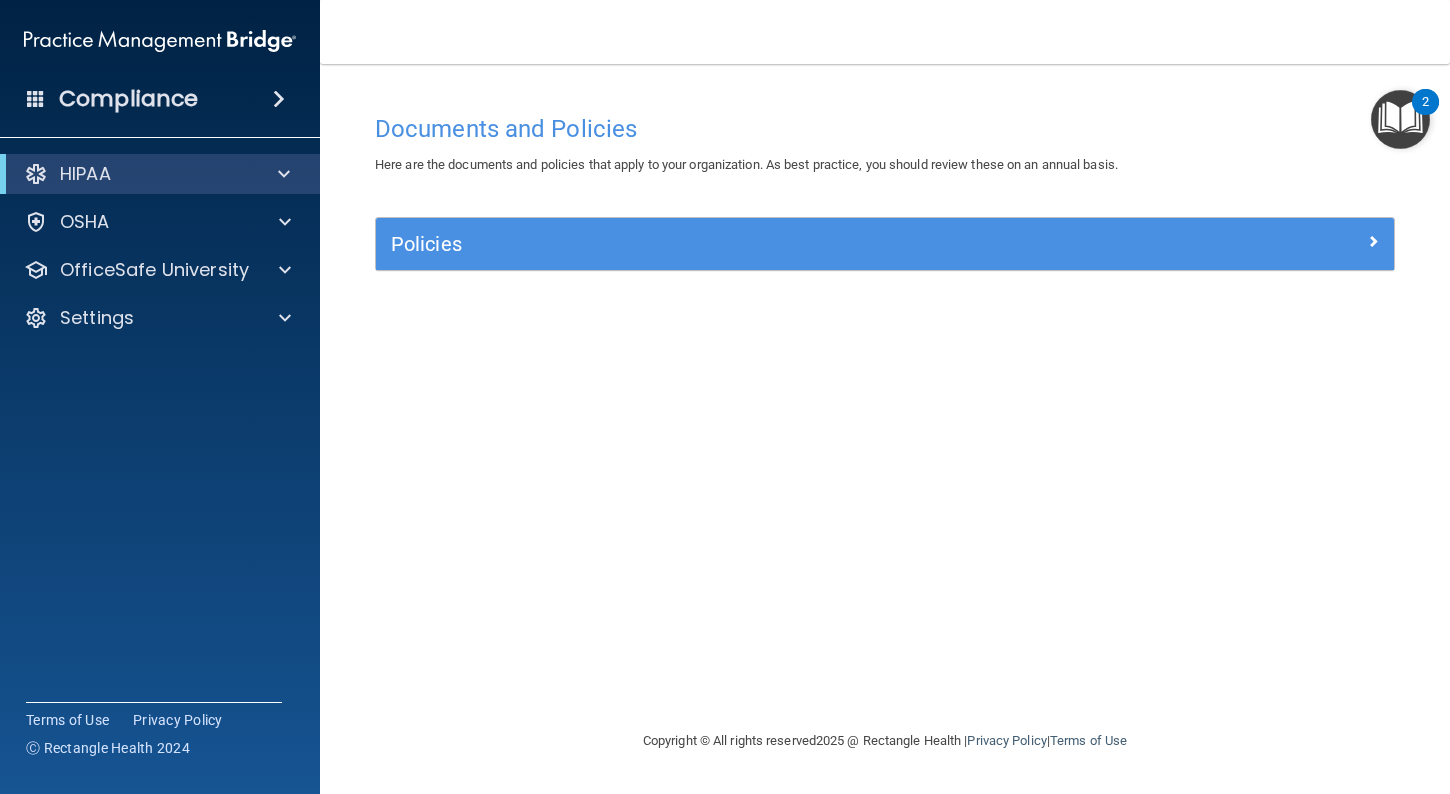 click on "HIPAA" at bounding box center [85, 174] 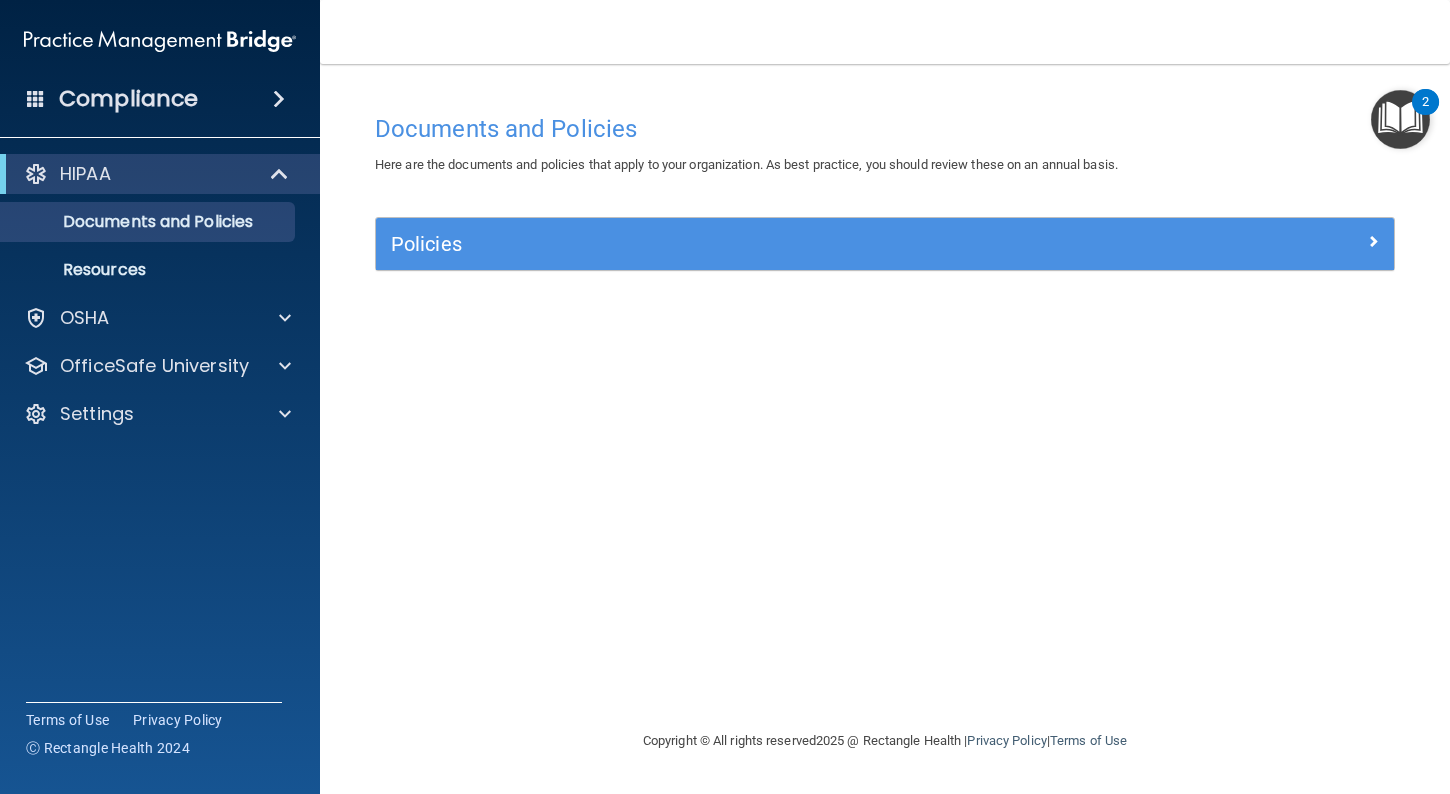 click on "HIPAA" at bounding box center [132, 174] 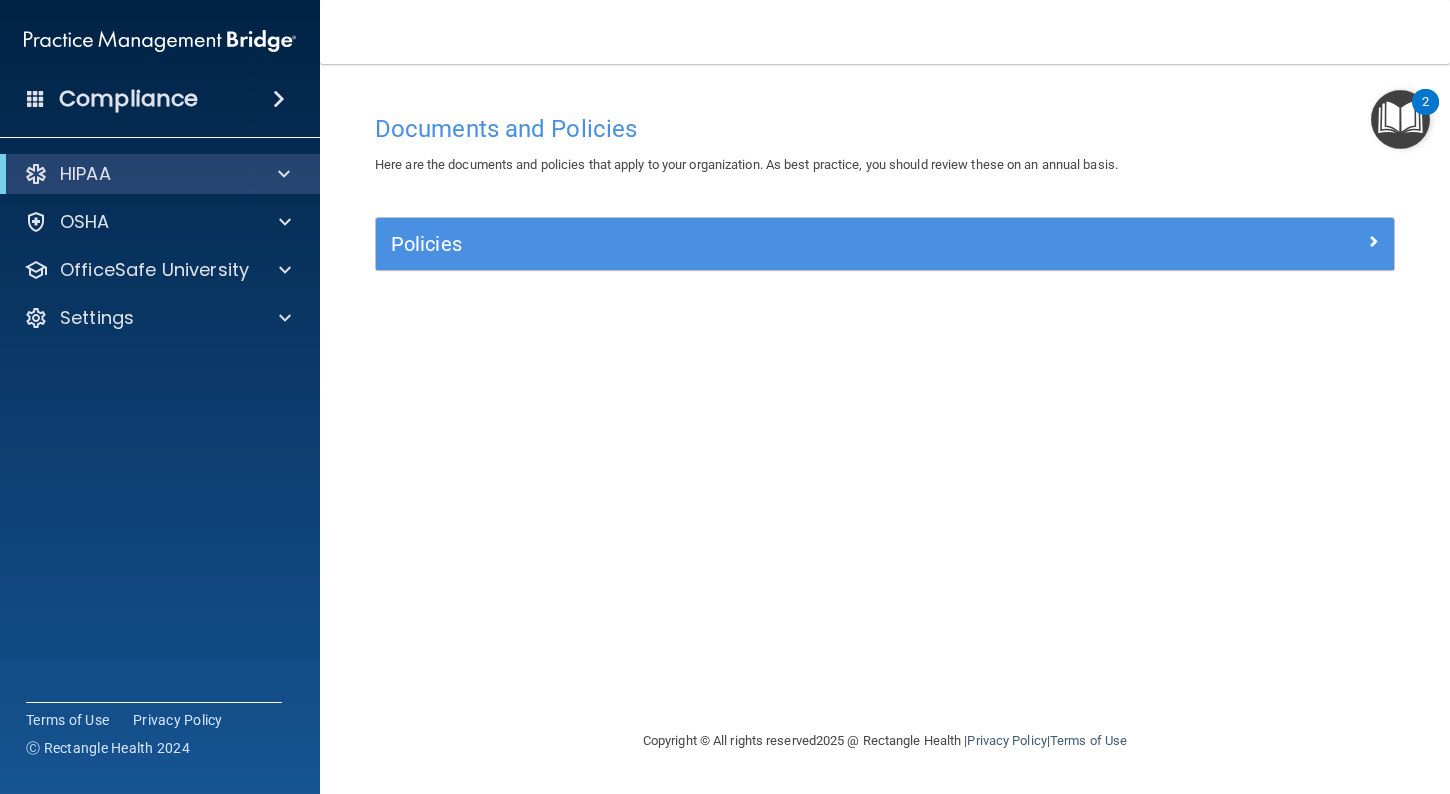click on "HIPAA" at bounding box center (132, 174) 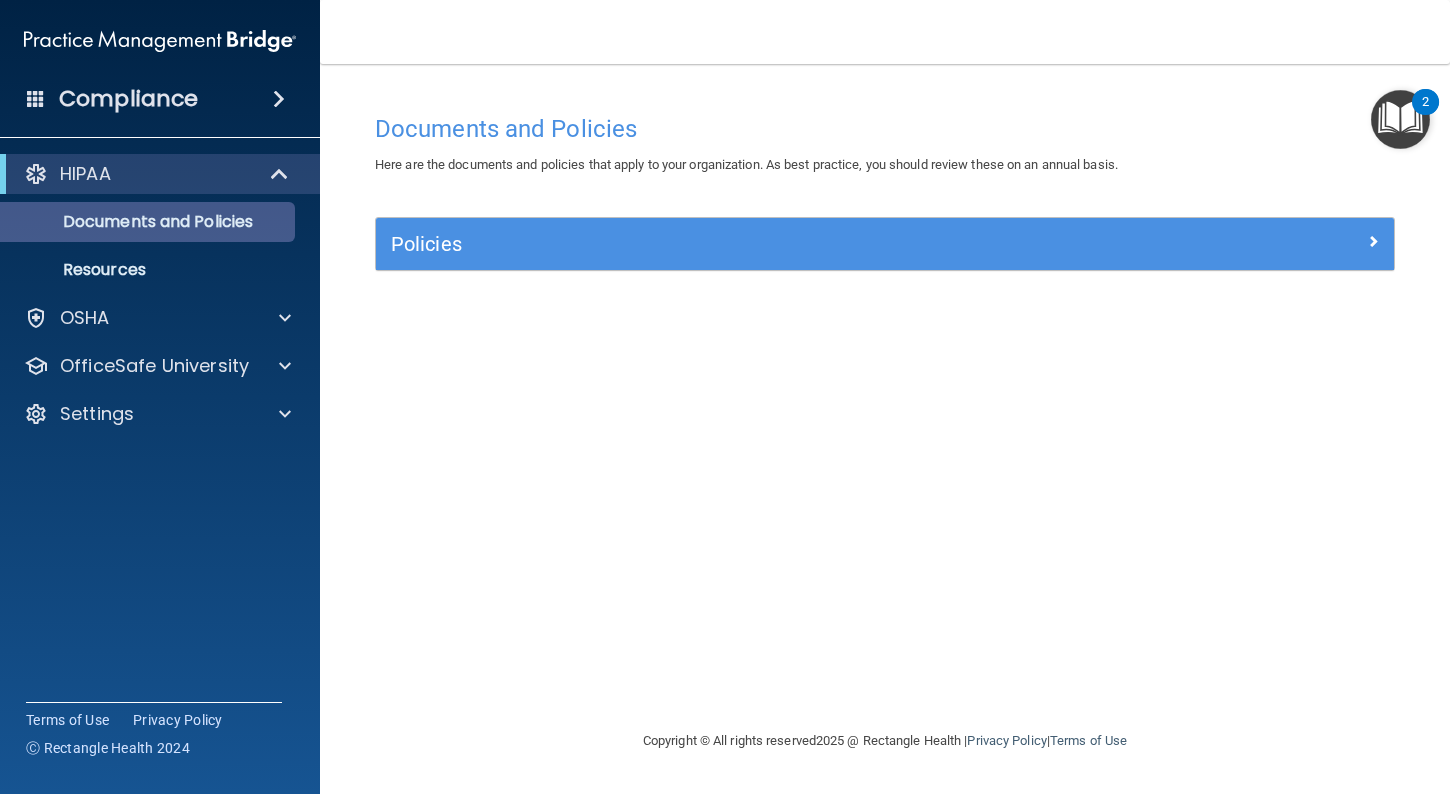 click on "Documents and Policies" at bounding box center [149, 222] 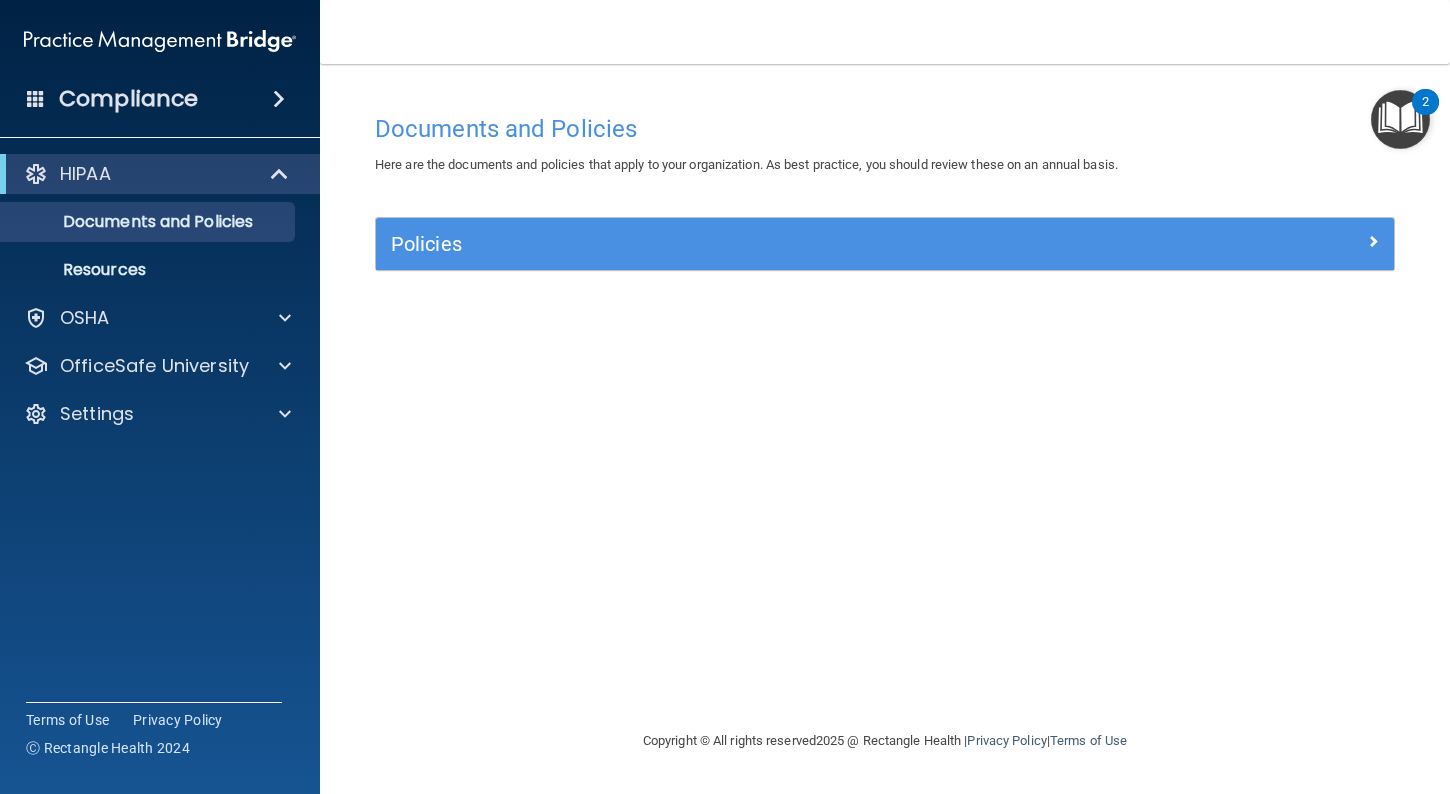 click at bounding box center (279, 99) 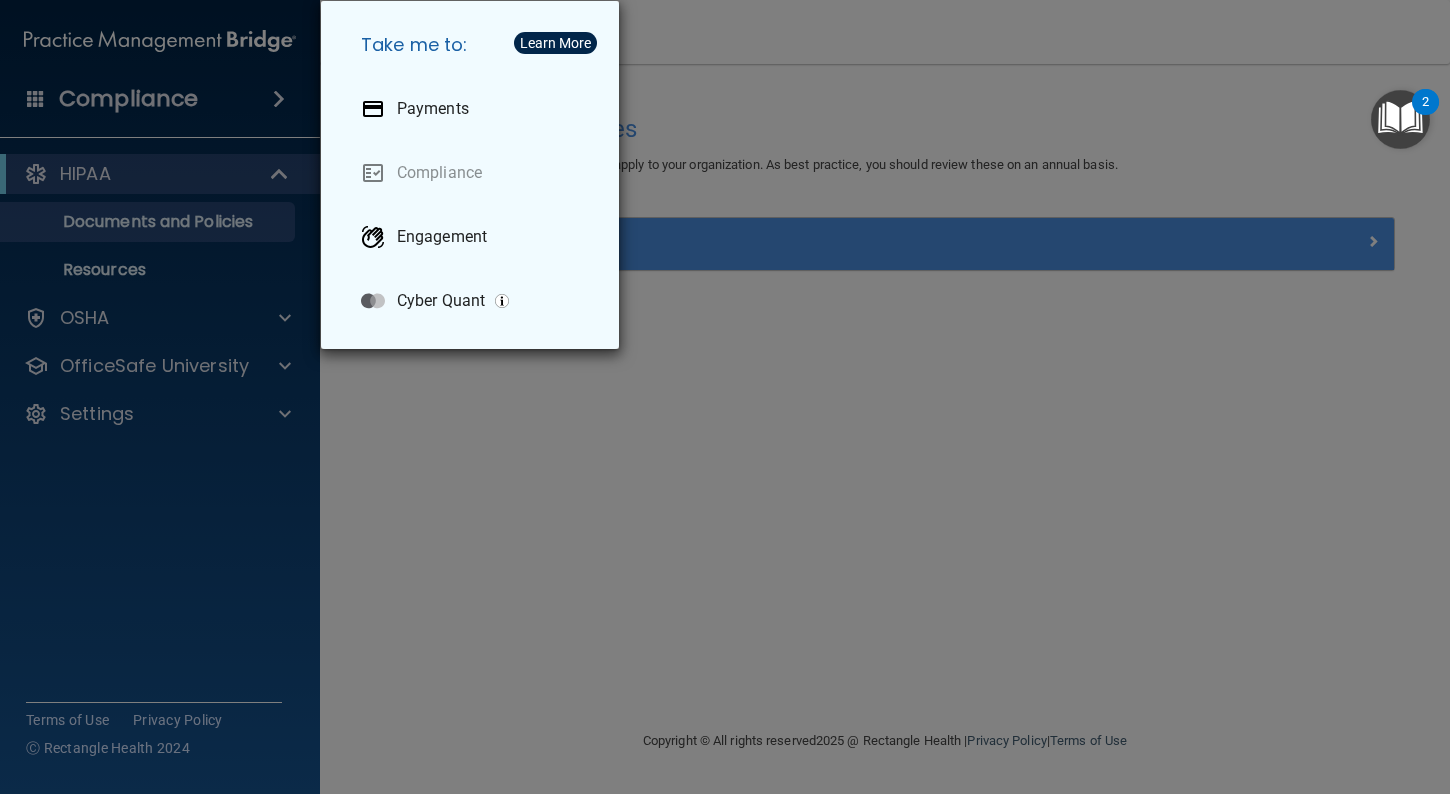 click on "Take me to:             Payments                   Compliance                     Engagement                     Cyber Quant" at bounding box center (725, 397) 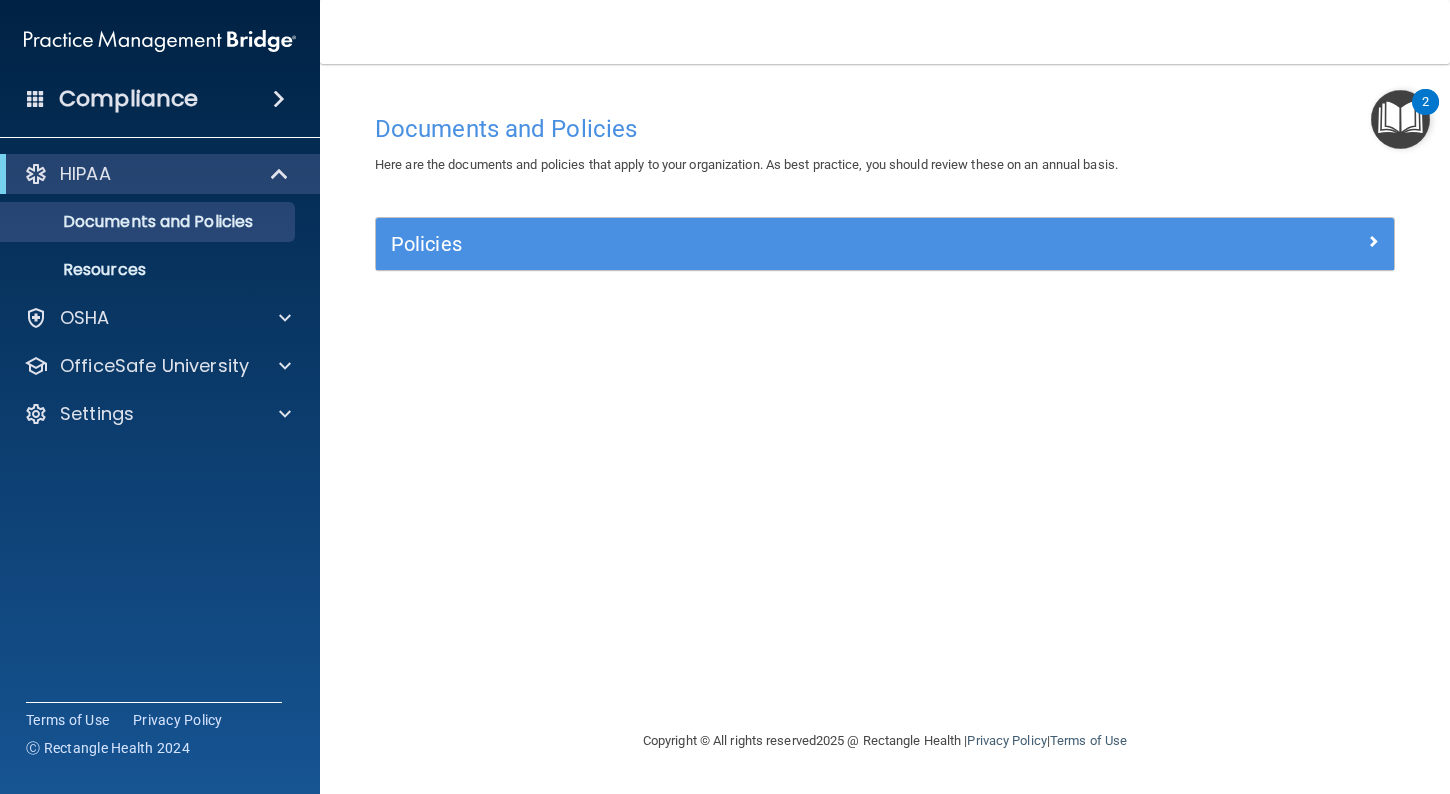 click at bounding box center (1400, 119) 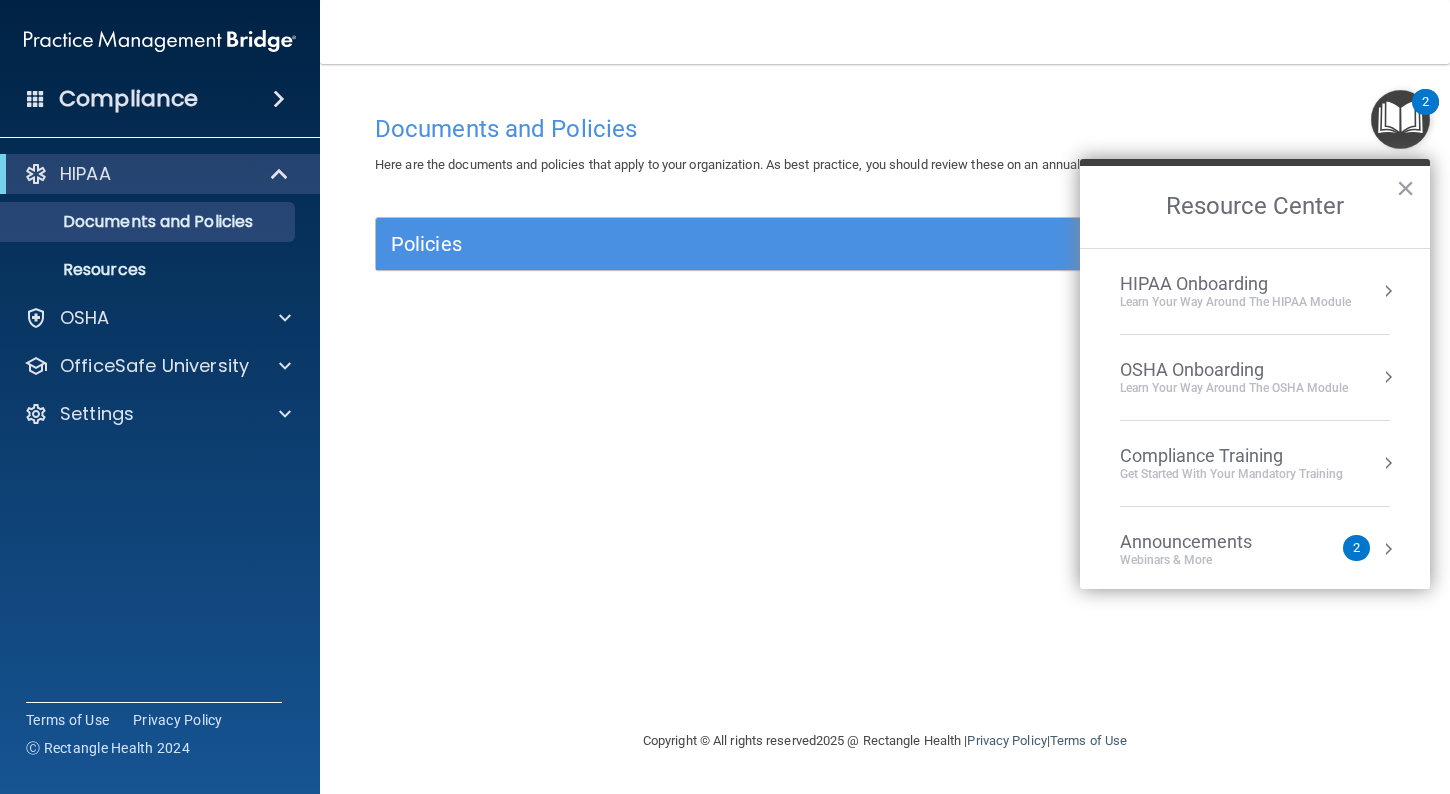 click on "HIPAA Onboarding" at bounding box center (1235, 284) 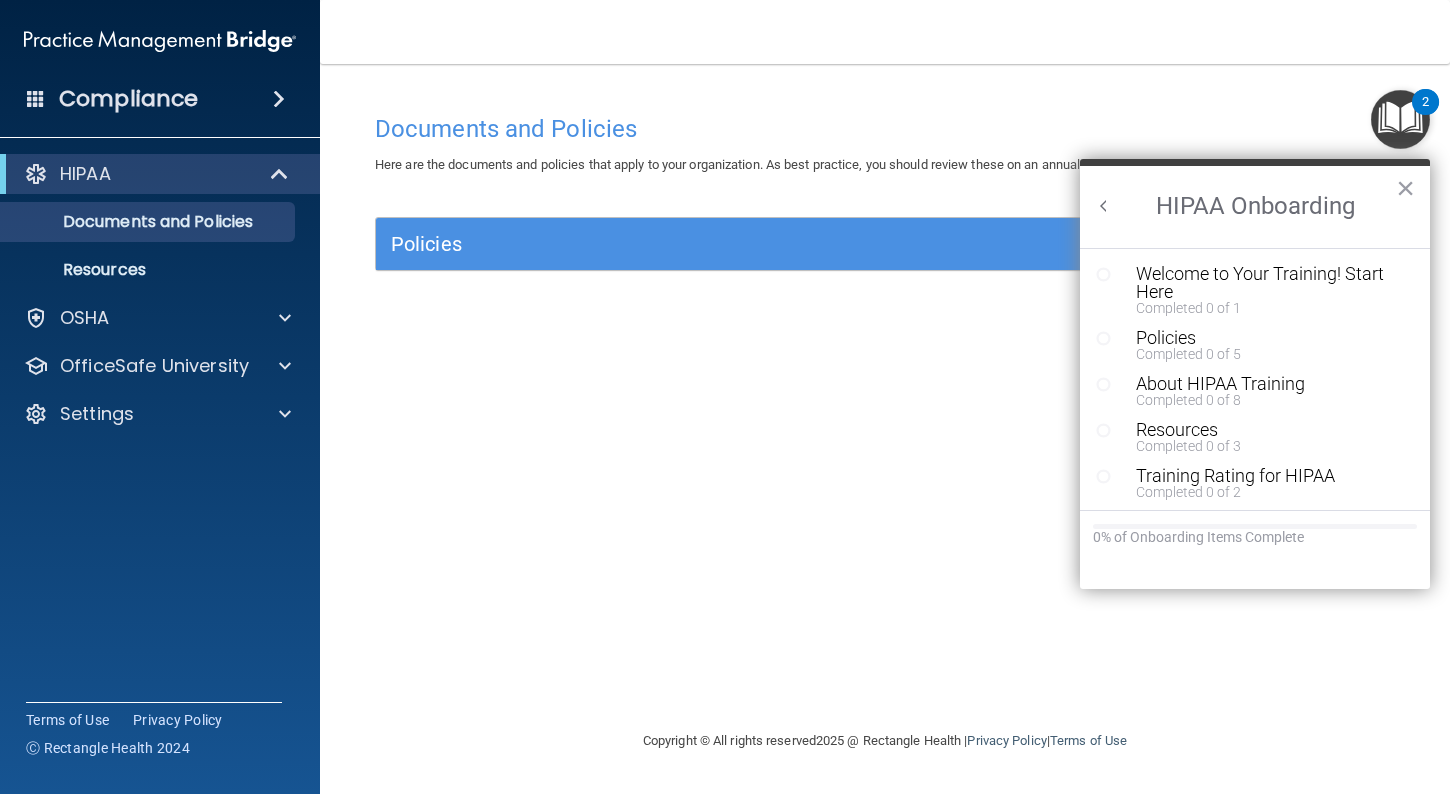 scroll, scrollTop: 0, scrollLeft: 0, axis: both 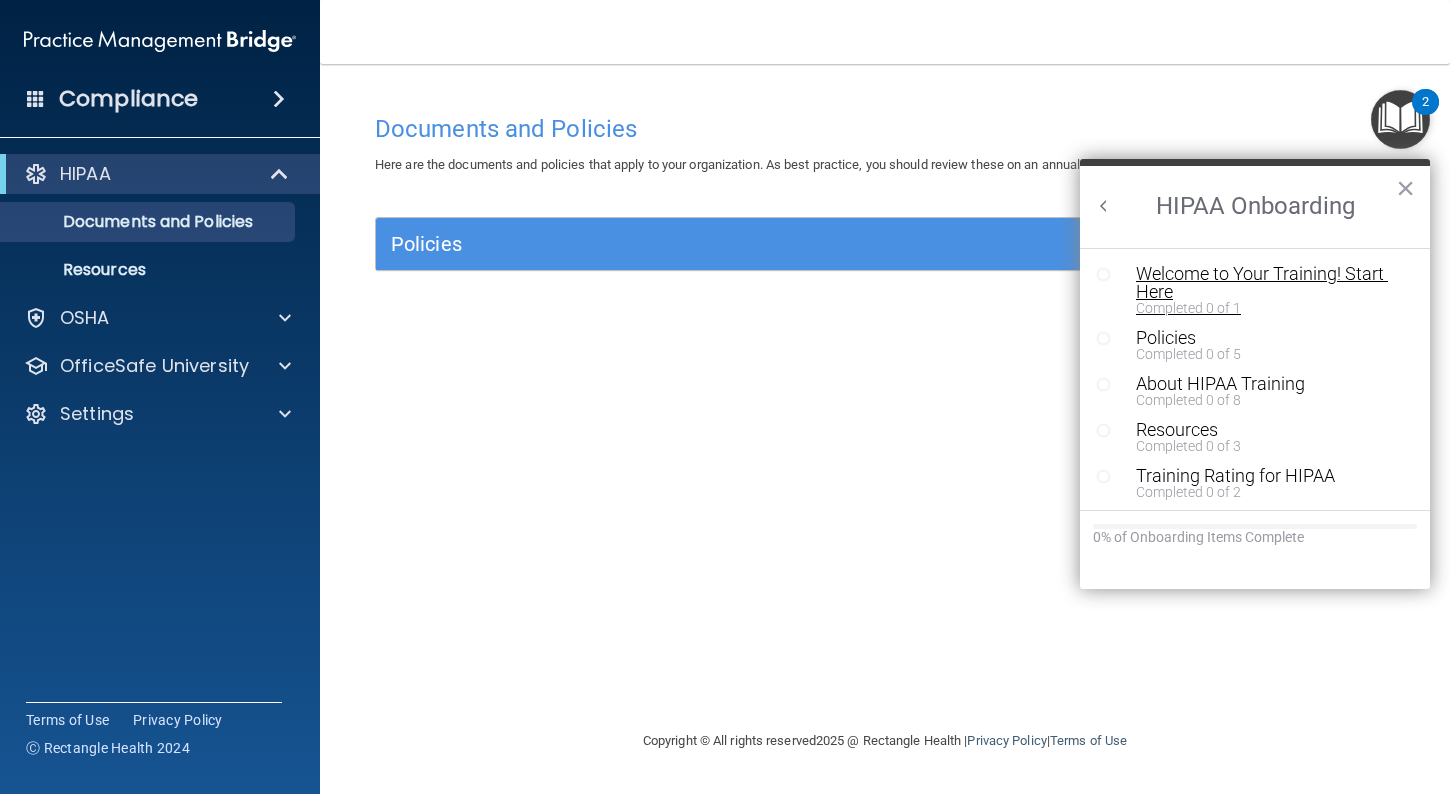 click on "Welcome to Your Training! Start Here" at bounding box center (1270, 283) 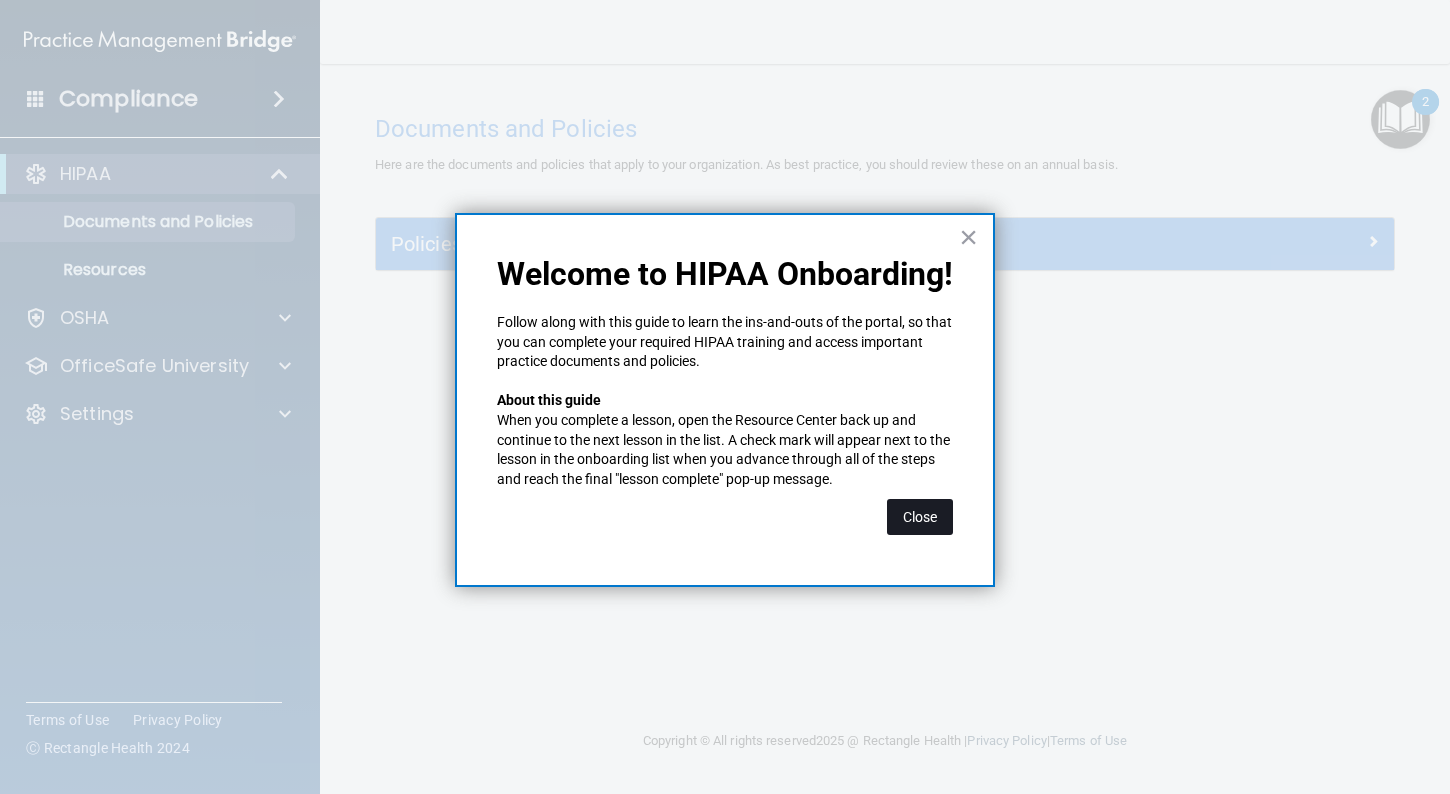 click on "Close" at bounding box center [920, 517] 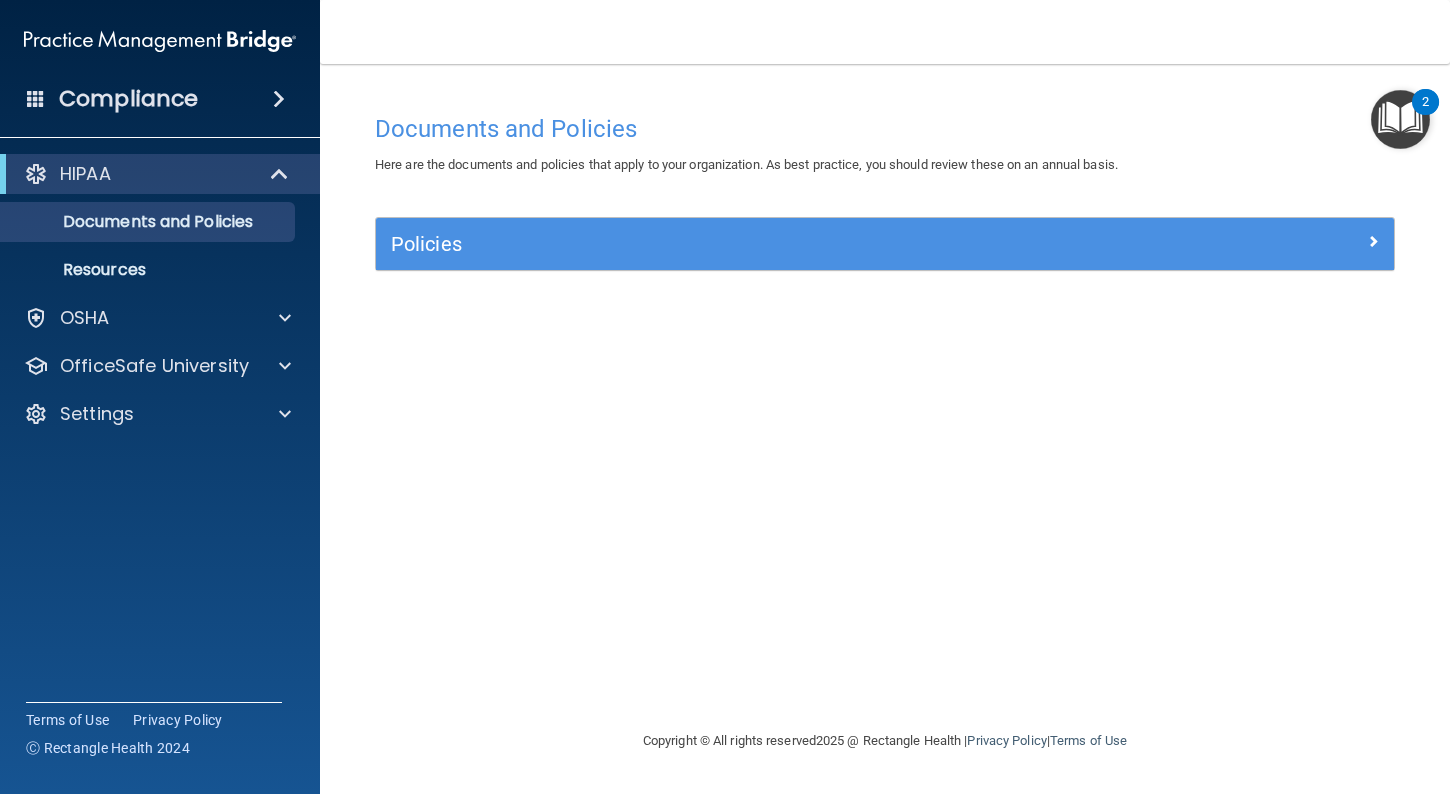 click on "Documents and Policies       Here are the documents and policies that apply to your organization. As best practice, you should review these on an annual basis.             There are no documents selected                Search Documents:                      Search Results            Name  Description        Acceptable Use Policy   Acceptable Use Policy     Policy that defines acceptable and unacceptable use of electronic devices and network resources in conjunction with its established culture of ethical and lawful behavior, openness, trust, and integrity.        Business Associates Policy   Business Associates Policy     Policy that describes the obligations of business associates and the requirements for contracting with business associates.        Complaint Process Policy   Complaint Process Policy     Policy to provide a process for patients and responsible parties to make complaints concerning privacy and security practices.        Document Destruction Policy   Document Destruction Policy" at bounding box center (885, 416) 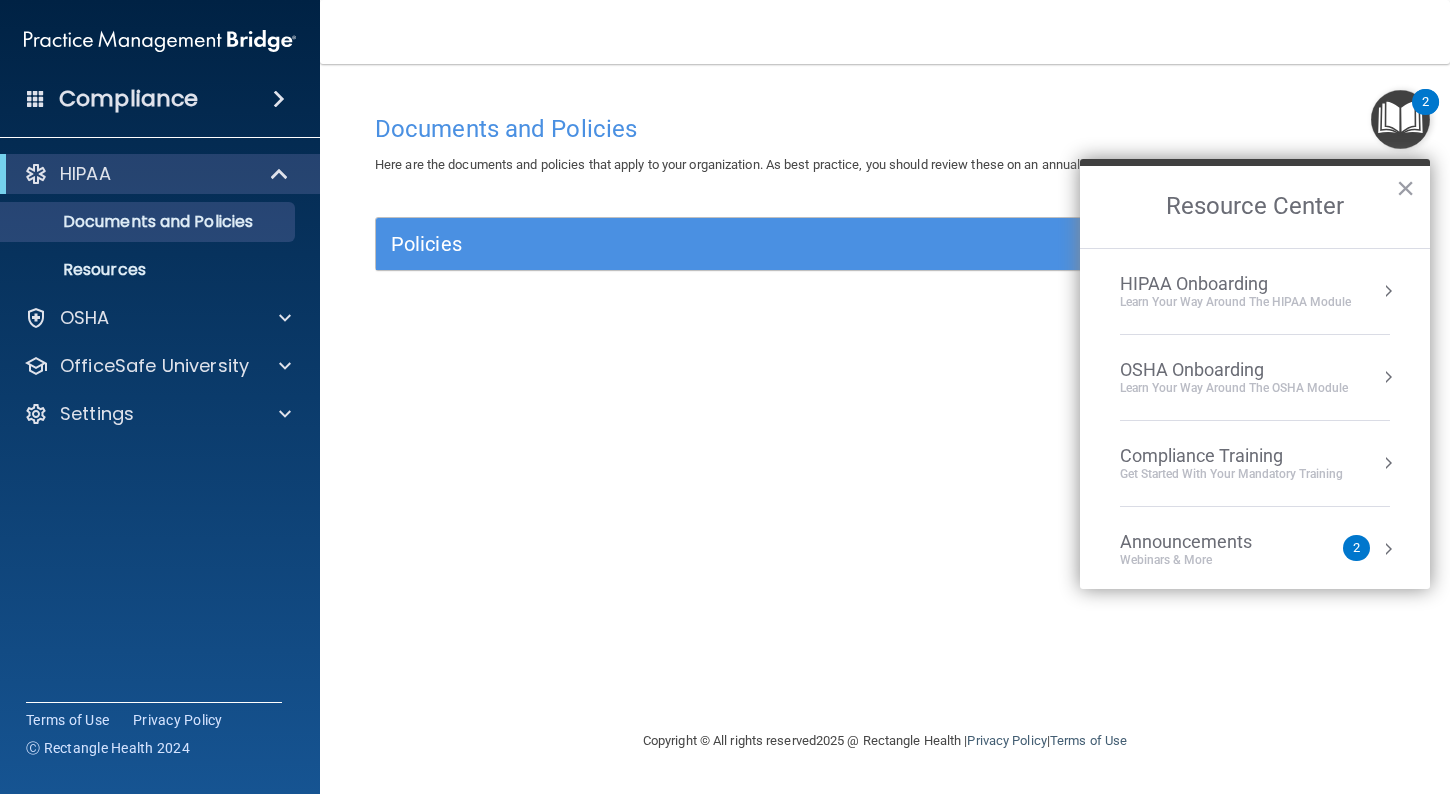 click on "HIPAA Onboarding Learn Your Way around the HIPAA module" at bounding box center (1255, 291) 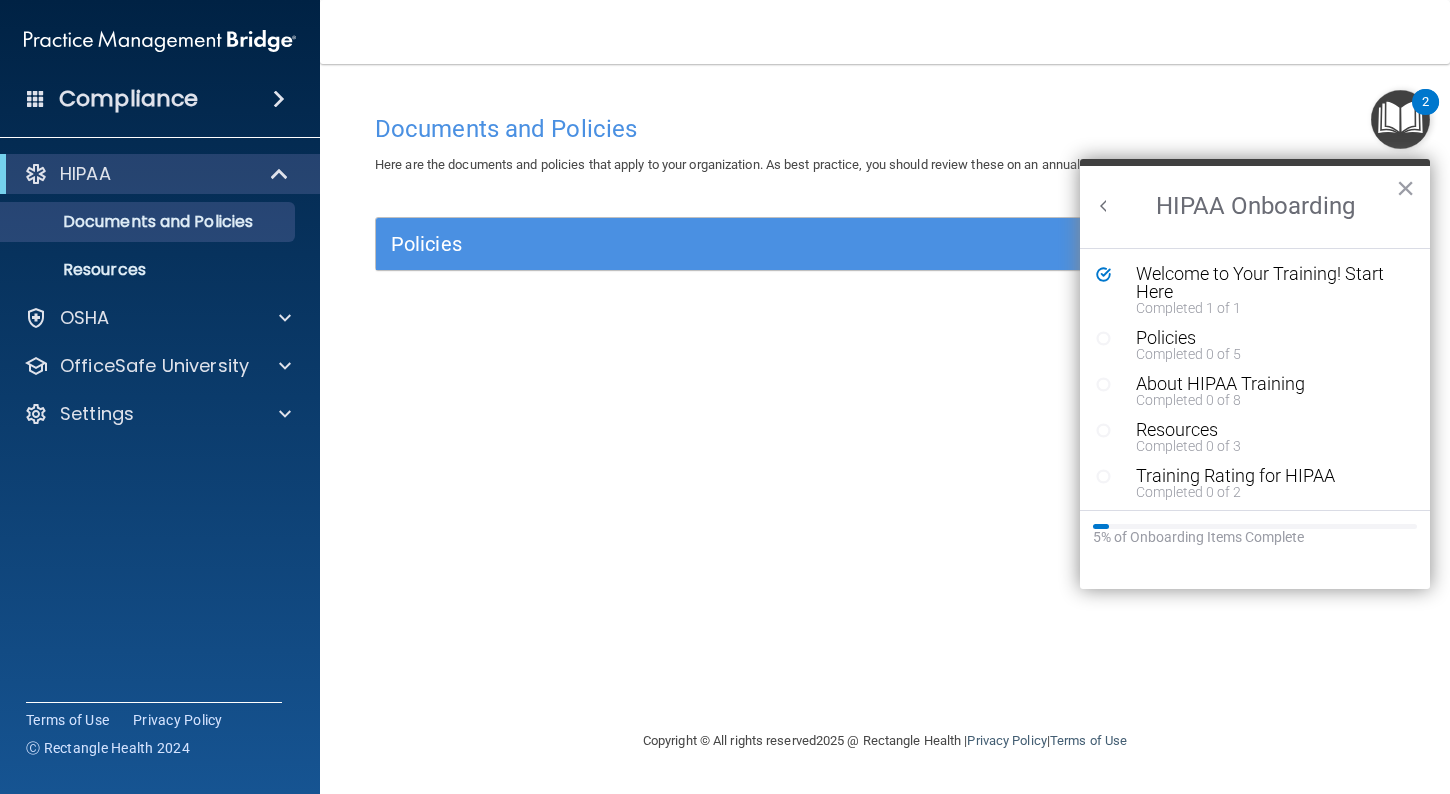 scroll, scrollTop: 0, scrollLeft: 0, axis: both 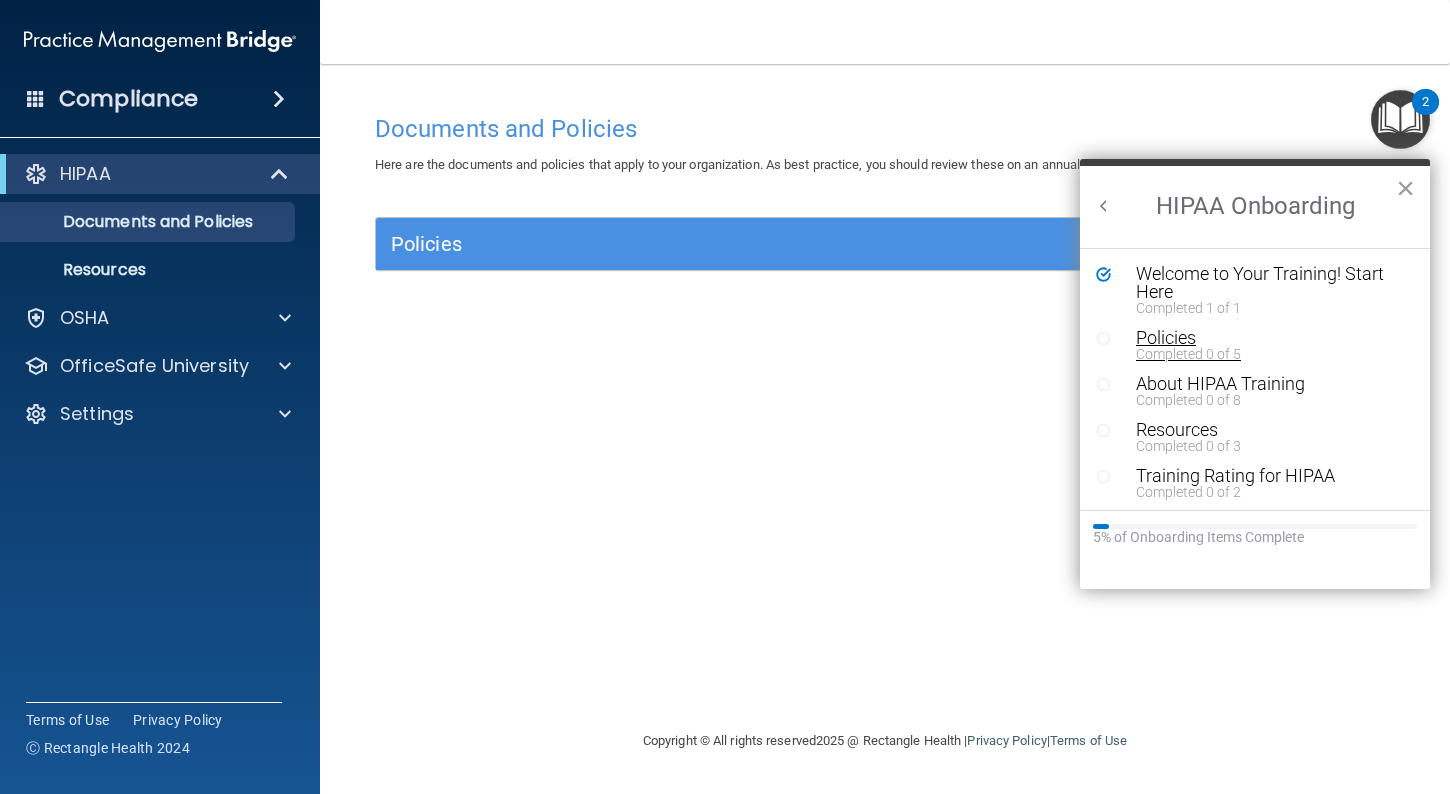 click on "Policies" at bounding box center (1270, 338) 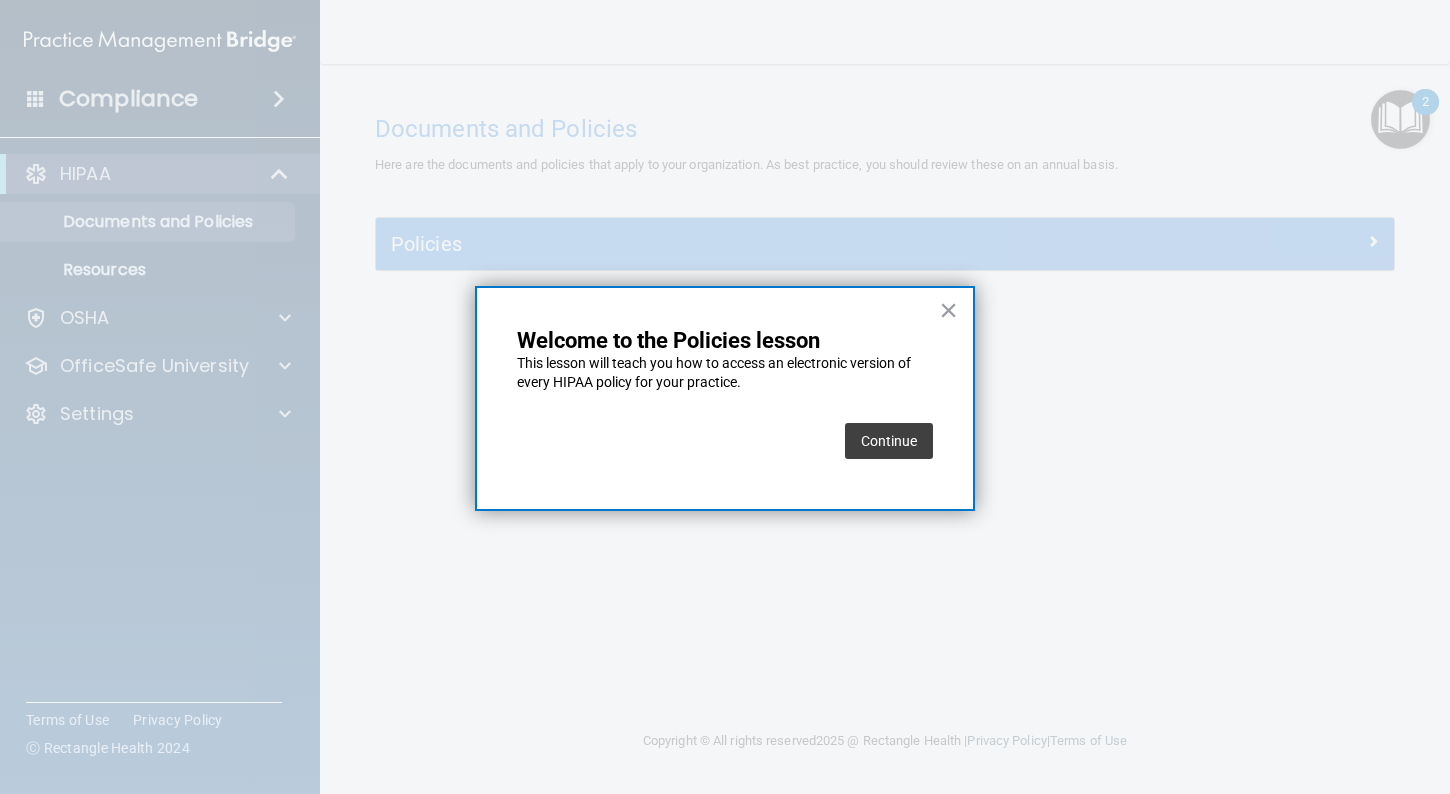 click on "Continue" at bounding box center (889, 441) 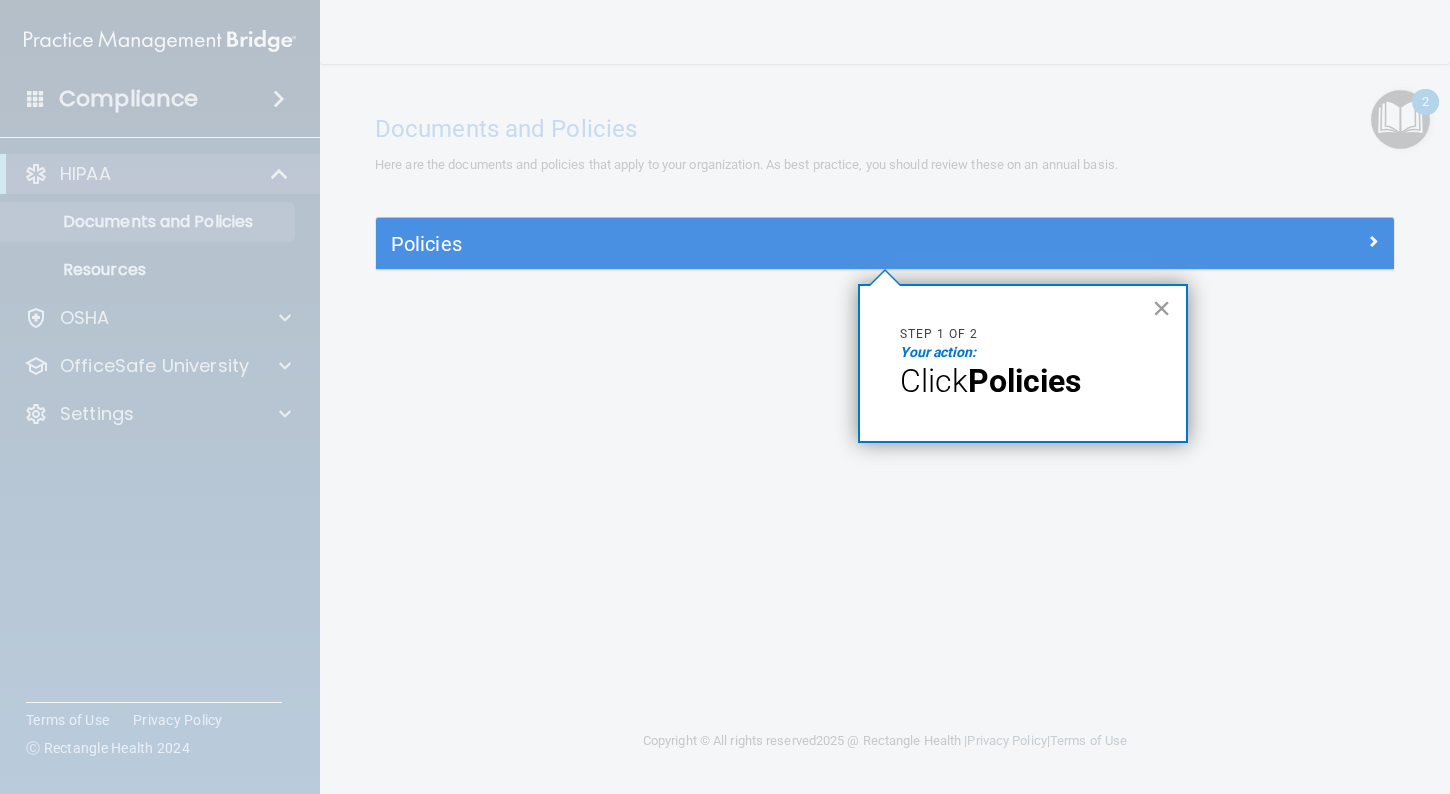 click on "×" at bounding box center (1161, 308) 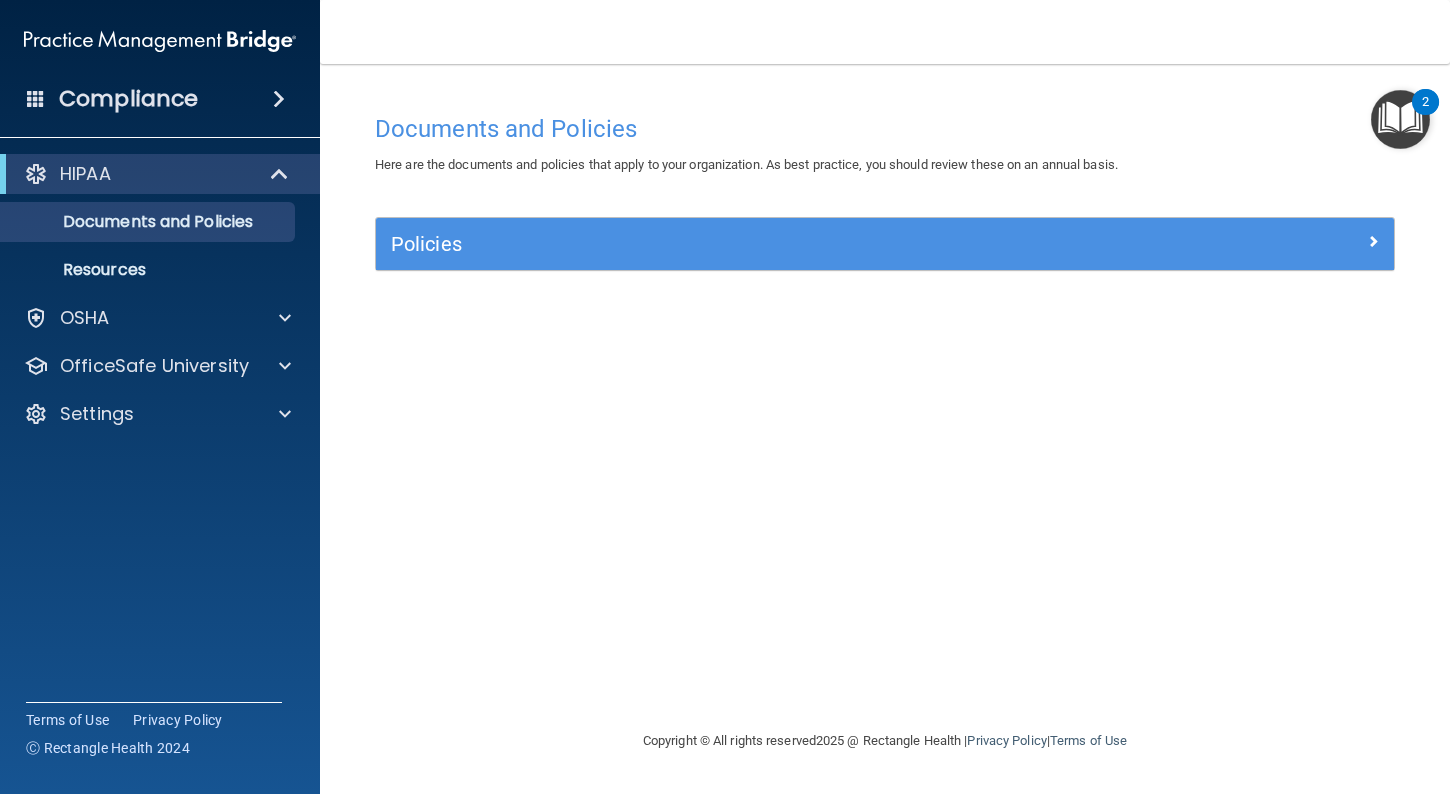 click on "Policies" at bounding box center [885, 244] 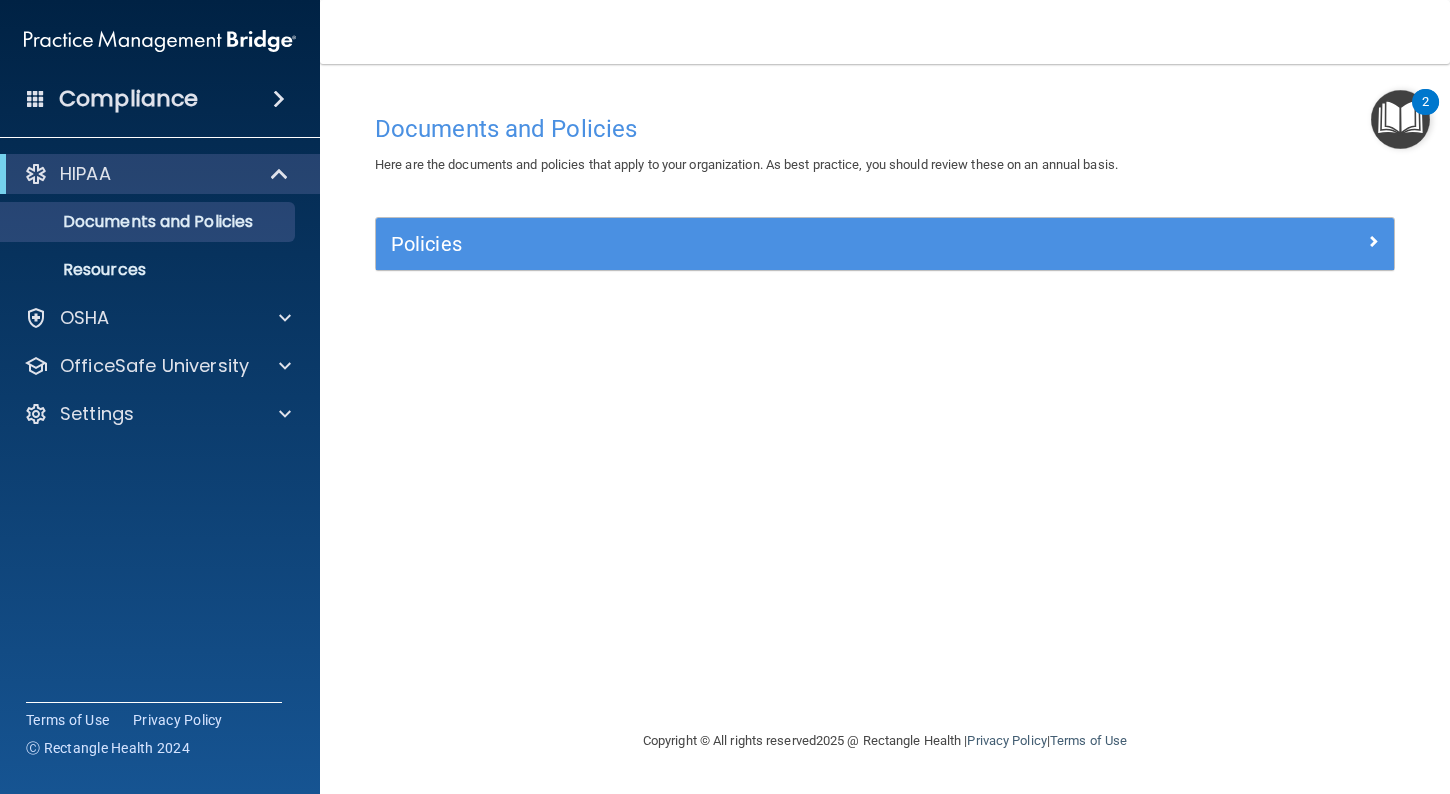 click on "Policies" at bounding box center [758, 244] 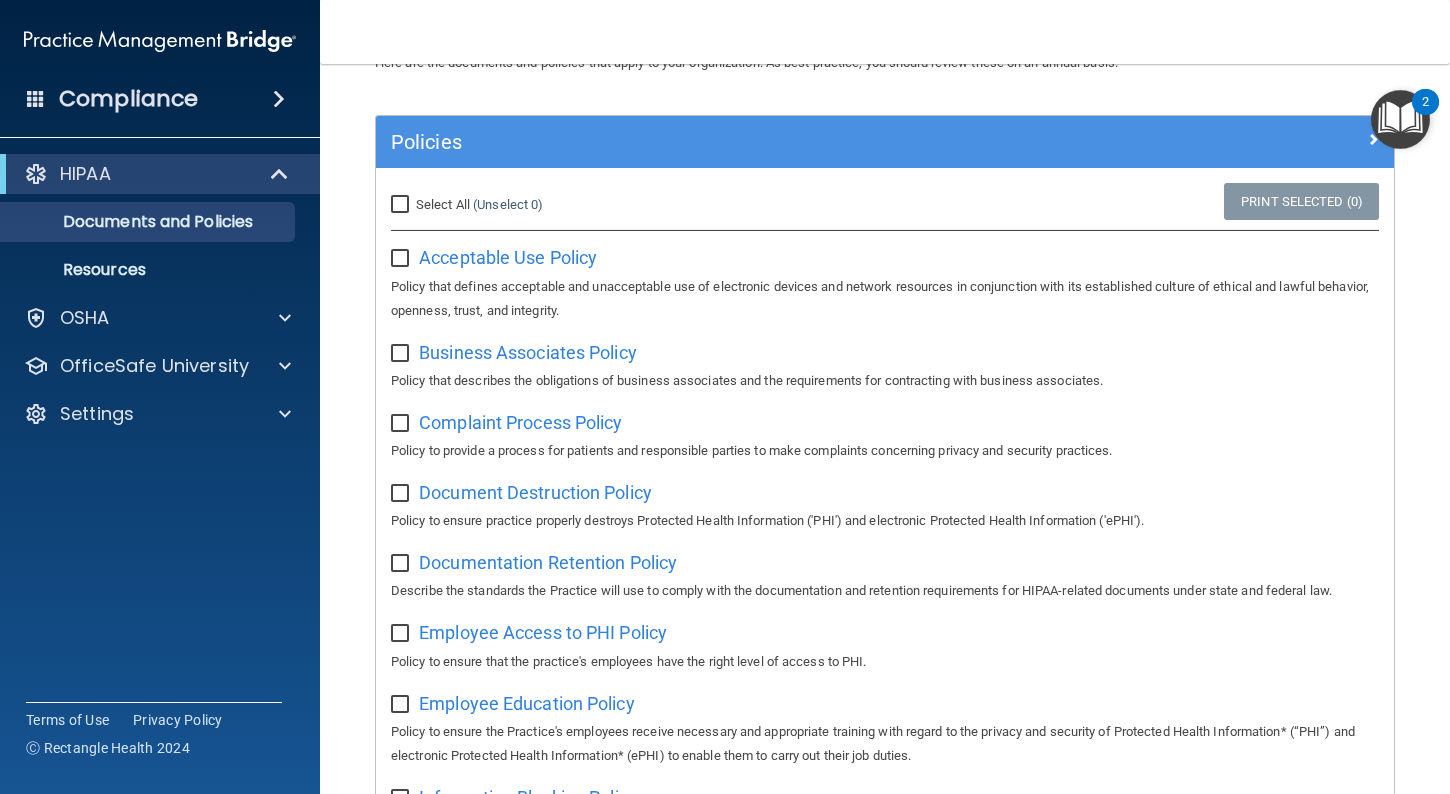 scroll, scrollTop: 109, scrollLeft: 0, axis: vertical 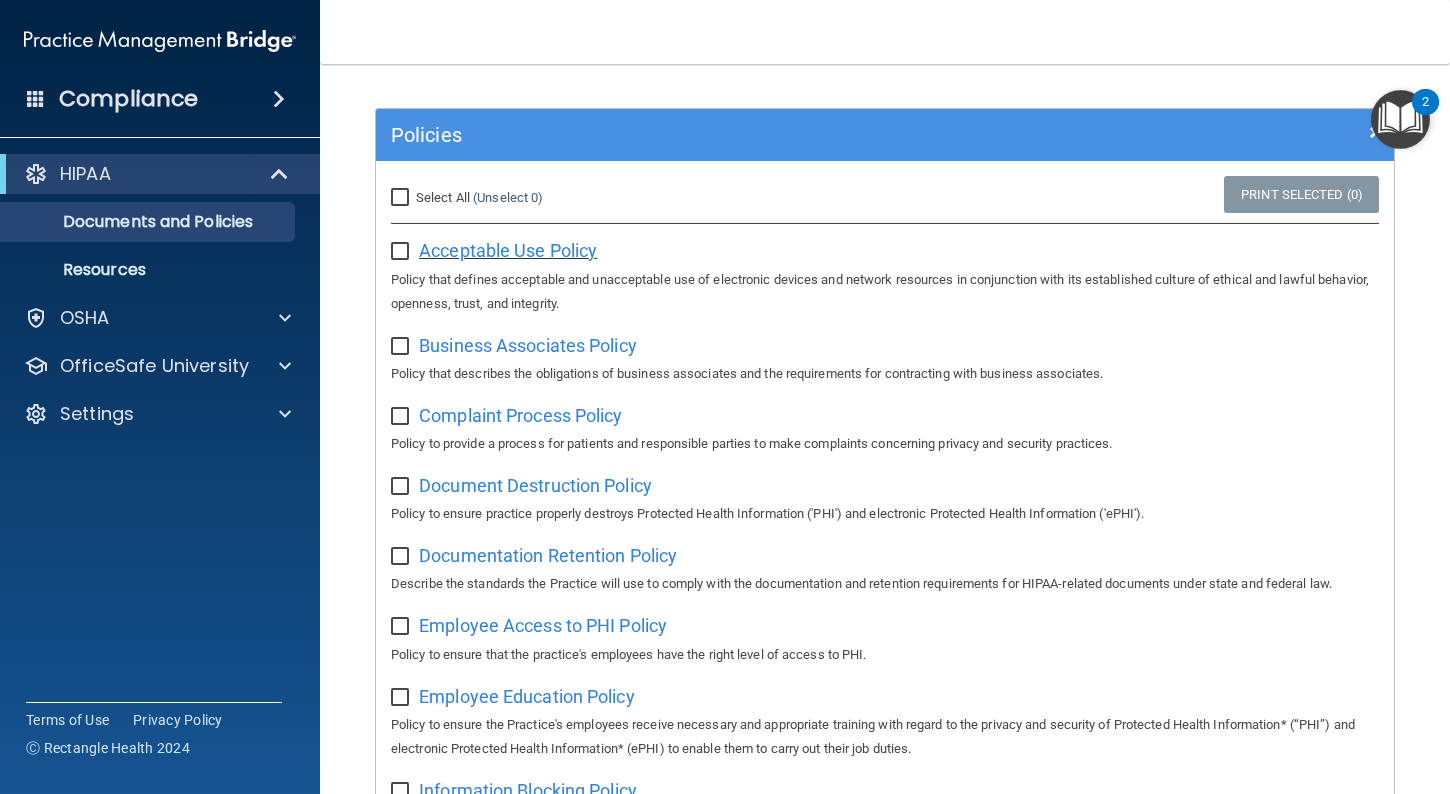 click on "Acceptable Use Policy" at bounding box center [508, 250] 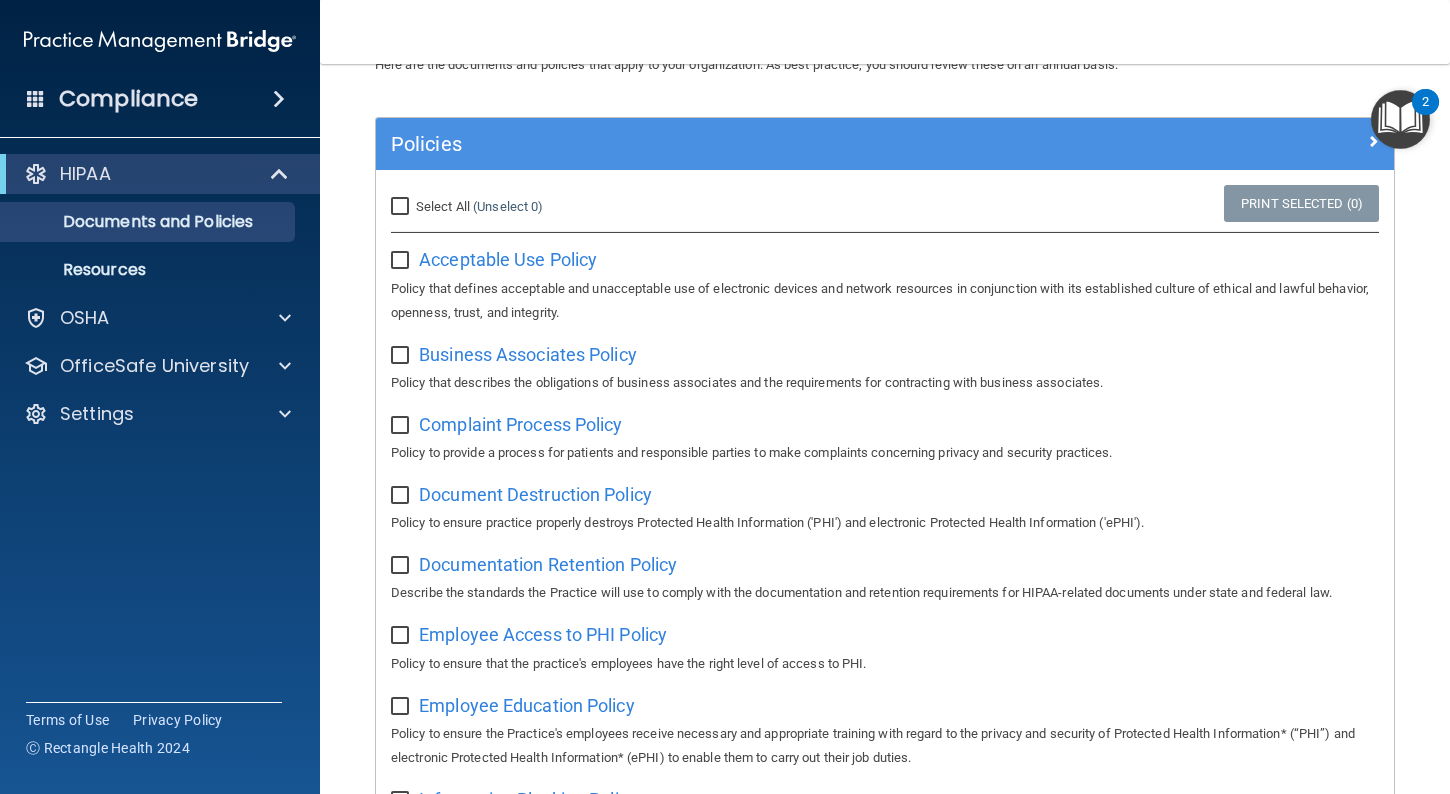 scroll, scrollTop: 94, scrollLeft: 0, axis: vertical 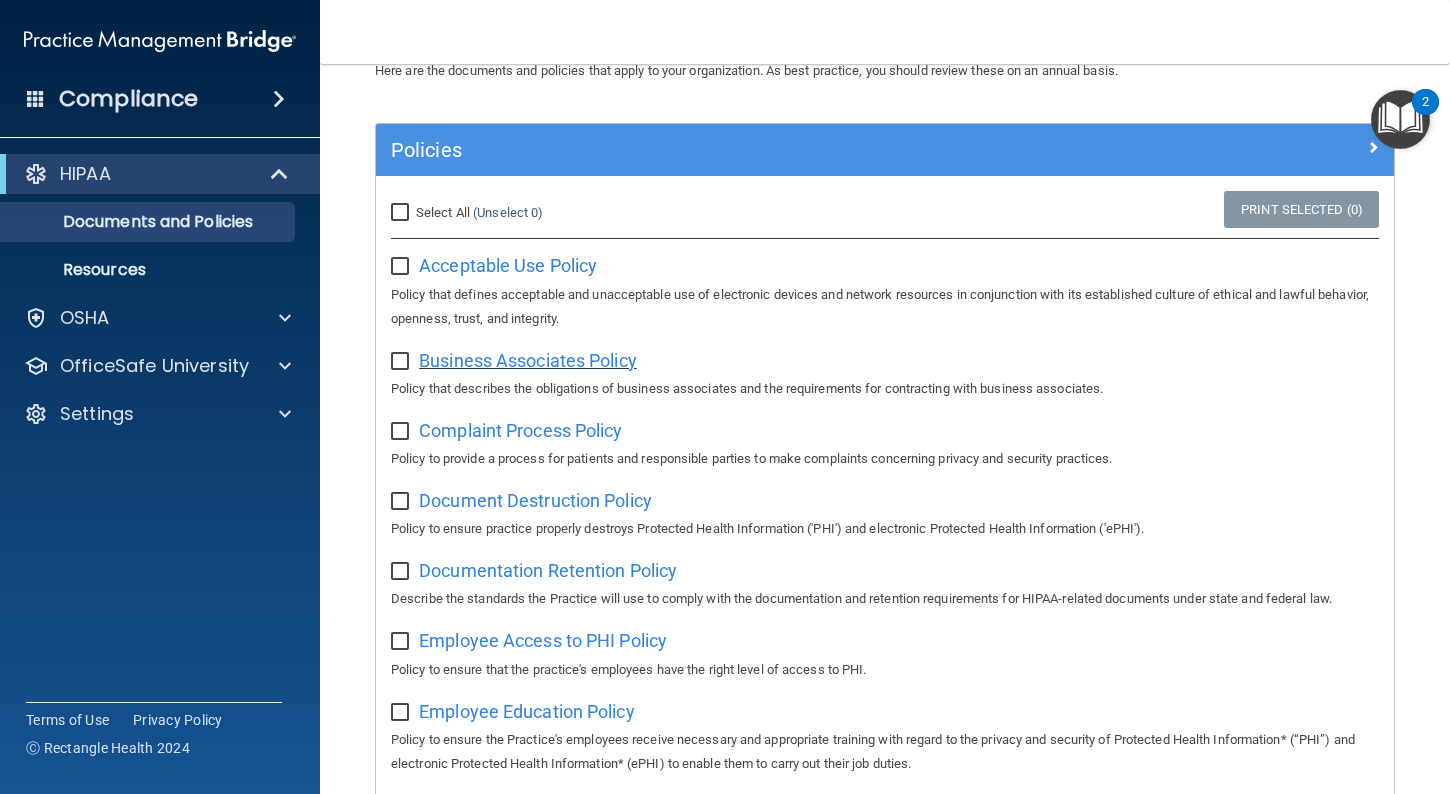 click on "Business Associates Policy" at bounding box center (528, 360) 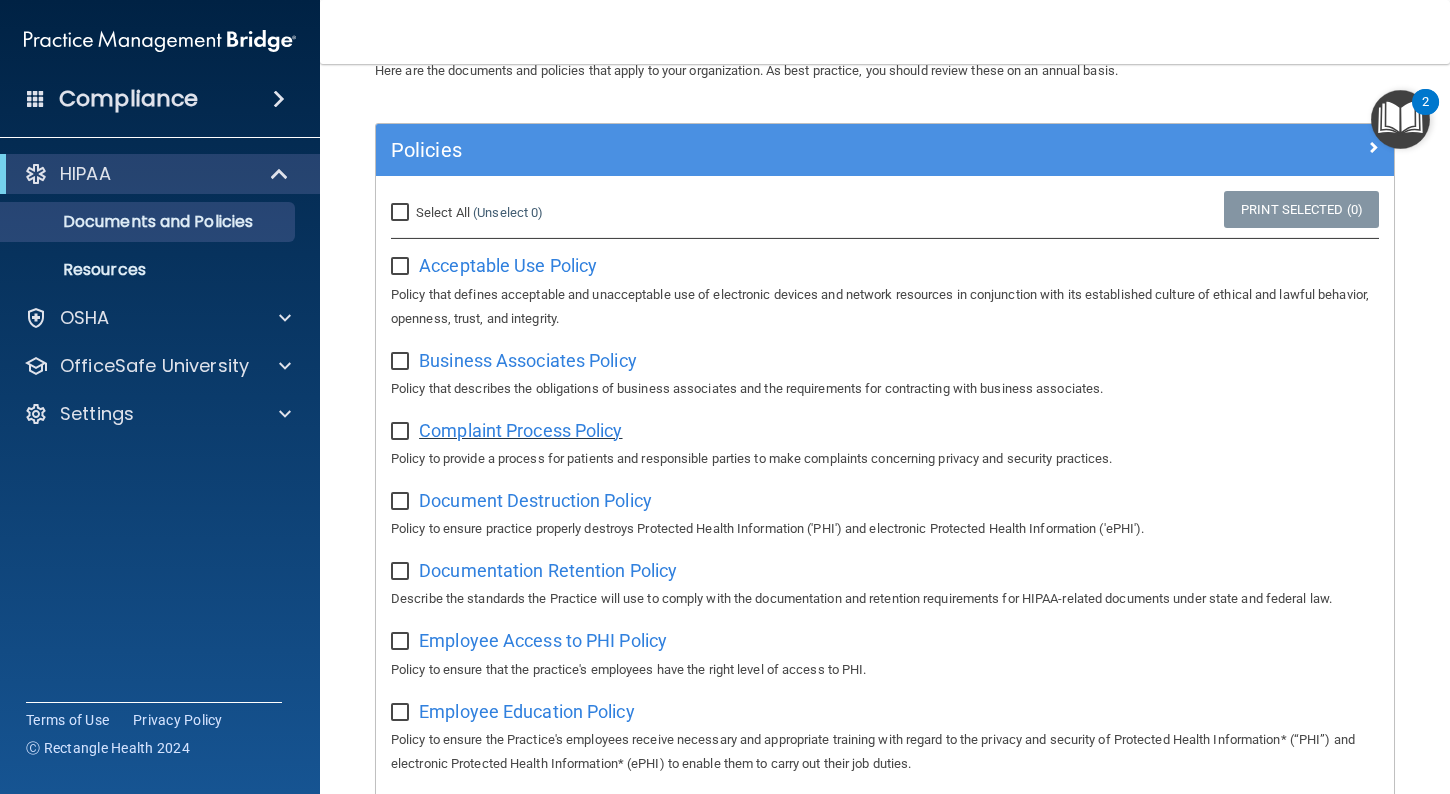 click on "Complaint Process Policy" at bounding box center [520, 430] 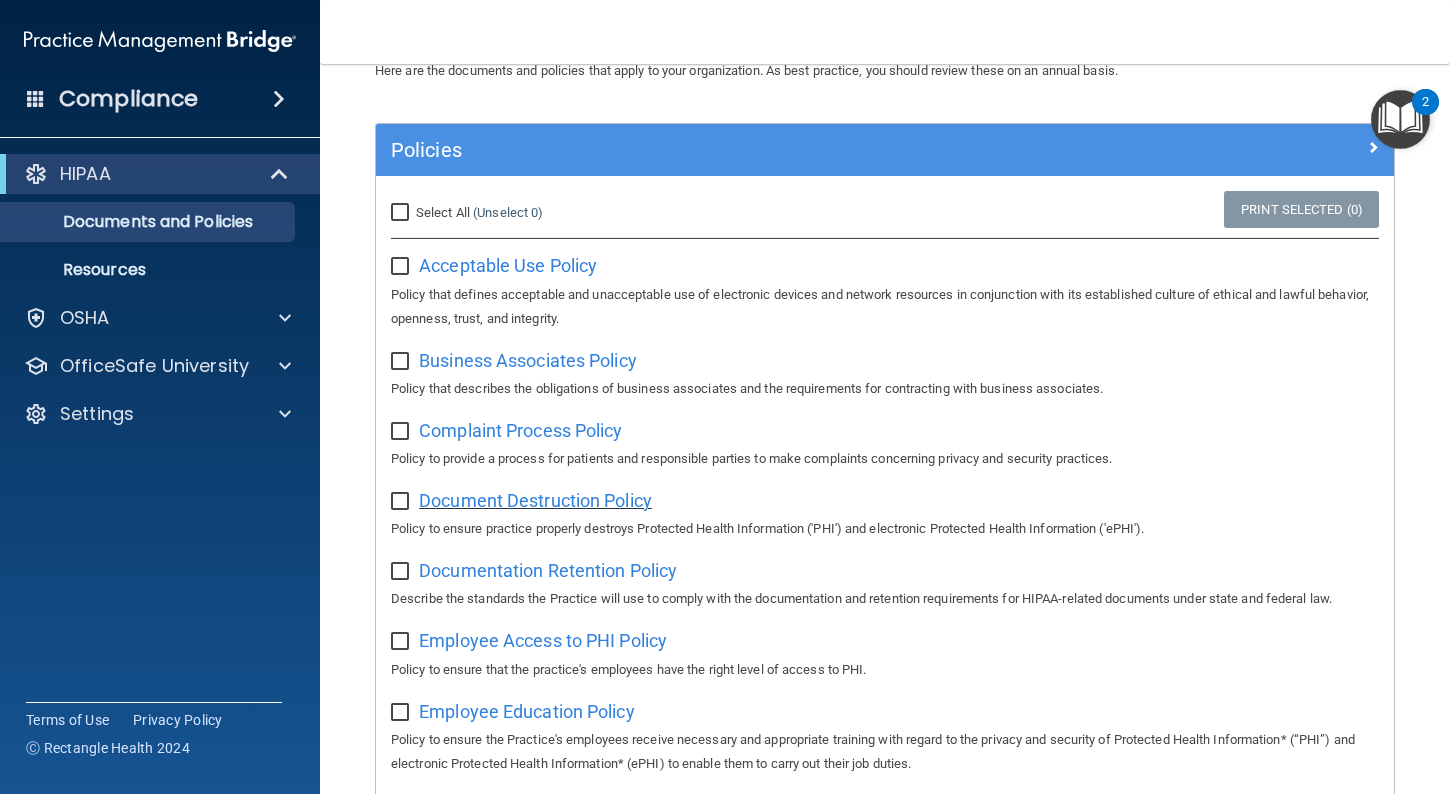 click on "Document Destruction Policy" at bounding box center (535, 500) 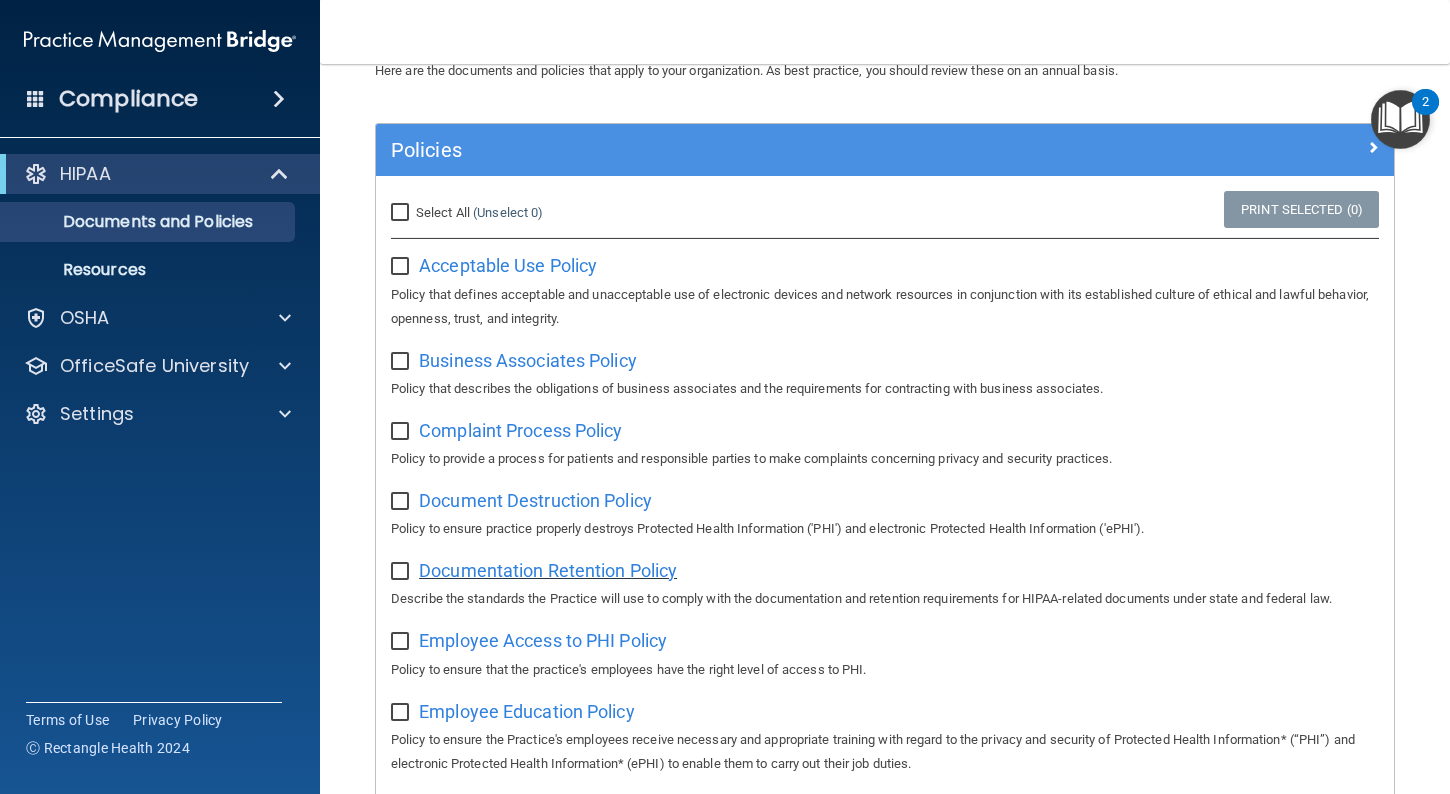click on "Documentation Retention Policy" at bounding box center [548, 570] 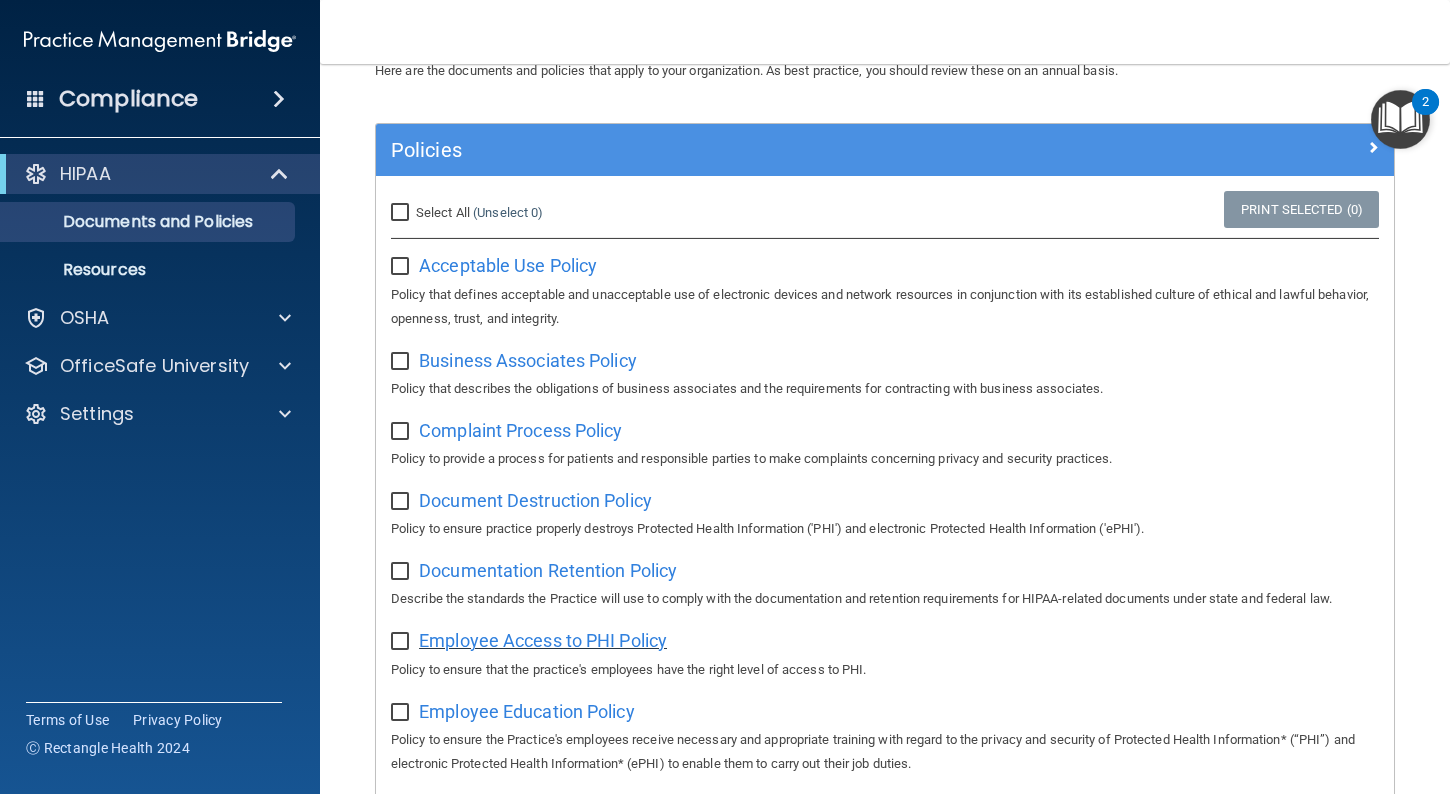 click on "Employee Access to PHI Policy" at bounding box center (543, 640) 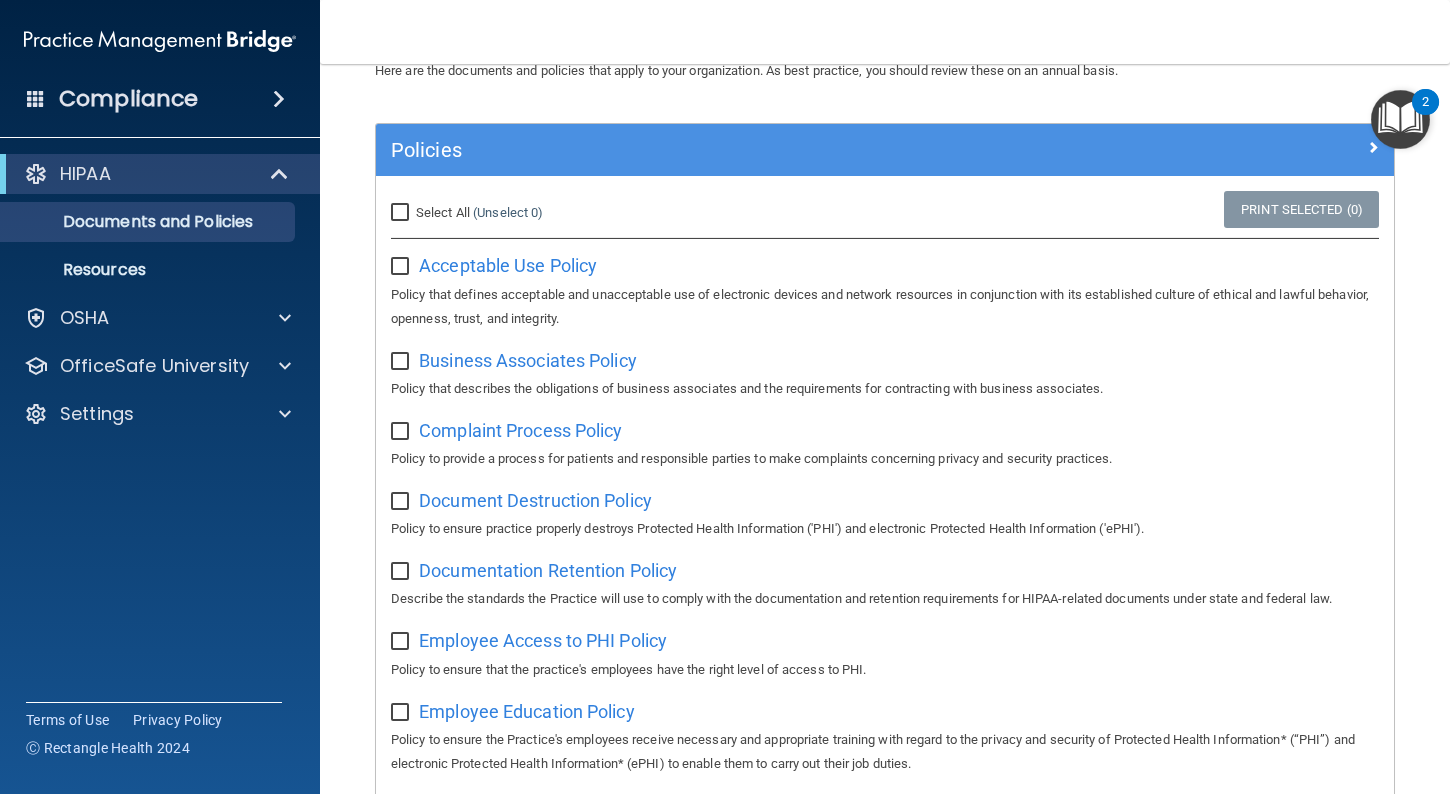 click on "Employee Education Policy                       Policy to ensure the Practice's employees receive necessary and appropriate training with regard to the privacy and security of Protected Health Information* (“PHI”) and electronic Protected Health Information* (ePHI) to enable them to carry out their job duties." at bounding box center [885, 735] 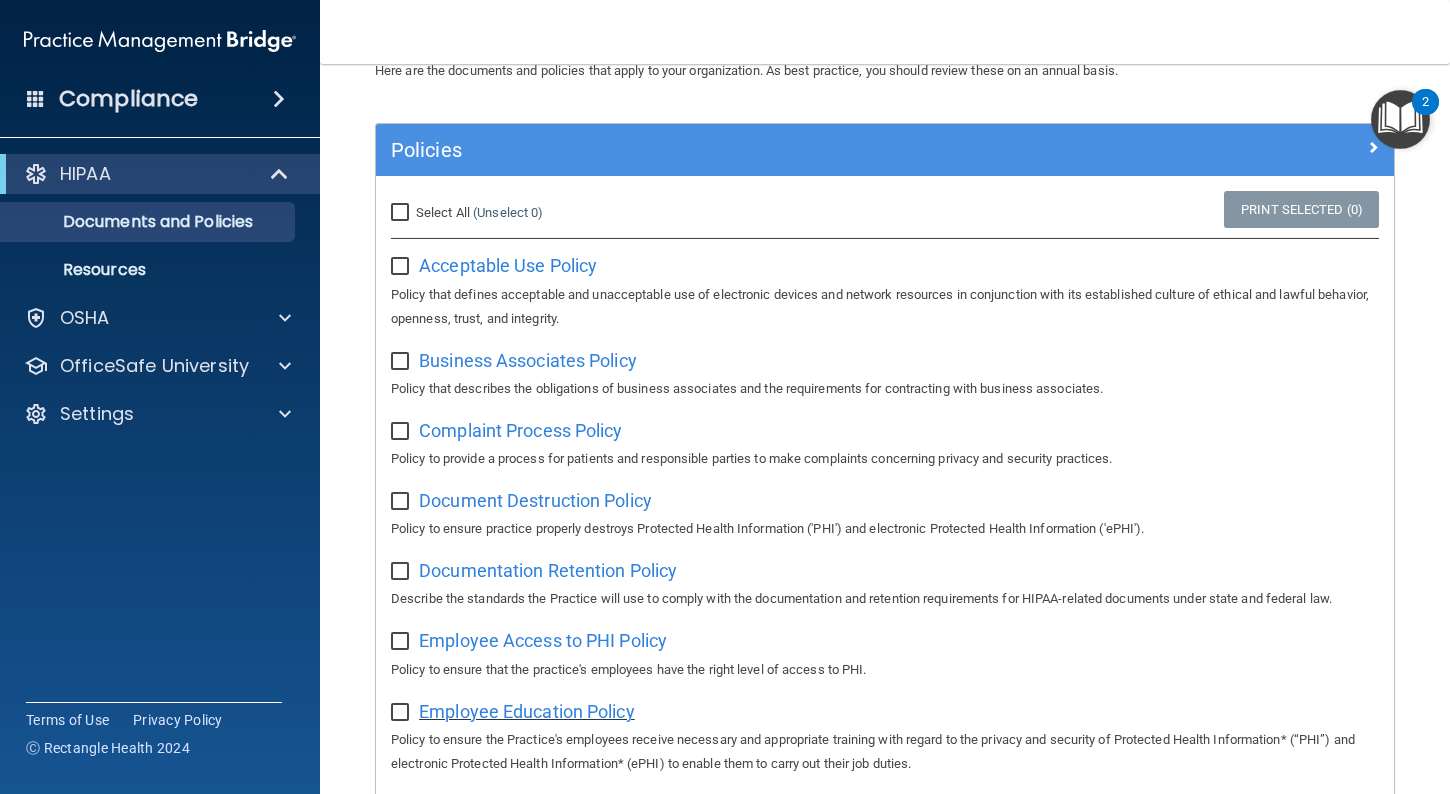click on "Employee Education Policy" at bounding box center (527, 711) 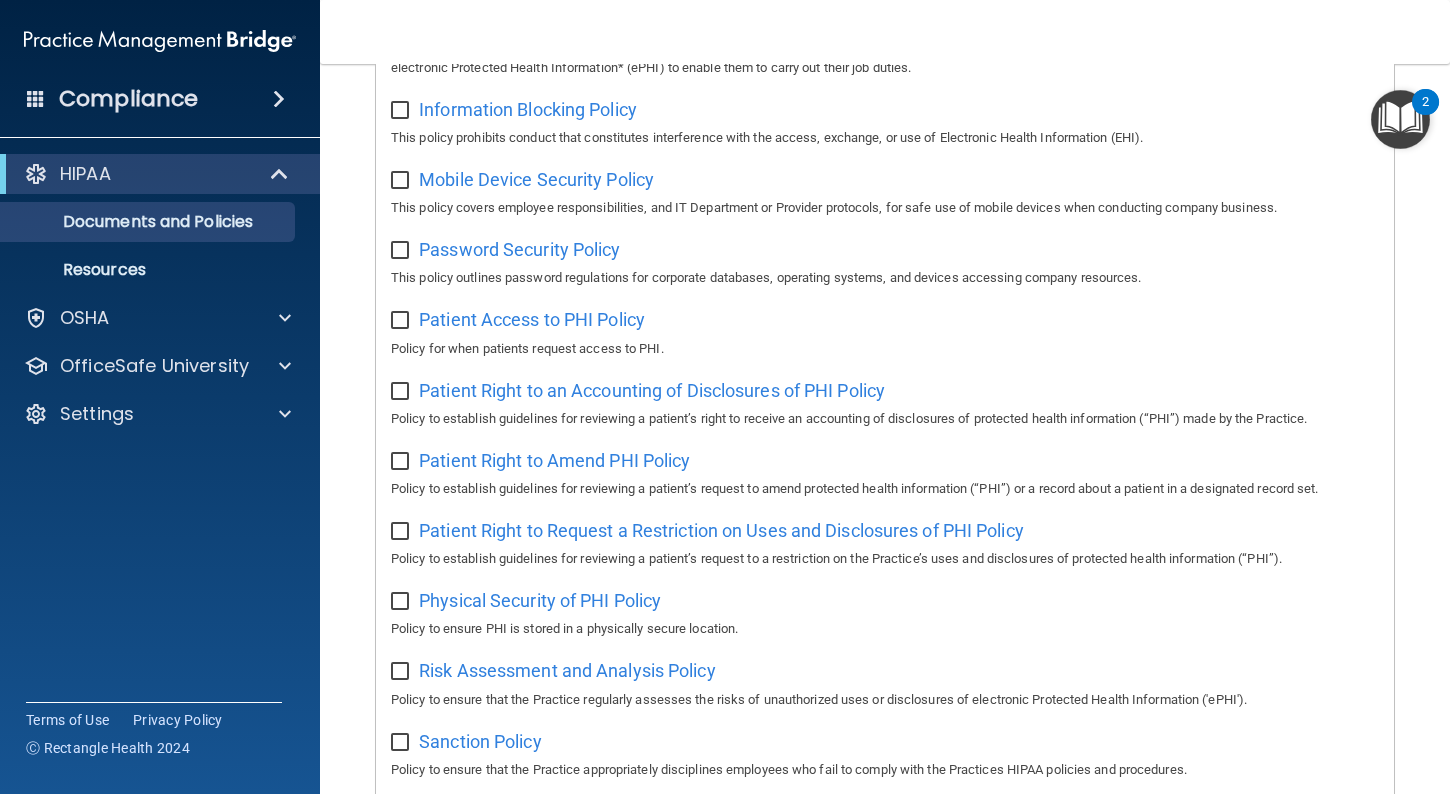 scroll, scrollTop: 794, scrollLeft: 0, axis: vertical 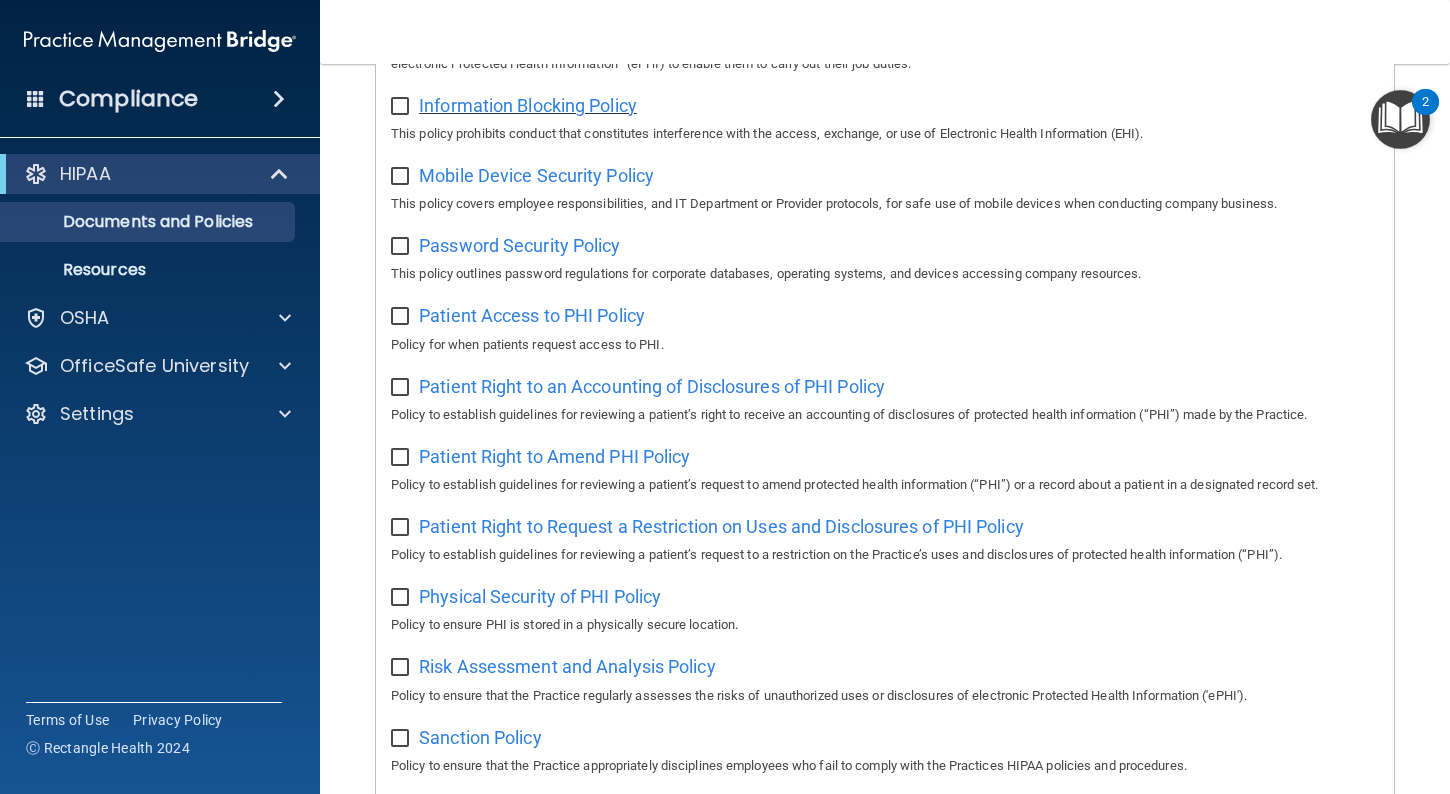 click on "Information Blocking Policy" at bounding box center [528, 105] 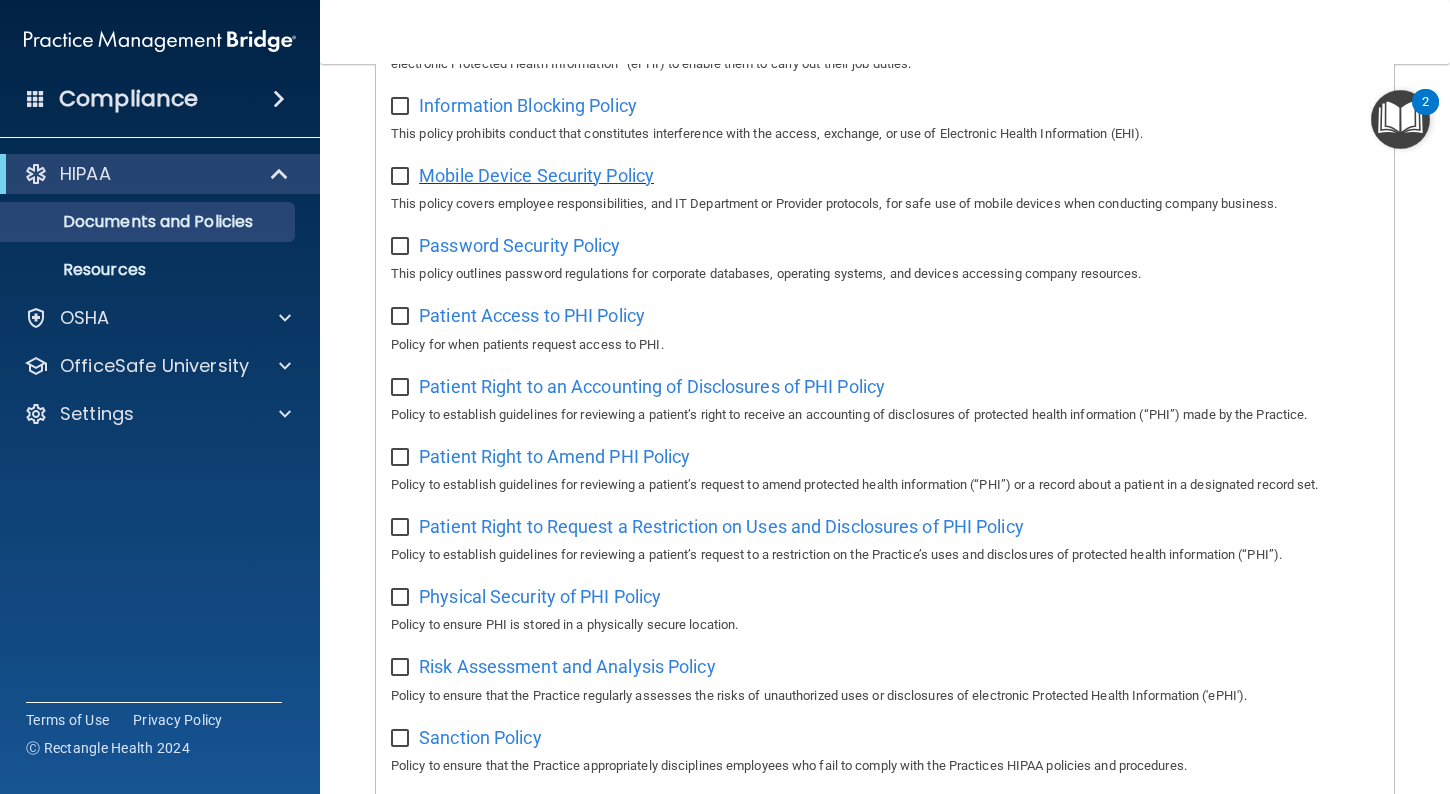 click on "Mobile Device Security Policy" at bounding box center [536, 175] 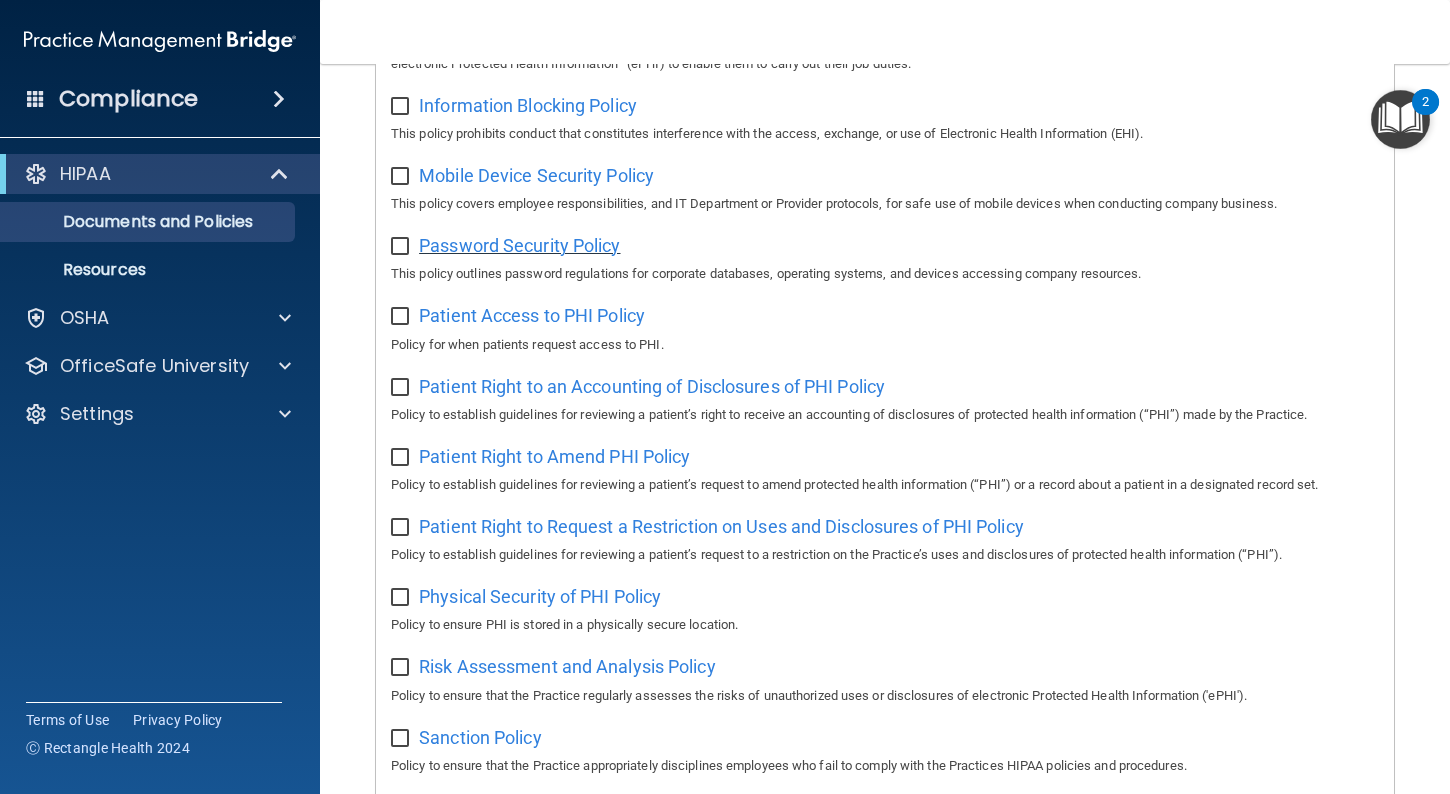 click on "Password Security Policy" at bounding box center [519, 245] 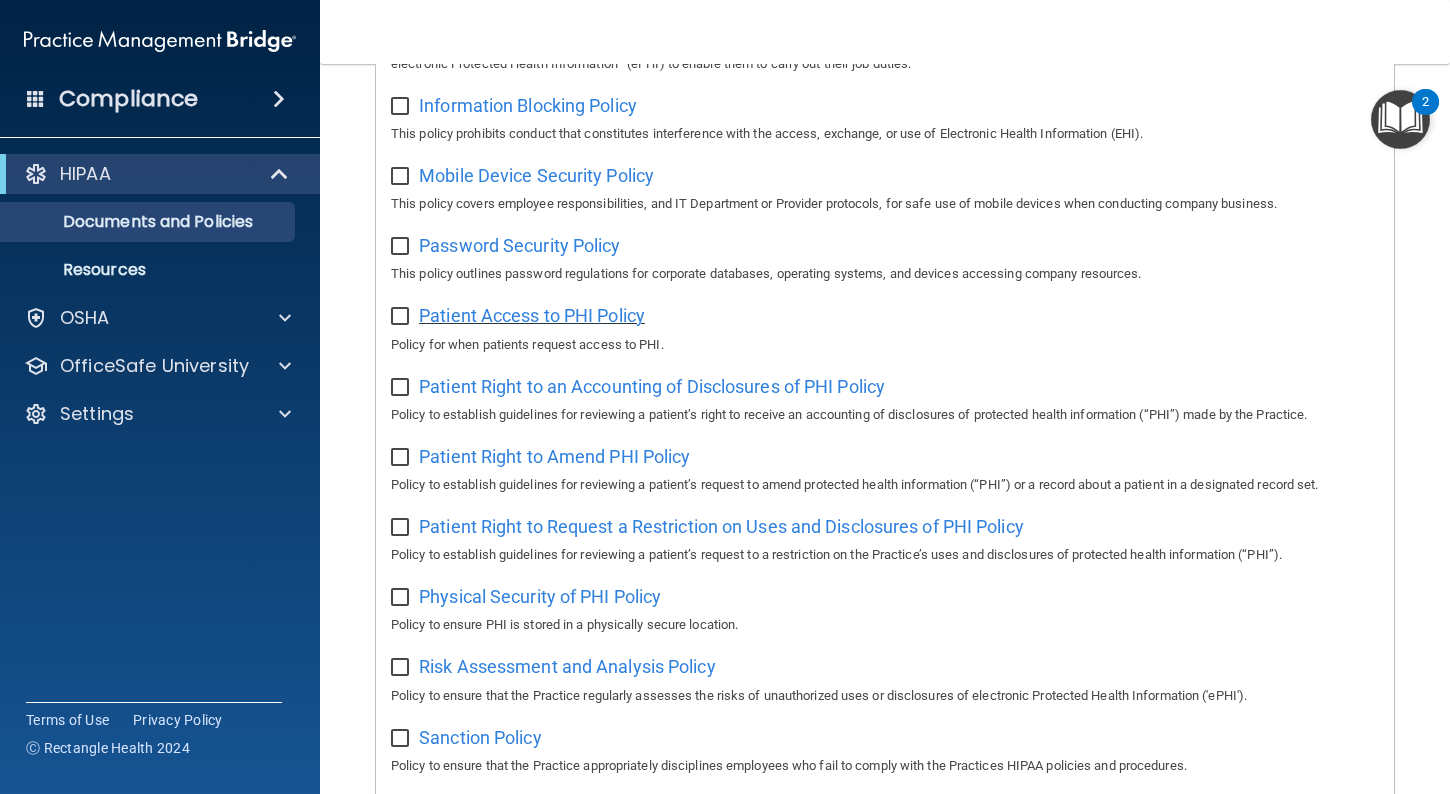 click on "Patient Access to PHI Policy" at bounding box center (532, 315) 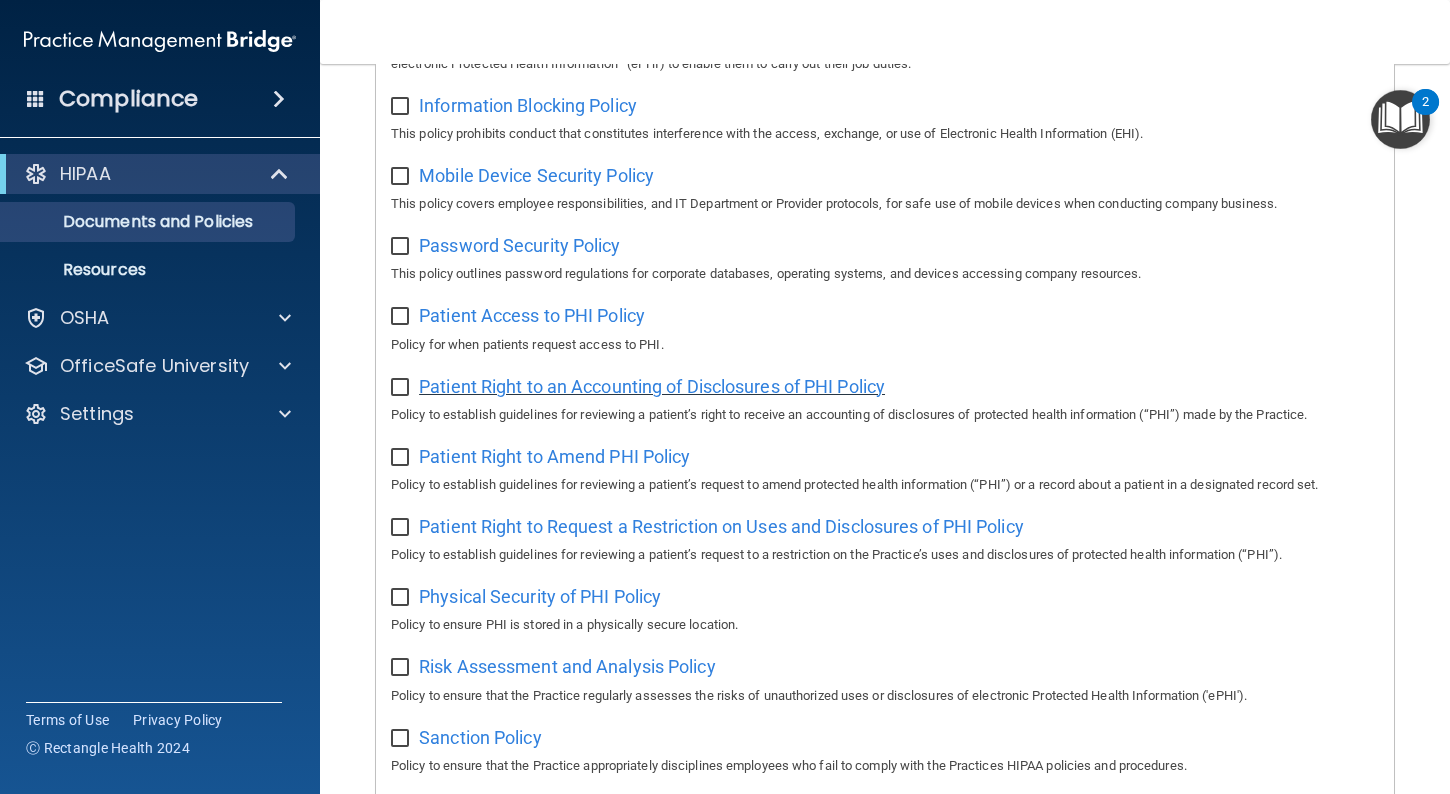click on "Patient Right to an Accounting of Disclosures of PHI Policy" at bounding box center (652, 386) 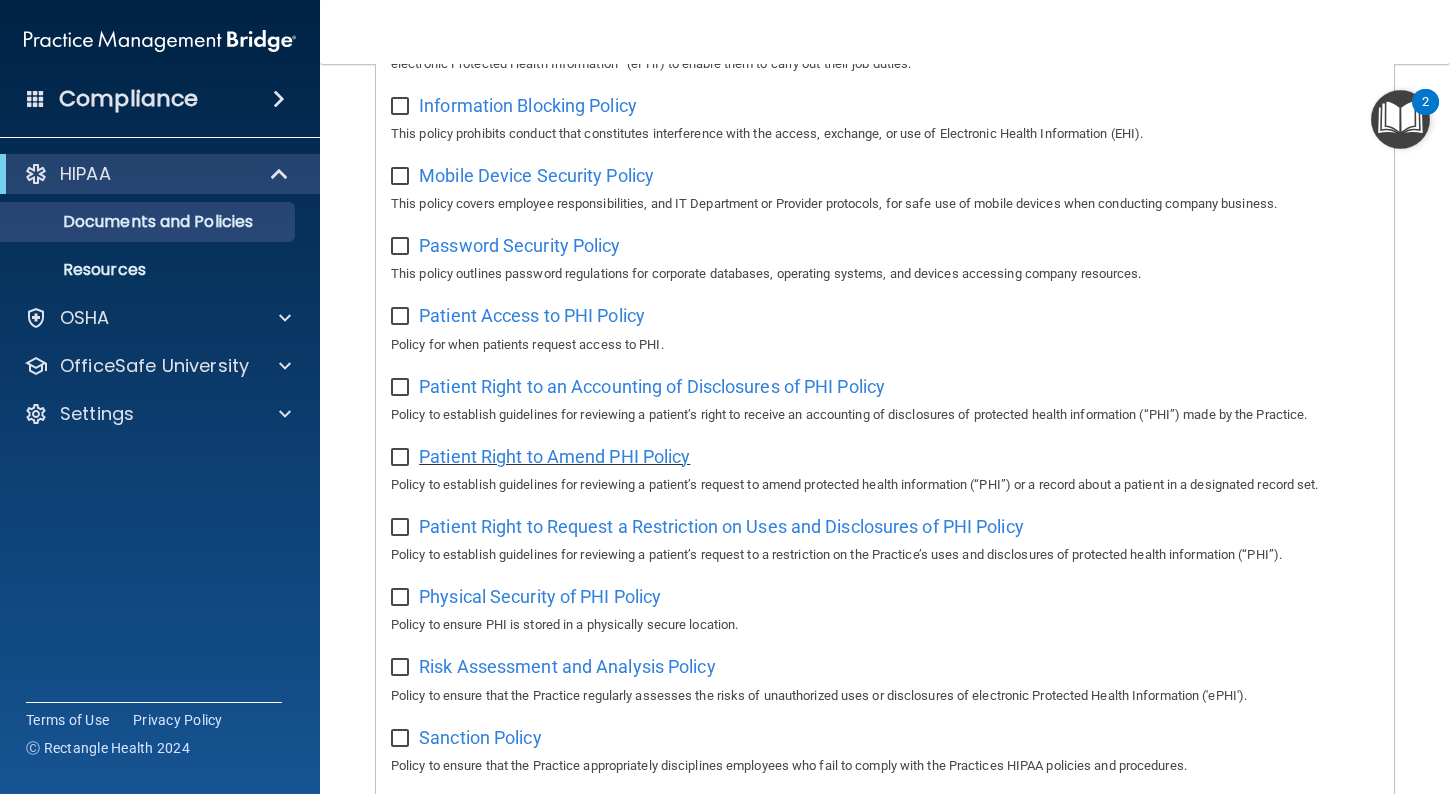 click on "Patient Right to Amend PHI Policy" at bounding box center (554, 456) 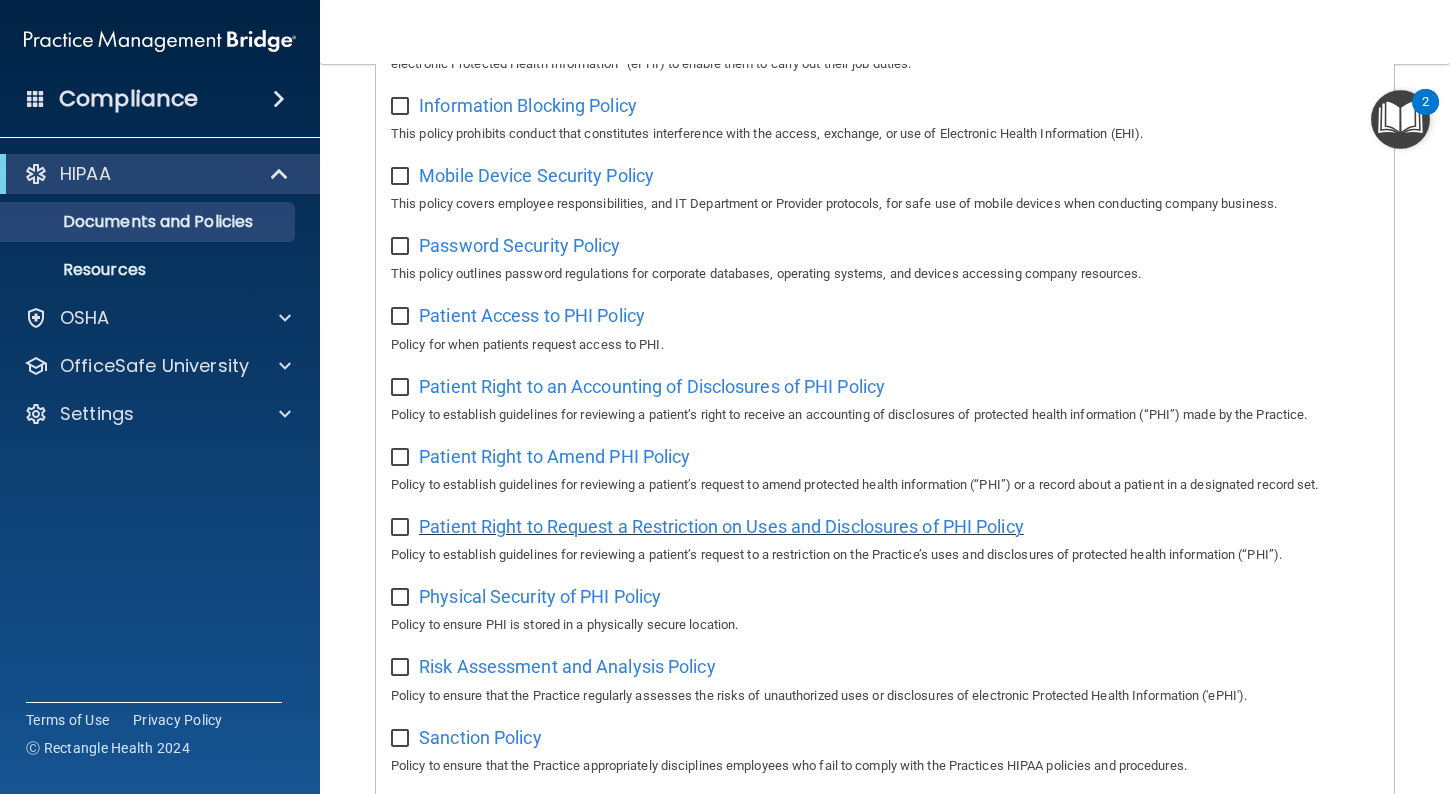 click on "Patient Right to Request a Restriction on Uses and Disclosures of PHI Policy" at bounding box center (721, 526) 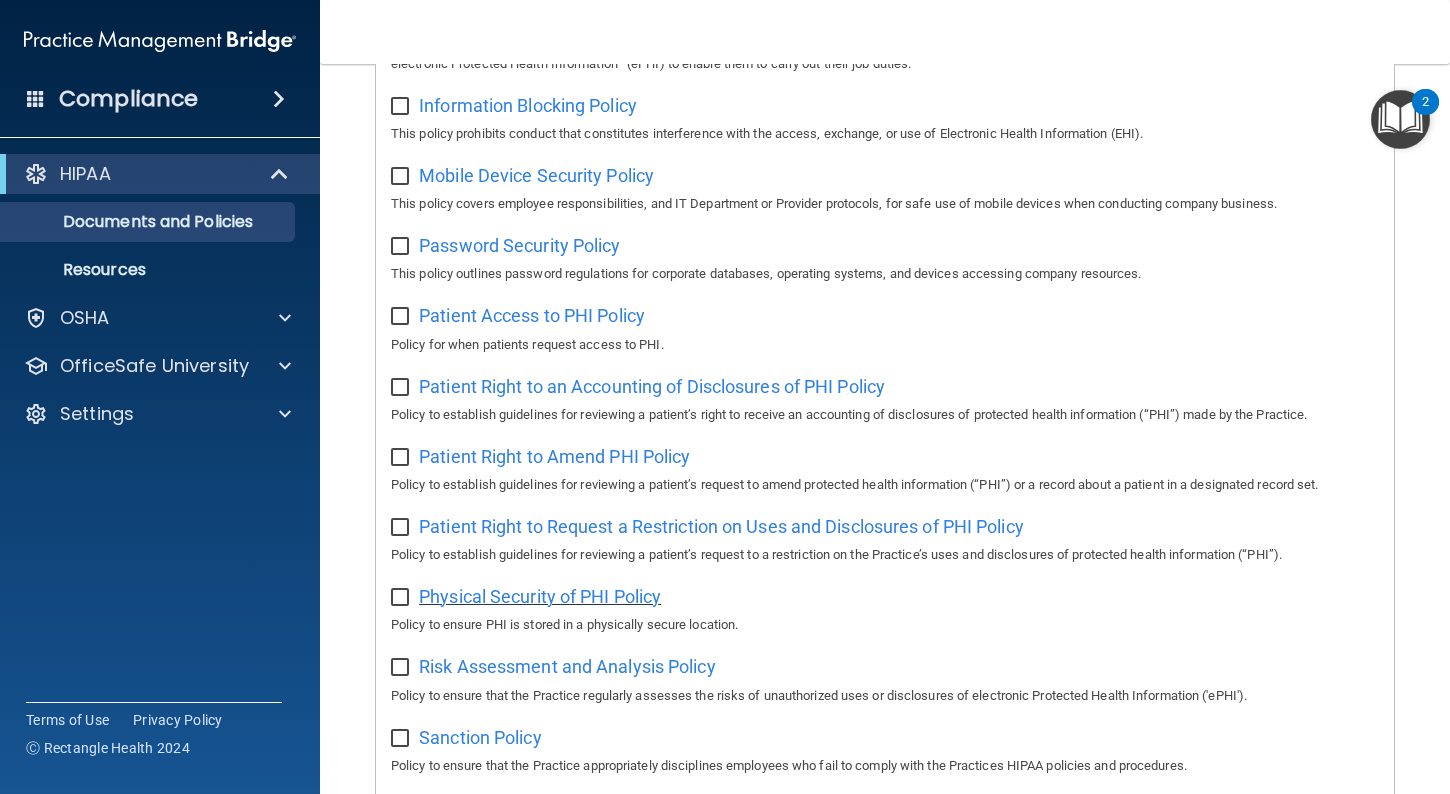 click on "Physical Security of PHI Policy" at bounding box center (540, 596) 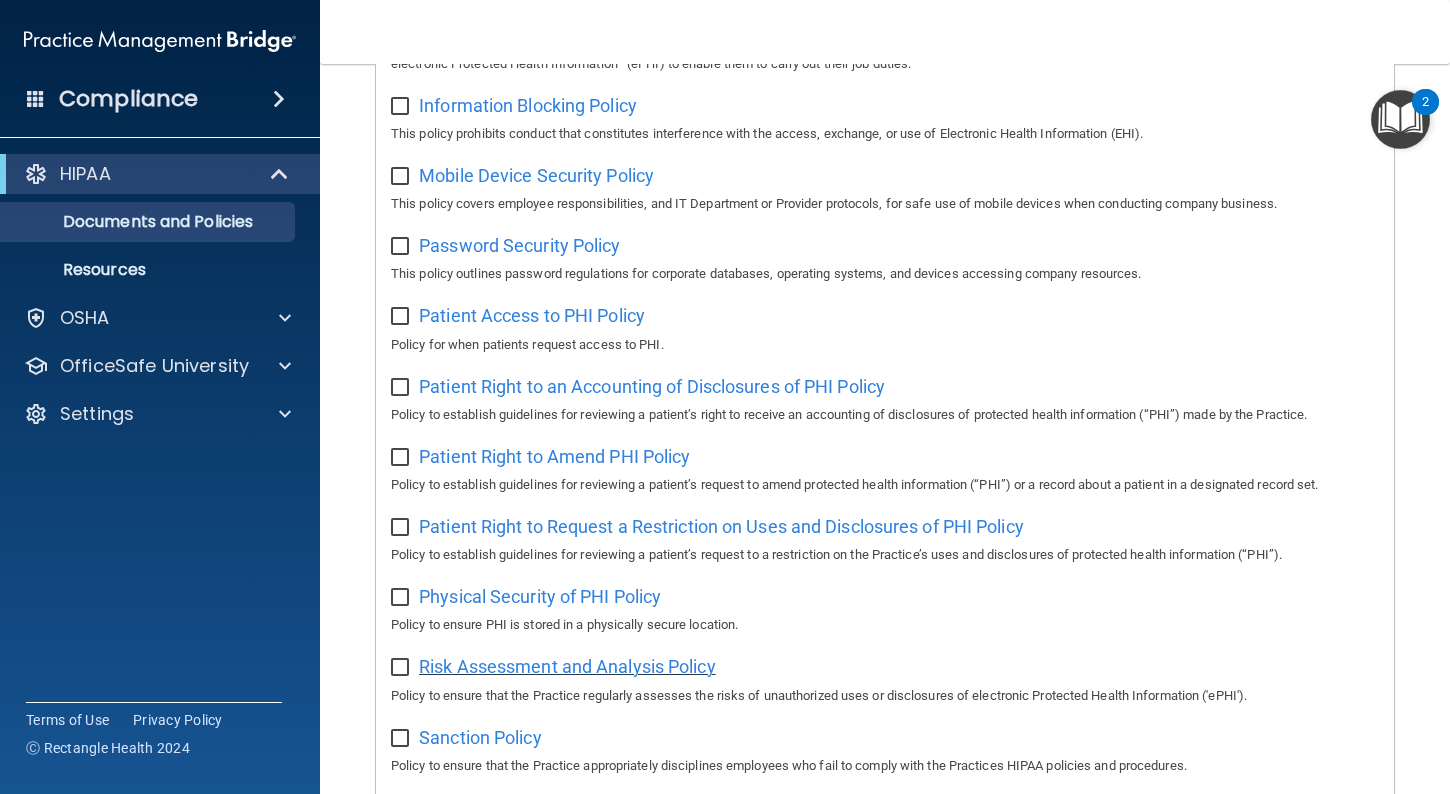 click on "Risk Assessment and Analysis Policy" at bounding box center [567, 666] 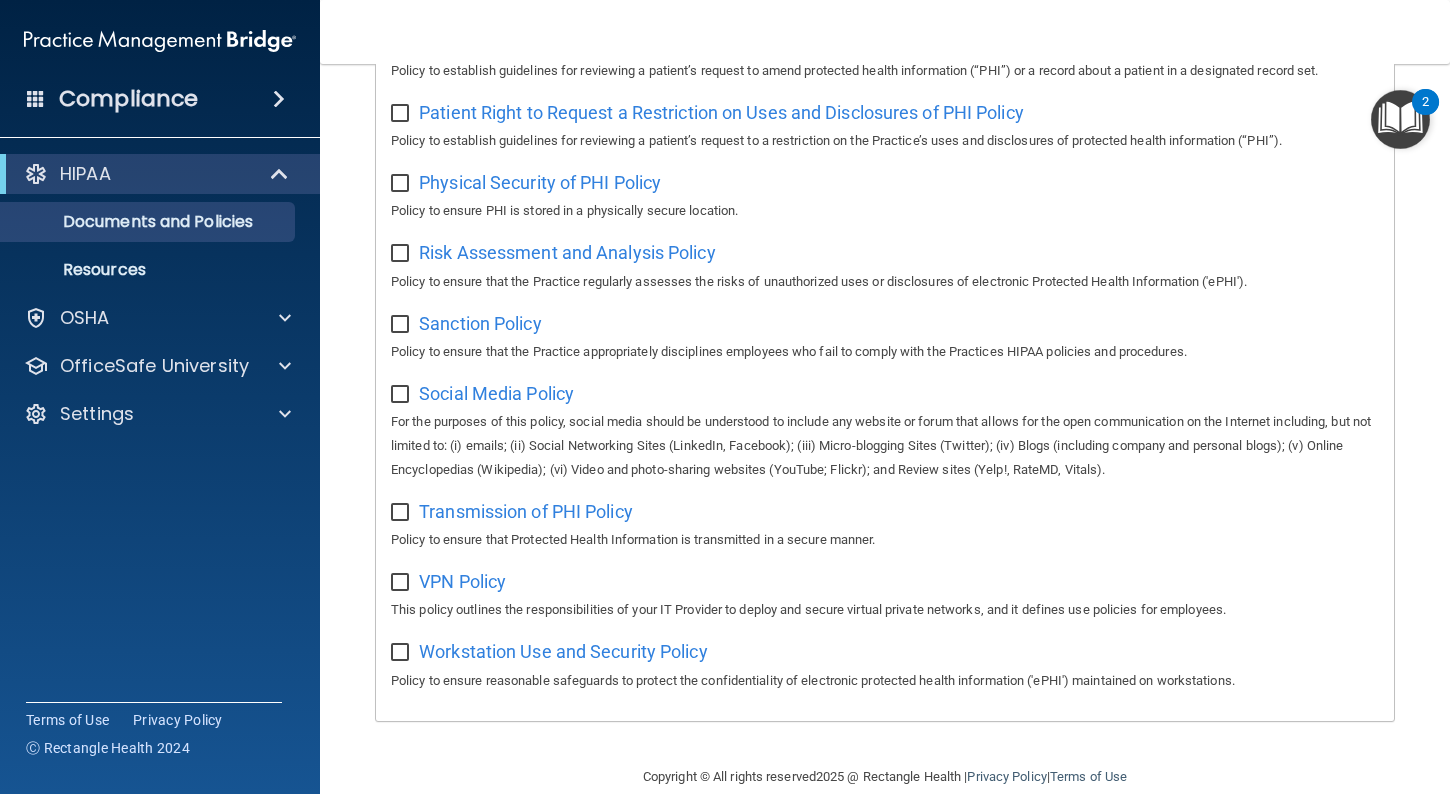 scroll, scrollTop: 1207, scrollLeft: 0, axis: vertical 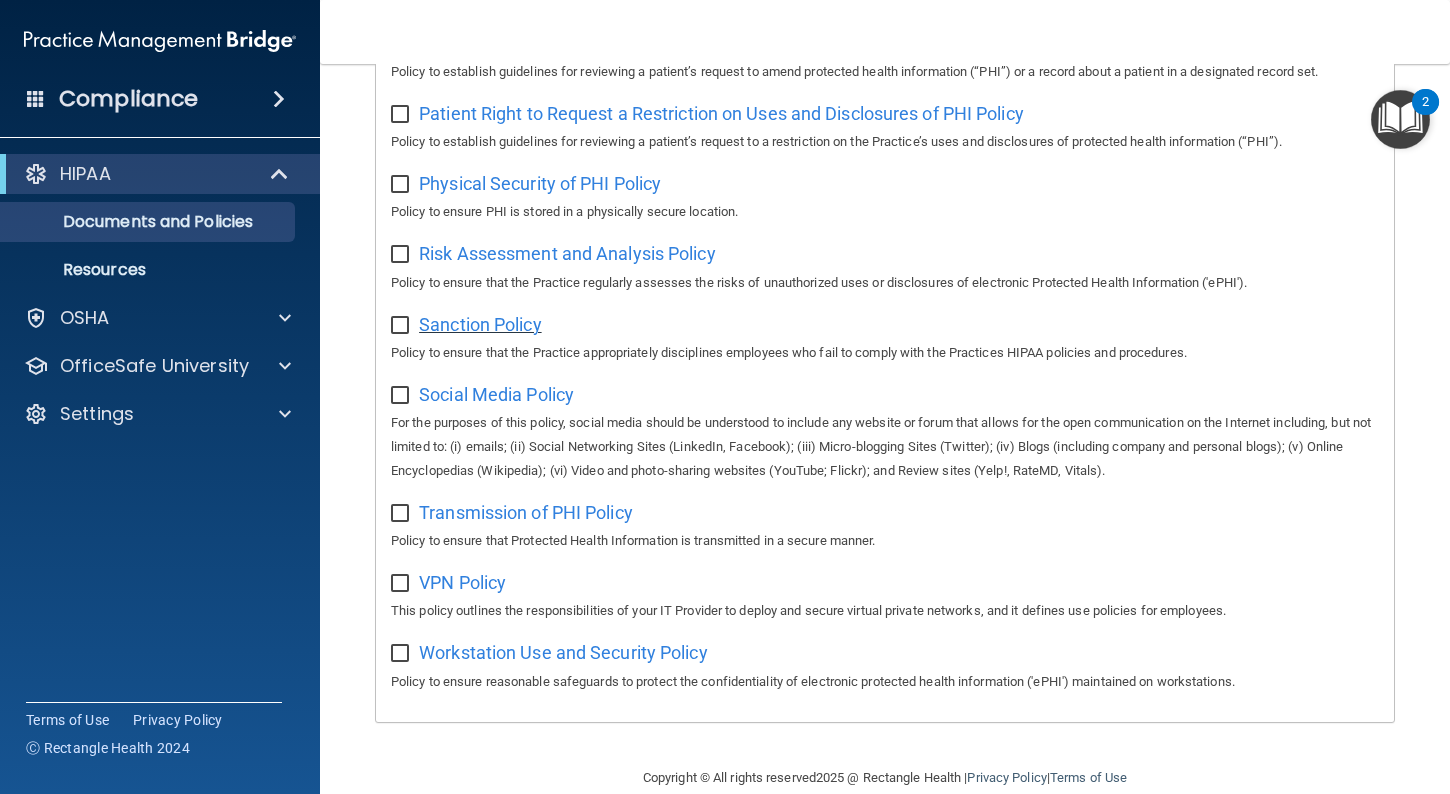 click on "Sanction Policy" at bounding box center [480, 324] 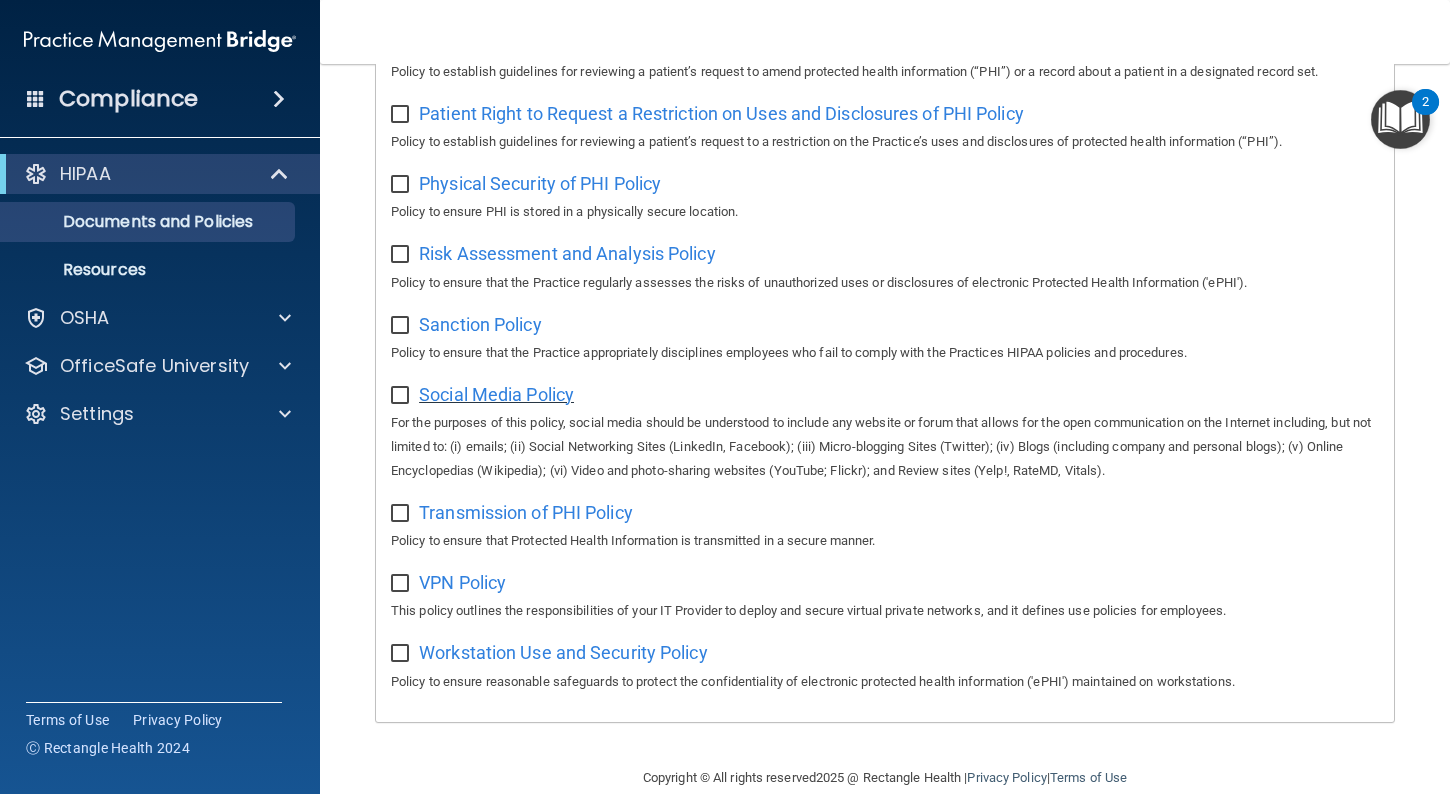 click on "Social Media Policy" at bounding box center [496, 394] 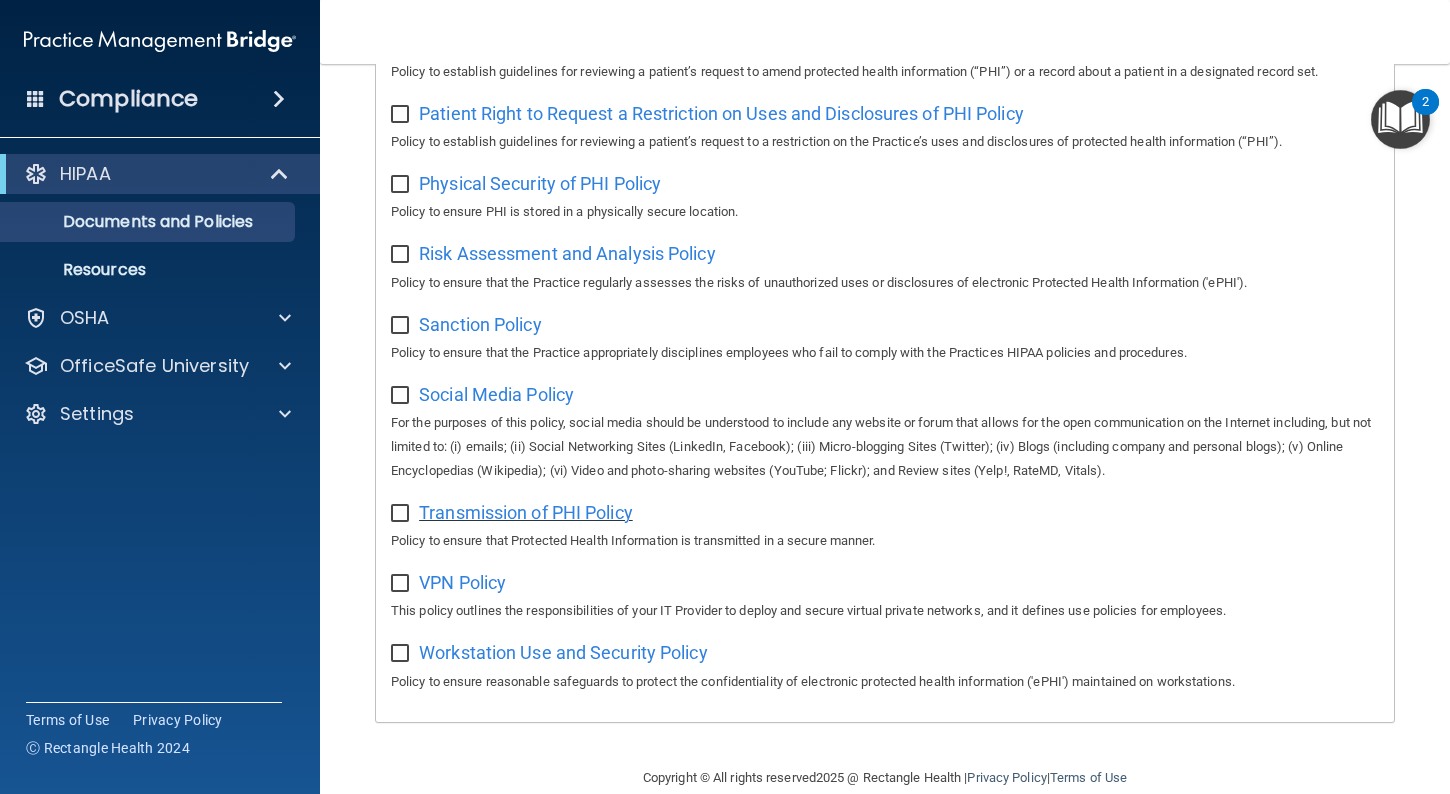 click on "Transmission of PHI Policy" at bounding box center (526, 512) 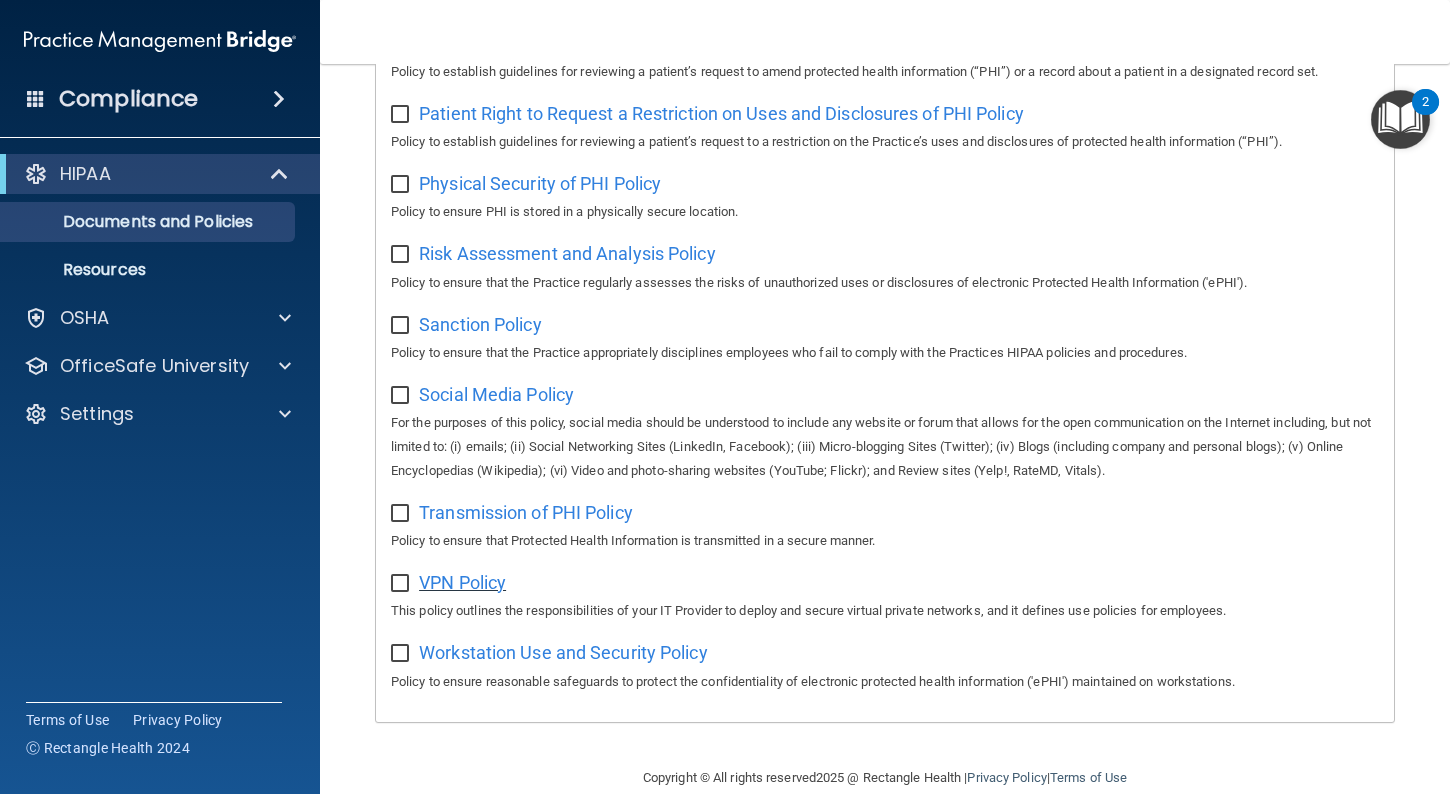 click on "VPN Policy" at bounding box center [462, 582] 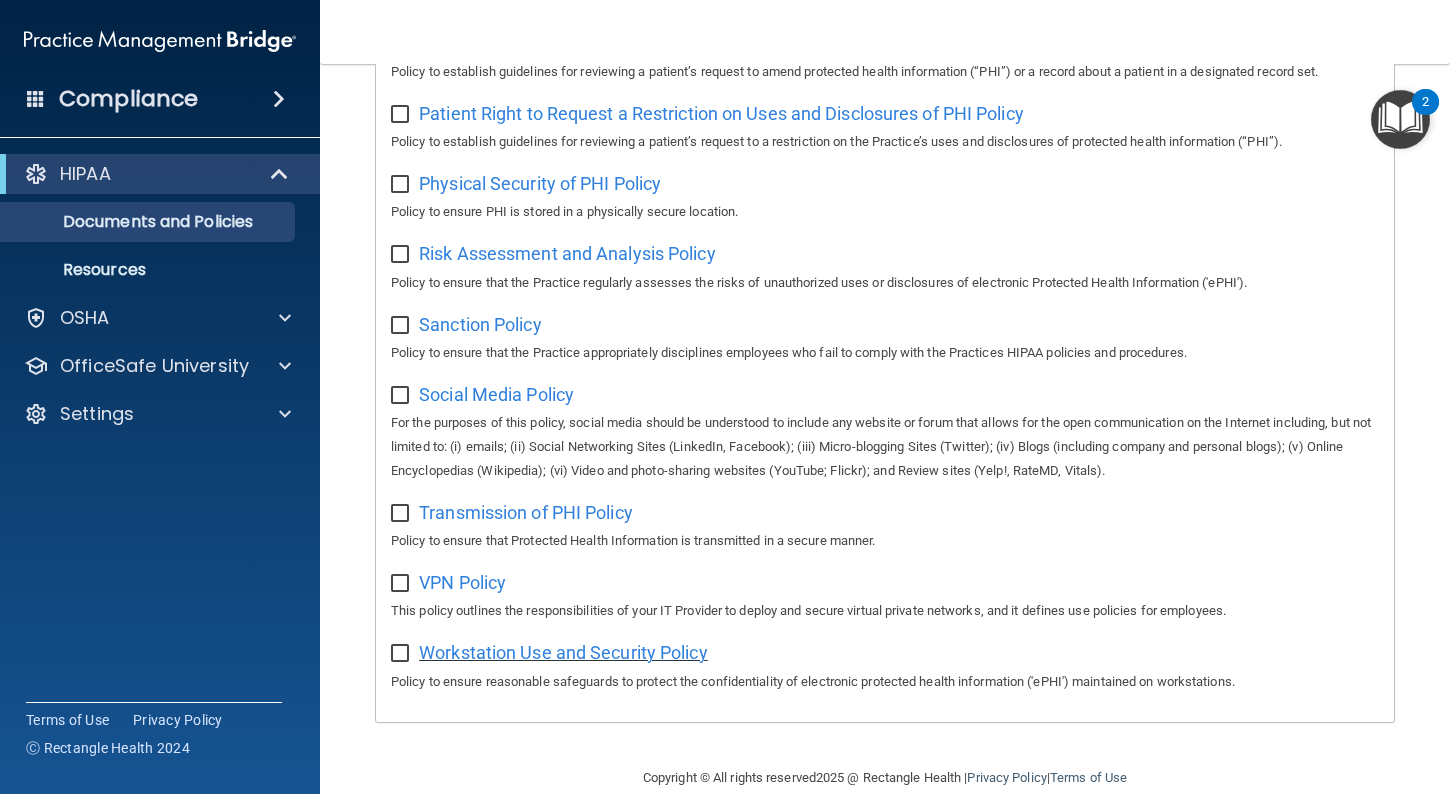 click on "Workstation Use and Security Policy" at bounding box center [563, 652] 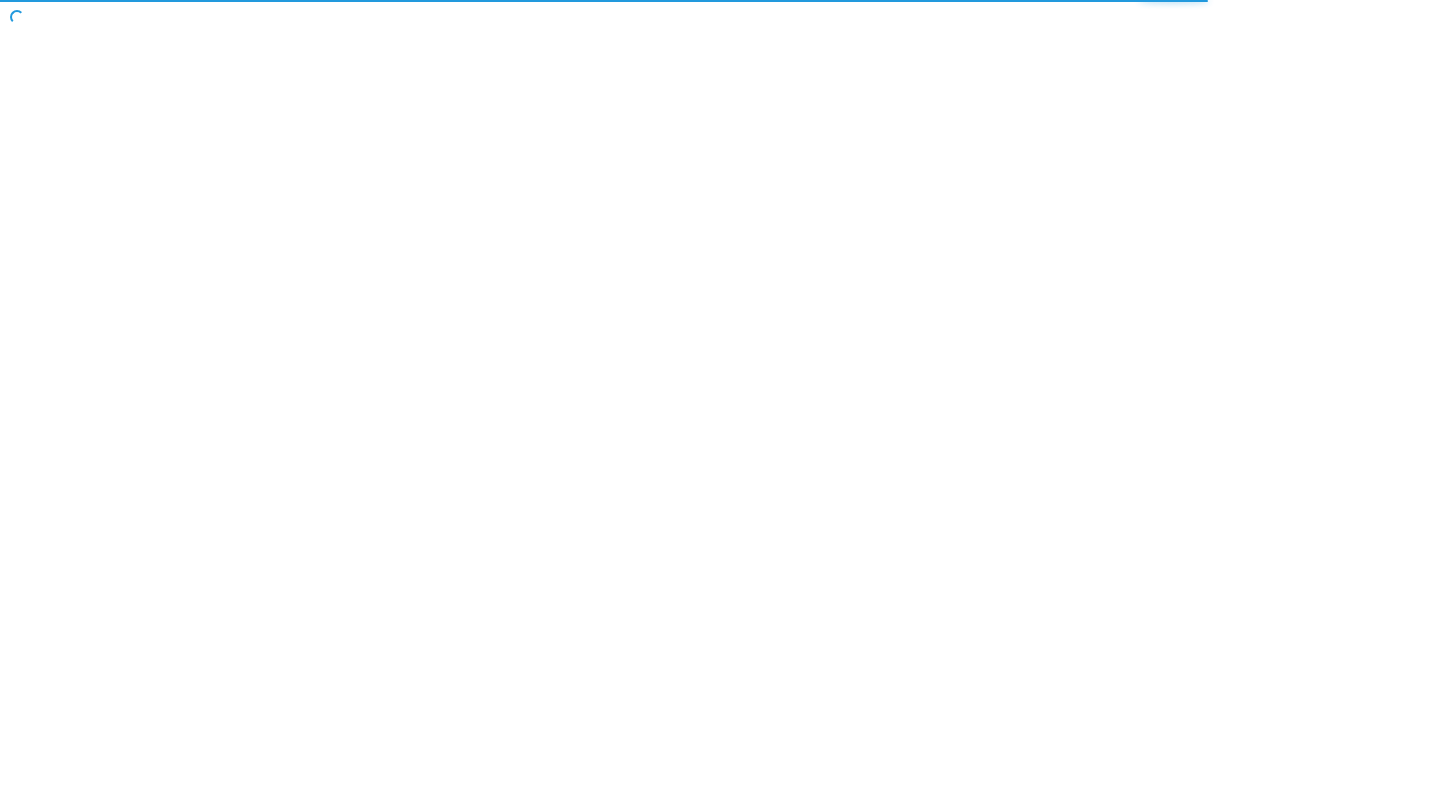 scroll, scrollTop: 0, scrollLeft: 0, axis: both 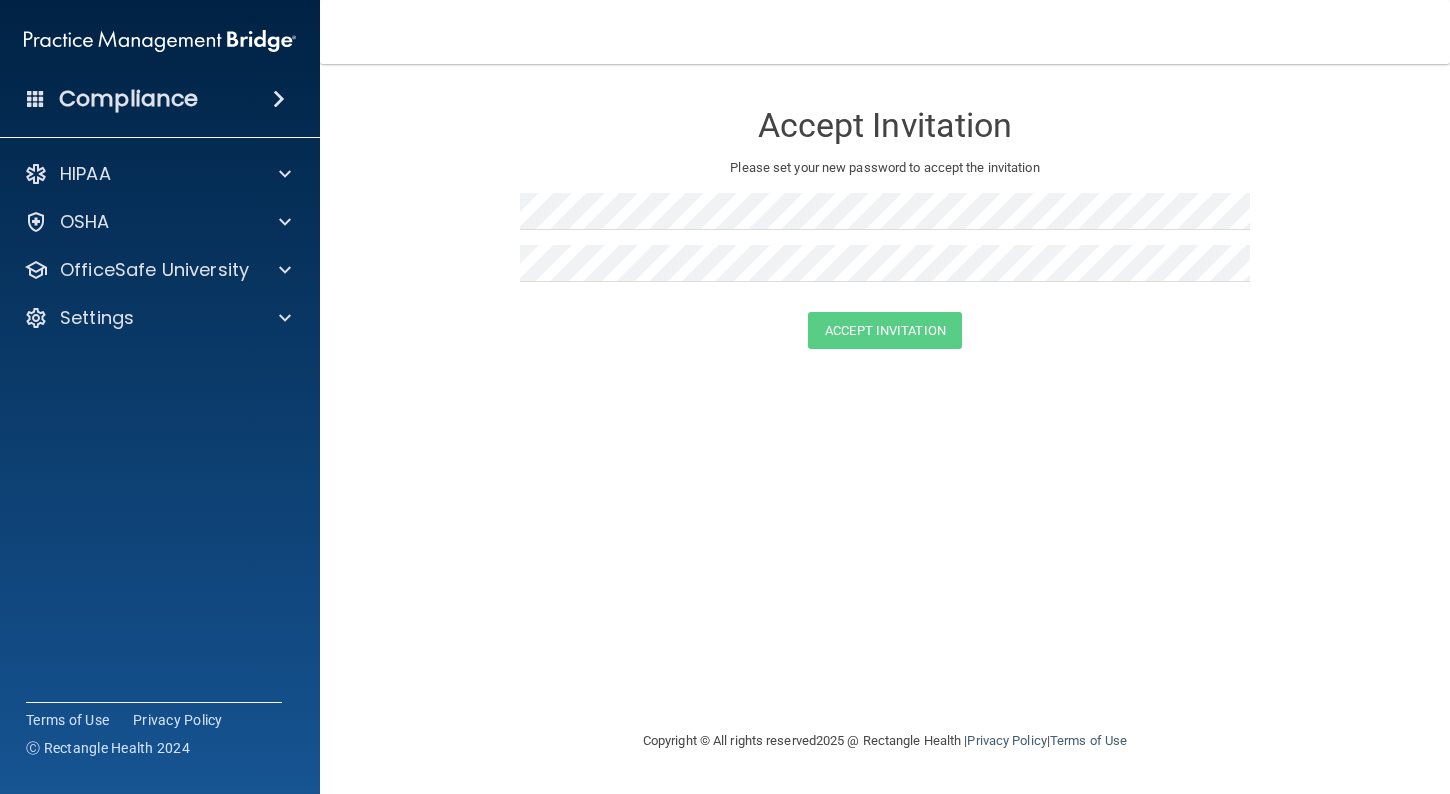 click at bounding box center (279, 99) 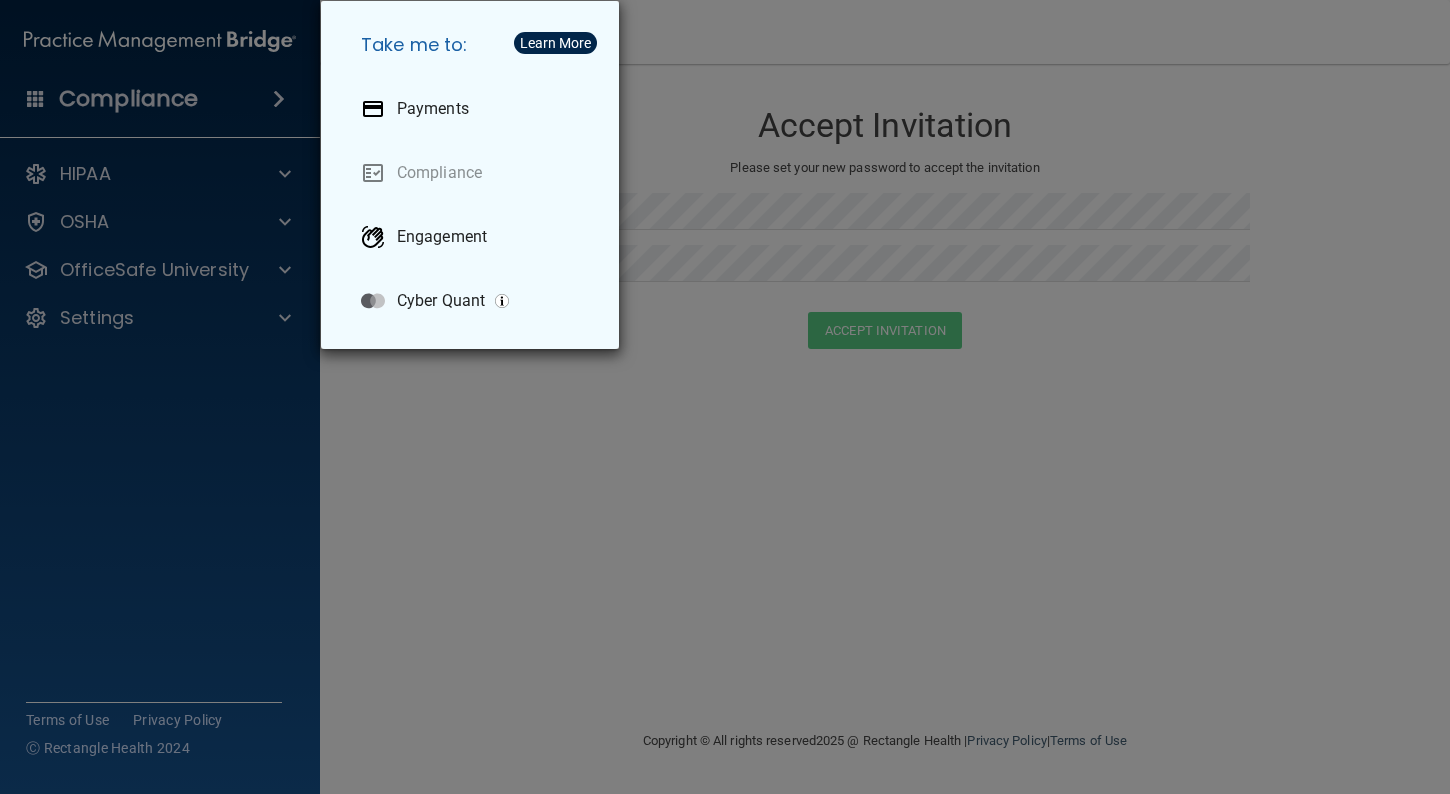 click on "Take me to:             Payments                   Compliance                     Engagement                     Cyber Quant" at bounding box center (725, 397) 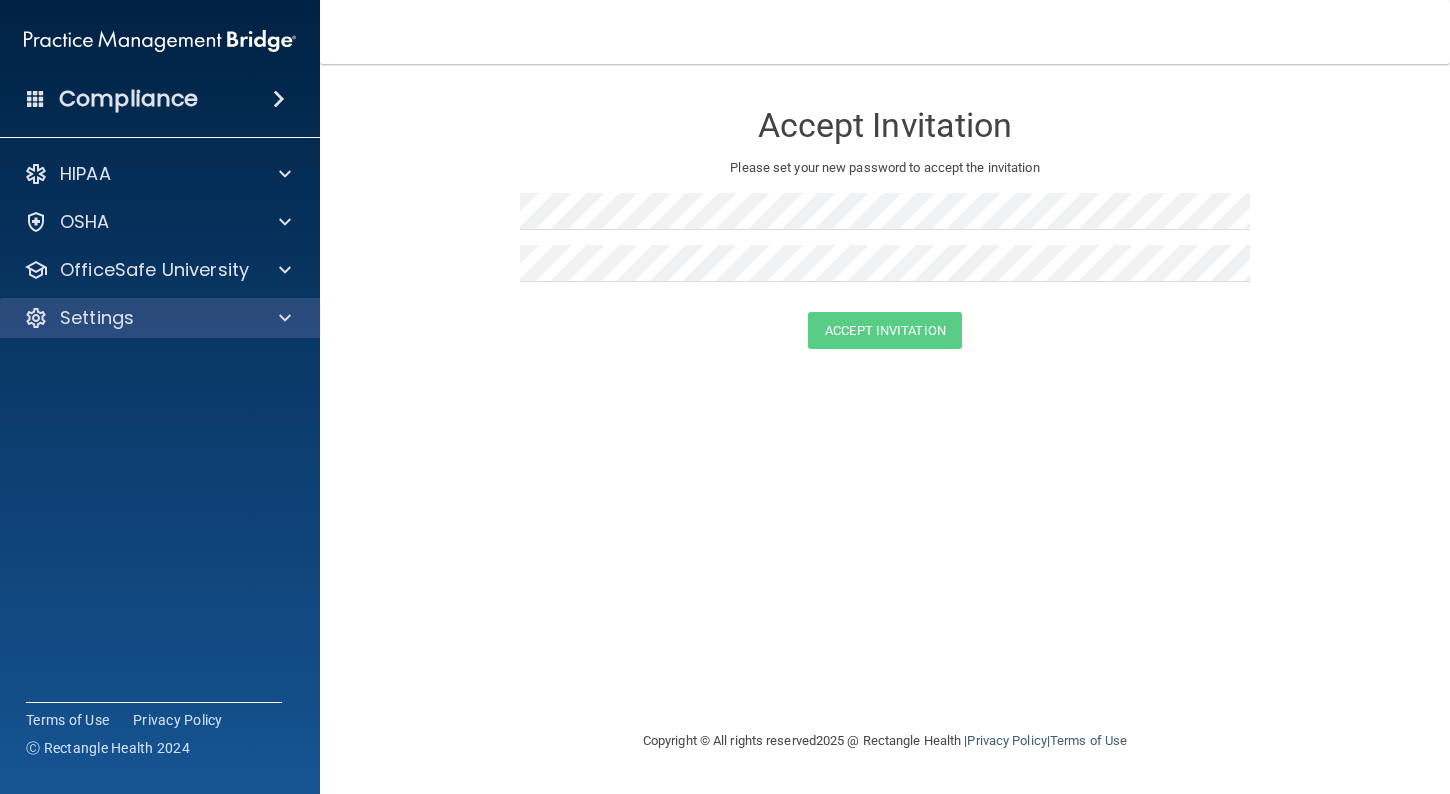 click on "Settings" at bounding box center [133, 318] 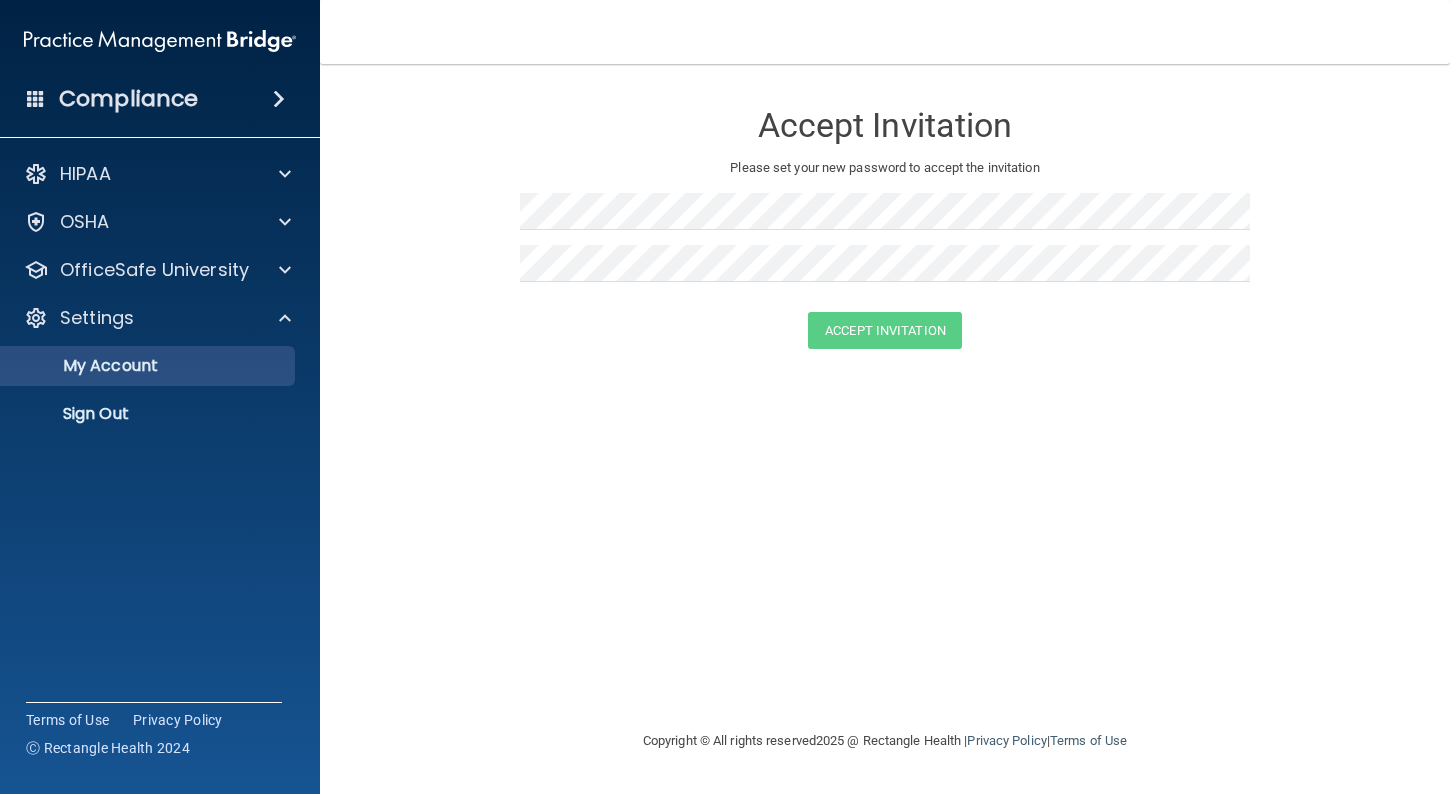 click on "My Account" at bounding box center (149, 366) 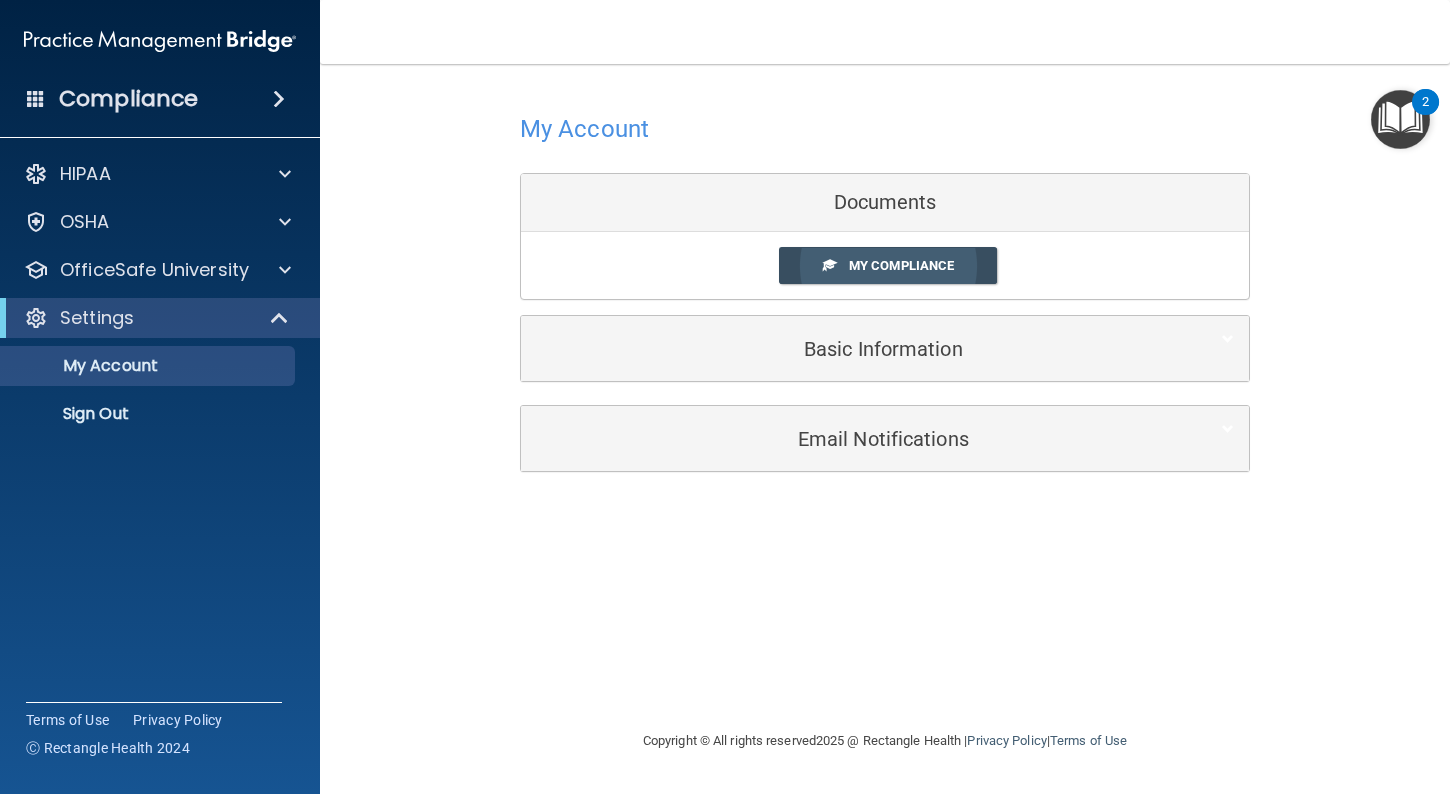 click on "My Compliance" at bounding box center [901, 265] 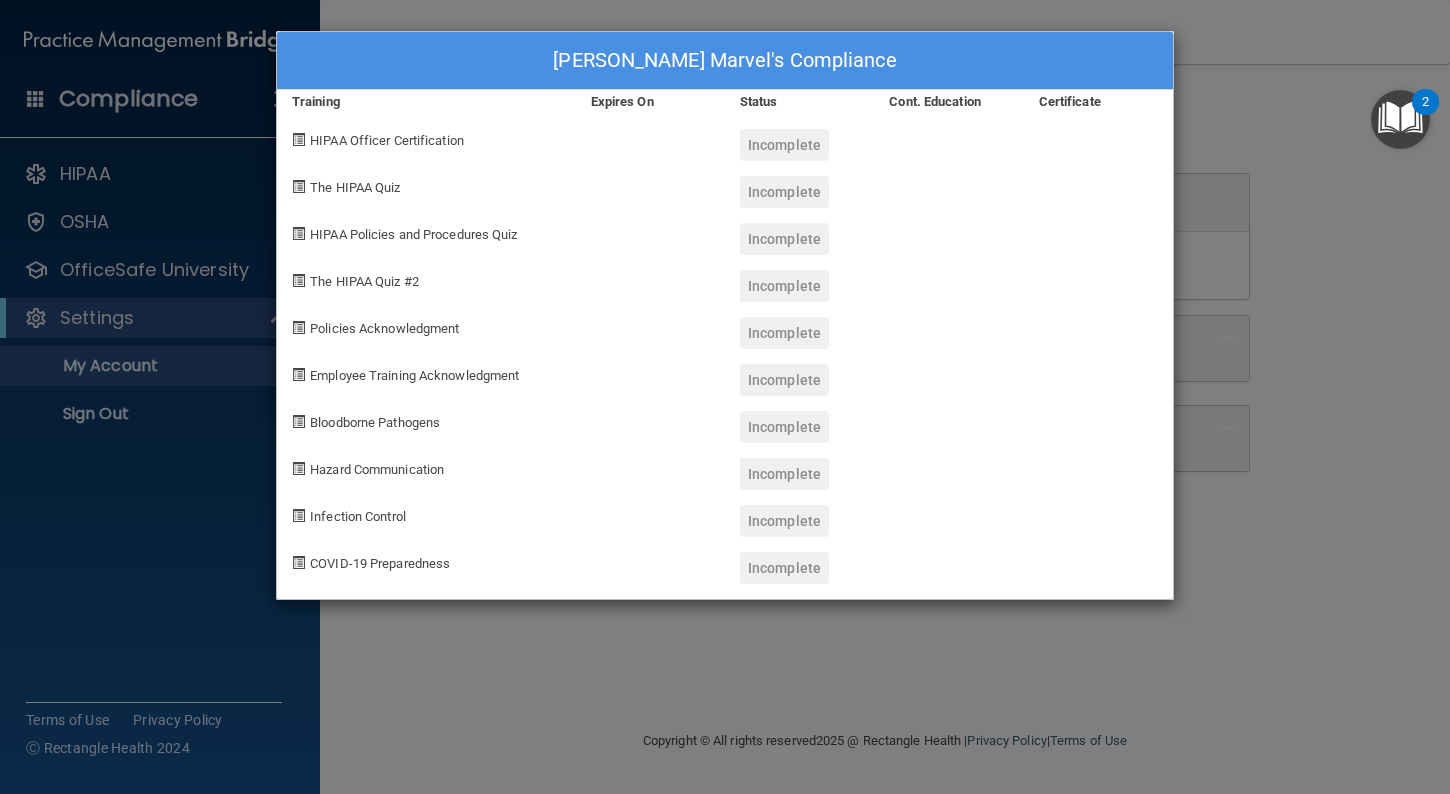 click on "[PERSON_NAME] Marvel's Compliance      Training   Expires On   Status   Cont. Education   Certificate         HIPAA Officer Certification             Incomplete                      The HIPAA Quiz             Incomplete                      HIPAA Policies and Procedures Quiz             Incomplete                      The HIPAA Quiz #2             Incomplete                      Policies Acknowledgment             Incomplete                      Employee Training Acknowledgment             Incomplete                      Bloodborne Pathogens             Incomplete                      Hazard Communication             Incomplete                      Infection Control             Incomplete                      COVID-19 Preparedness             Incomplete" at bounding box center (725, 397) 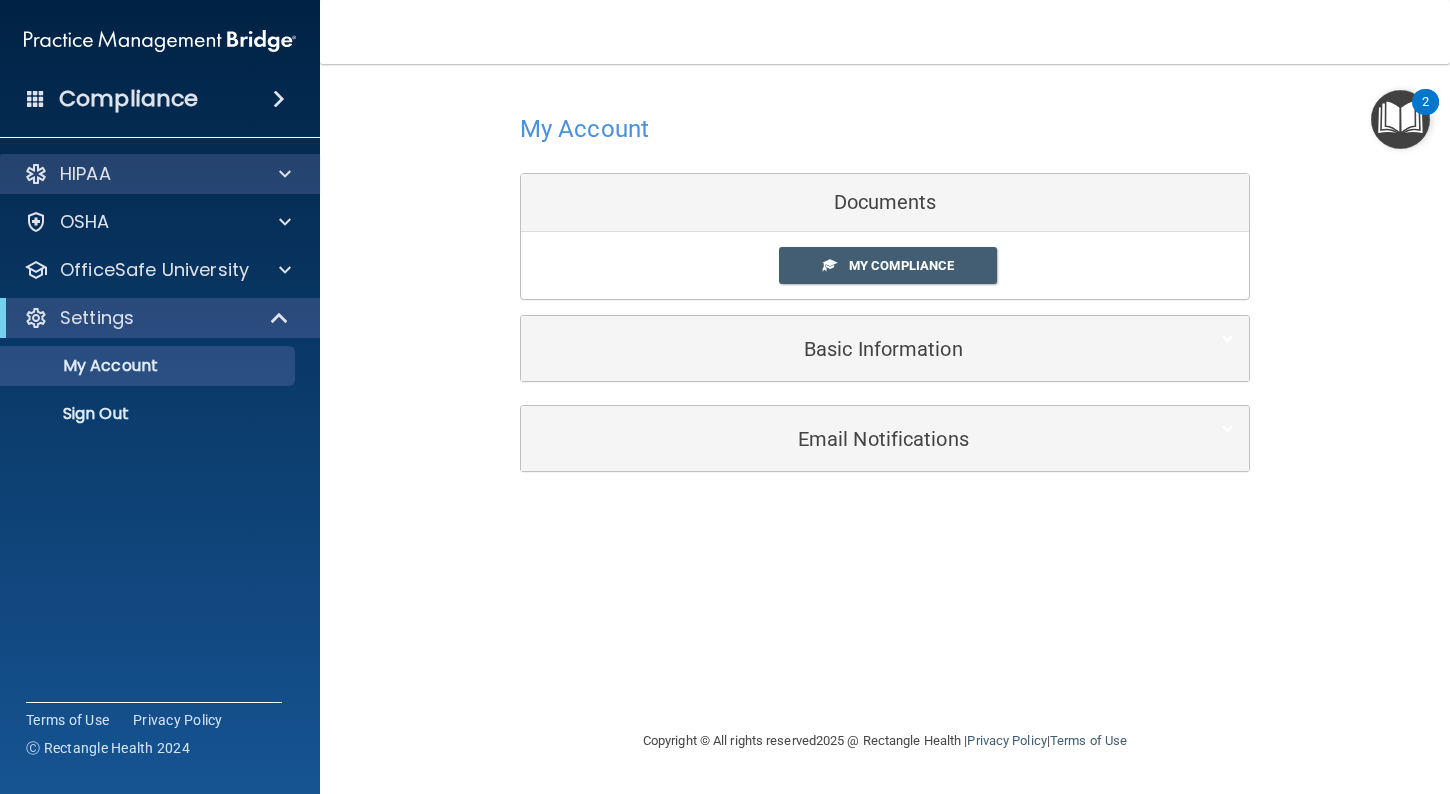 click at bounding box center [285, 174] 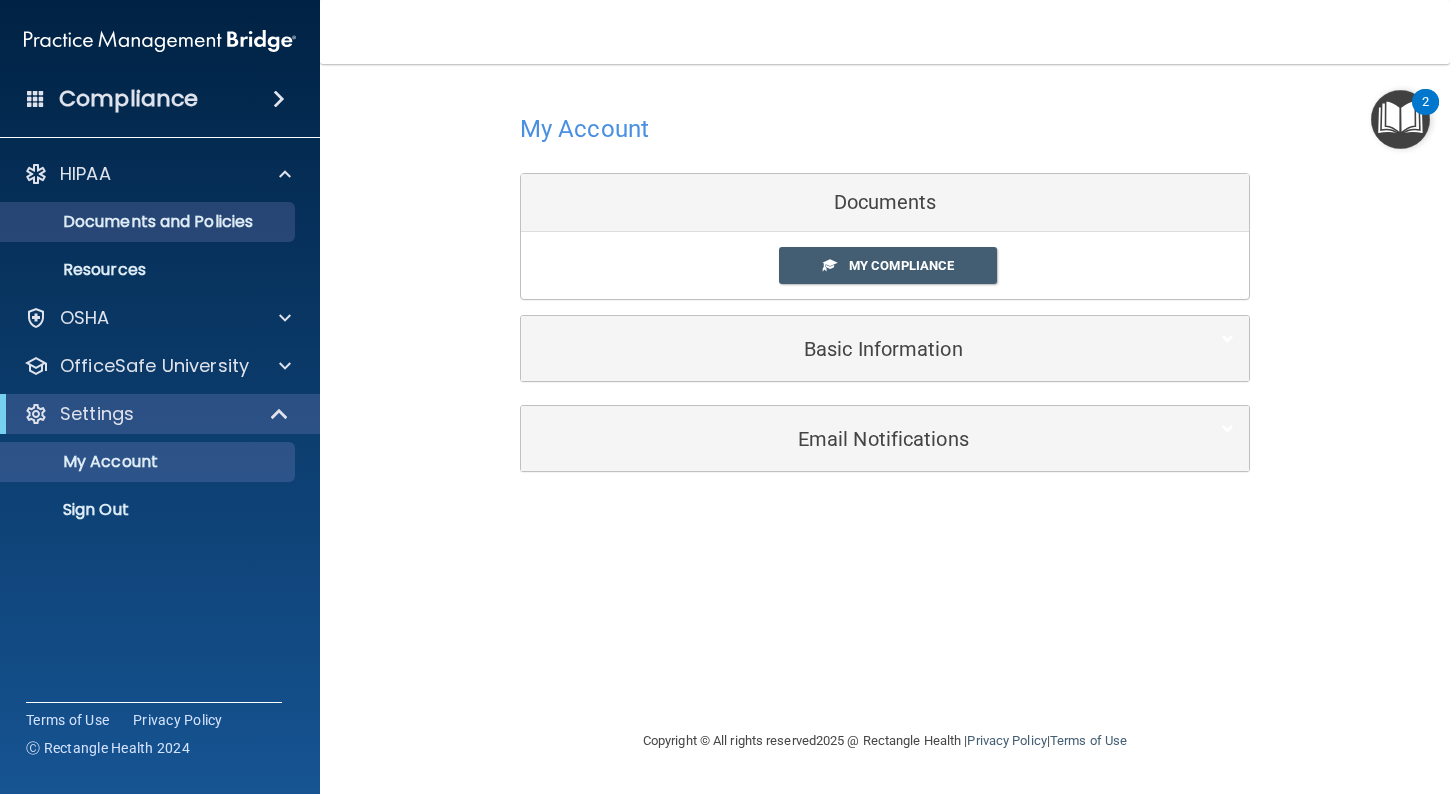 click on "Documents and Policies" at bounding box center [149, 222] 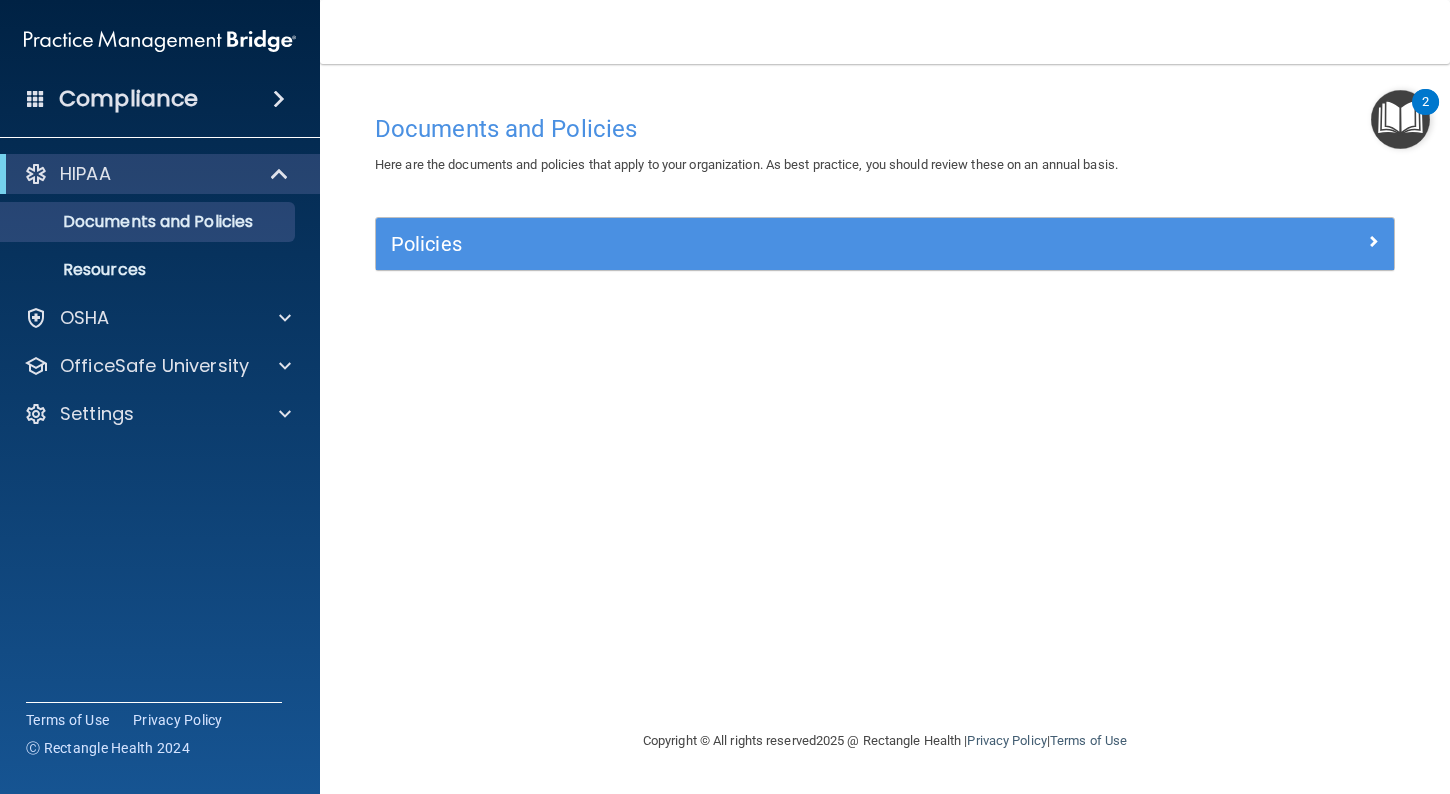 click on "Policies" at bounding box center (885, 244) 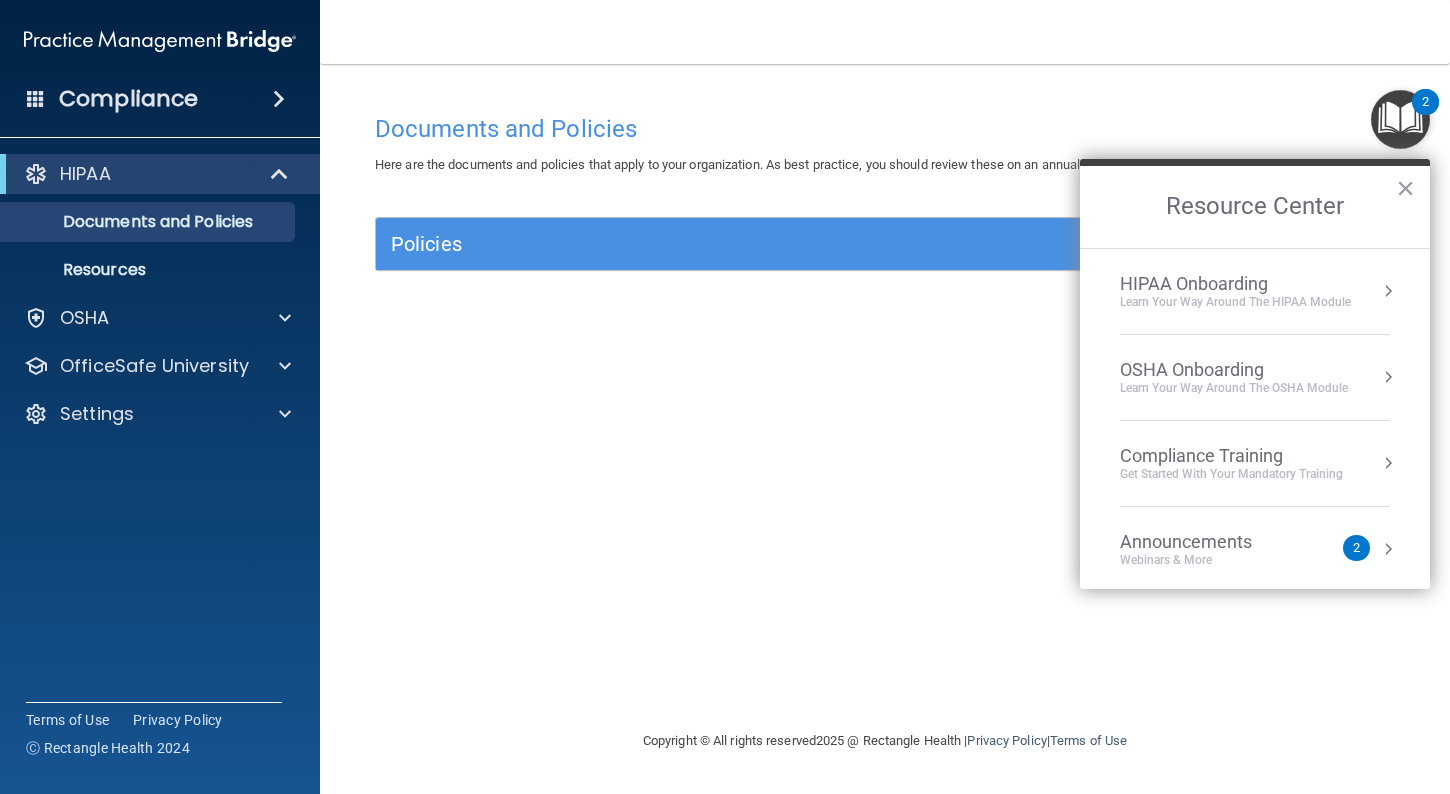 click on "Learn Your Way around the HIPAA module" at bounding box center [1235, 302] 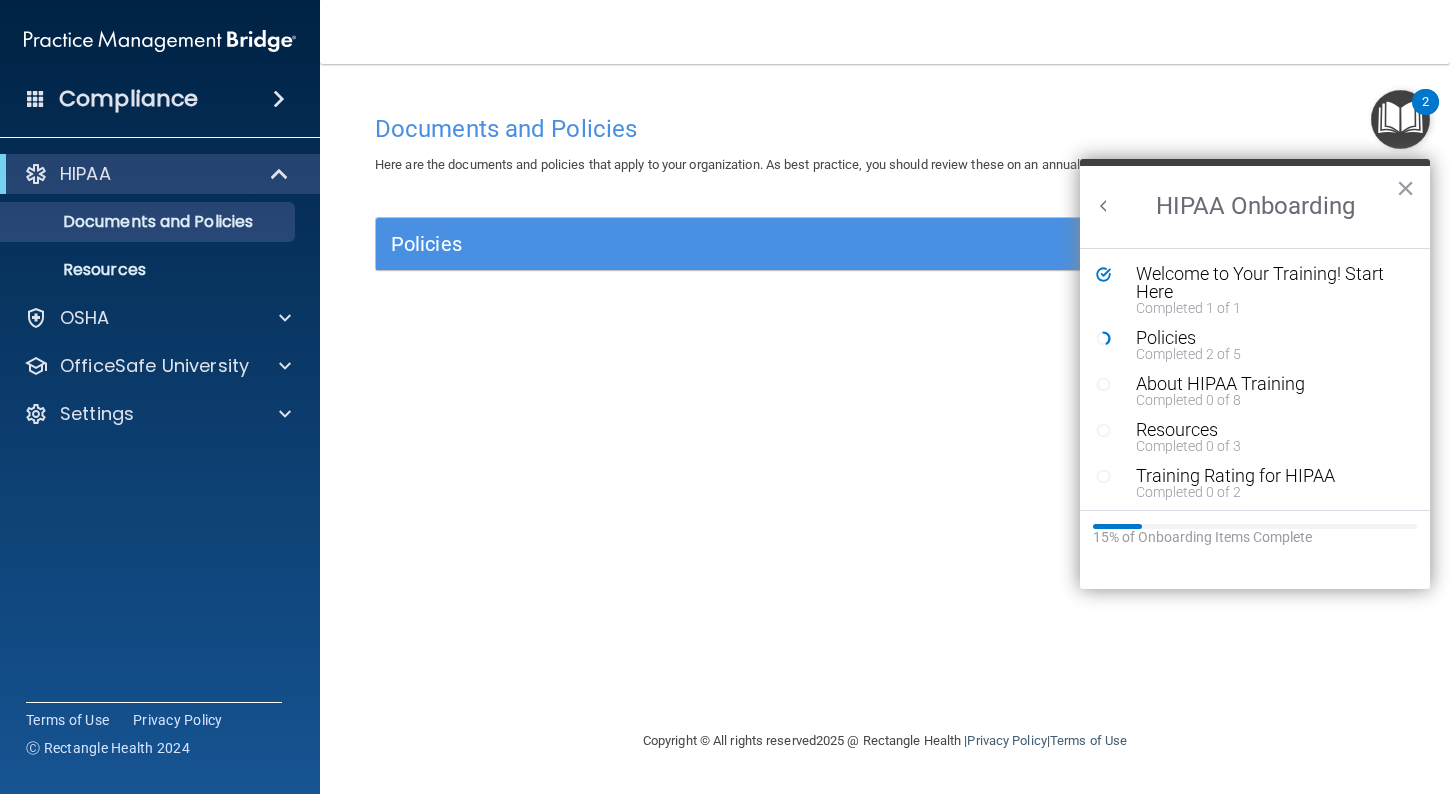 scroll, scrollTop: 0, scrollLeft: 0, axis: both 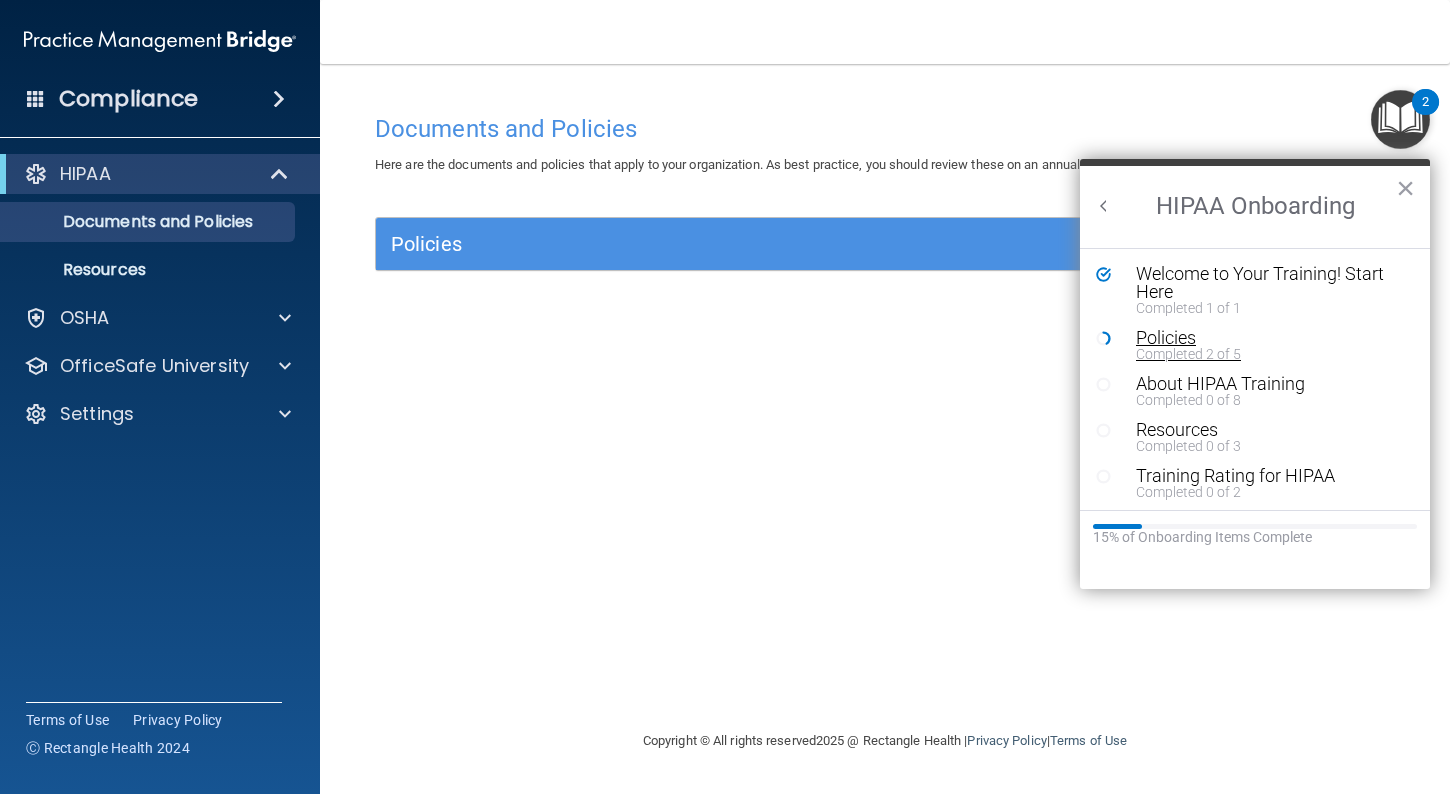 click on "Policies" at bounding box center (1270, 338) 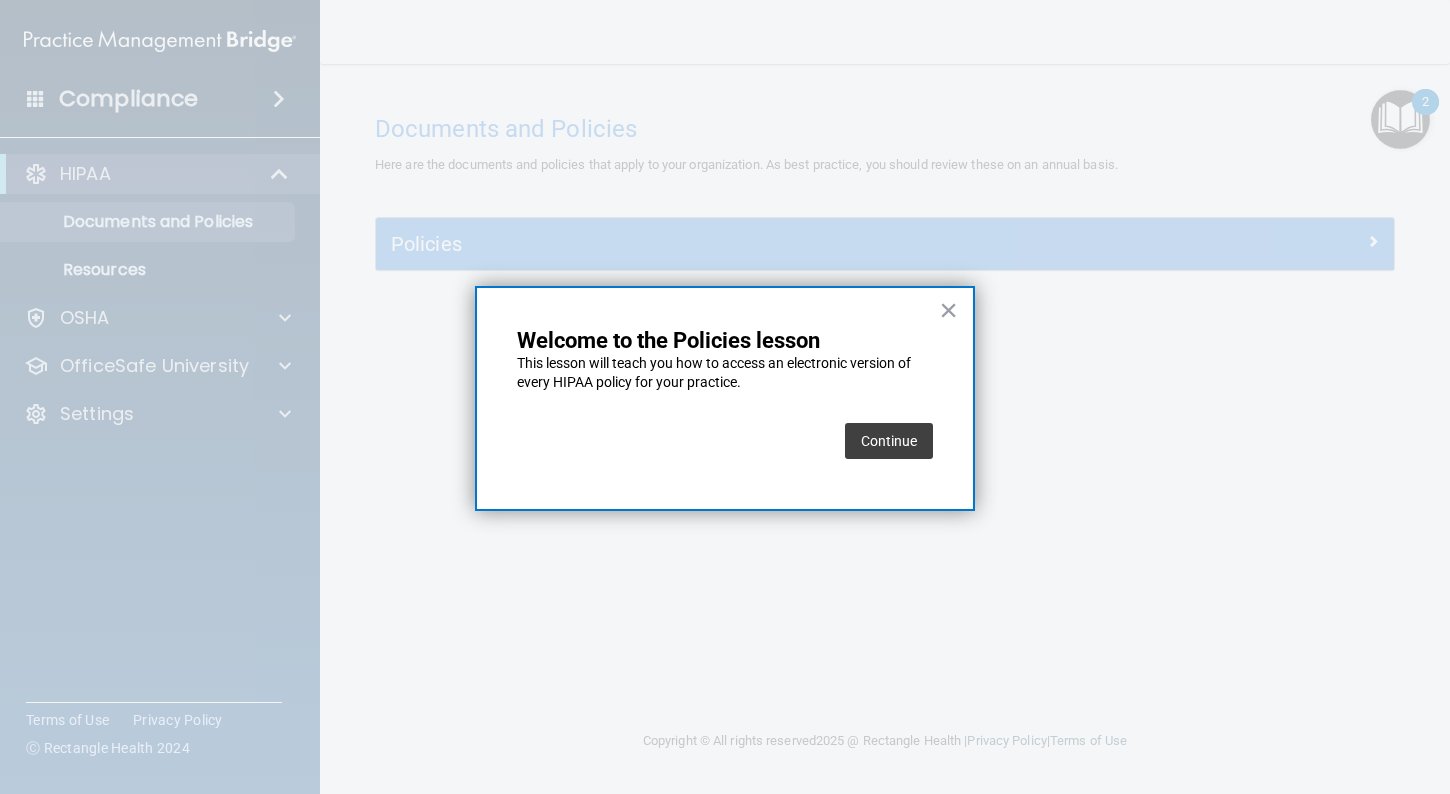 click on "Continue" at bounding box center [889, 441] 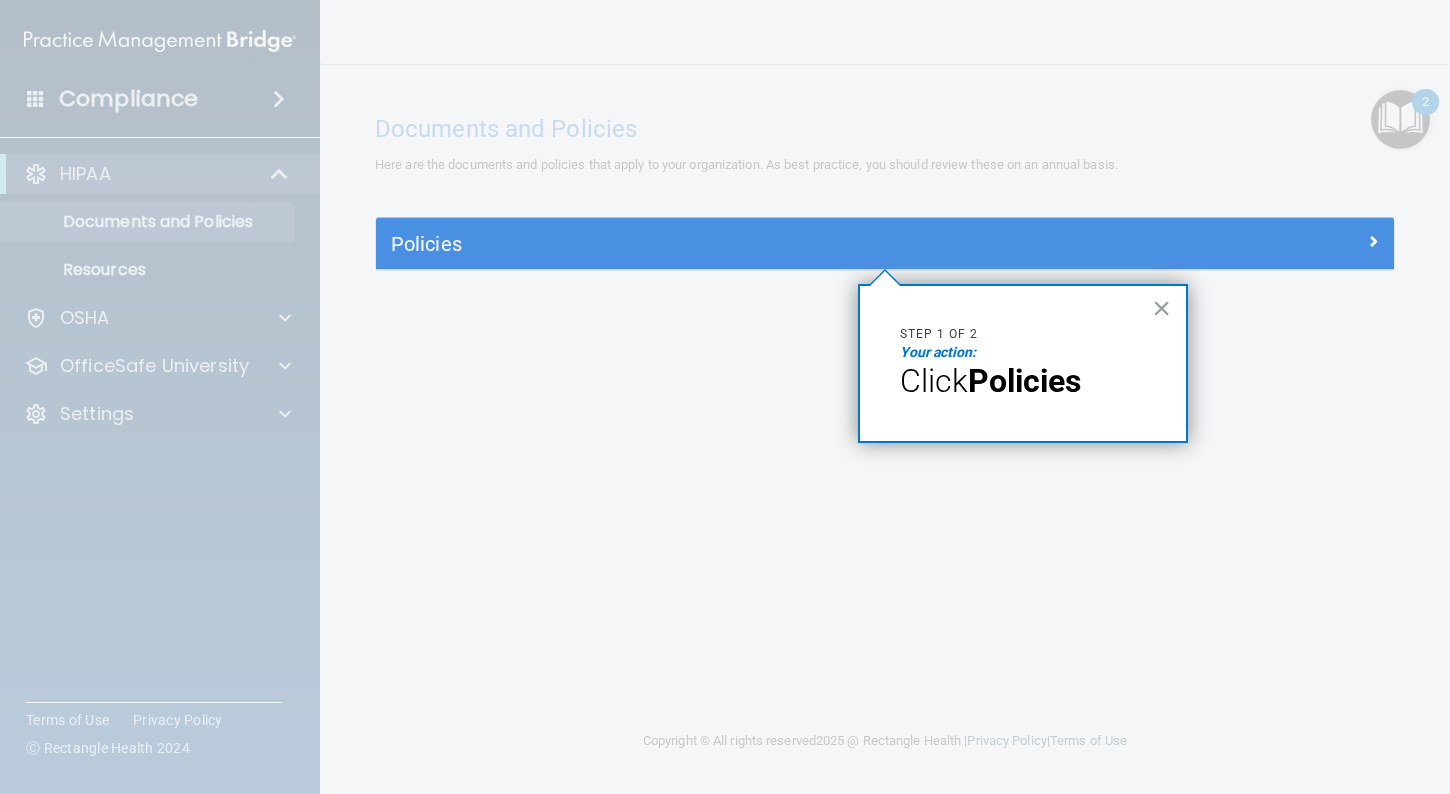 click on "Policies" at bounding box center [758, 244] 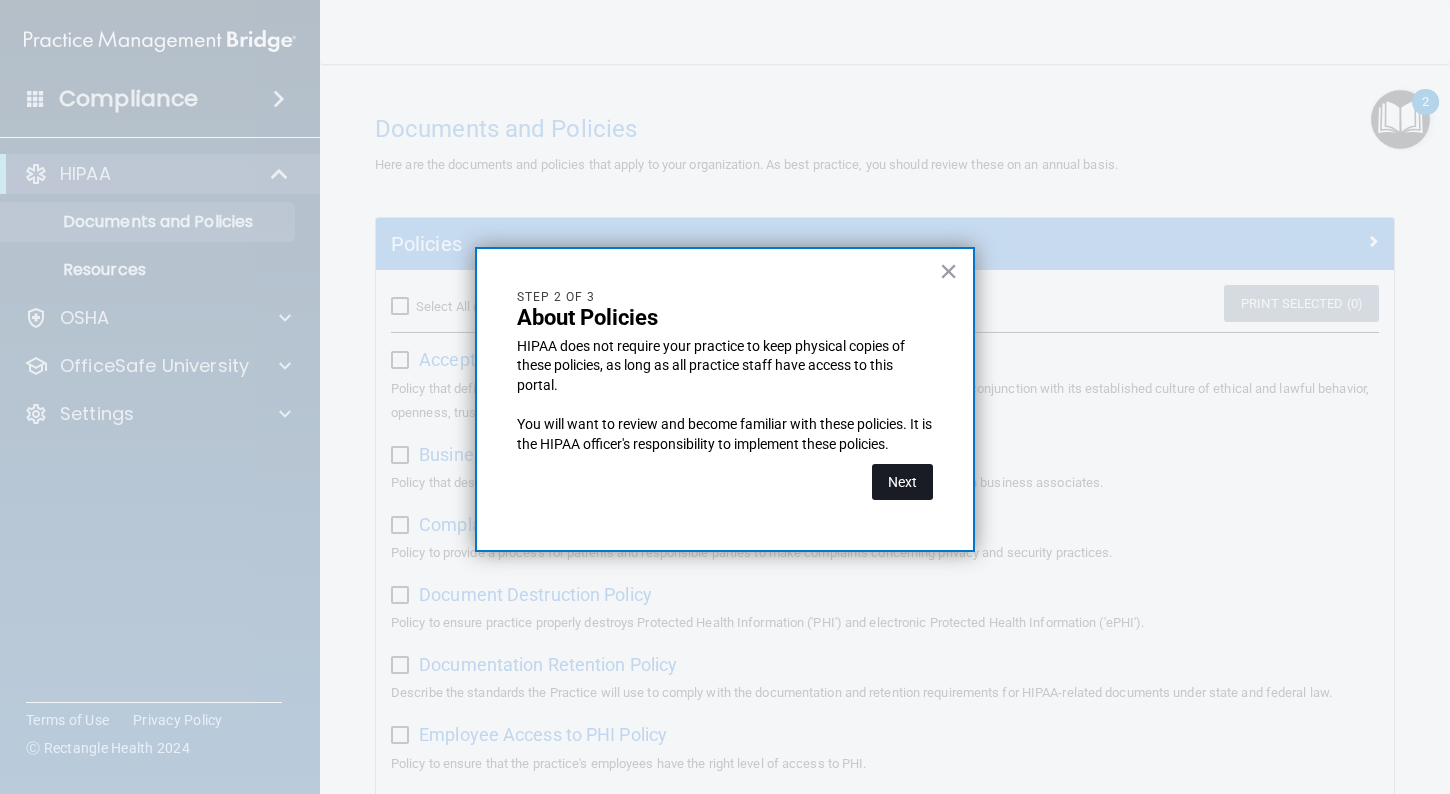 click on "Next" at bounding box center (902, 482) 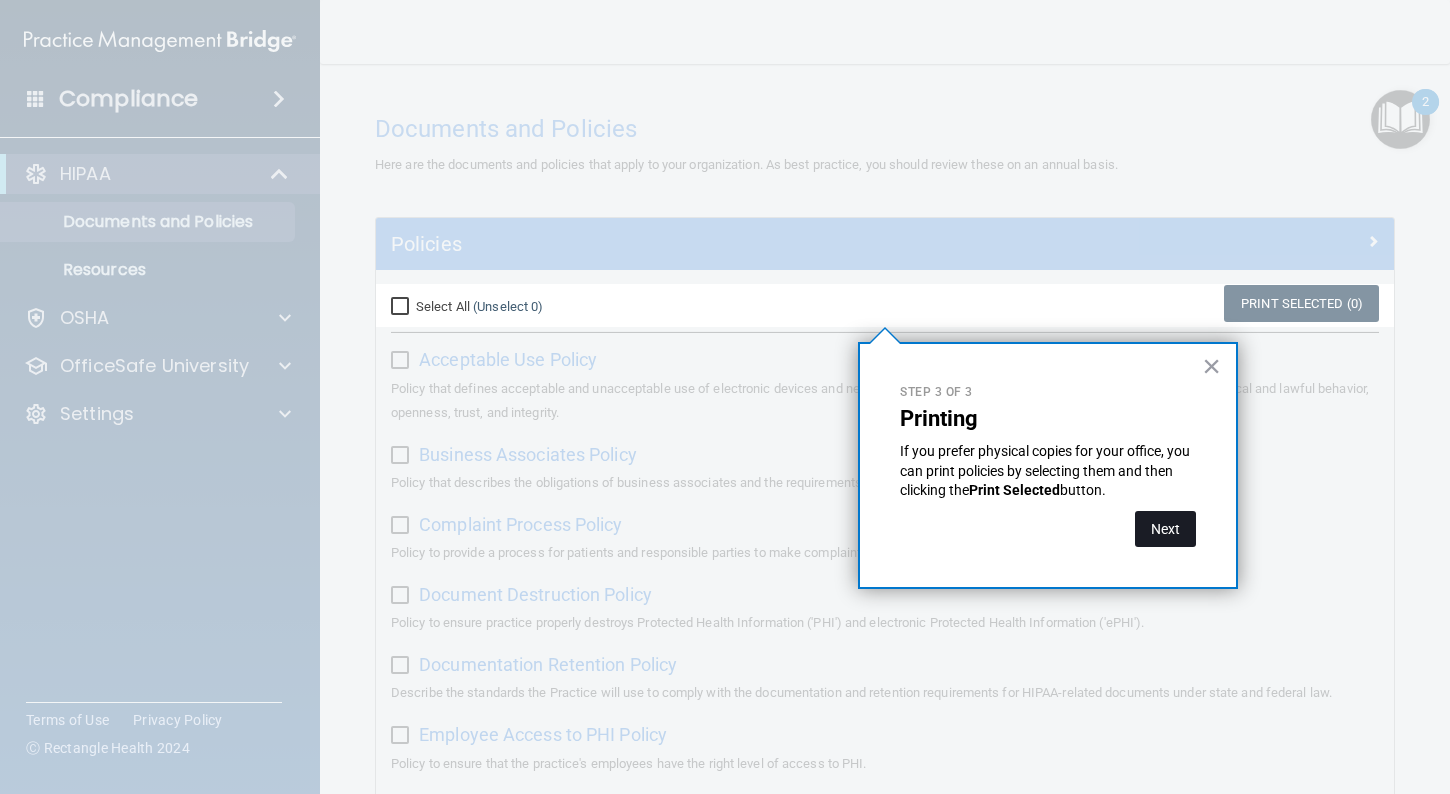 click on "Next" at bounding box center (1165, 529) 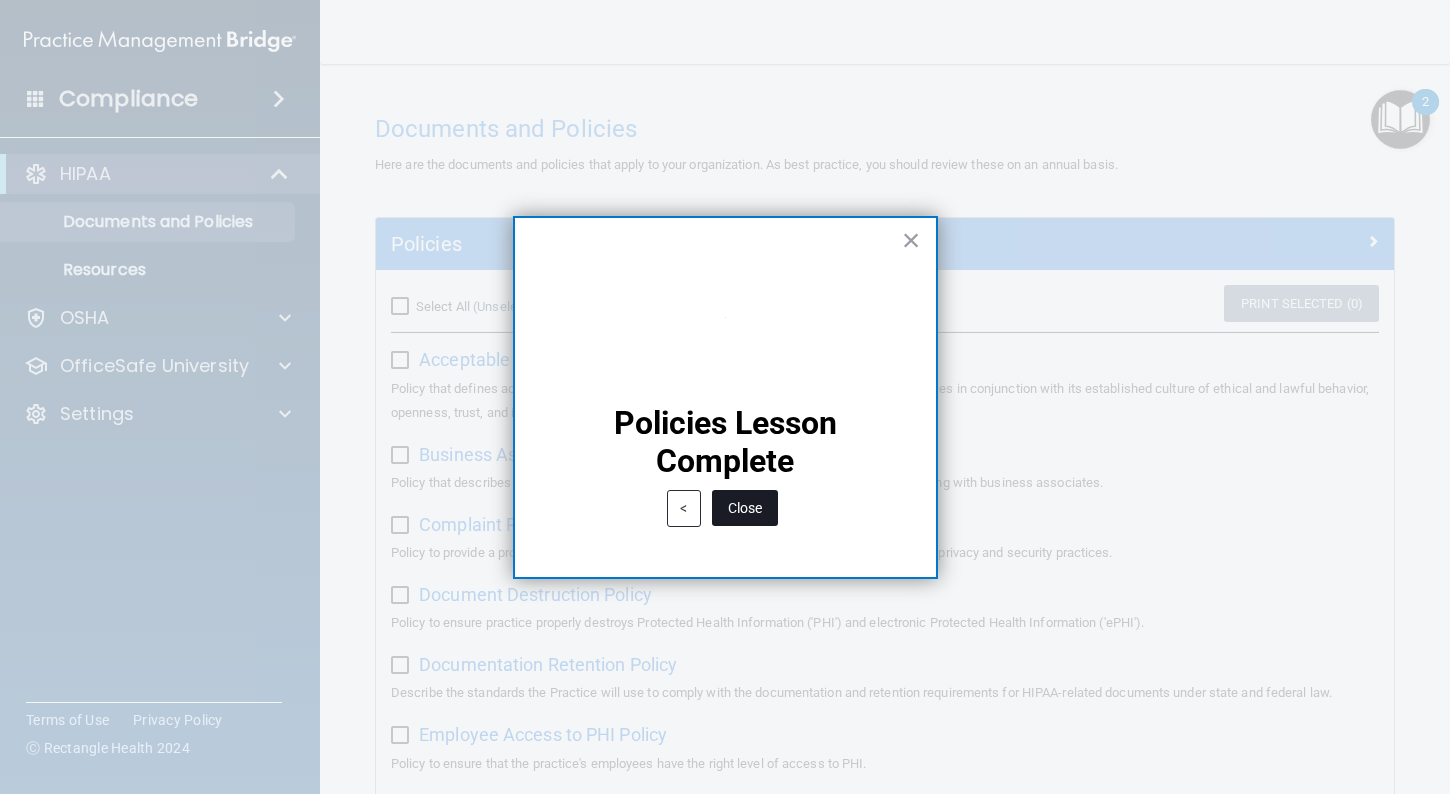 click on "Close" at bounding box center [745, 508] 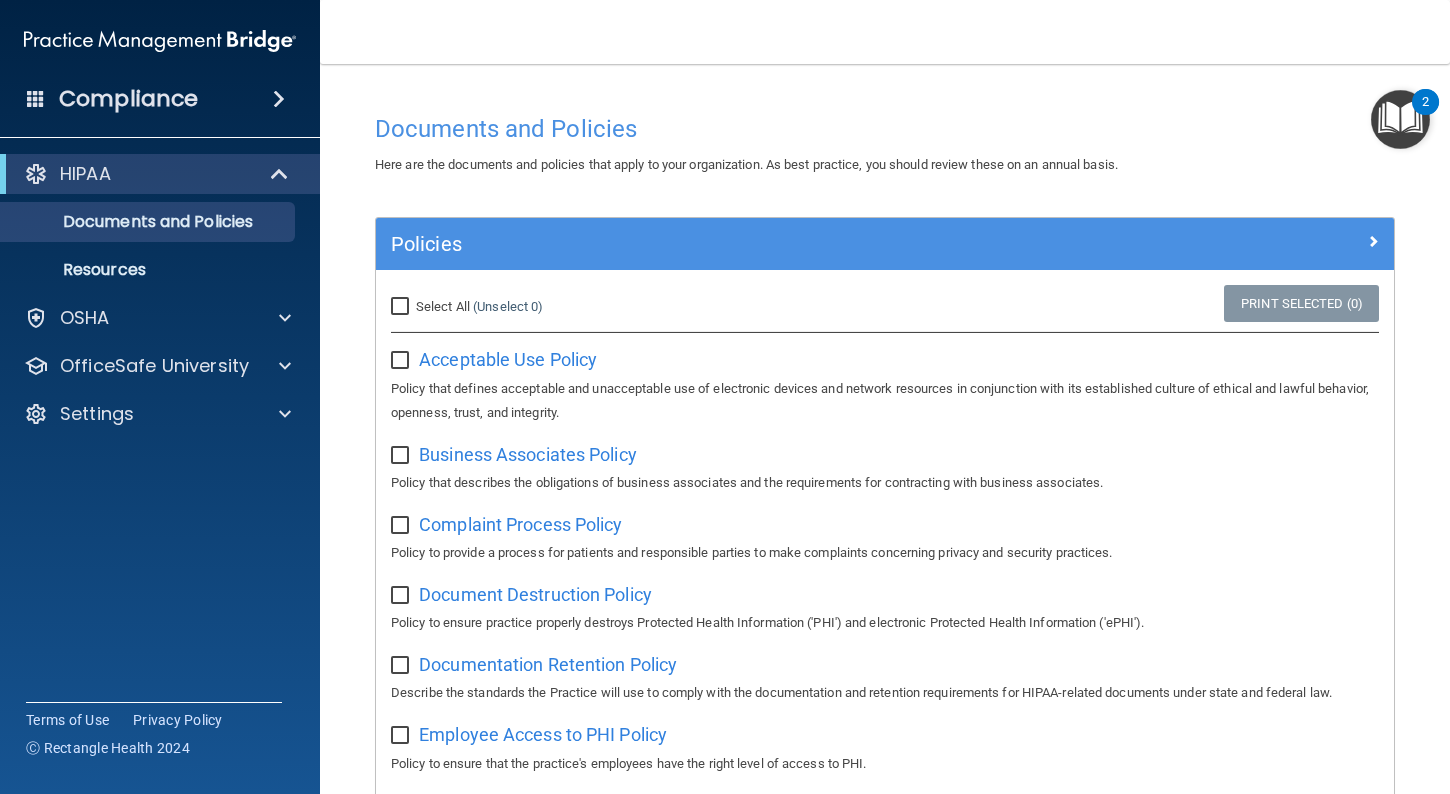 click at bounding box center [1400, 119] 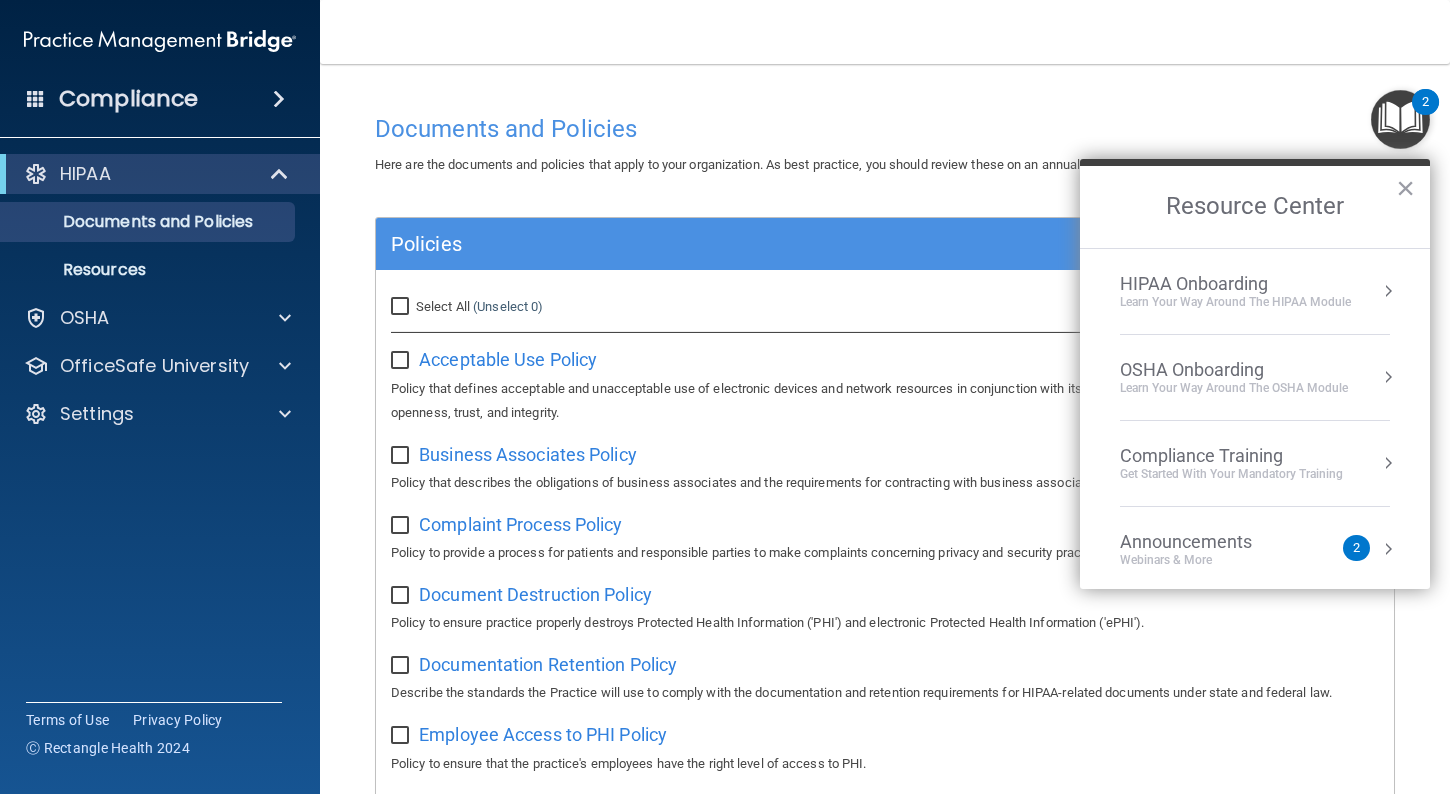click on "Learn Your Way around the HIPAA module" at bounding box center [1235, 302] 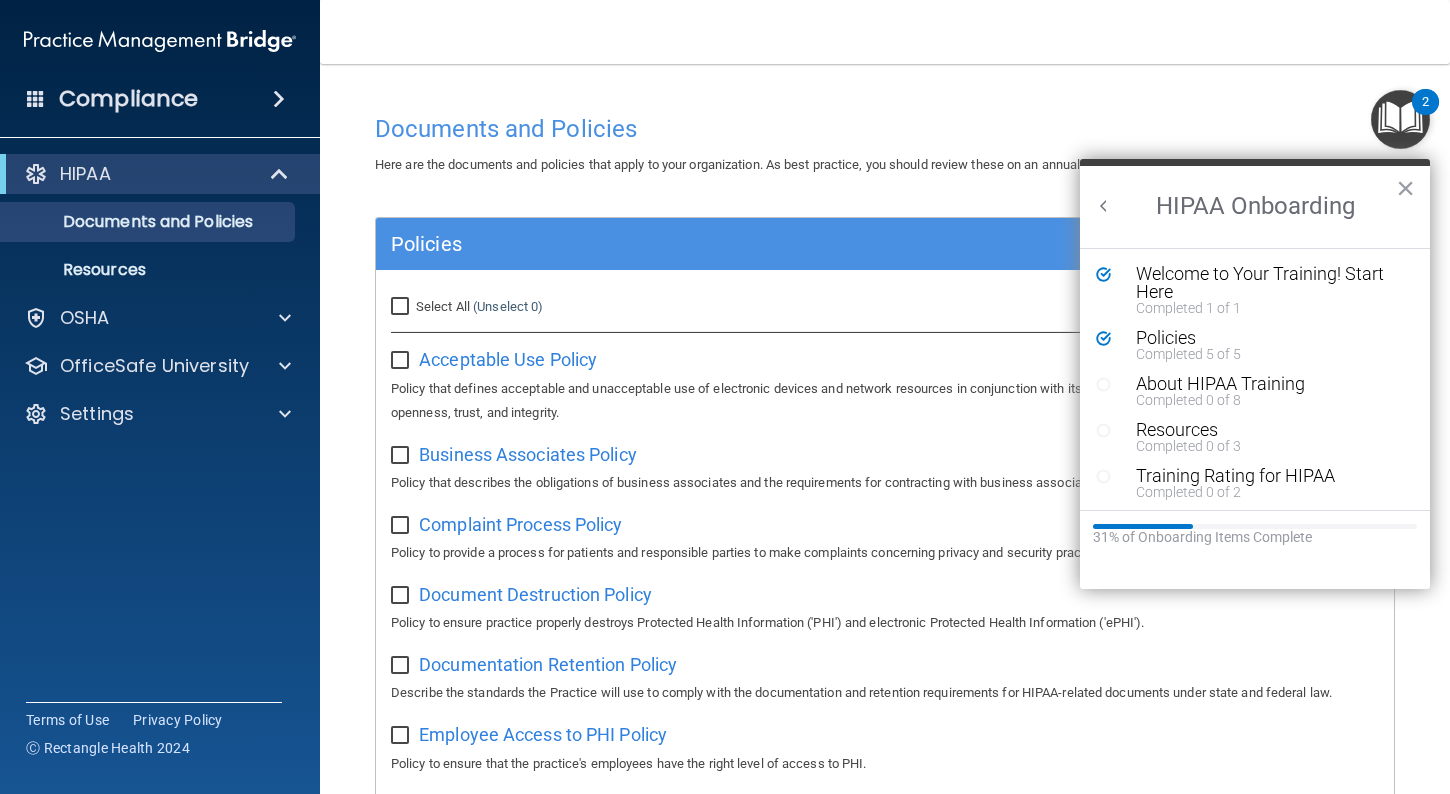 scroll, scrollTop: 0, scrollLeft: 0, axis: both 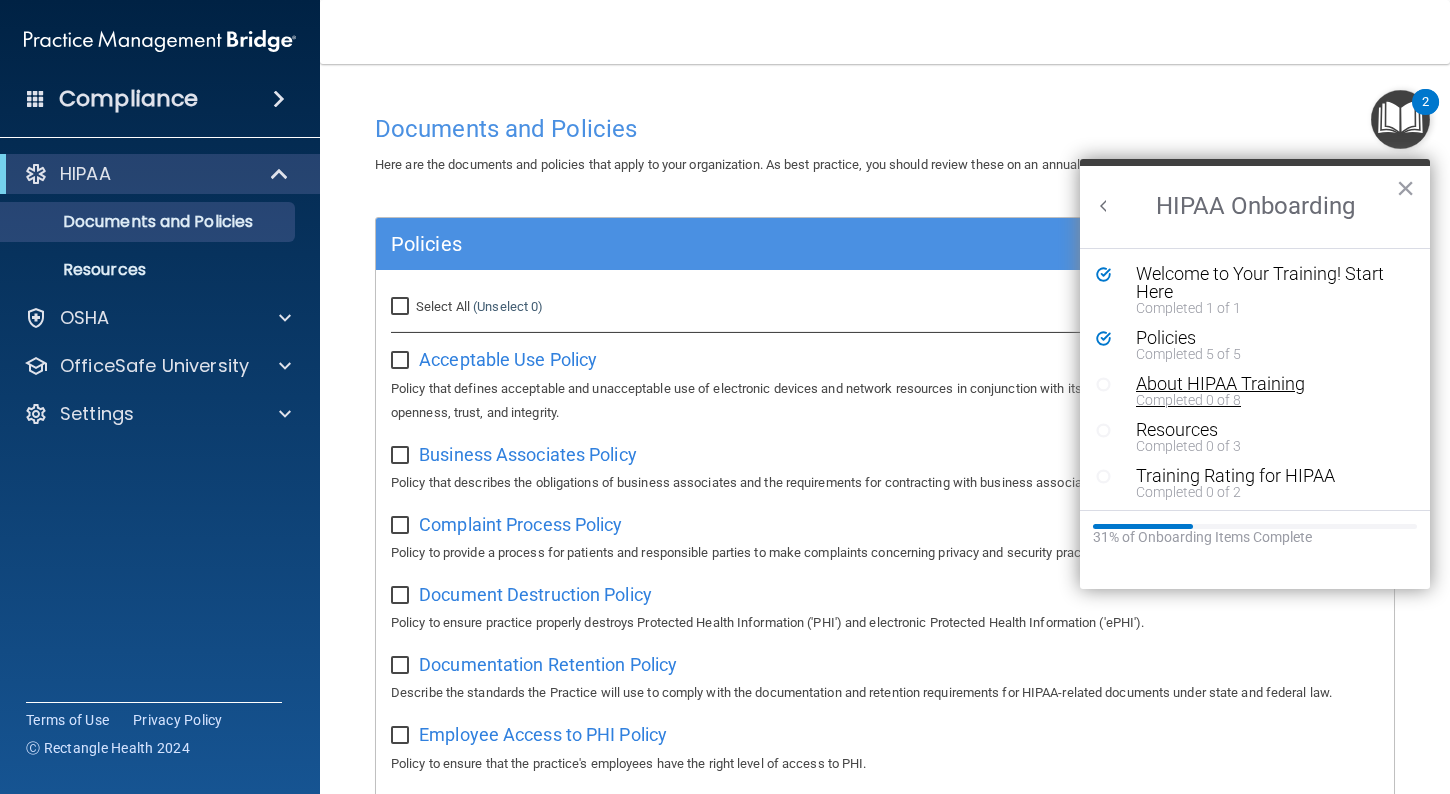 click on "About HIPAA Training" at bounding box center (1270, 384) 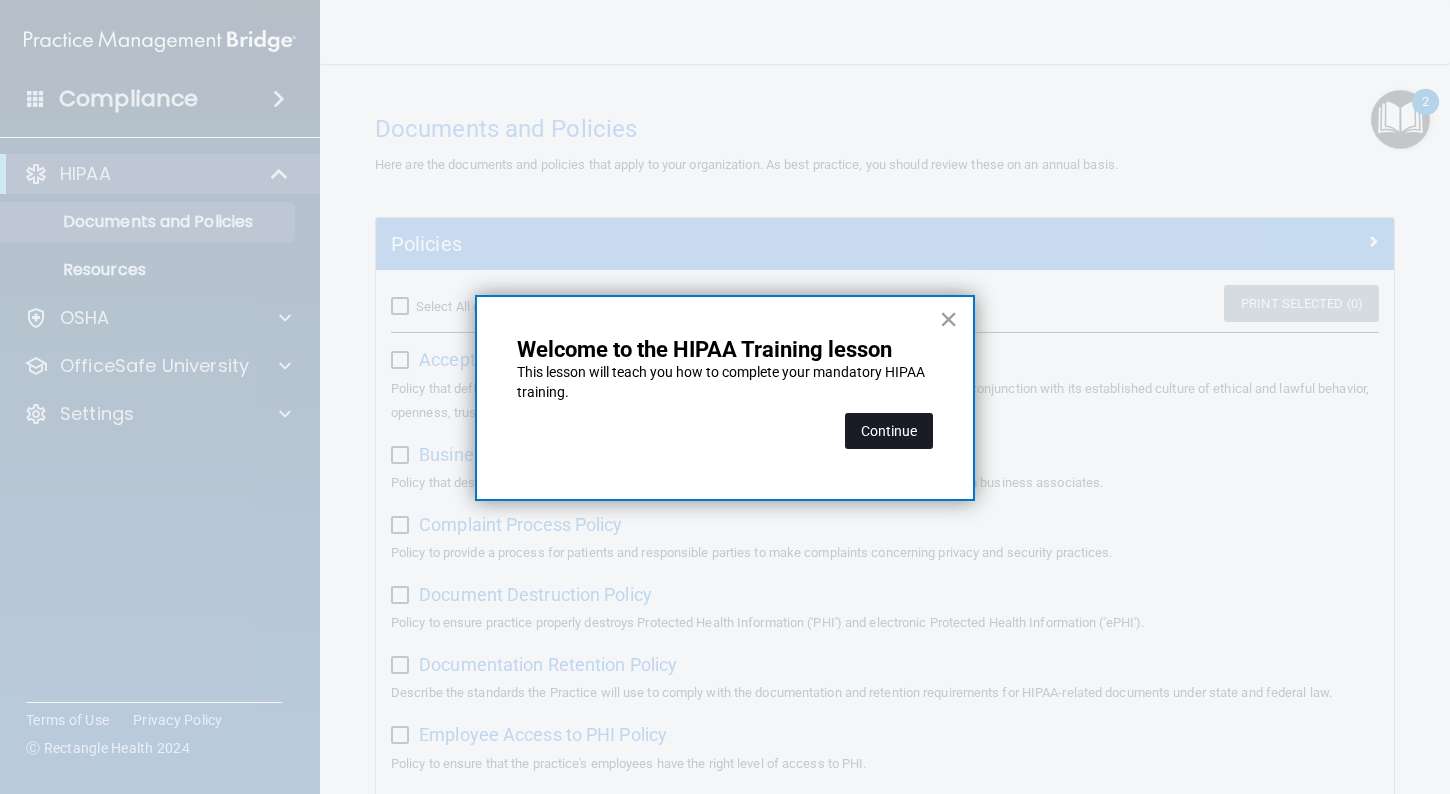 click on "Continue" at bounding box center [889, 431] 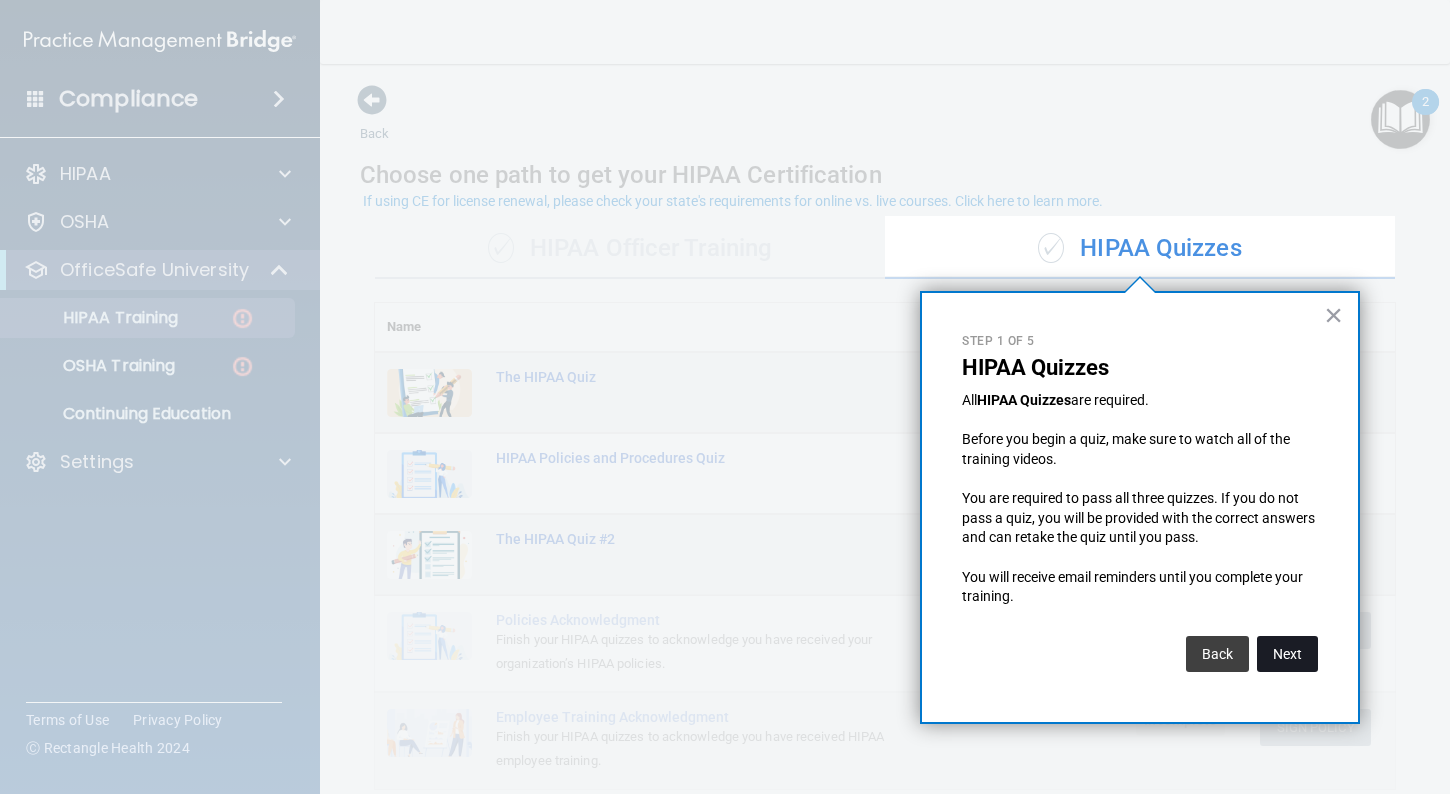 click on "Next" at bounding box center [1287, 654] 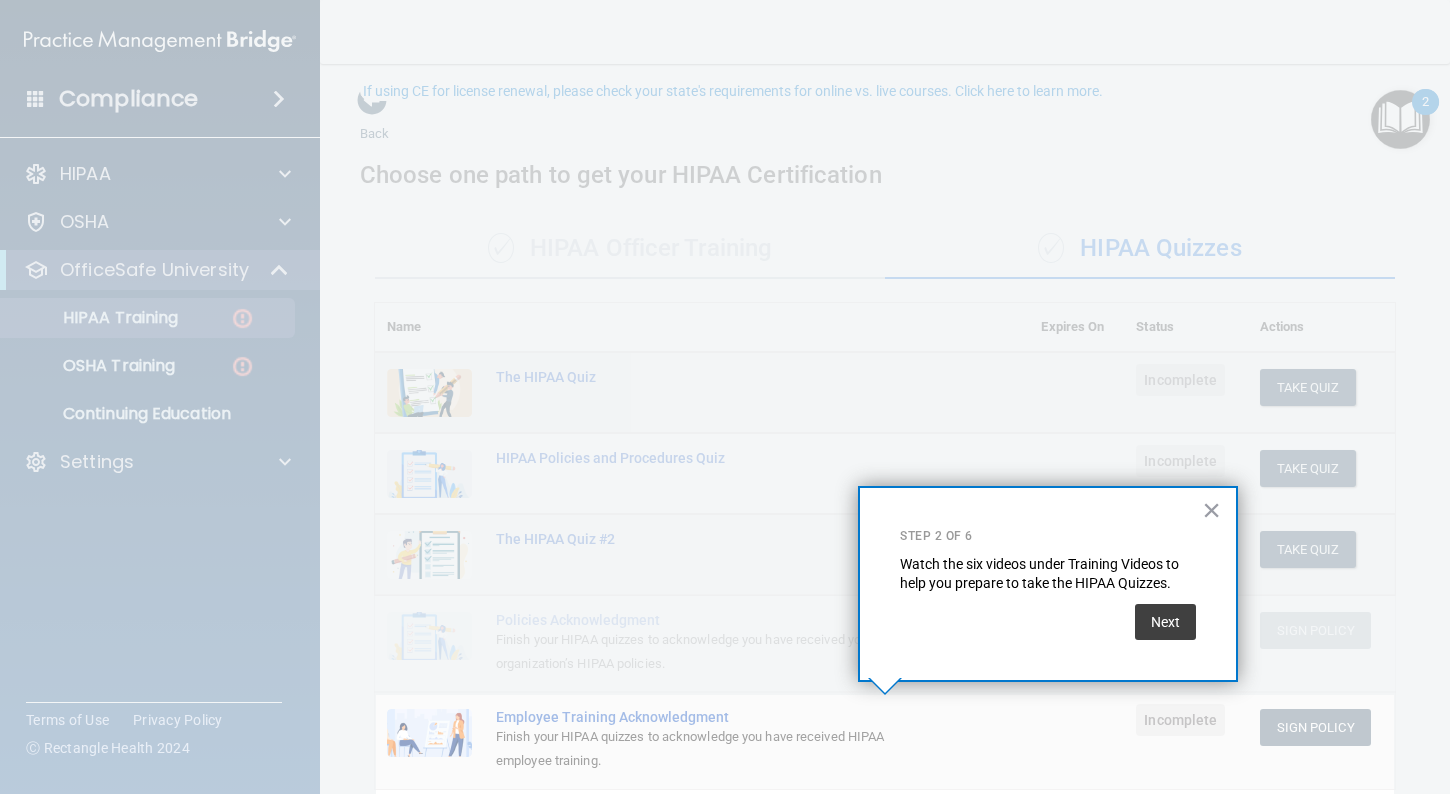 scroll, scrollTop: 110, scrollLeft: 0, axis: vertical 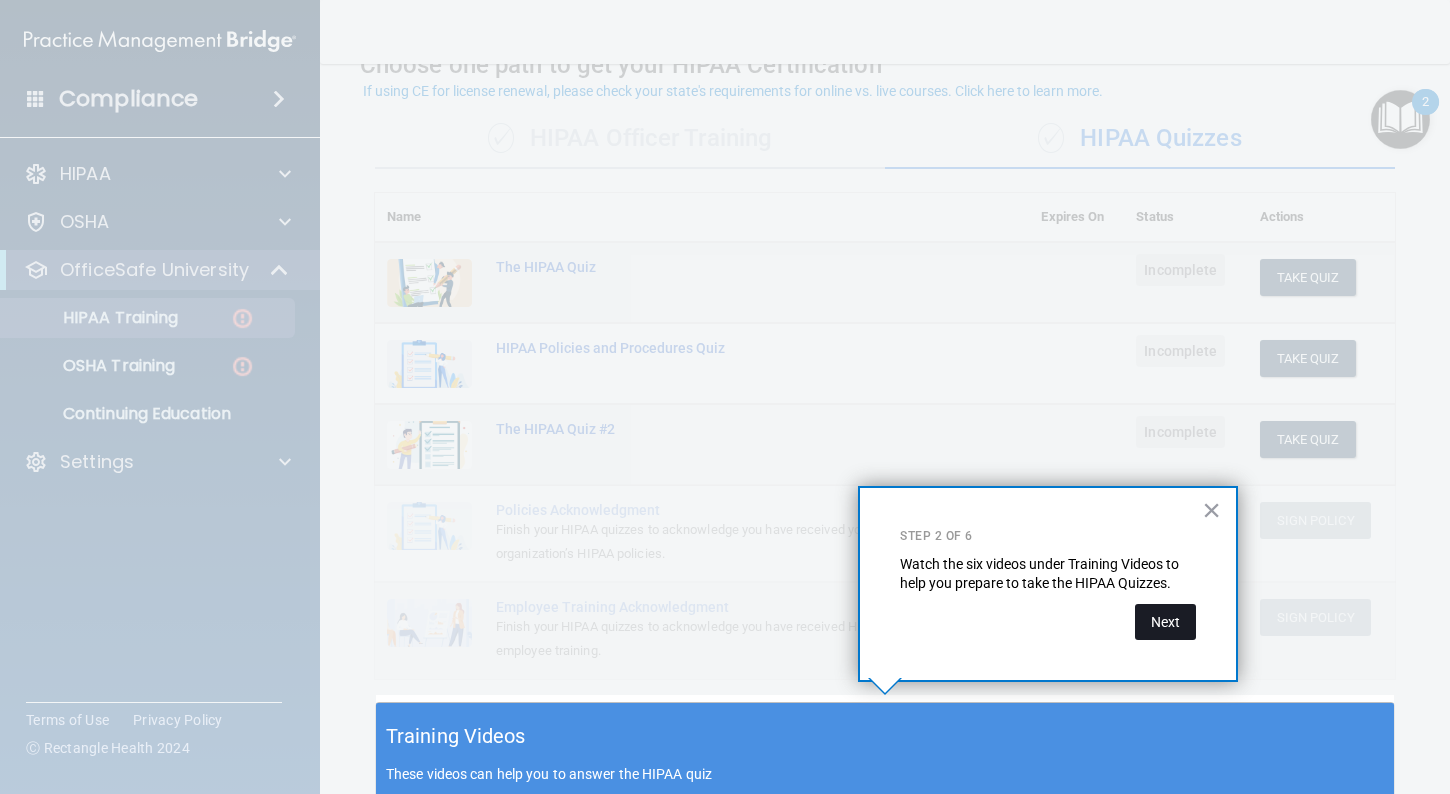 click on "Next" at bounding box center [1165, 622] 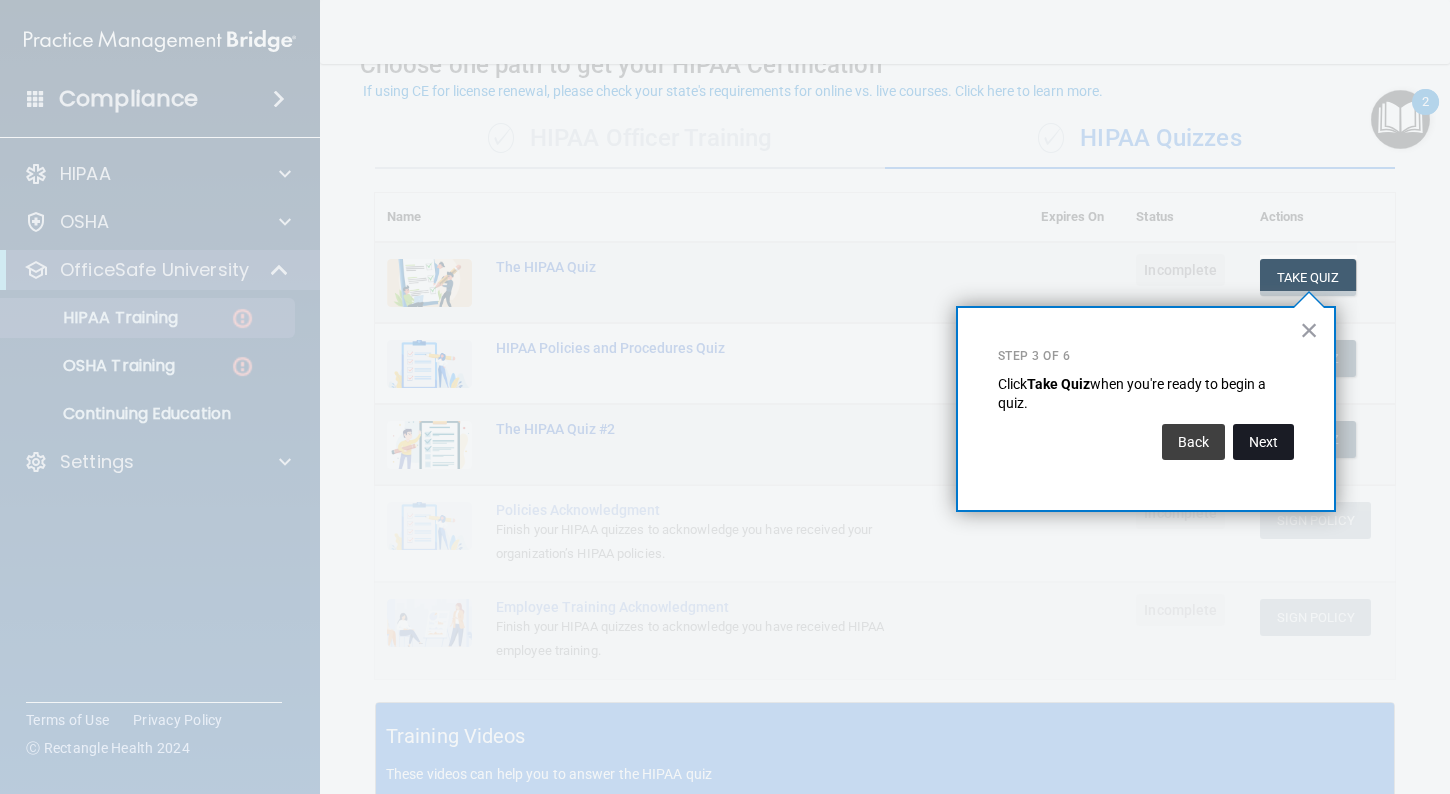 click on "Next" at bounding box center (1263, 442) 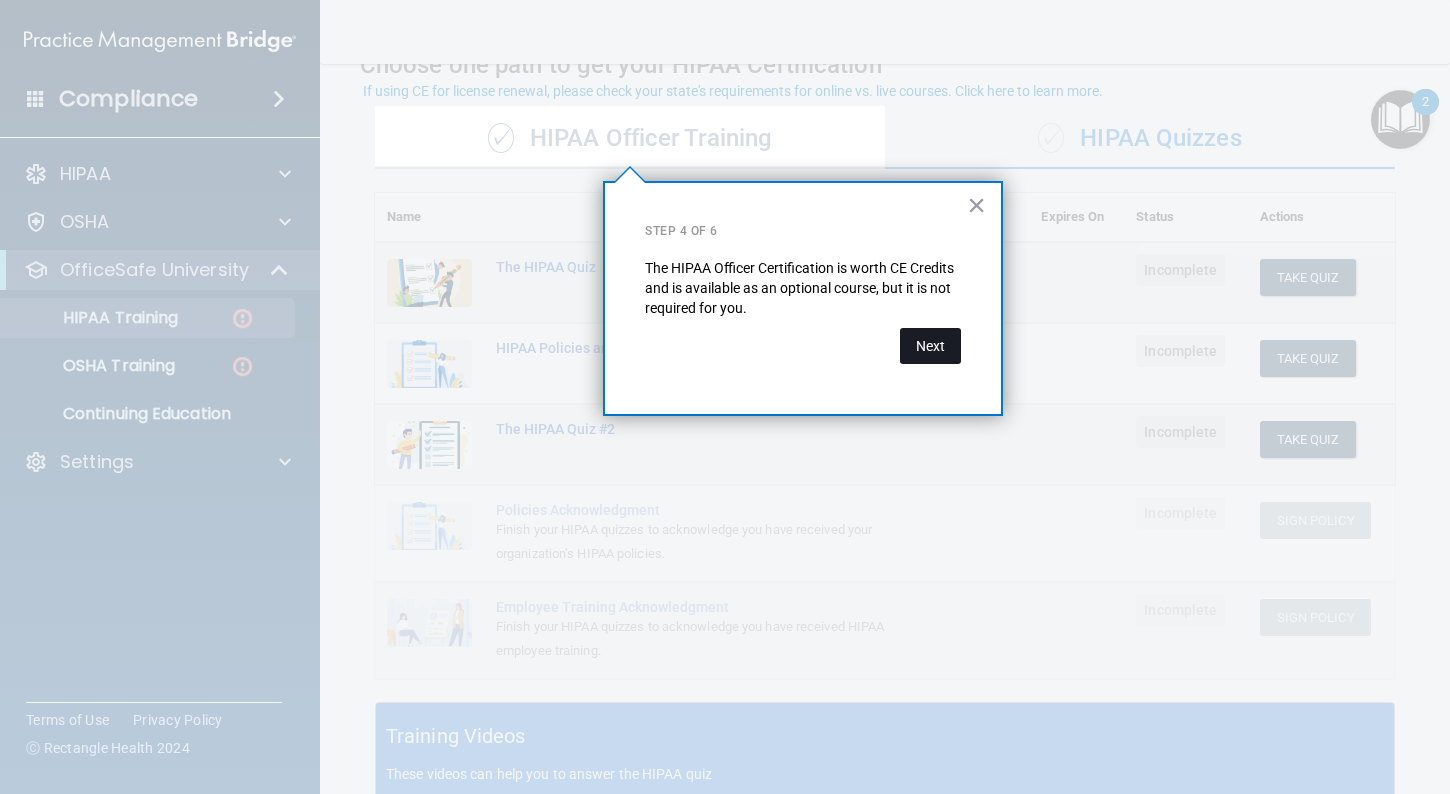 click on "Next" at bounding box center (930, 346) 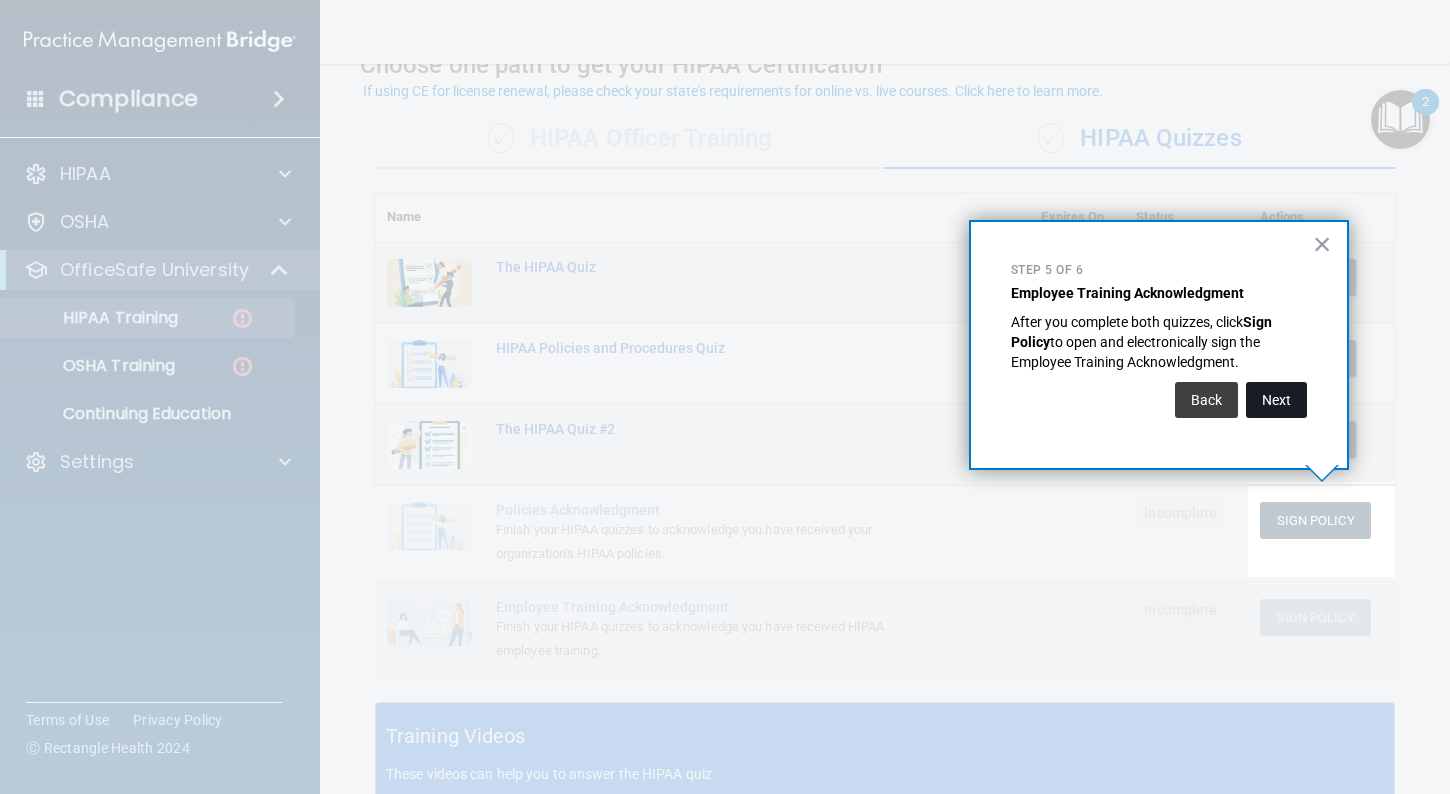 click on "Next" at bounding box center [1276, 400] 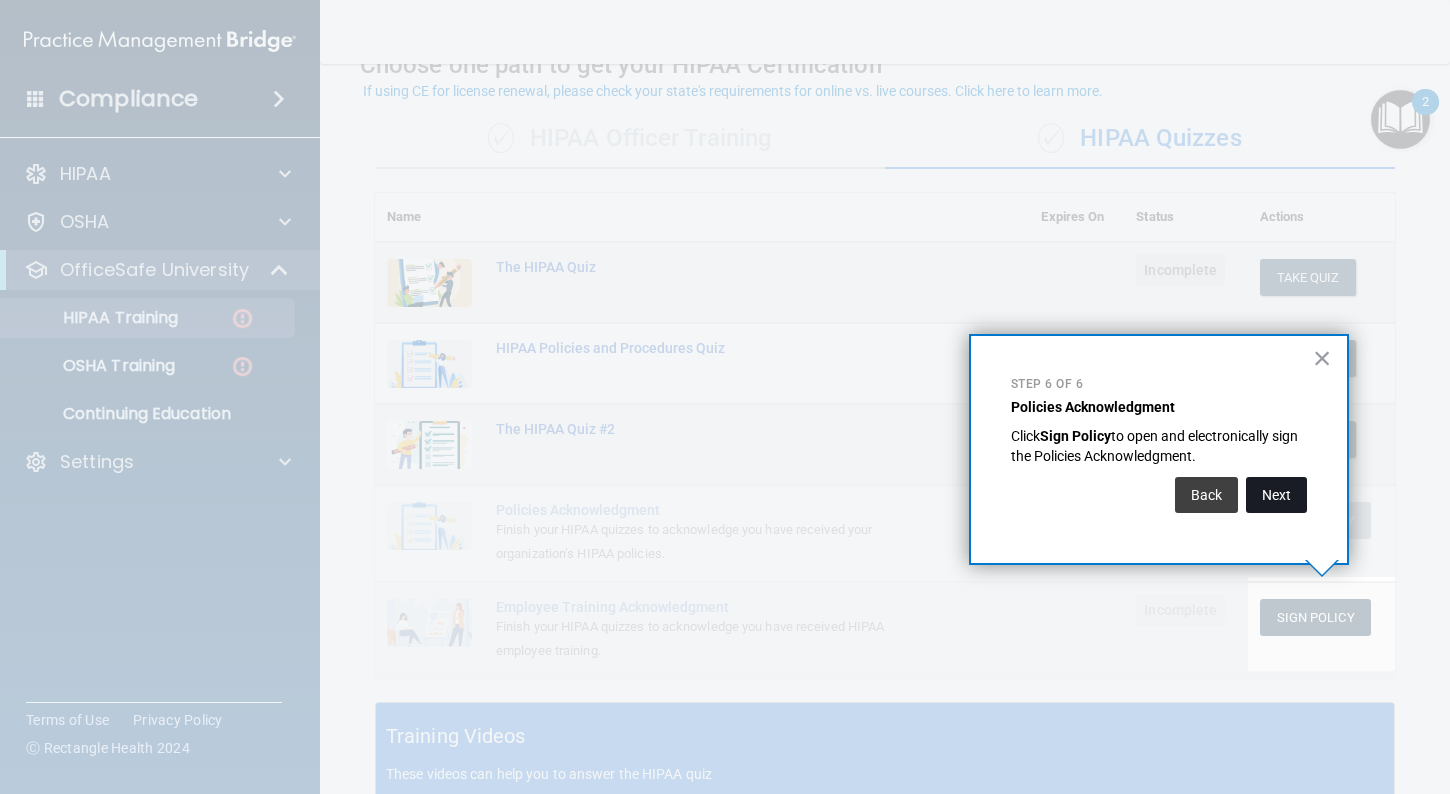 click on "Next" at bounding box center [1276, 495] 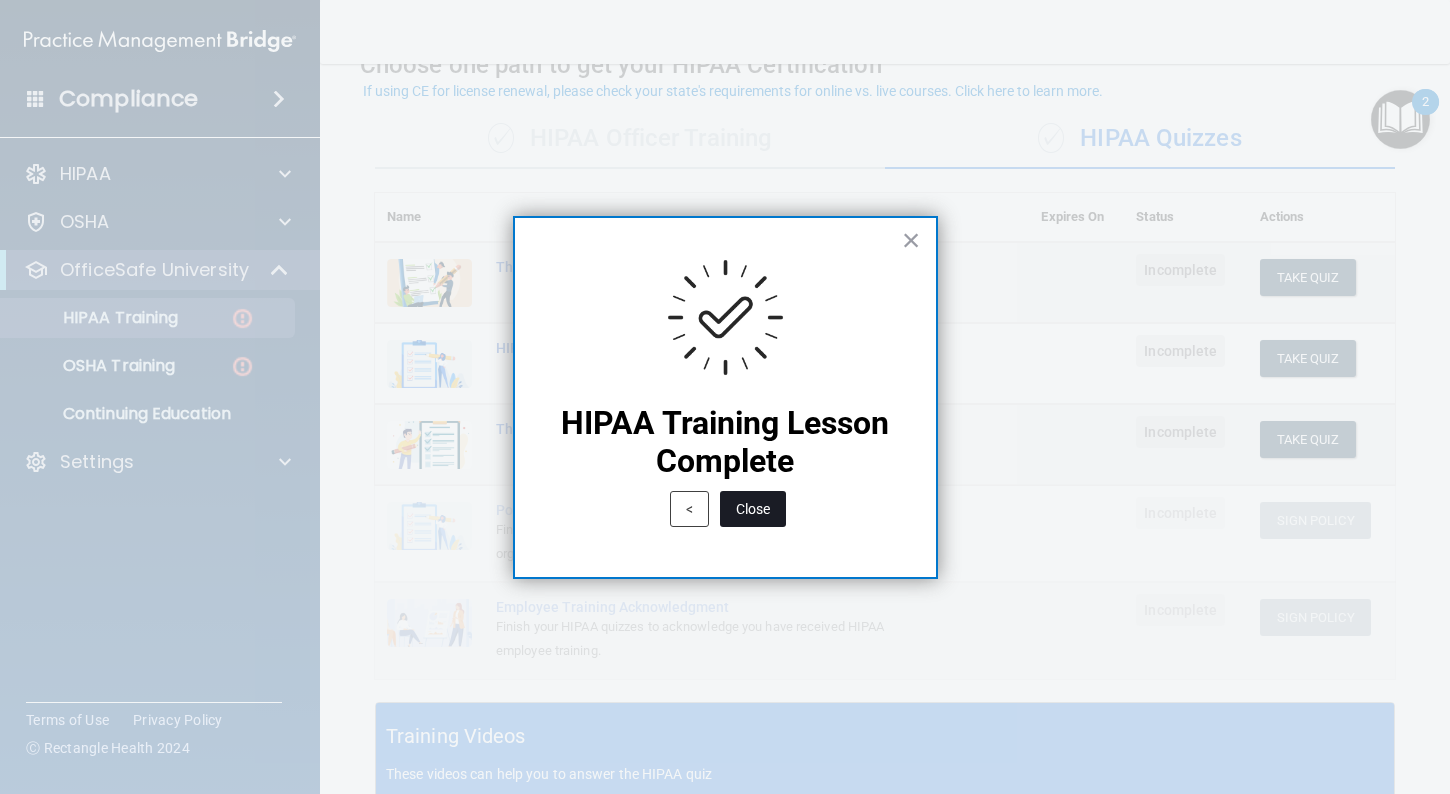 click on "Close" at bounding box center (753, 509) 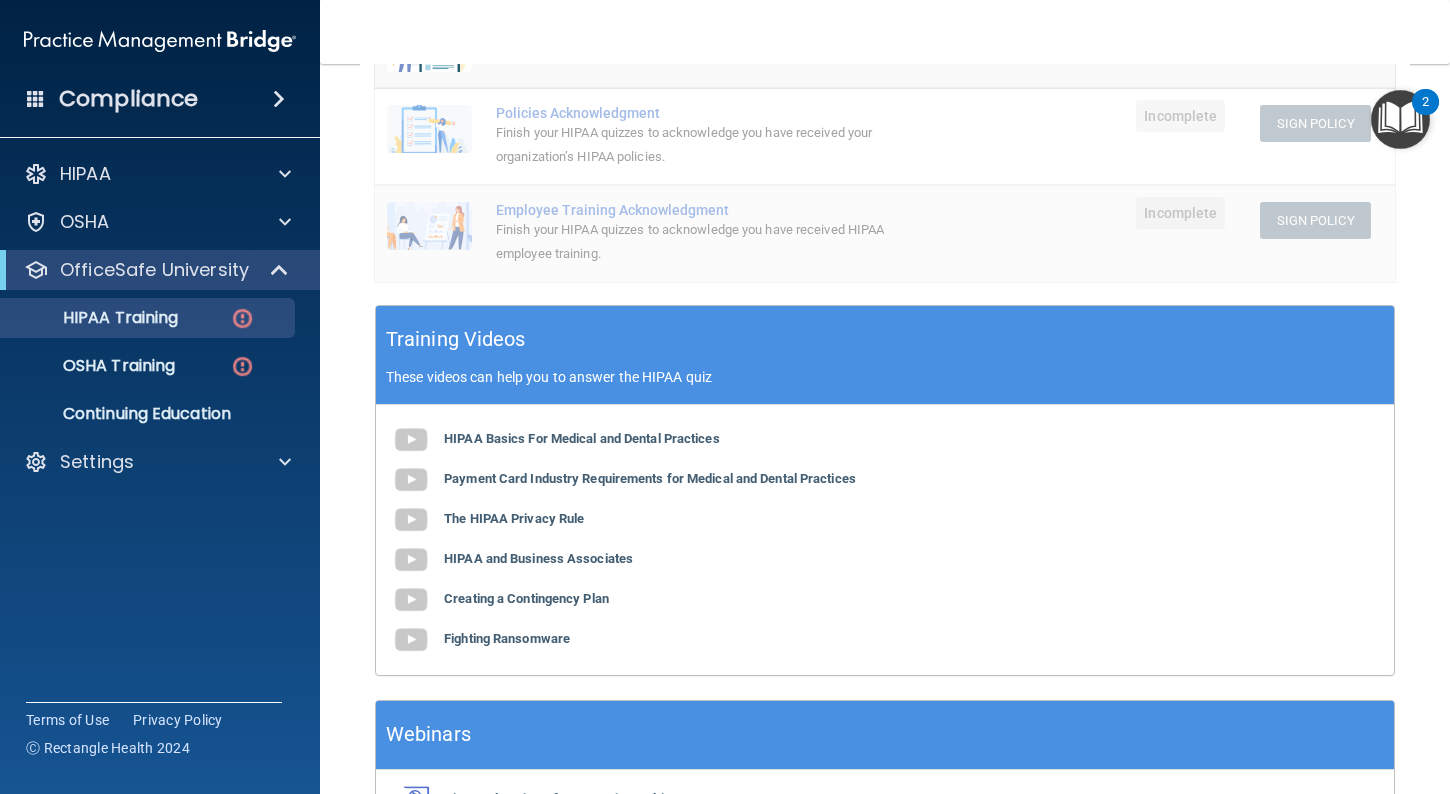 scroll, scrollTop: 447, scrollLeft: 0, axis: vertical 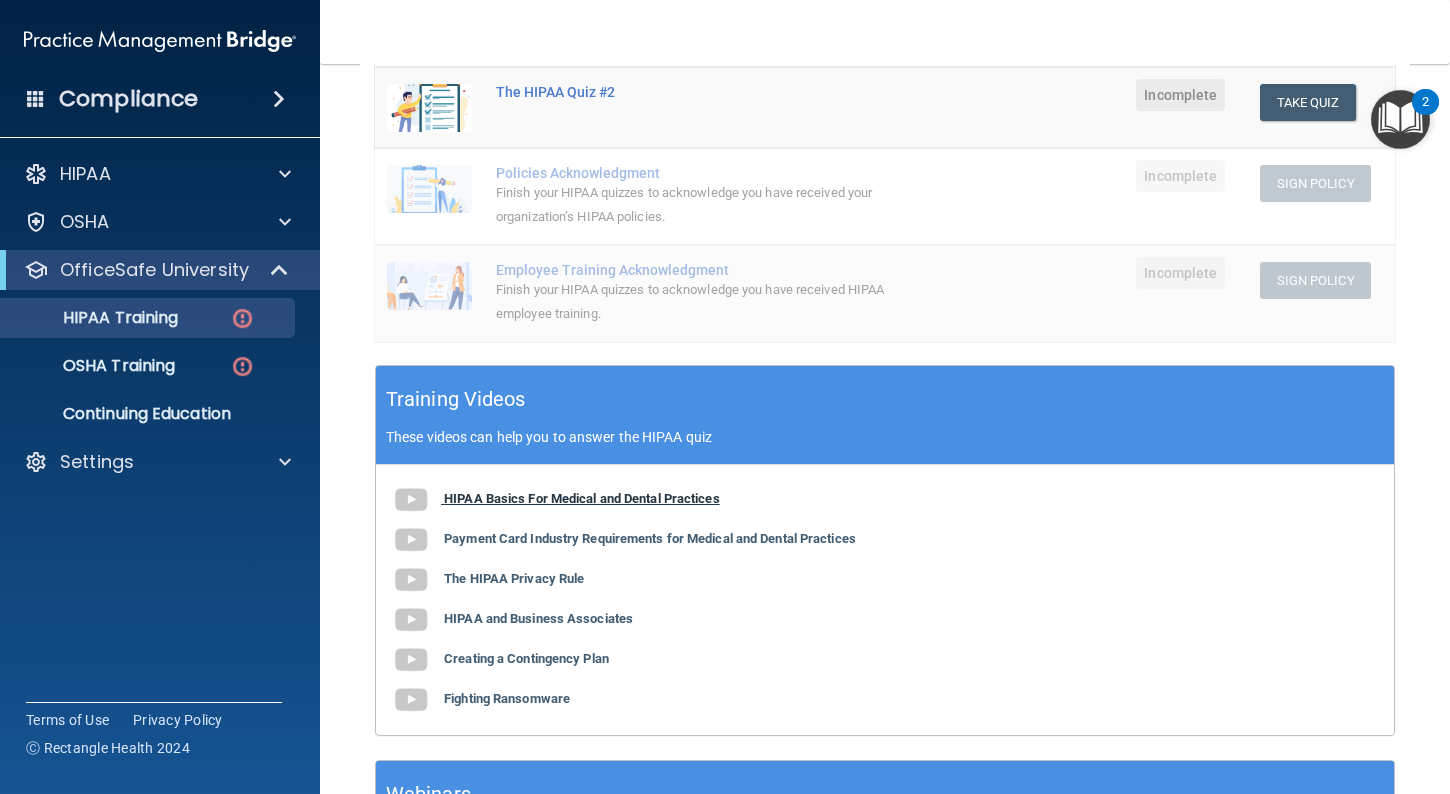 click on "HIPAA Basics For Medical and Dental Practices" at bounding box center [582, 498] 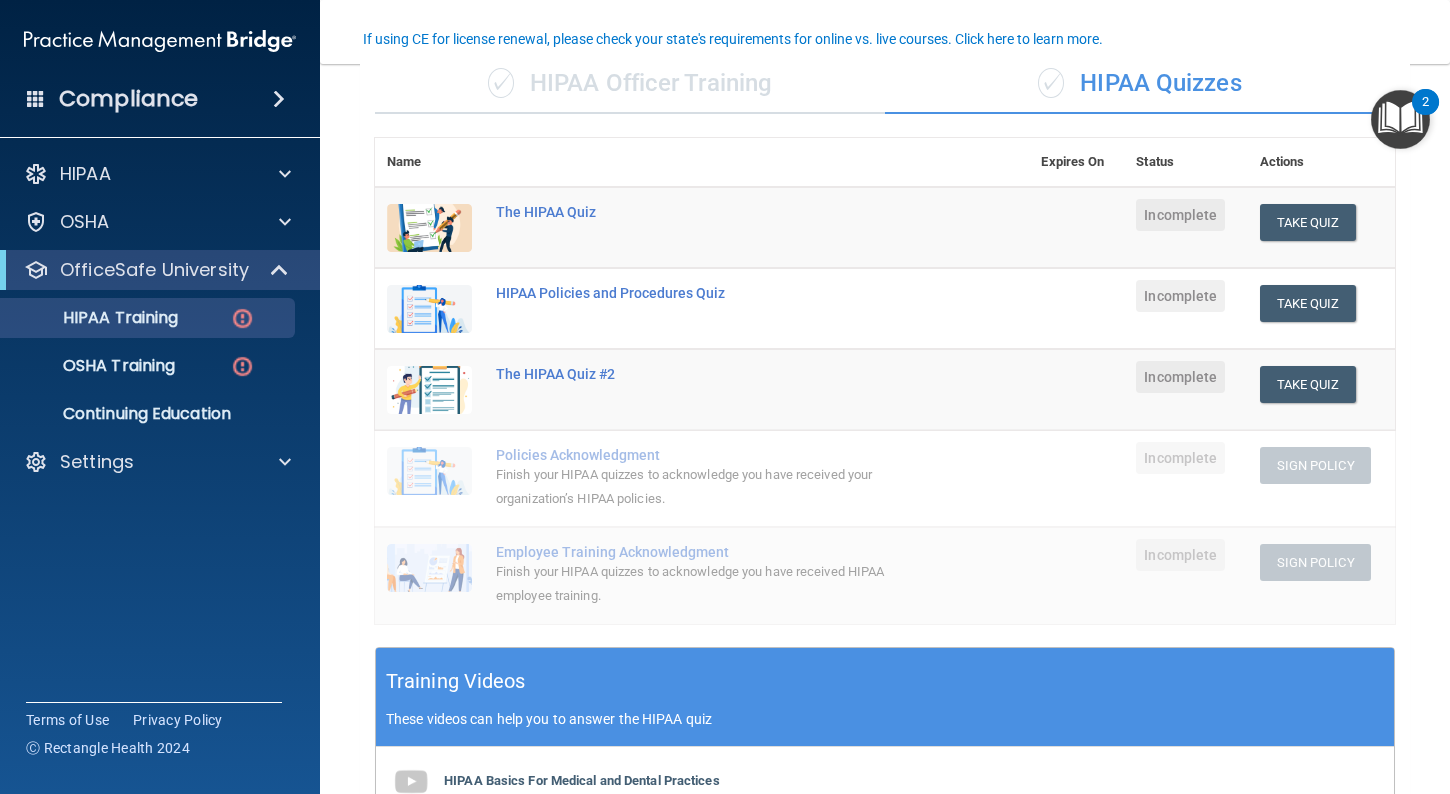 scroll, scrollTop: 162, scrollLeft: 0, axis: vertical 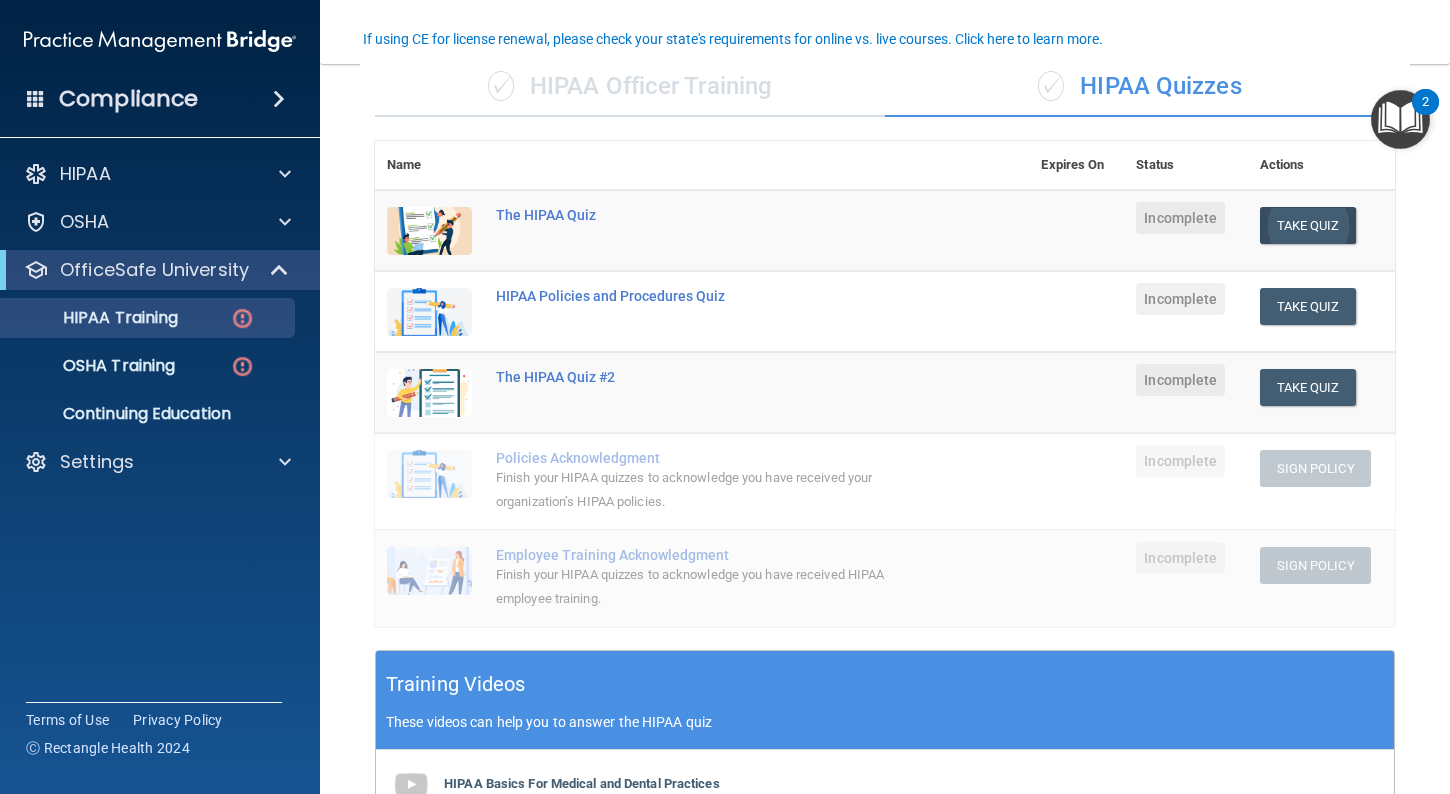 click on "Take Quiz" at bounding box center (1308, 225) 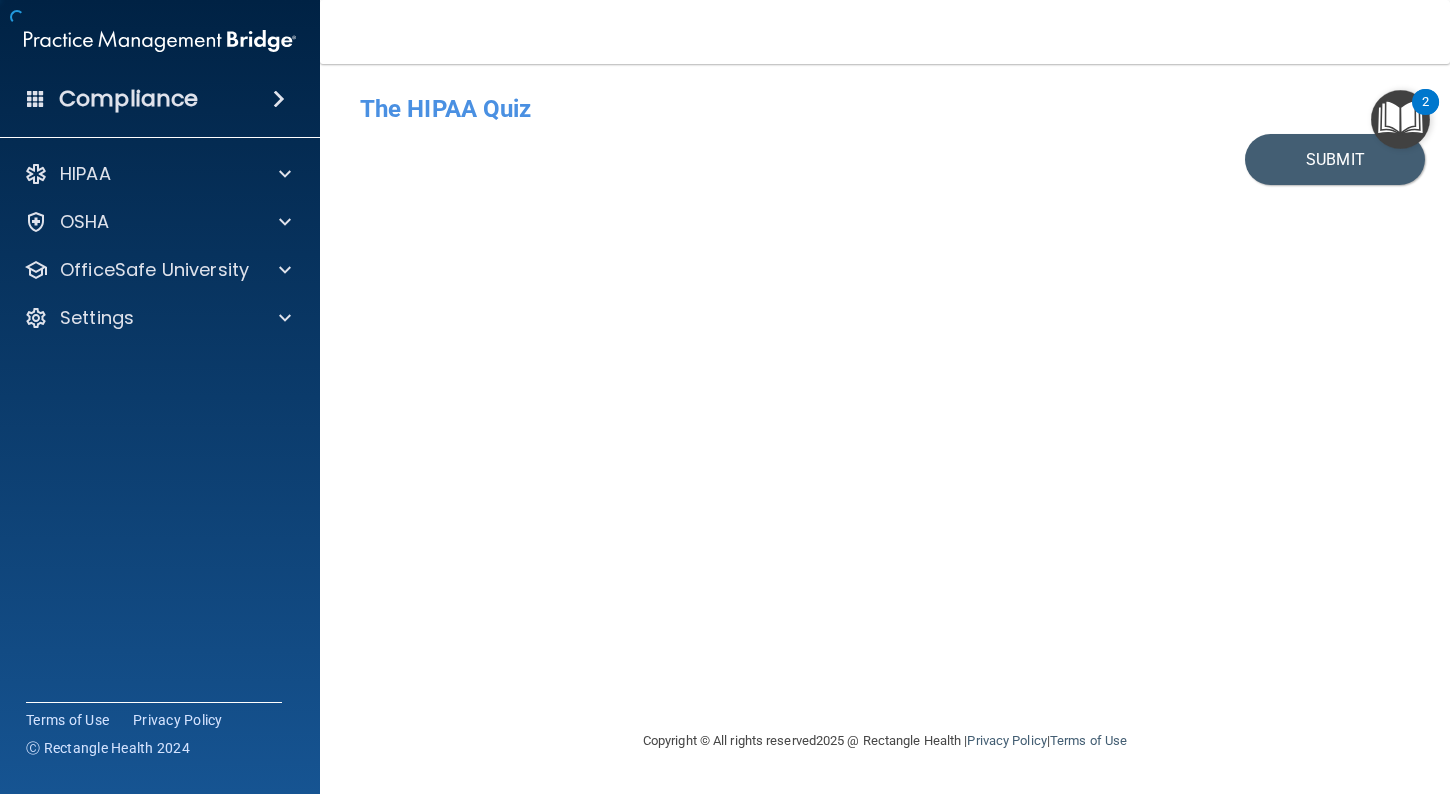 scroll, scrollTop: 0, scrollLeft: 0, axis: both 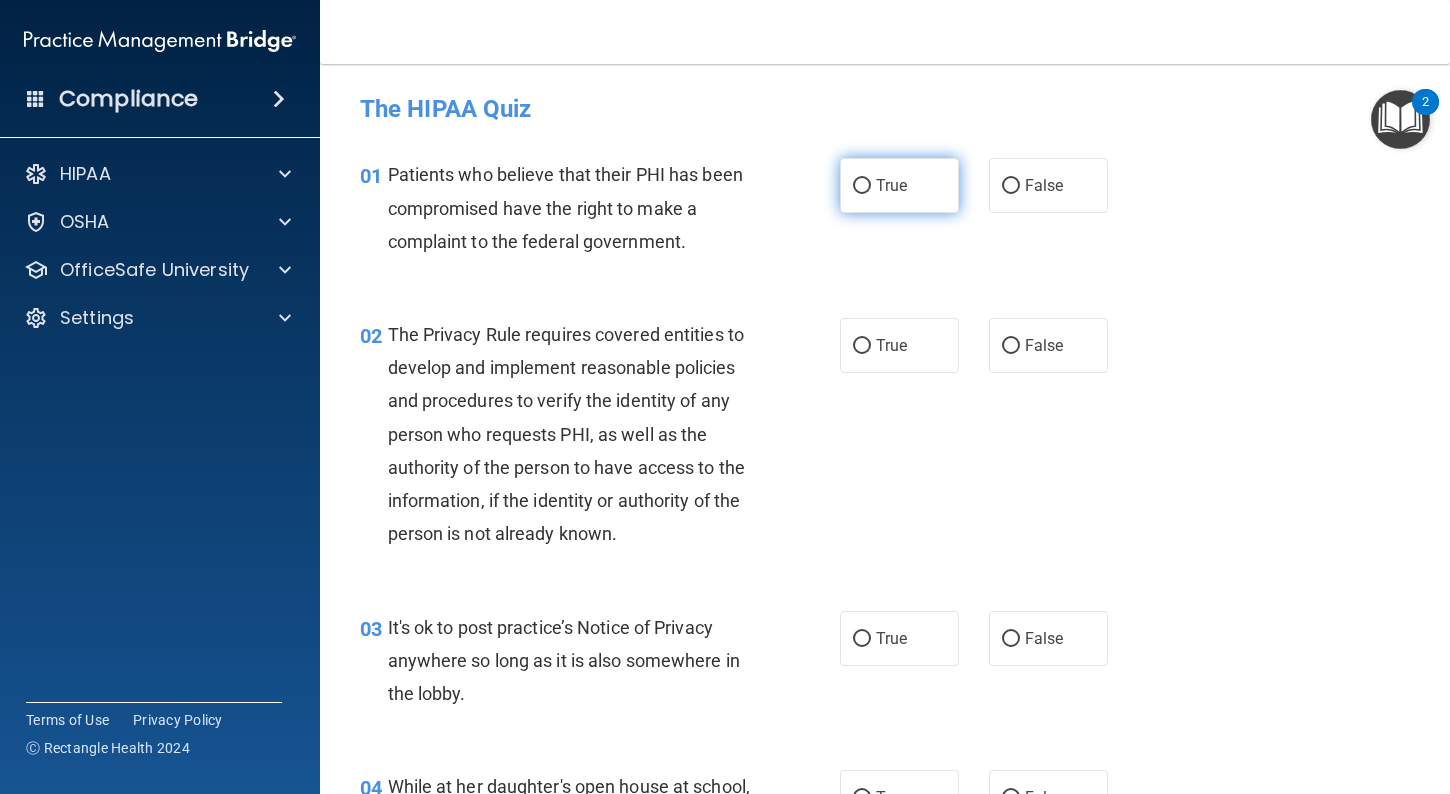 click on "True" at bounding box center (891, 185) 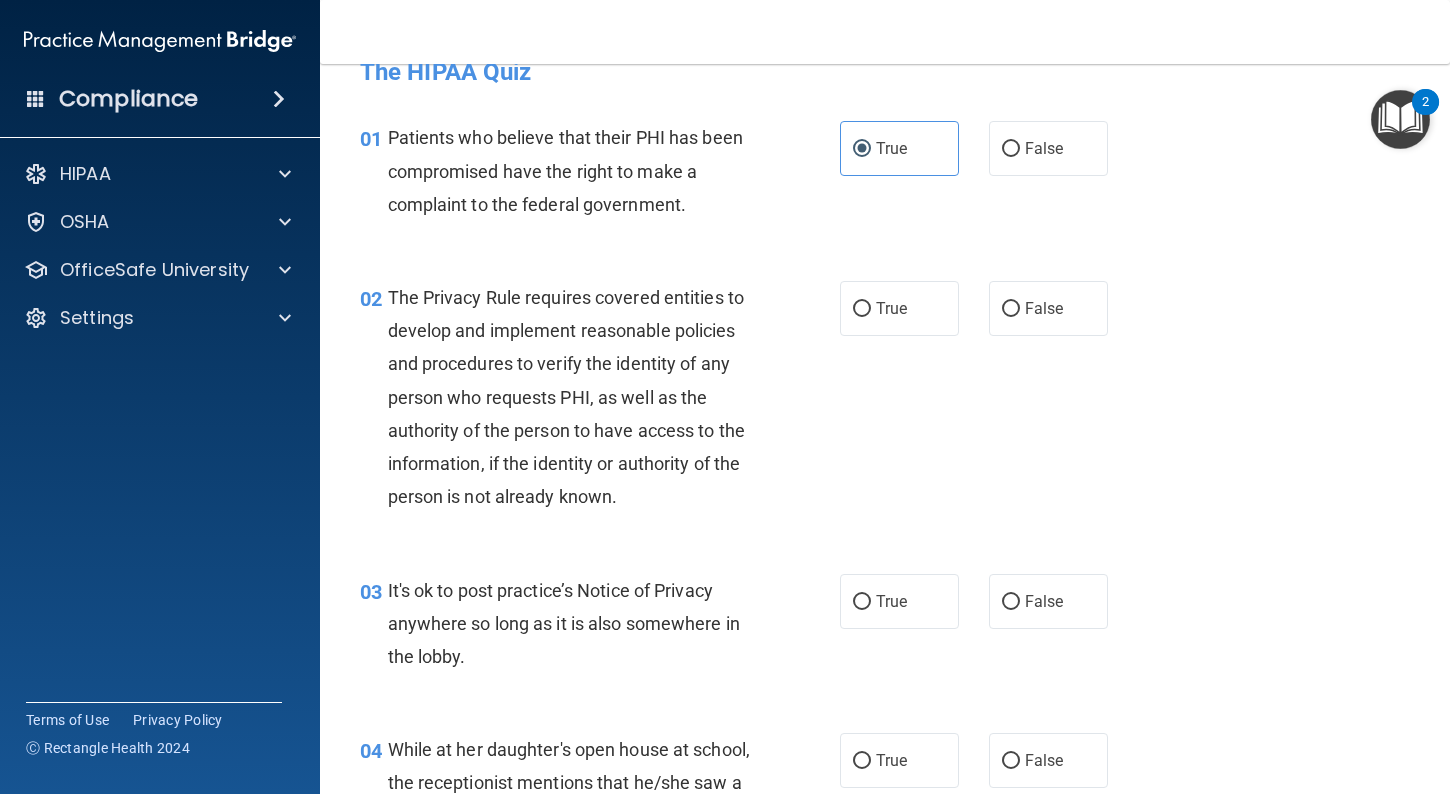 scroll, scrollTop: 33, scrollLeft: 0, axis: vertical 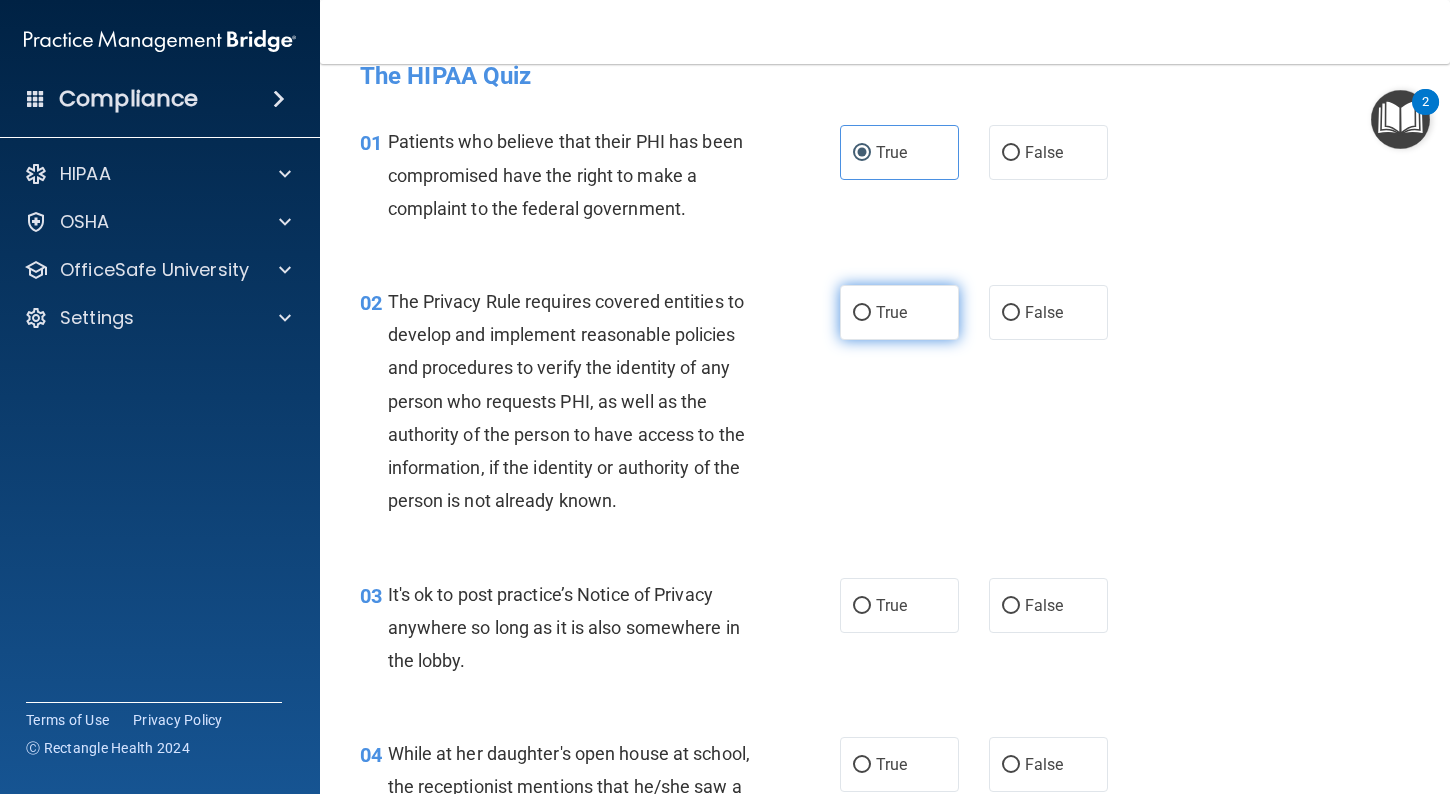 click on "True" at bounding box center [899, 312] 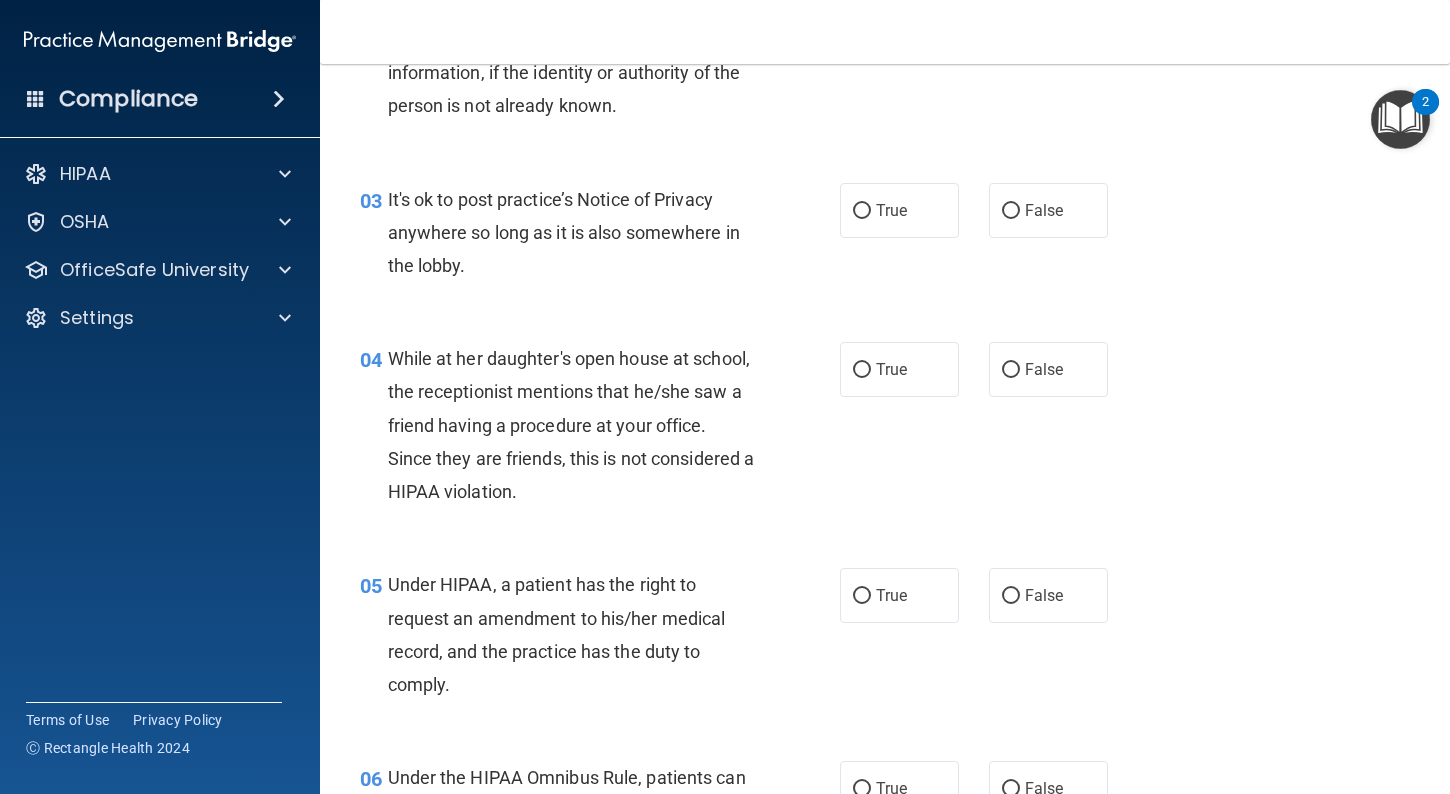 scroll, scrollTop: 430, scrollLeft: 0, axis: vertical 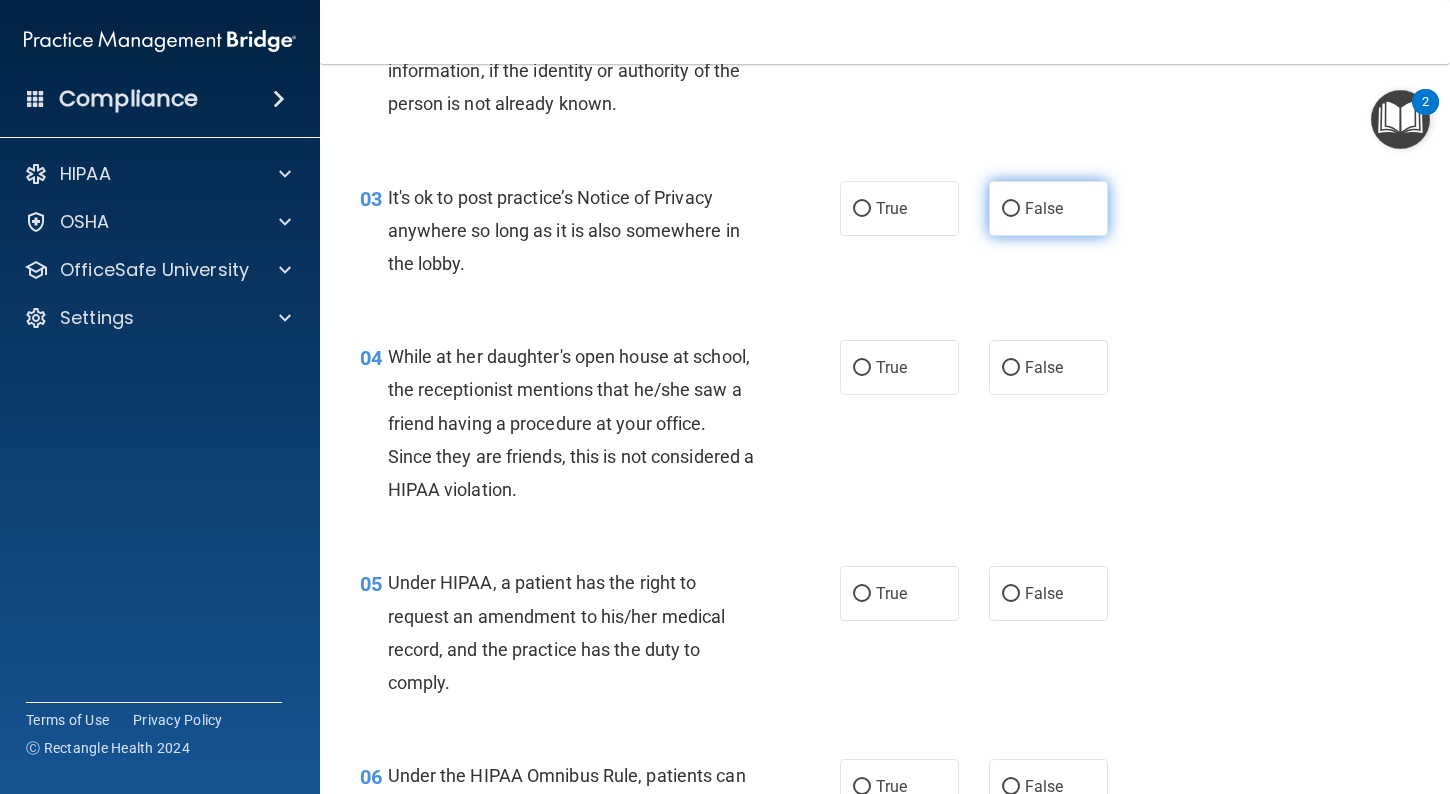 click on "False" at bounding box center (1044, 208) 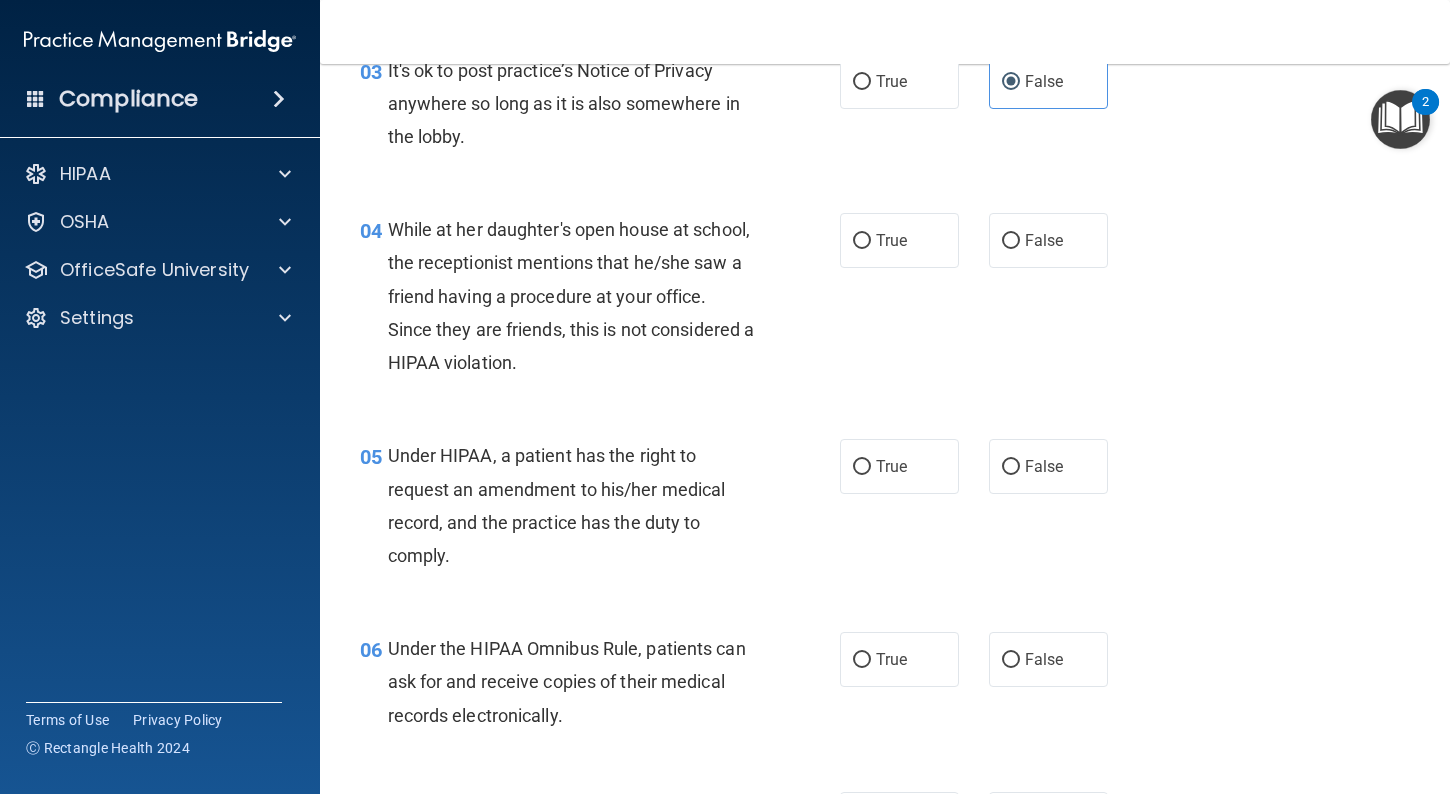 scroll, scrollTop: 562, scrollLeft: 0, axis: vertical 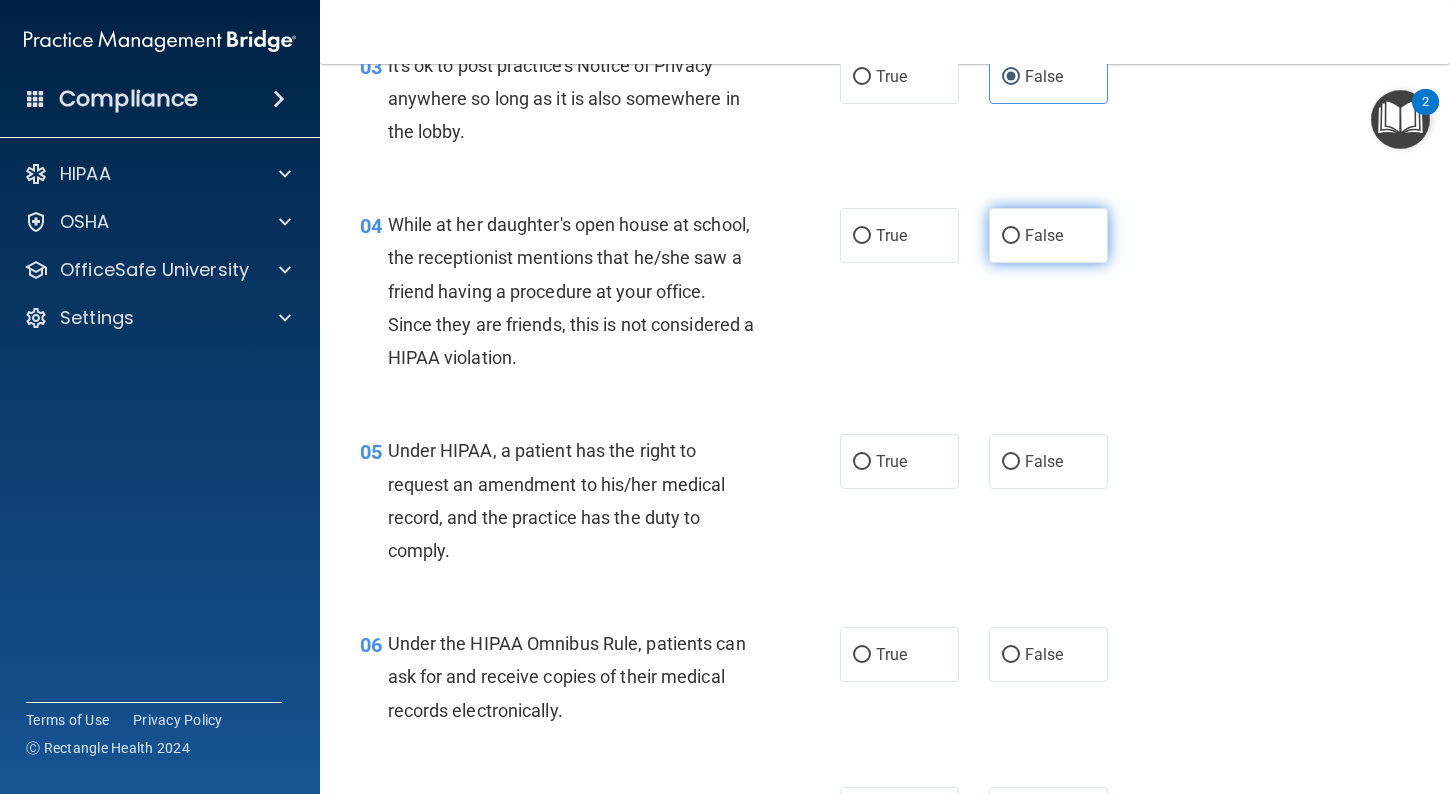 click on "False" at bounding box center (1048, 235) 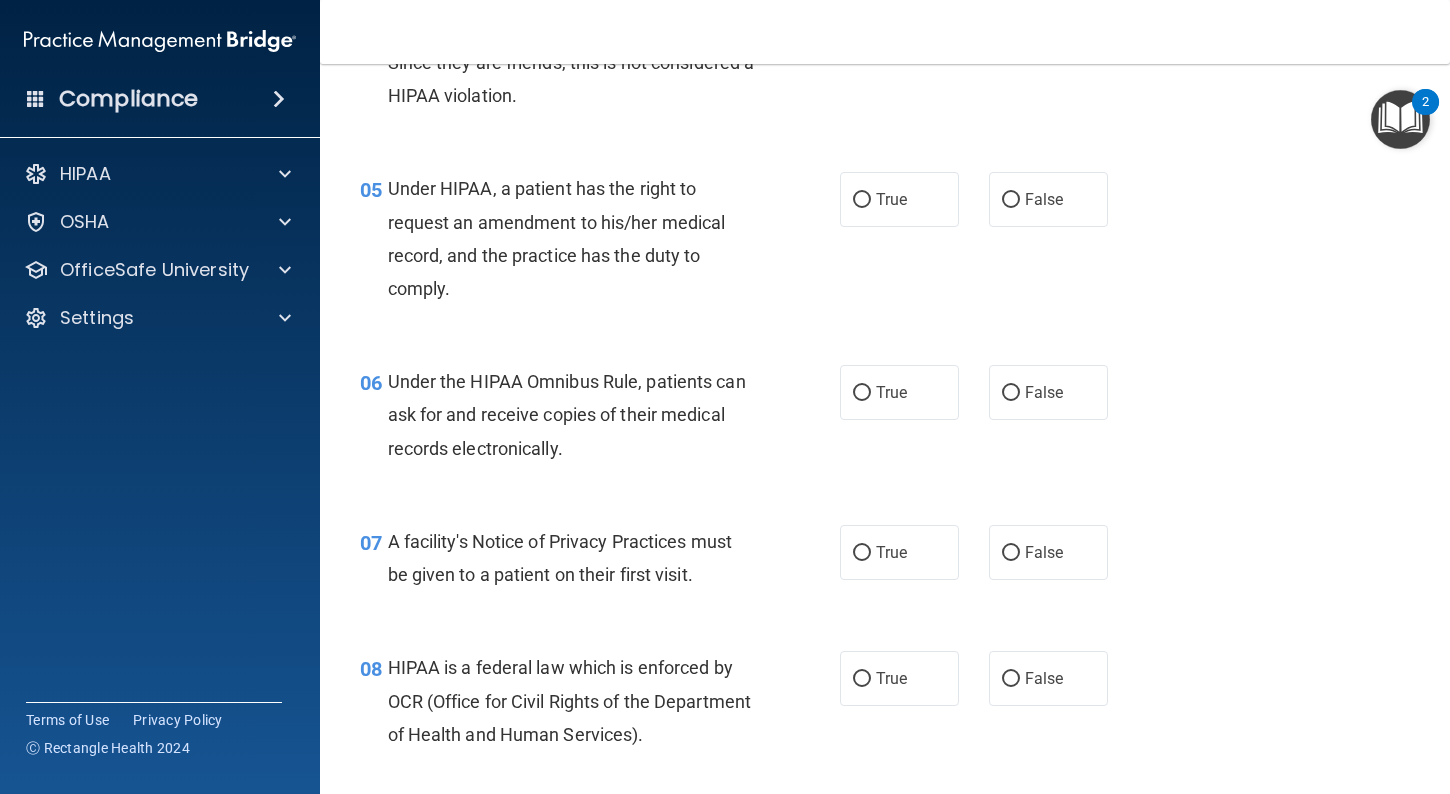 scroll, scrollTop: 858, scrollLeft: 0, axis: vertical 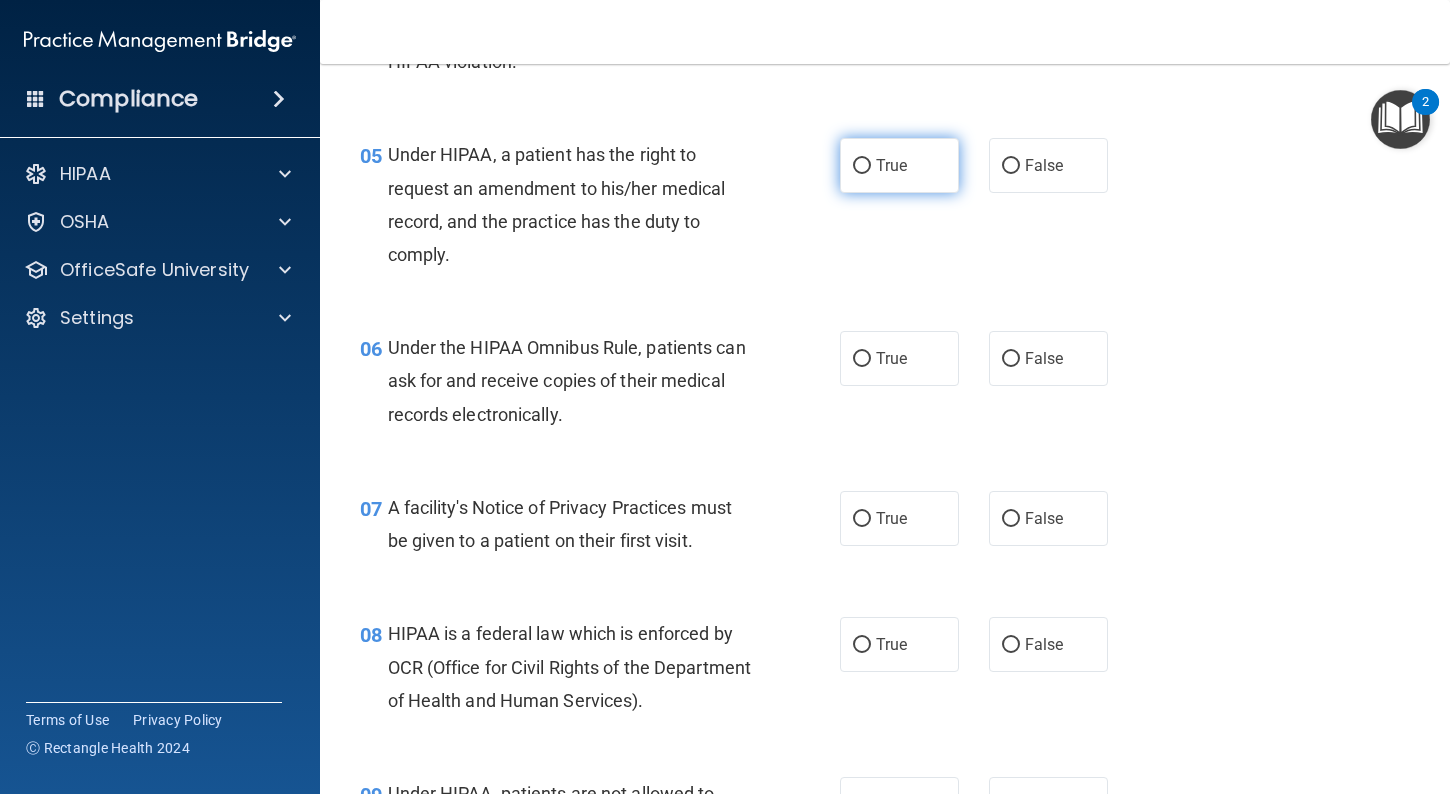 click on "True" at bounding box center [899, 165] 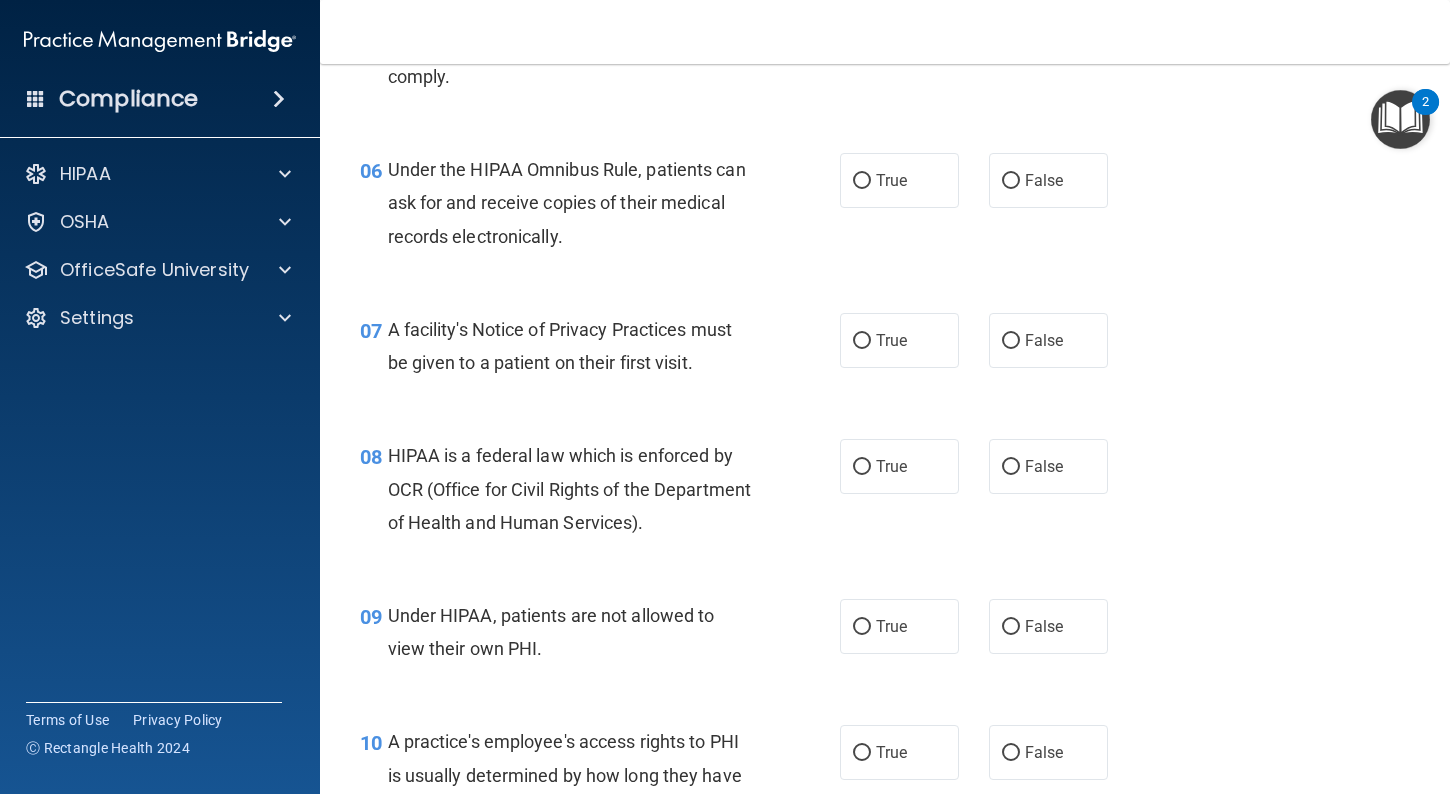 scroll, scrollTop: 1038, scrollLeft: 0, axis: vertical 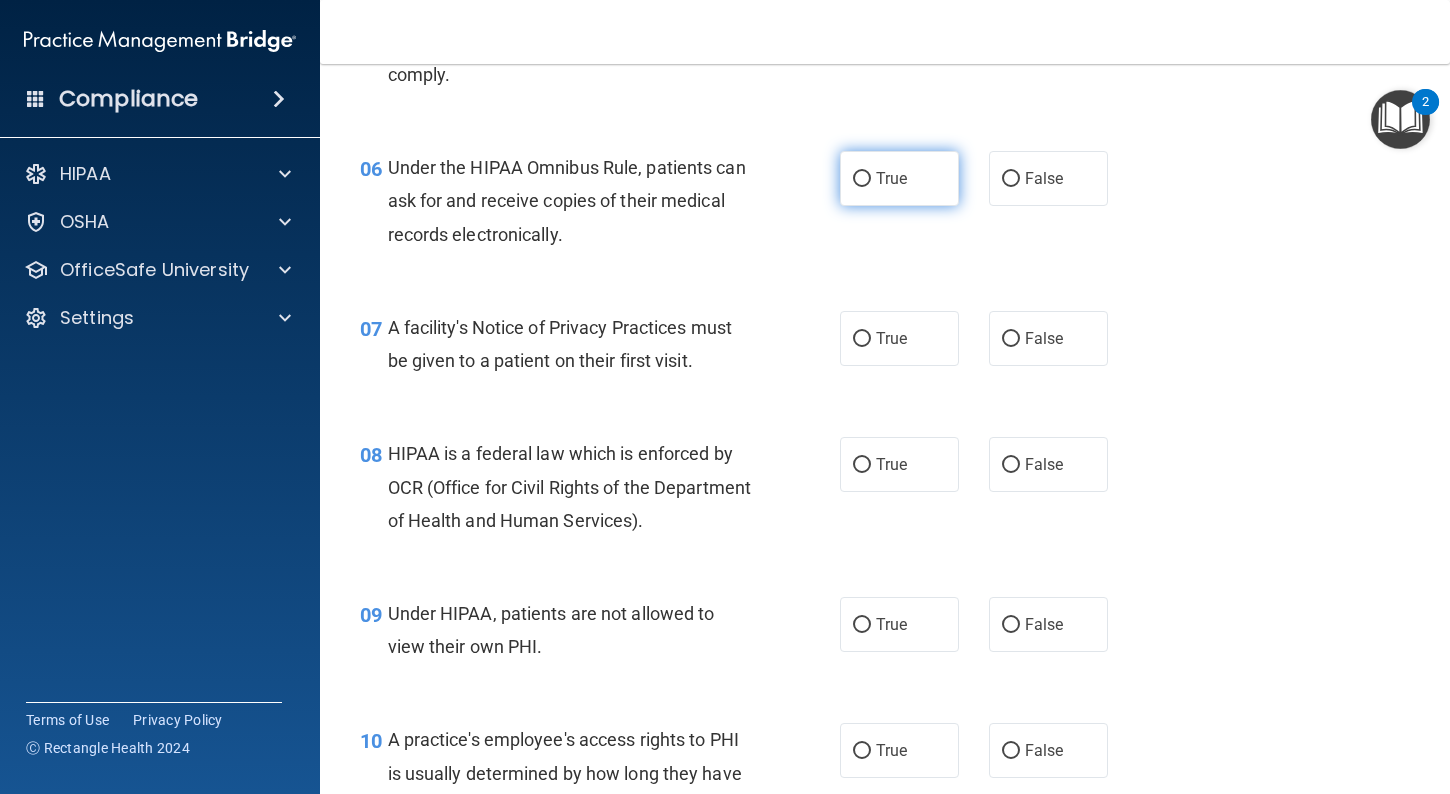 click on "True" at bounding box center [899, 178] 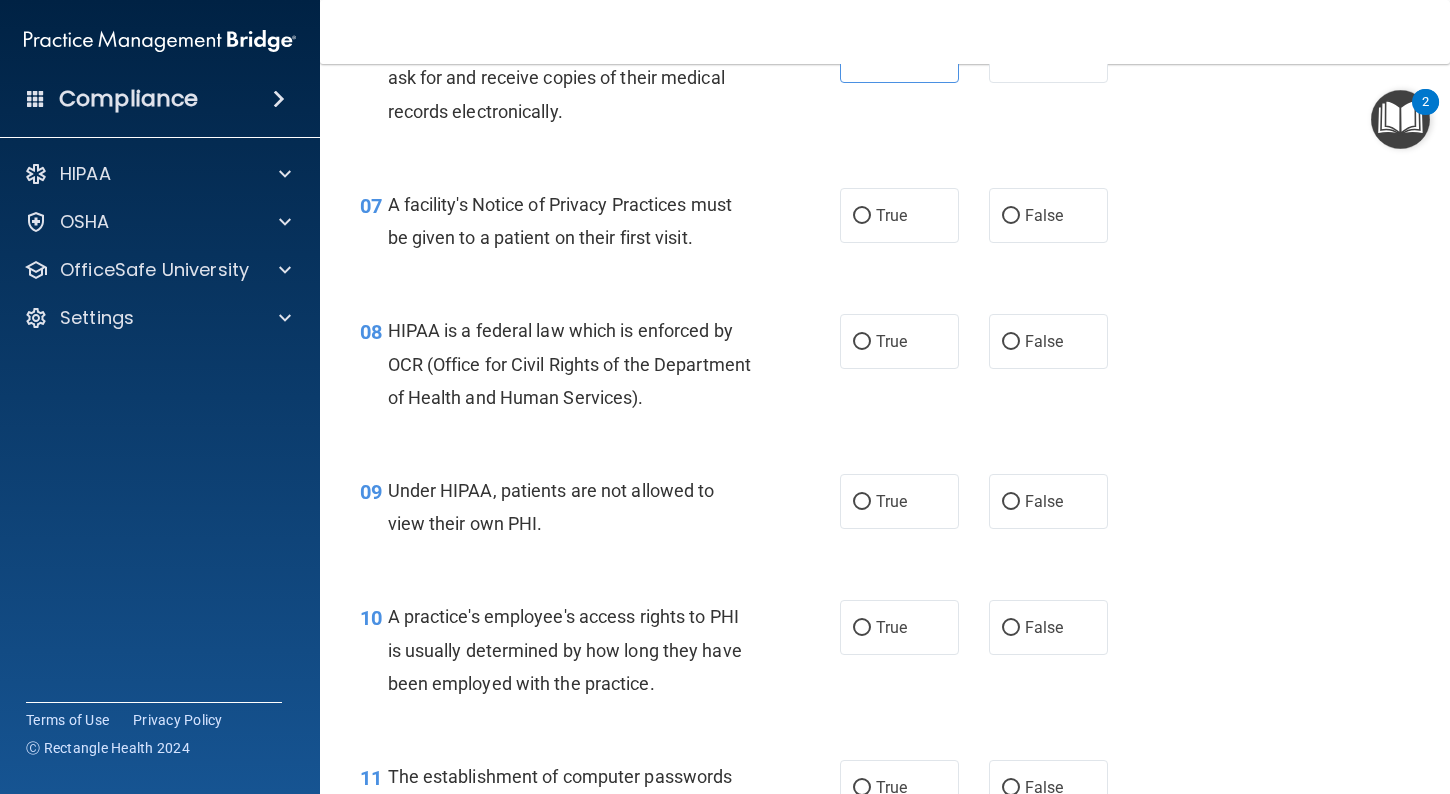 scroll, scrollTop: 1169, scrollLeft: 0, axis: vertical 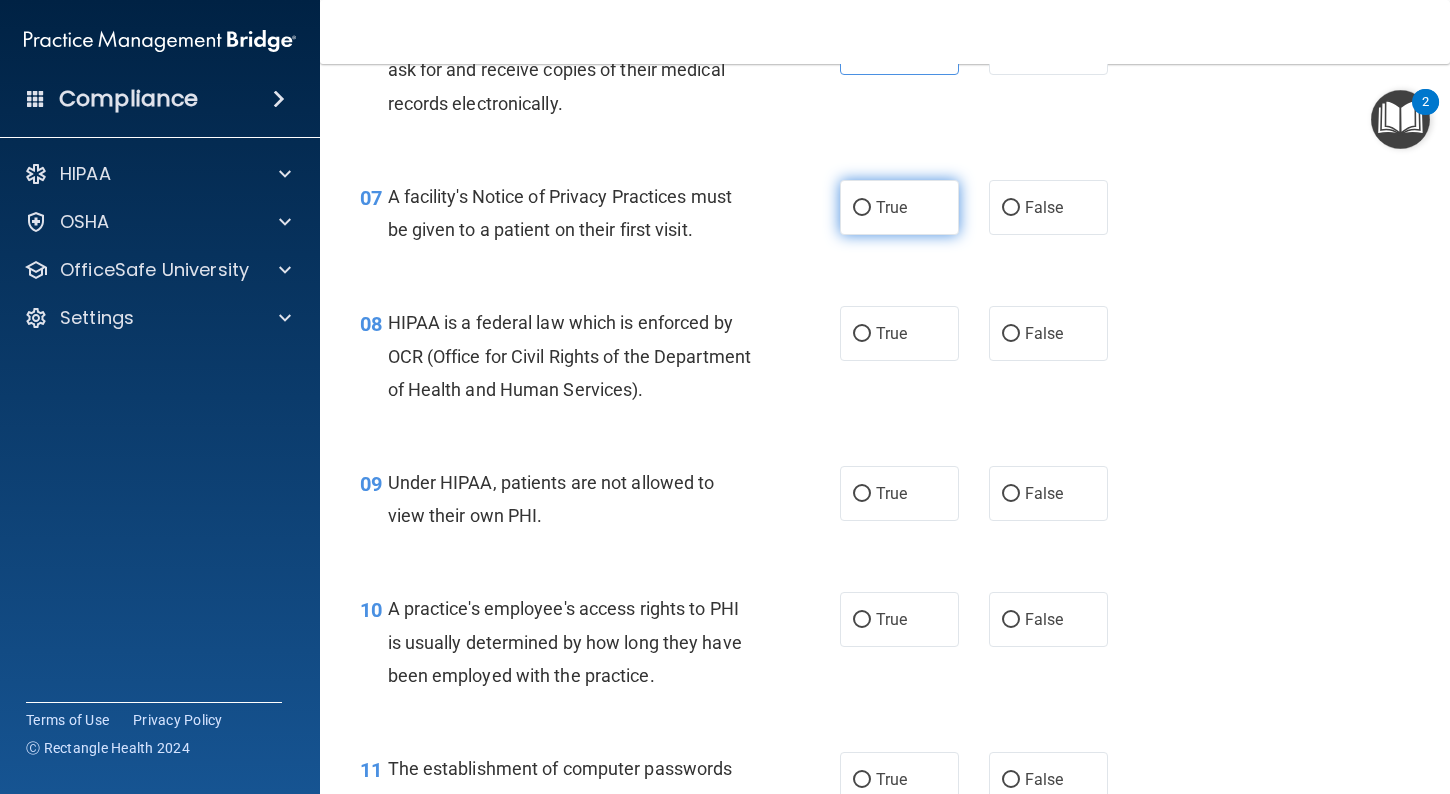 click on "True" at bounding box center (899, 207) 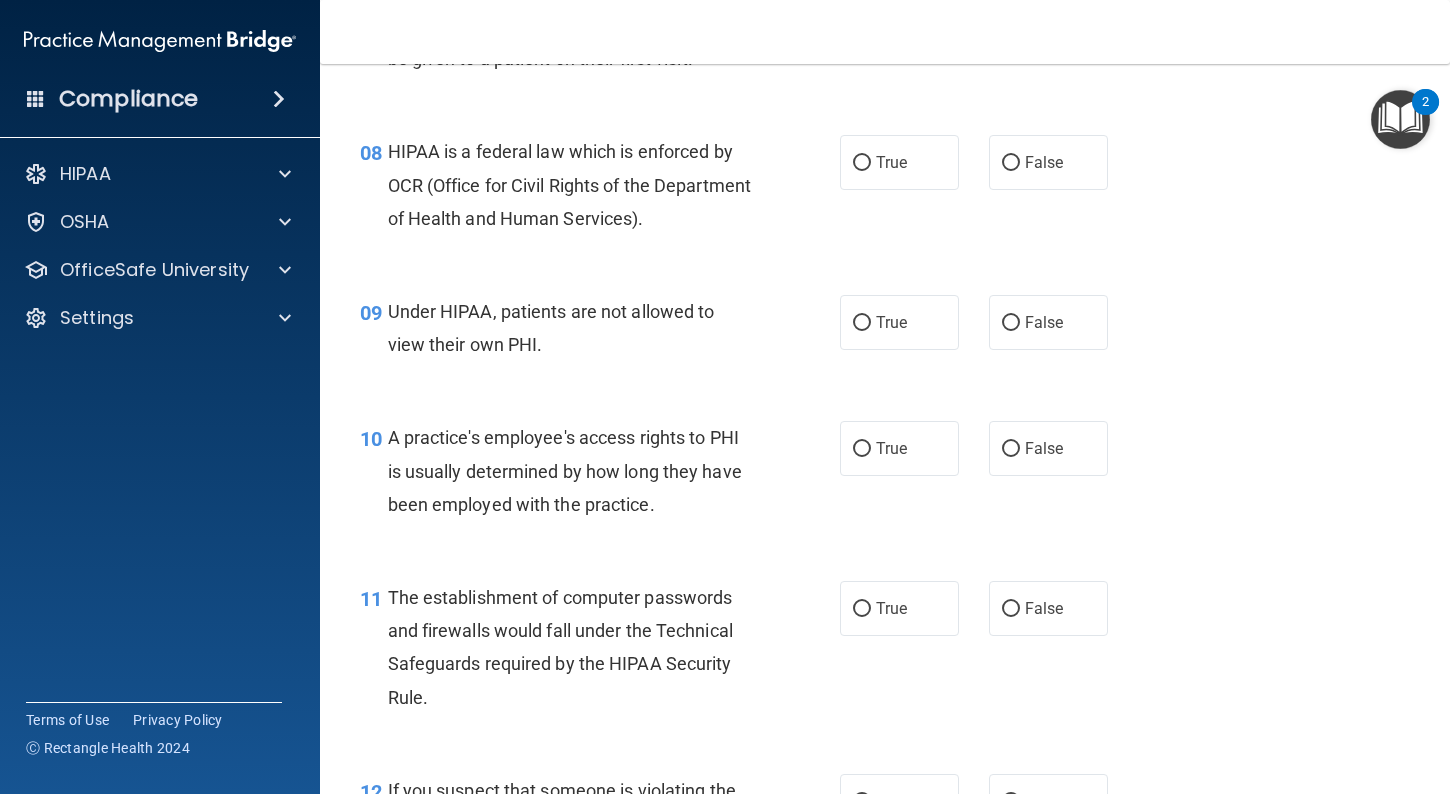 scroll, scrollTop: 1345, scrollLeft: 0, axis: vertical 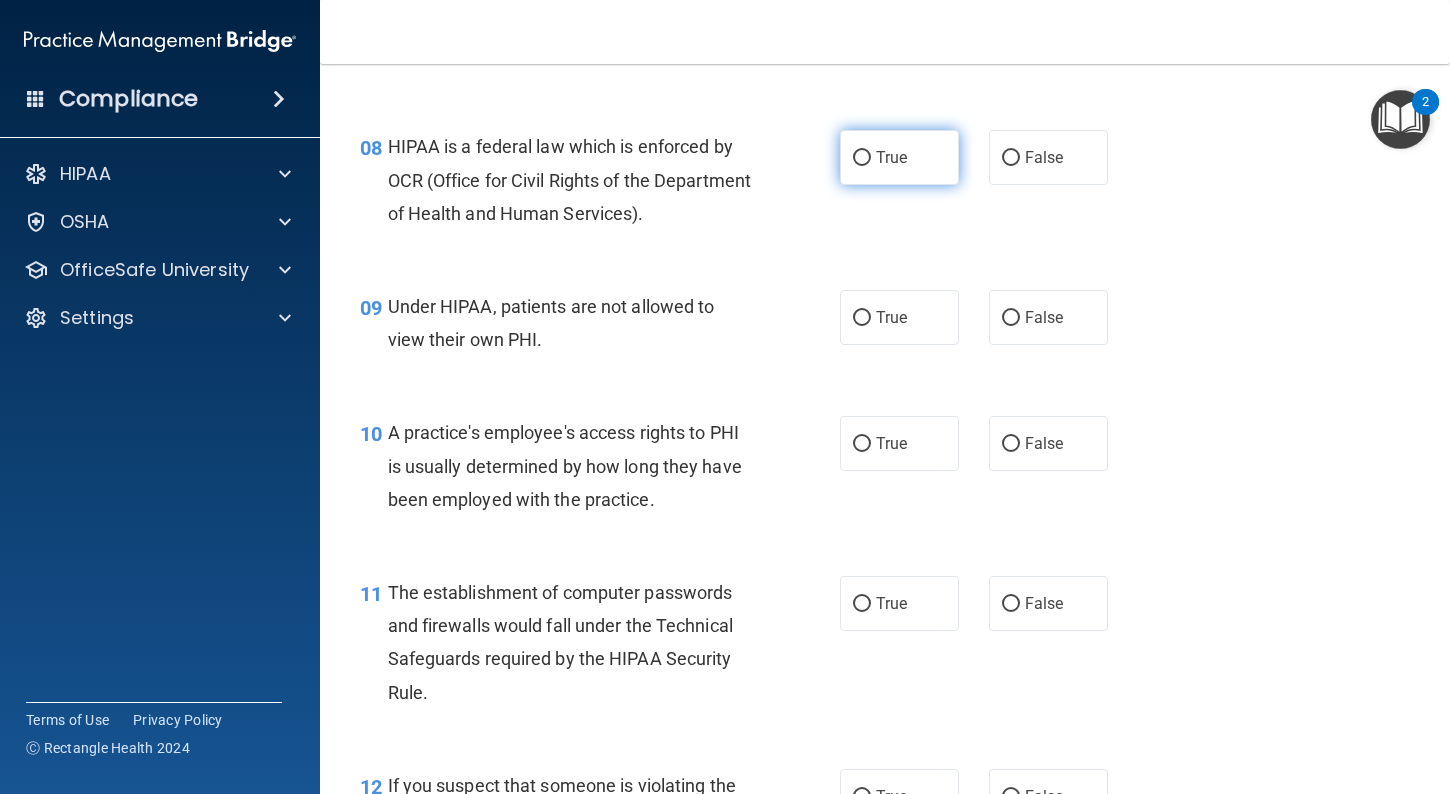 click on "True" at bounding box center (891, 157) 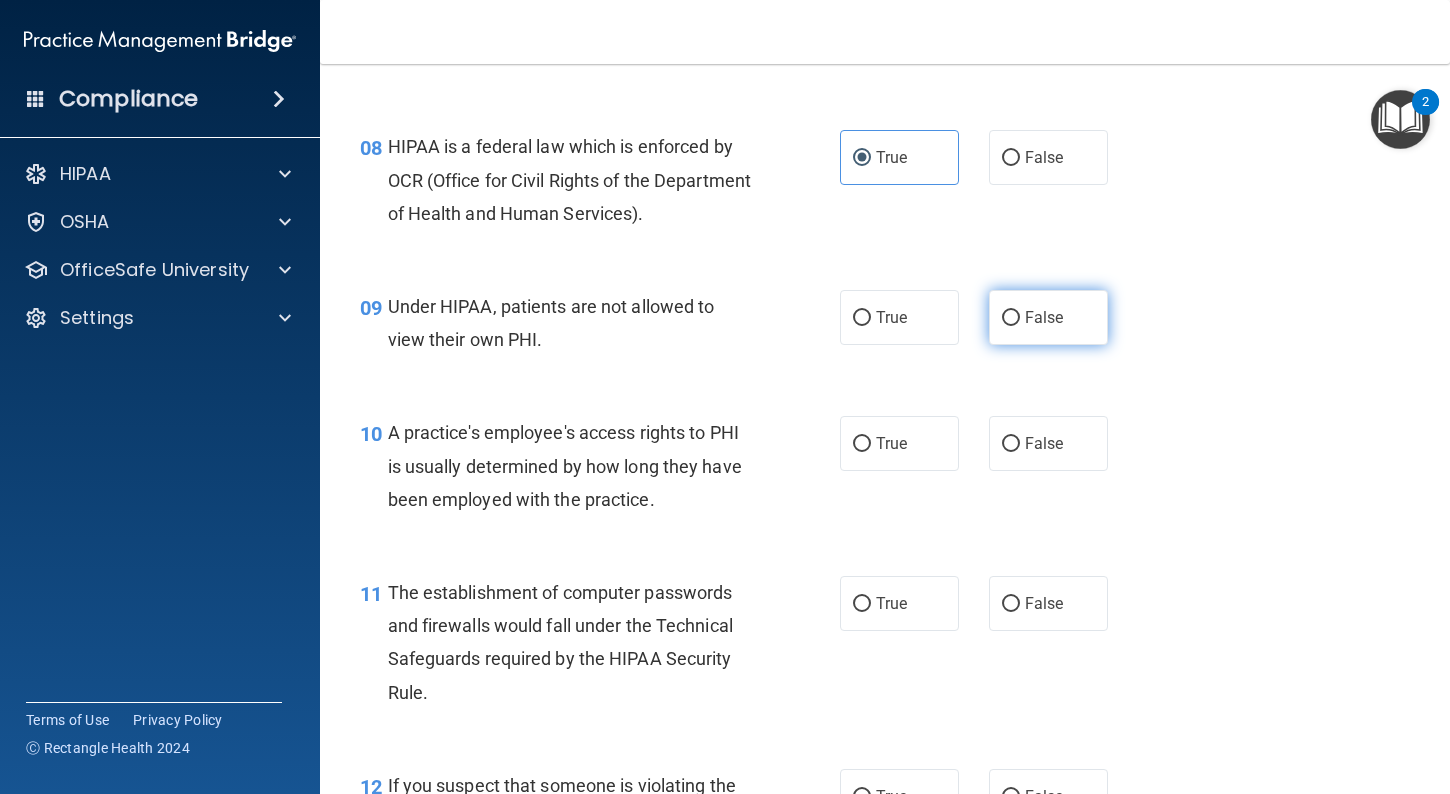 click on "False" at bounding box center [1048, 317] 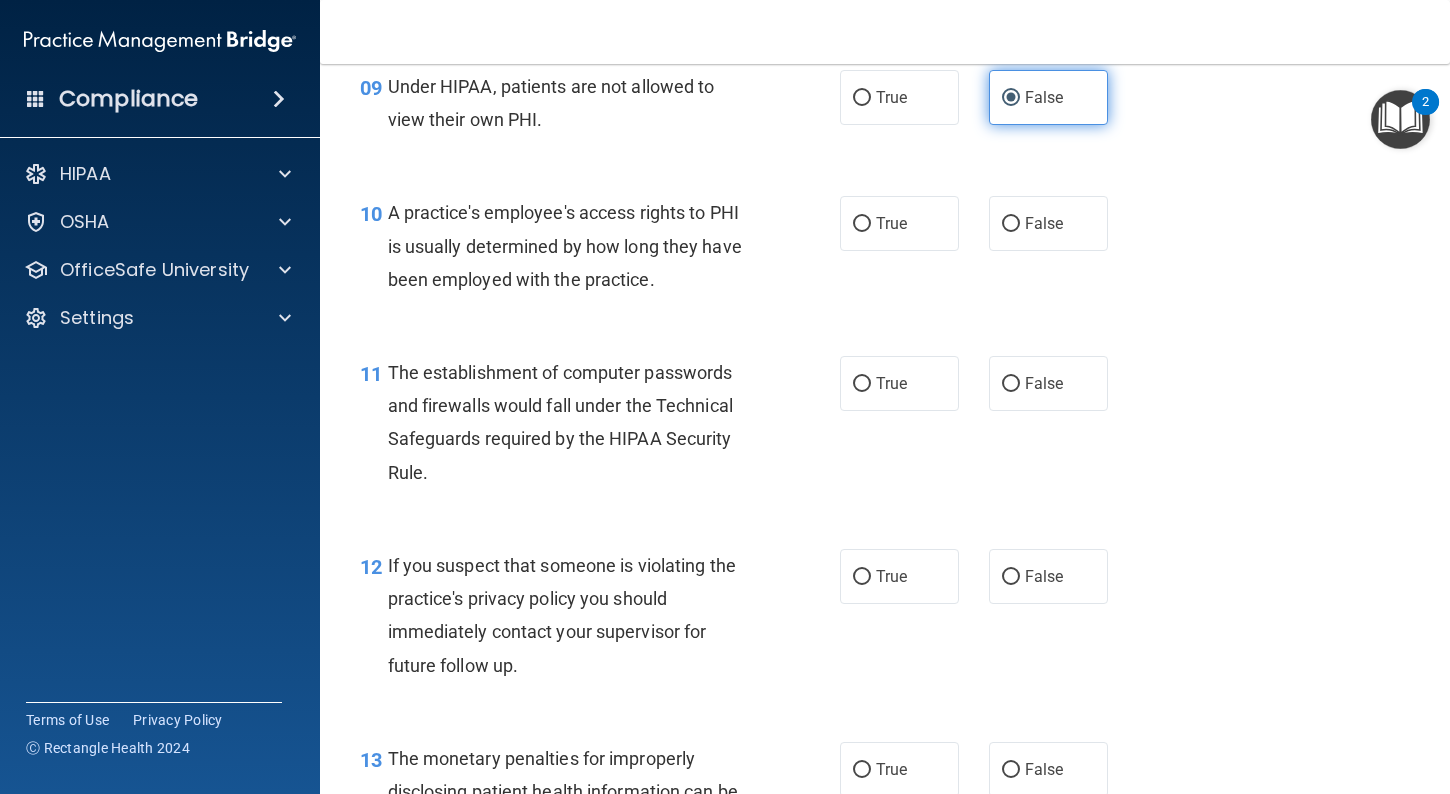 scroll, scrollTop: 1574, scrollLeft: 0, axis: vertical 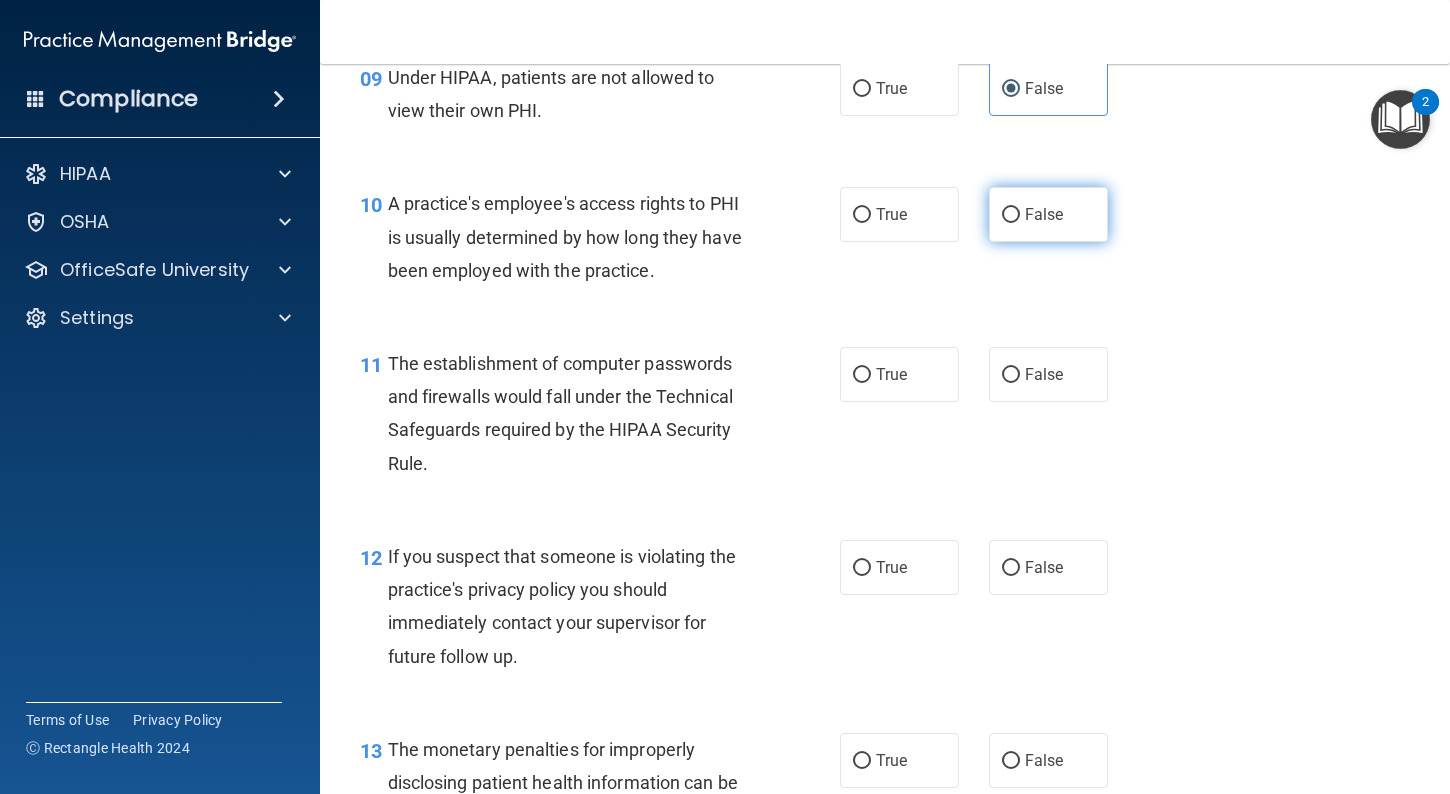 click on "False" at bounding box center [1044, 214] 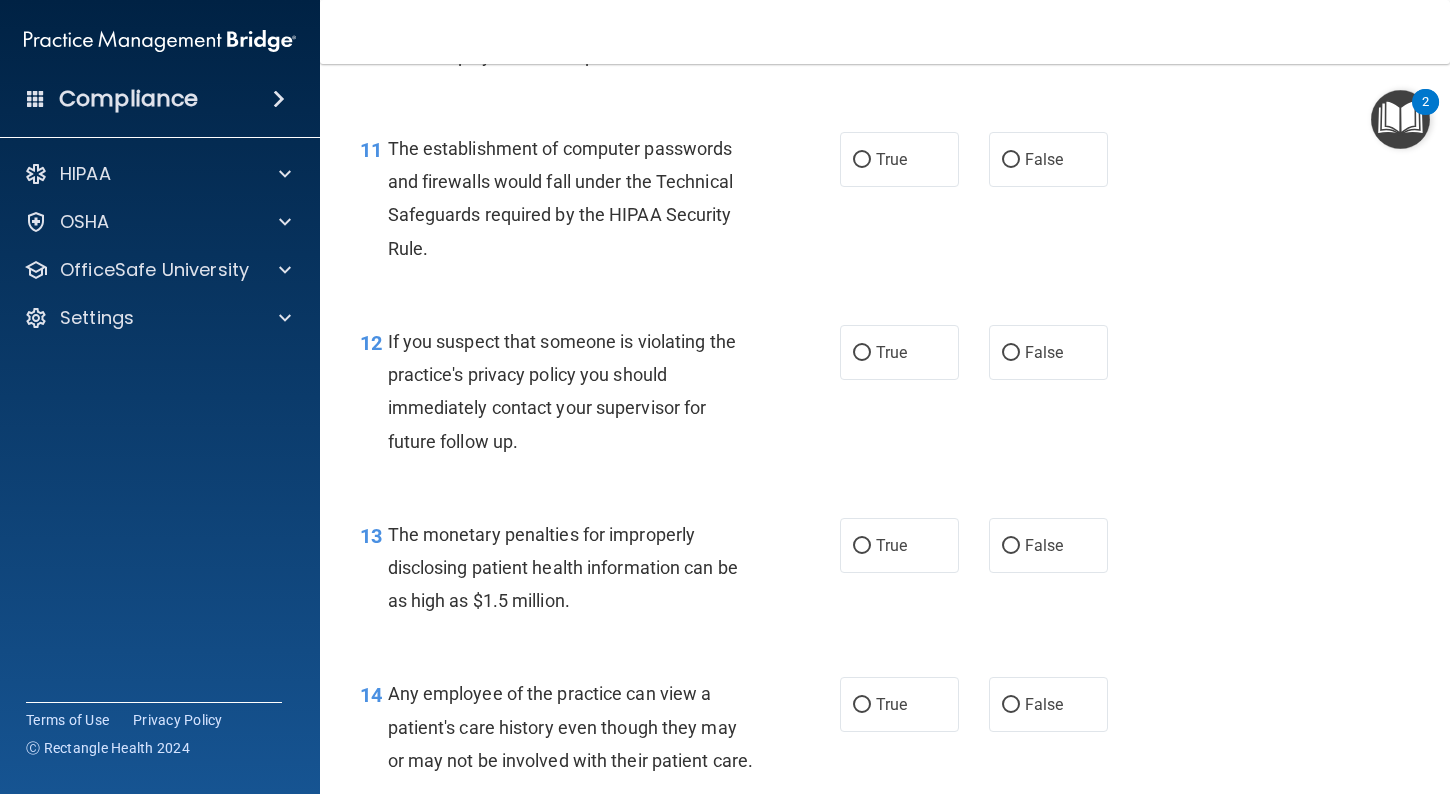 scroll, scrollTop: 1796, scrollLeft: 0, axis: vertical 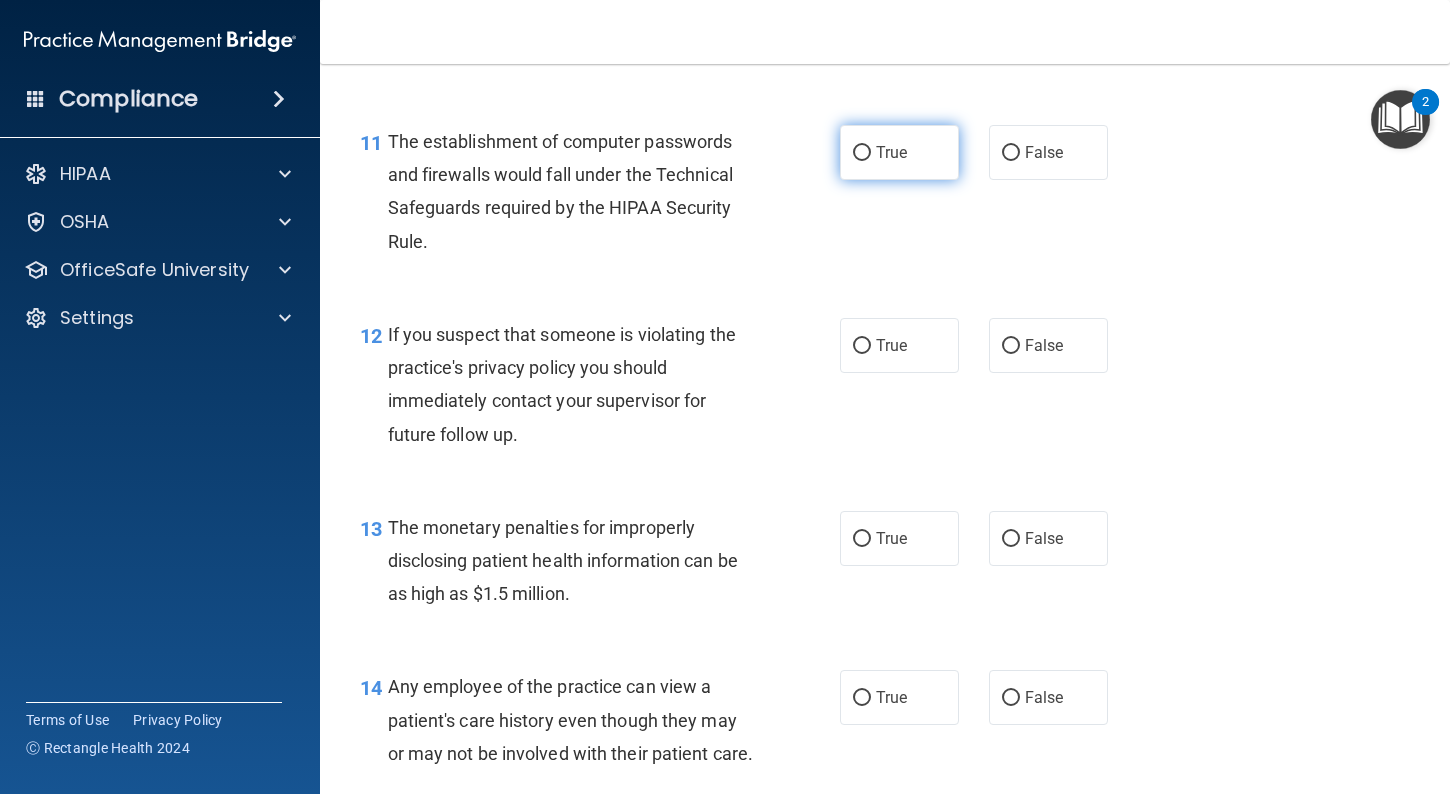 click on "True" at bounding box center (899, 152) 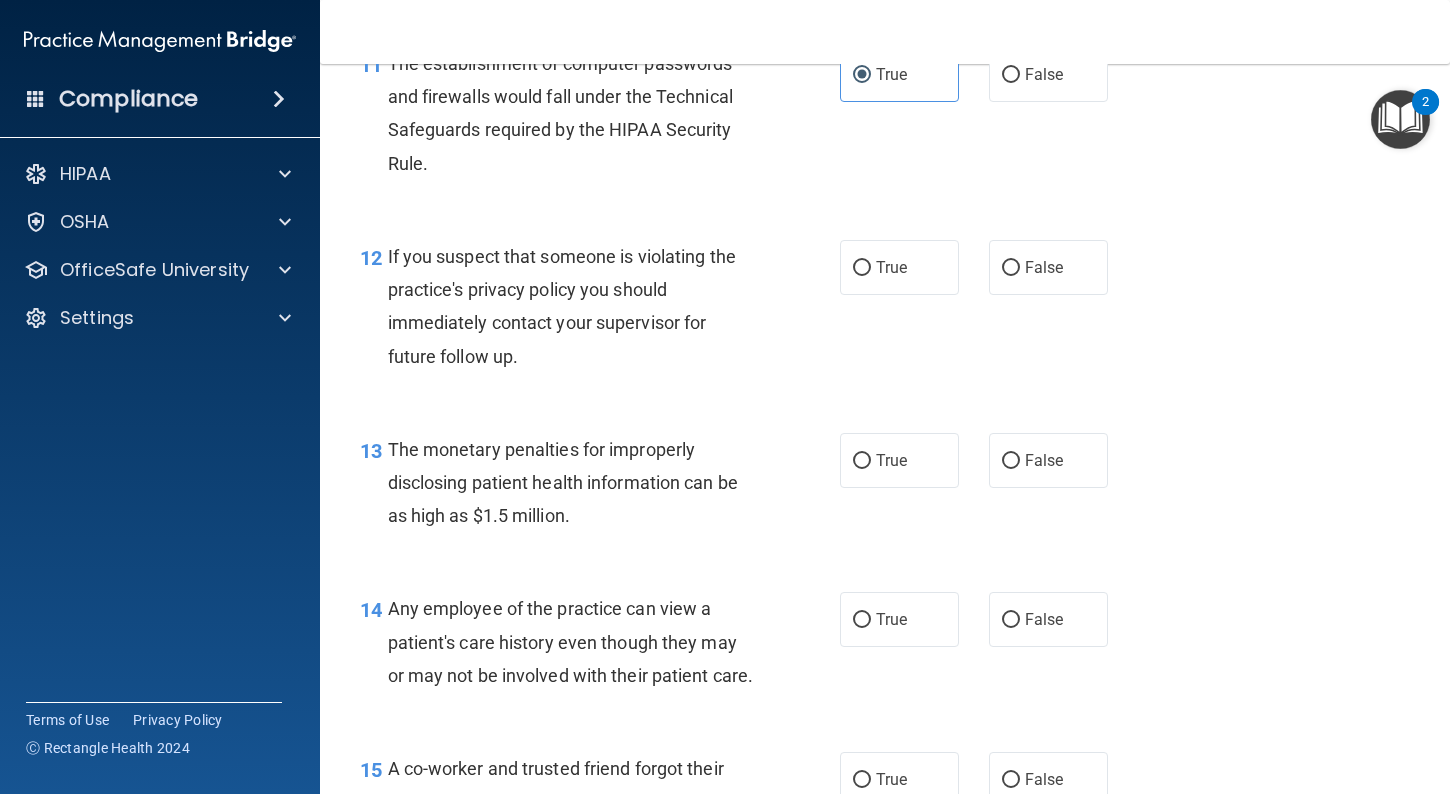 scroll, scrollTop: 1880, scrollLeft: 0, axis: vertical 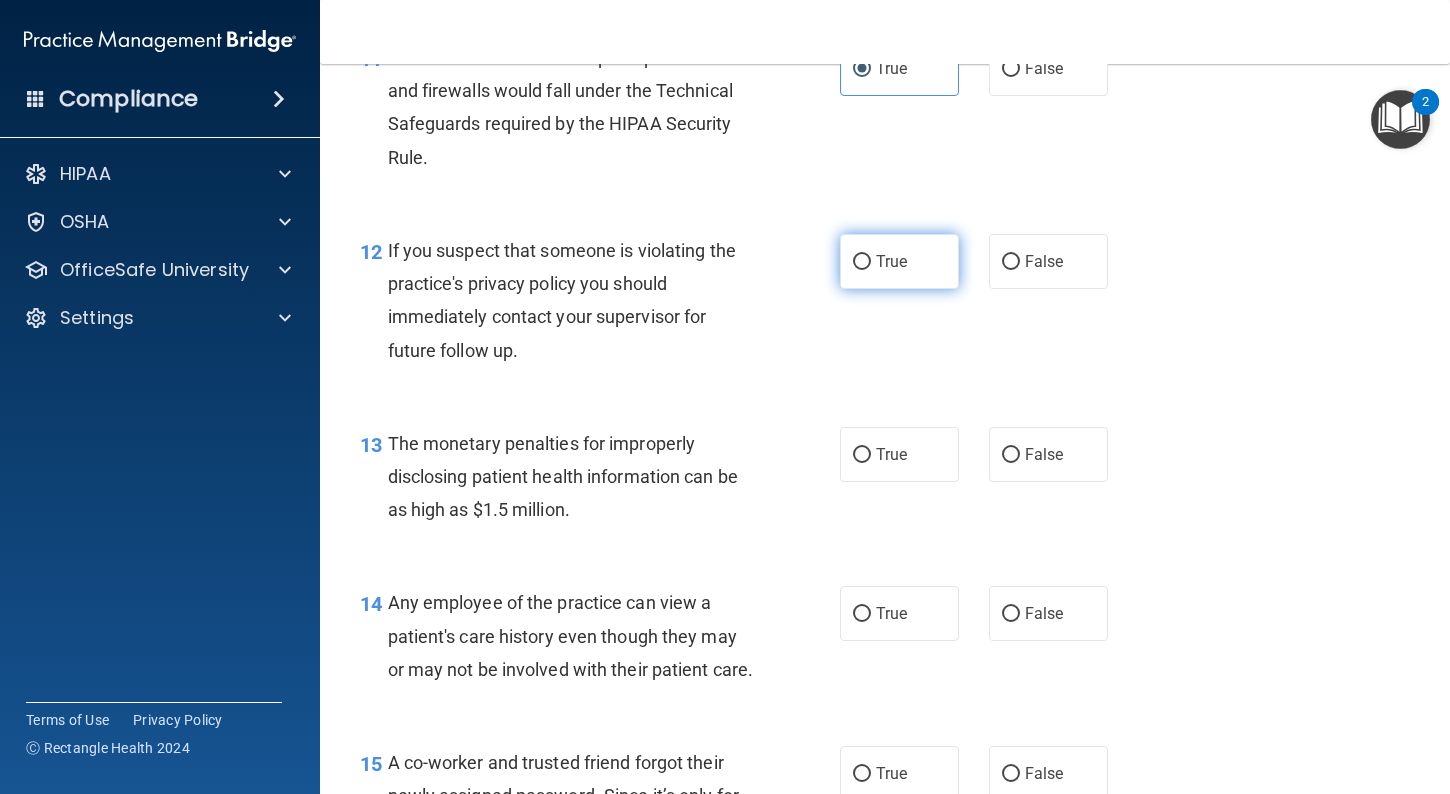 click on "True" at bounding box center (891, 261) 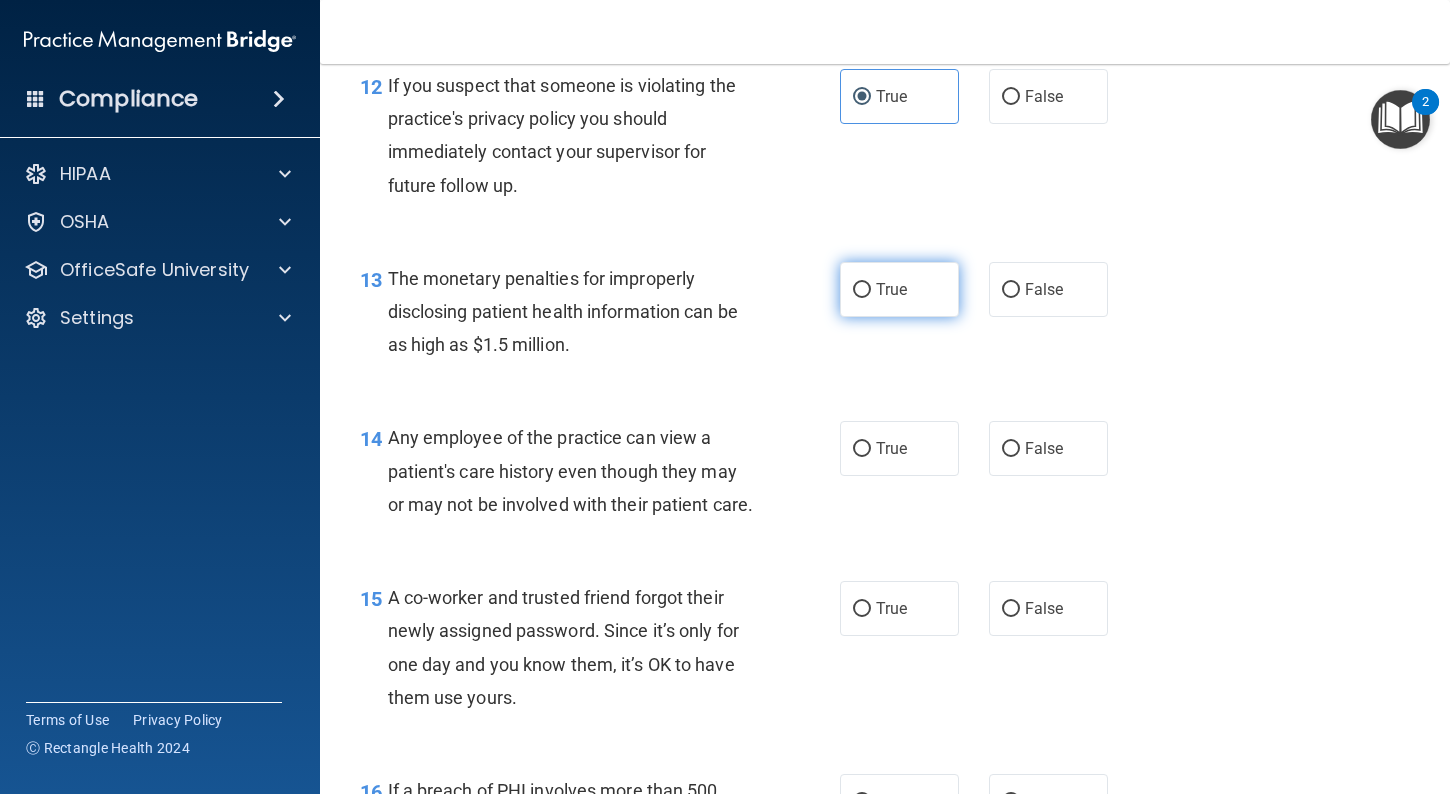 scroll, scrollTop: 2089, scrollLeft: 0, axis: vertical 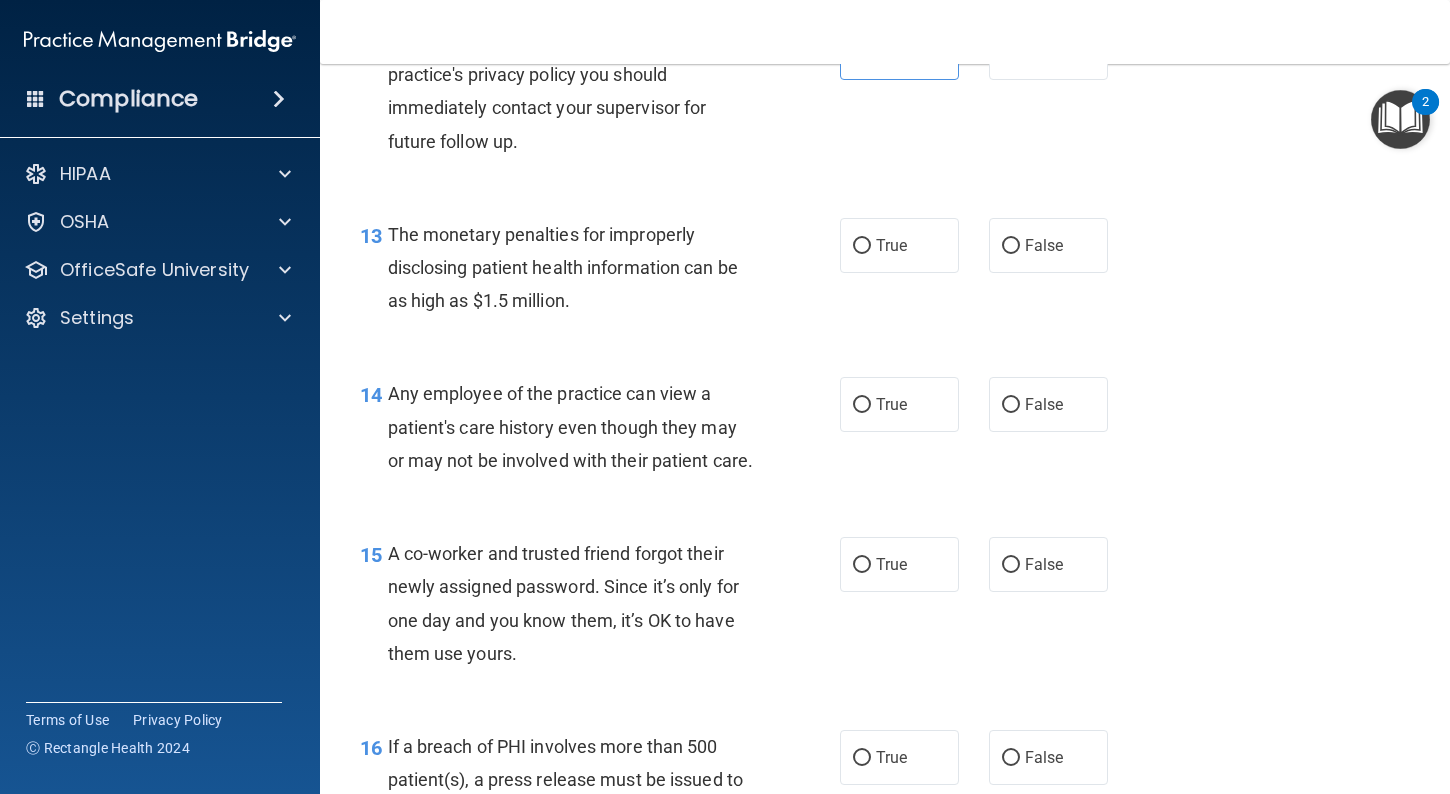 click on "13       The monetary penalties for improperly disclosing patient health information can be as high as $1.5 million.                 True           False" at bounding box center (885, 273) 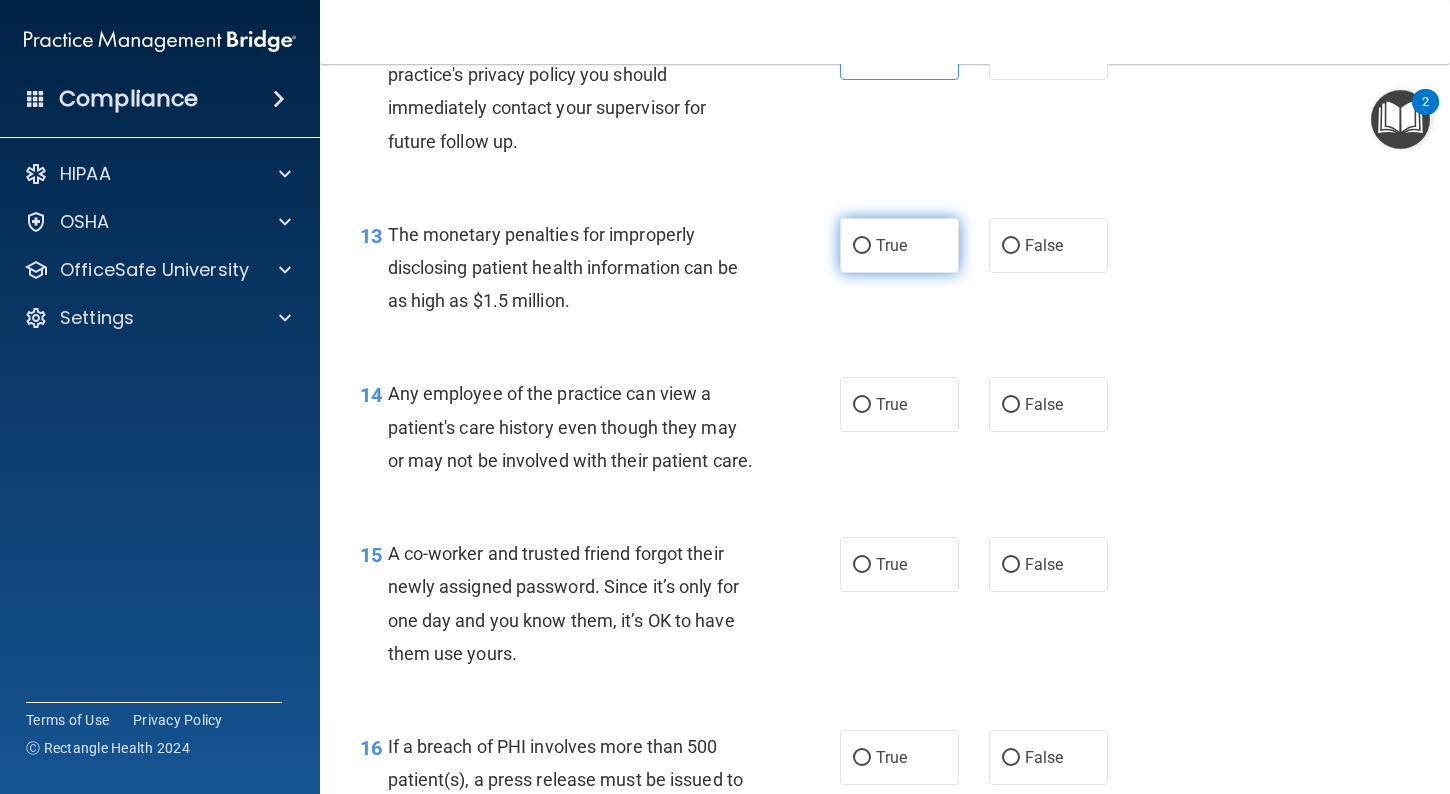 click on "True" at bounding box center [899, 245] 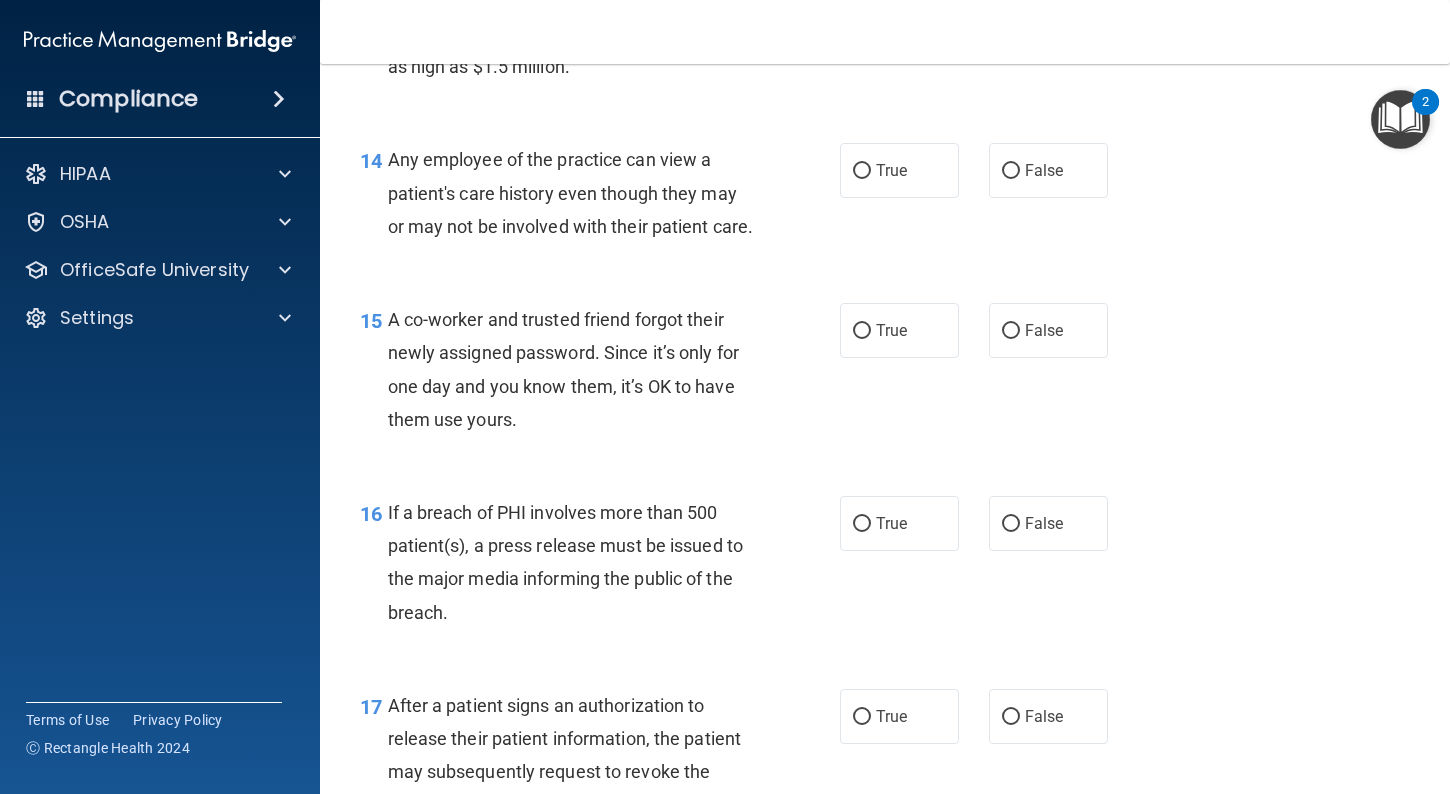 scroll, scrollTop: 2335, scrollLeft: 0, axis: vertical 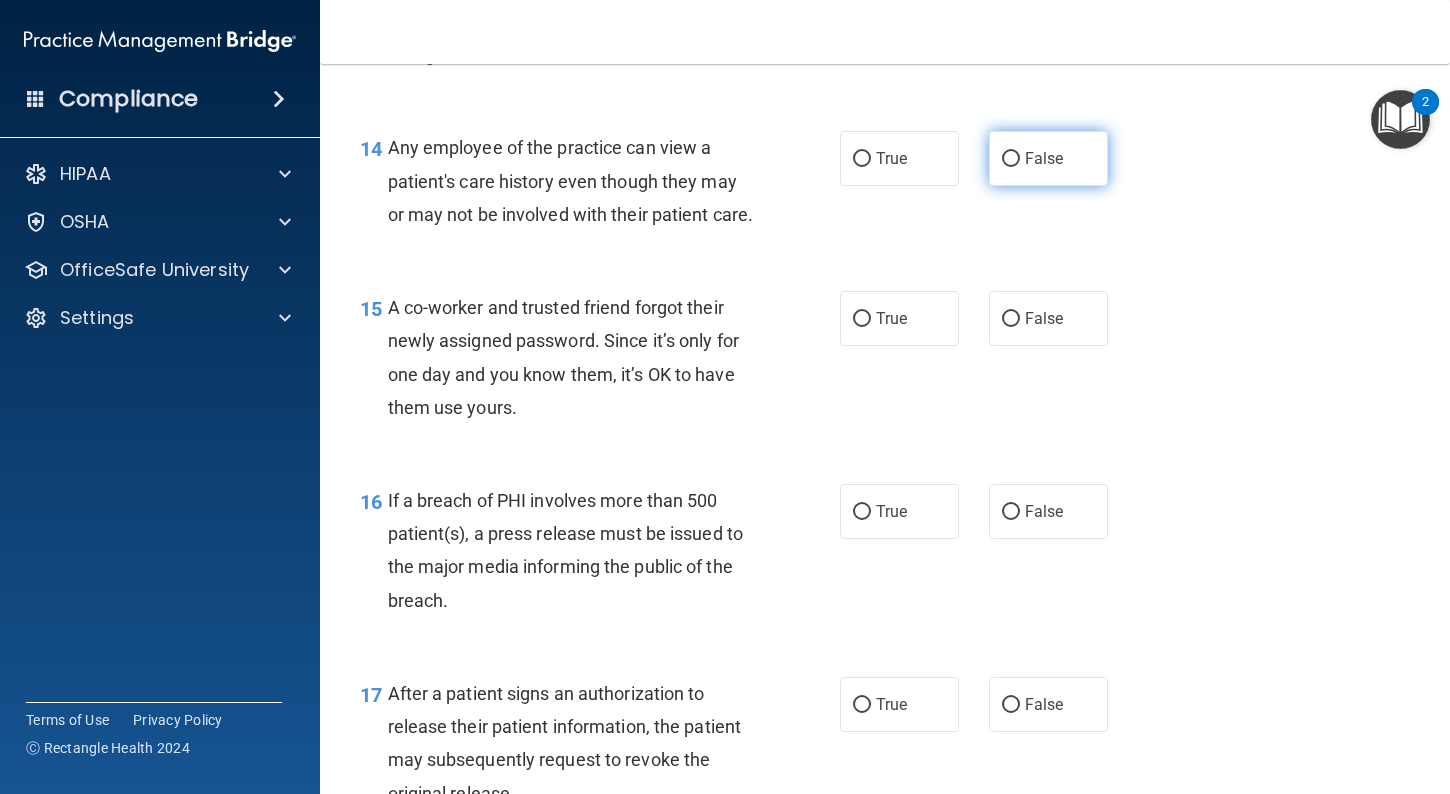 click on "False" at bounding box center [1048, 158] 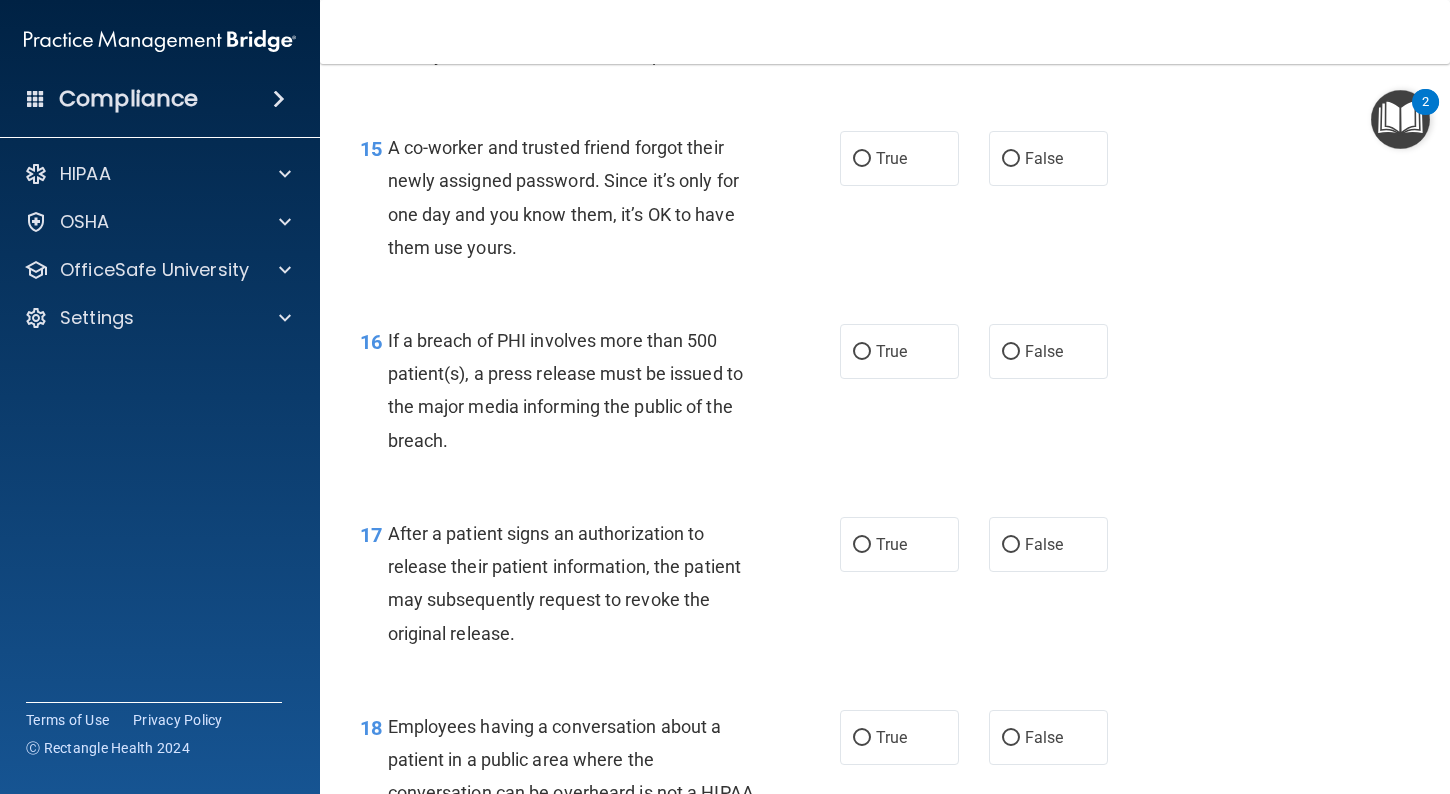 scroll, scrollTop: 2494, scrollLeft: 0, axis: vertical 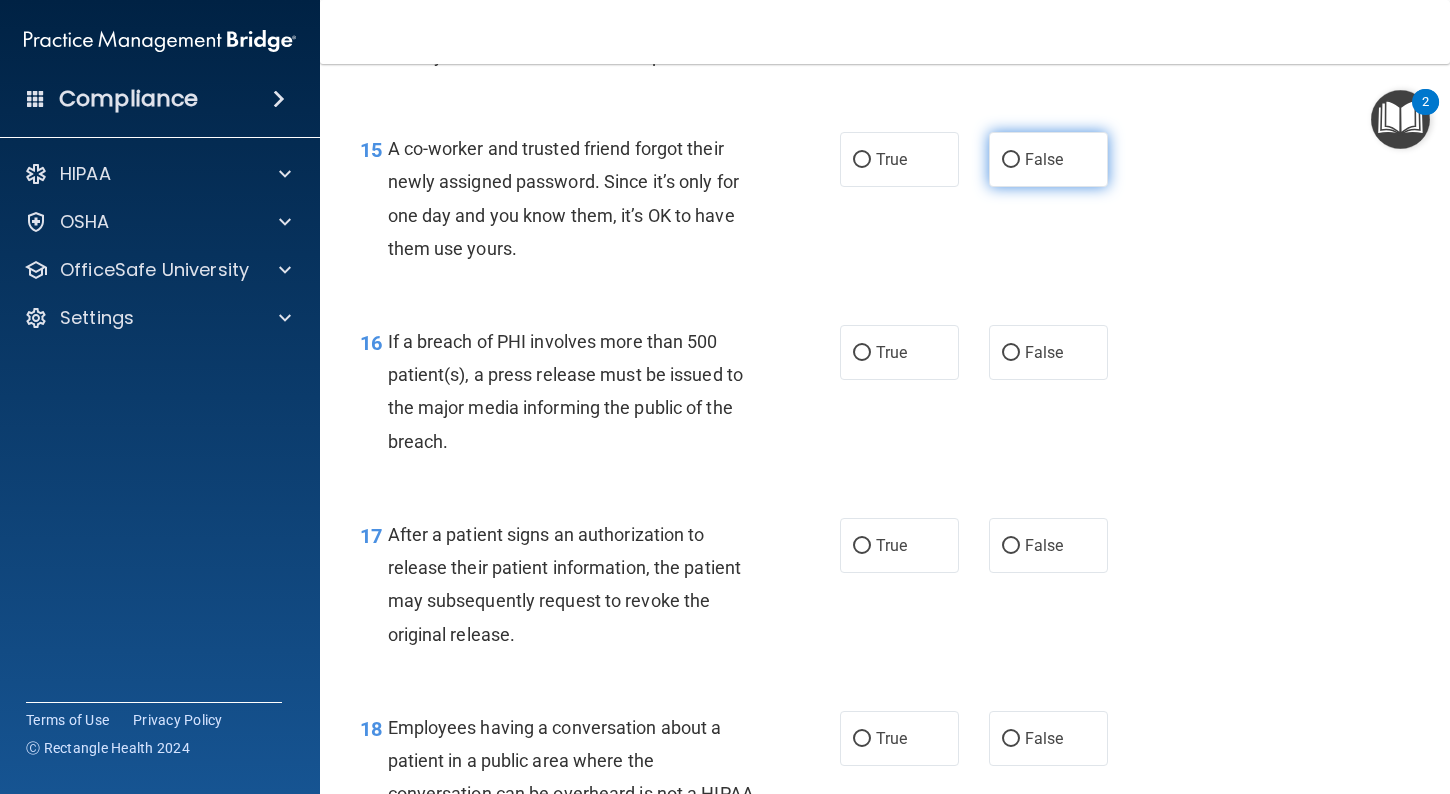 click on "False" at bounding box center (1048, 159) 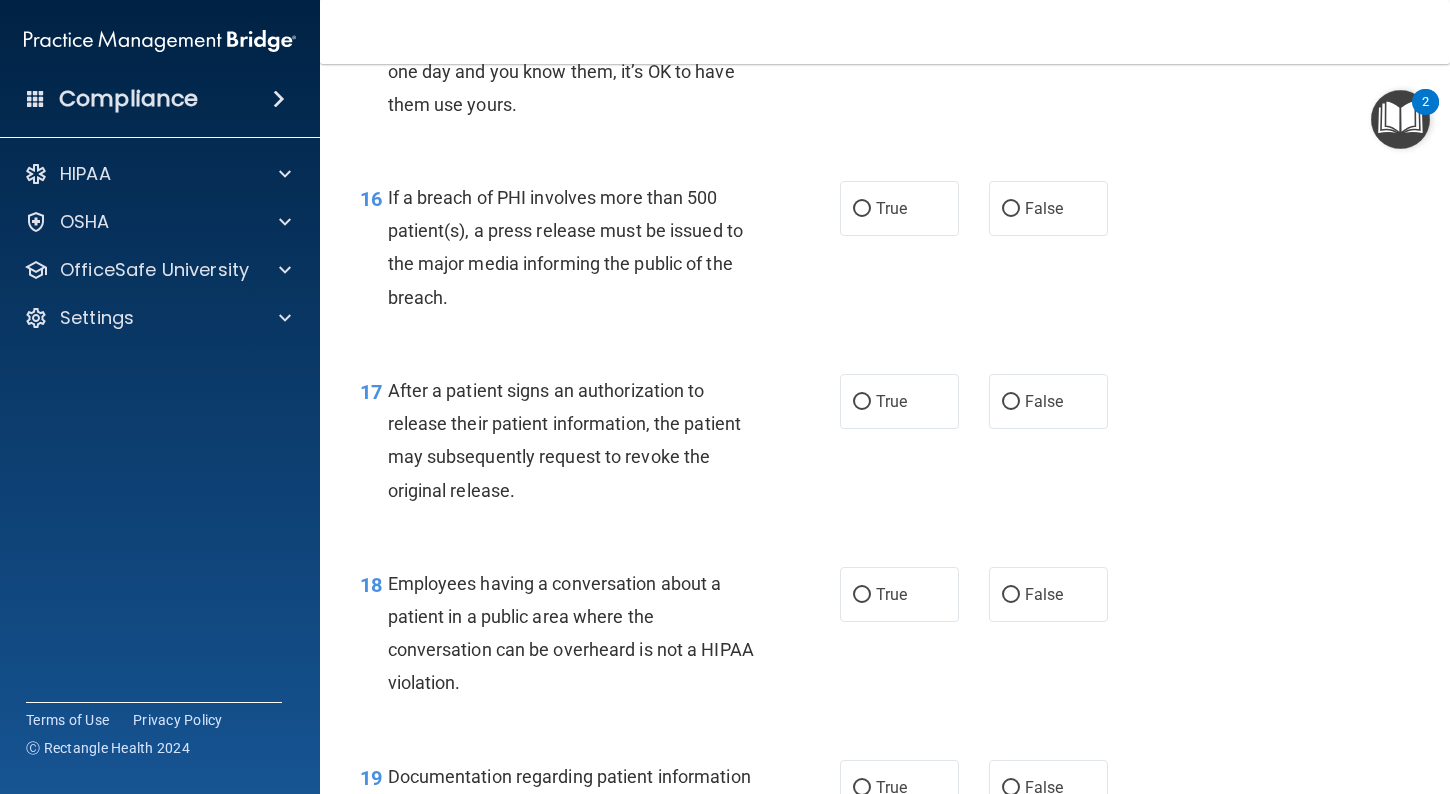 scroll, scrollTop: 2647, scrollLeft: 0, axis: vertical 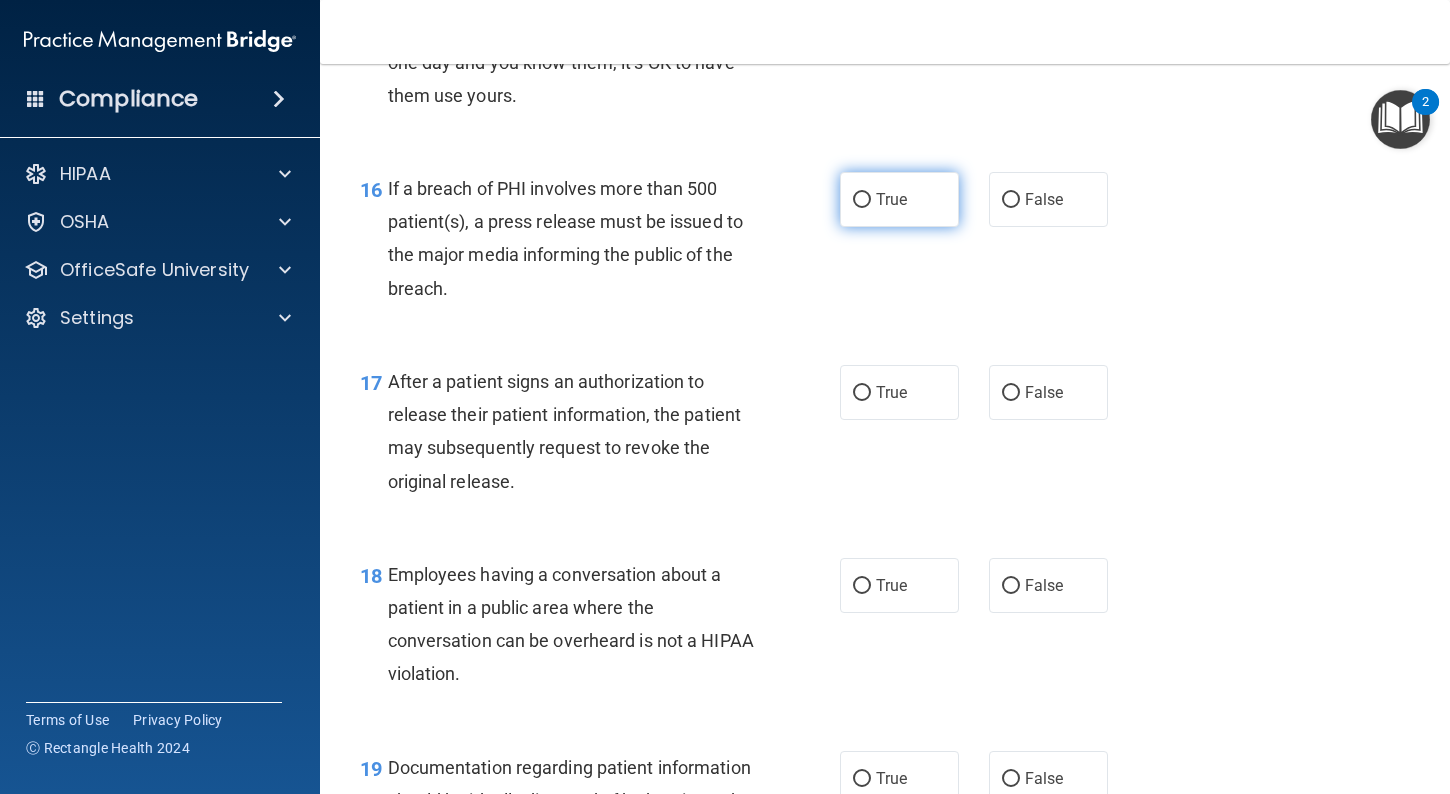 click on "True" at bounding box center [862, 200] 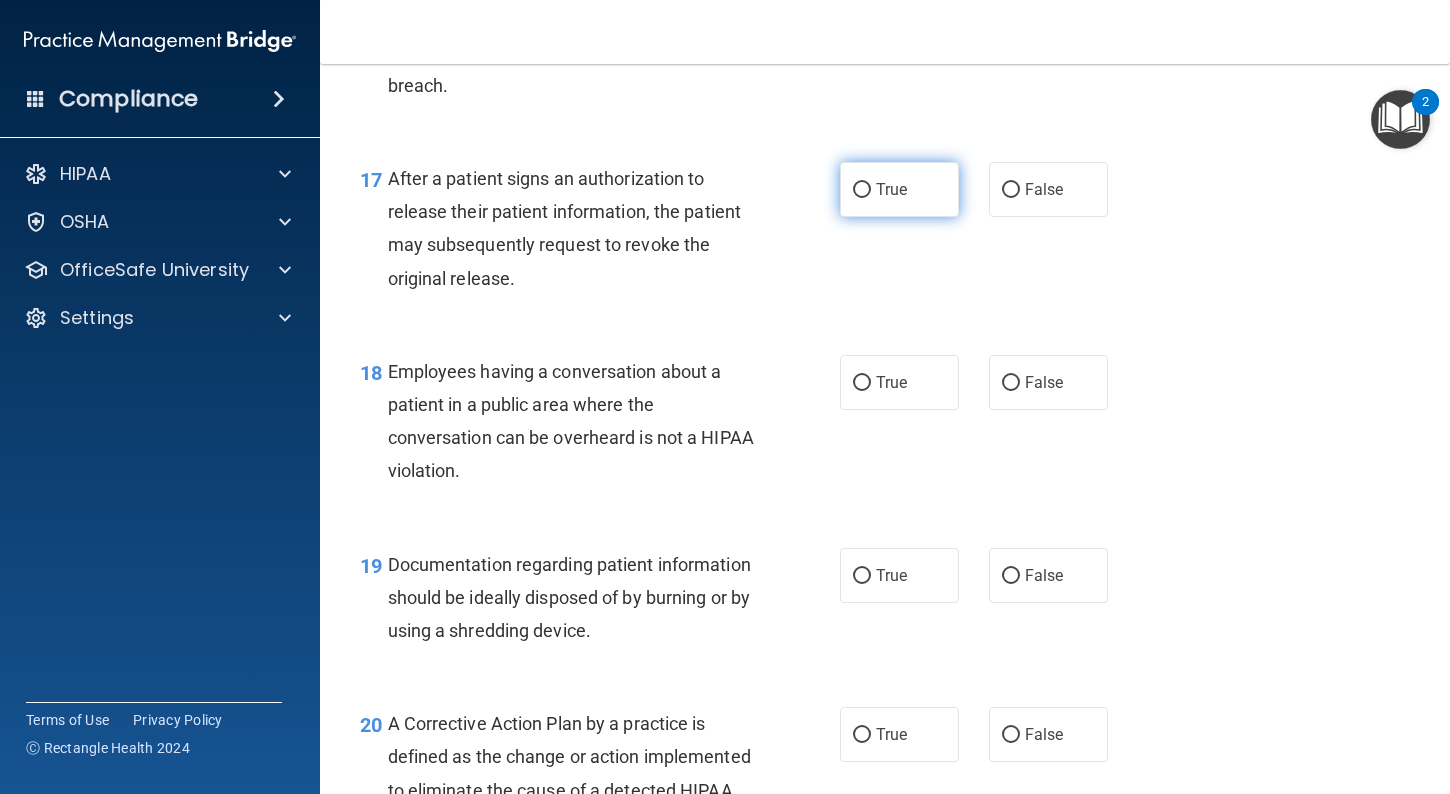 scroll, scrollTop: 2844, scrollLeft: 0, axis: vertical 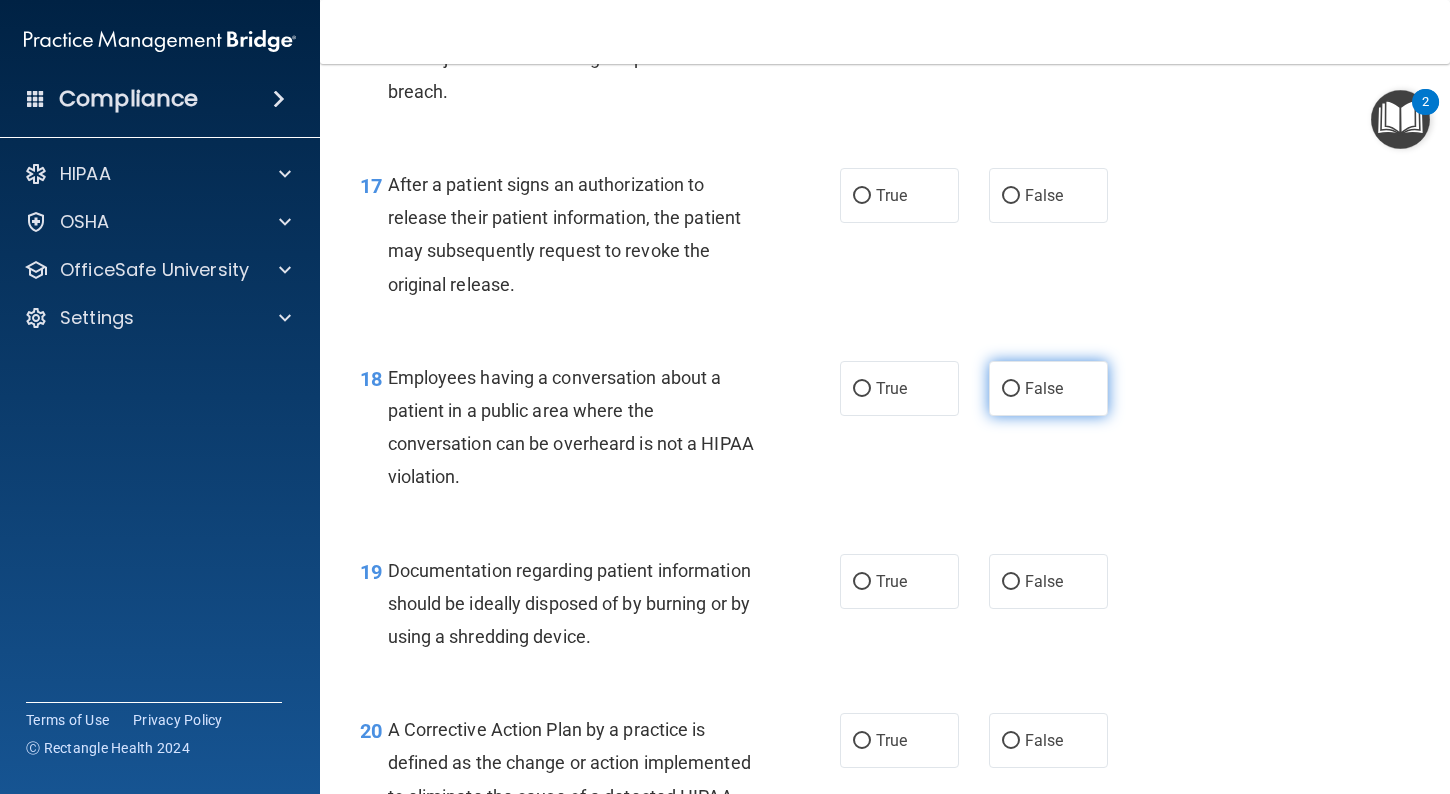 click on "False" at bounding box center [1048, 388] 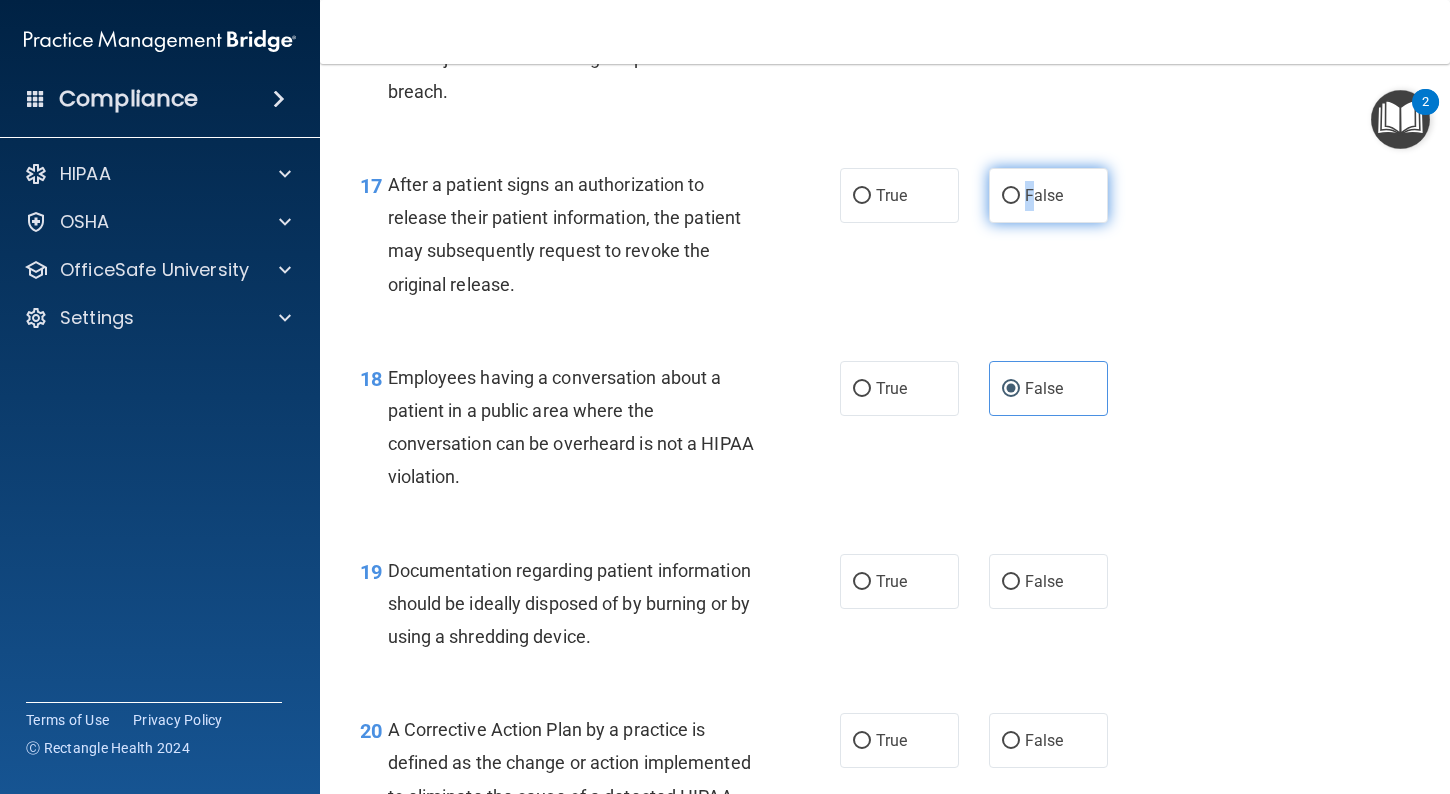 click on "False" at bounding box center [1048, 195] 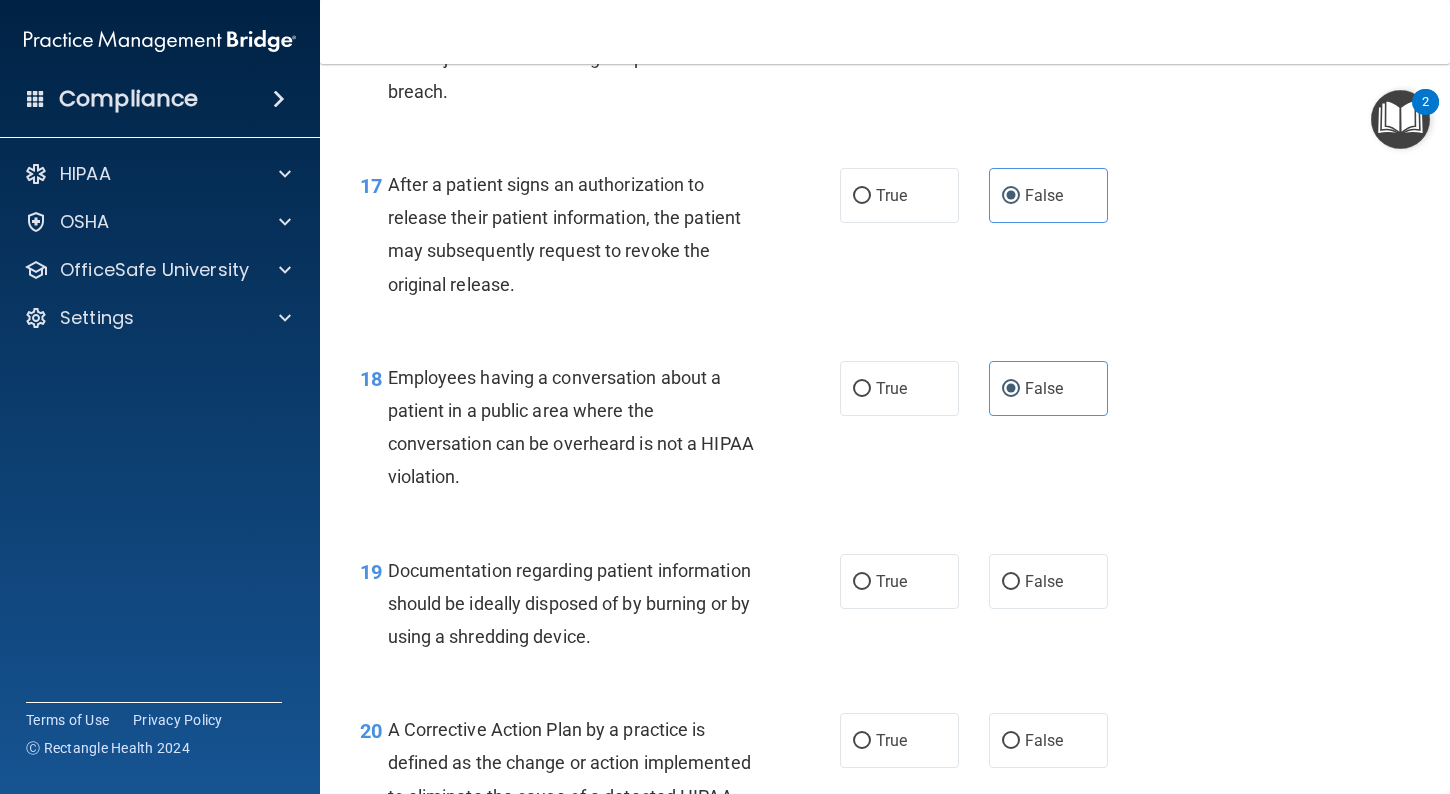 click on "17       After a patient signs an authorization to release their patient information, the patient may subsequently request to revoke the original release.                 True           False" at bounding box center [885, 239] 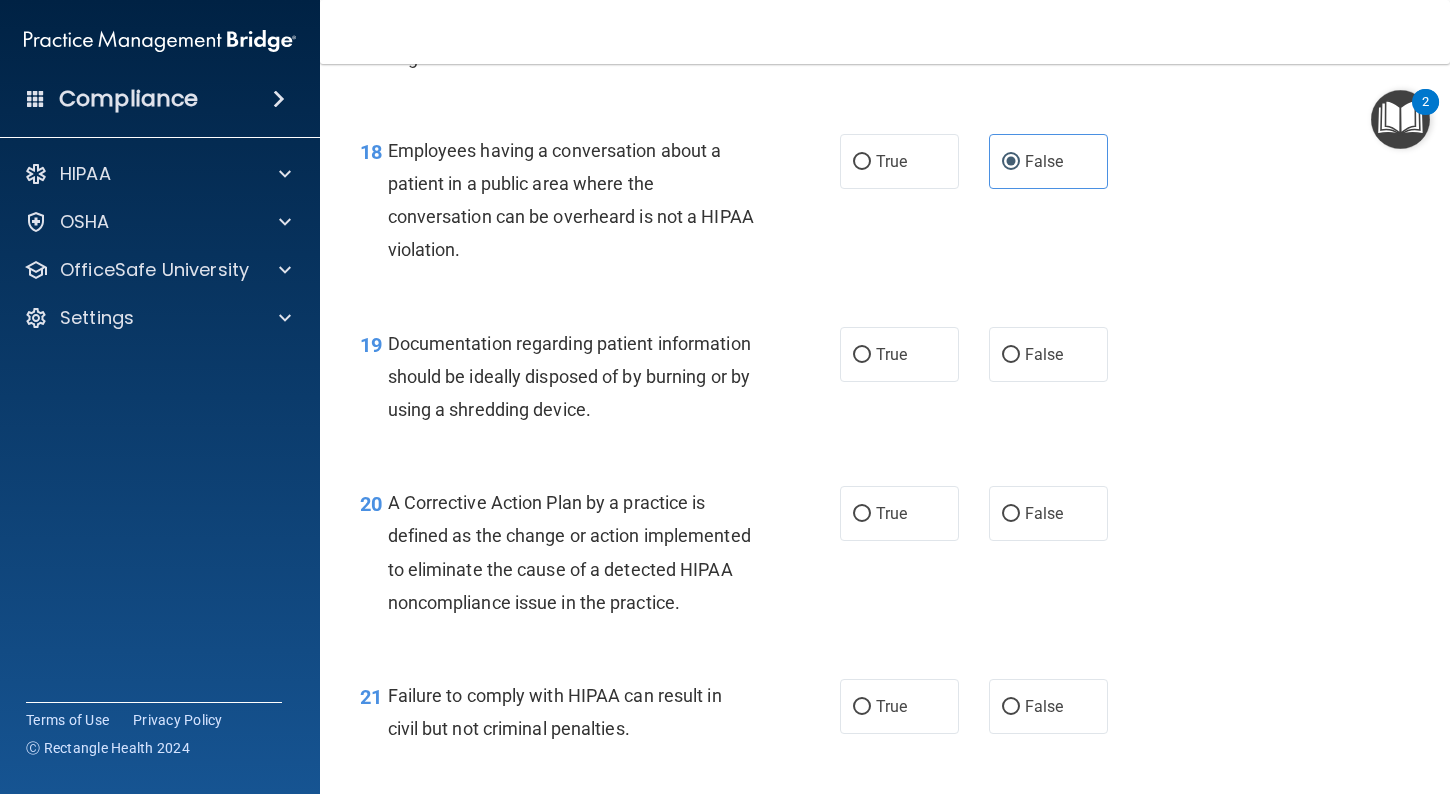 scroll, scrollTop: 3069, scrollLeft: 0, axis: vertical 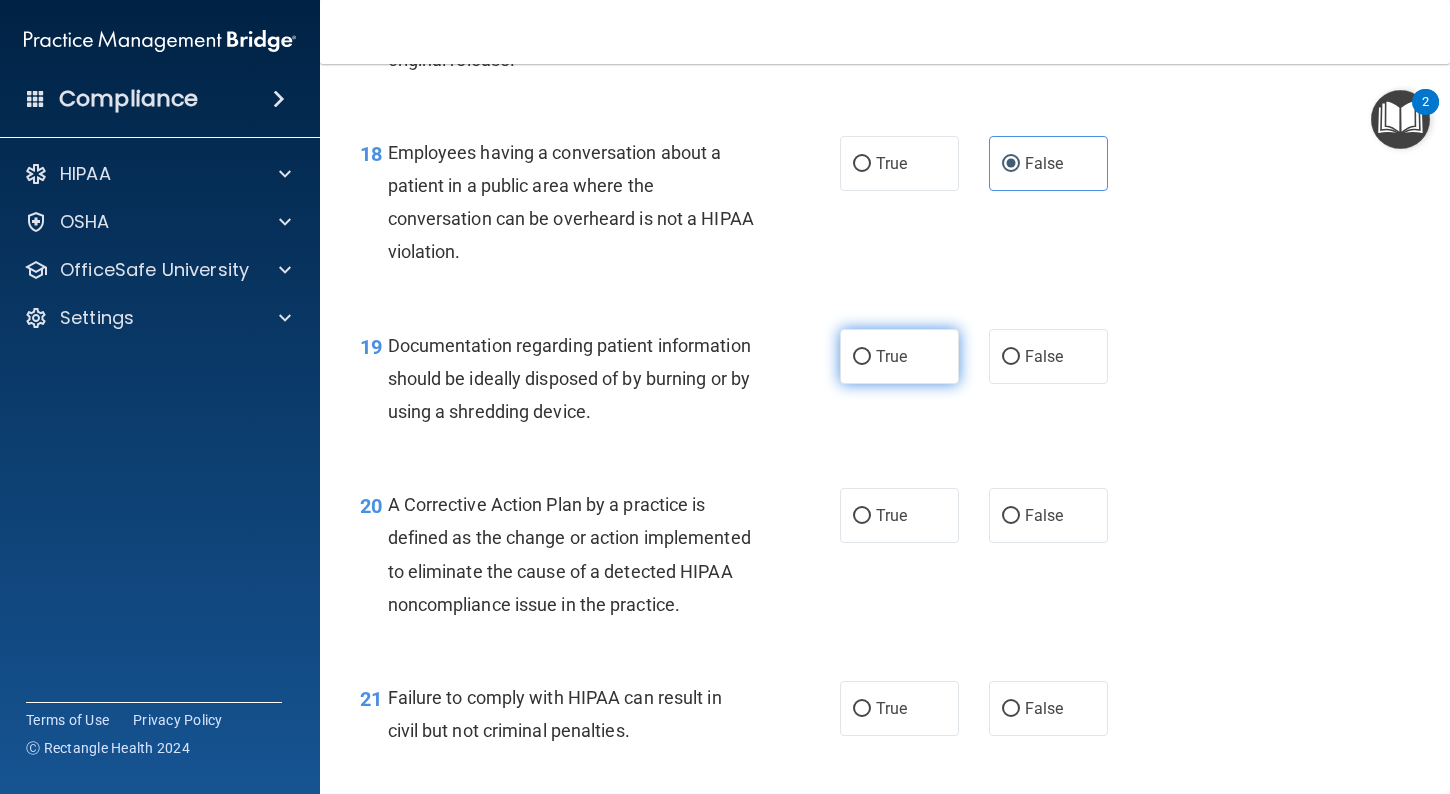 click on "True" at bounding box center (899, 356) 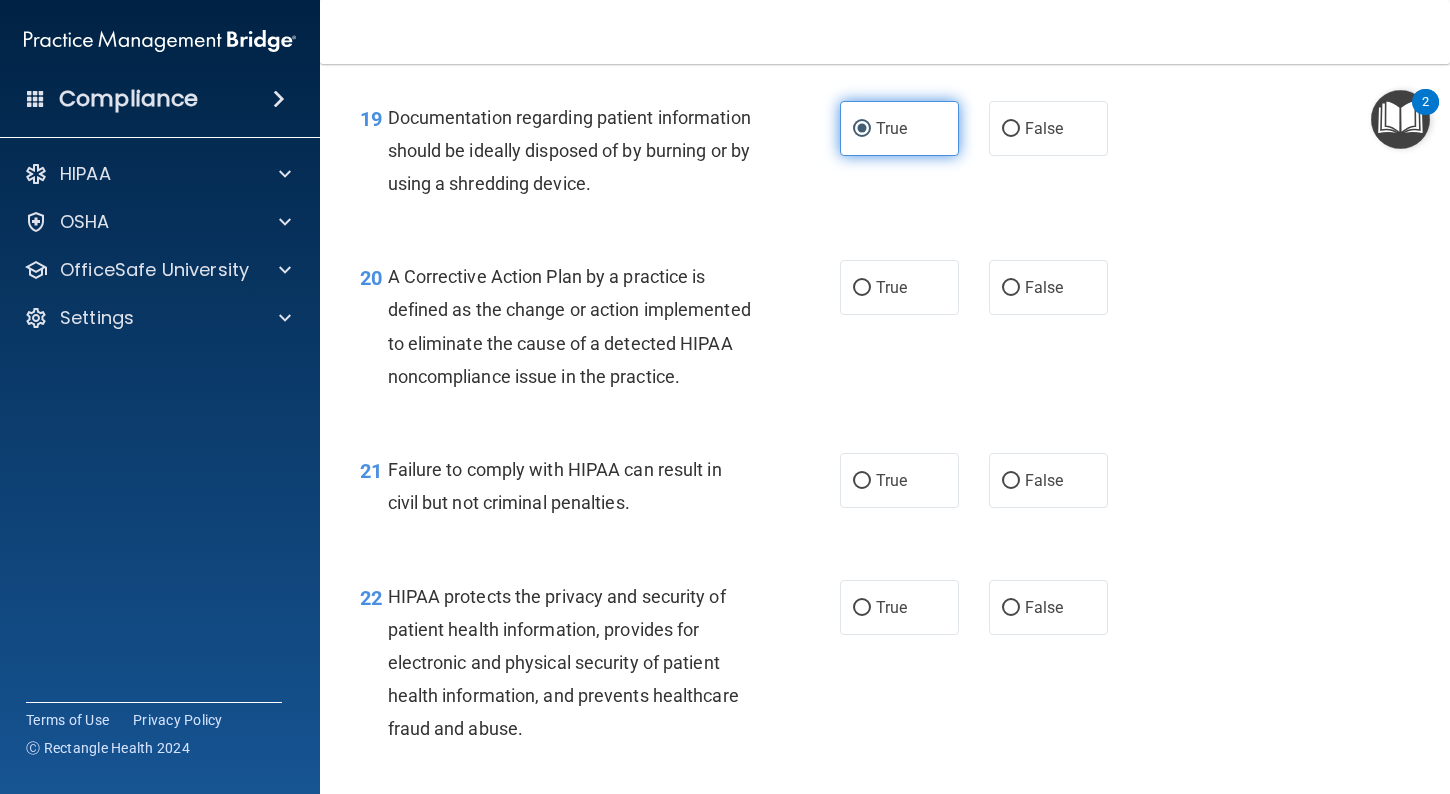 scroll, scrollTop: 3330, scrollLeft: 0, axis: vertical 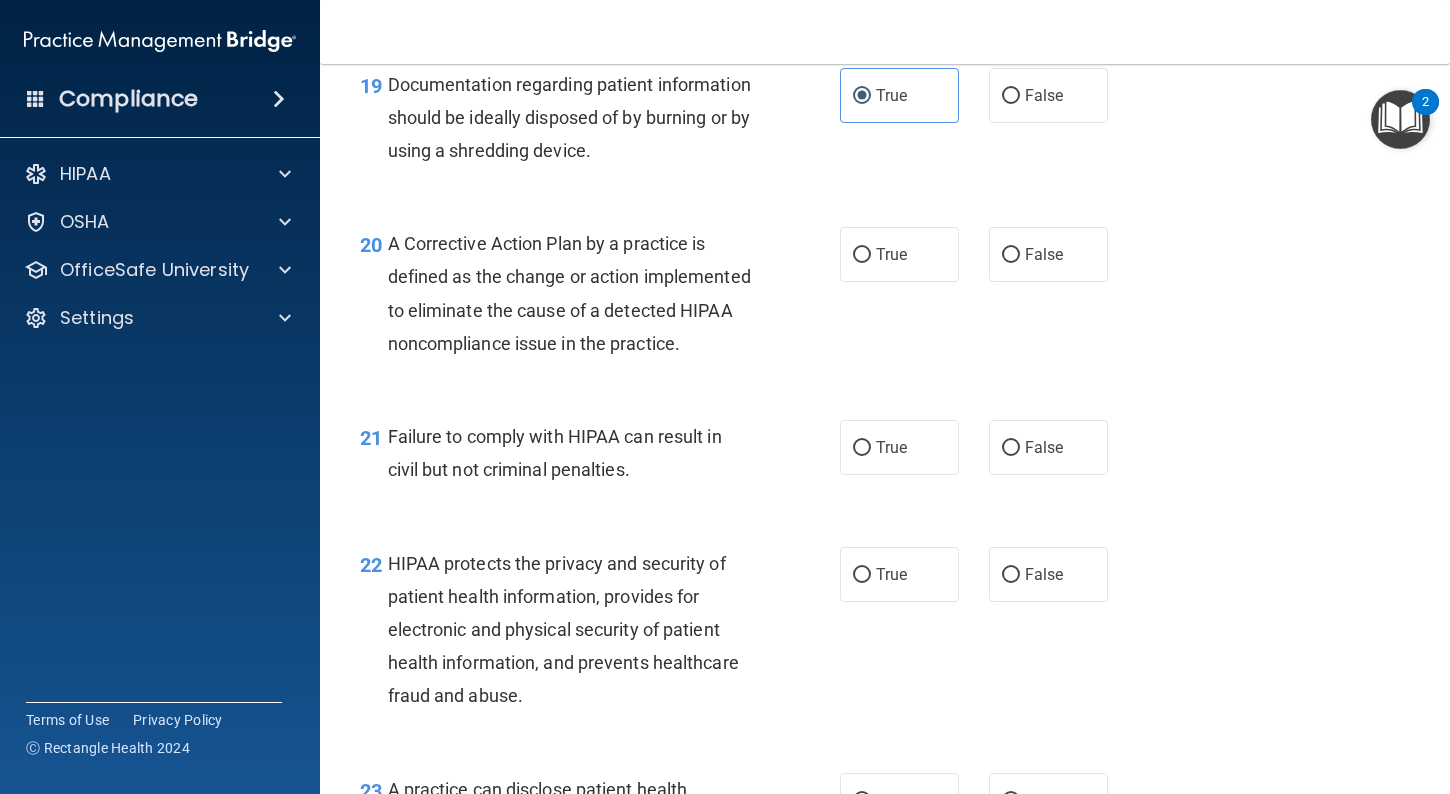 click on "20       A Corrective Action Plan by a practice is defined as the change or action implemented to eliminate the cause of a detected HIPAA noncompliance issue in the practice.                 True           False" at bounding box center (885, 298) 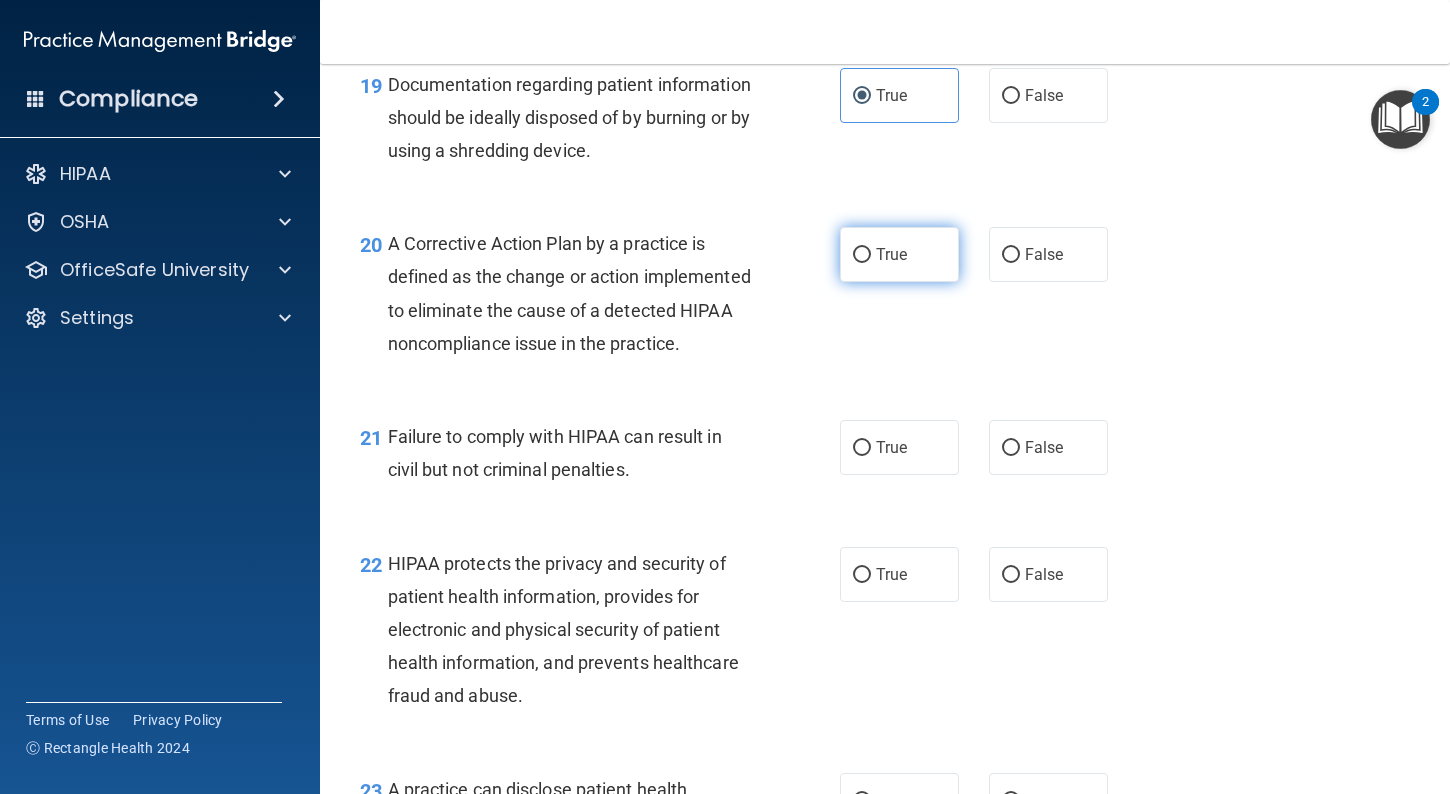 click on "True" at bounding box center (891, 254) 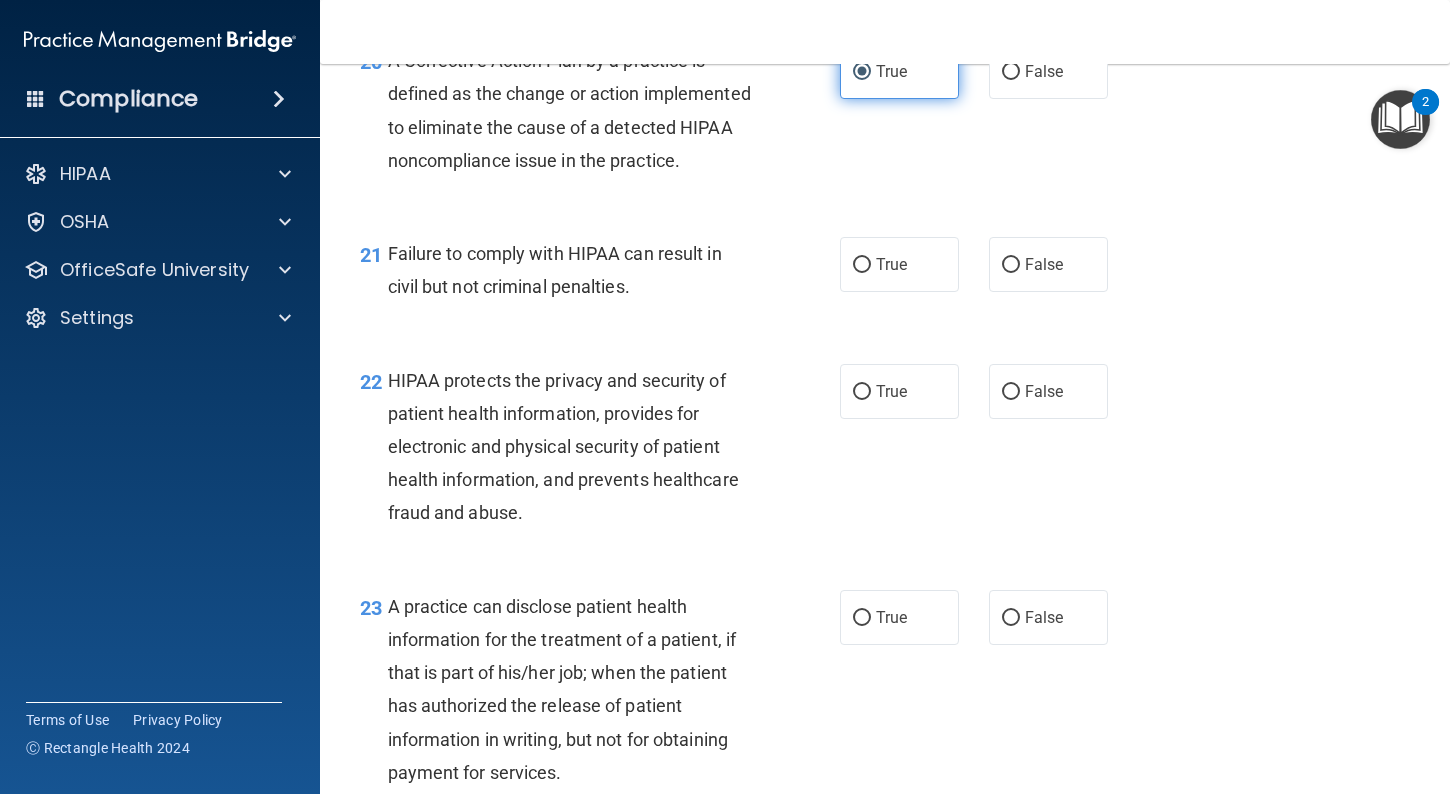 scroll, scrollTop: 3514, scrollLeft: 0, axis: vertical 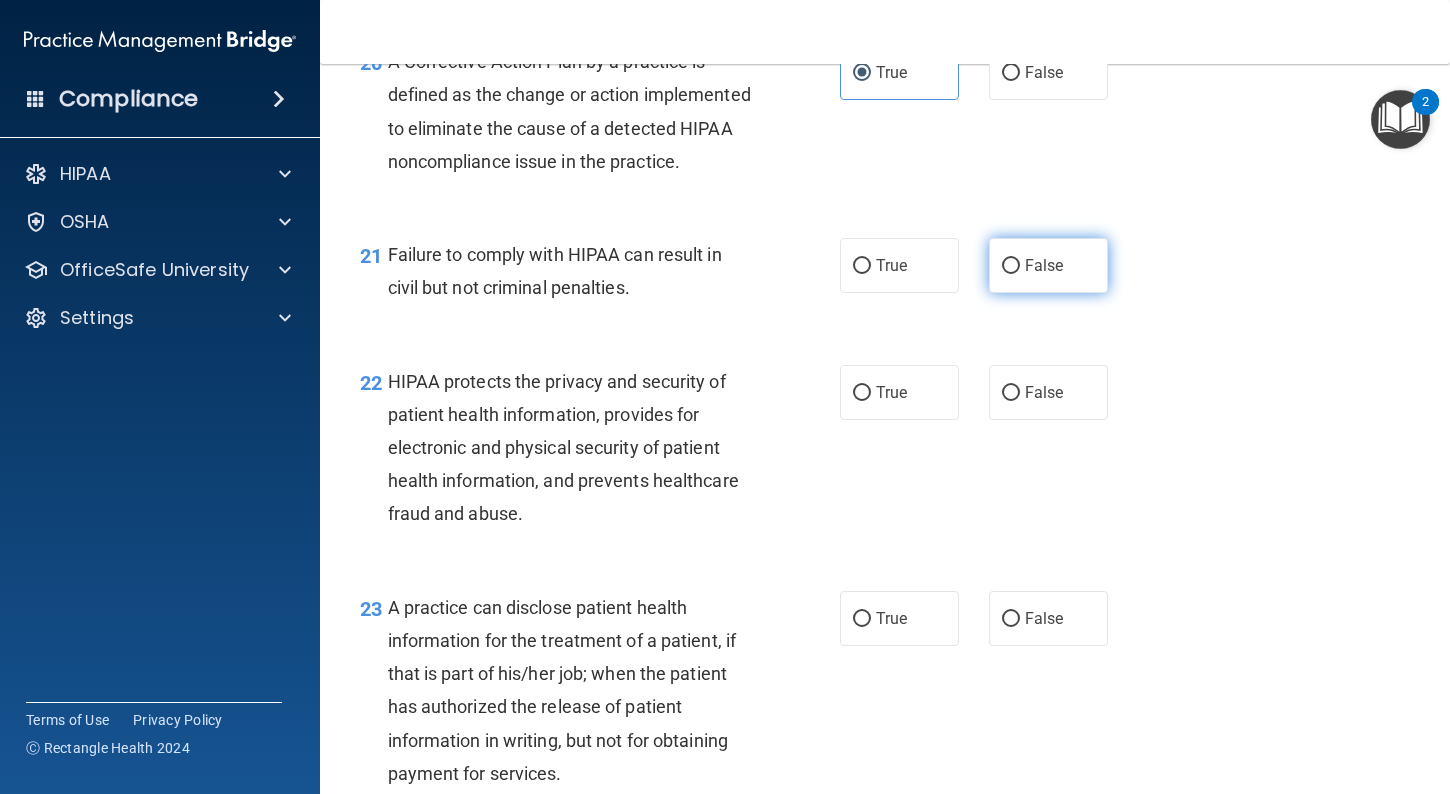 click on "False" at bounding box center (1048, 265) 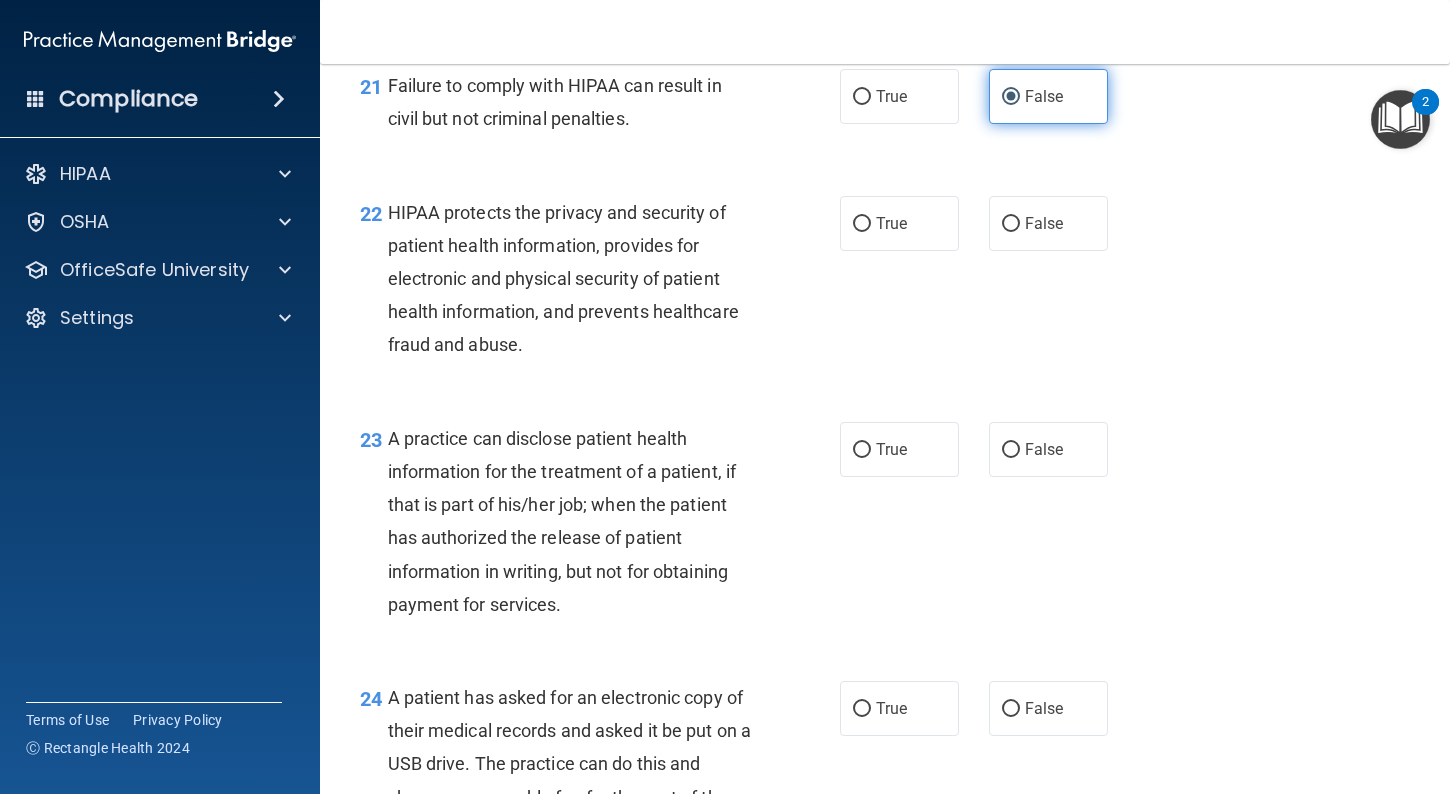 scroll, scrollTop: 3714, scrollLeft: 0, axis: vertical 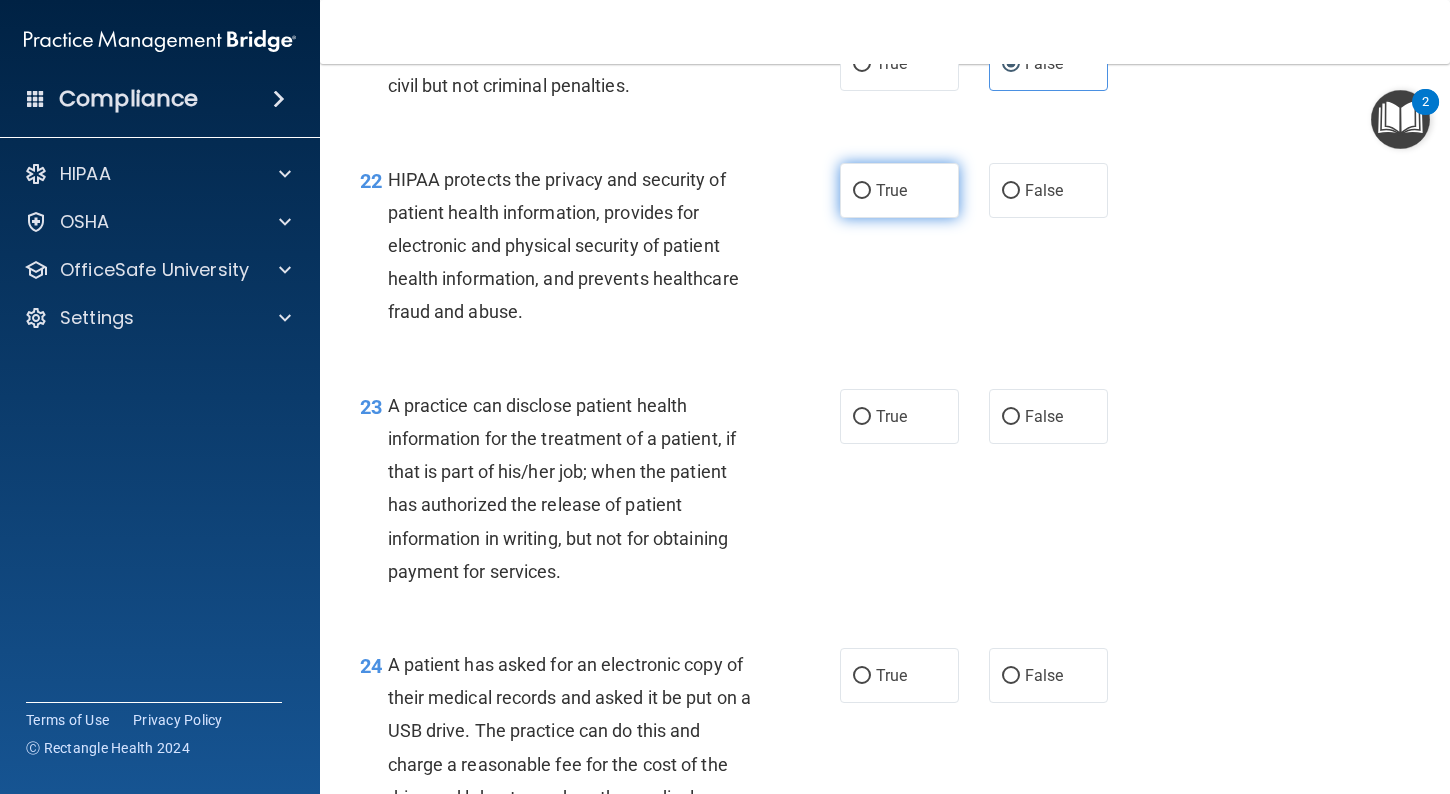 click on "True" at bounding box center [899, 190] 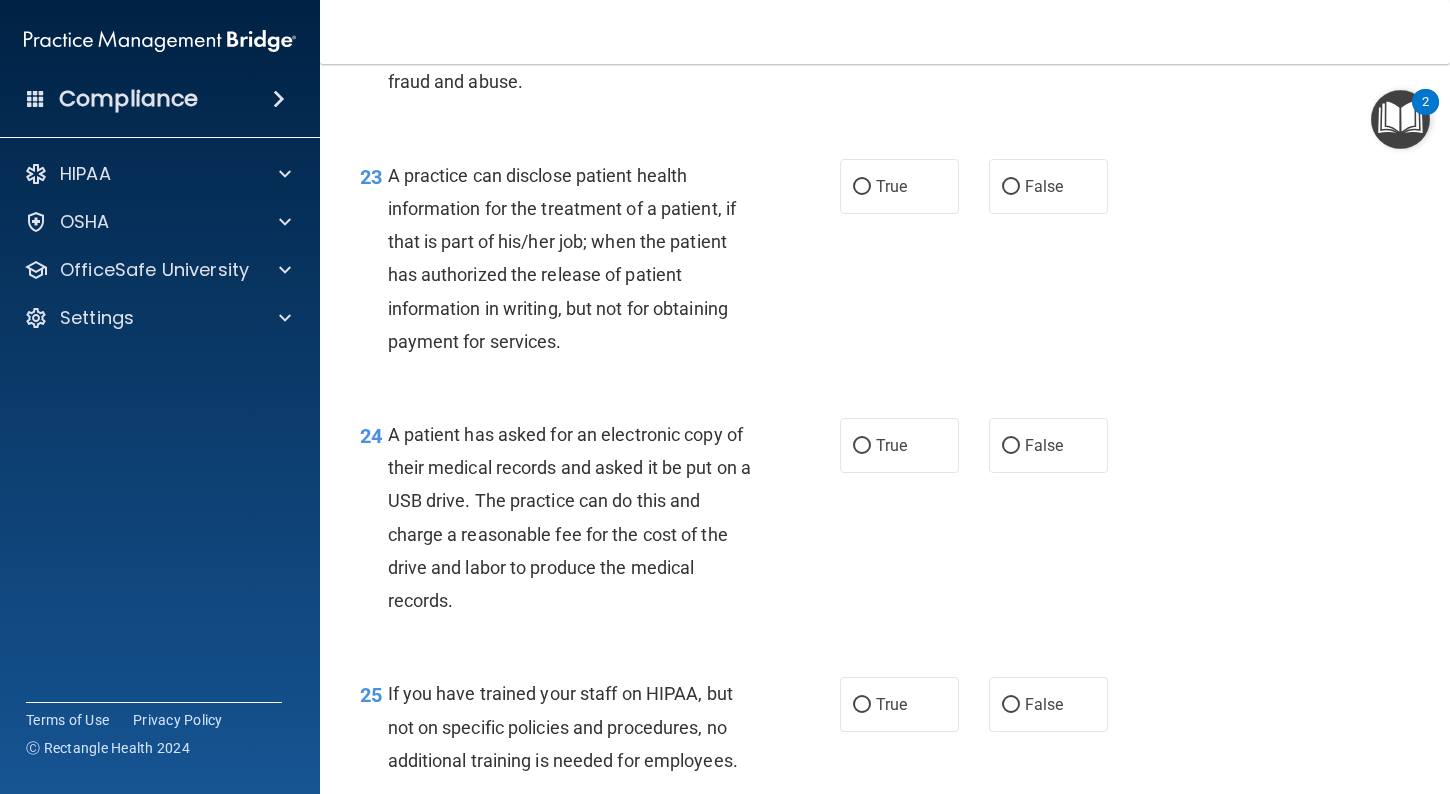 scroll, scrollTop: 3949, scrollLeft: 0, axis: vertical 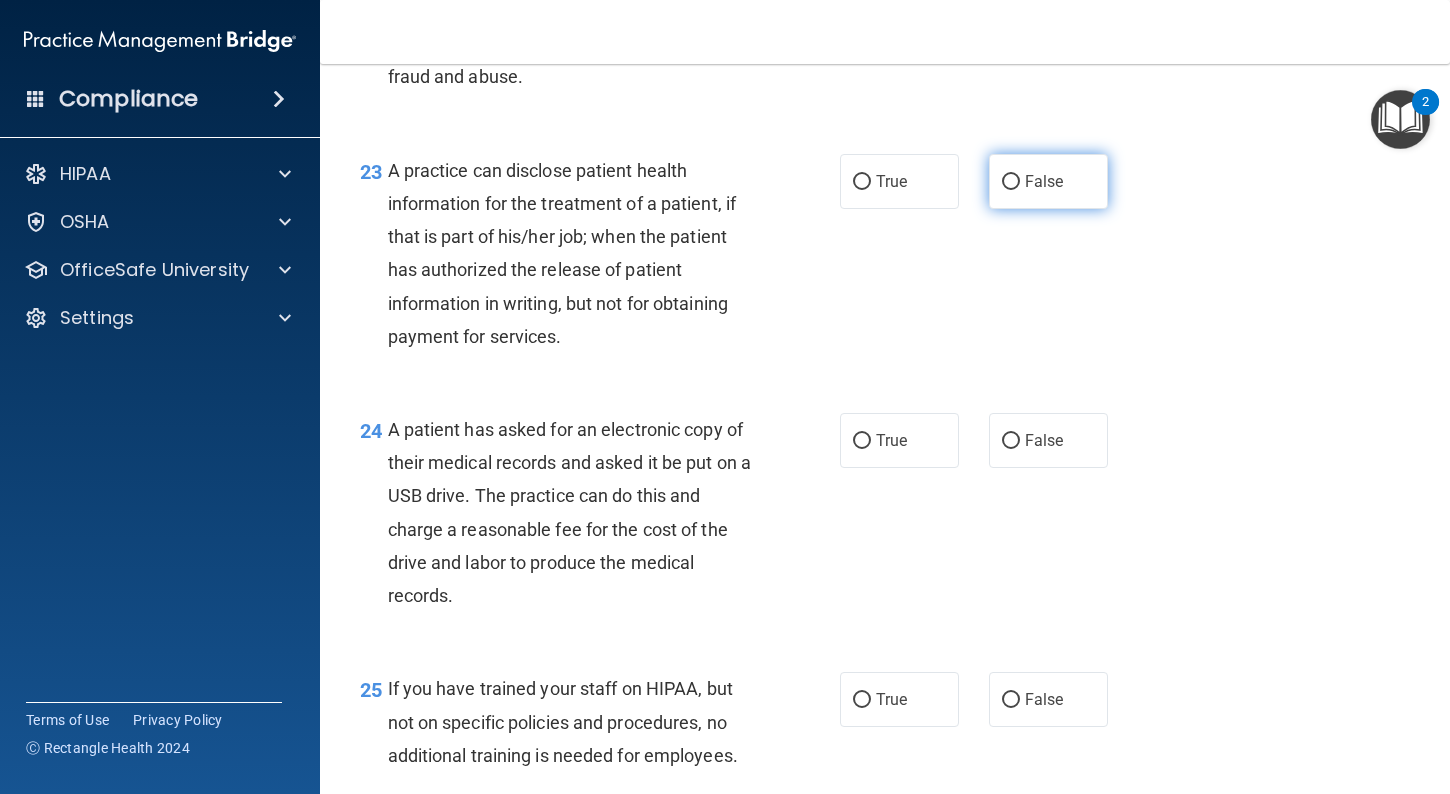 click on "False" at bounding box center (1048, 181) 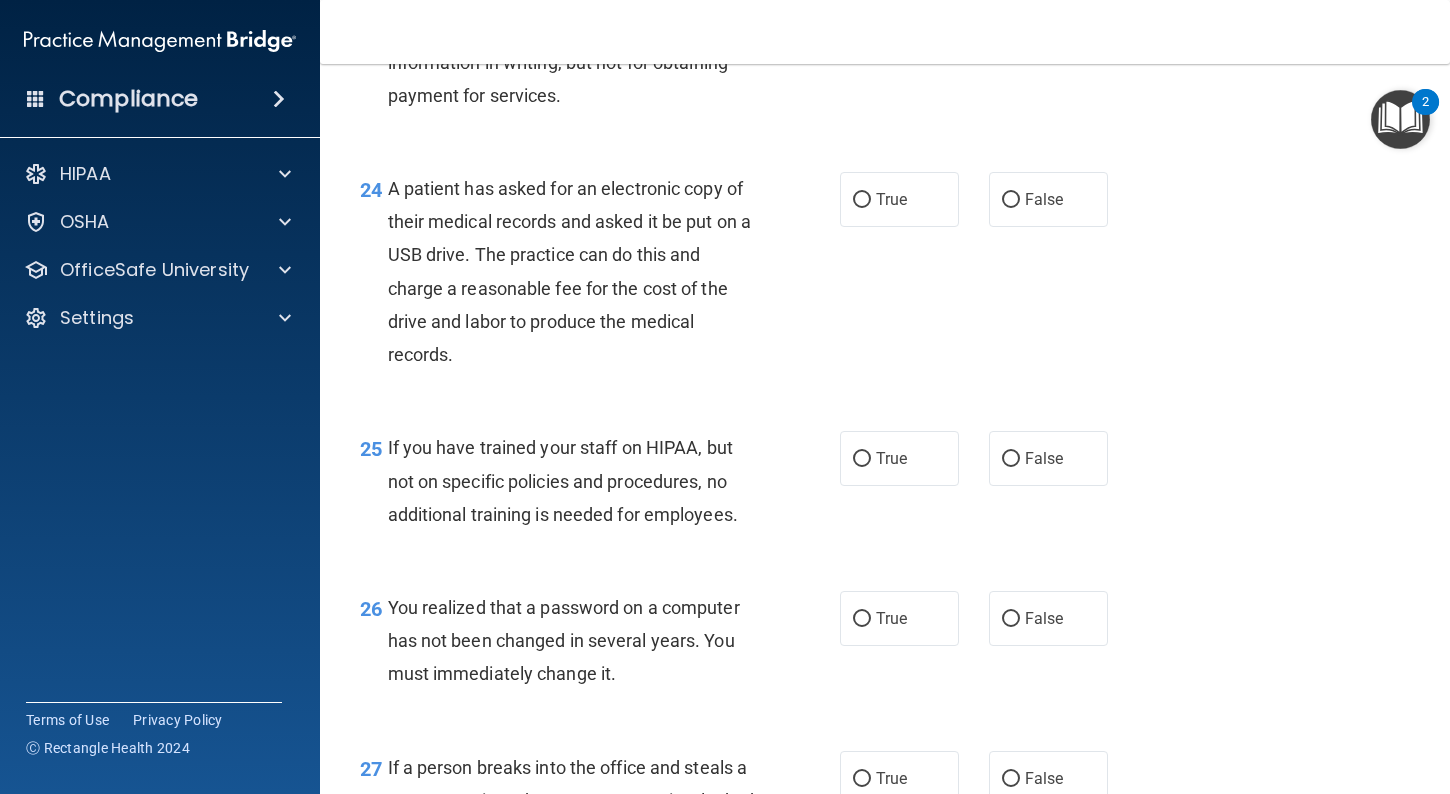 scroll, scrollTop: 4208, scrollLeft: 0, axis: vertical 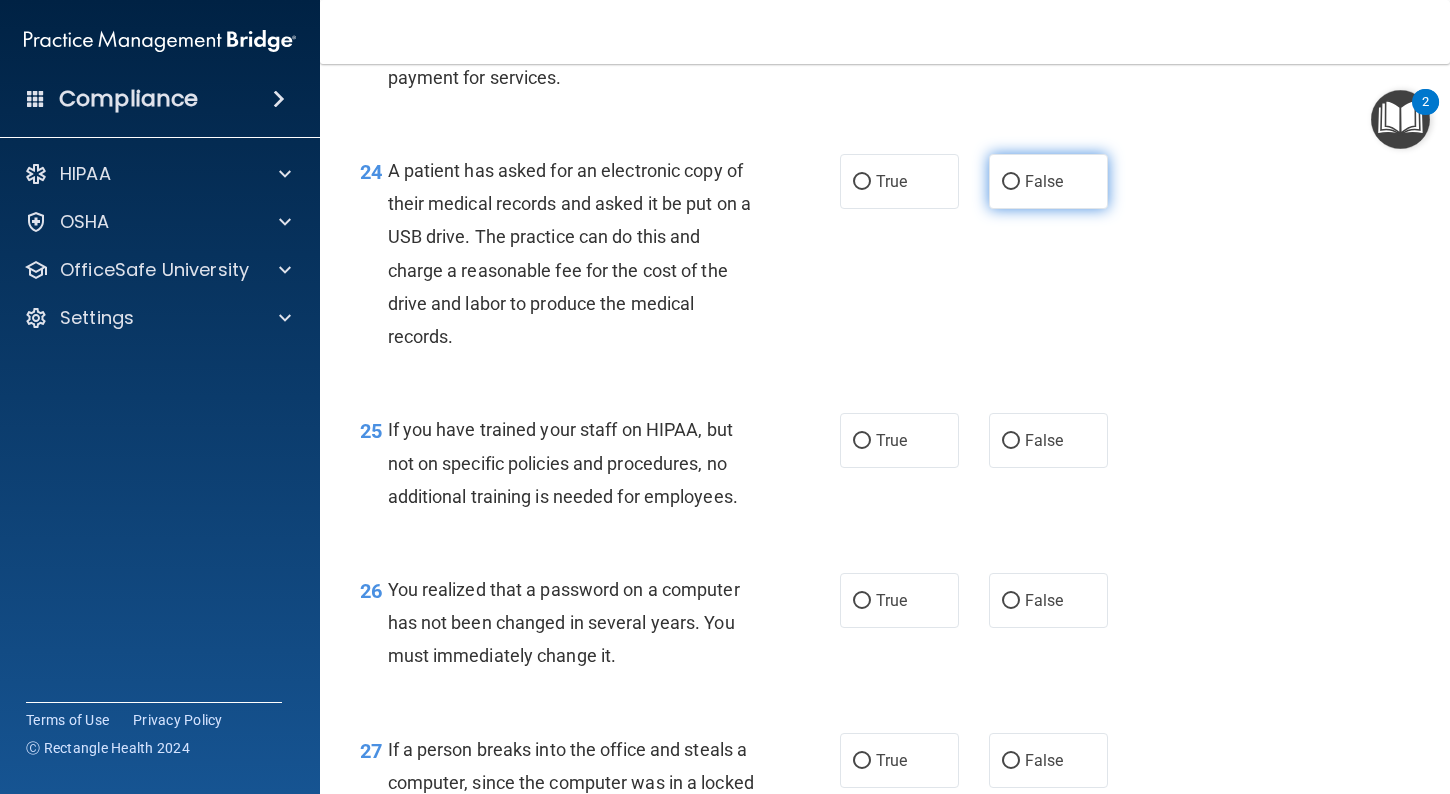 click on "False" at bounding box center (1048, 181) 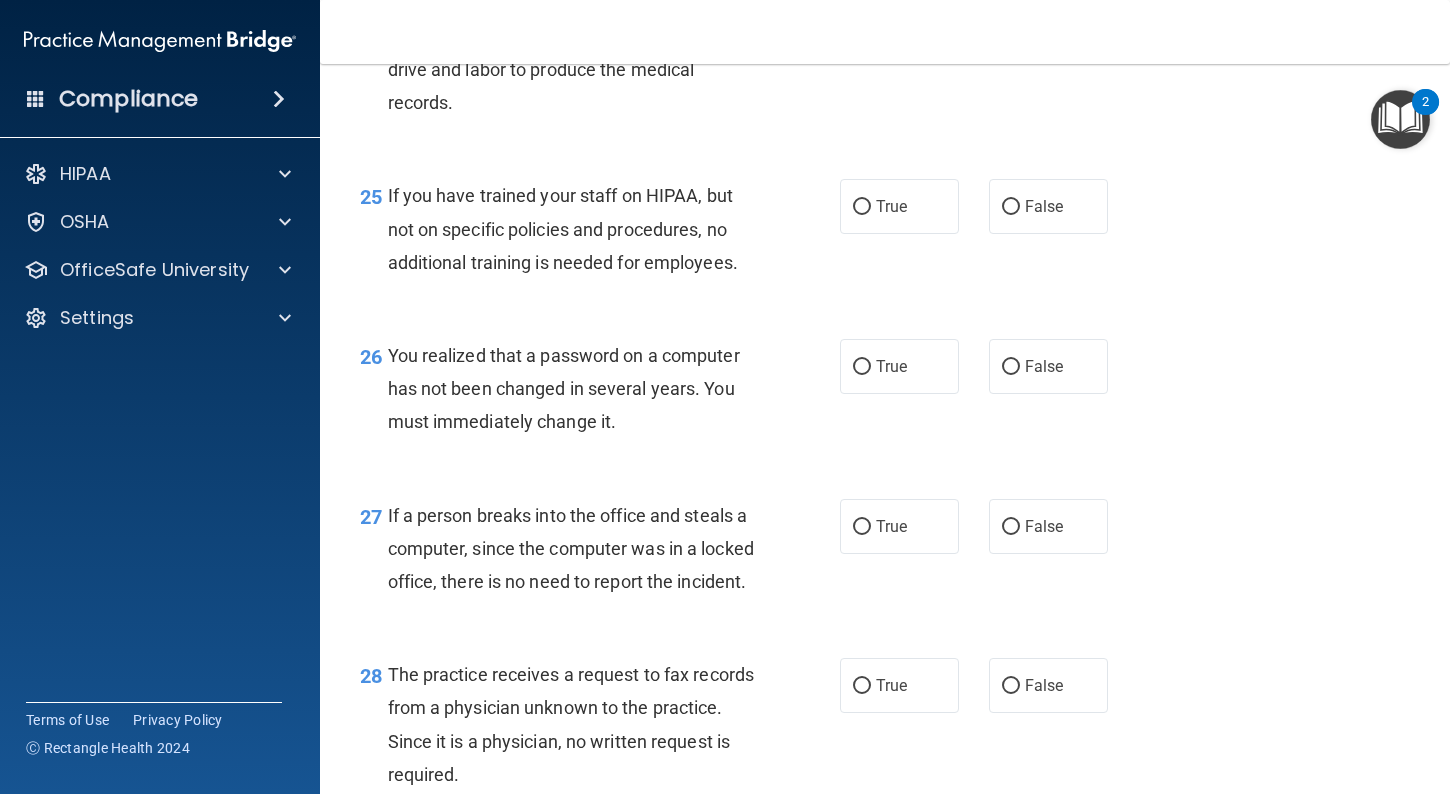 scroll, scrollTop: 4454, scrollLeft: 0, axis: vertical 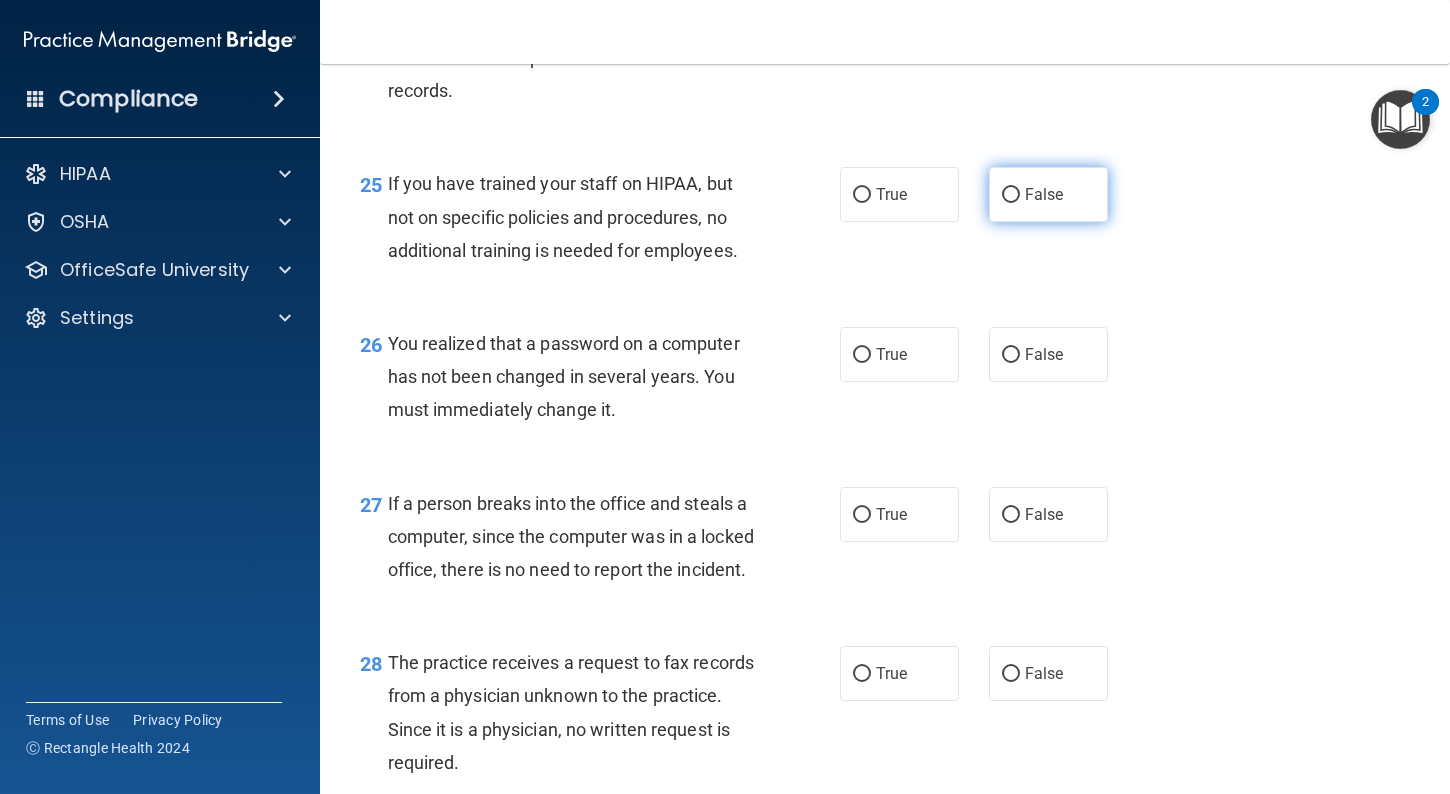 click on "False" at bounding box center [1011, 195] 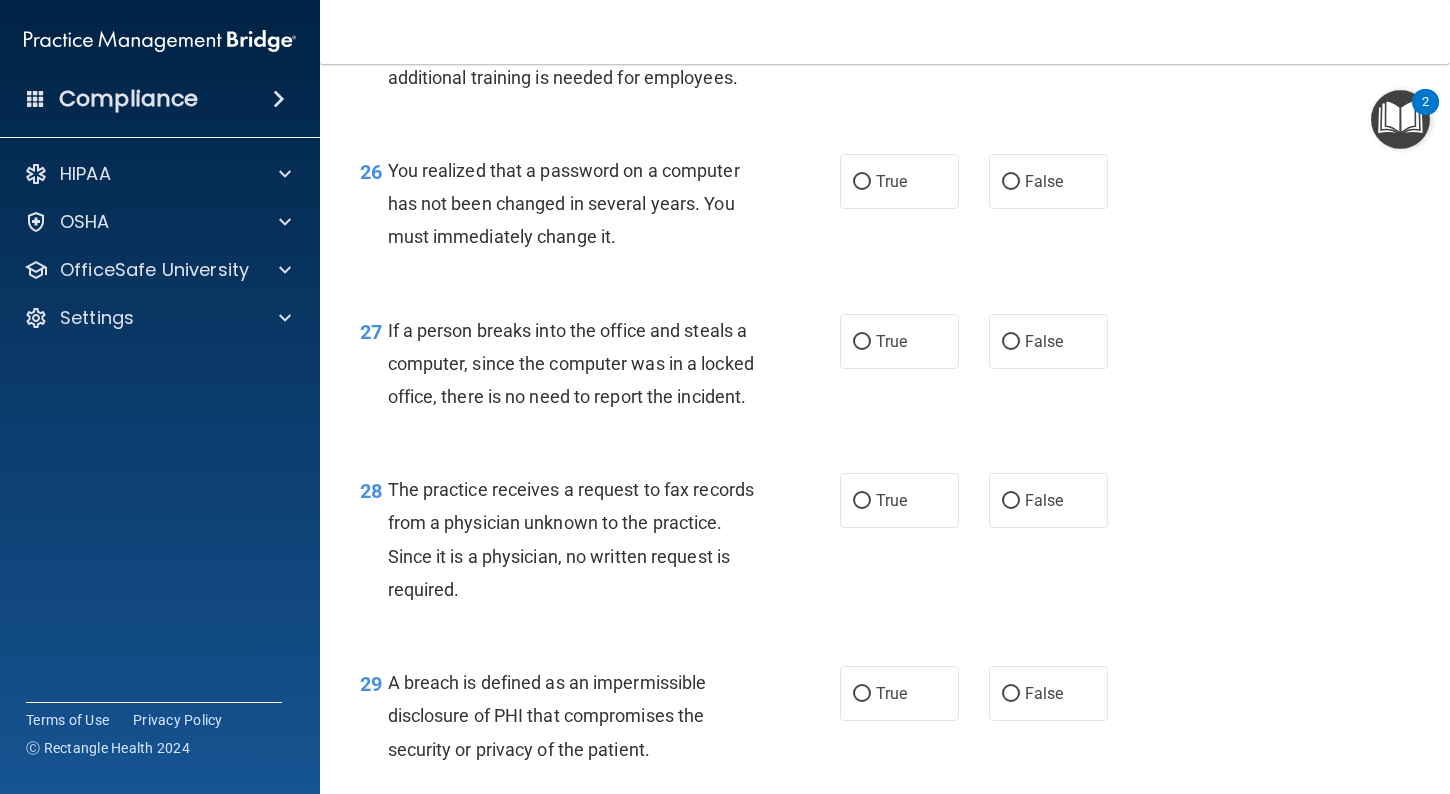 scroll, scrollTop: 4642, scrollLeft: 0, axis: vertical 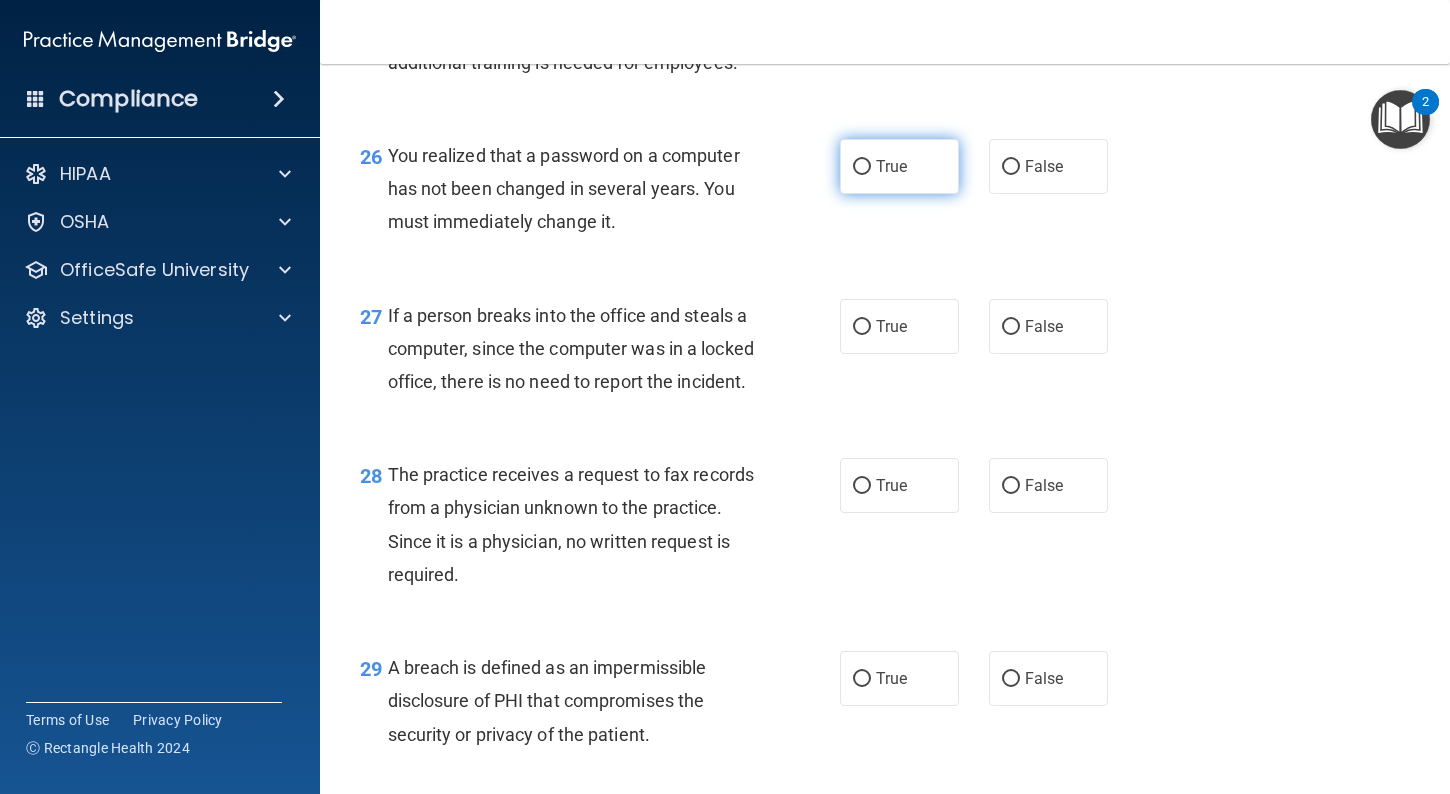 click on "True" at bounding box center (899, 166) 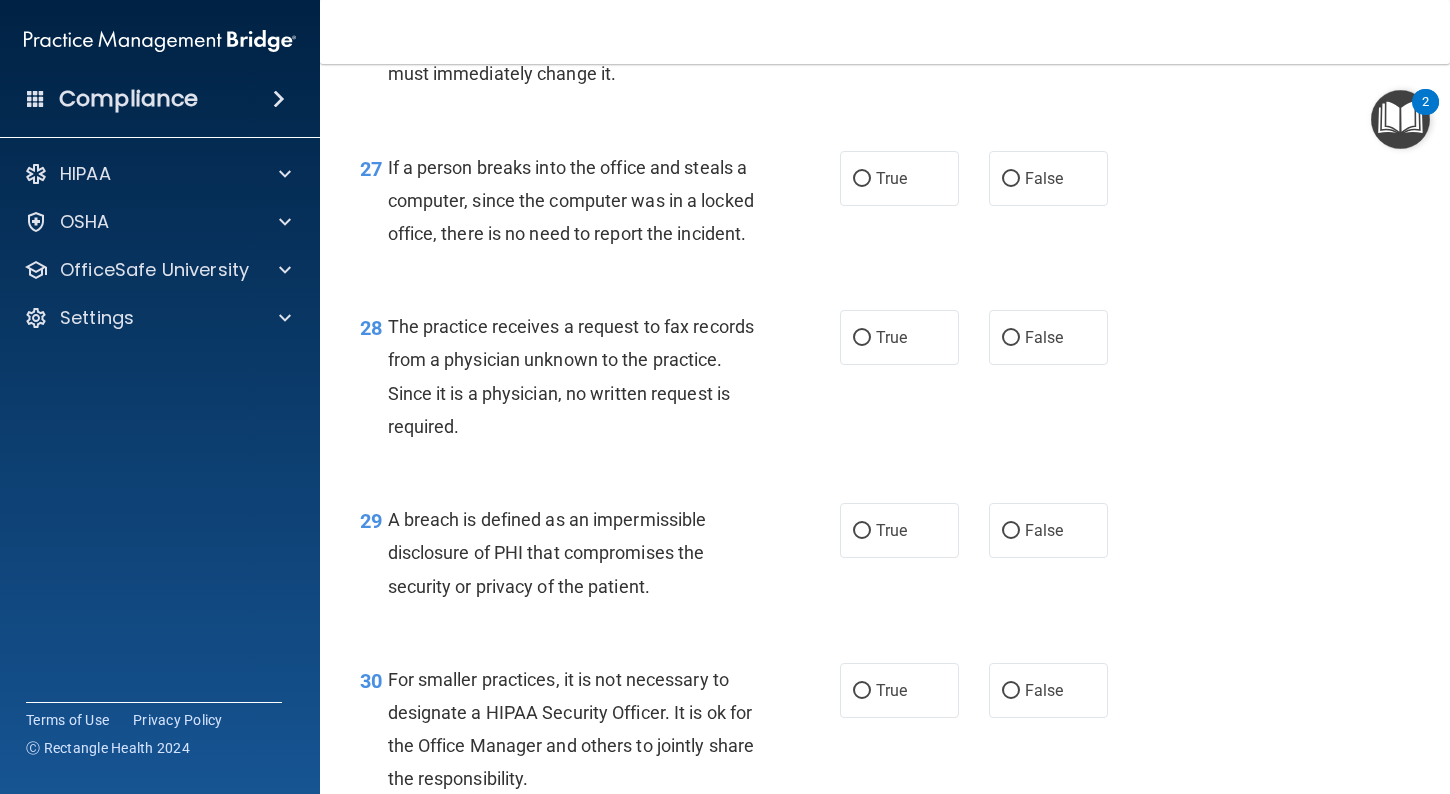 scroll, scrollTop: 4788, scrollLeft: 0, axis: vertical 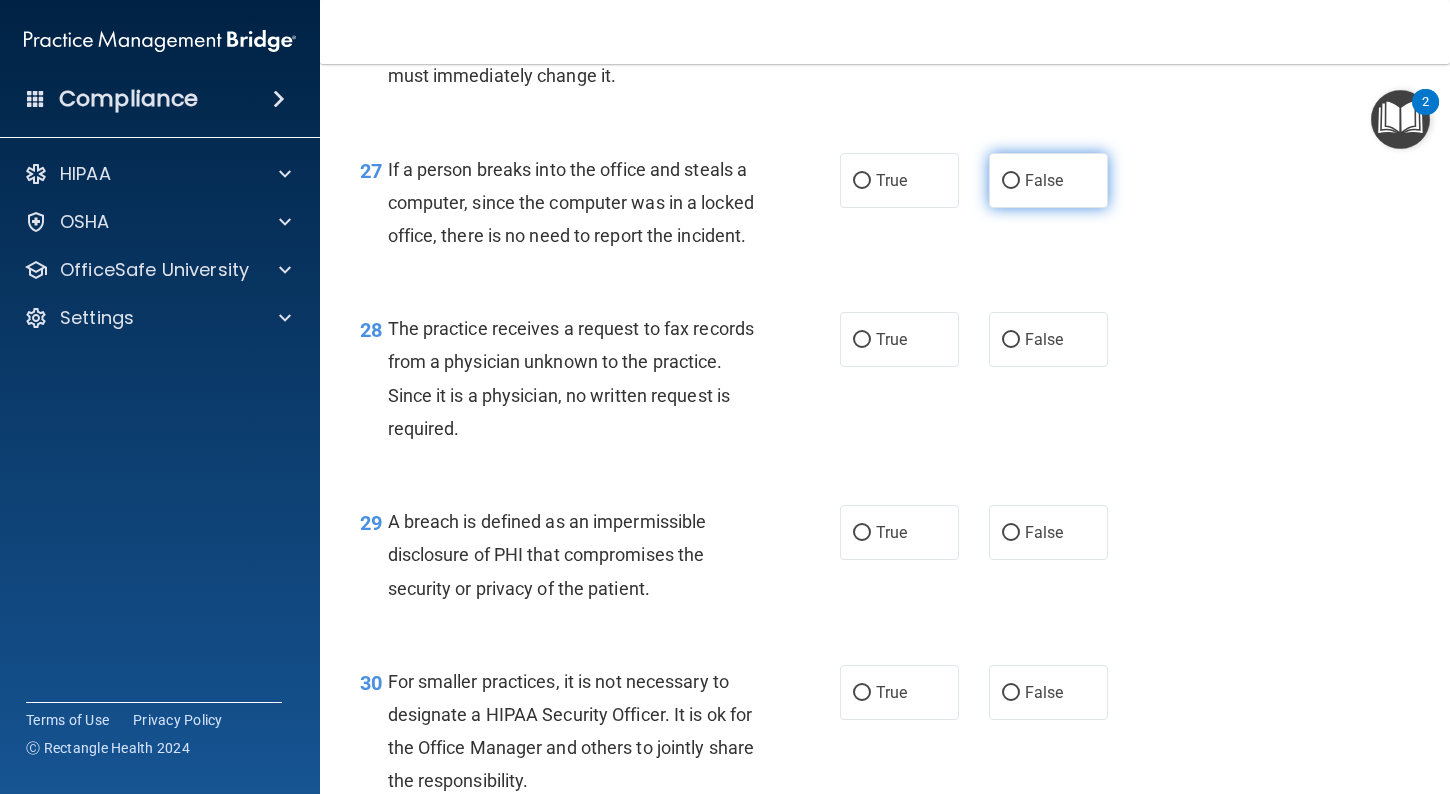 click on "False" at bounding box center [1048, 180] 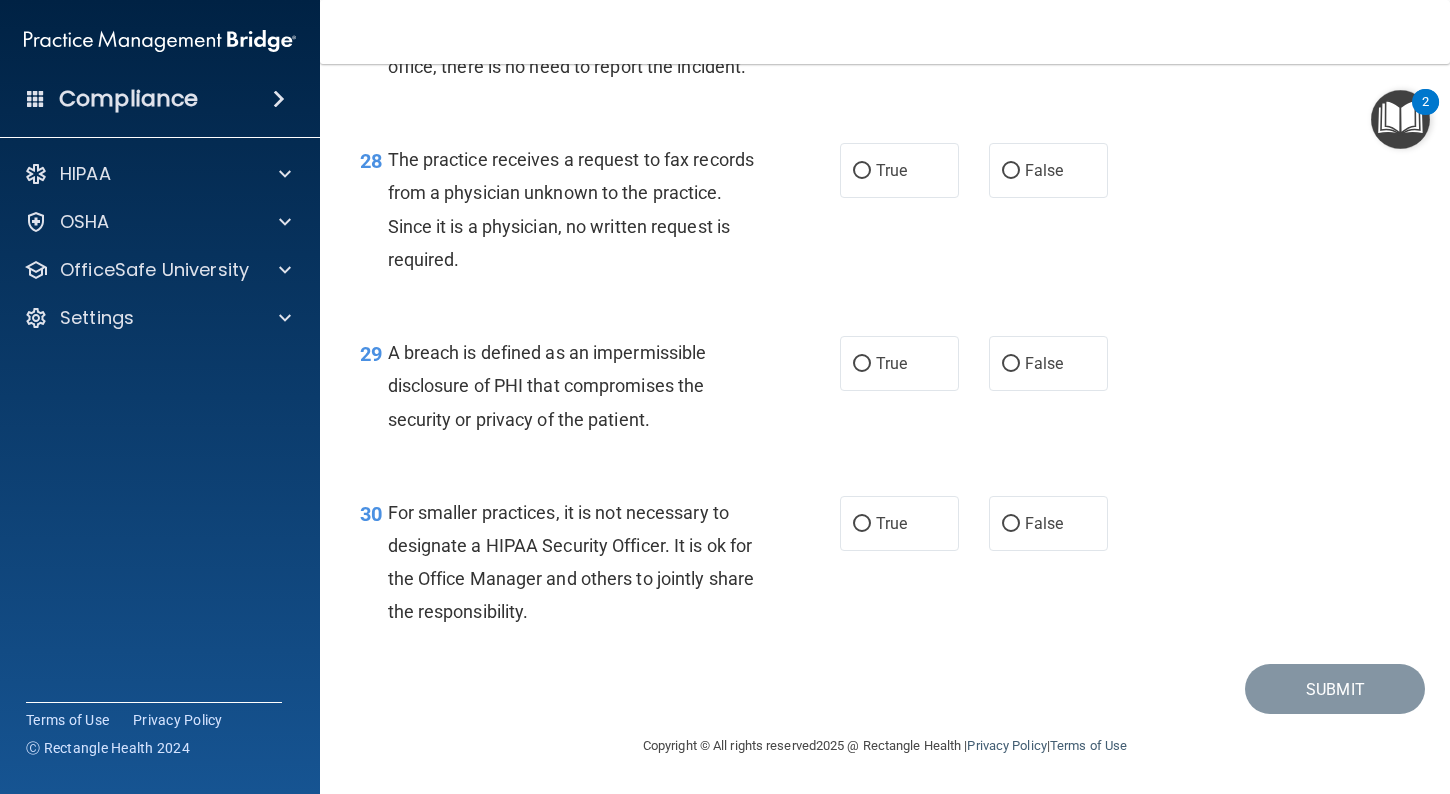 scroll, scrollTop: 4965, scrollLeft: 0, axis: vertical 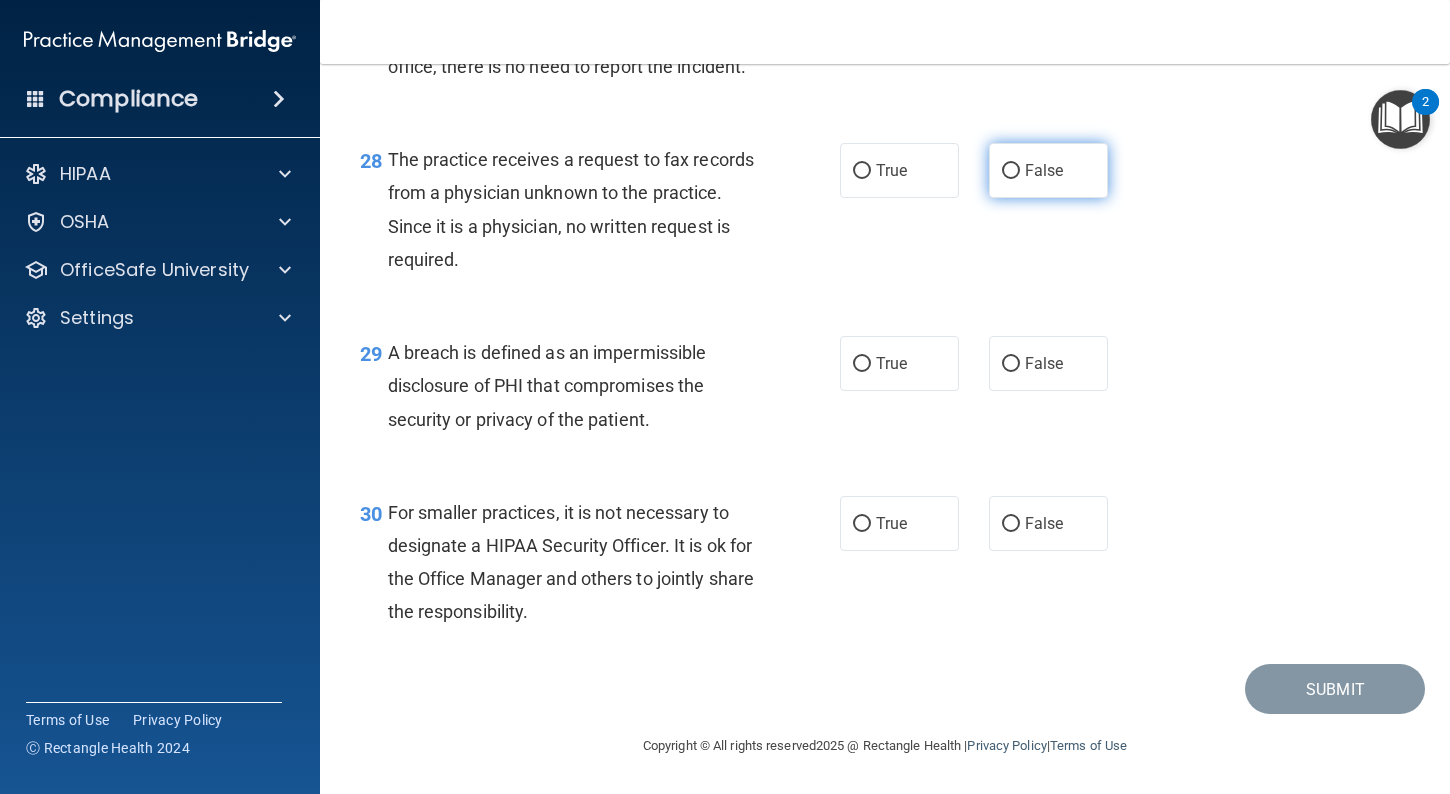 click on "False" at bounding box center [1048, 170] 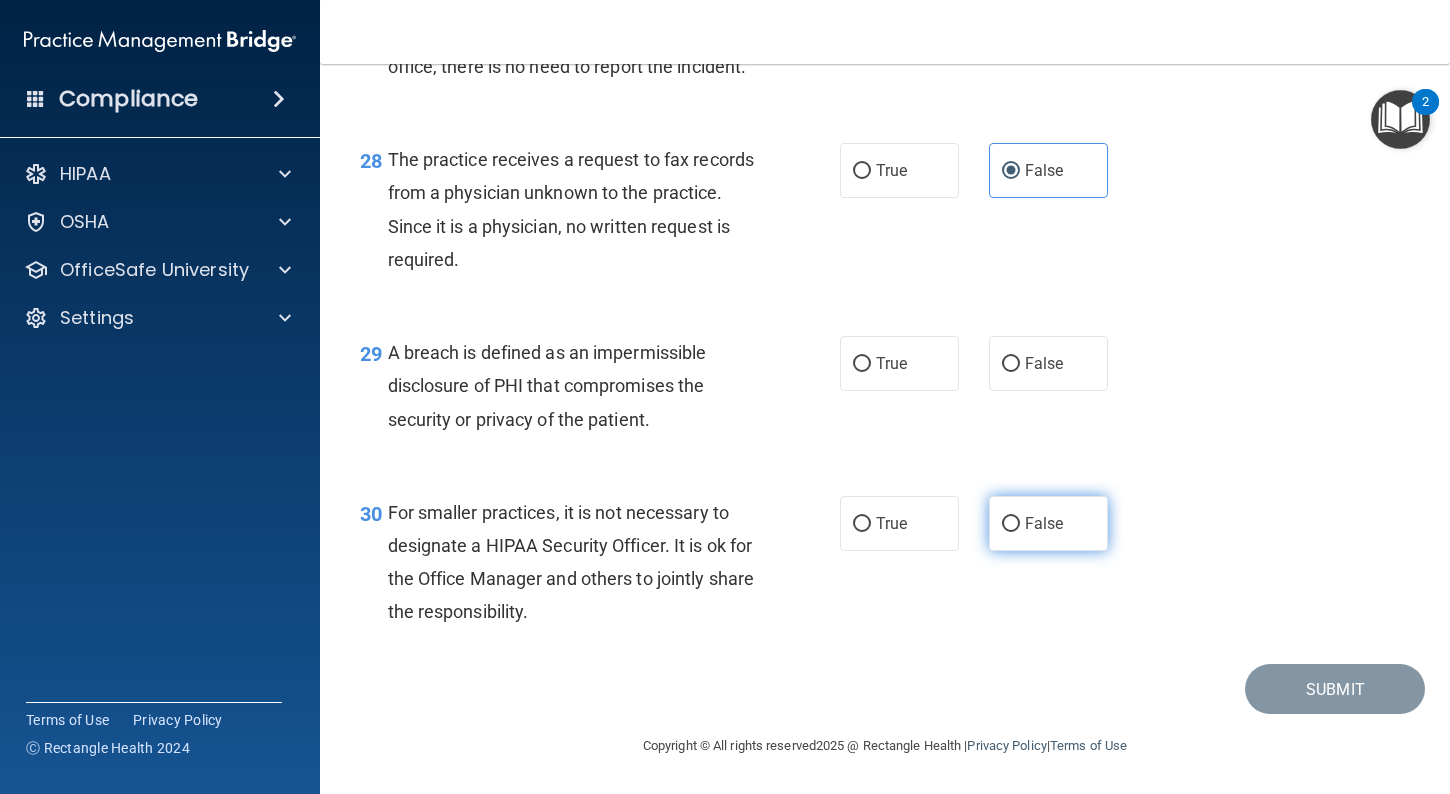 click on "False" at bounding box center [1044, 523] 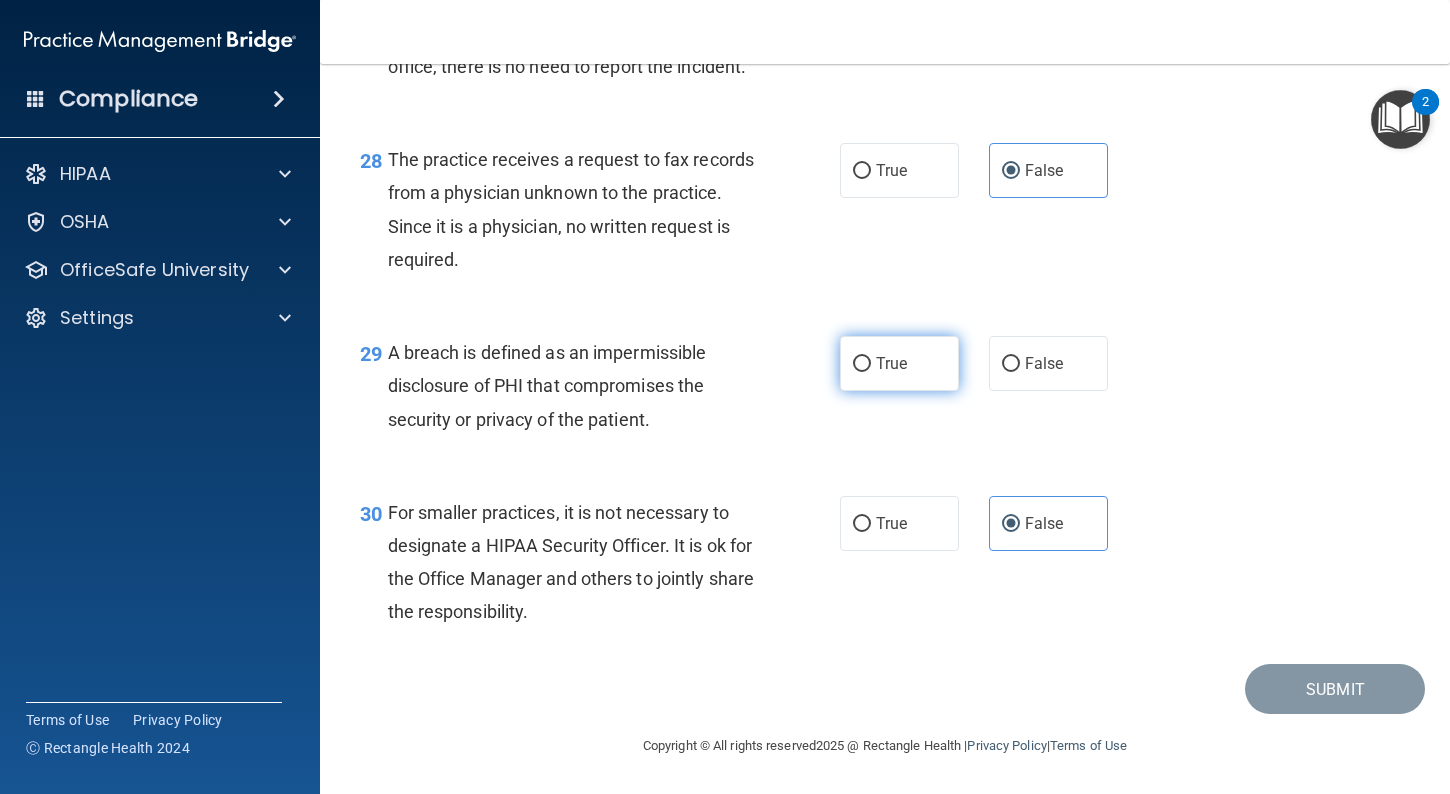 click on "True" at bounding box center [899, 363] 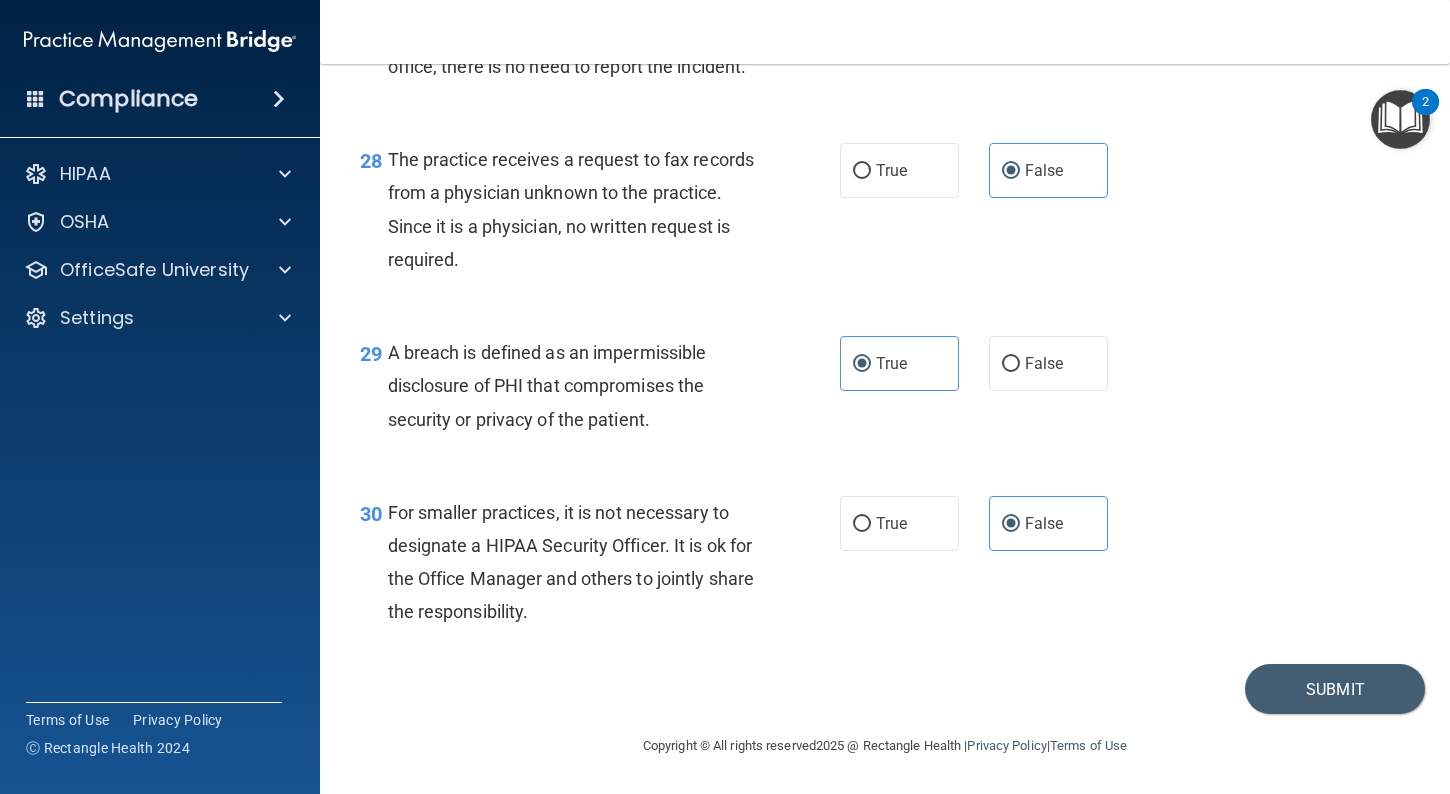 click on "30       For smaller practices, it is not necessary to designate a HIPAA Security Officer.  It is ok for the Office Manager and others to jointly share the responsibility.                 True           False" at bounding box center [885, 567] 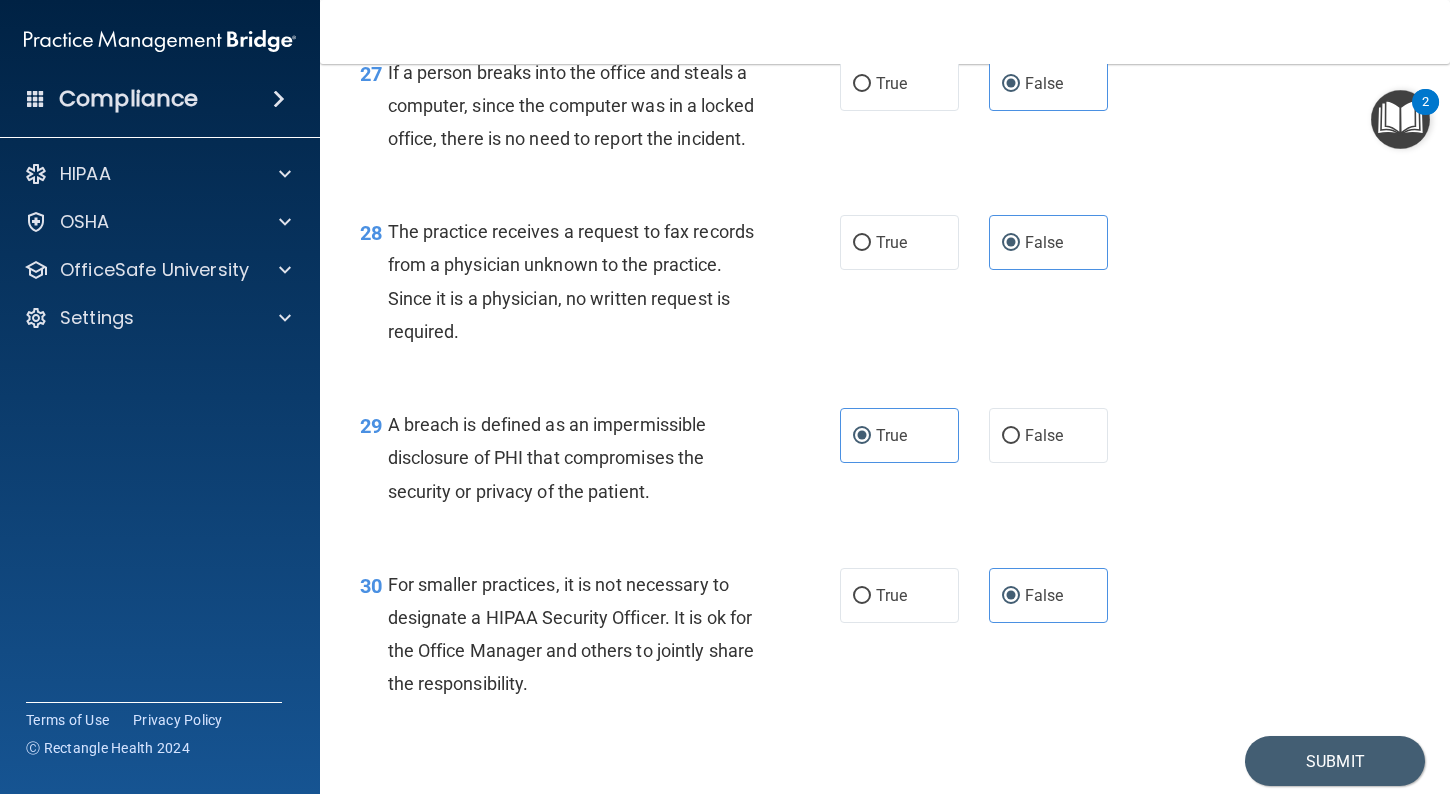 scroll, scrollTop: 4883, scrollLeft: 0, axis: vertical 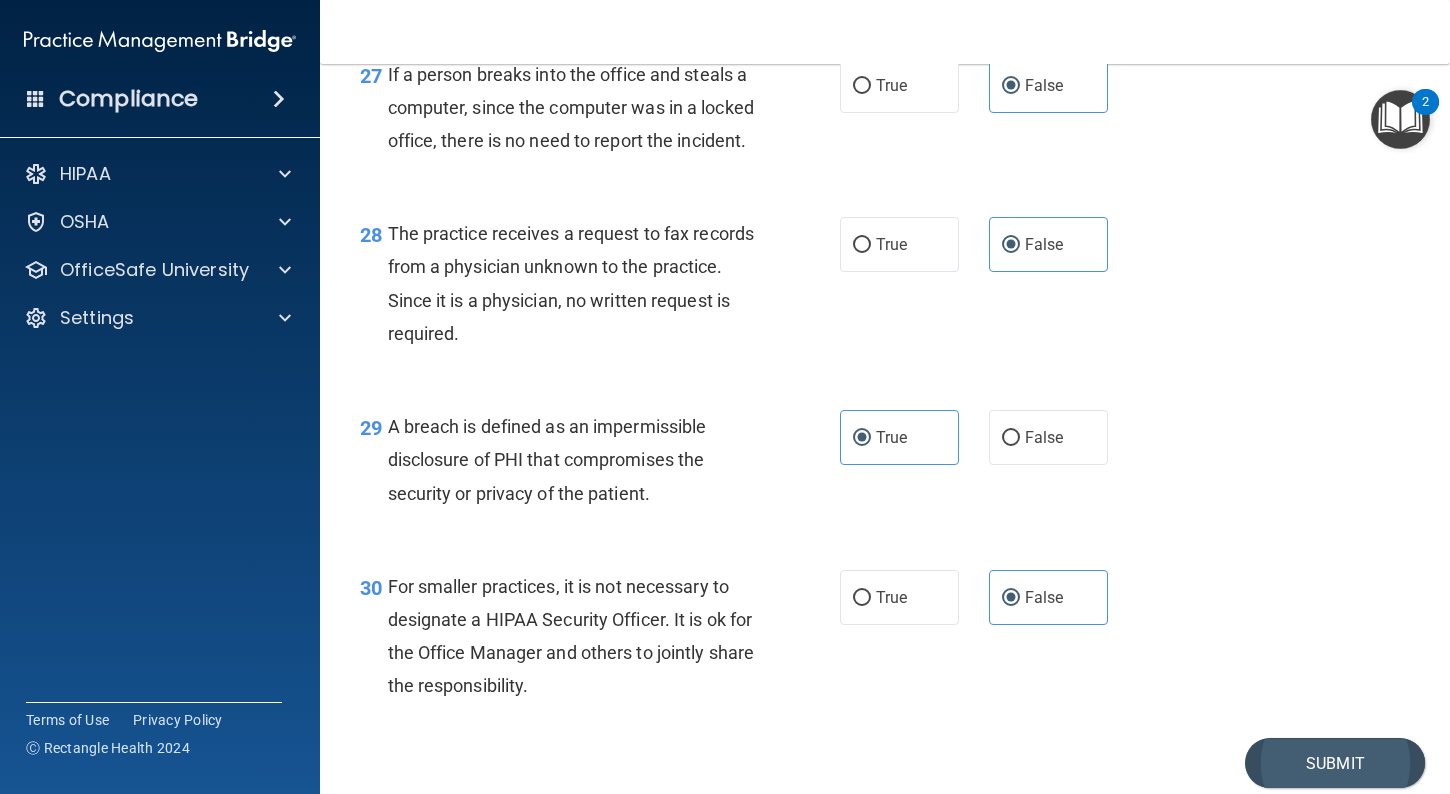 click on "Submit" at bounding box center [1335, 763] 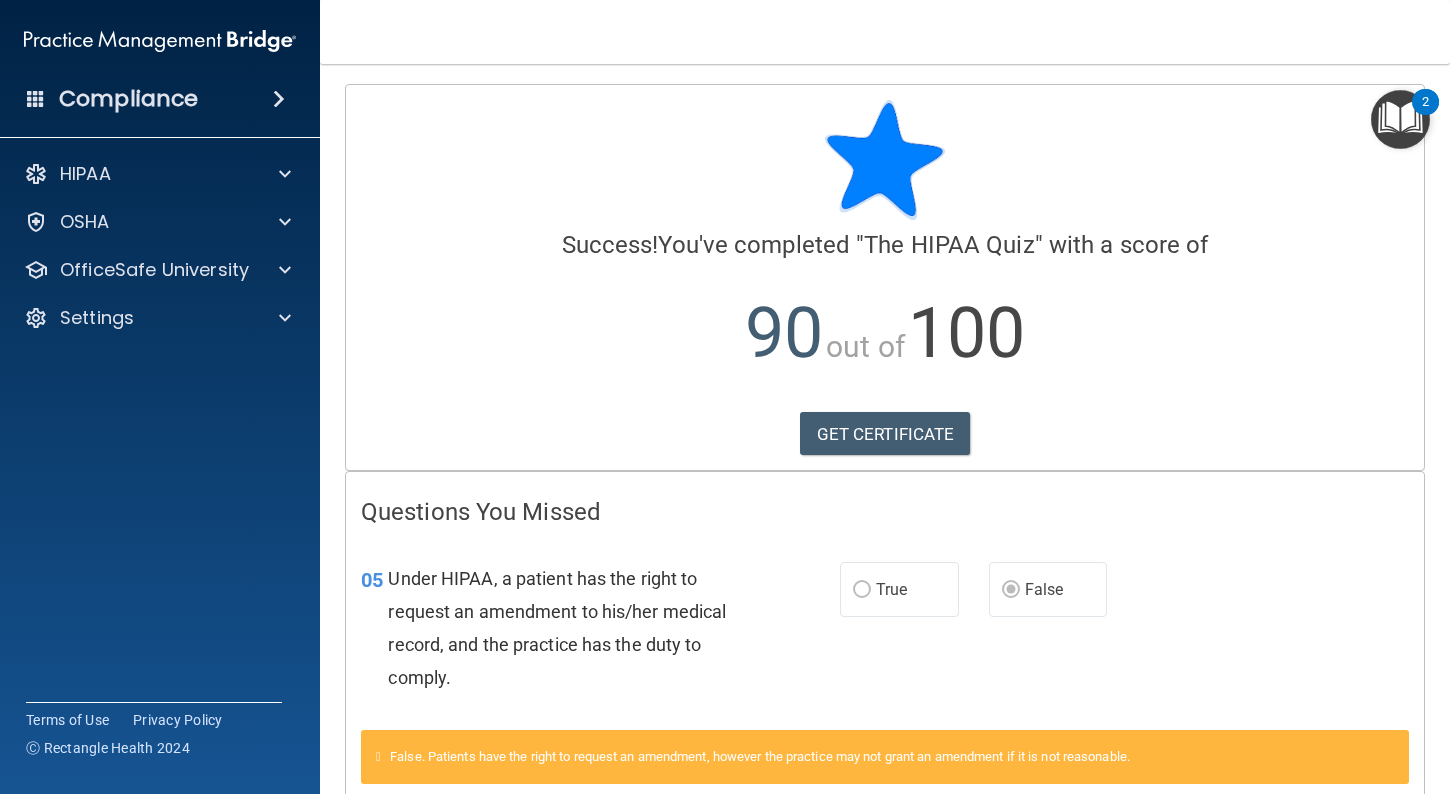 scroll, scrollTop: 0, scrollLeft: 0, axis: both 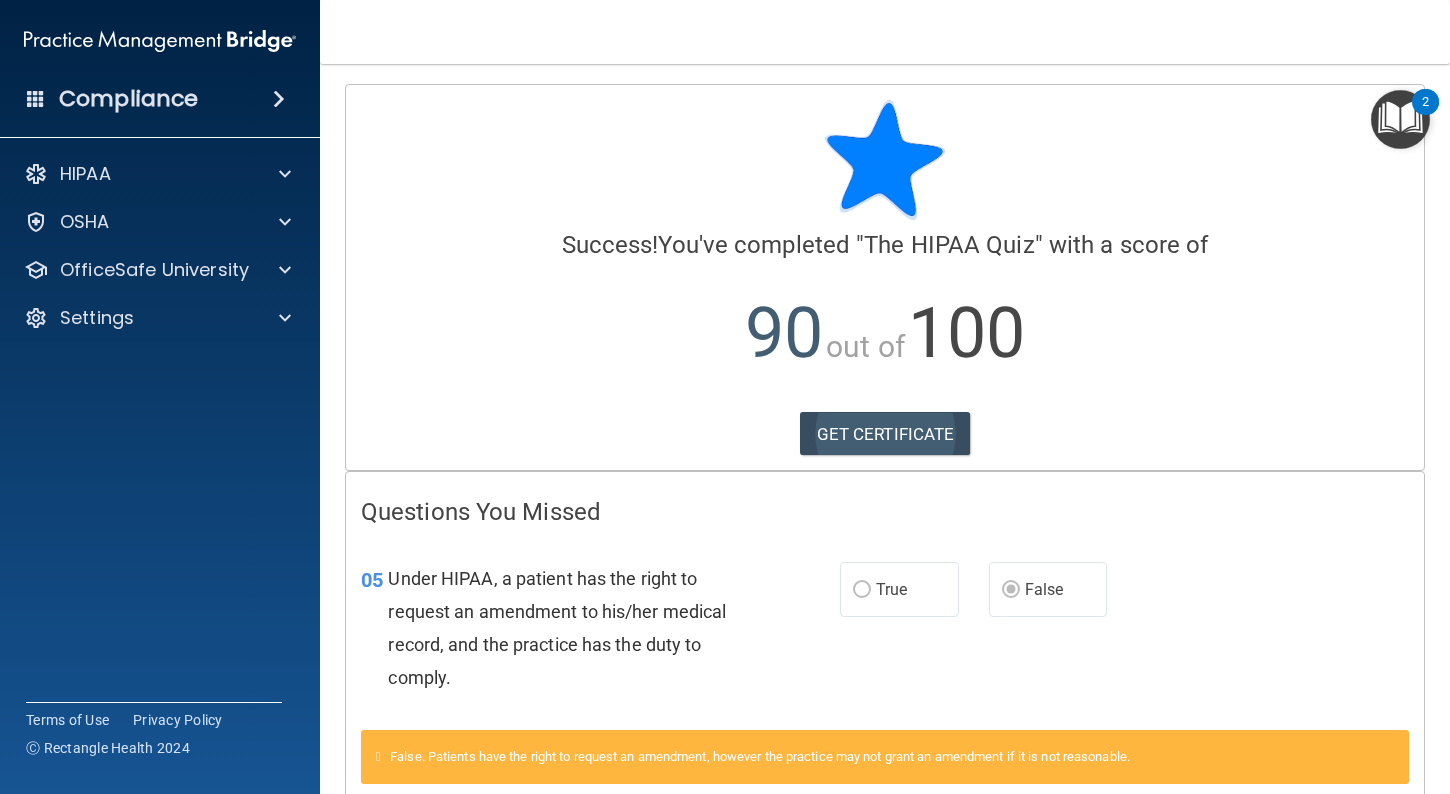 click on "GET CERTIFICATE" at bounding box center (885, 434) 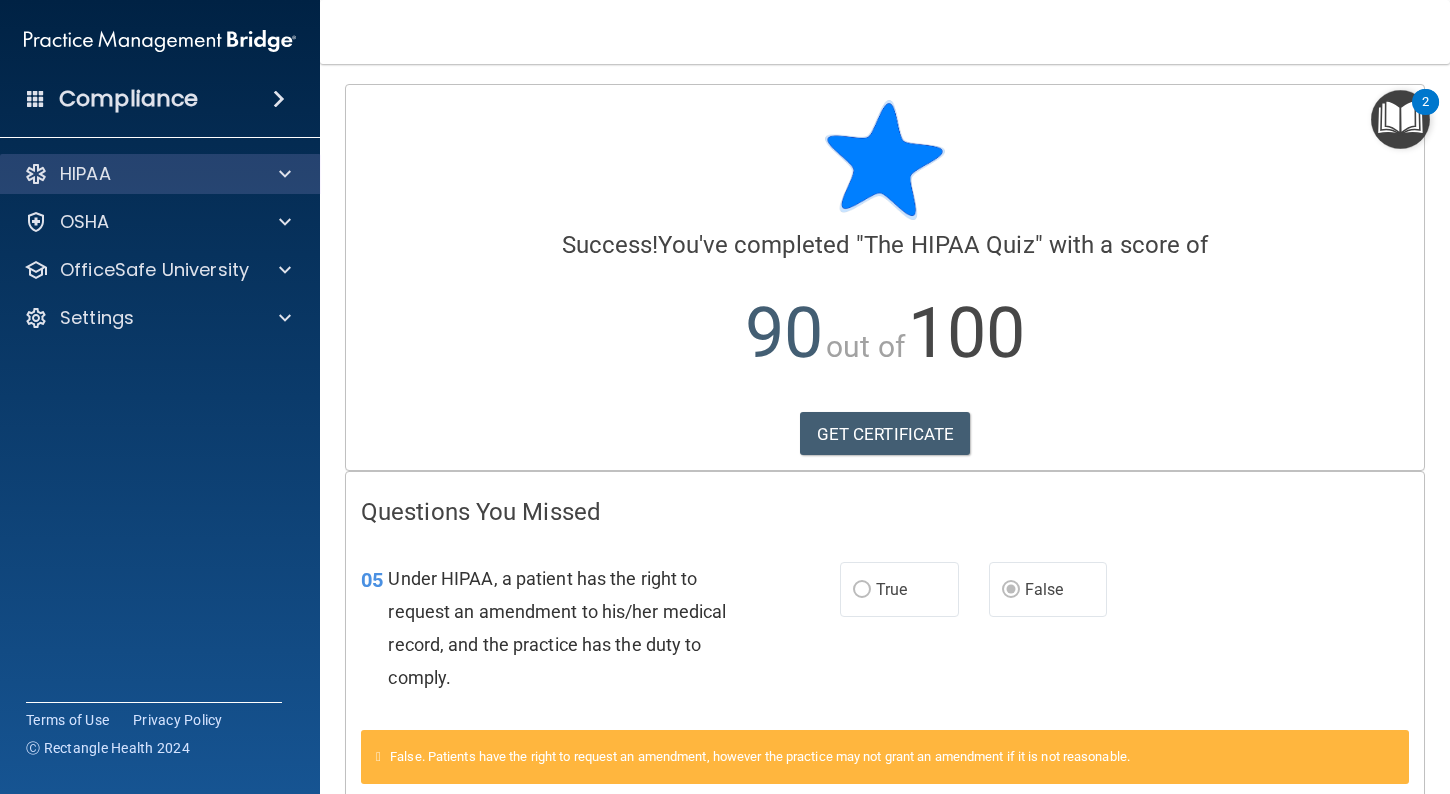 click at bounding box center [285, 174] 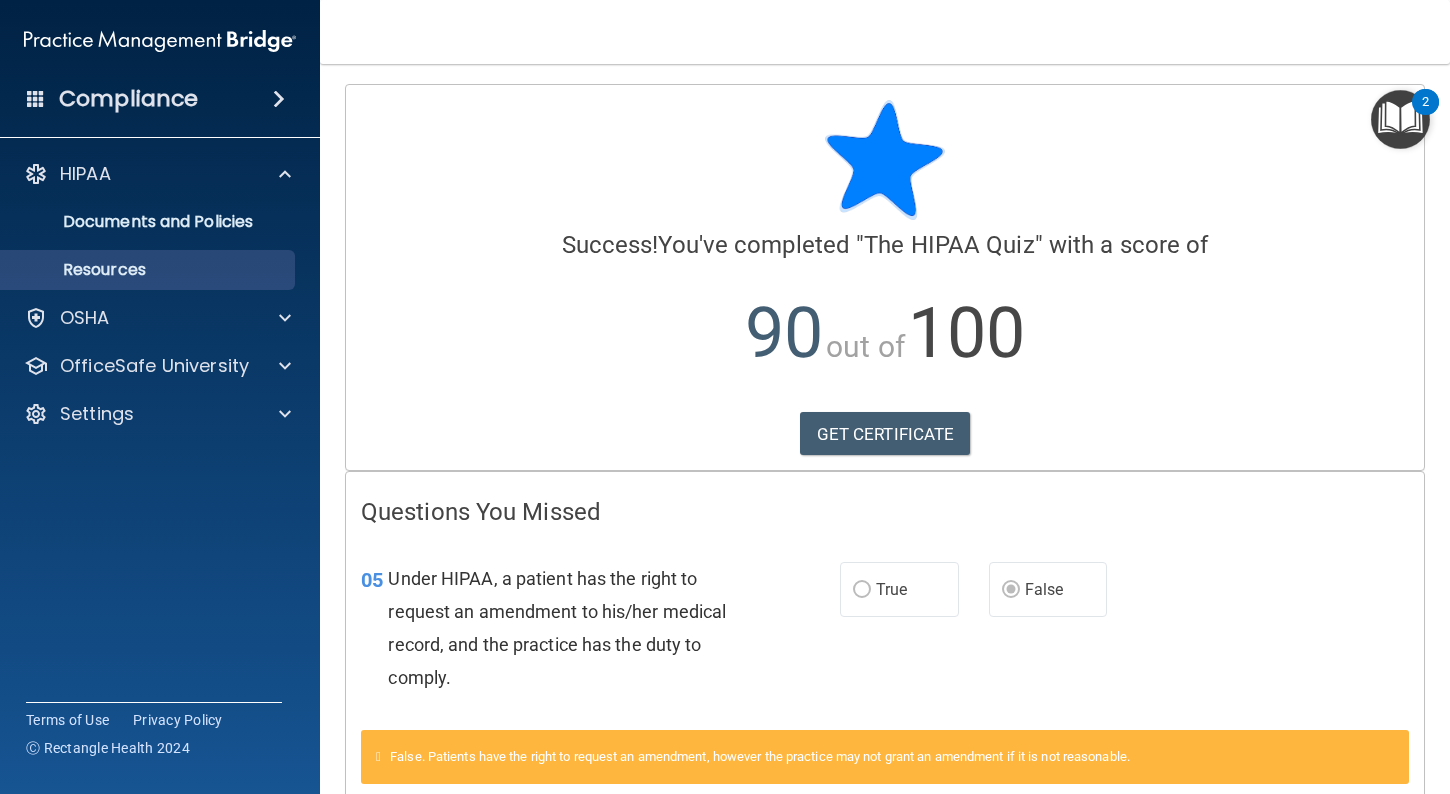 click on "Resources" at bounding box center [137, 270] 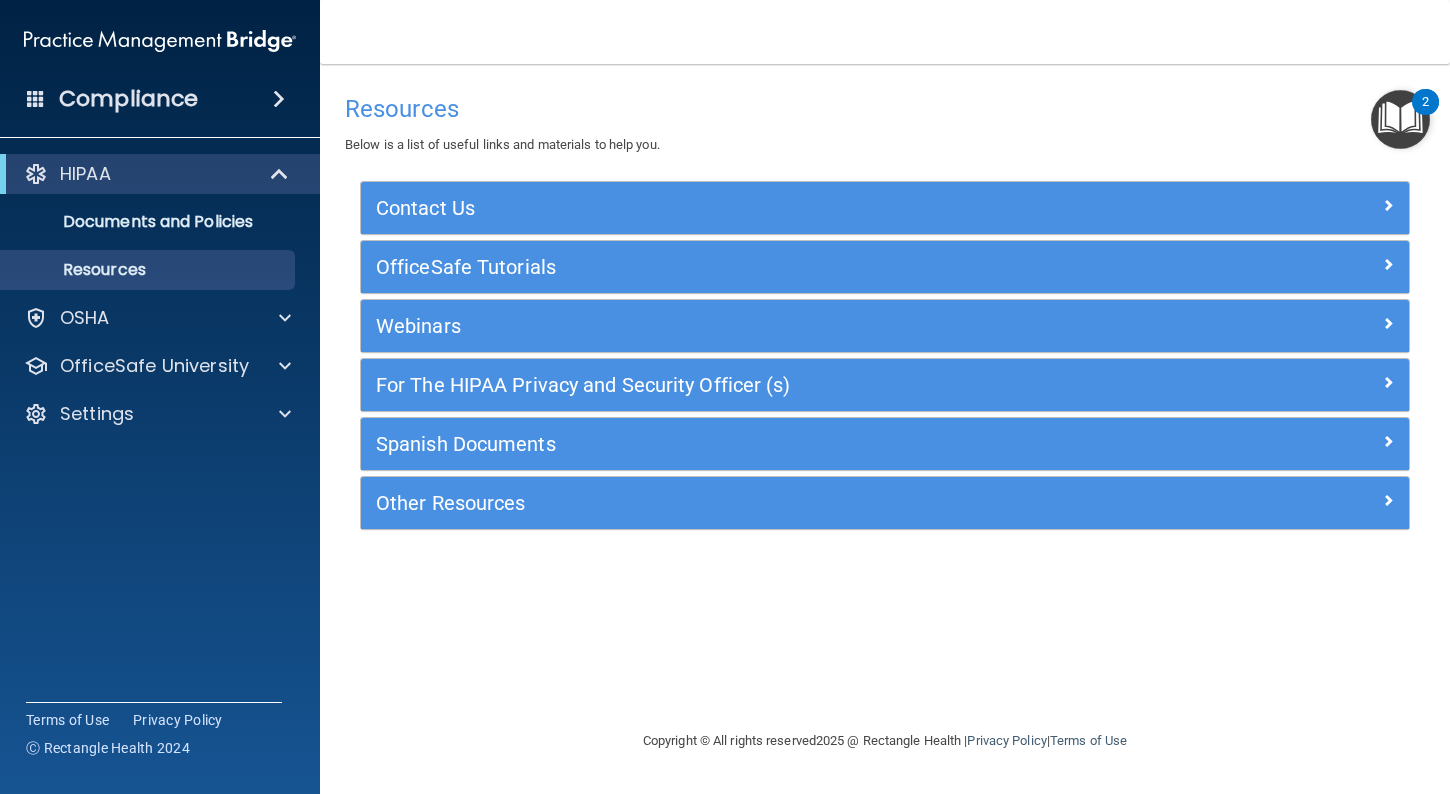 click at bounding box center (1400, 119) 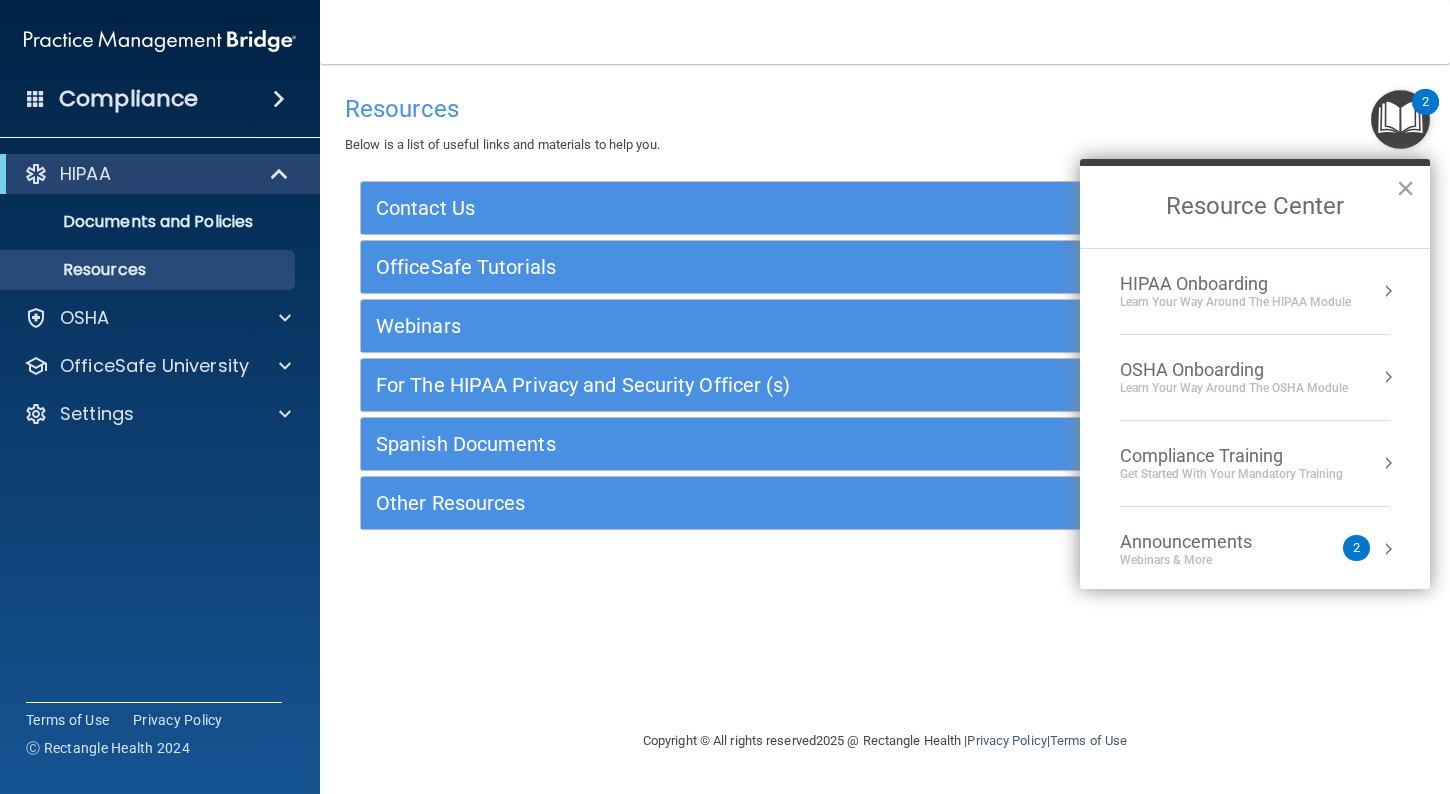 click on "HIPAA Onboarding Learn Your Way around the HIPAA module" at bounding box center [1255, 291] 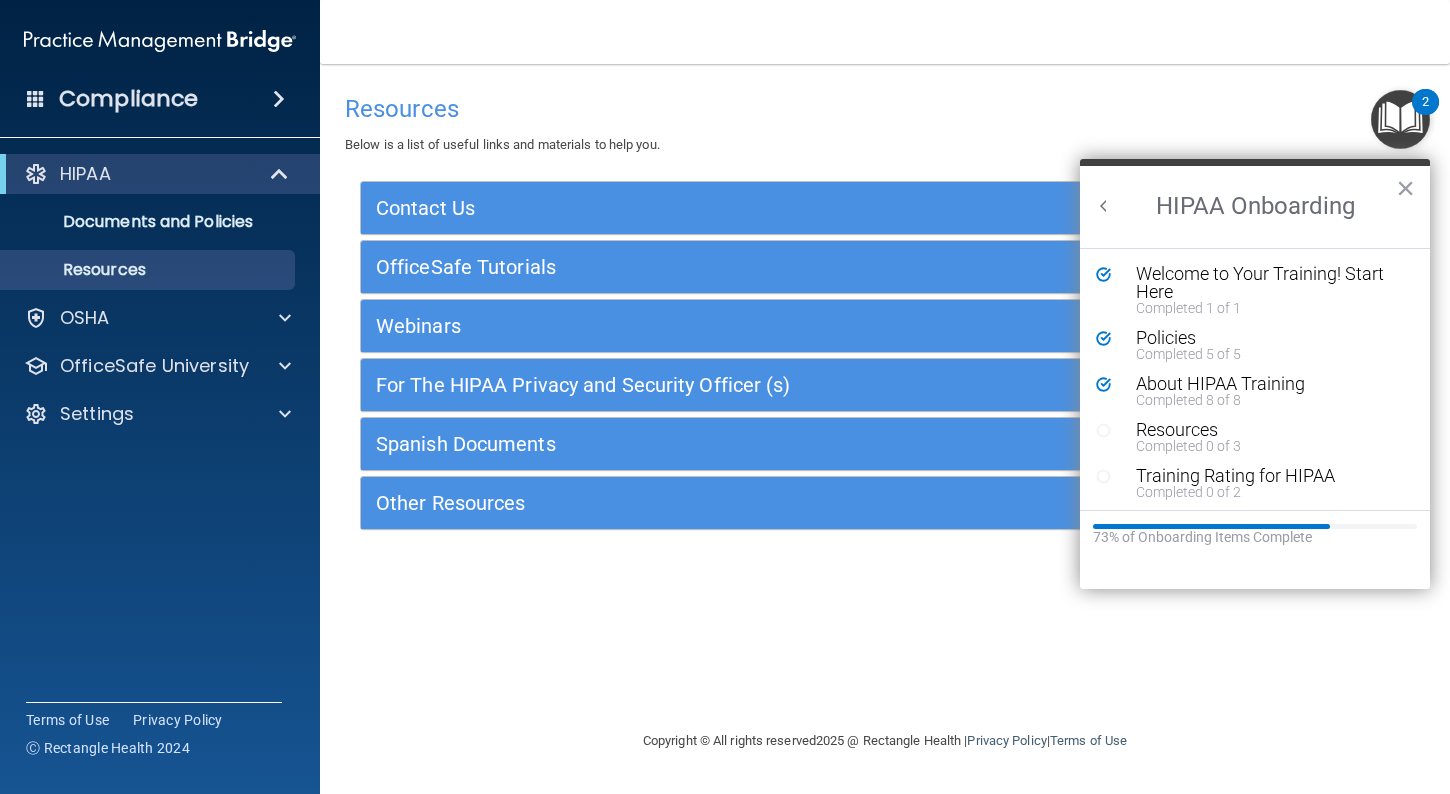 scroll, scrollTop: 0, scrollLeft: 0, axis: both 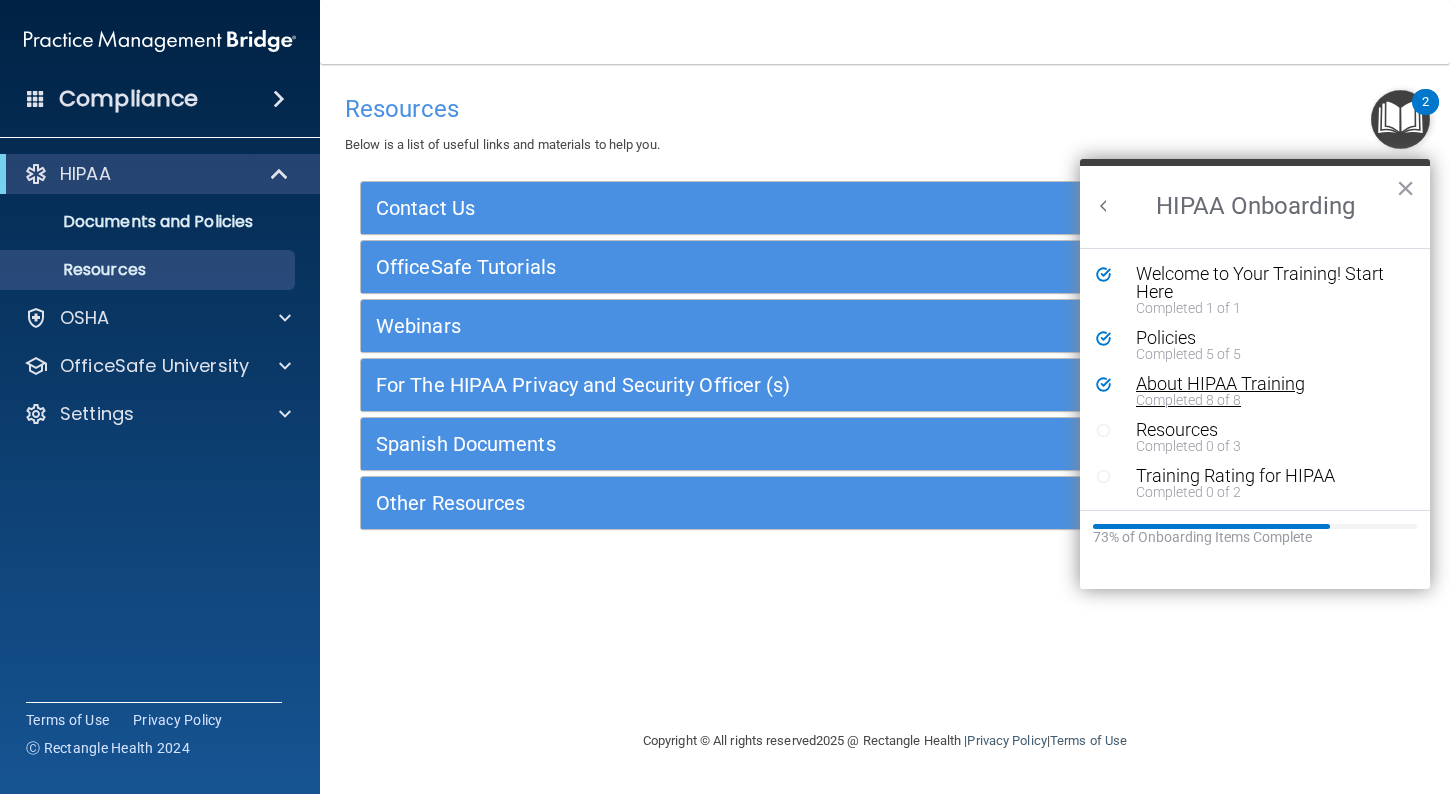 click on "About HIPAA Training" at bounding box center [1270, 384] 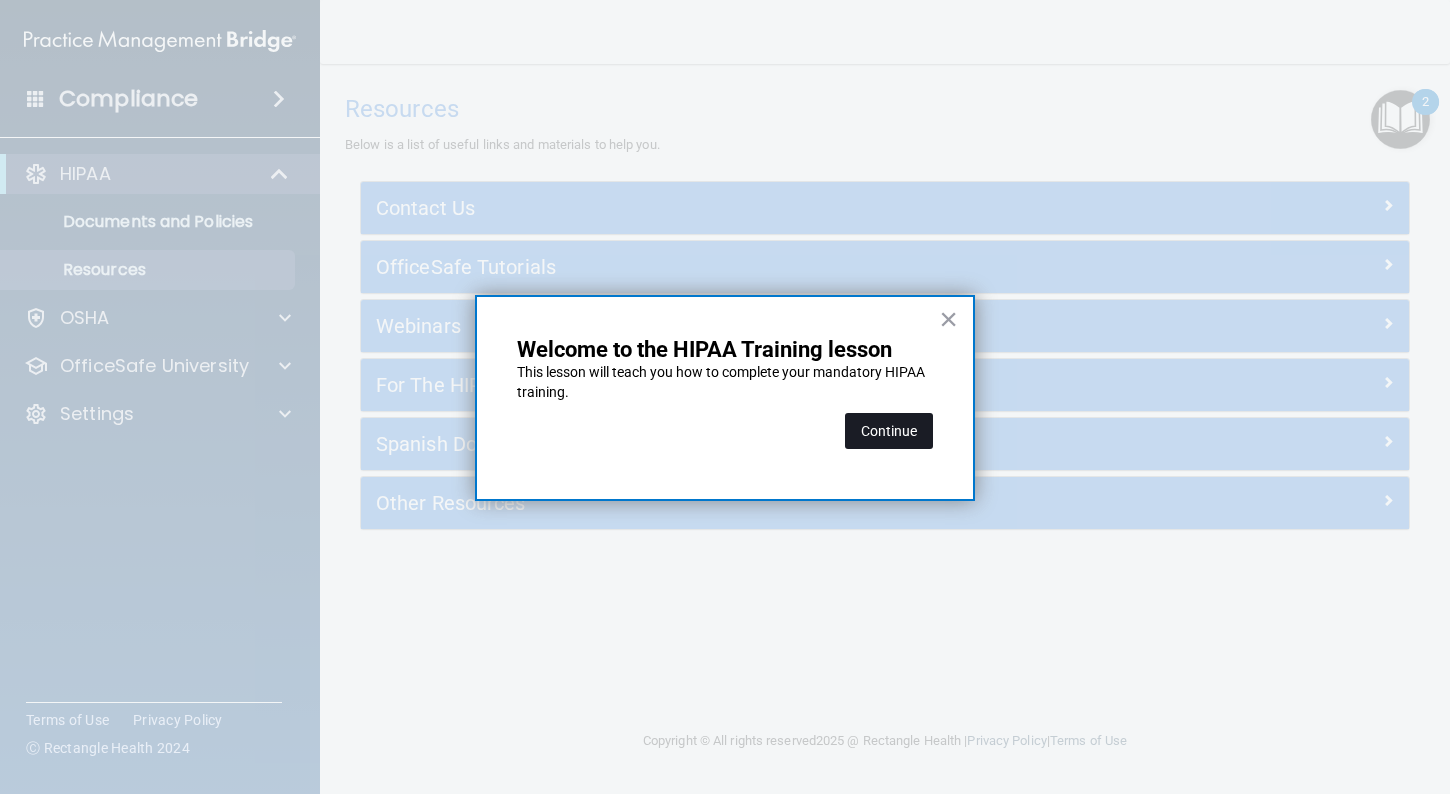 click on "Continue" at bounding box center (889, 431) 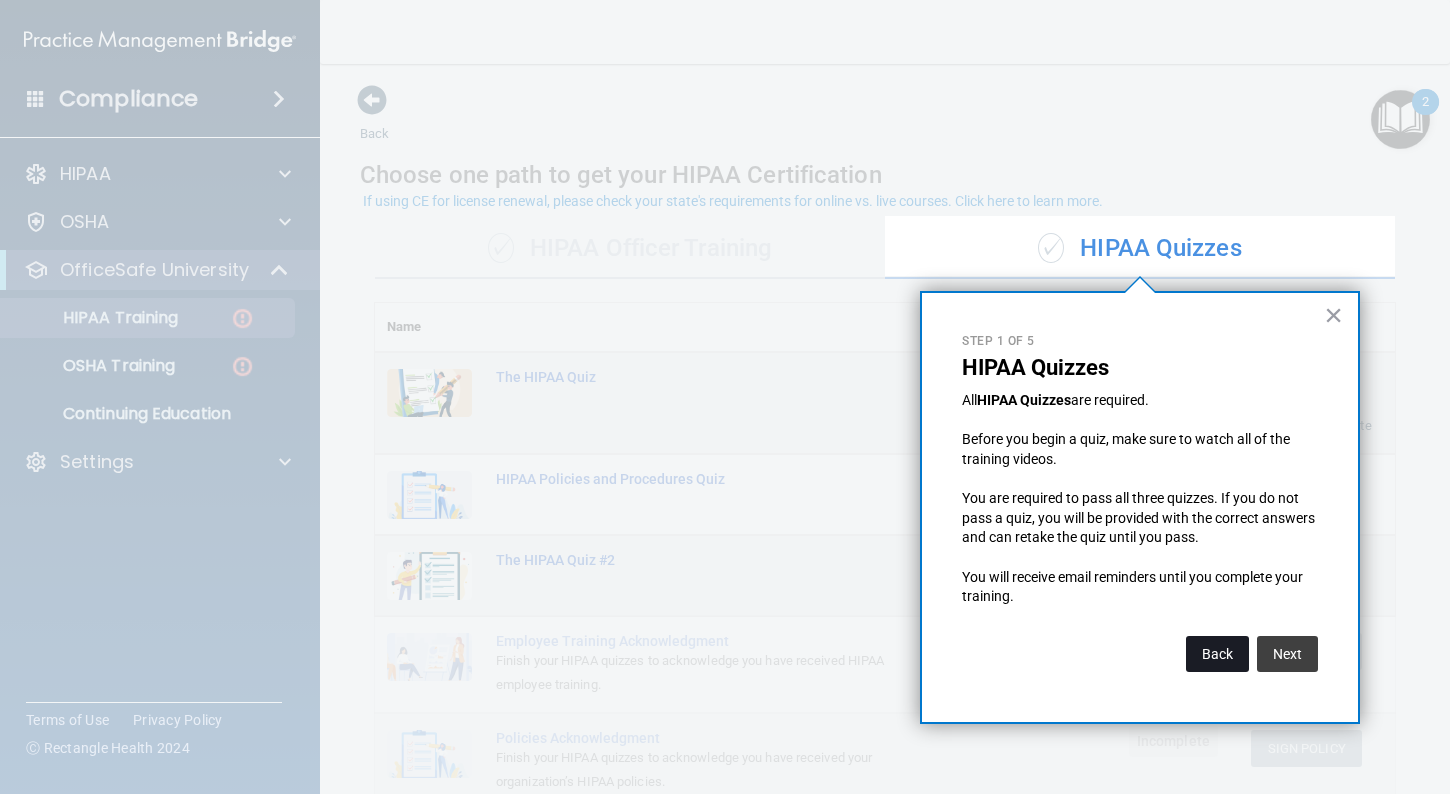 click on "Back" at bounding box center [1217, 654] 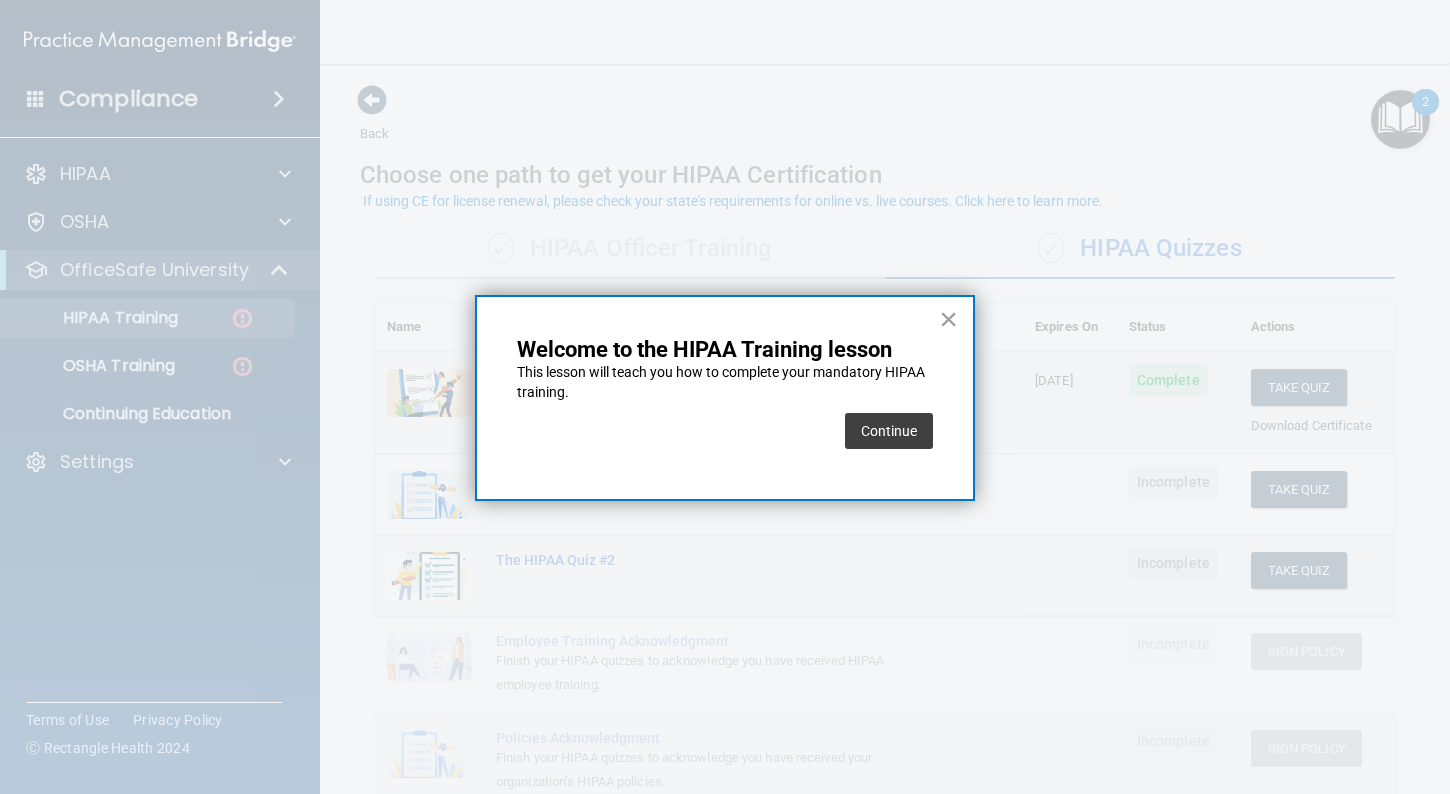click on "Continue" at bounding box center (889, 431) 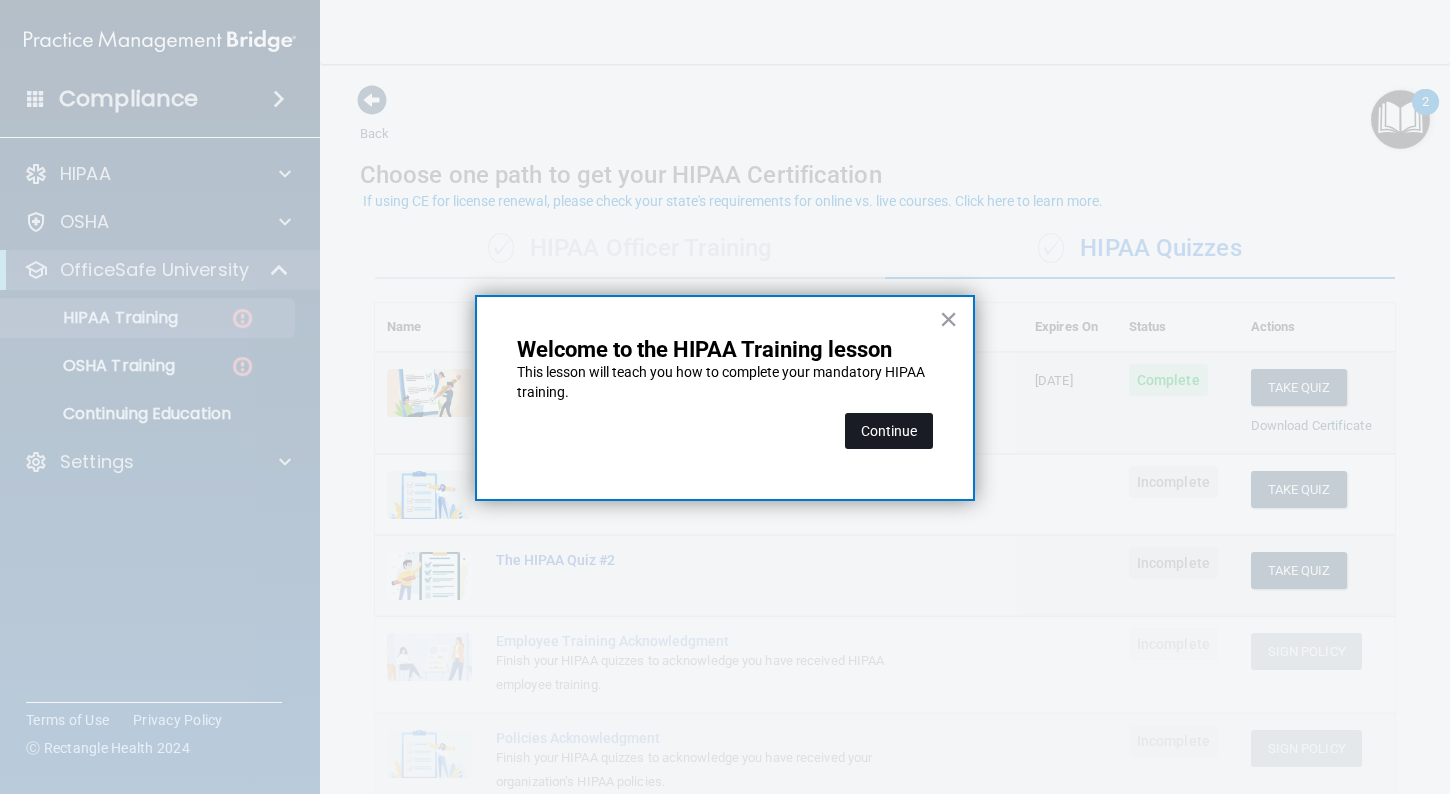 click on "Continue" at bounding box center (889, 431) 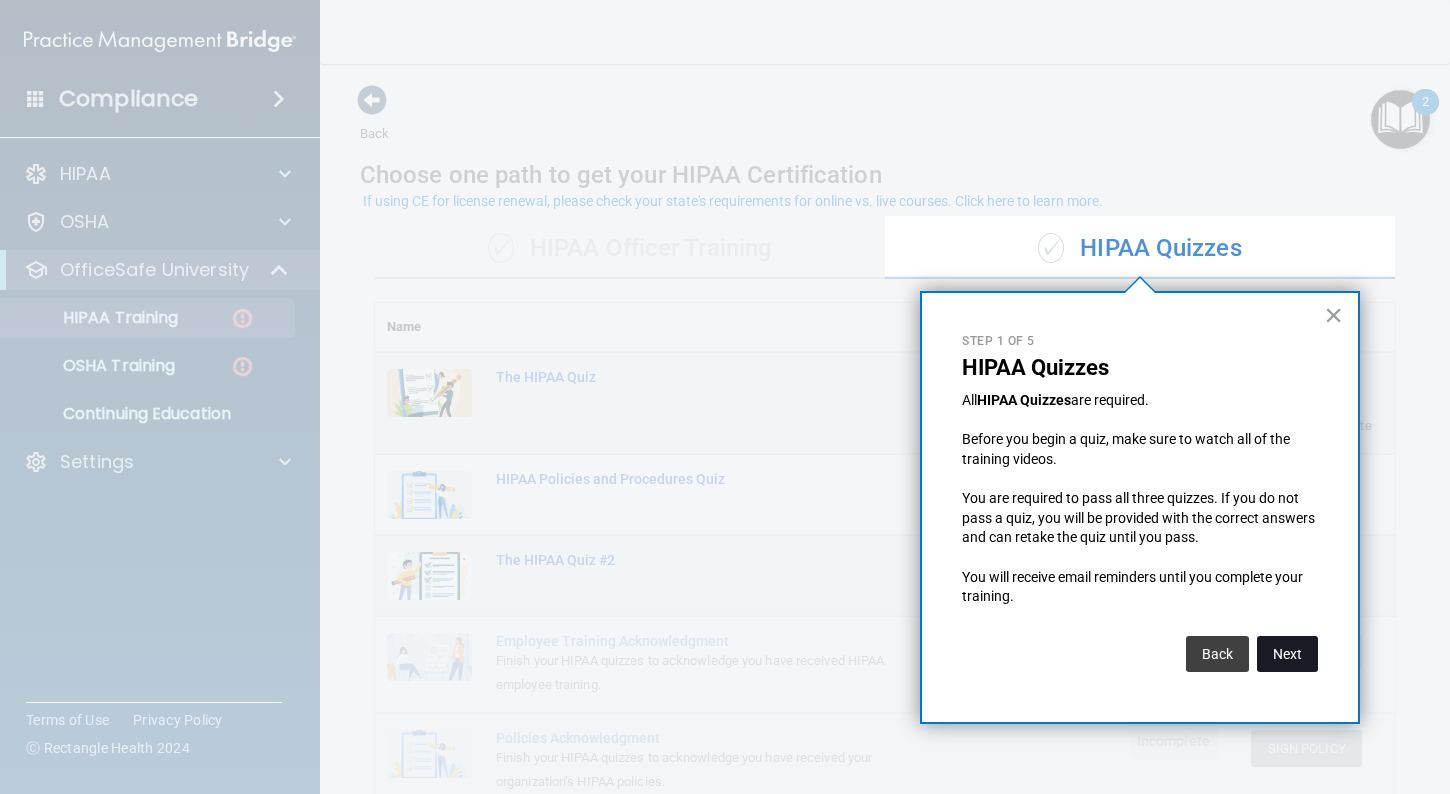 click on "Next" at bounding box center [1287, 654] 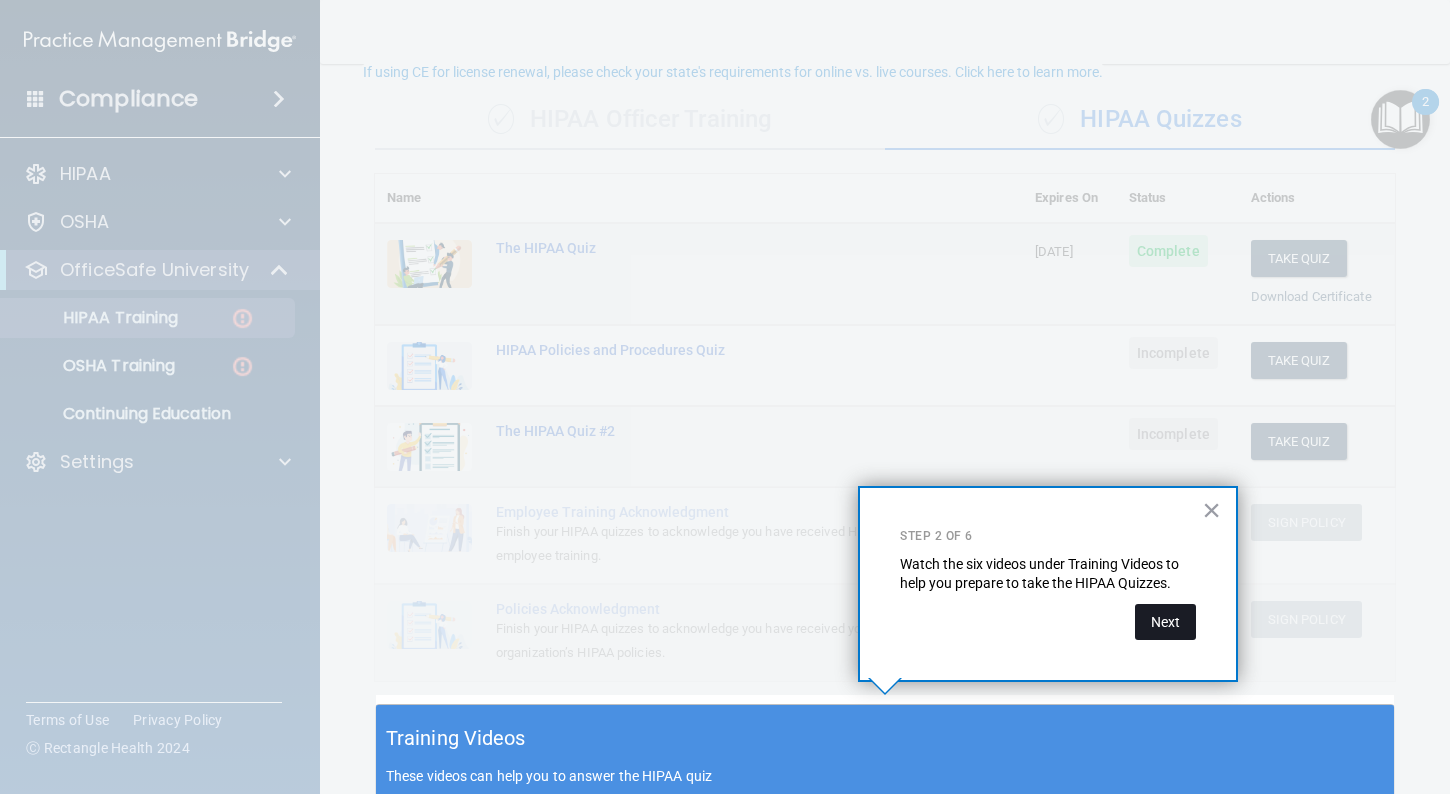 click on "Next" at bounding box center [1165, 622] 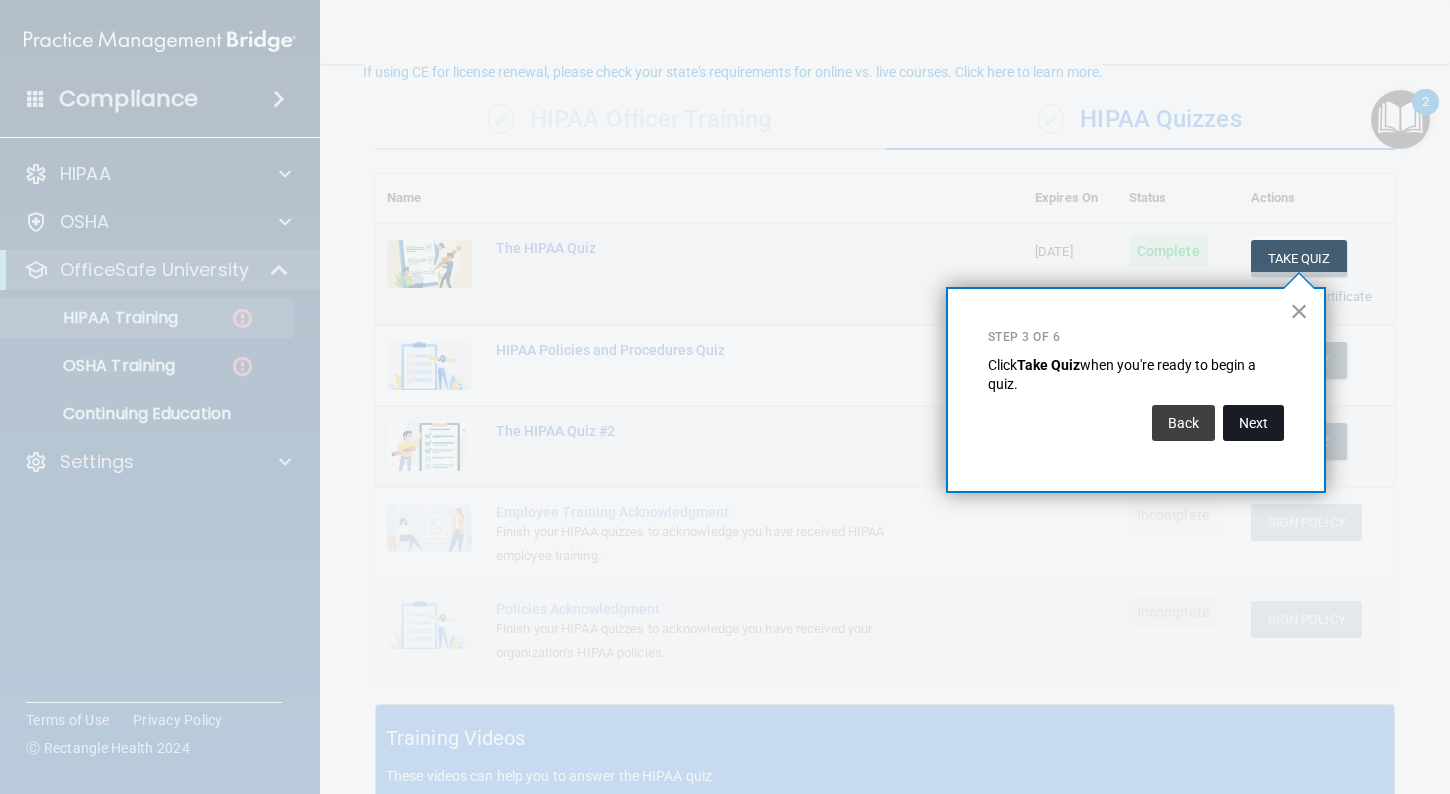 click on "Next" at bounding box center (1253, 423) 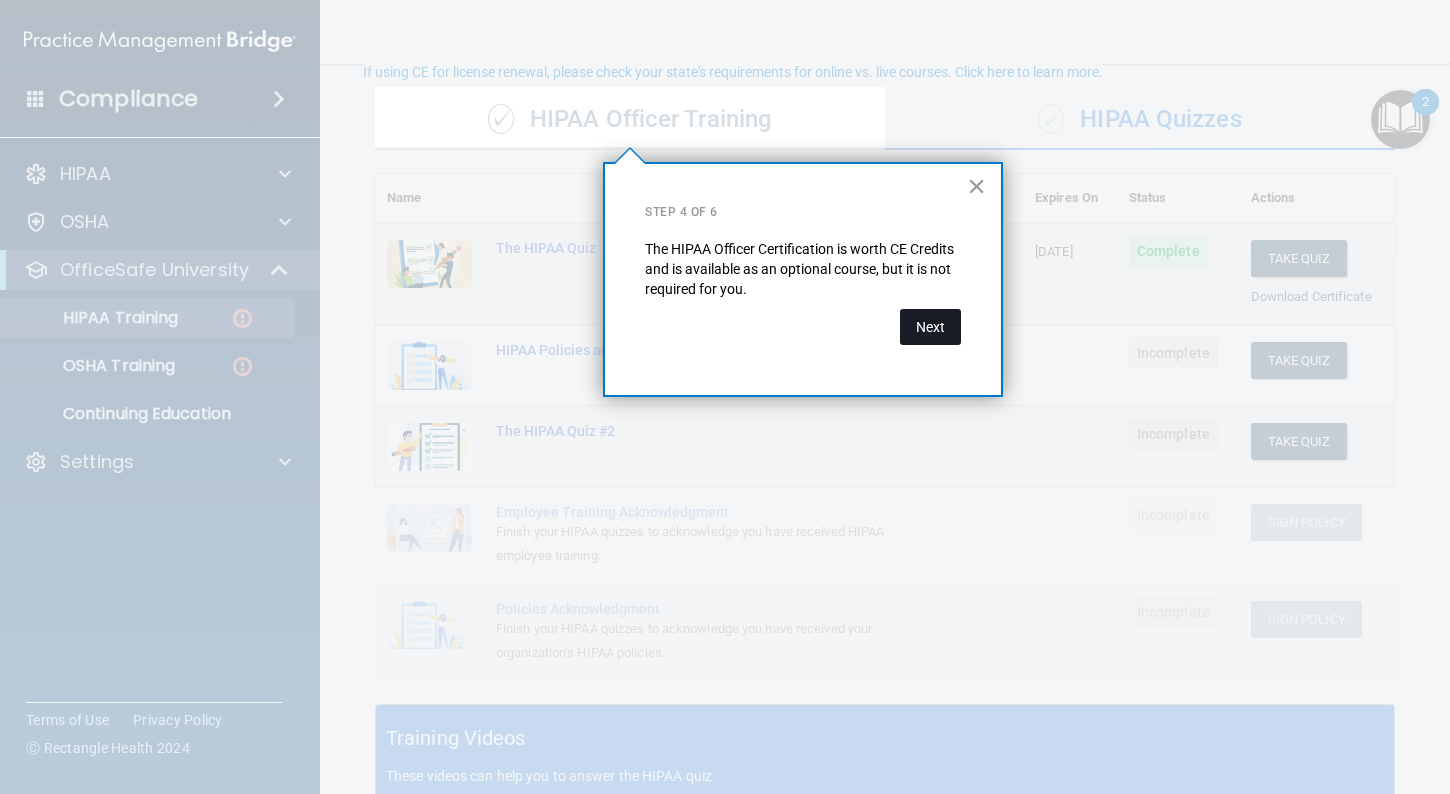 click on "Next" at bounding box center (930, 327) 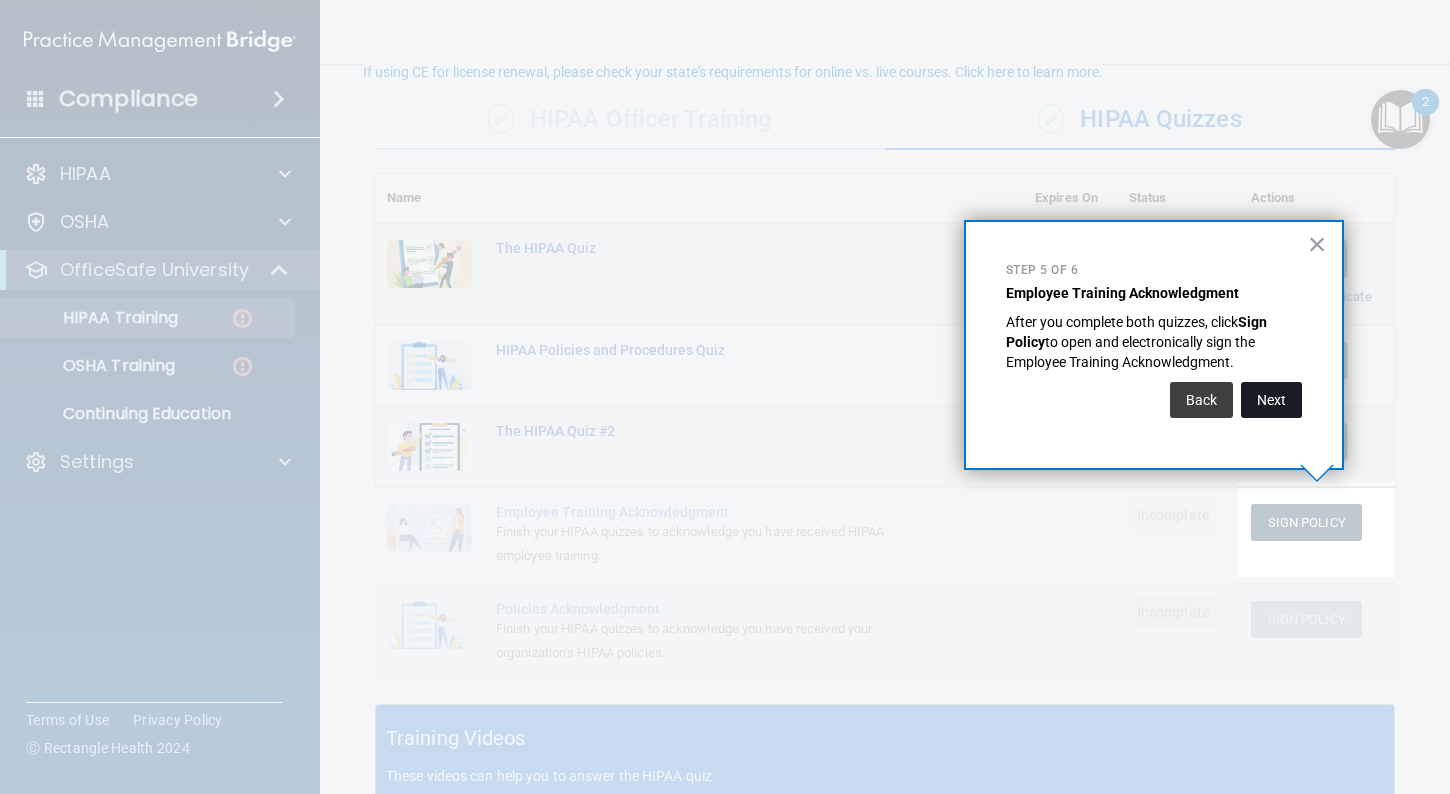 click on "Next" at bounding box center (1271, 400) 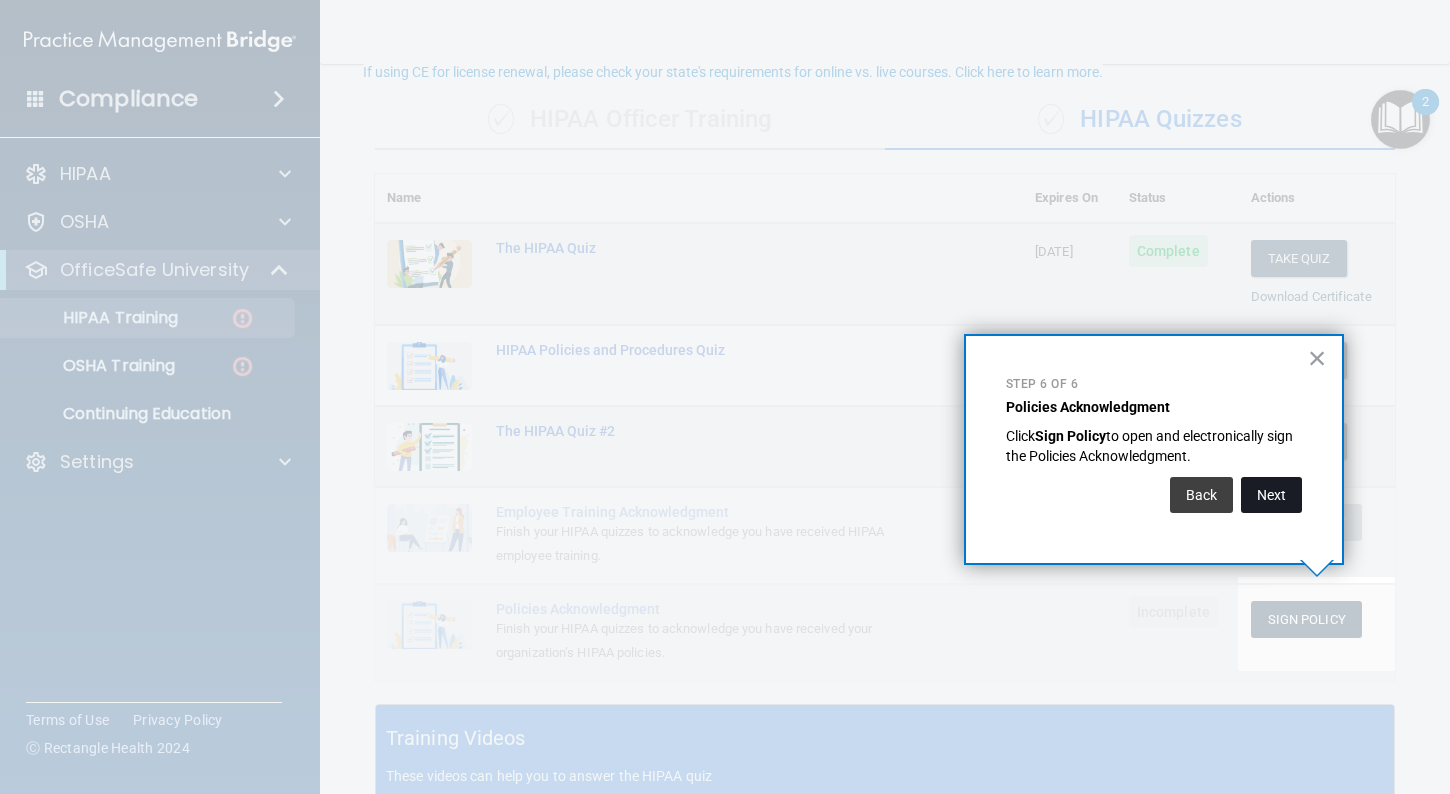 click on "Next" at bounding box center [1271, 495] 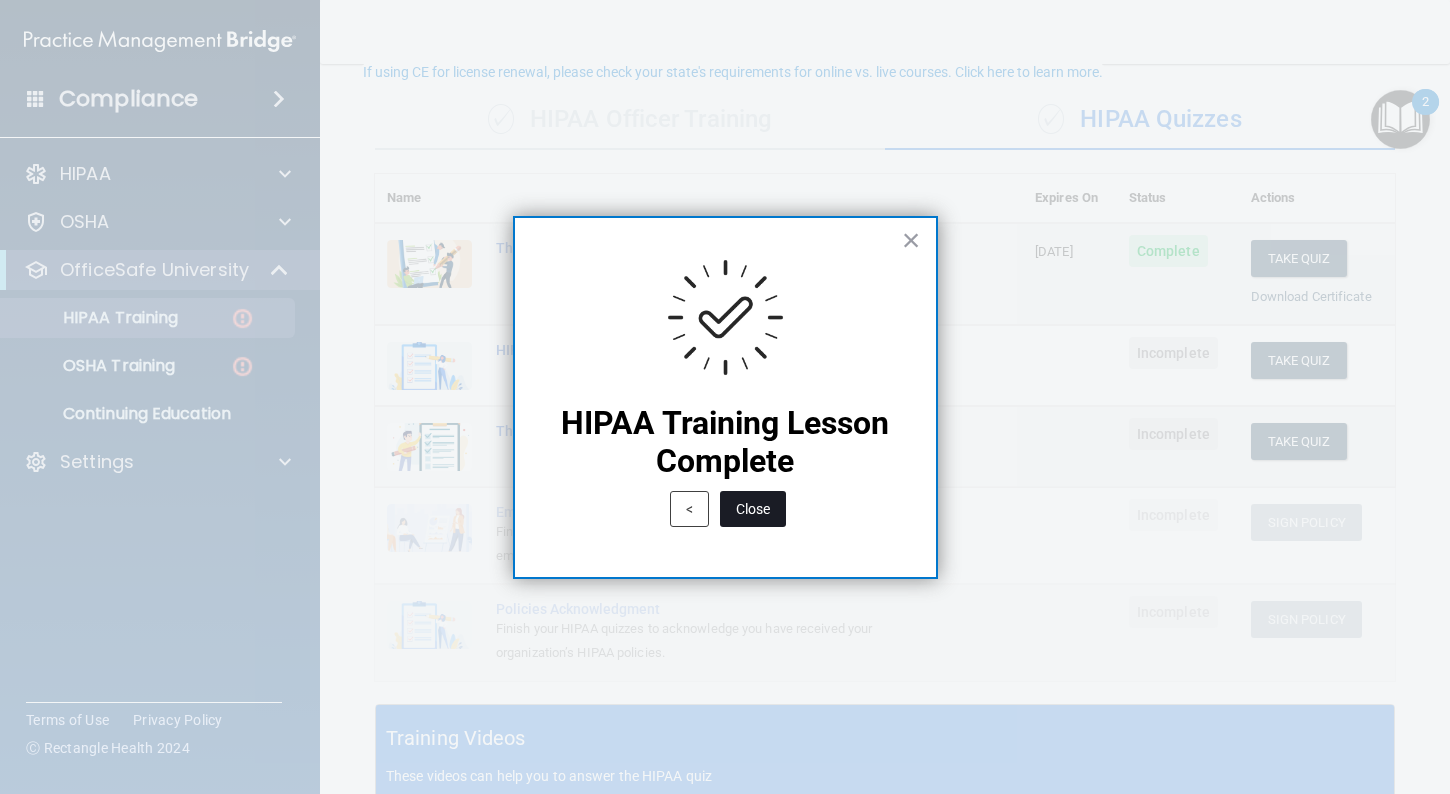 click on "Close" at bounding box center (753, 509) 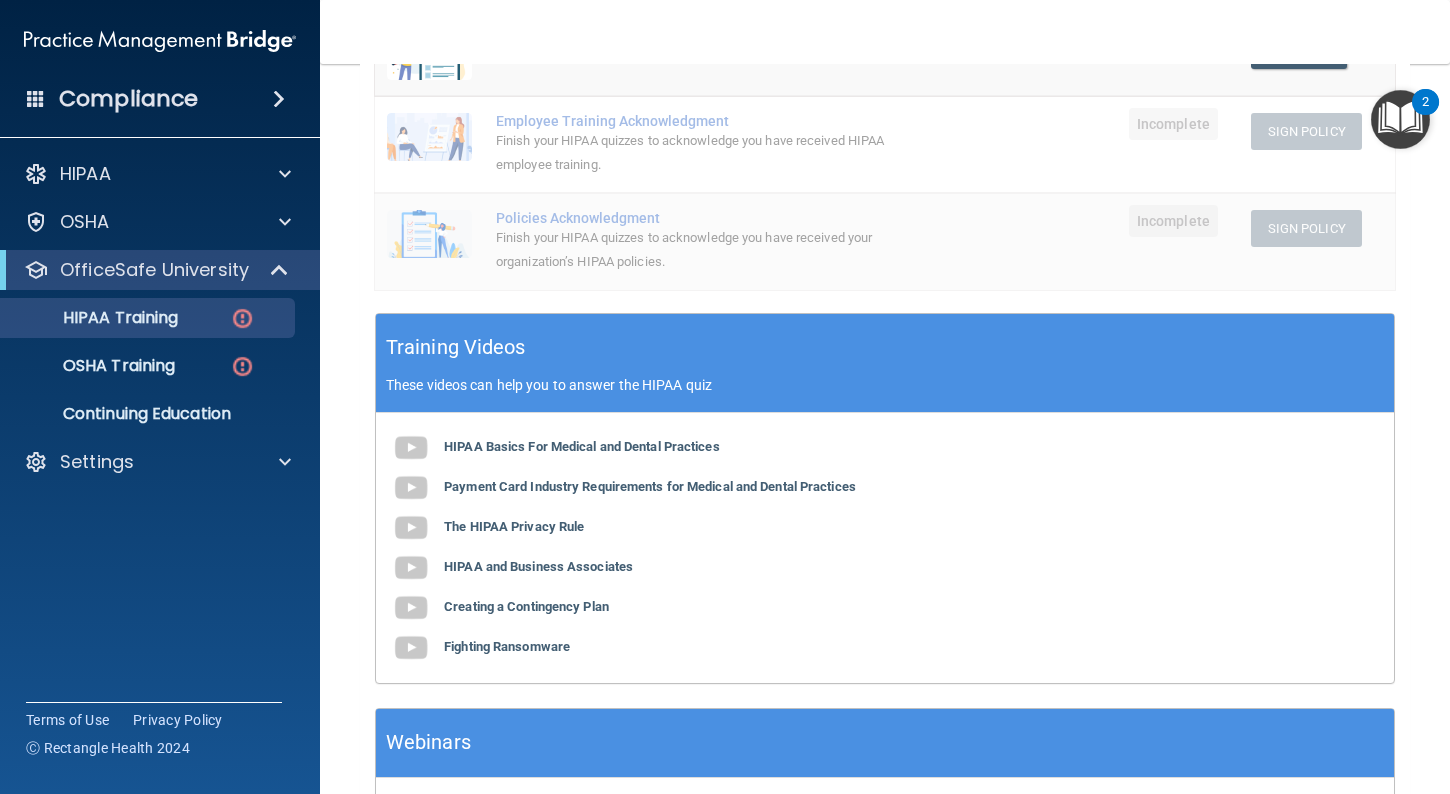 scroll, scrollTop: 522, scrollLeft: 0, axis: vertical 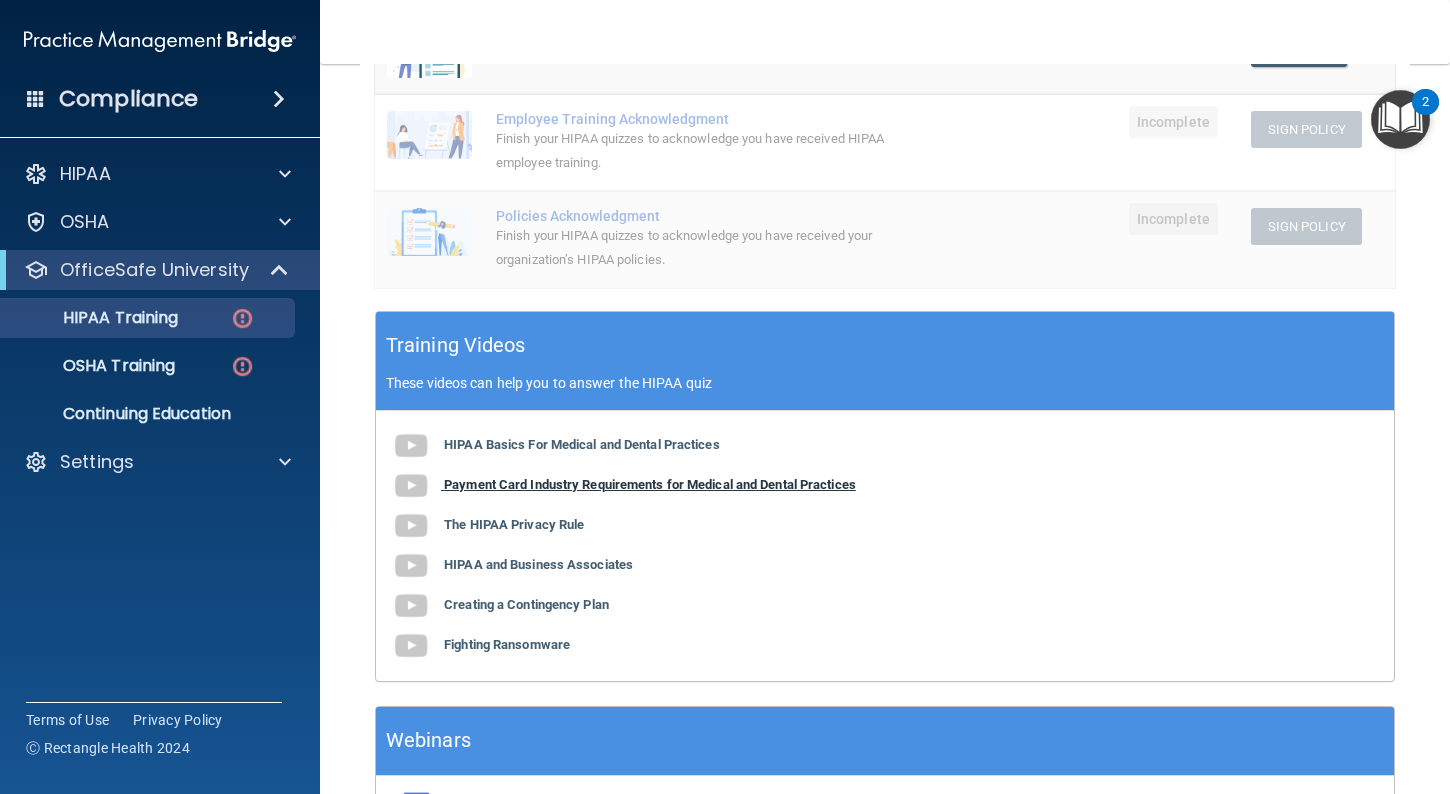 click on "Payment Card Industry Requirements for Medical and Dental Practices" at bounding box center (650, 484) 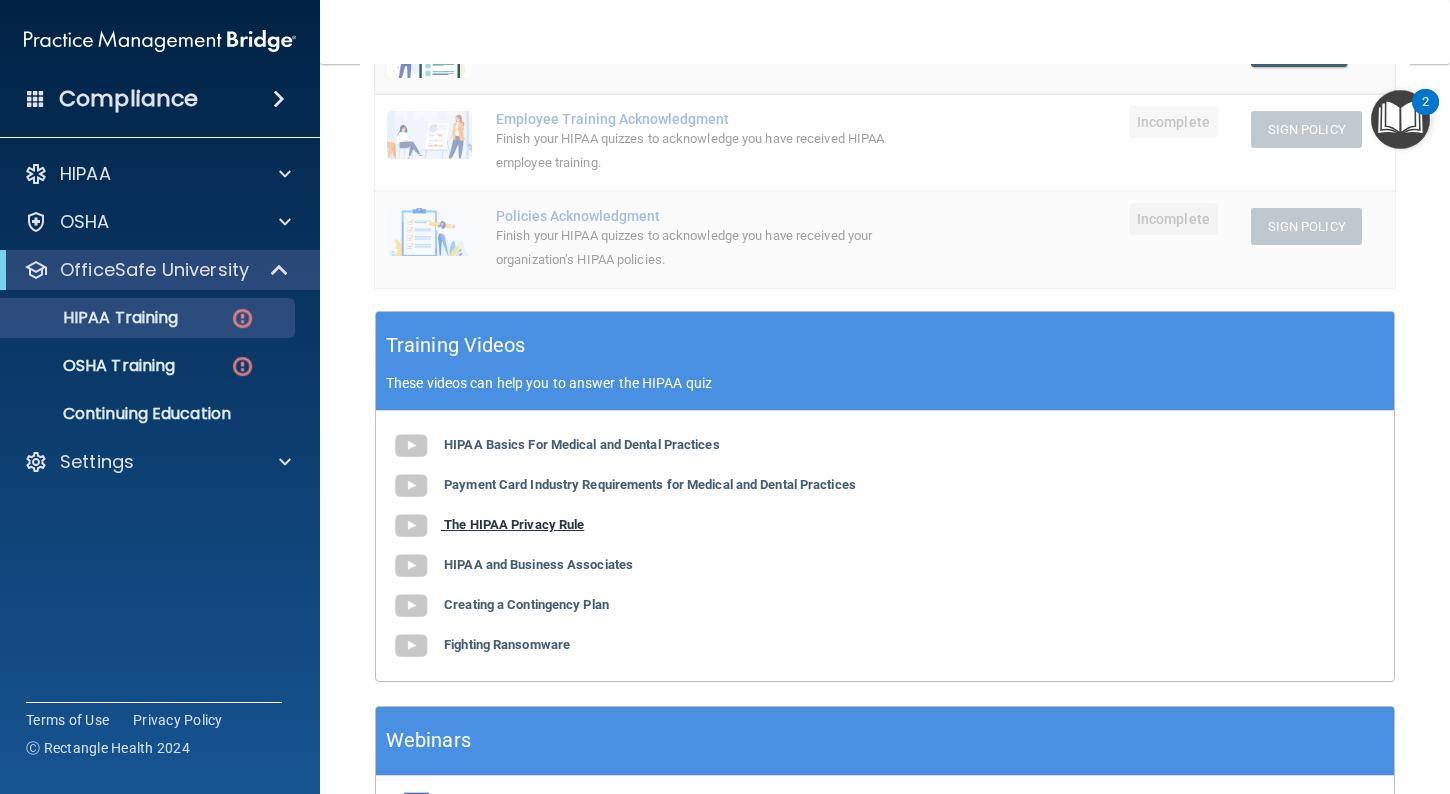 click on "The HIPAA Privacy Rule" at bounding box center [514, 524] 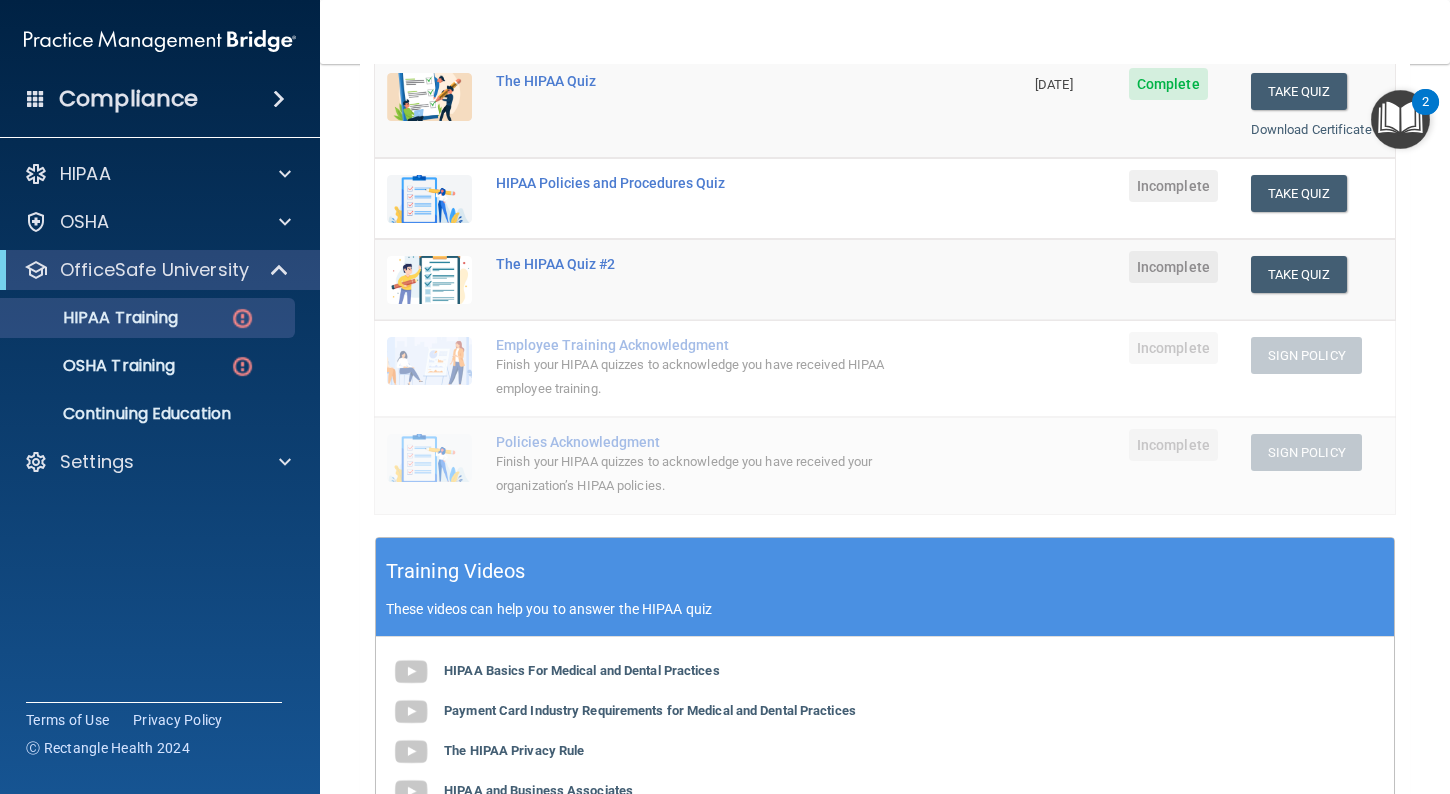 scroll, scrollTop: 258, scrollLeft: 0, axis: vertical 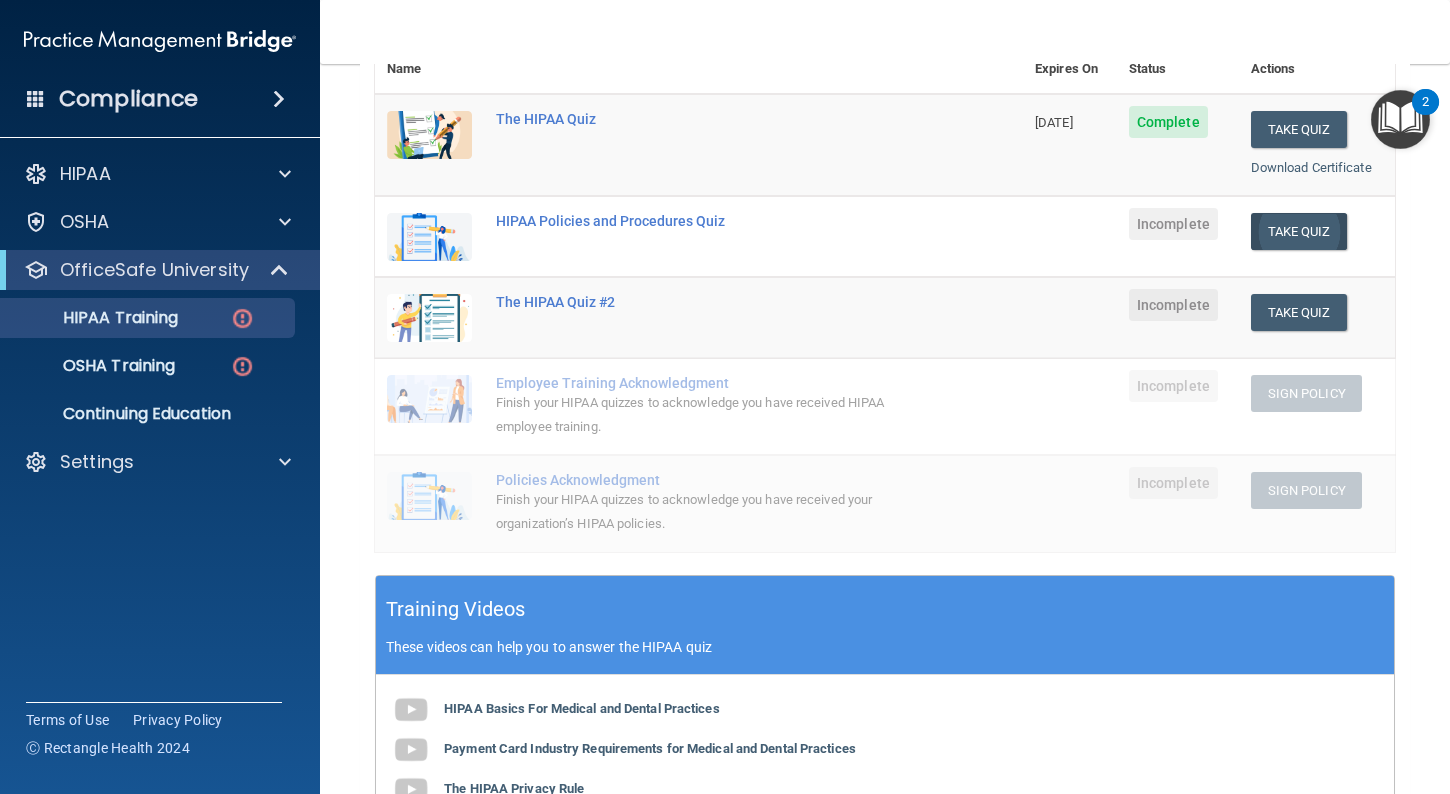 click on "Take Quiz" at bounding box center [1299, 231] 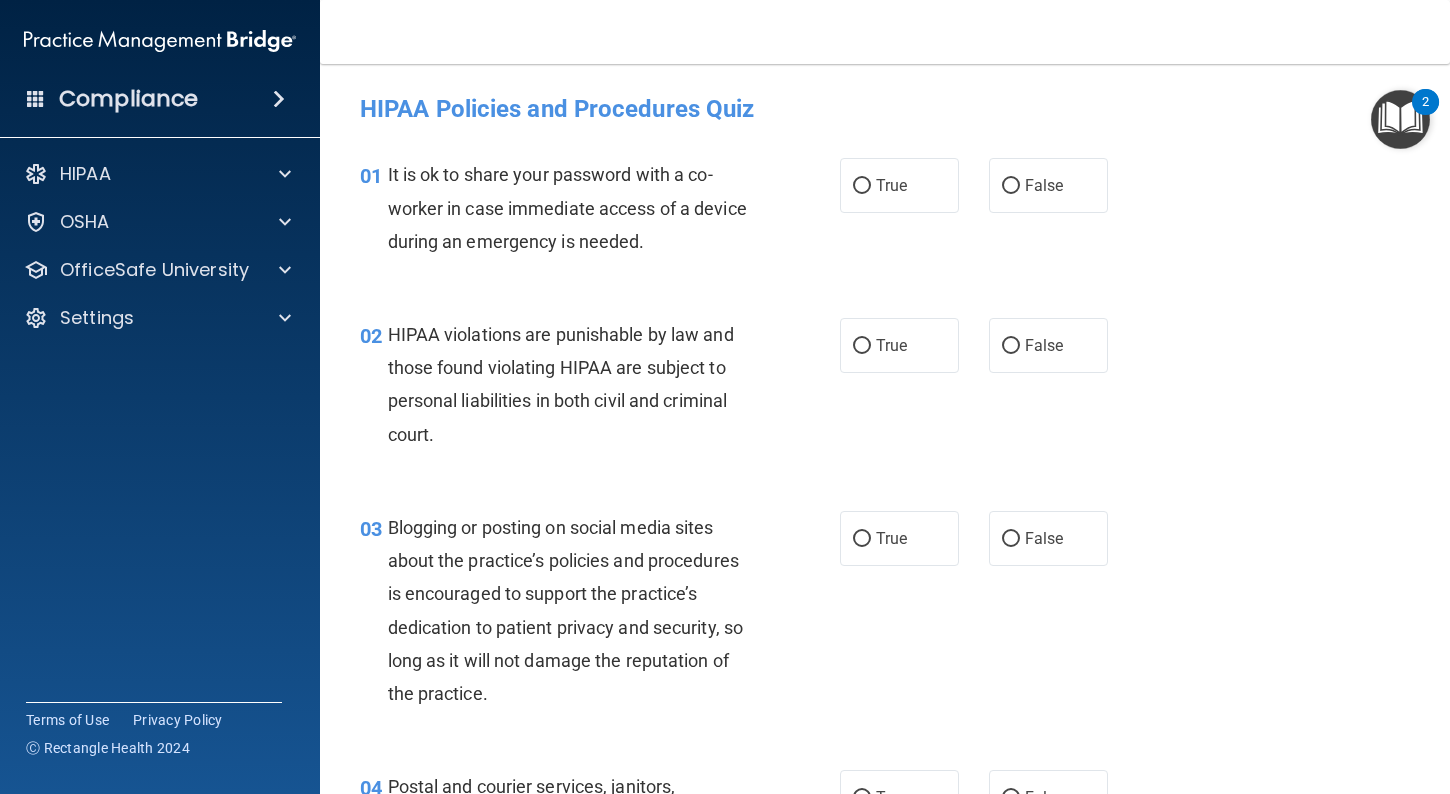scroll, scrollTop: 0, scrollLeft: 0, axis: both 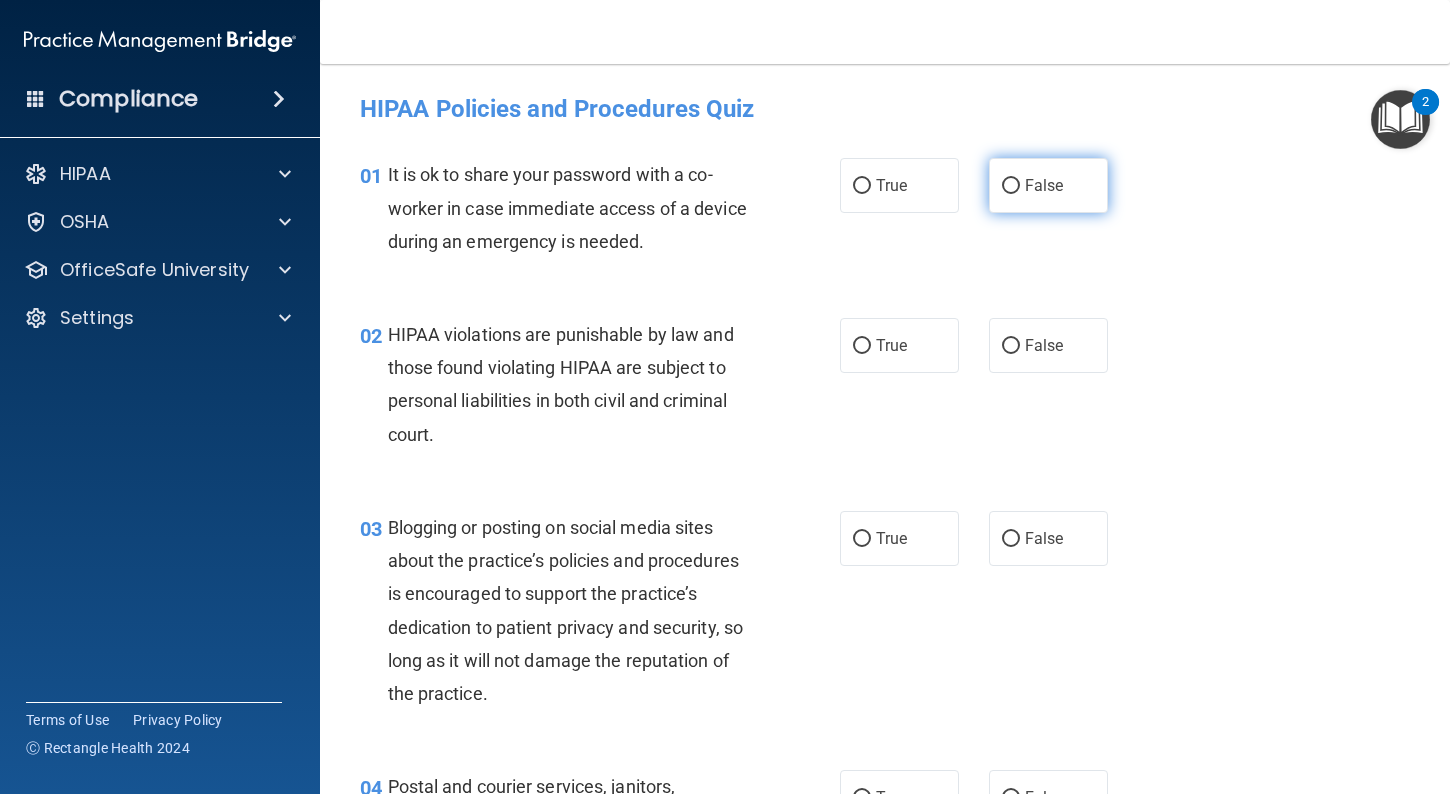 click on "False" at bounding box center [1048, 185] 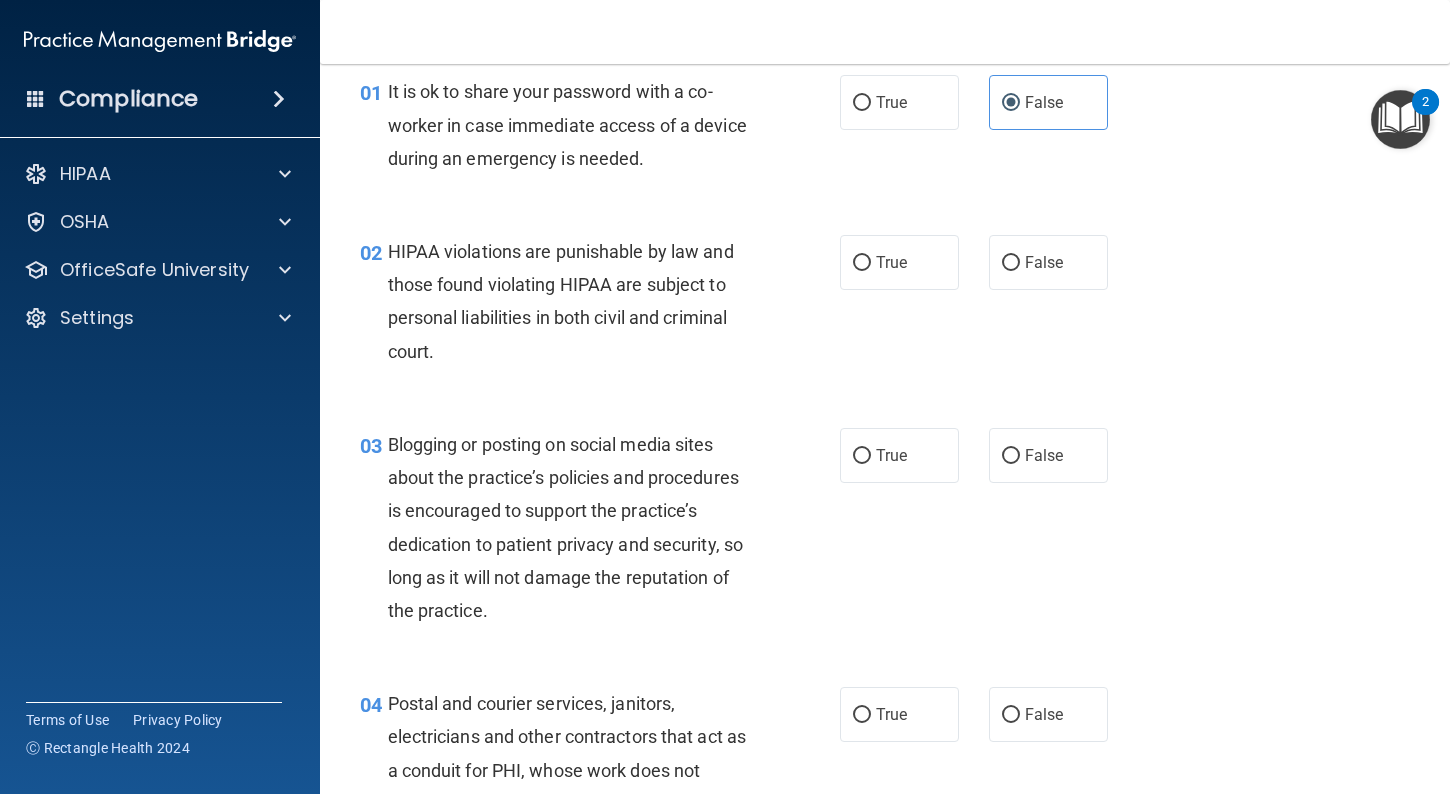 scroll, scrollTop: 93, scrollLeft: 0, axis: vertical 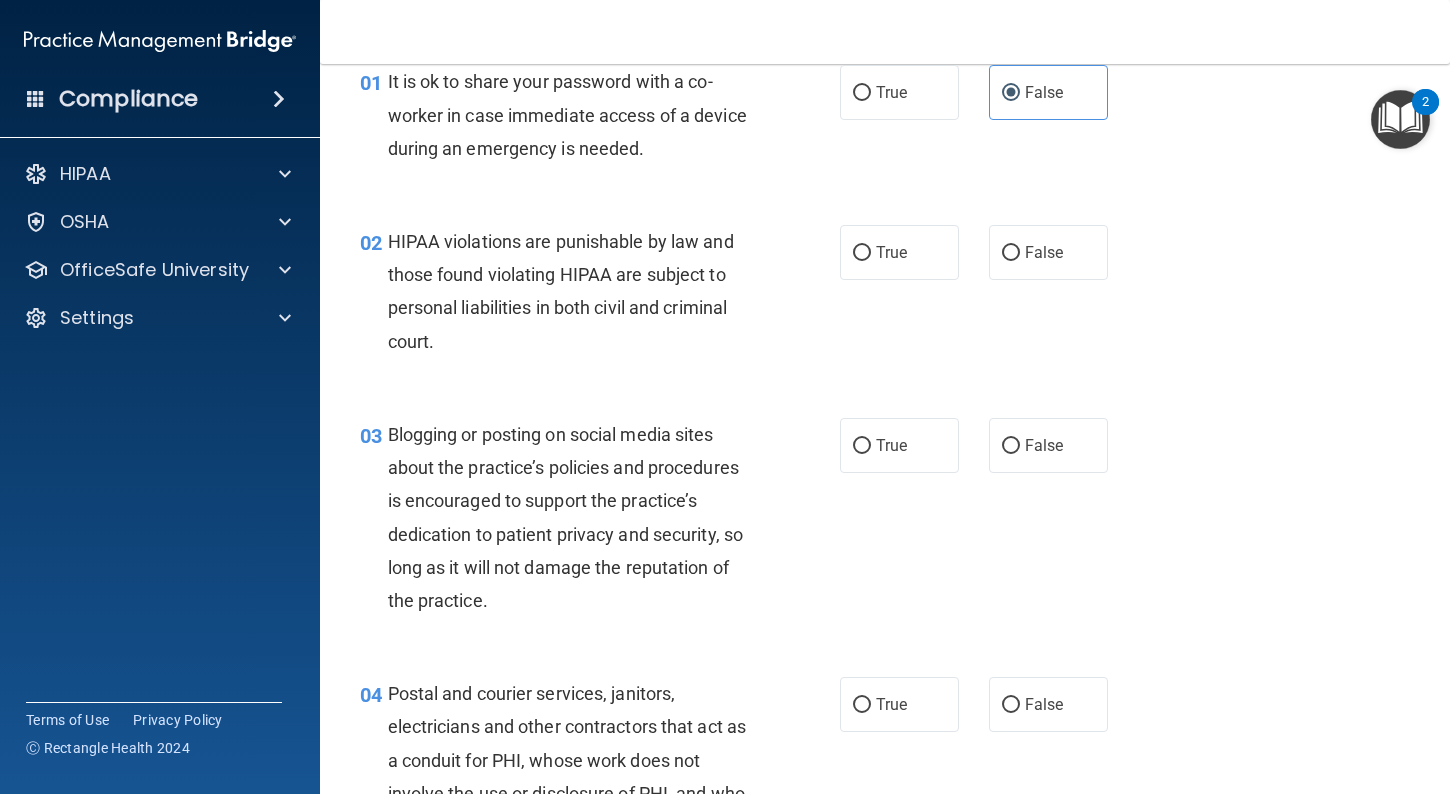 click on "02       HIPAA violations are punishable by law and those found violating HIPAA are subject to personal liabilities in both civil and criminal court.                  True           False" at bounding box center [885, 296] 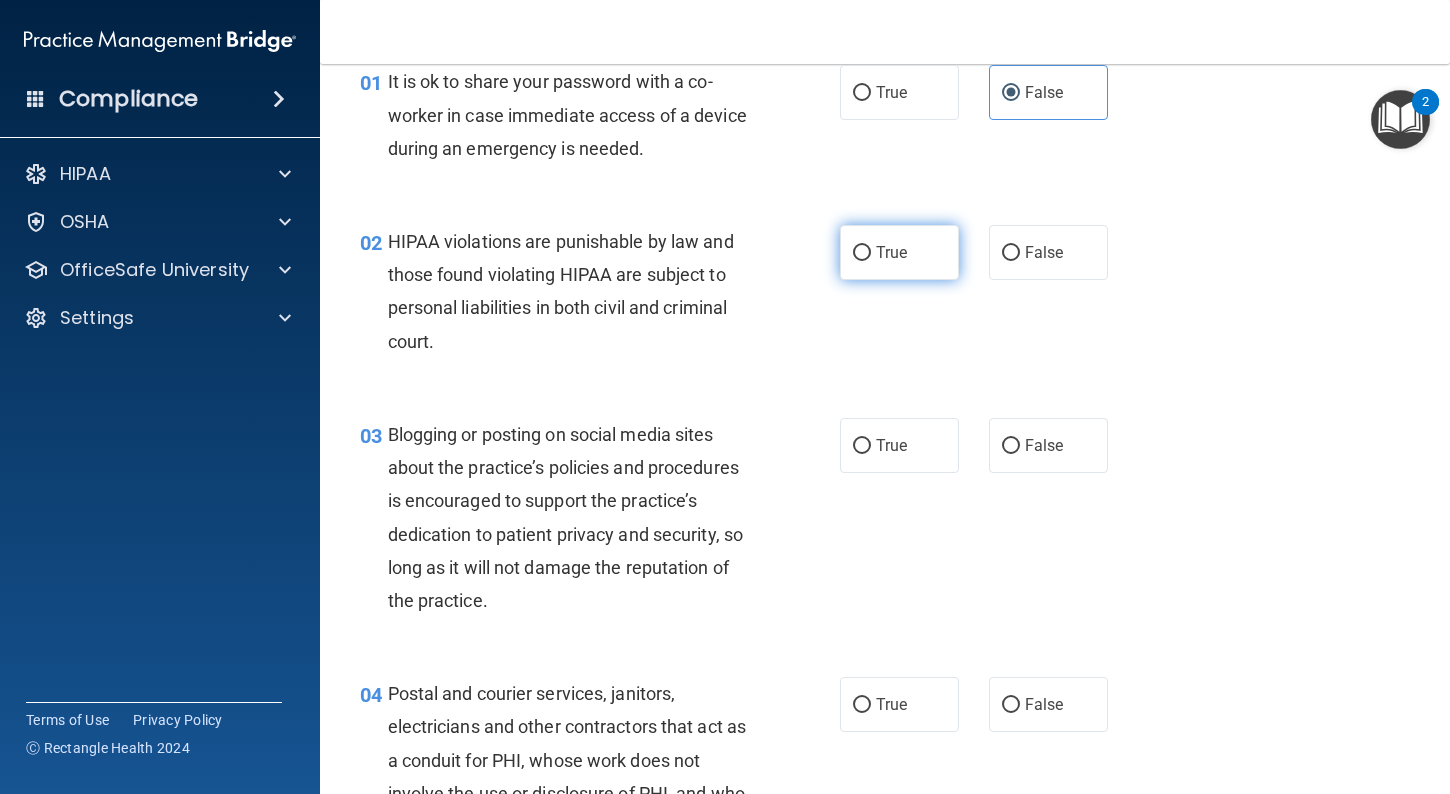 click on "True" at bounding box center (899, 252) 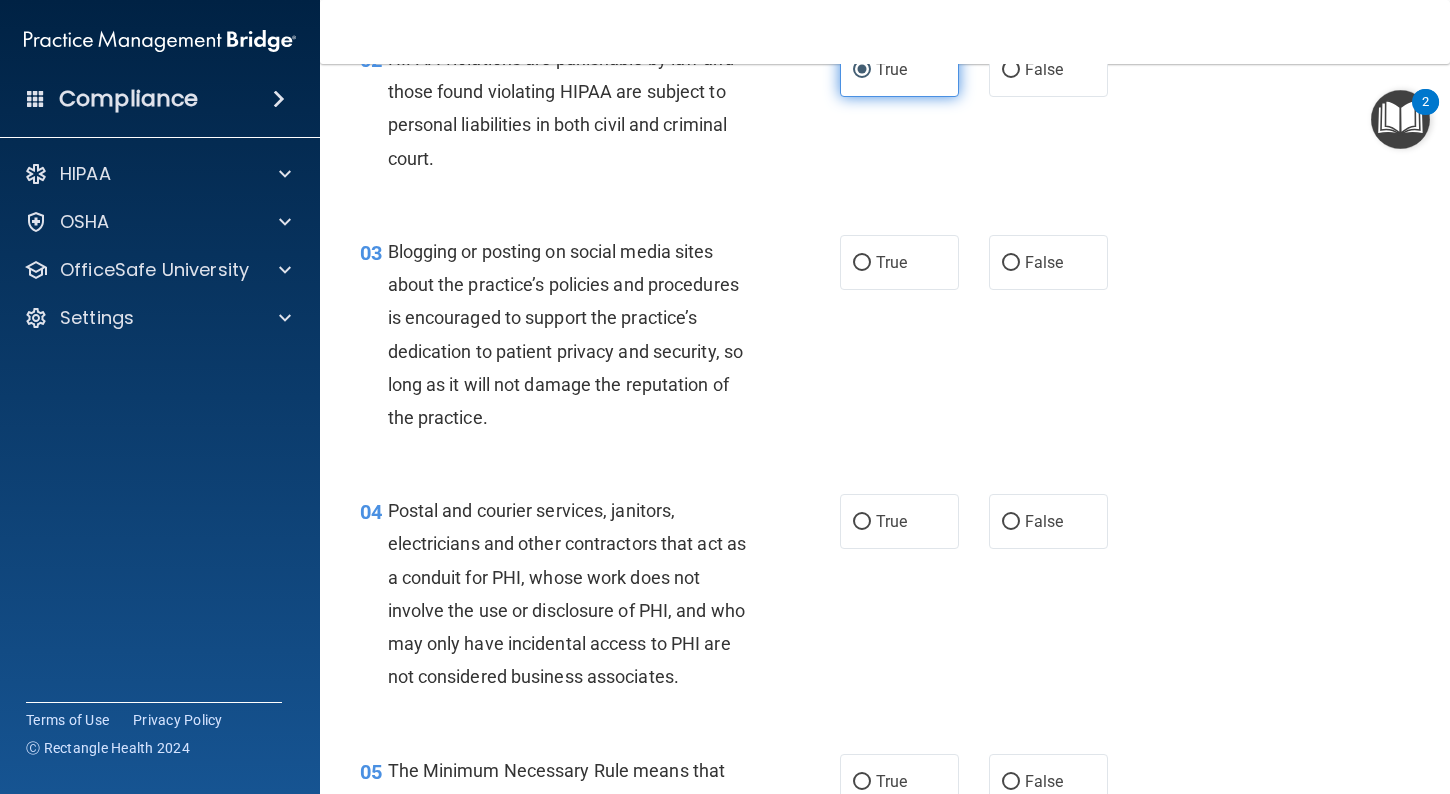 scroll, scrollTop: 281, scrollLeft: 0, axis: vertical 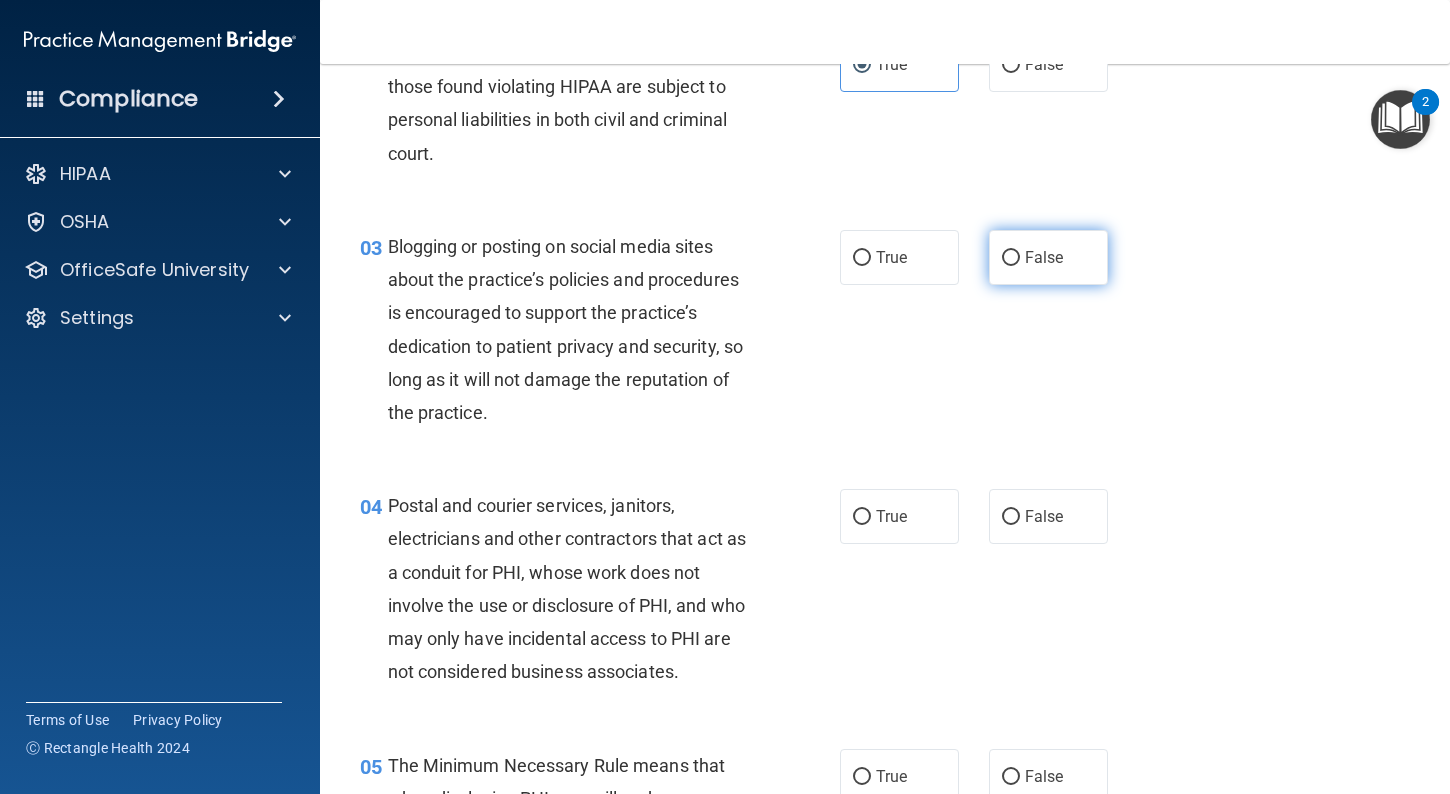 click on "False" at bounding box center [1048, 257] 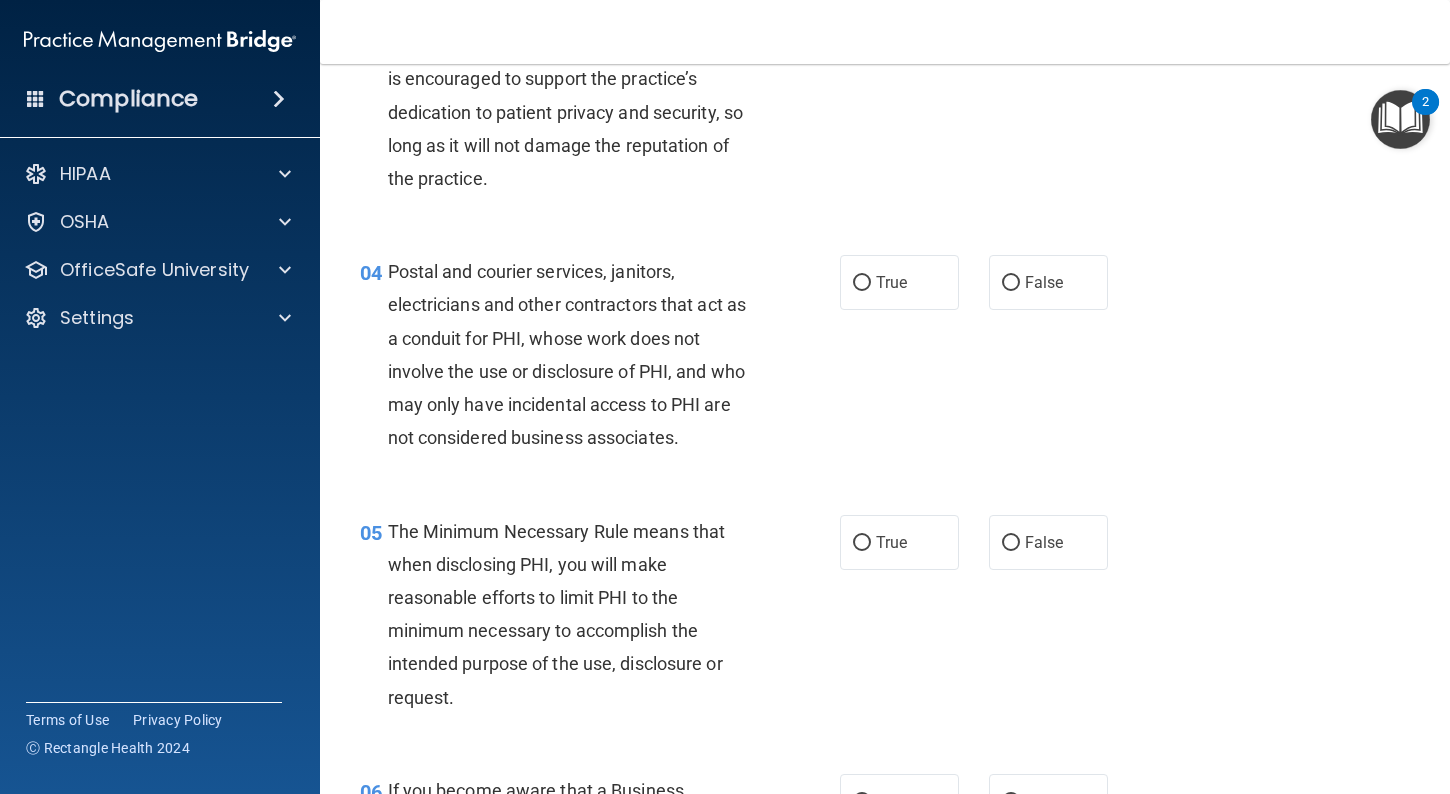 scroll, scrollTop: 518, scrollLeft: 0, axis: vertical 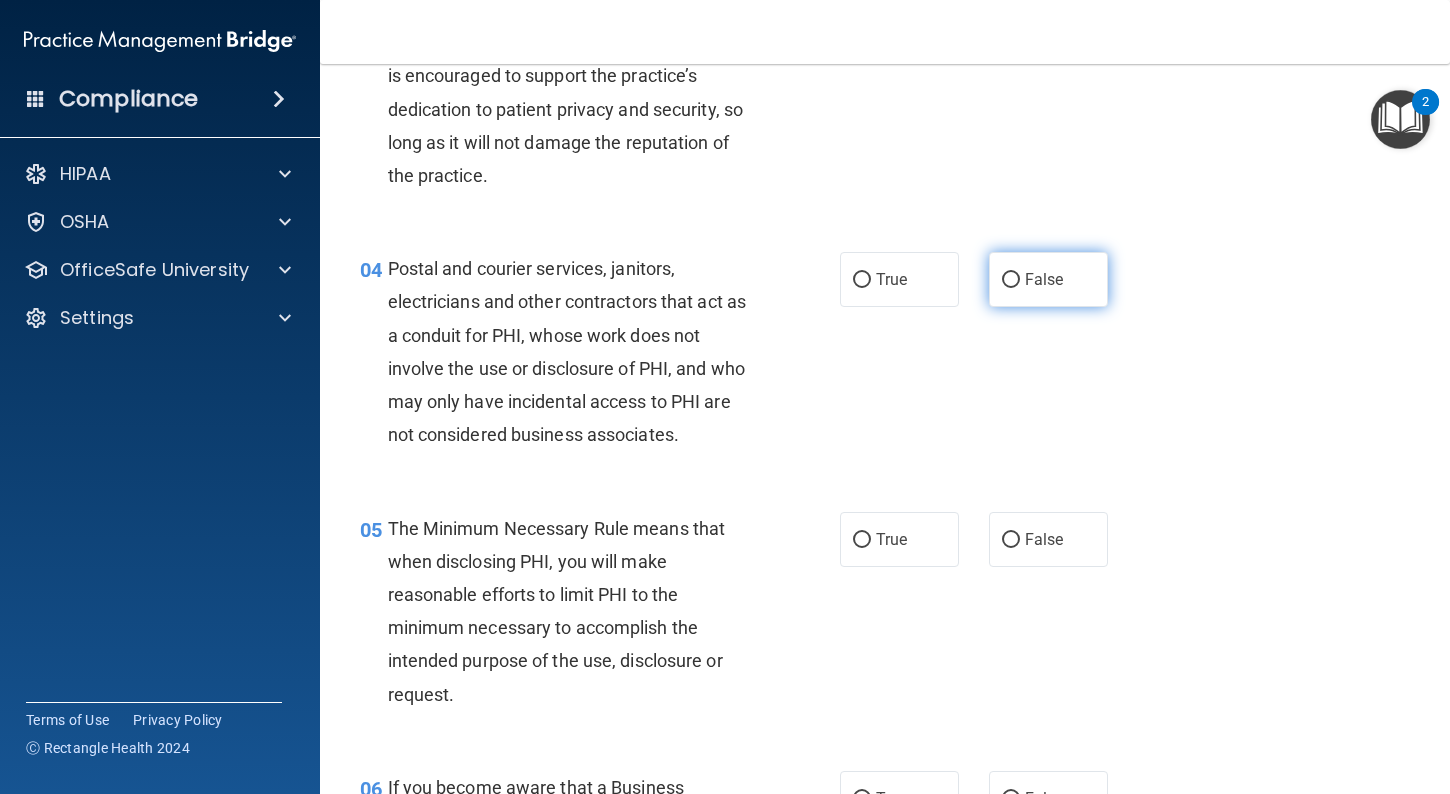 click on "False" at bounding box center [1048, 279] 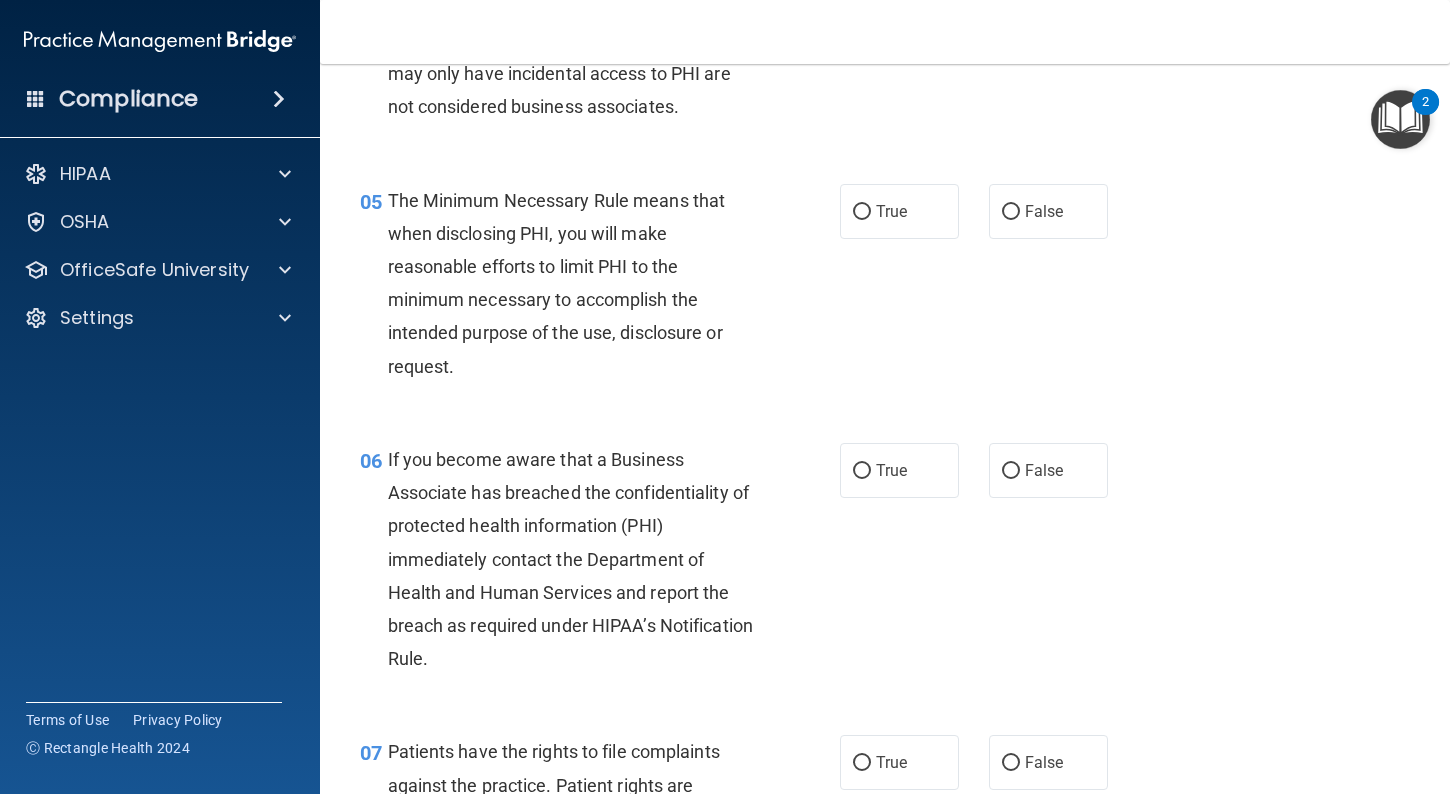 scroll, scrollTop: 849, scrollLeft: 0, axis: vertical 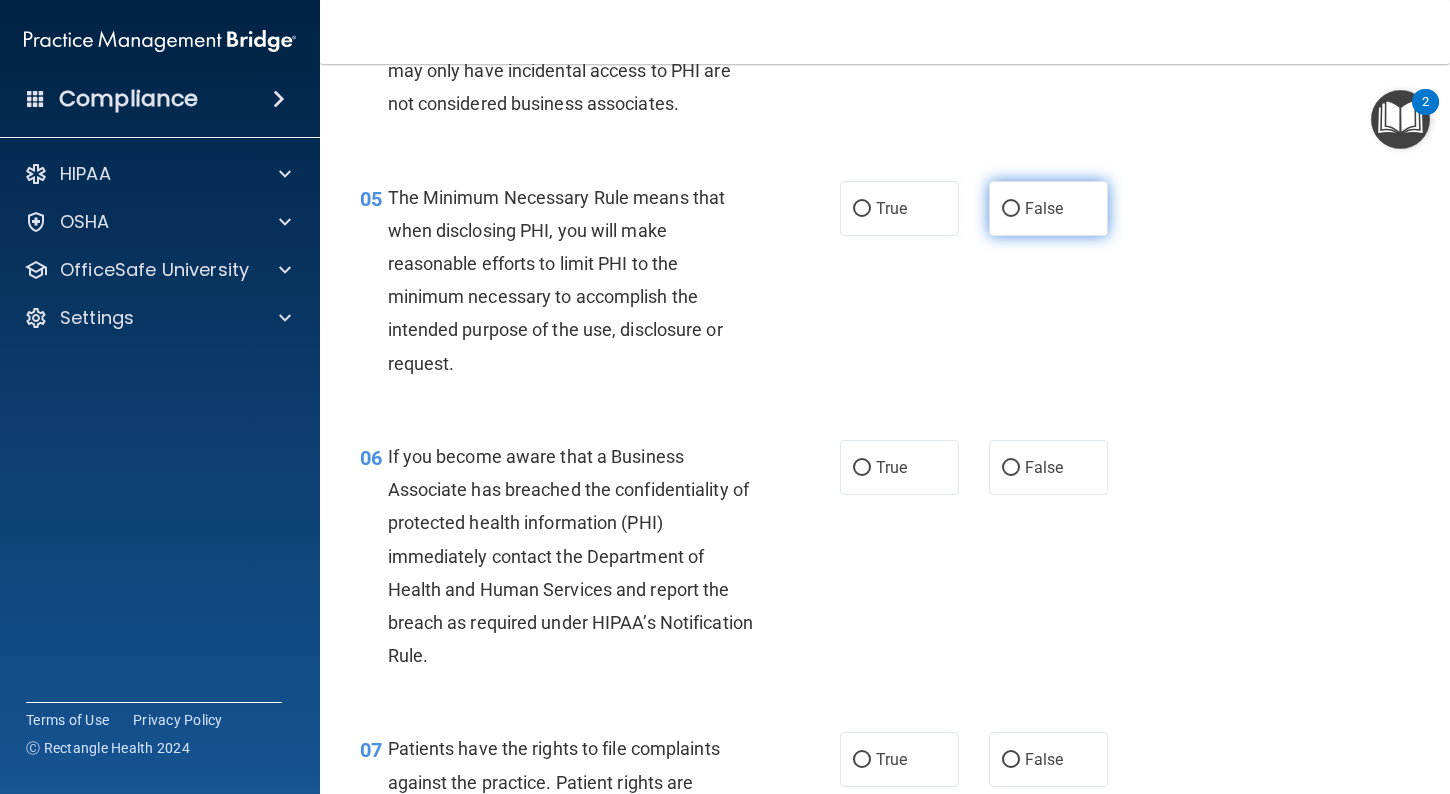 click on "False" at bounding box center [1048, 208] 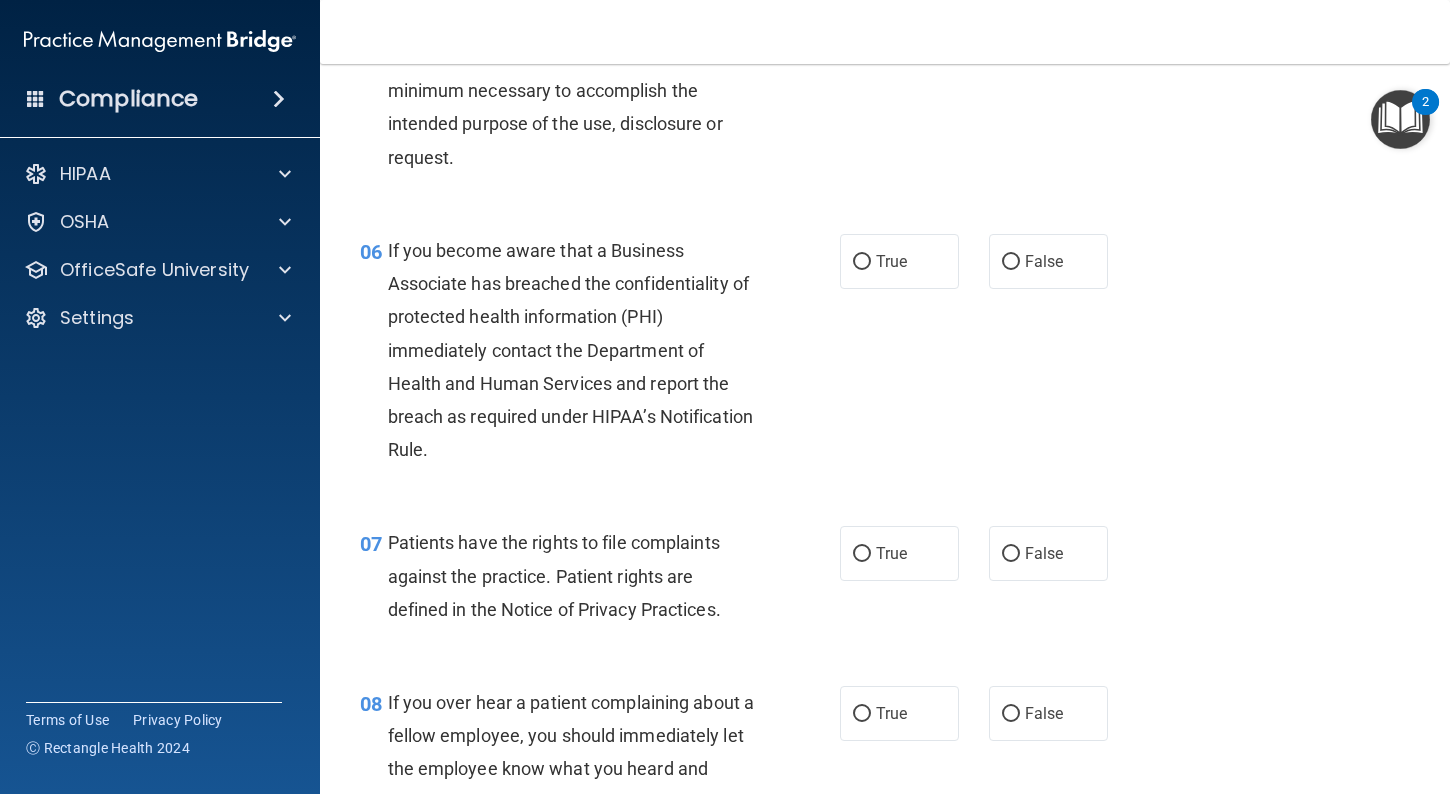 scroll, scrollTop: 1057, scrollLeft: 0, axis: vertical 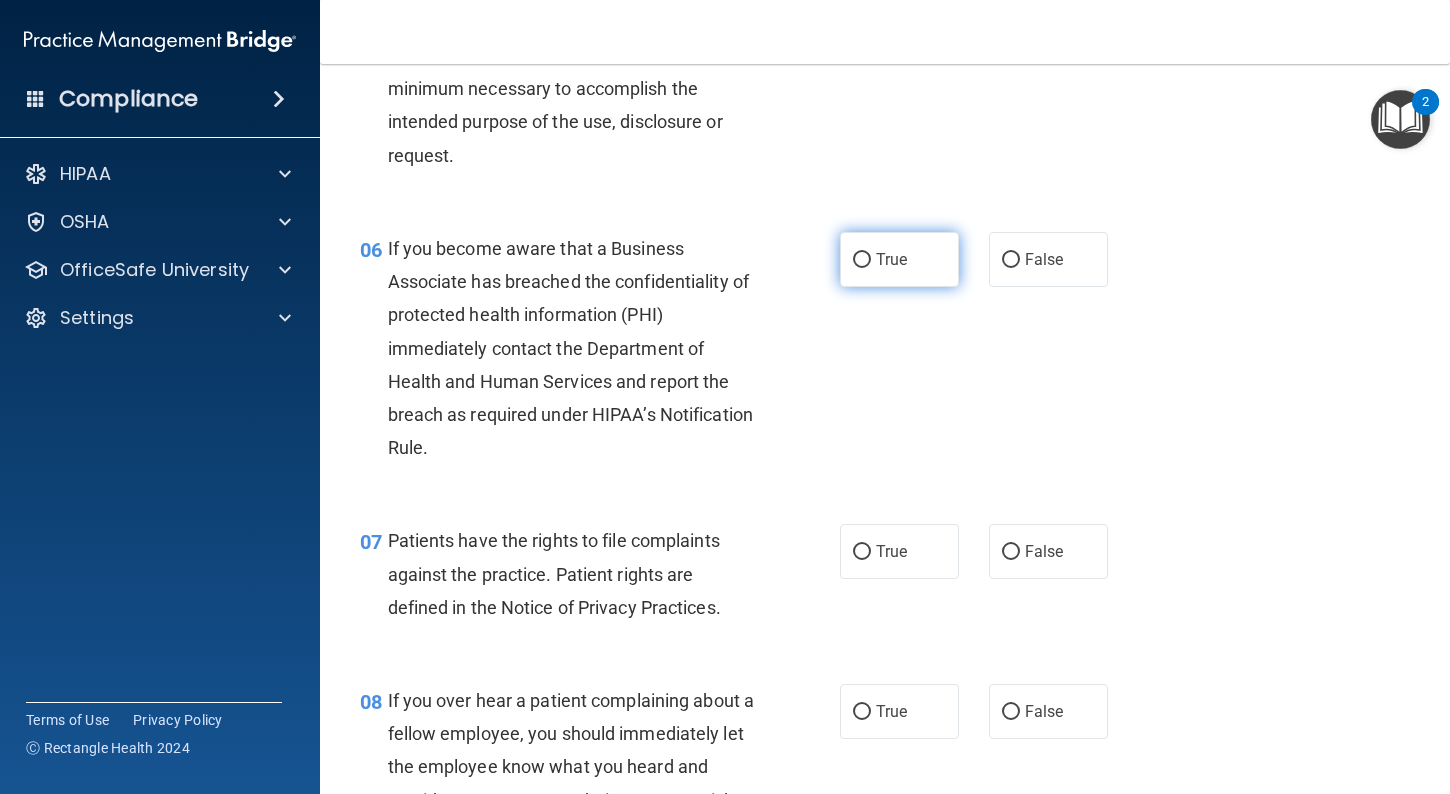 click on "True" at bounding box center [899, 259] 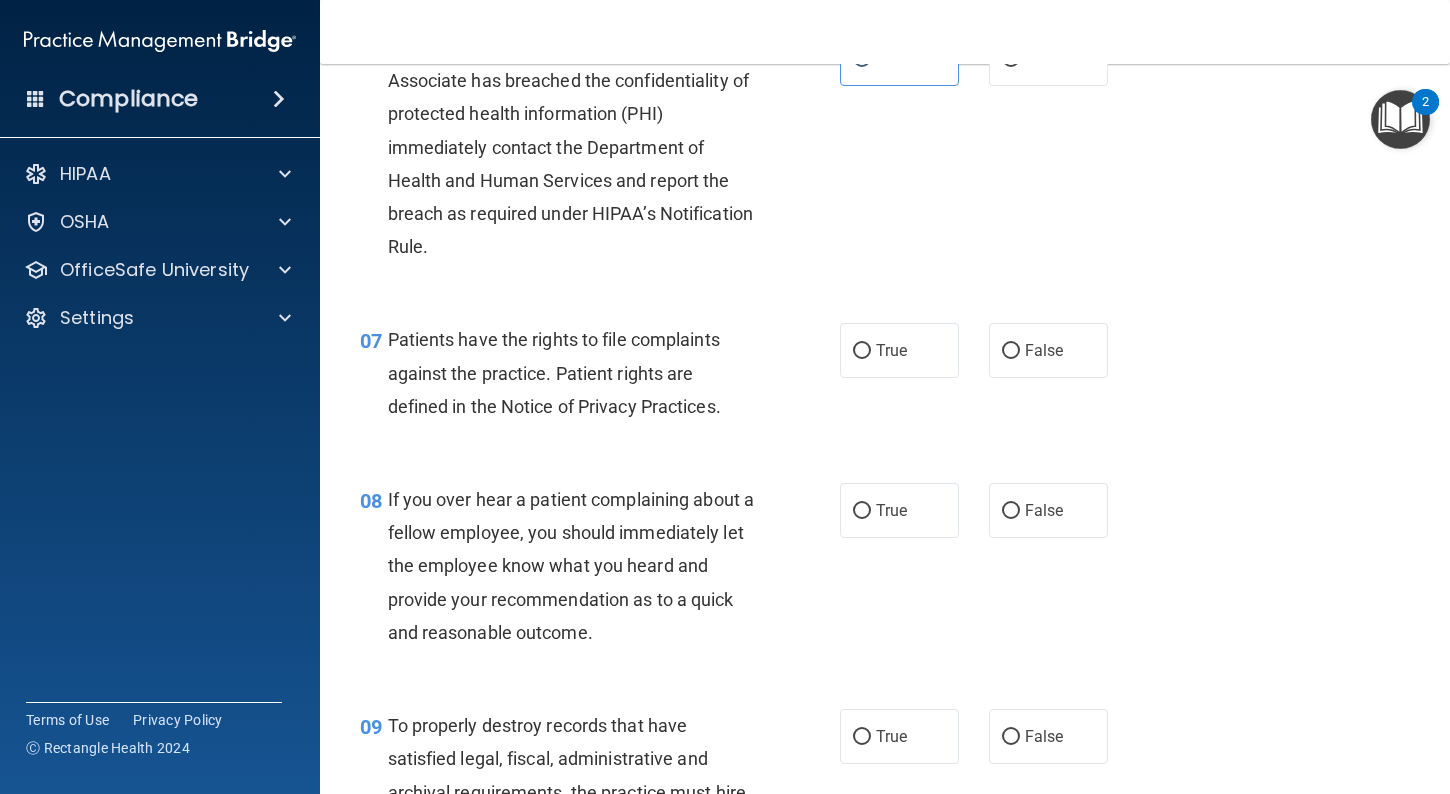 scroll, scrollTop: 1261, scrollLeft: 0, axis: vertical 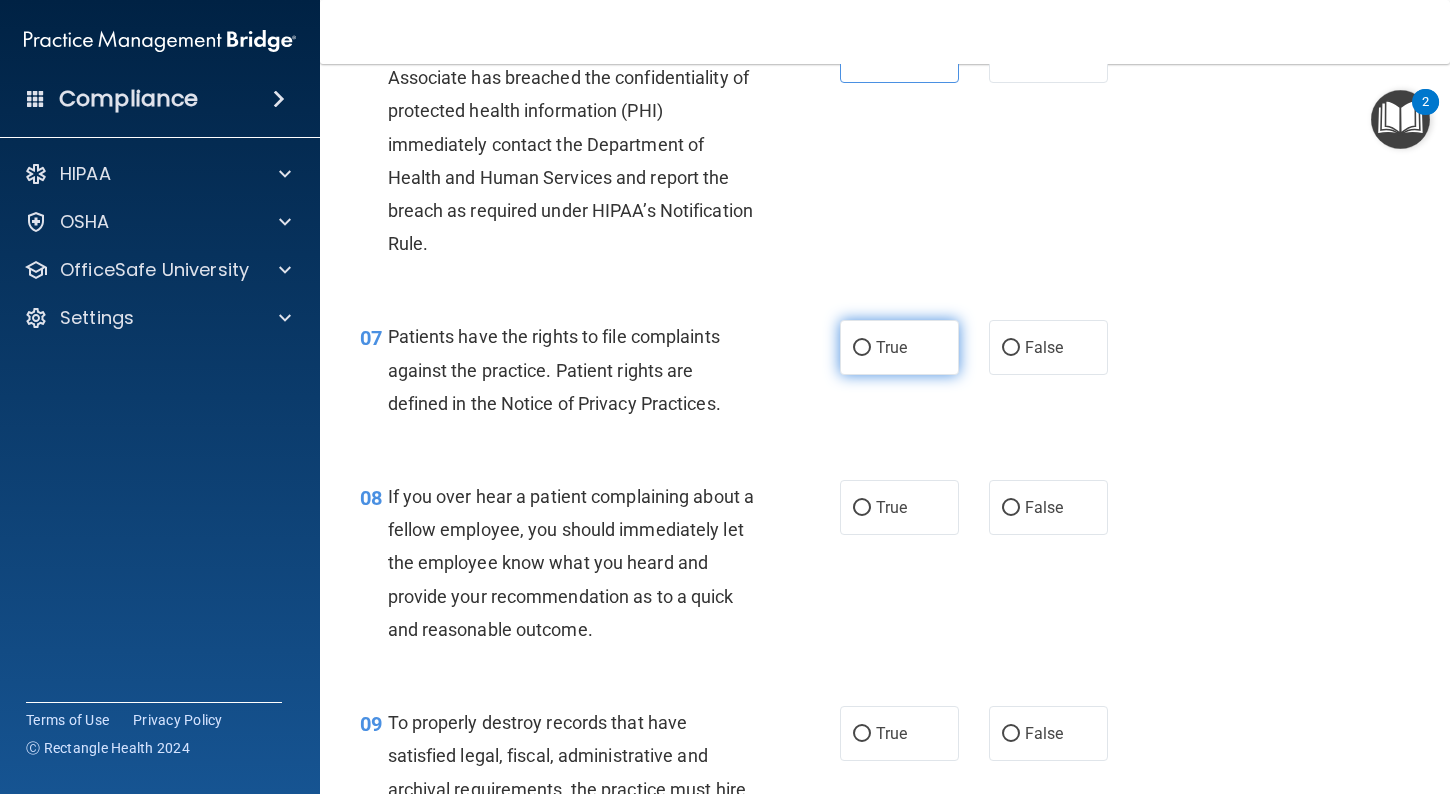 click on "True" at bounding box center [899, 347] 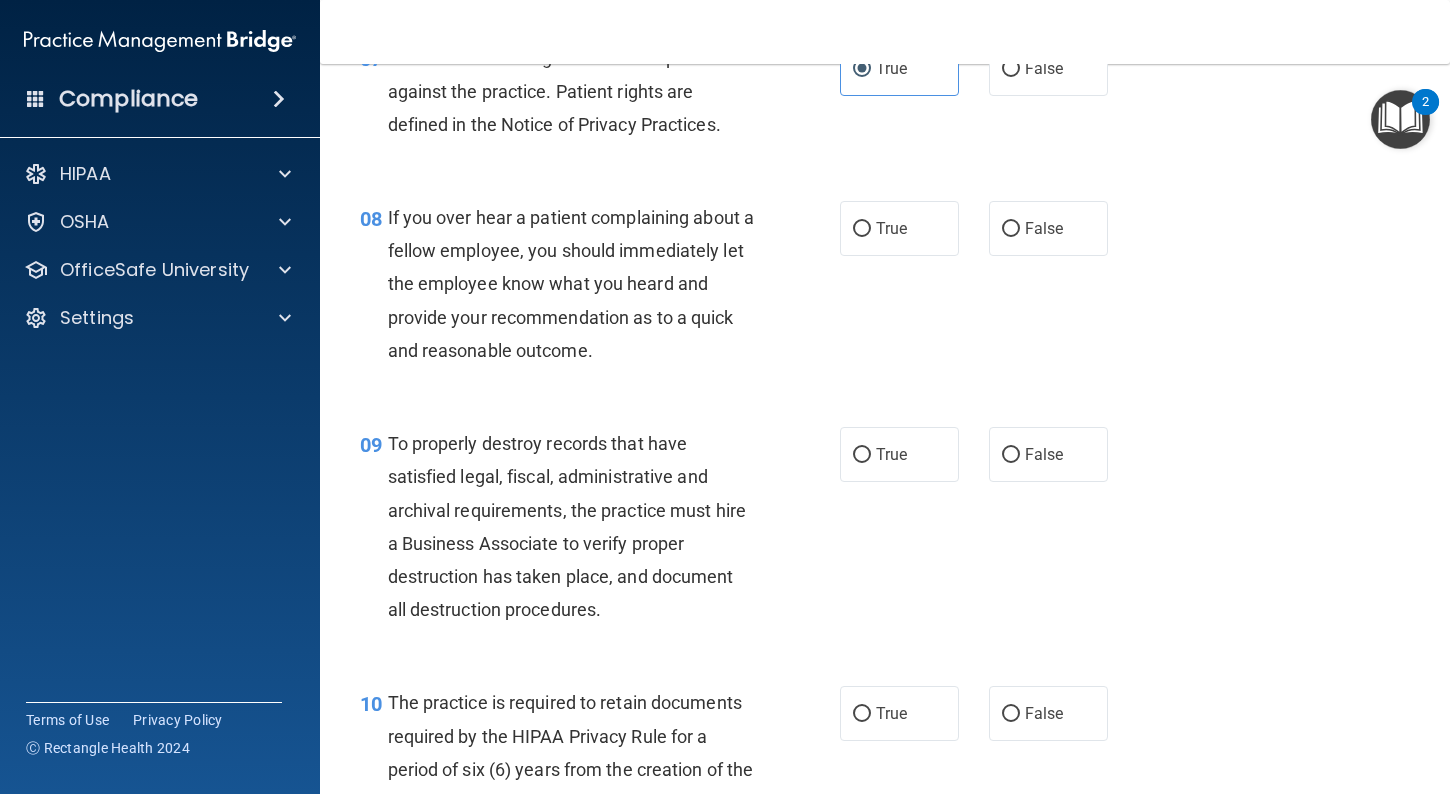 scroll, scrollTop: 1545, scrollLeft: 0, axis: vertical 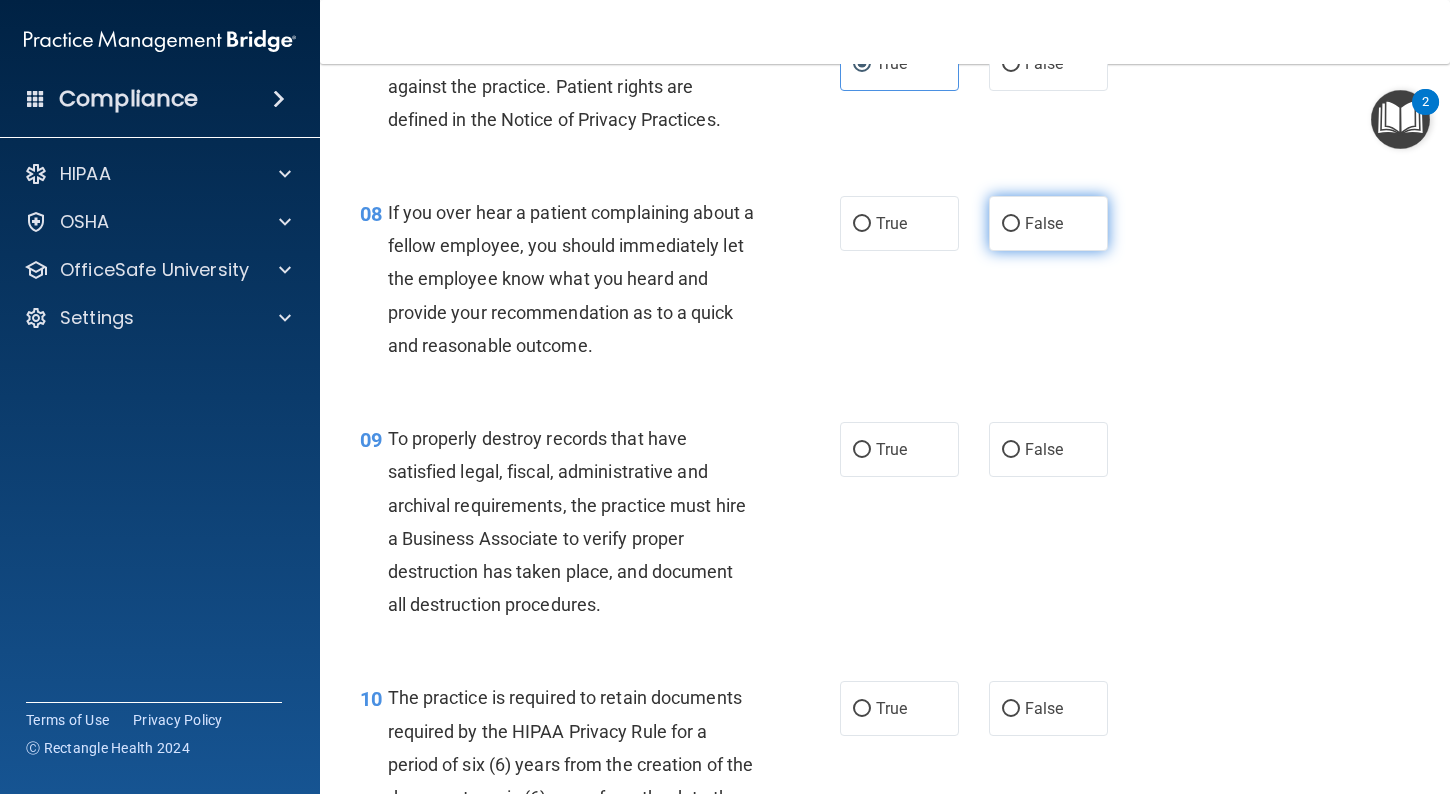 click on "False" at bounding box center (1048, 223) 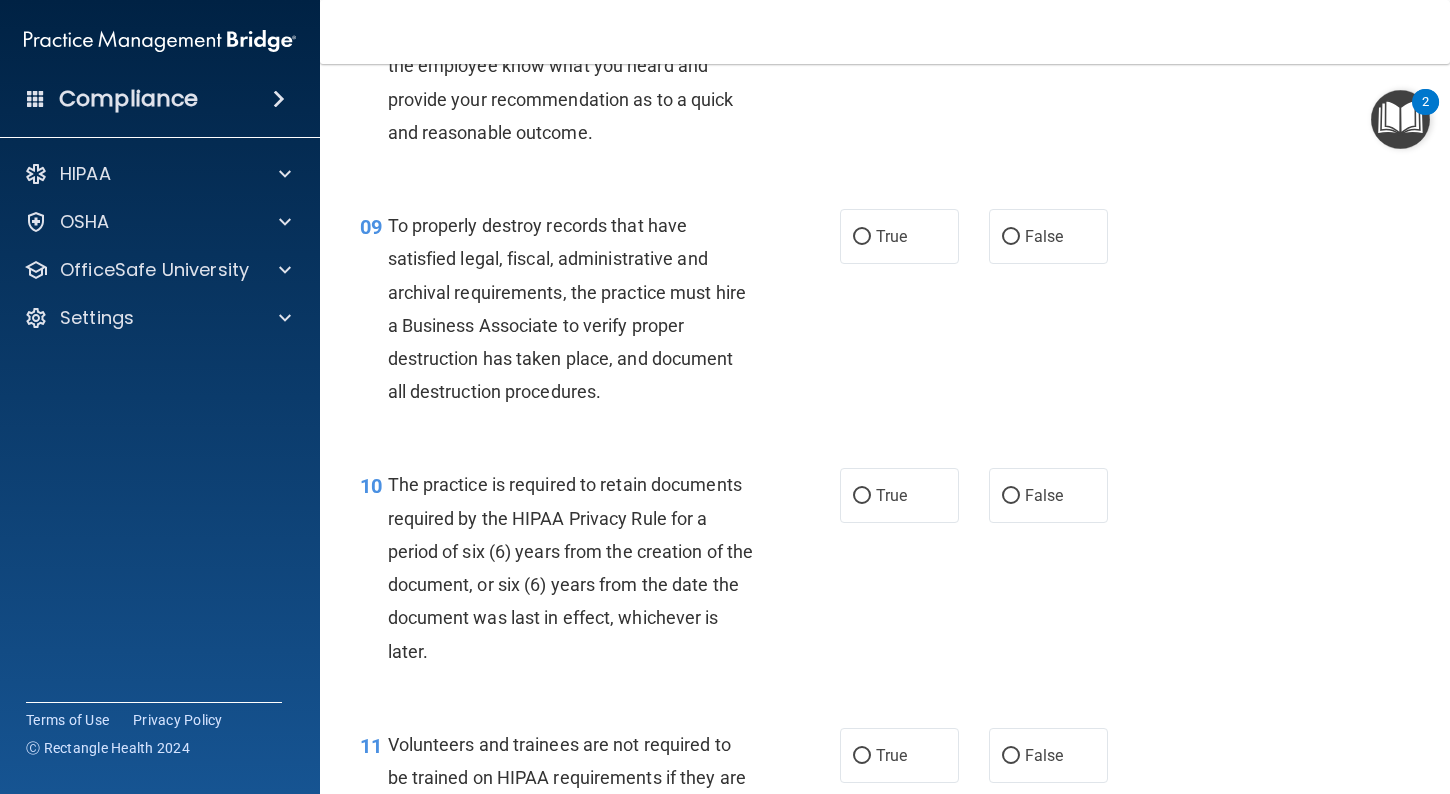 scroll, scrollTop: 1762, scrollLeft: 0, axis: vertical 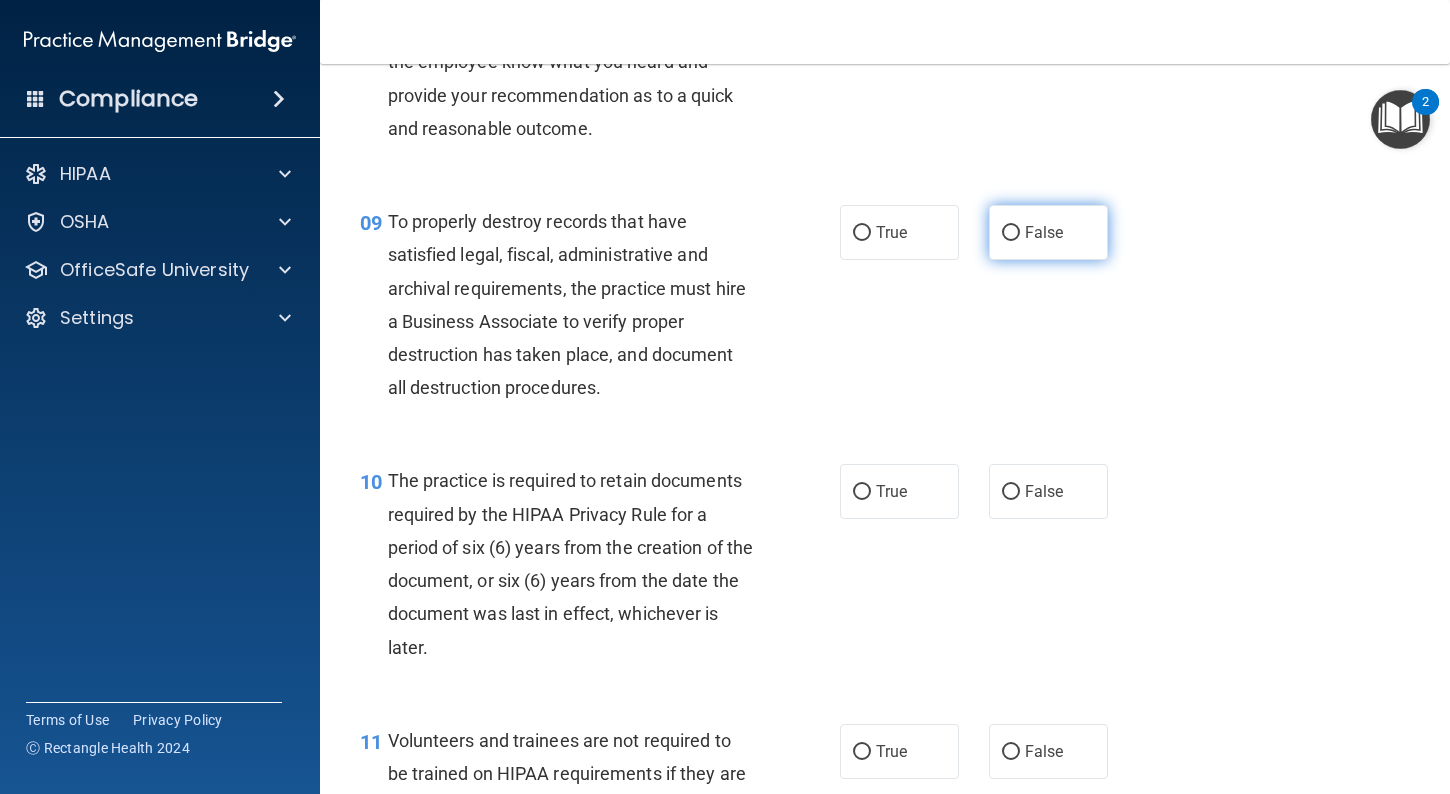 click on "False" at bounding box center (1048, 232) 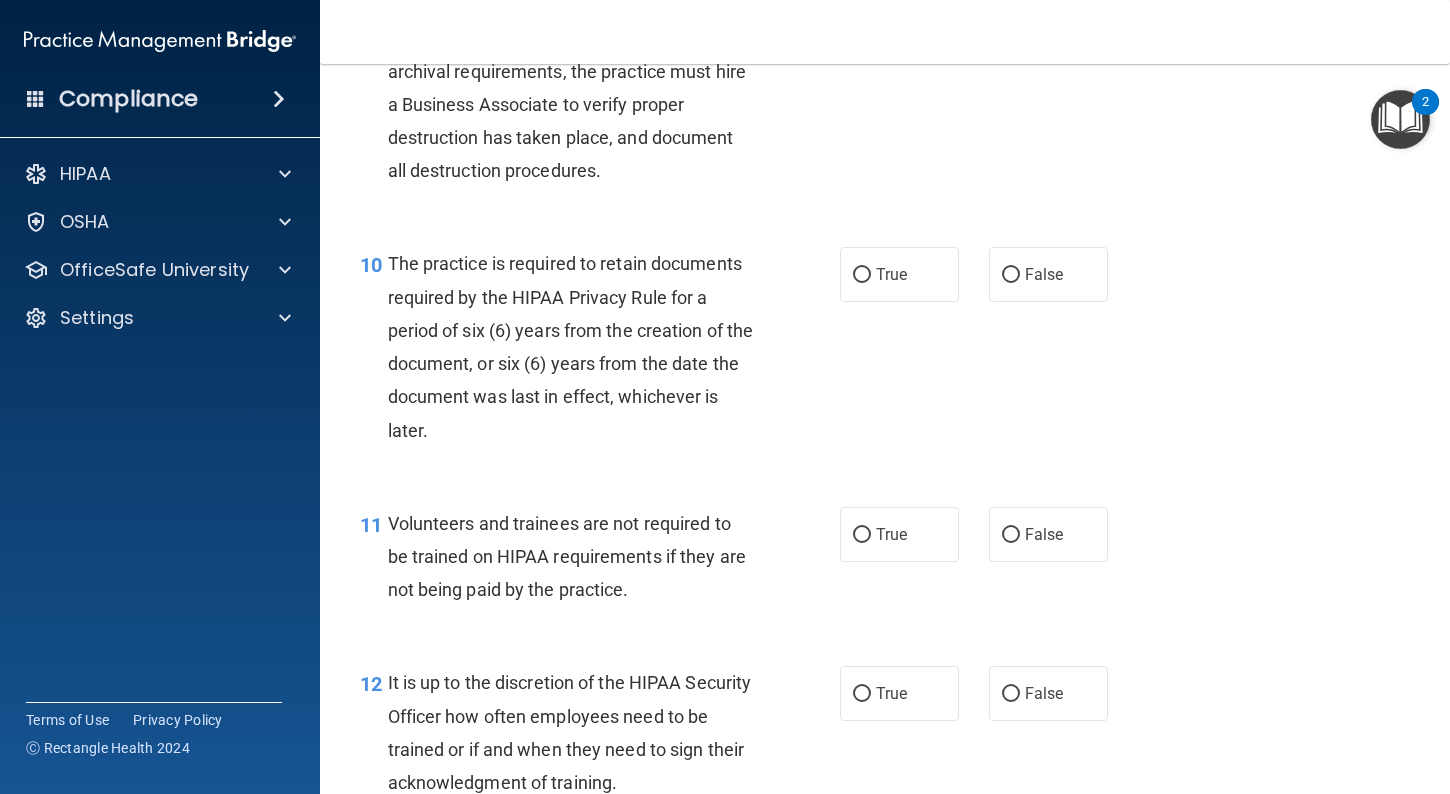 scroll, scrollTop: 1983, scrollLeft: 0, axis: vertical 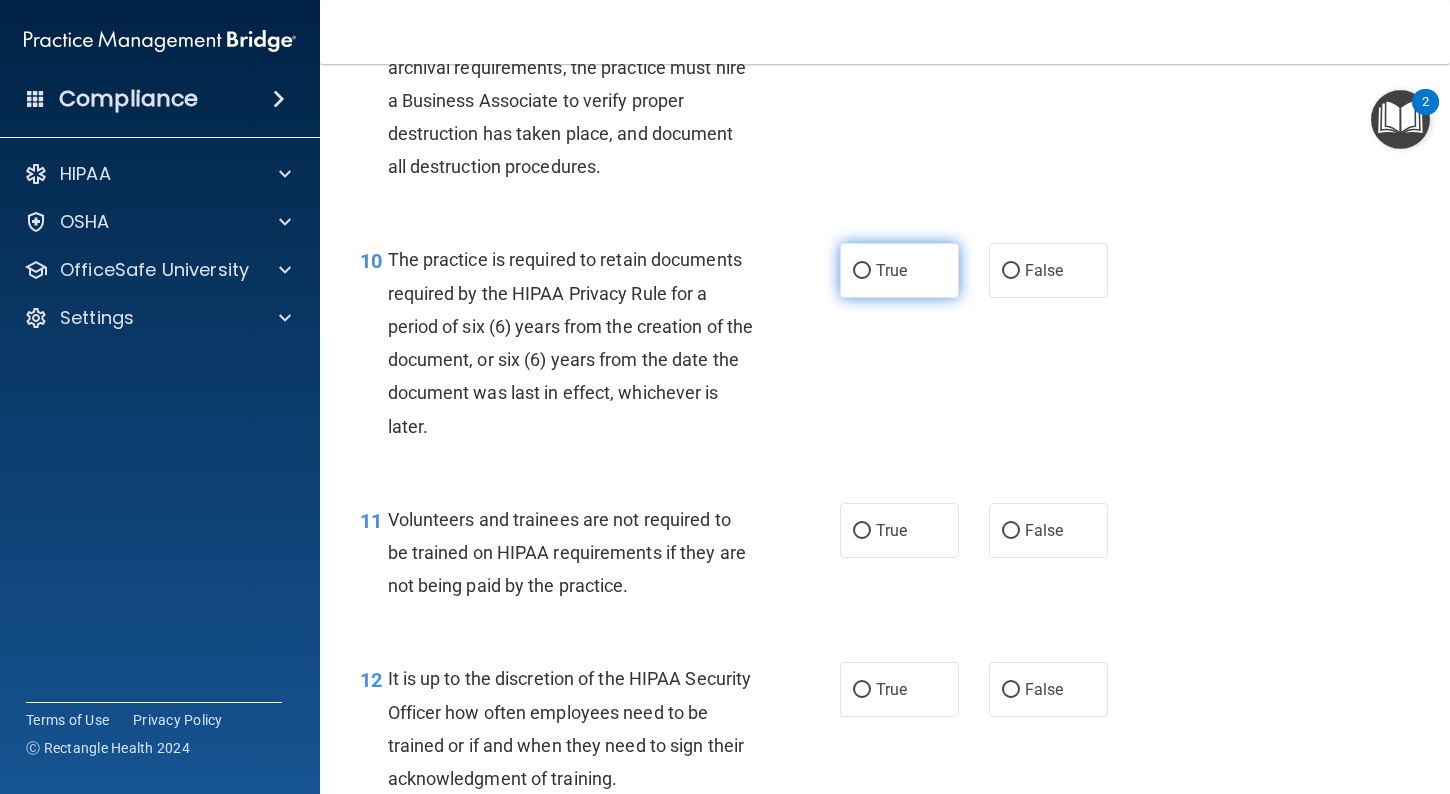 click on "True" at bounding box center [891, 270] 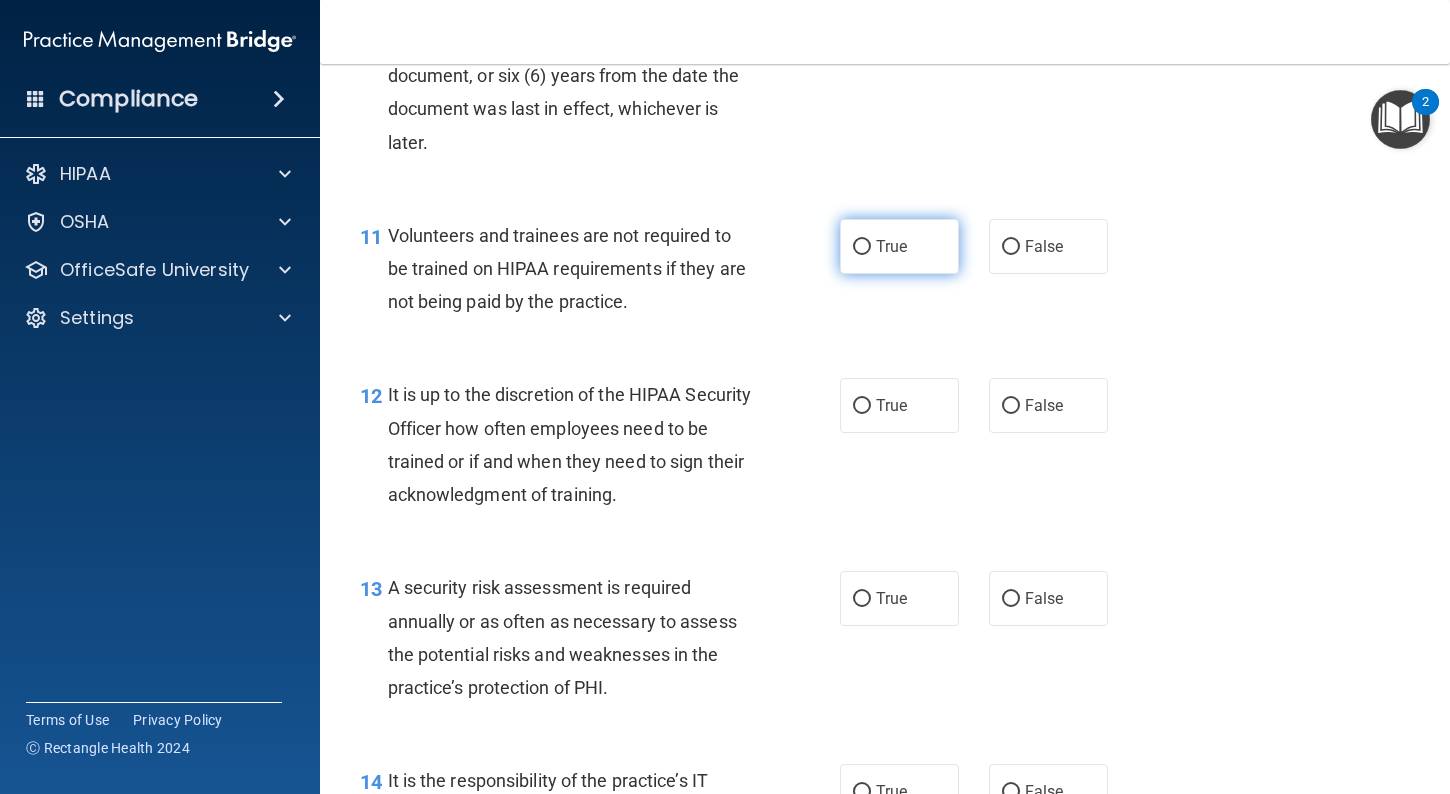 scroll, scrollTop: 2280, scrollLeft: 0, axis: vertical 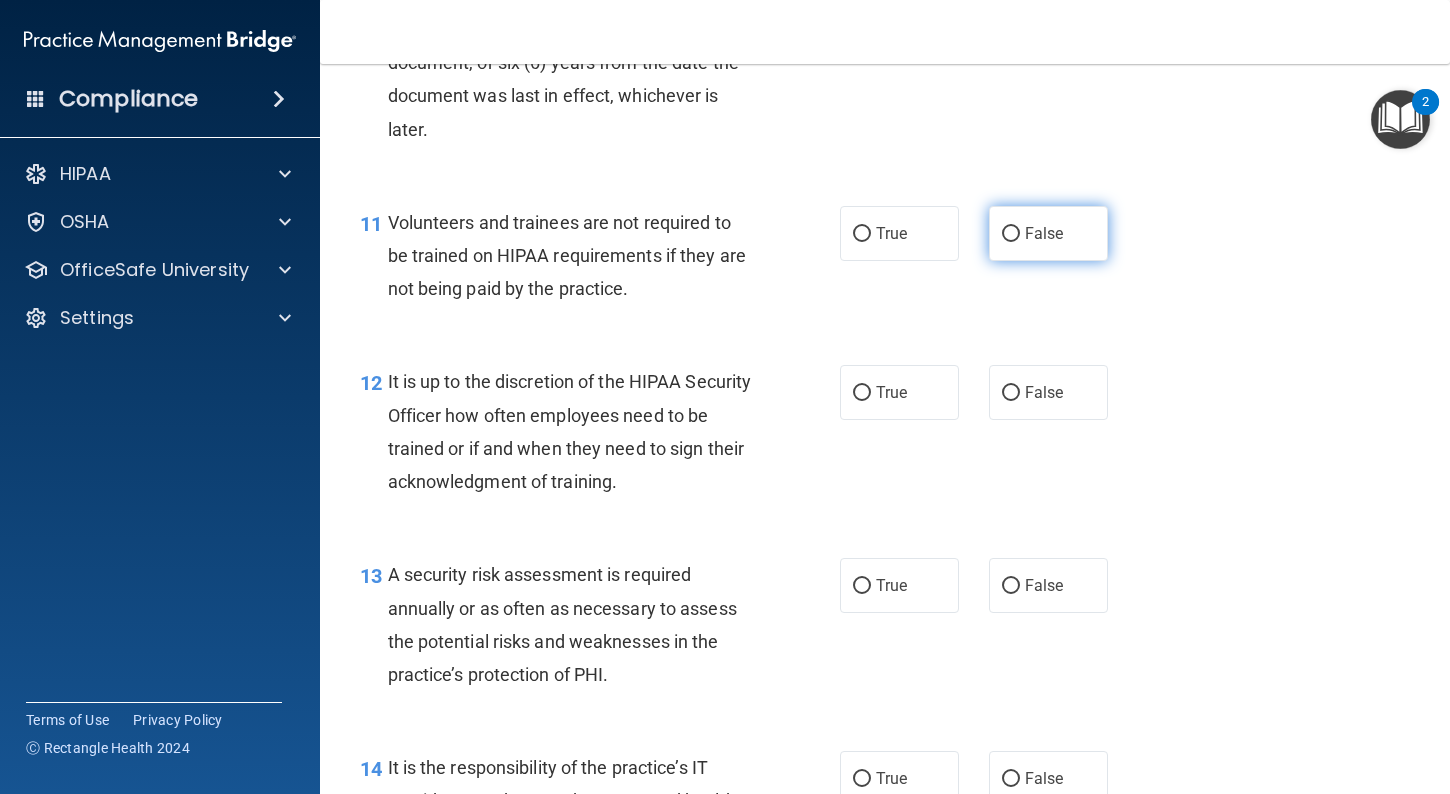 click on "False" at bounding box center [1011, 234] 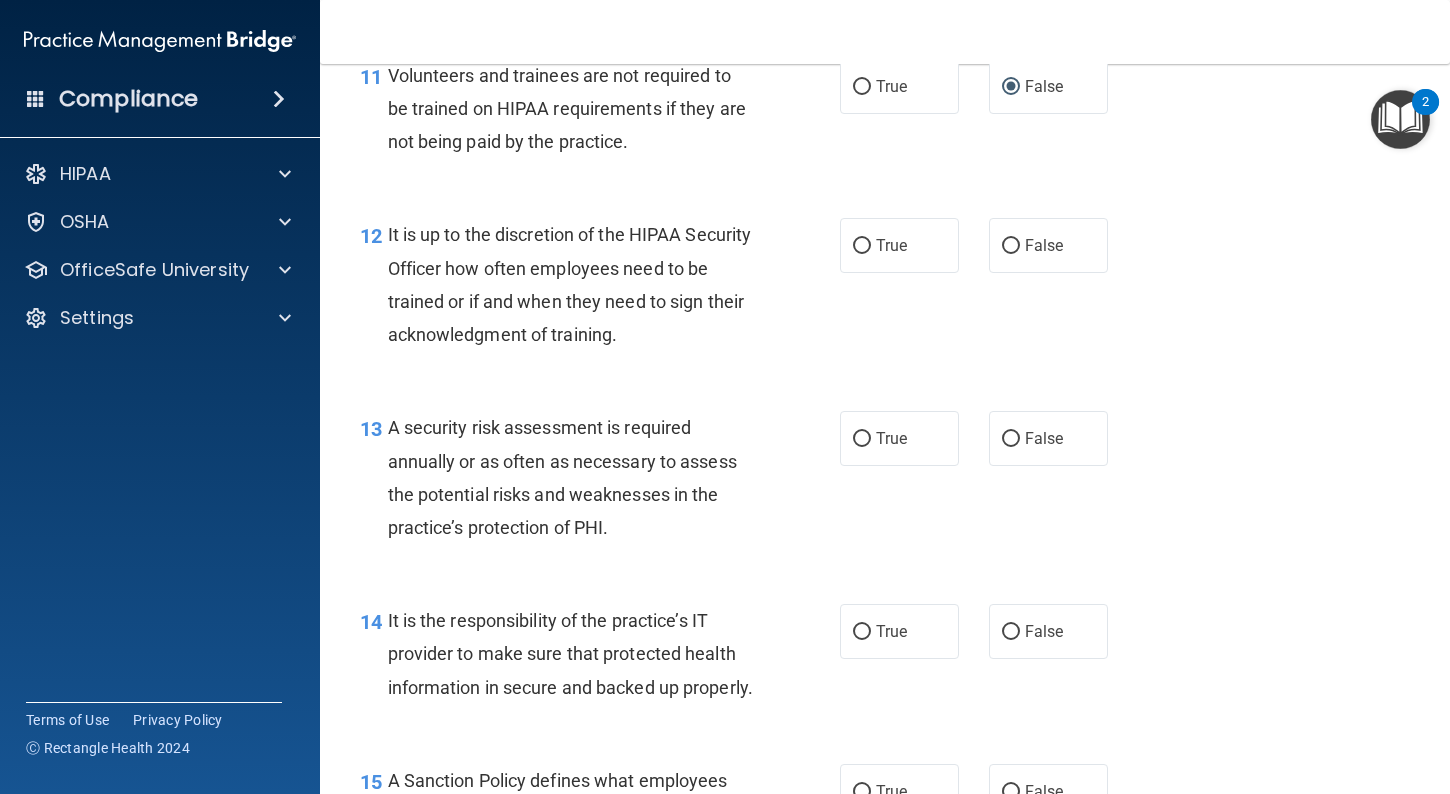 scroll, scrollTop: 2431, scrollLeft: 0, axis: vertical 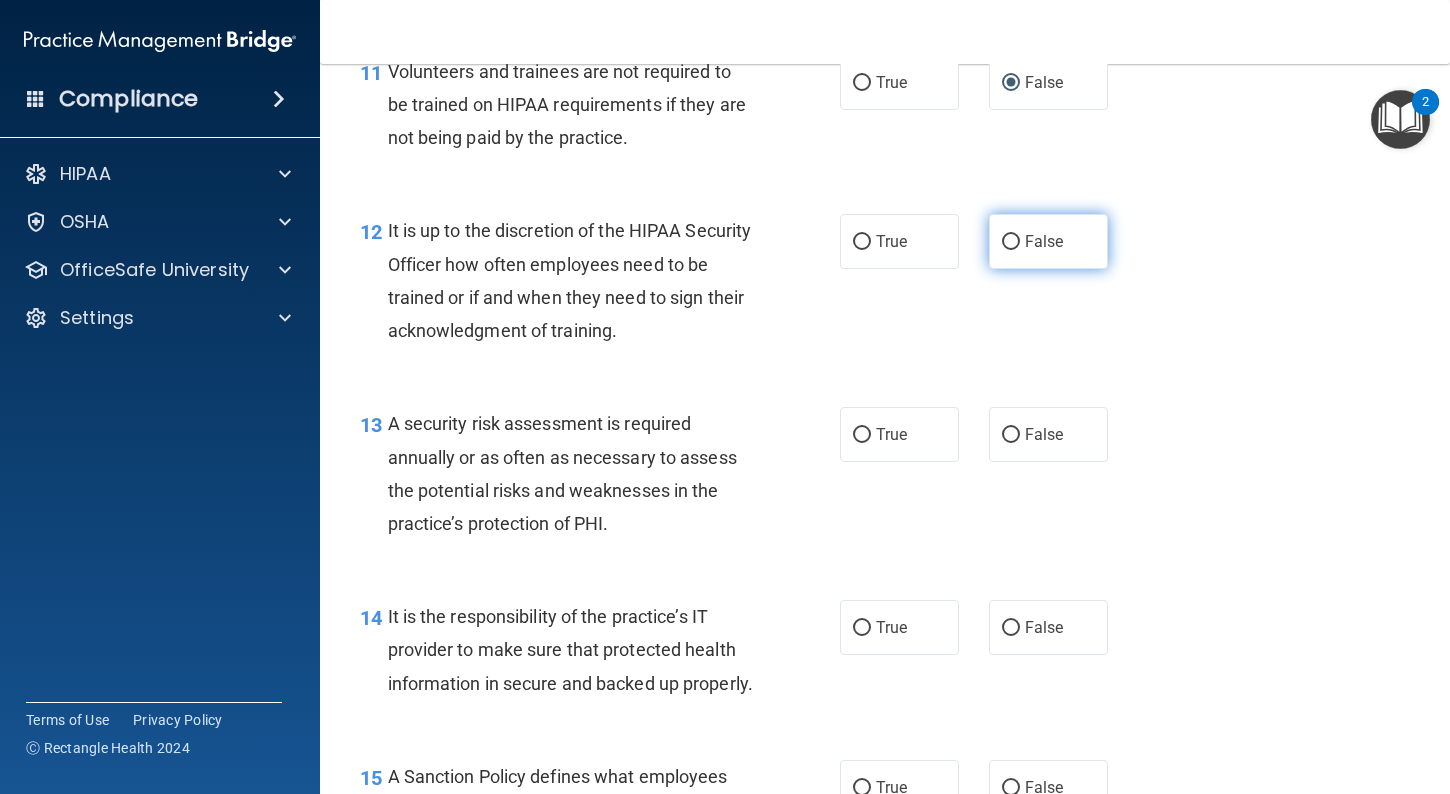 click on "False" at bounding box center [1048, 241] 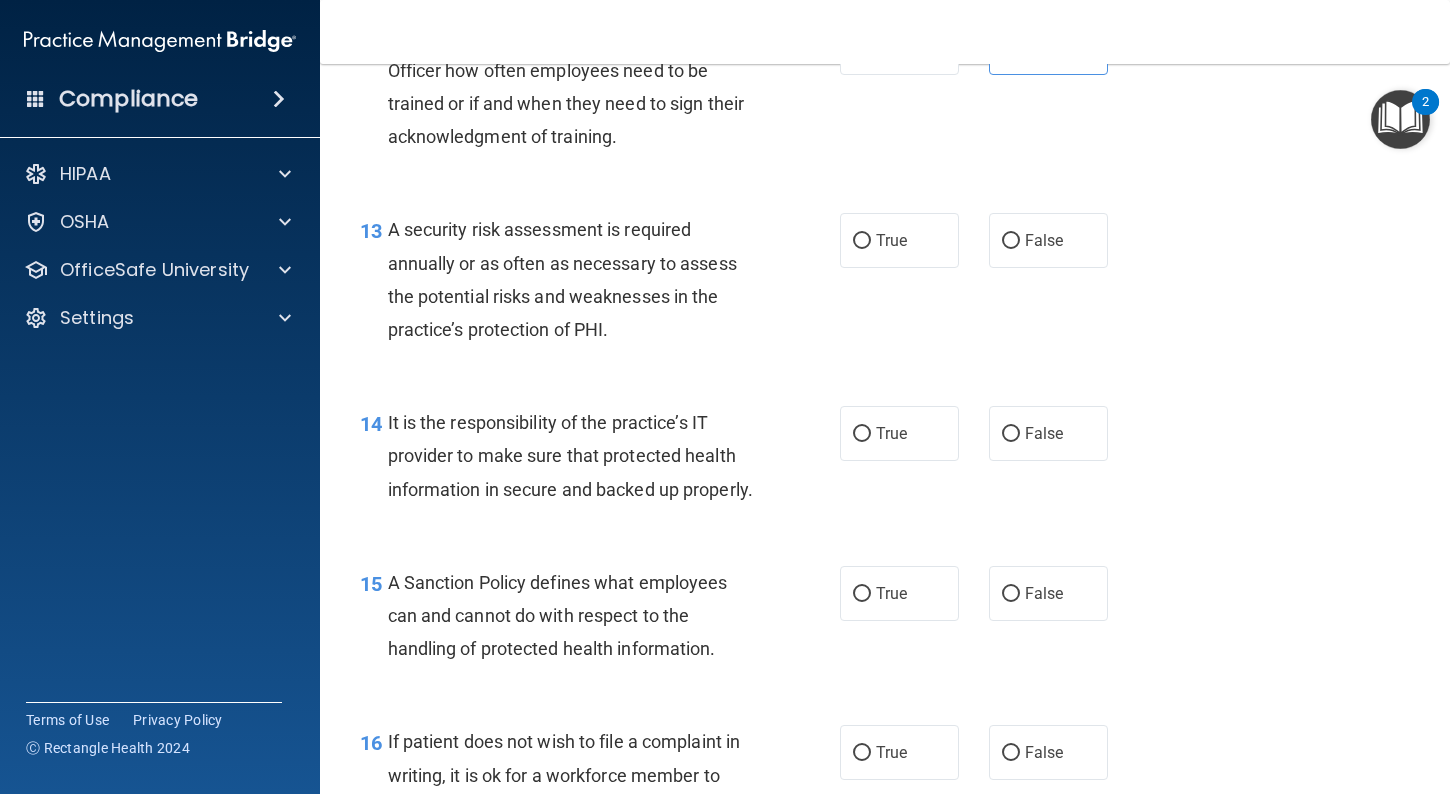 scroll, scrollTop: 2652, scrollLeft: 0, axis: vertical 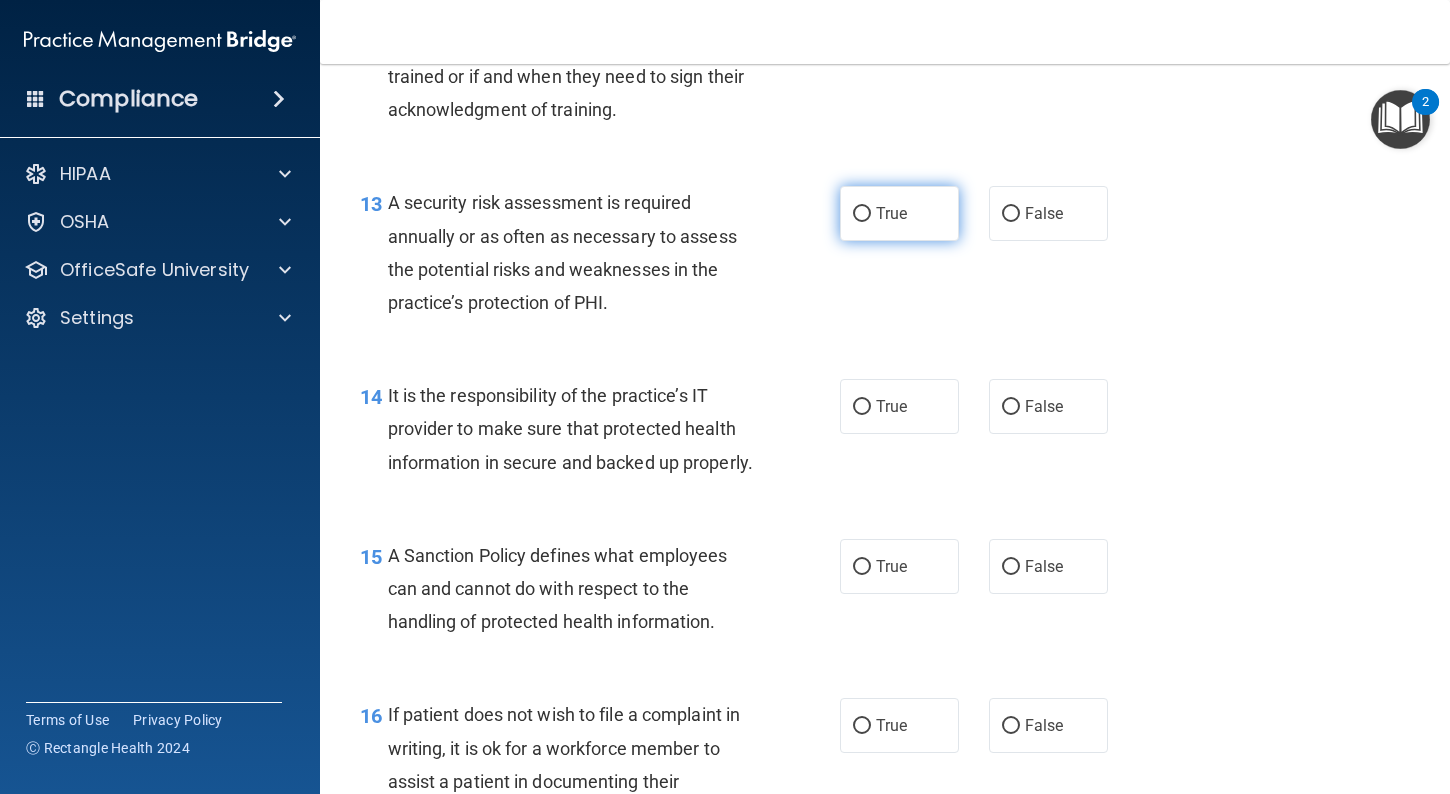 click on "True" at bounding box center [891, 213] 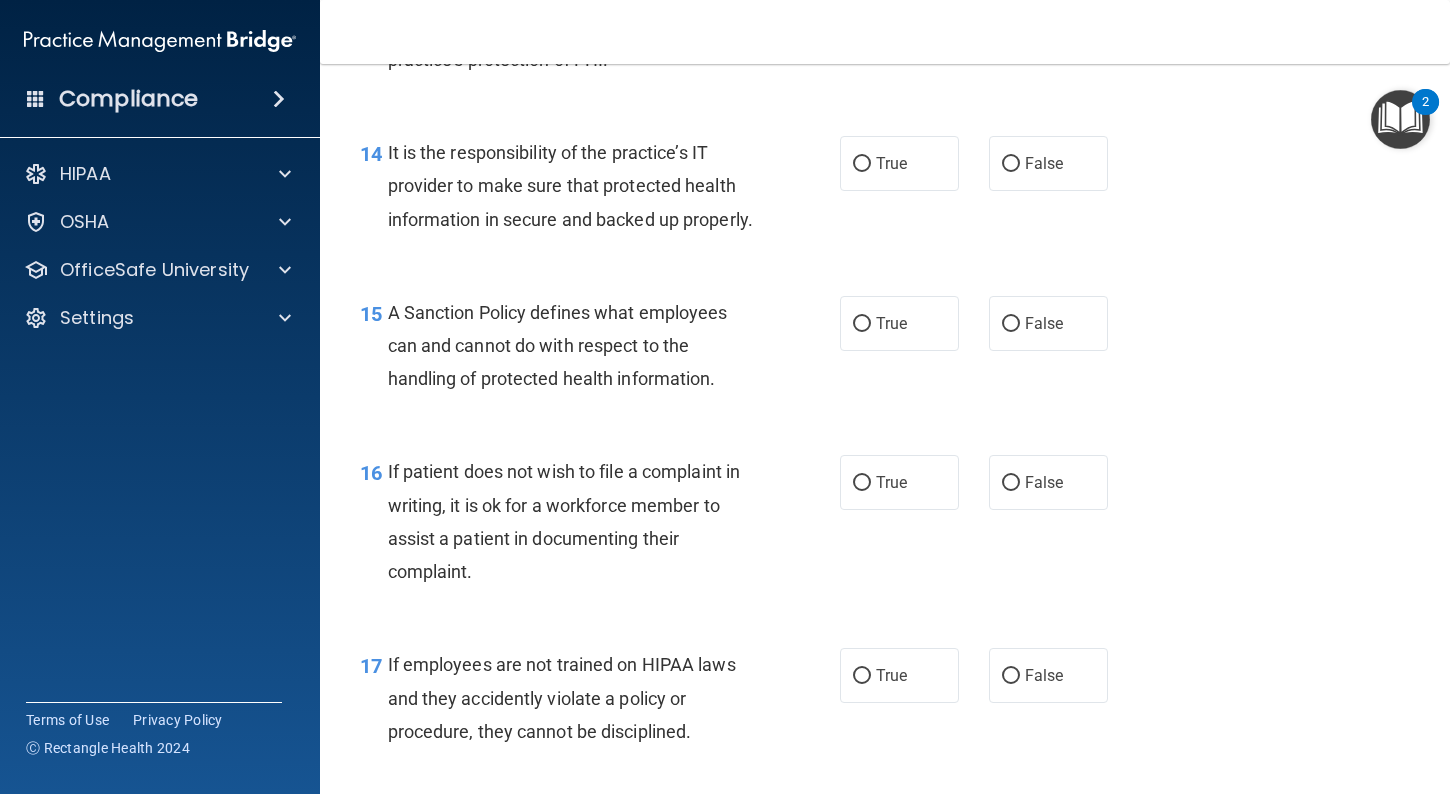 scroll, scrollTop: 2896, scrollLeft: 0, axis: vertical 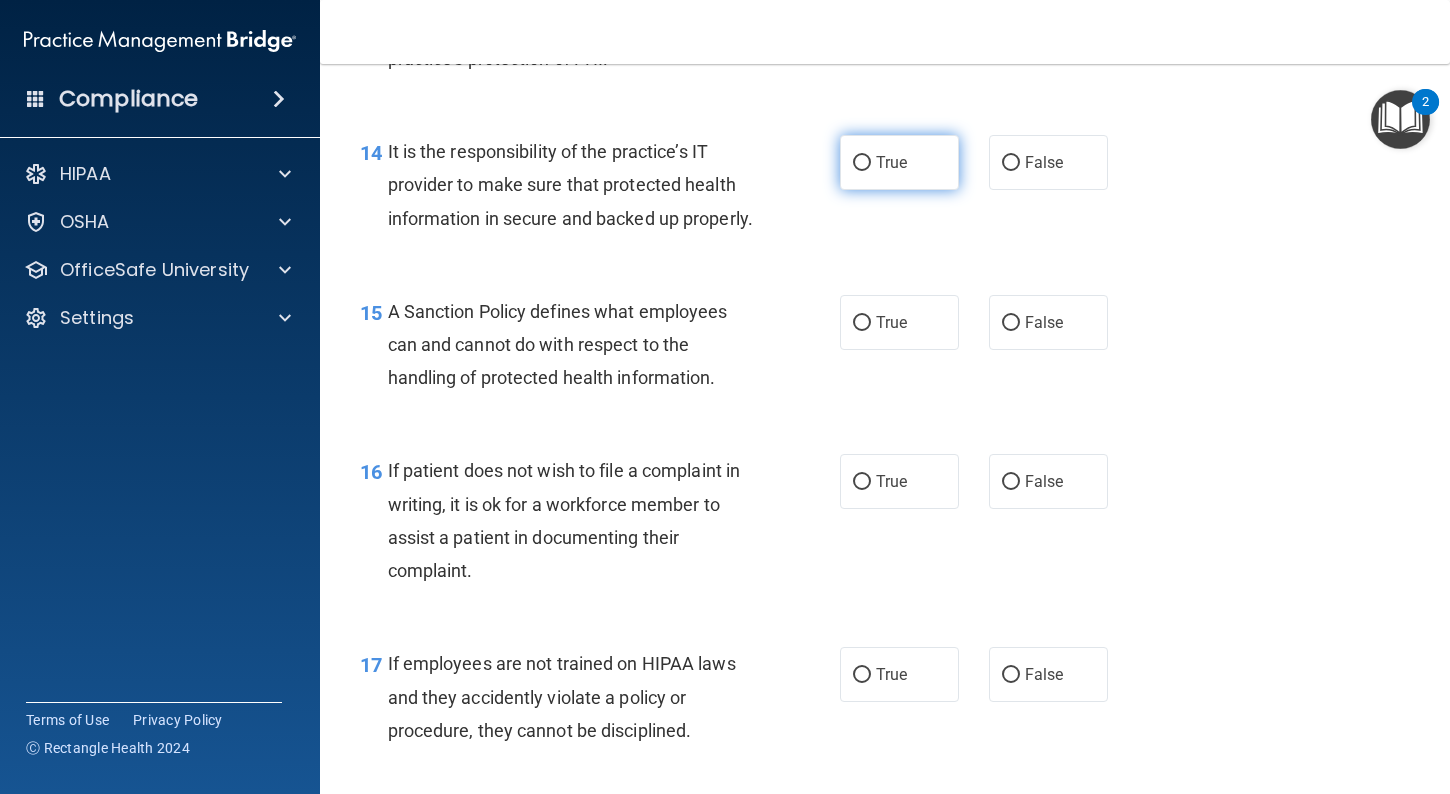 click on "True" at bounding box center (899, 162) 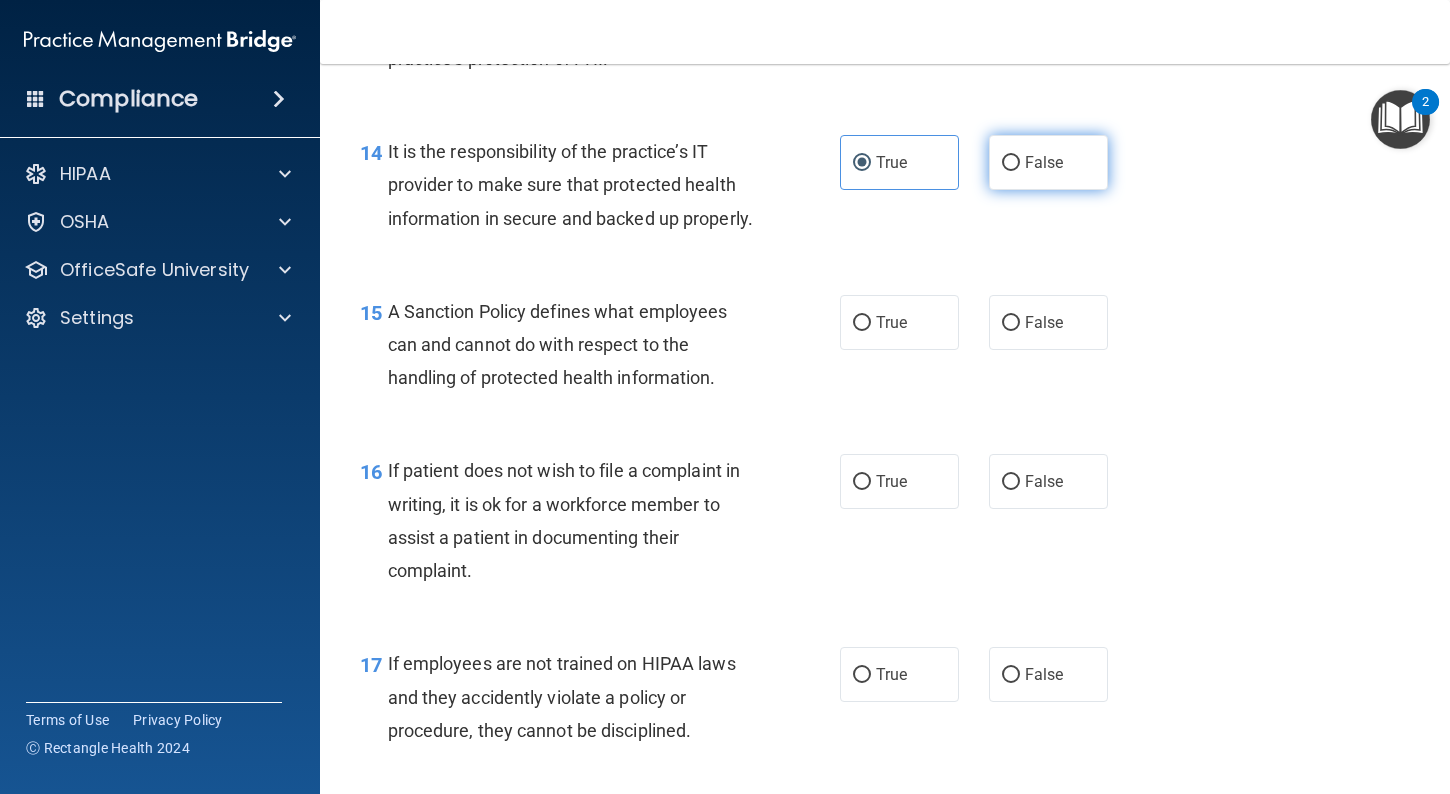 click on "False" at bounding box center (1011, 163) 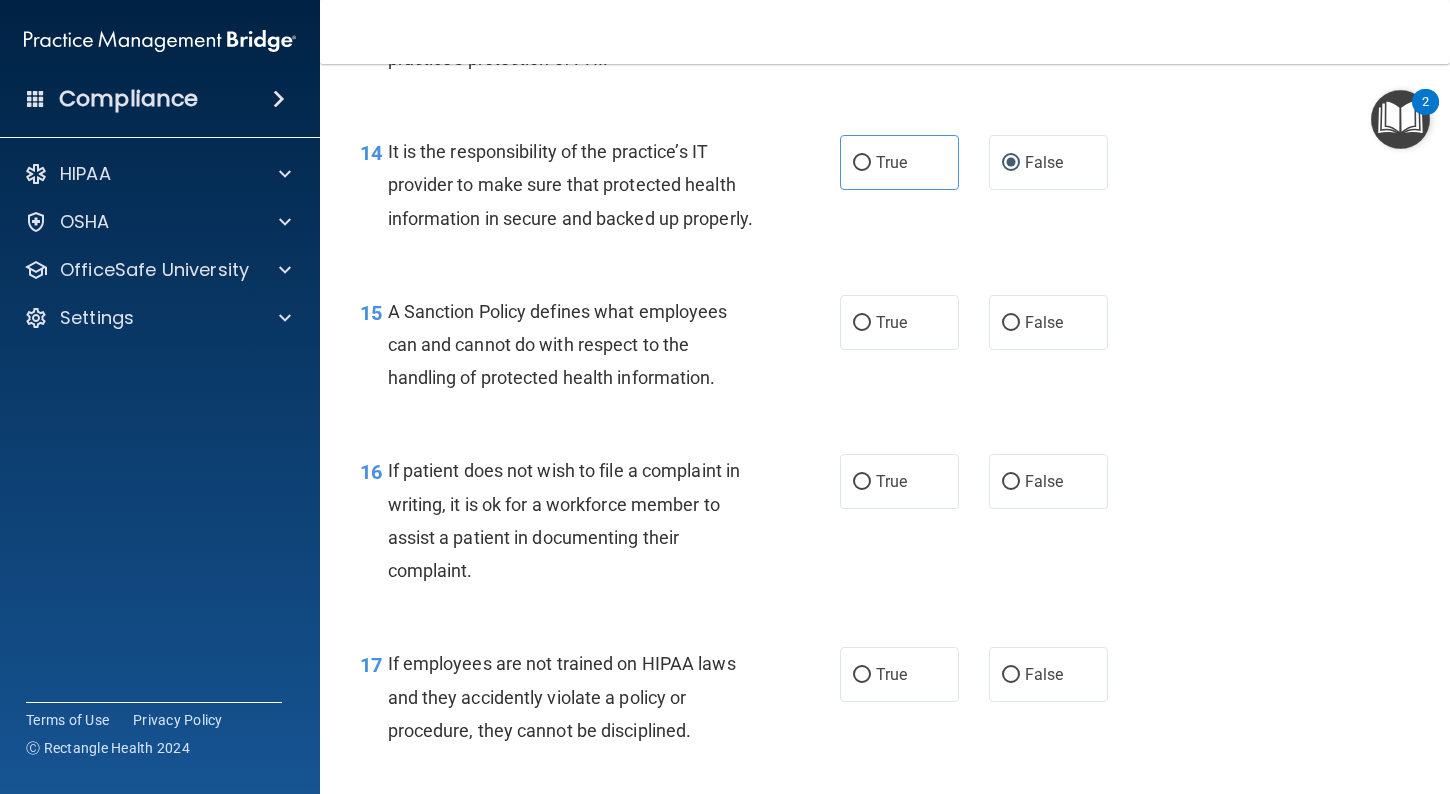 click on "14       It is the responsibility of the practice’s IT provider to make sure that protected health information in secure and backed up properly.                  True           False" at bounding box center (885, 190) 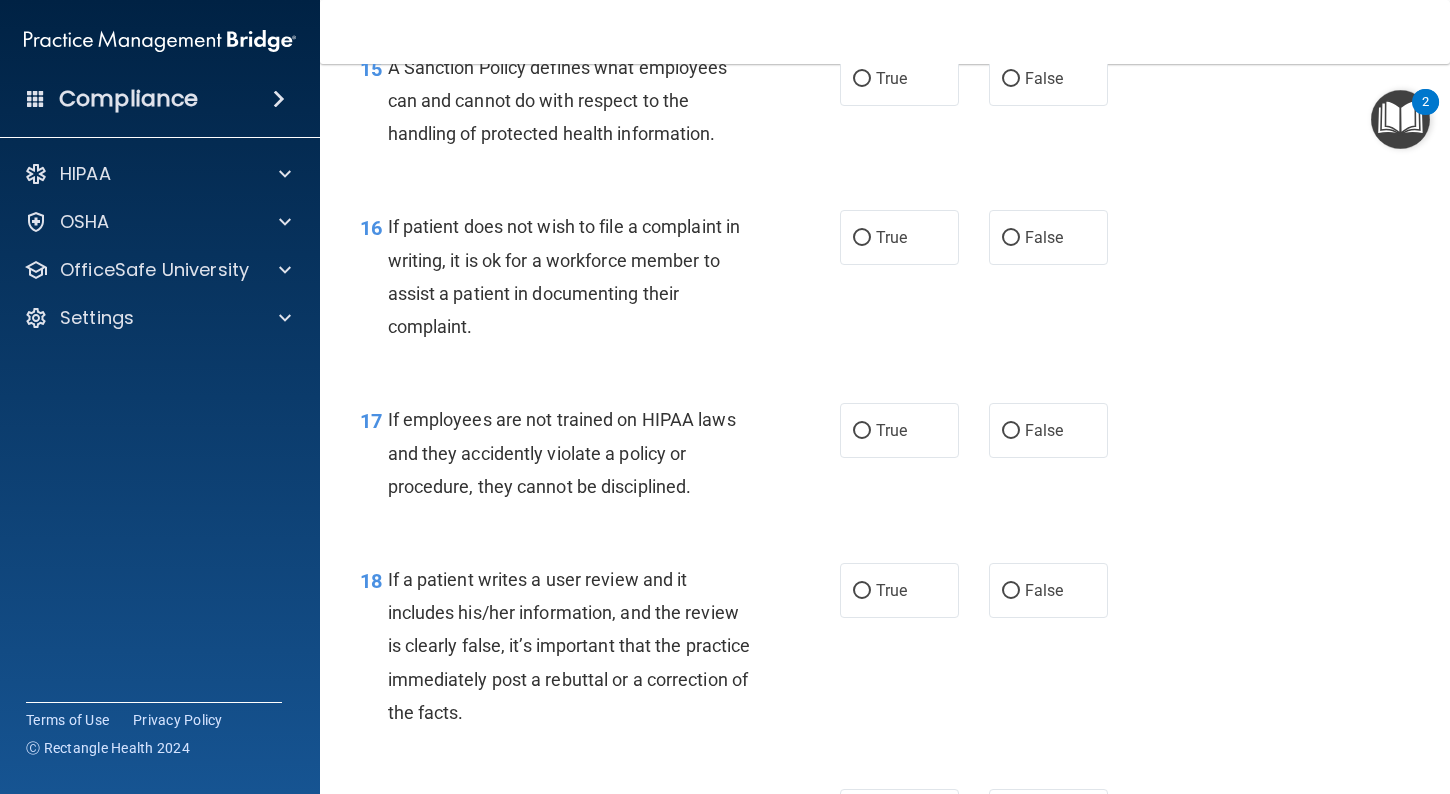 scroll, scrollTop: 3143, scrollLeft: 0, axis: vertical 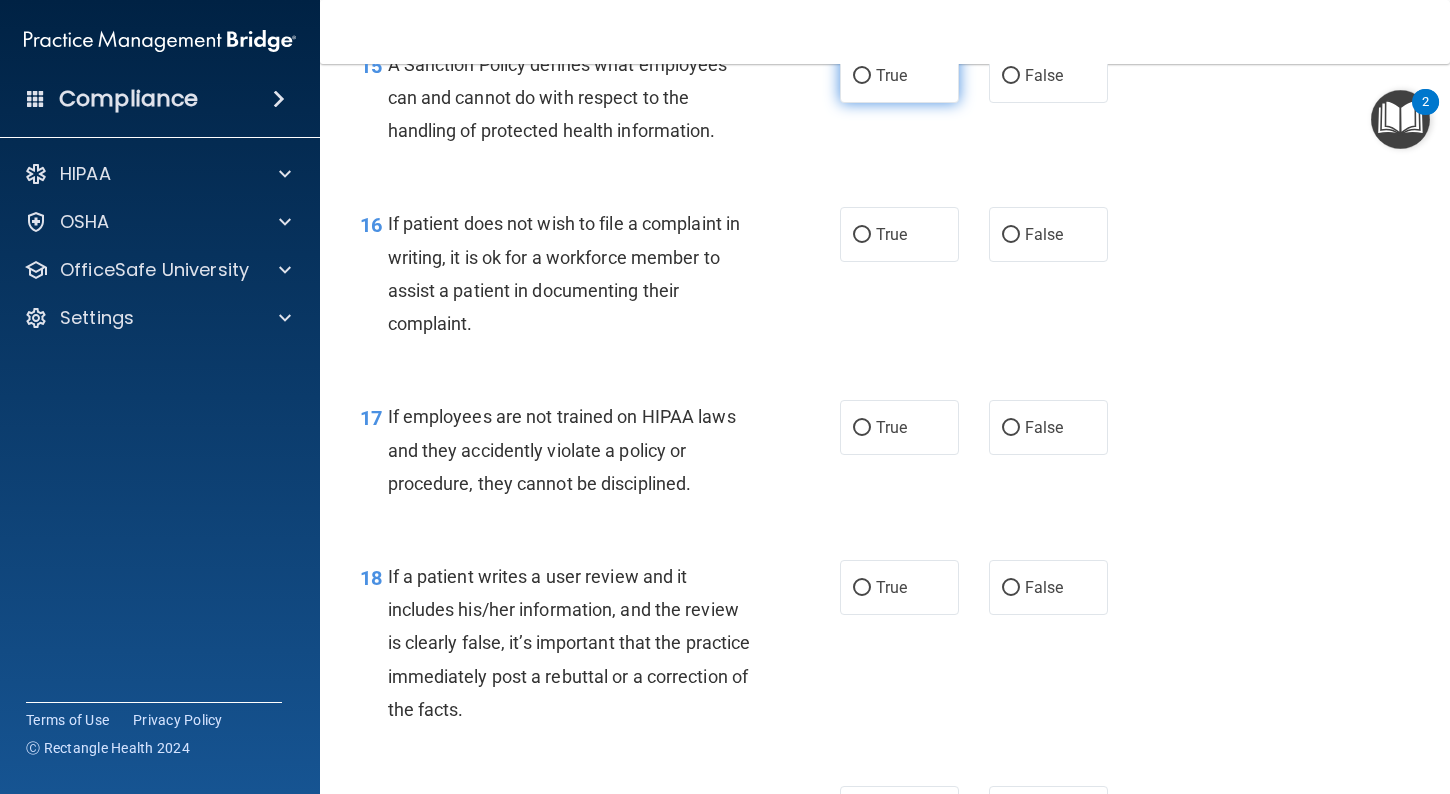 click on "True" at bounding box center (899, 75) 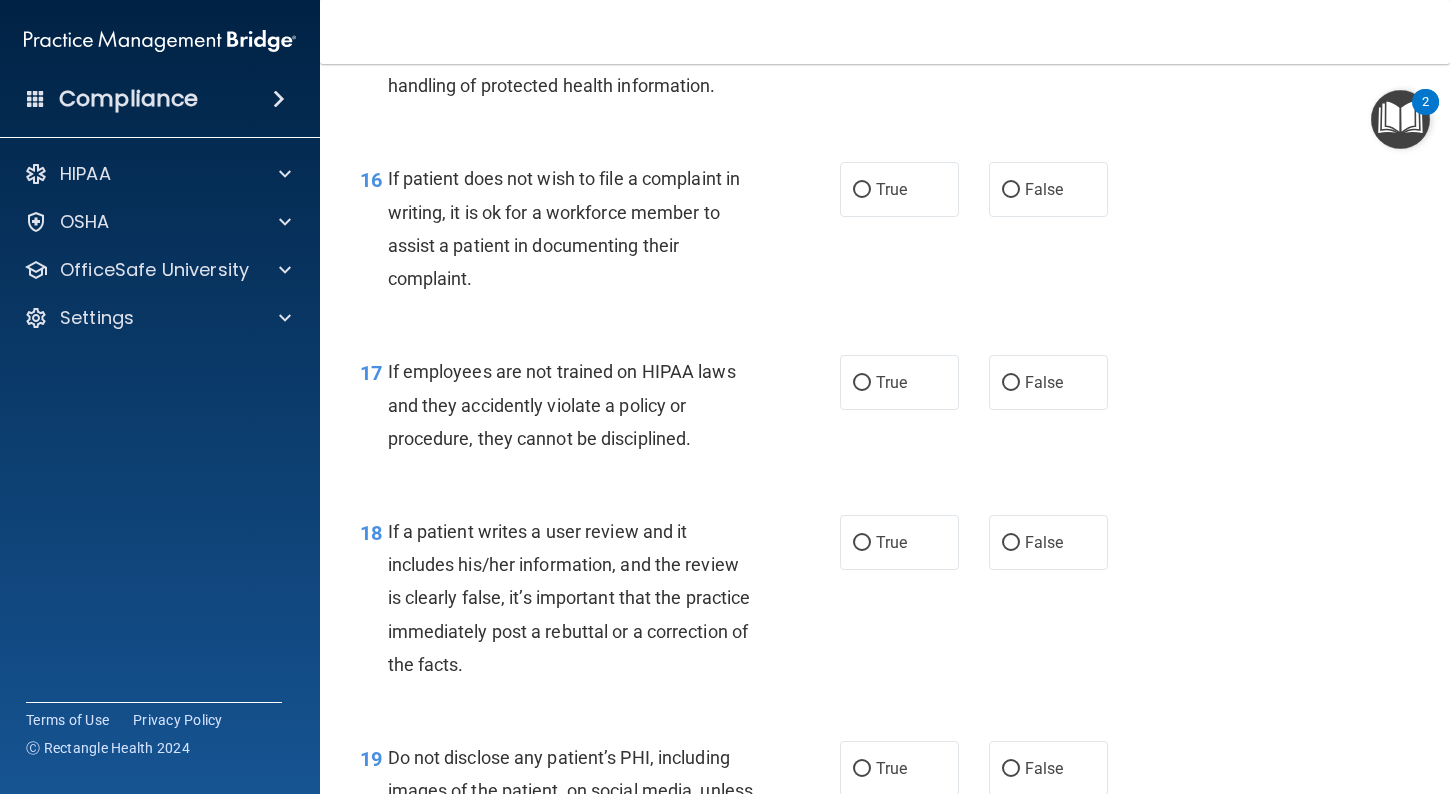 scroll, scrollTop: 3190, scrollLeft: 0, axis: vertical 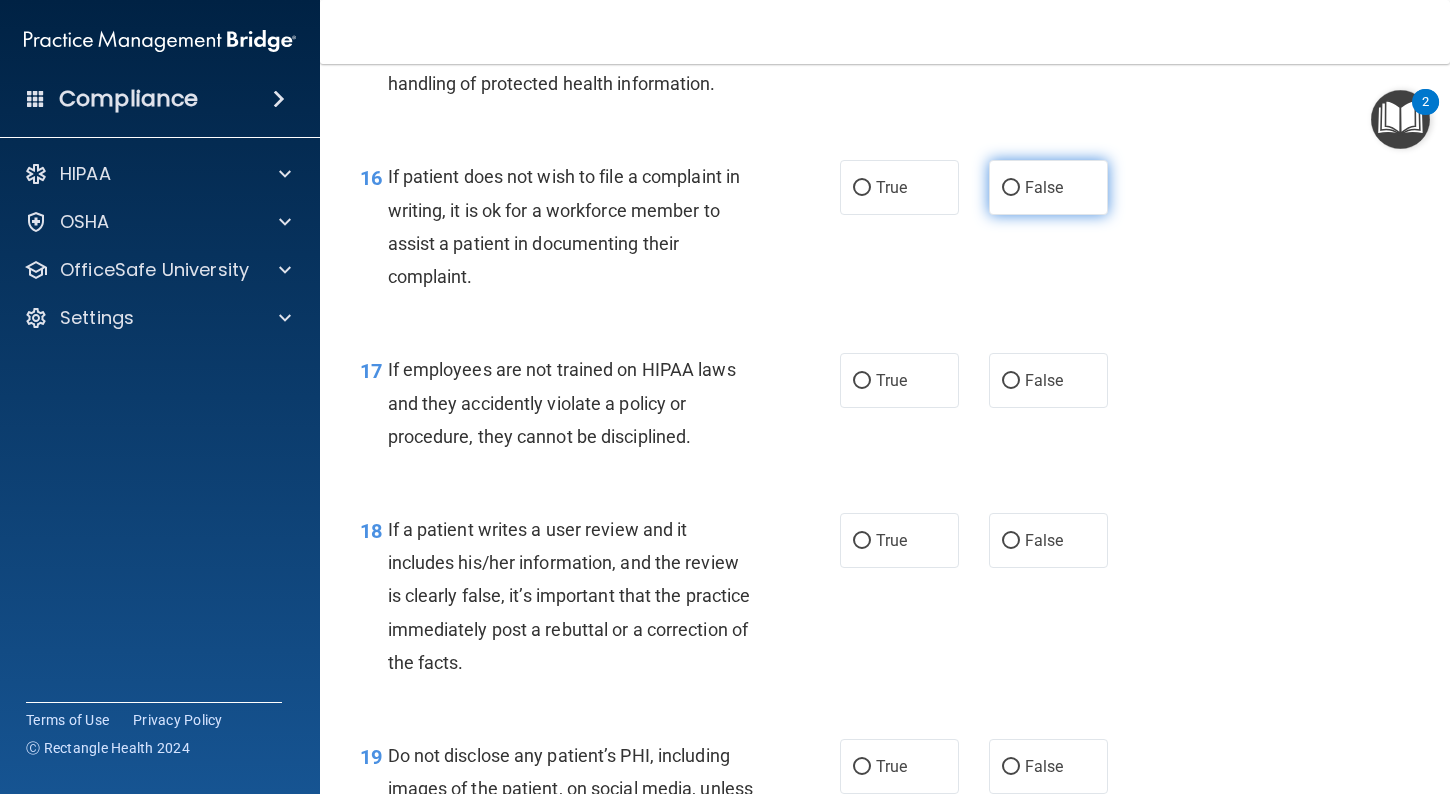click on "False" at bounding box center (1048, 187) 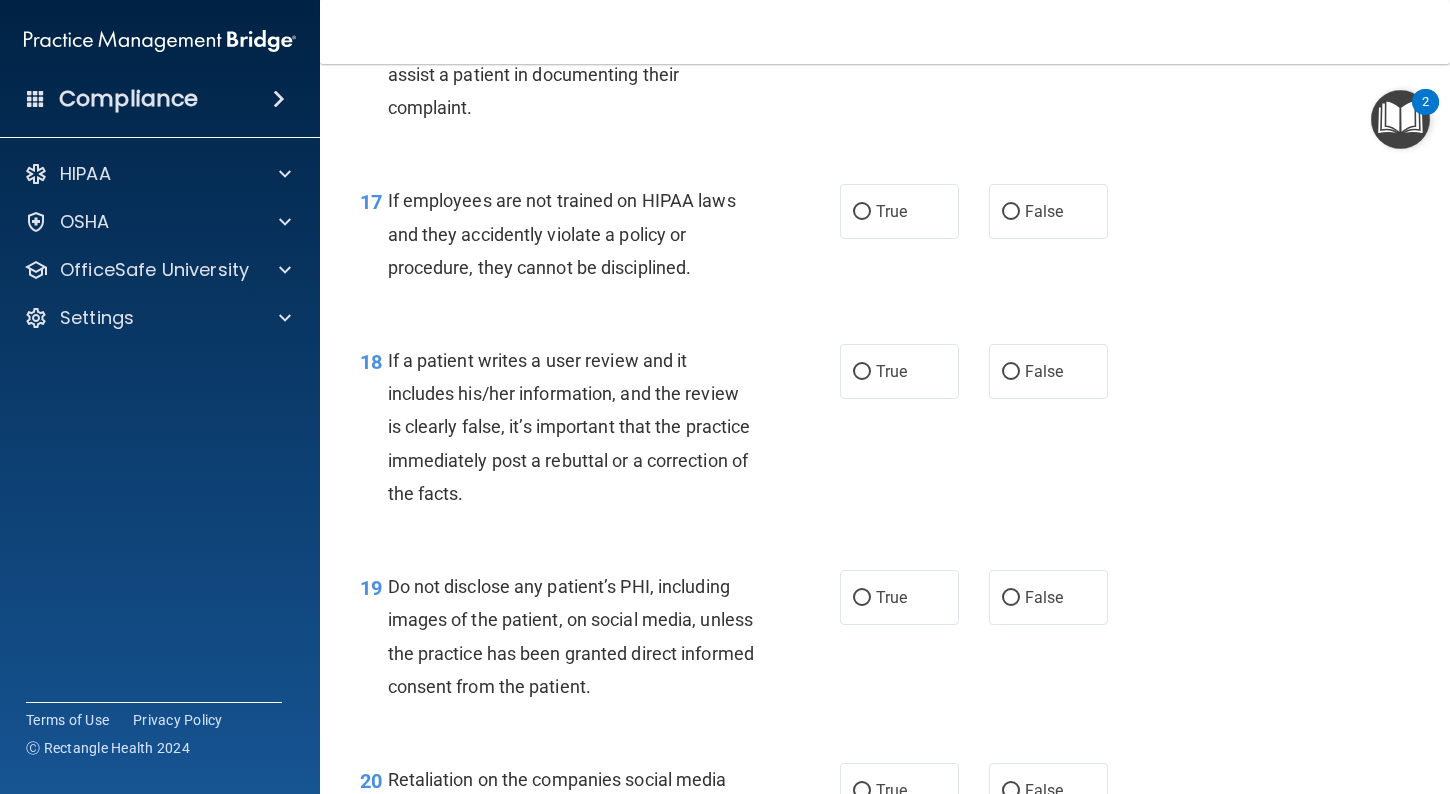 scroll, scrollTop: 3363, scrollLeft: 0, axis: vertical 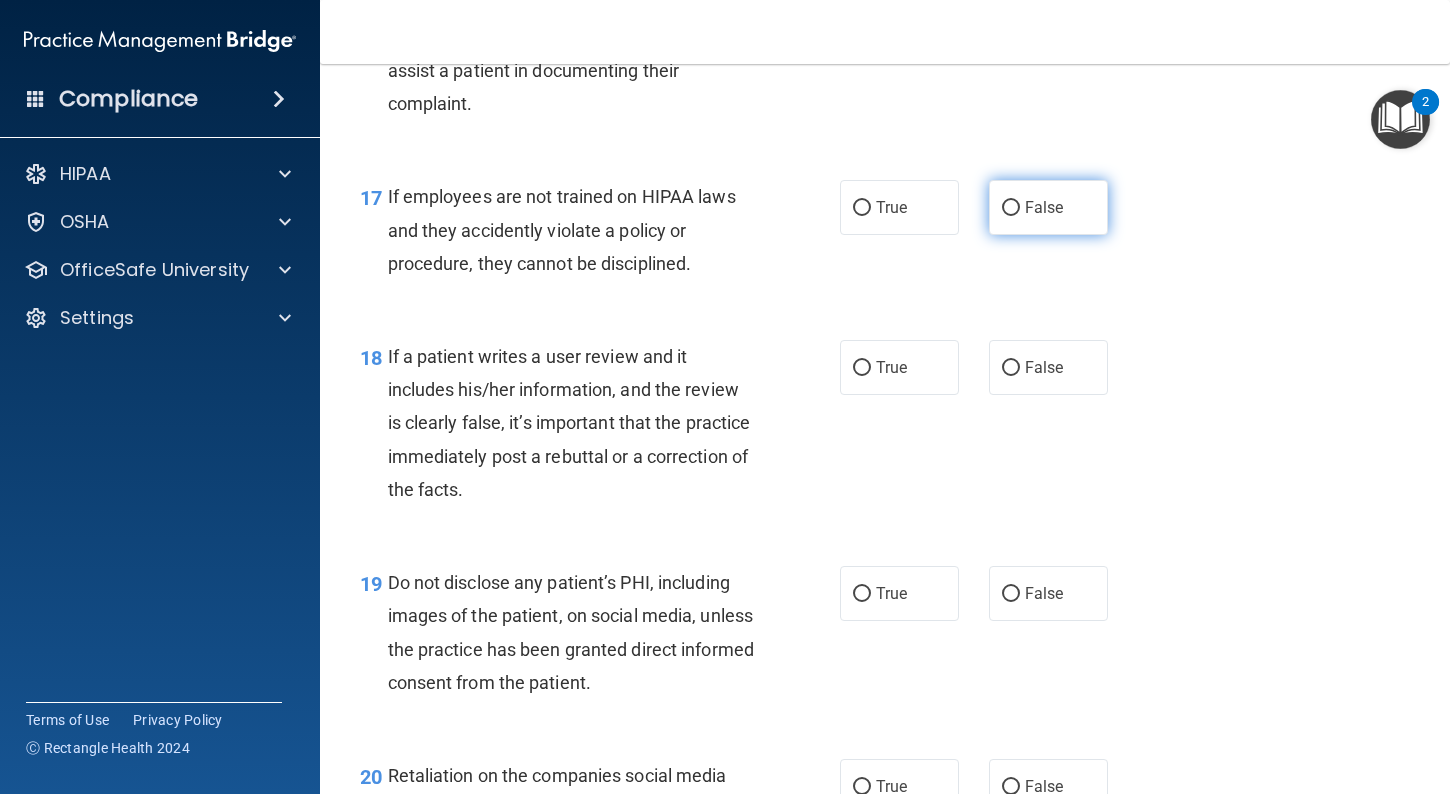 click on "False" at bounding box center (1048, 207) 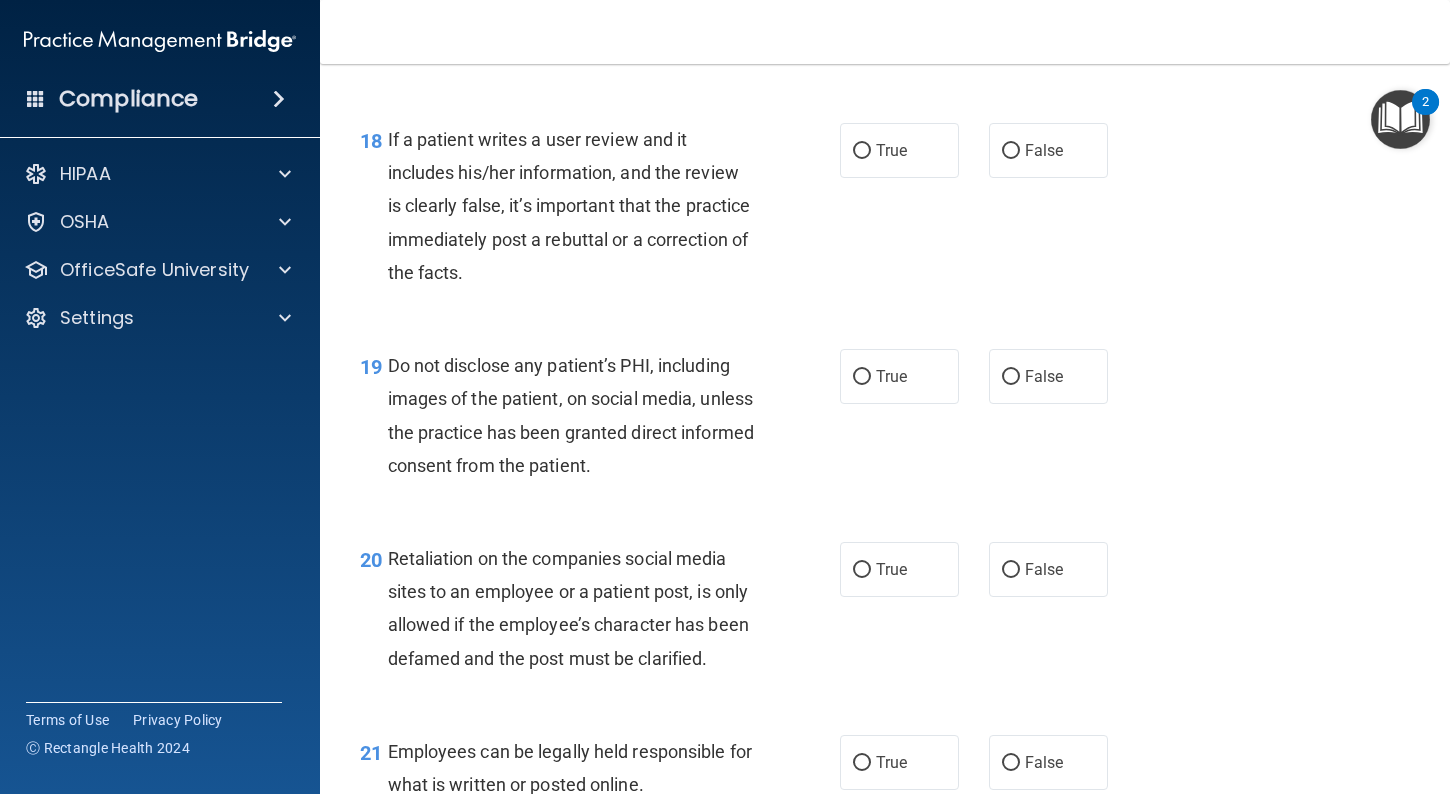 scroll, scrollTop: 3583, scrollLeft: 0, axis: vertical 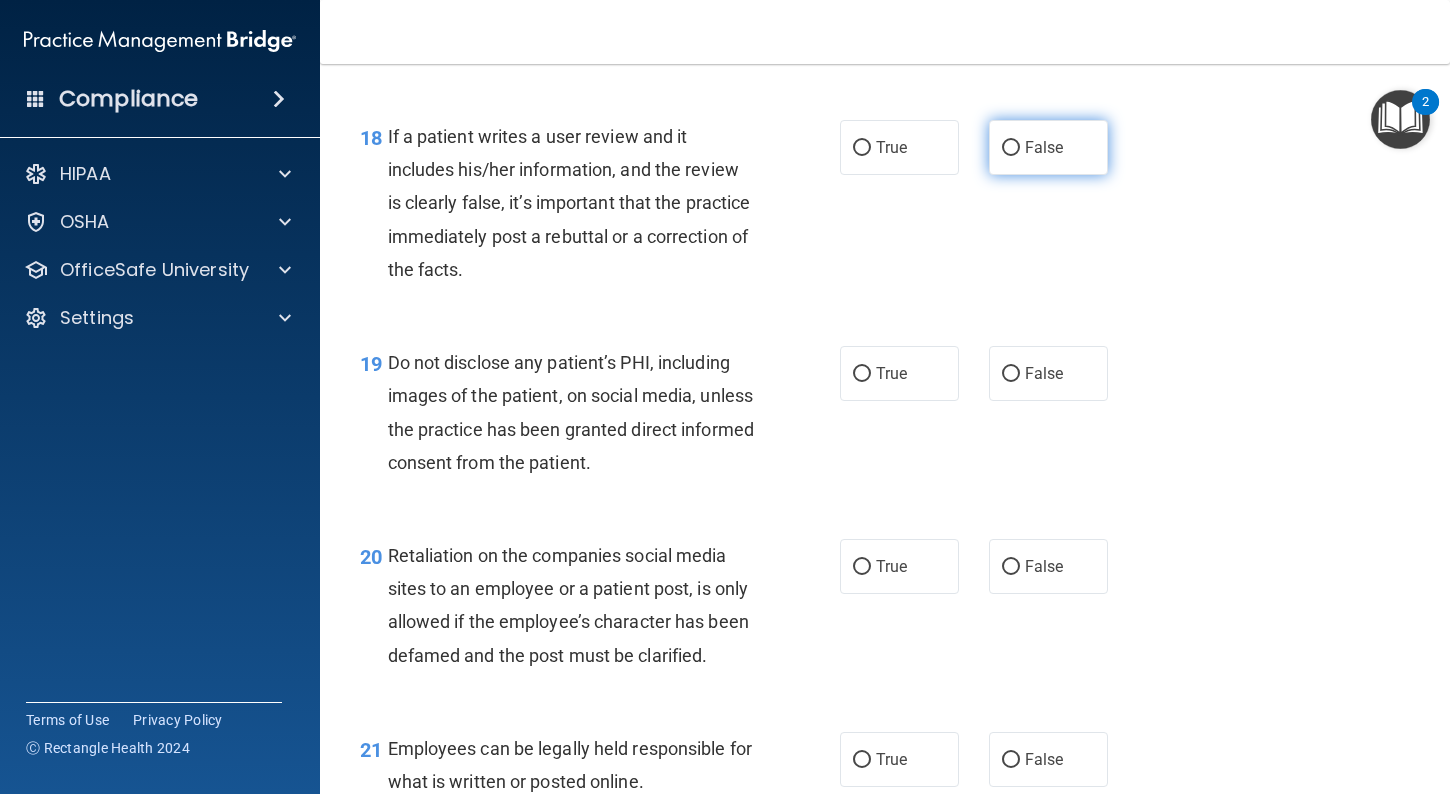 click on "False" at bounding box center [1048, 147] 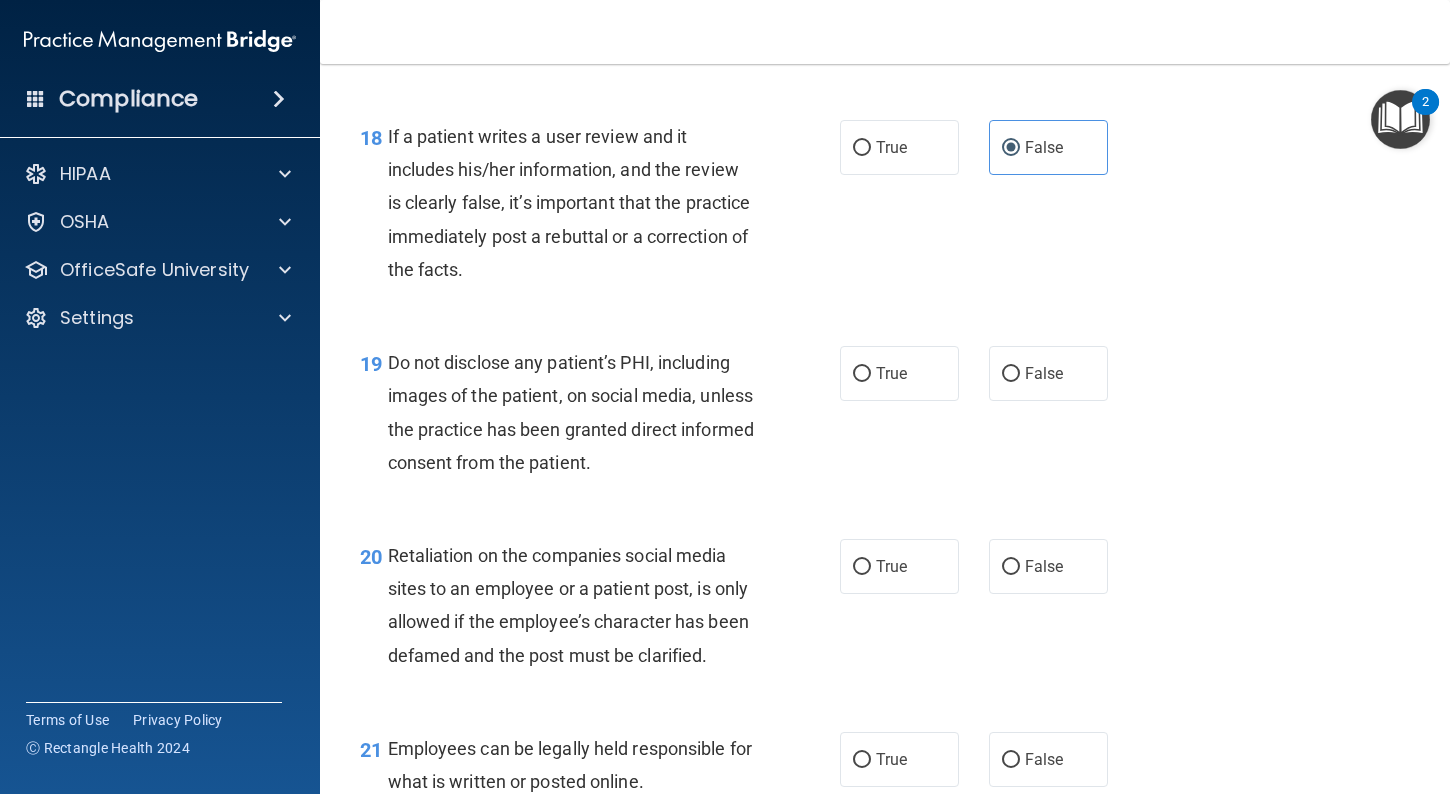 click on "18       If a patient writes a user review and it includes his/her information, and the review is clearly false, it’s important that the practice immediately post a rebuttal or a correction of the facts.                 True           False" at bounding box center [885, 208] 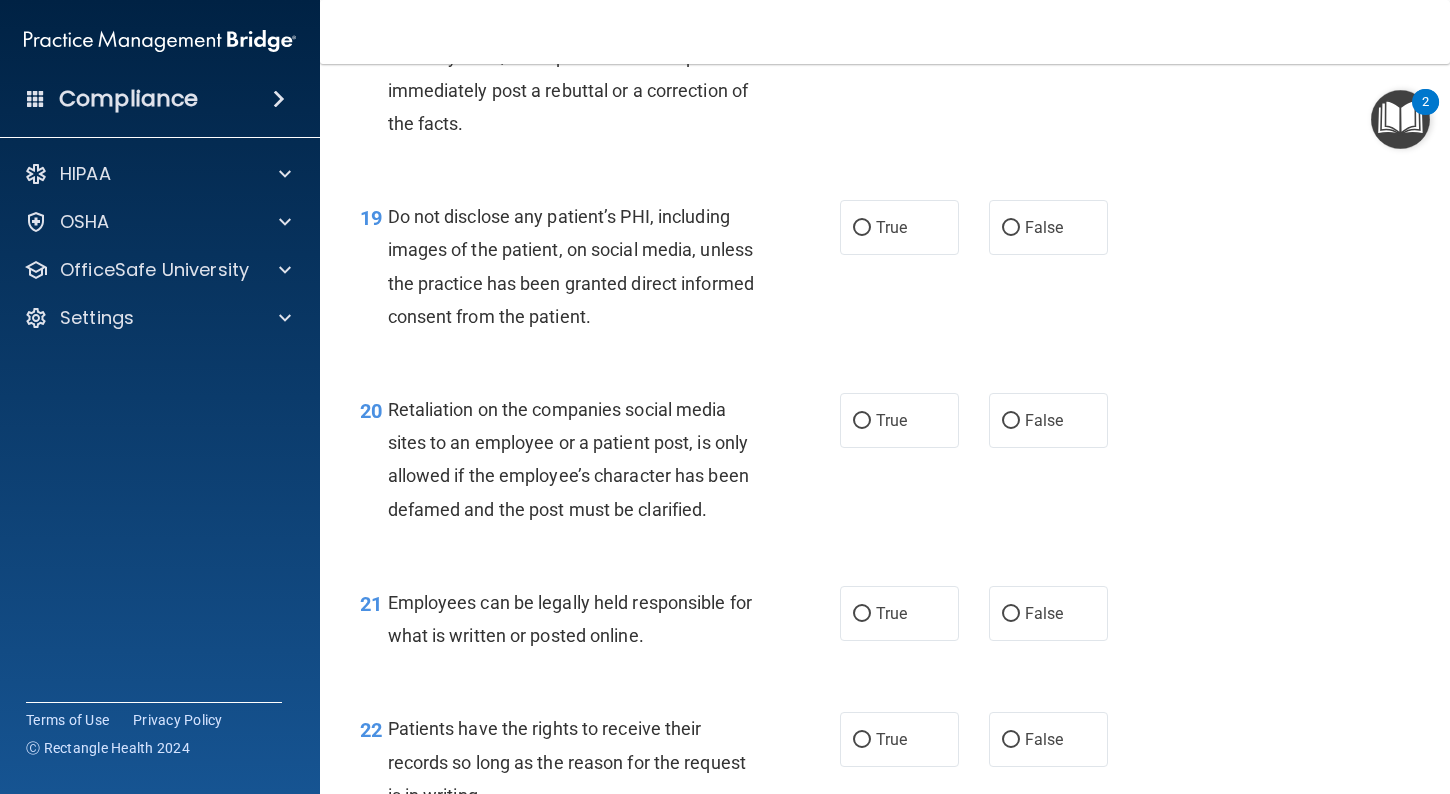 scroll, scrollTop: 3735, scrollLeft: 0, axis: vertical 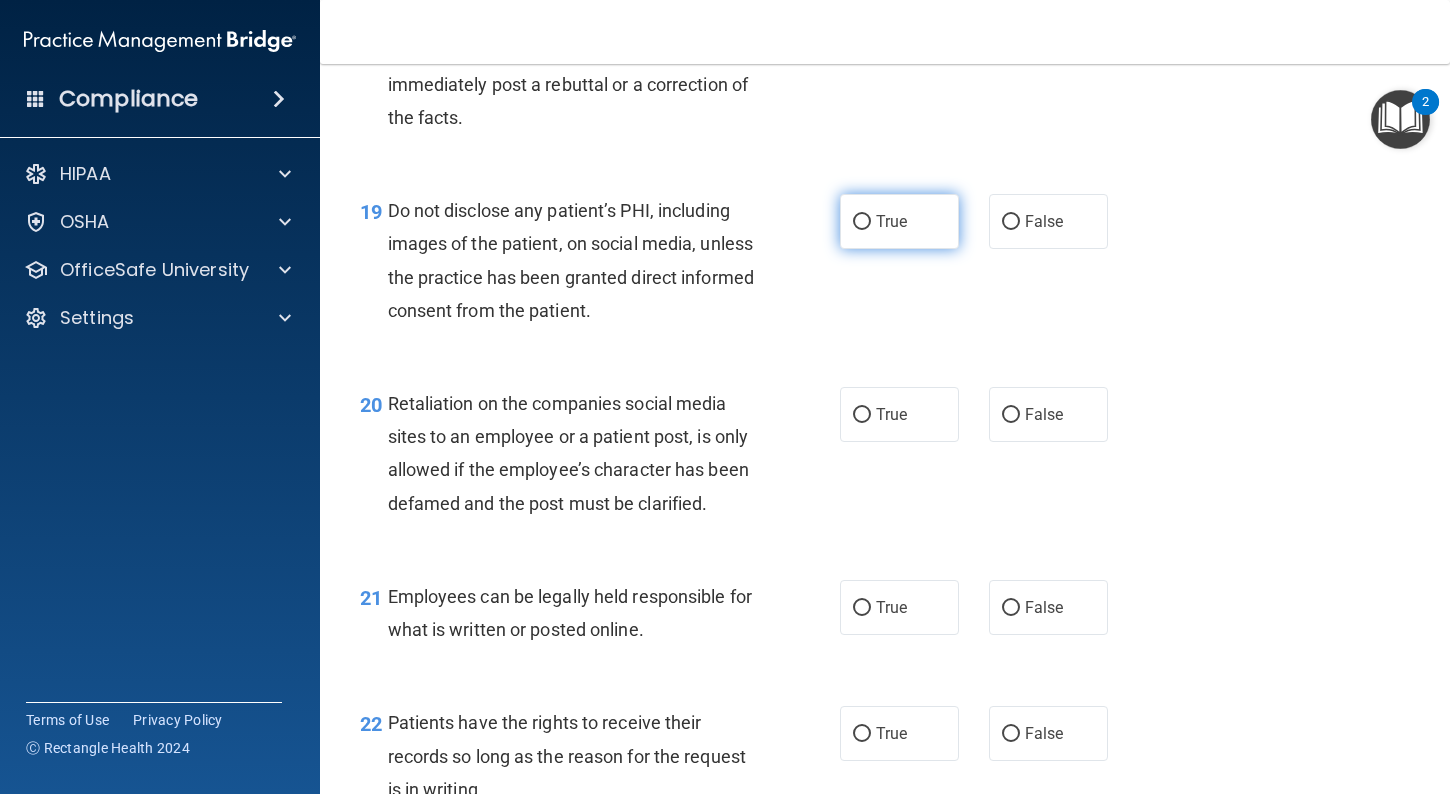 click on "True" at bounding box center [891, 221] 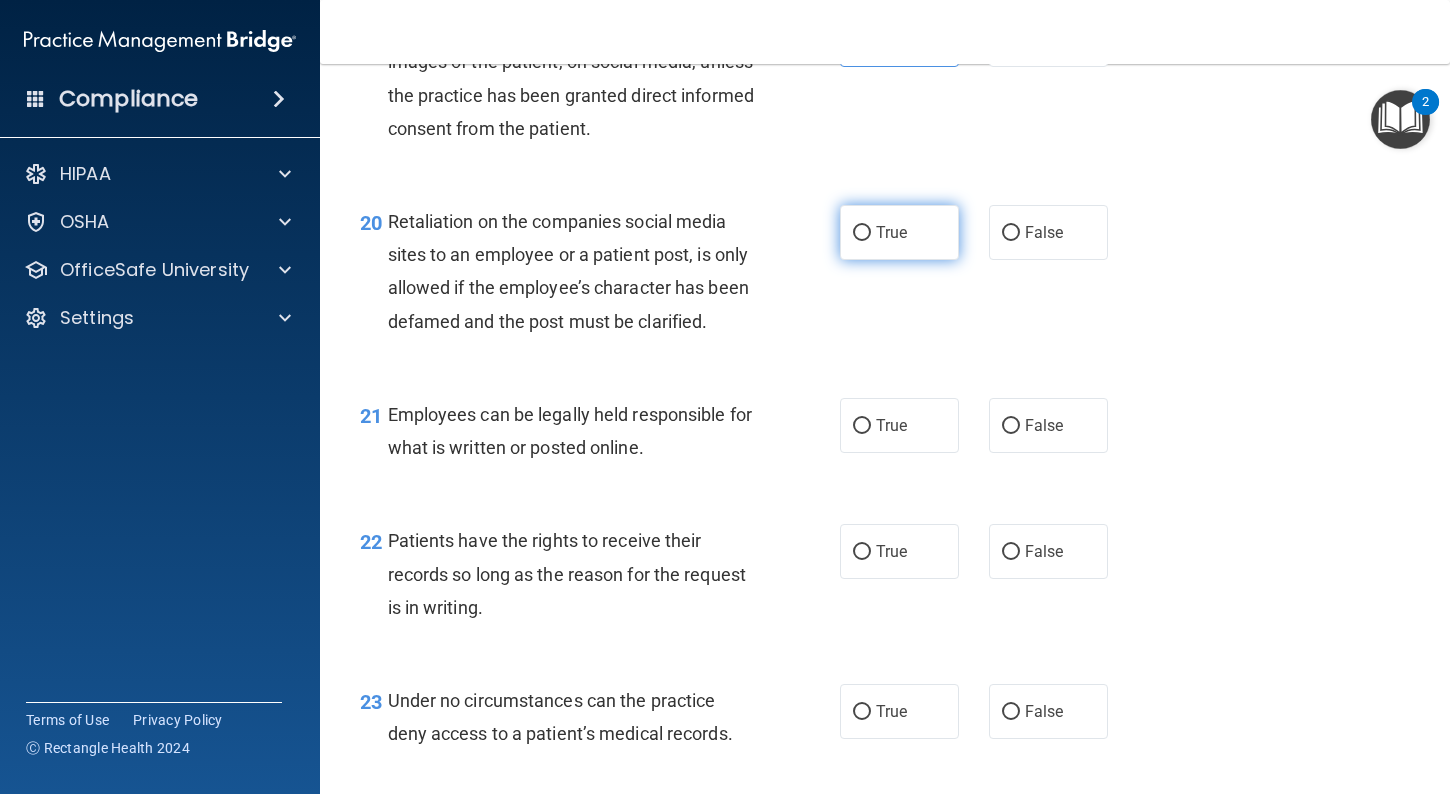 scroll, scrollTop: 3920, scrollLeft: 0, axis: vertical 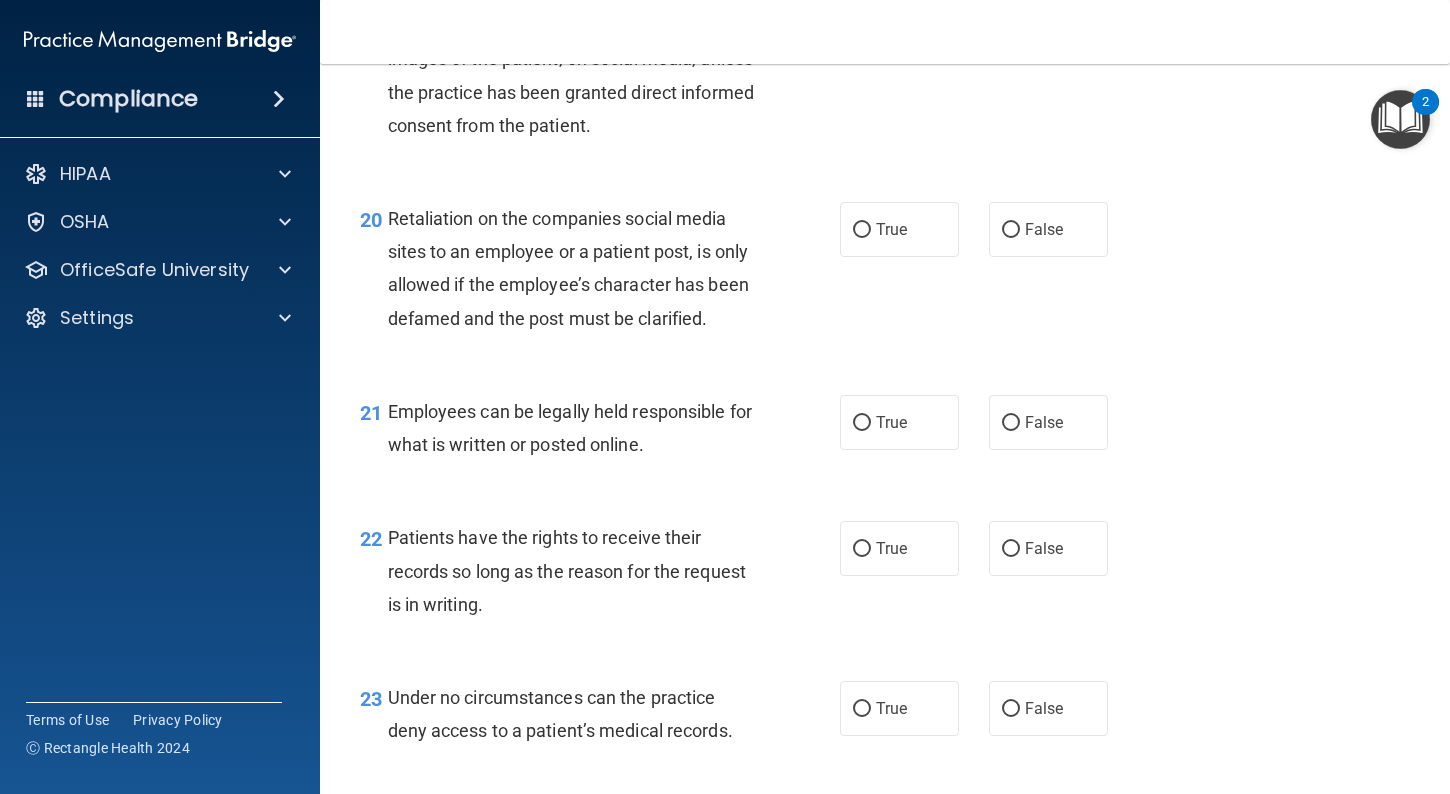 click on "True           False" at bounding box center [982, 229] 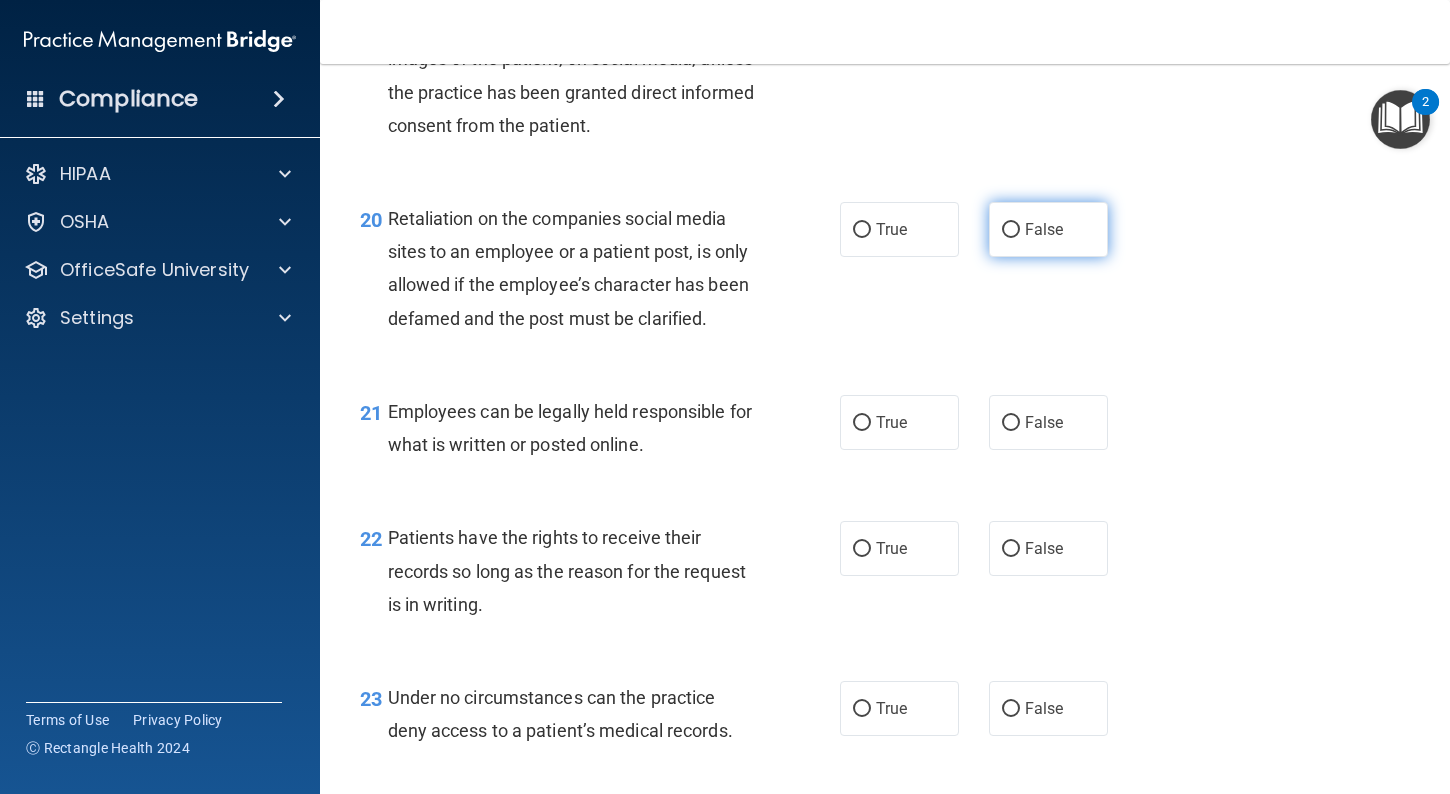 click on "False" at bounding box center (1048, 229) 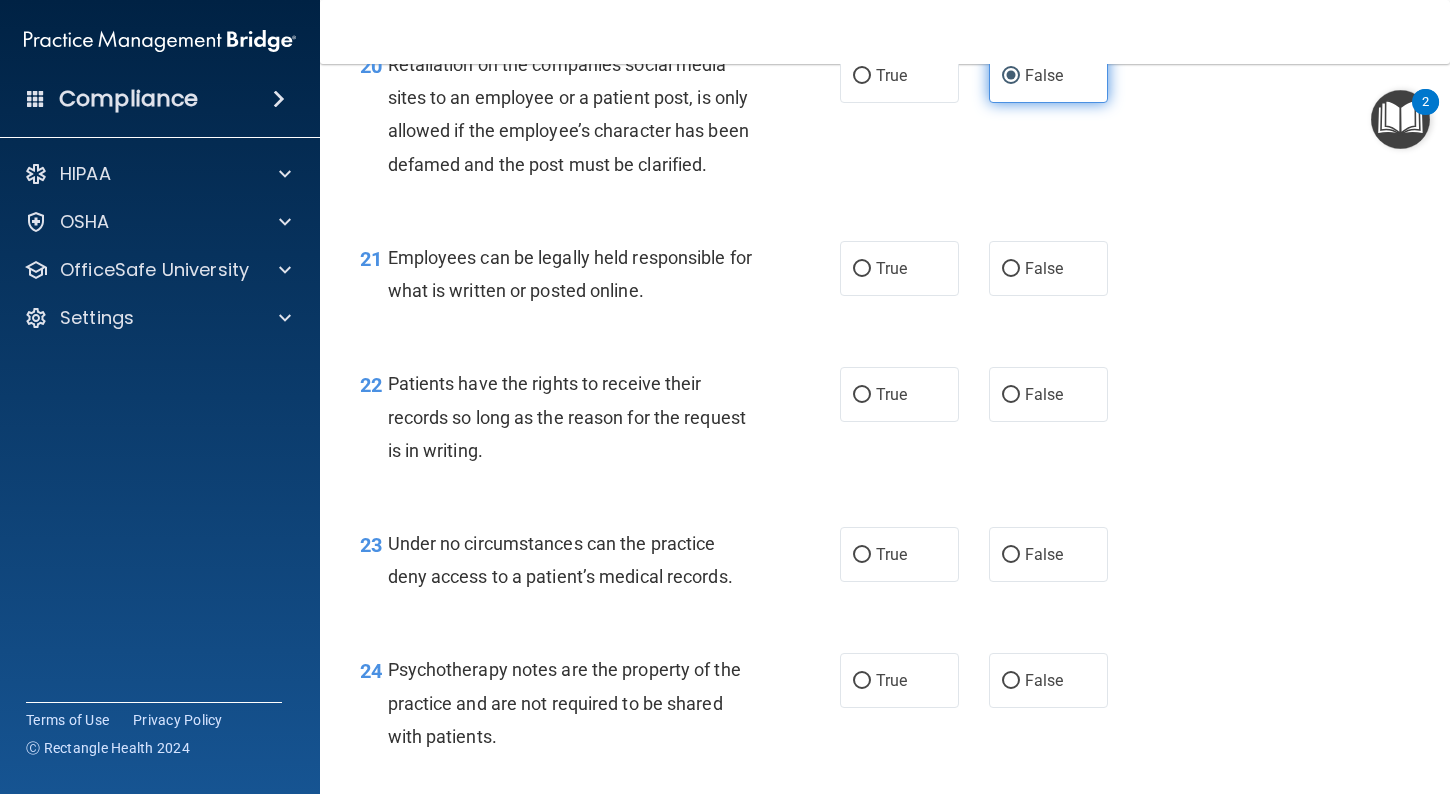 scroll, scrollTop: 4090, scrollLeft: 0, axis: vertical 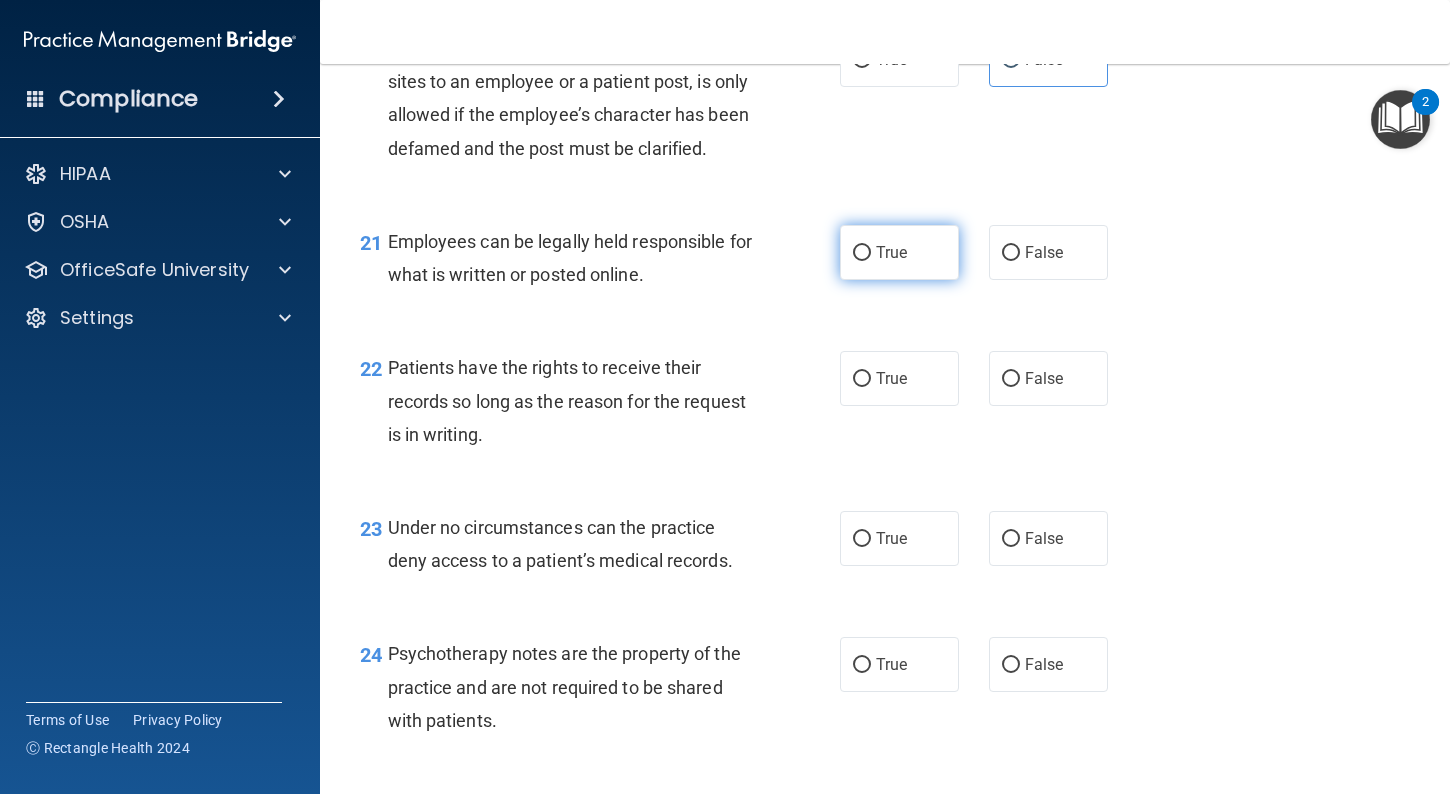 click on "True" at bounding box center (891, 252) 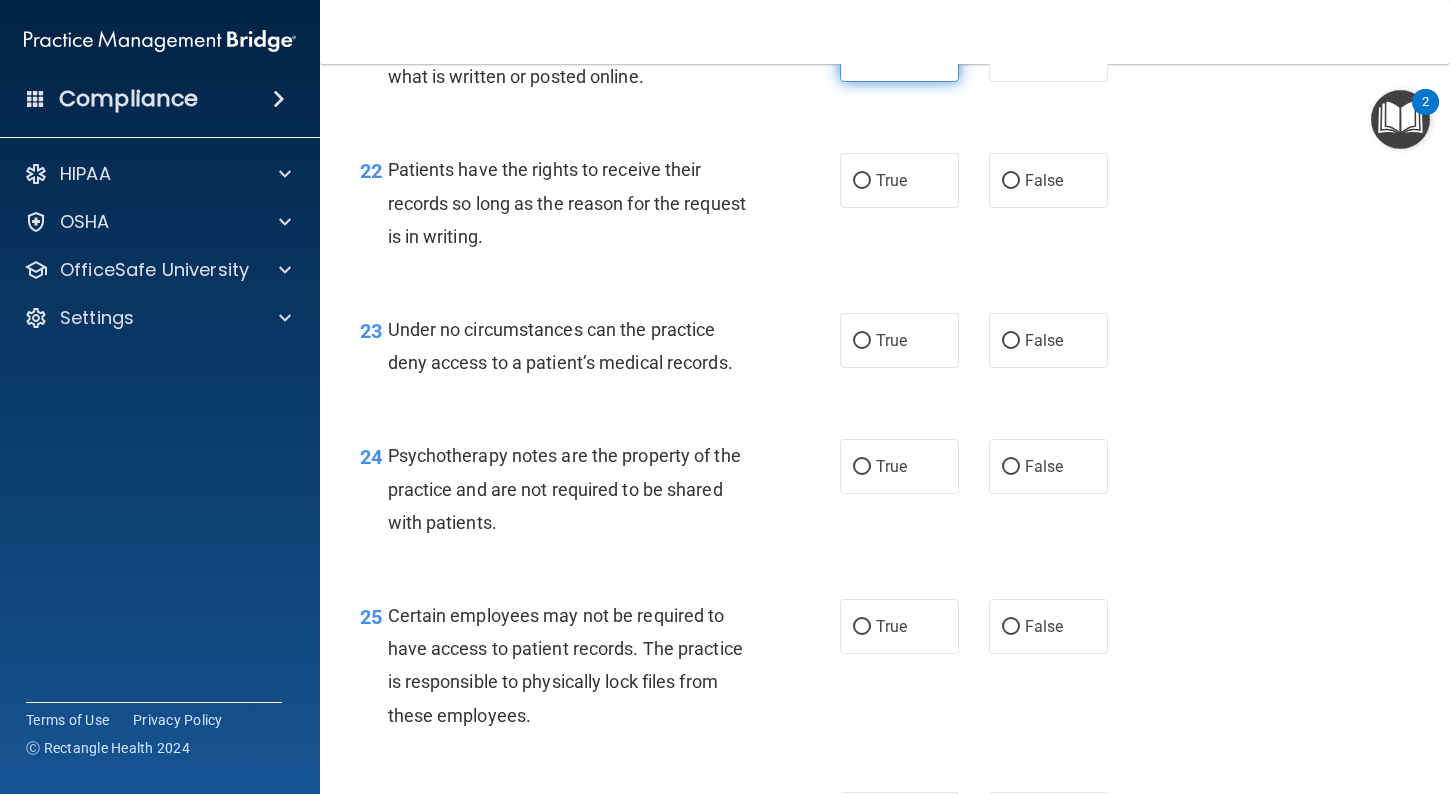 scroll, scrollTop: 4289, scrollLeft: 0, axis: vertical 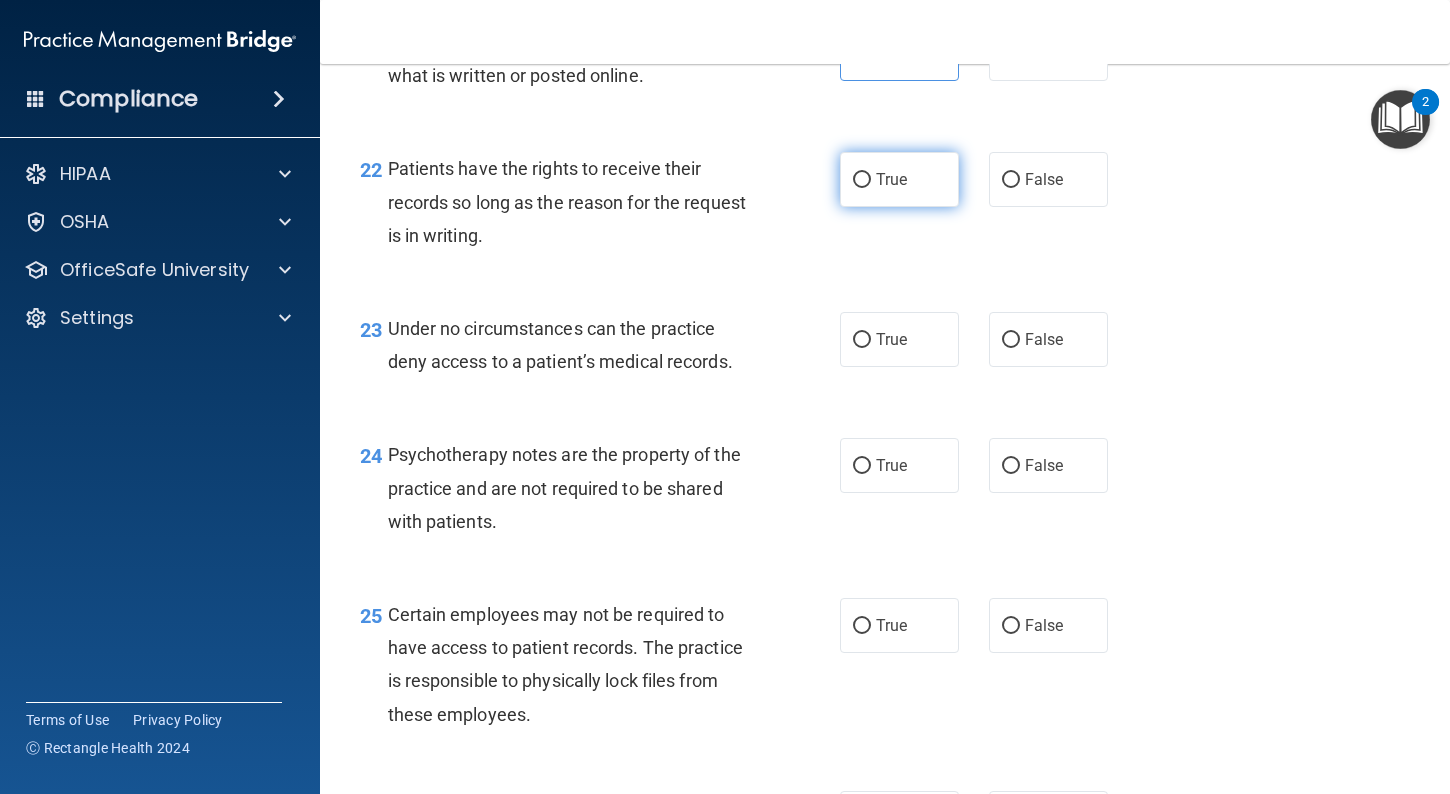 click on "True" at bounding box center [899, 179] 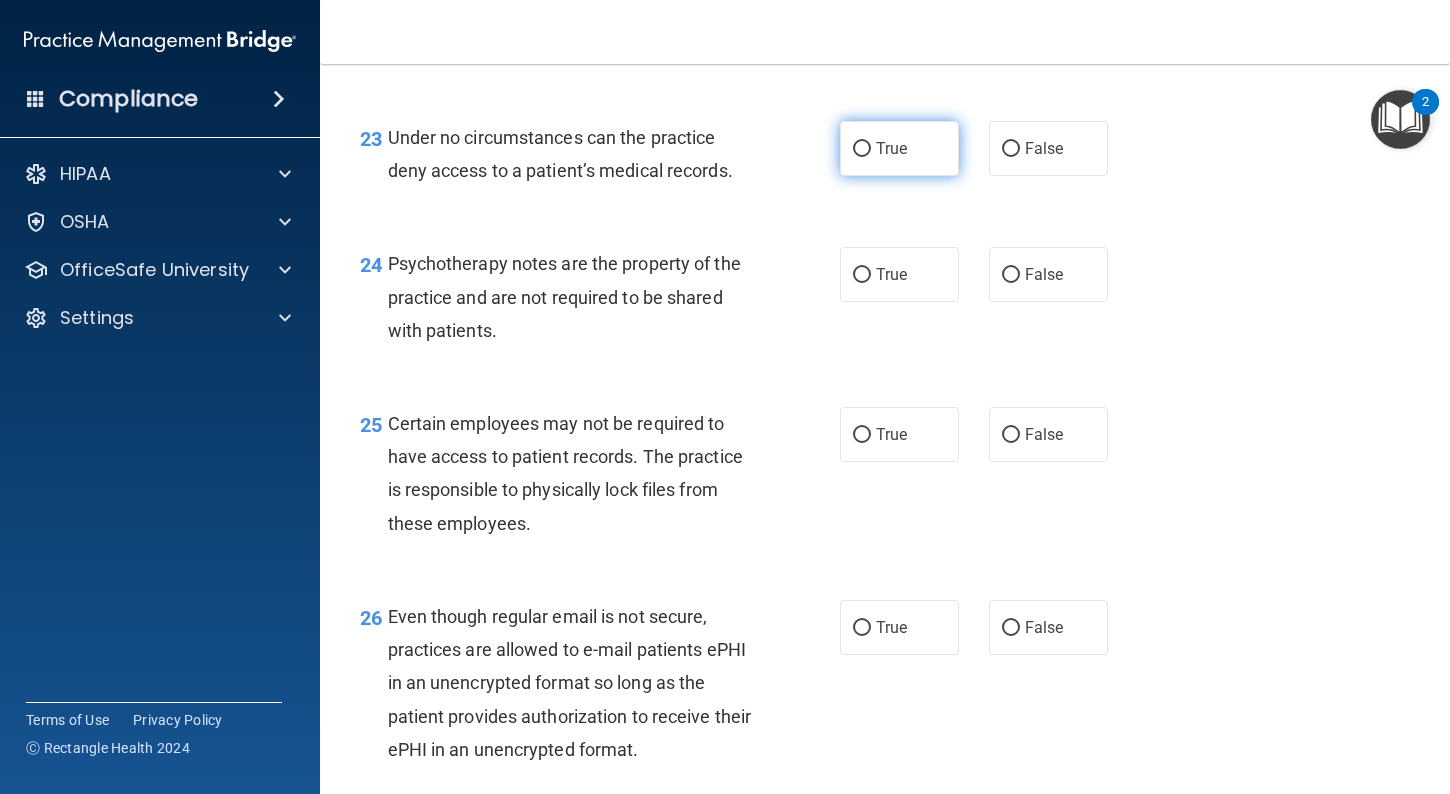 scroll, scrollTop: 4486, scrollLeft: 0, axis: vertical 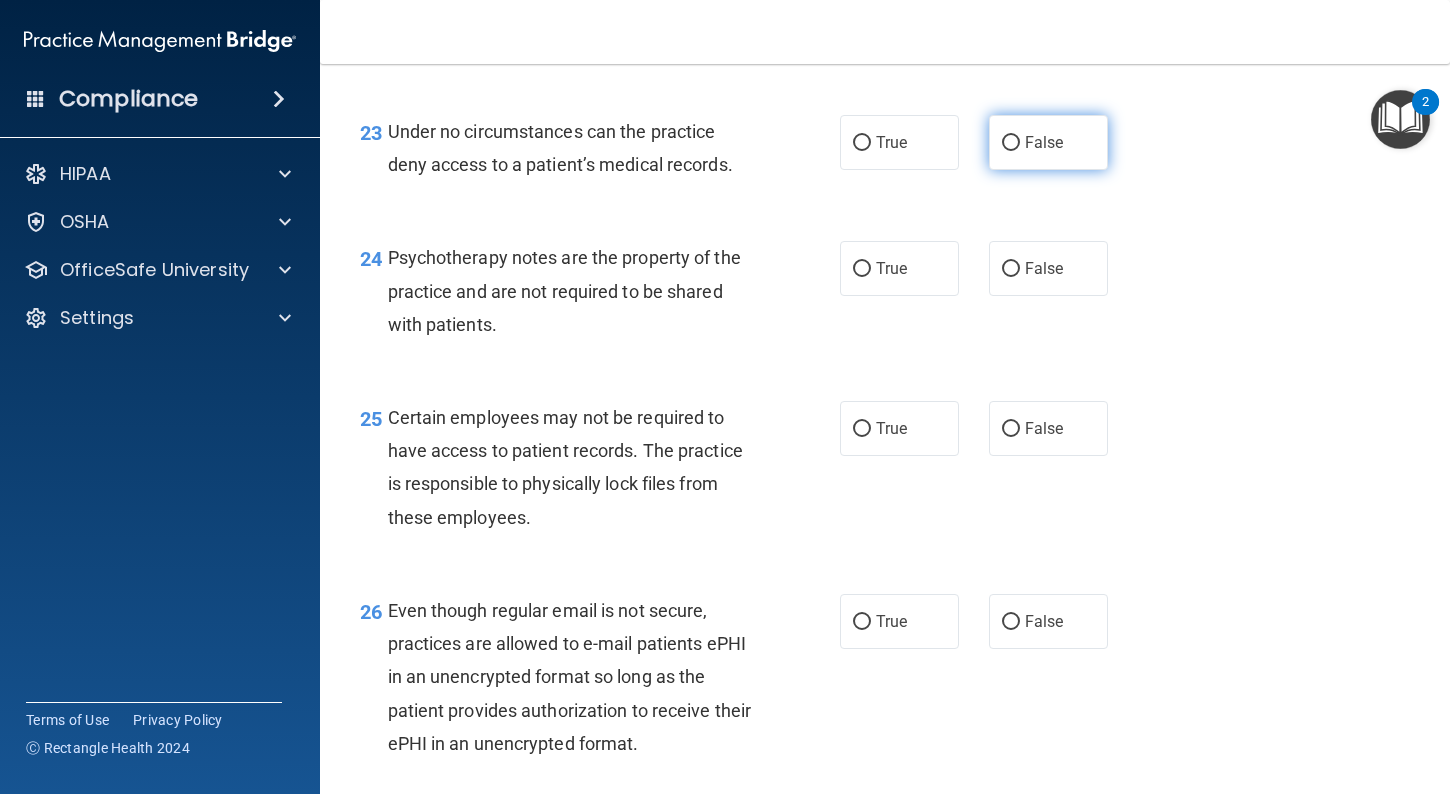 click on "False" at bounding box center [1011, 143] 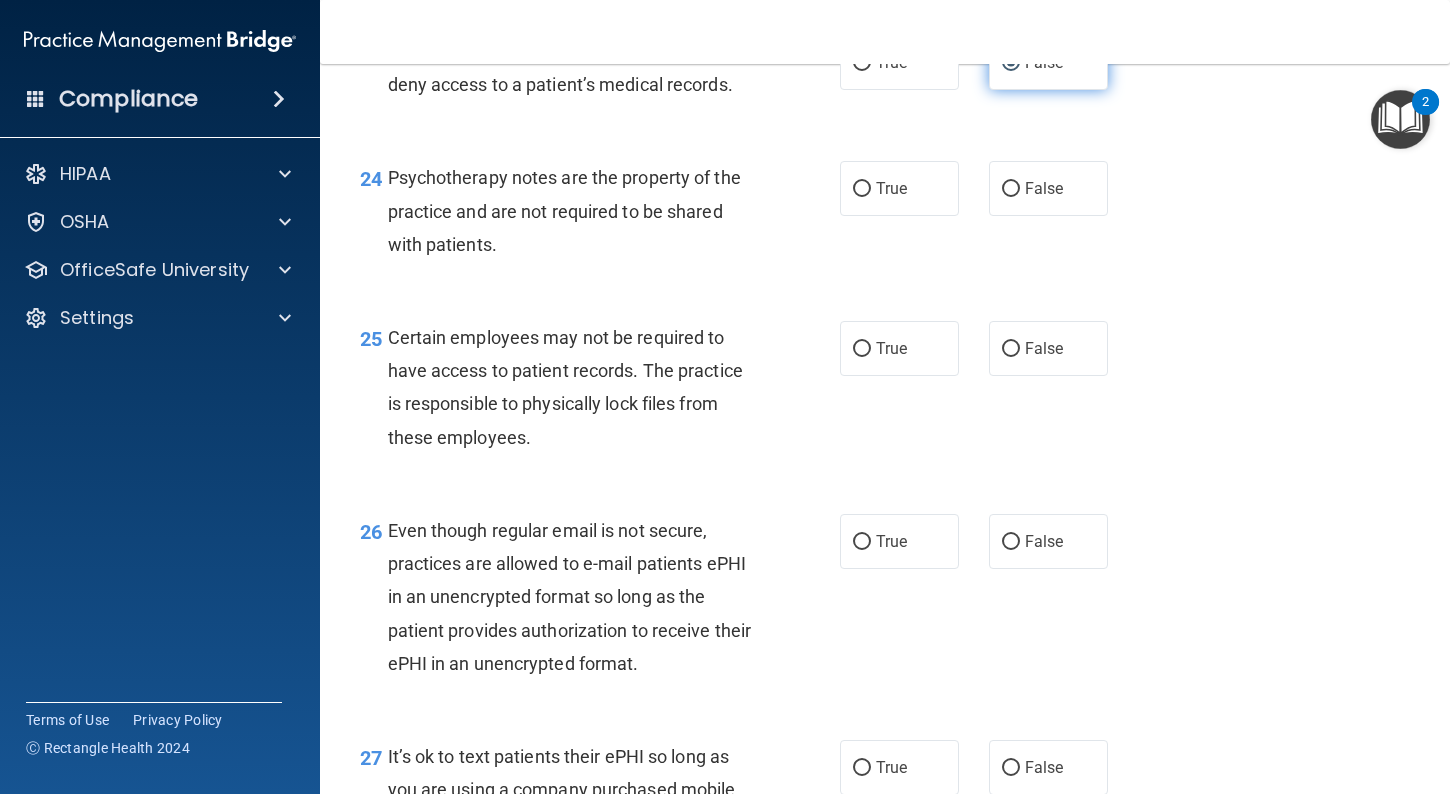 scroll, scrollTop: 4568, scrollLeft: 0, axis: vertical 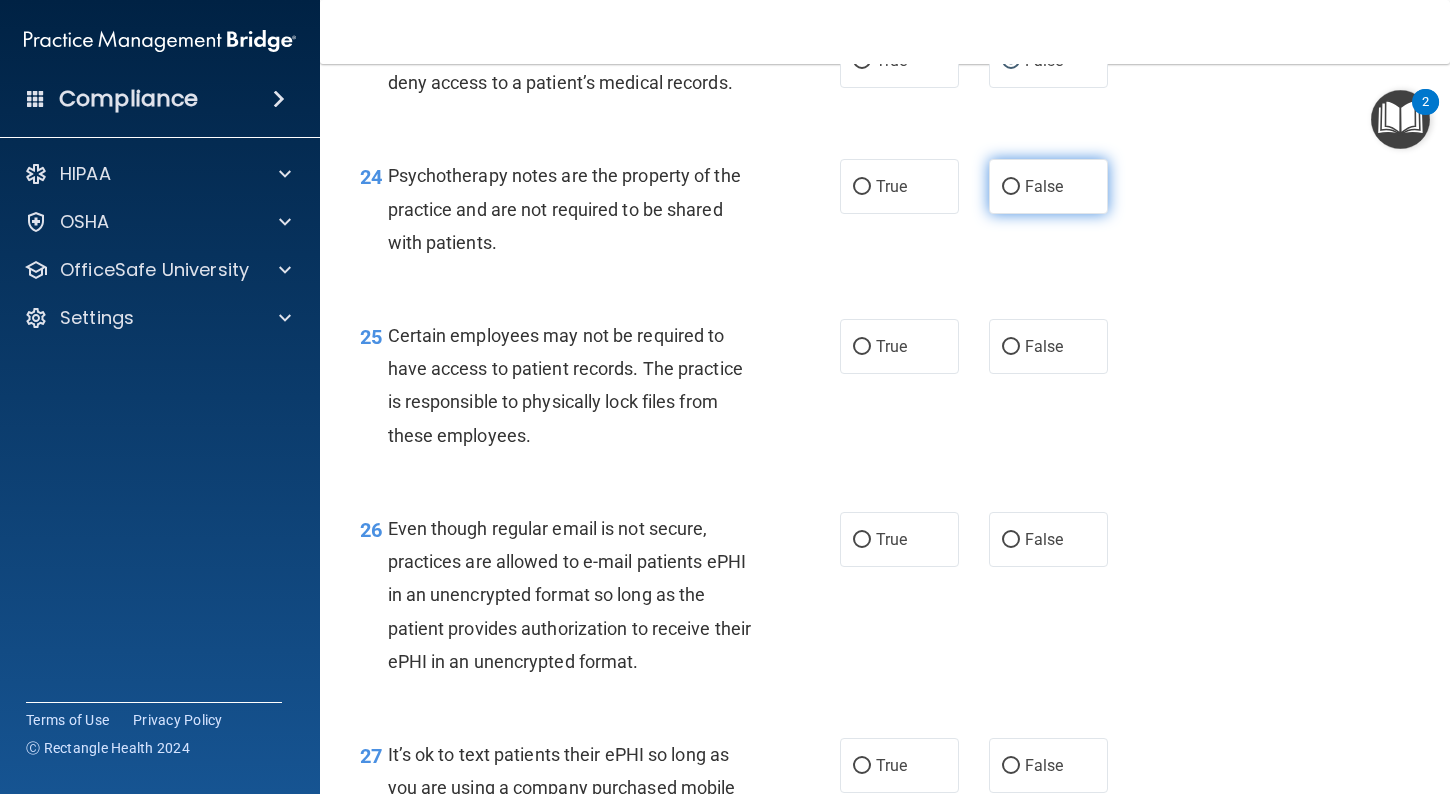 click on "False" at bounding box center (1044, 186) 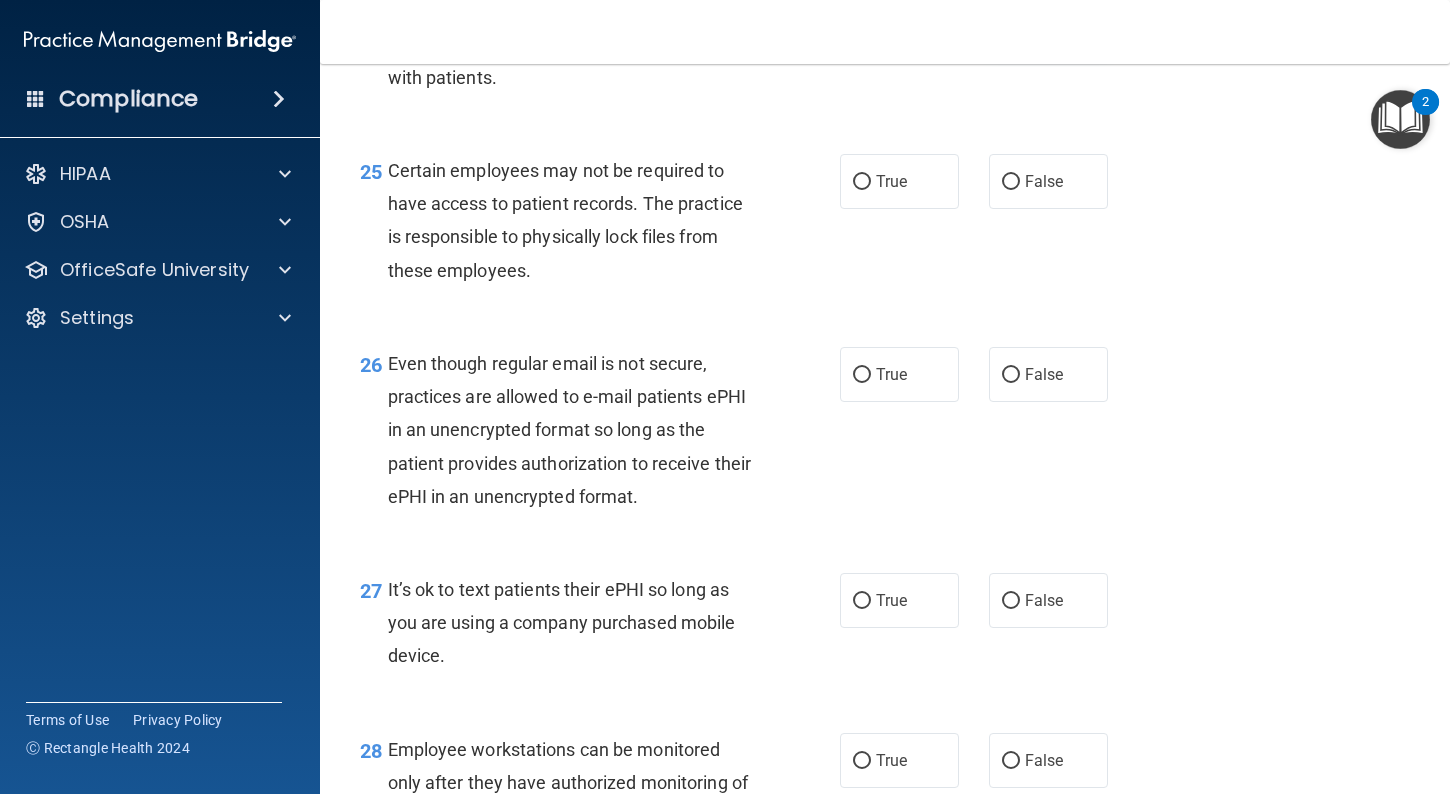 scroll, scrollTop: 4734, scrollLeft: 0, axis: vertical 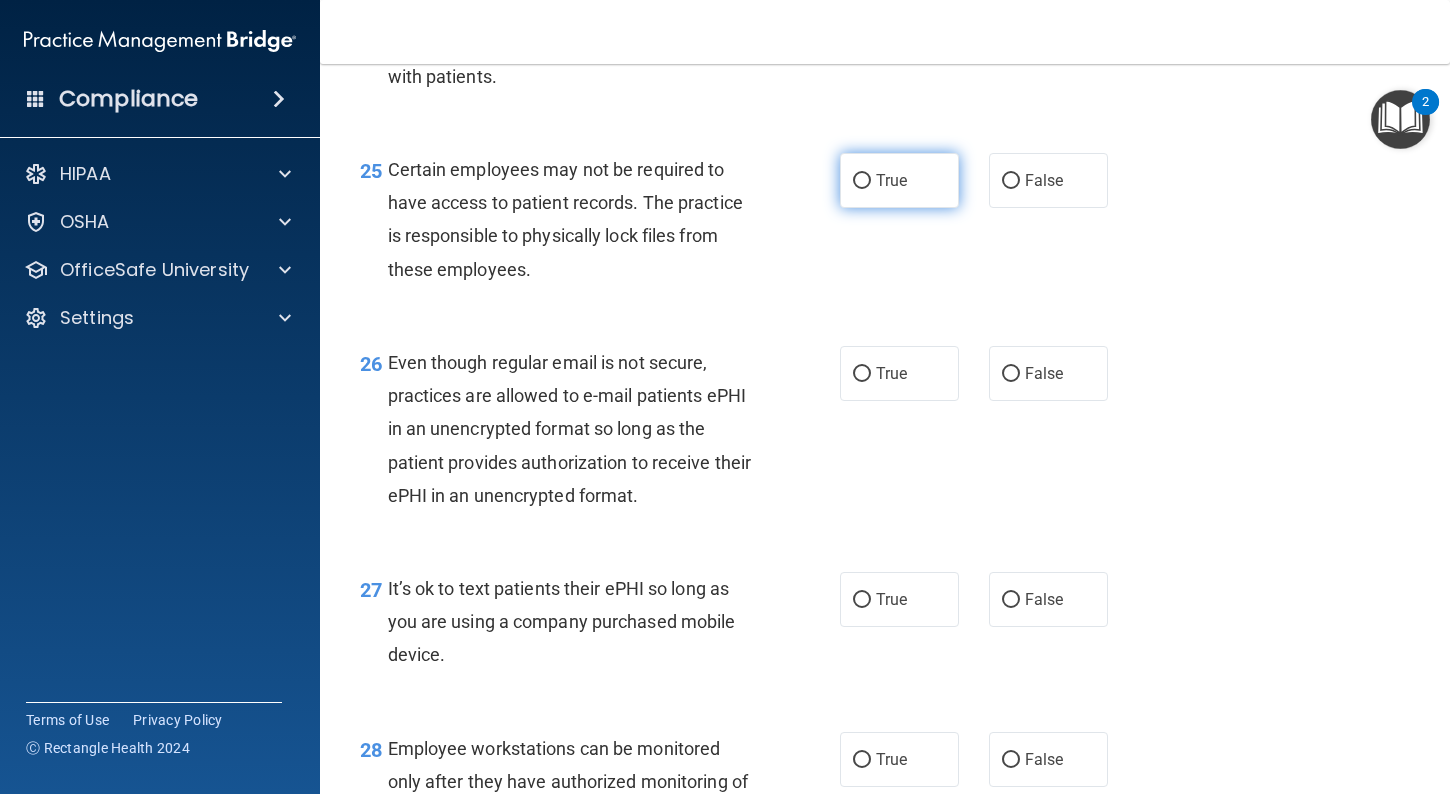 click on "True" at bounding box center [899, 180] 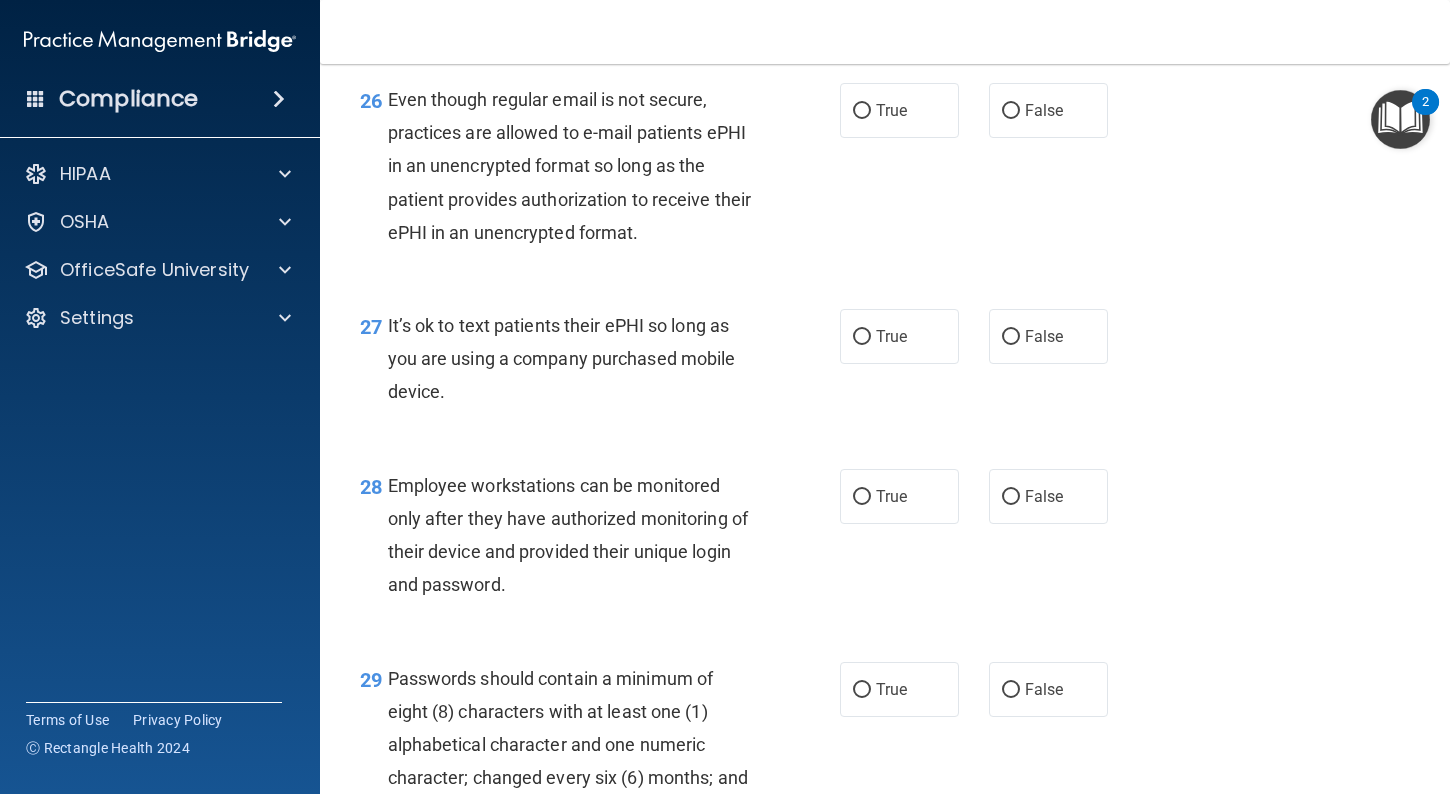 scroll, scrollTop: 5001, scrollLeft: 0, axis: vertical 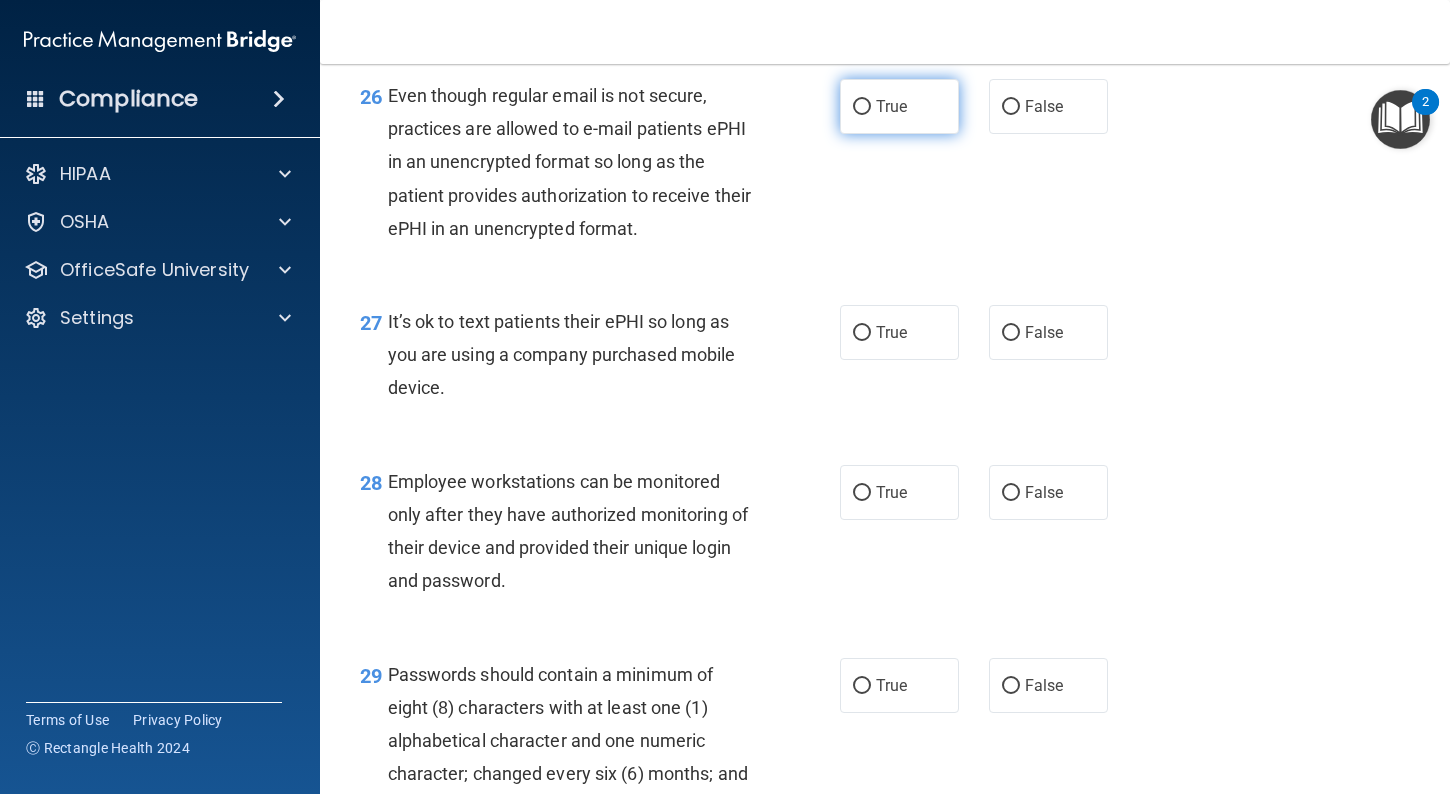 click on "True" at bounding box center [899, 106] 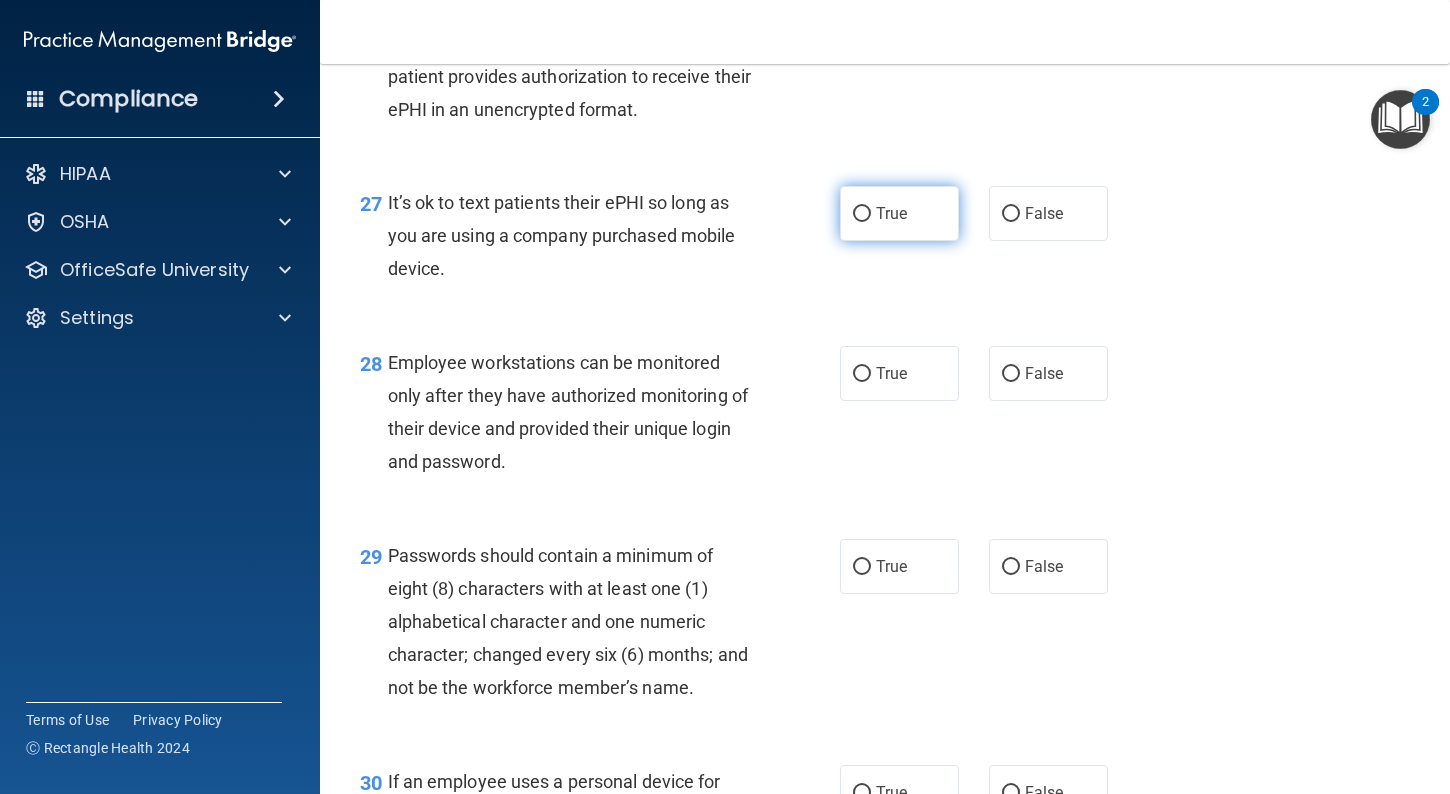scroll, scrollTop: 5121, scrollLeft: 0, axis: vertical 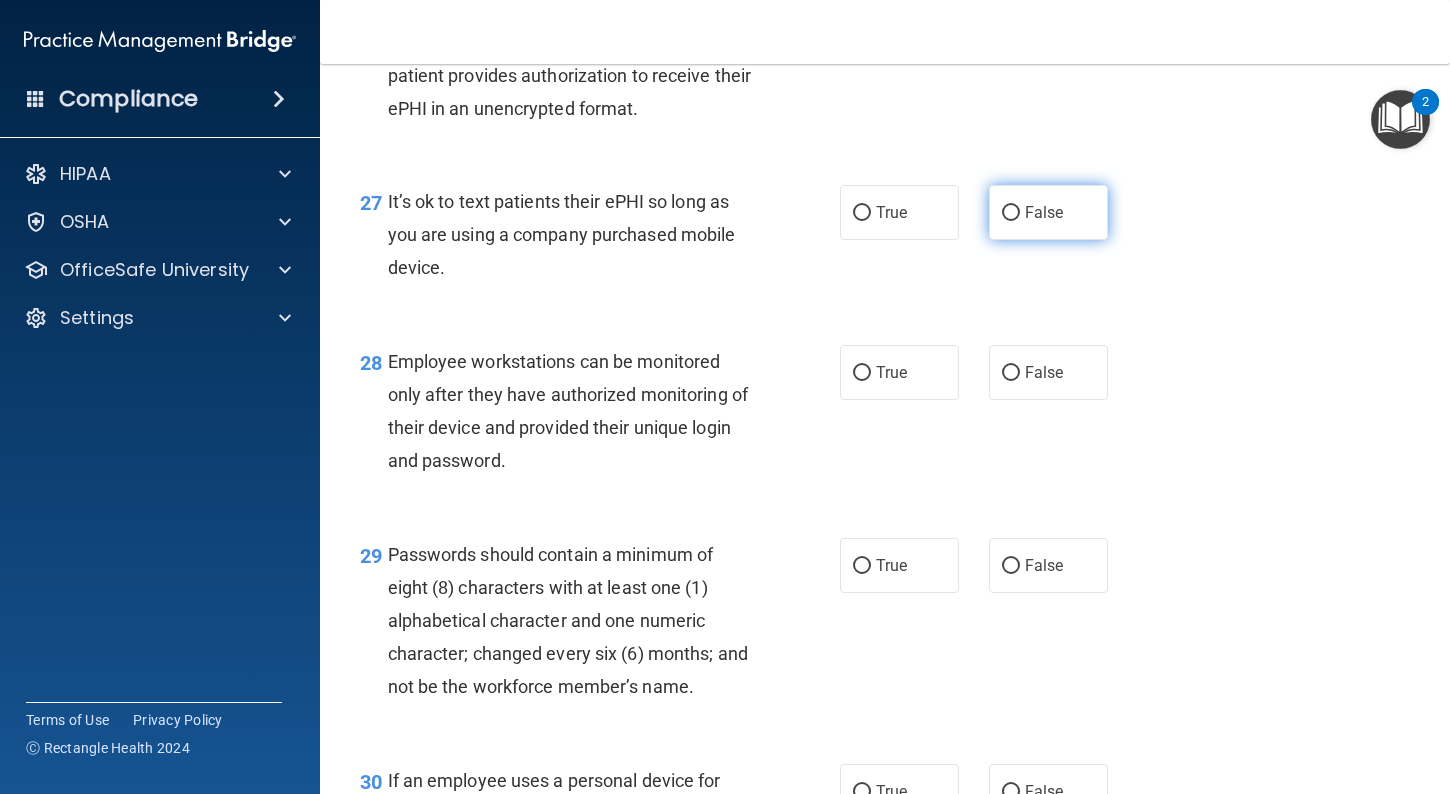 click on "False" at bounding box center (1048, 212) 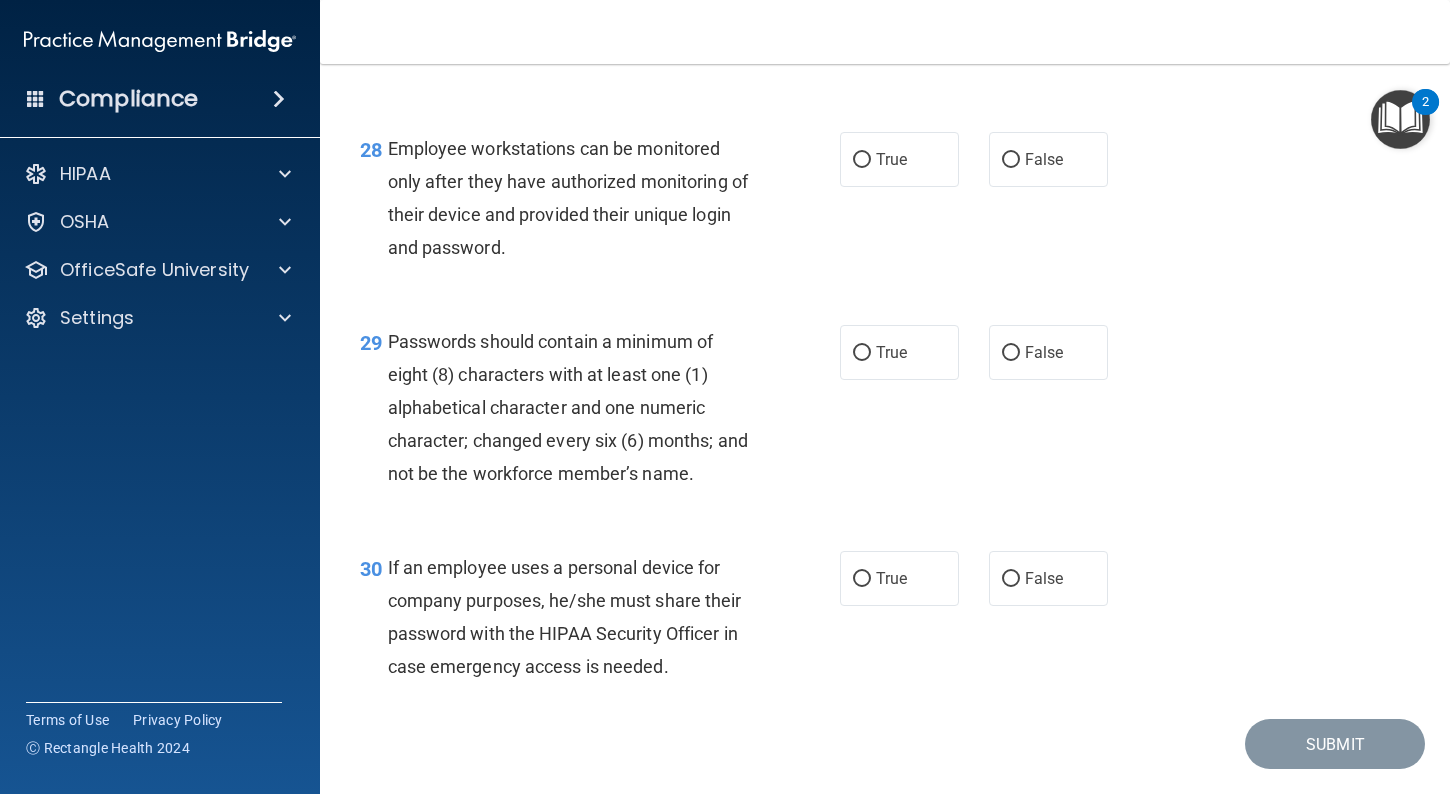 scroll, scrollTop: 5340, scrollLeft: 0, axis: vertical 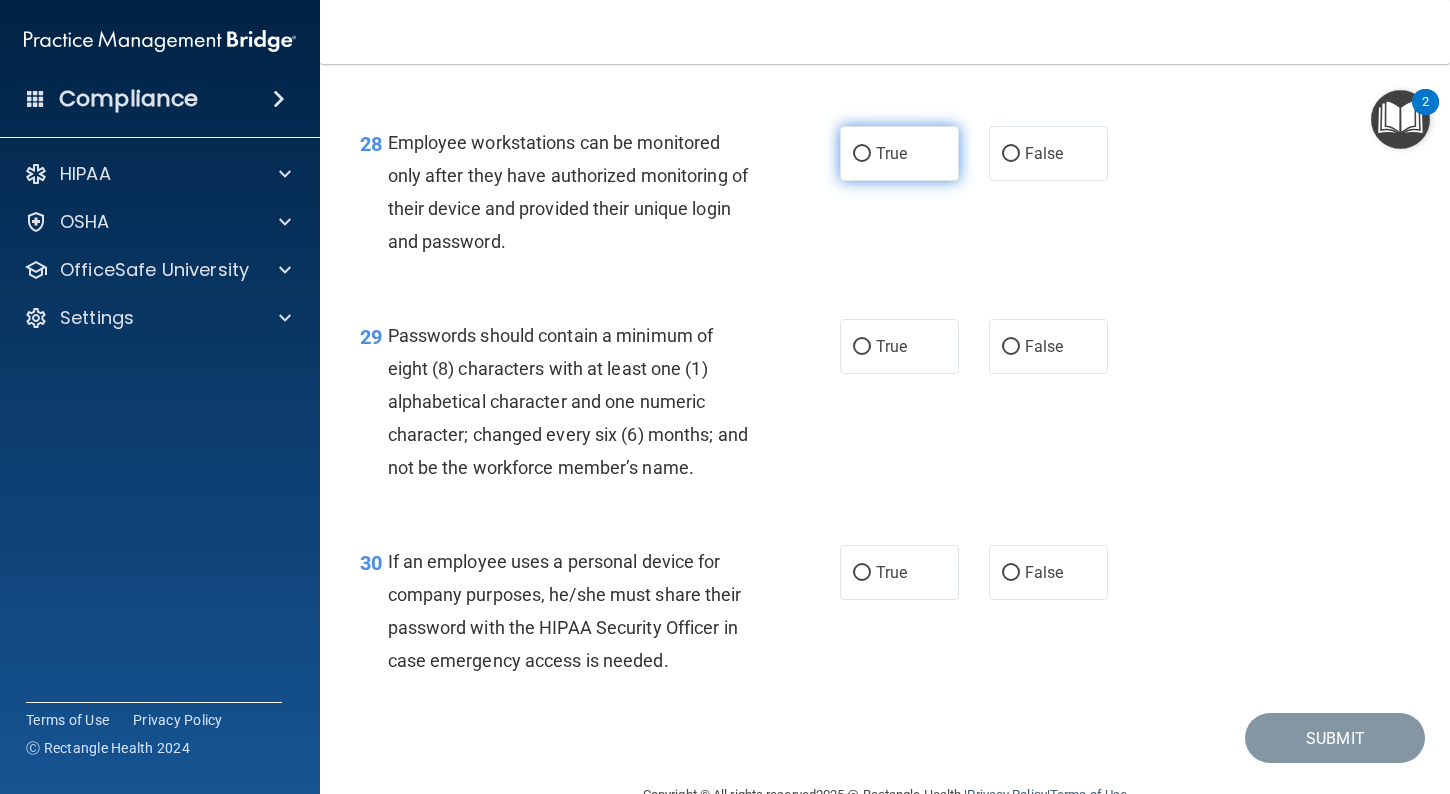 click on "True" at bounding box center [891, 153] 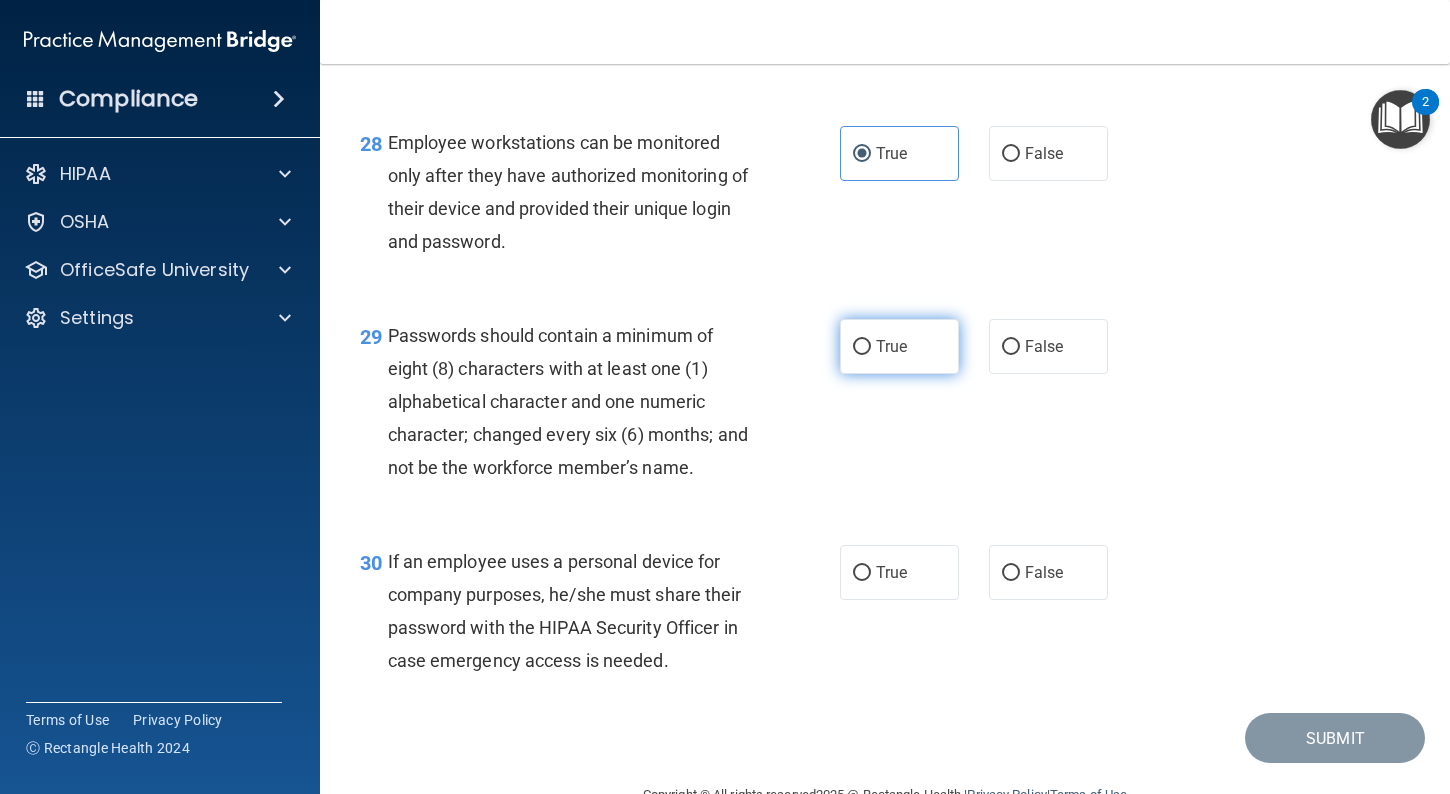 click on "True" at bounding box center (899, 346) 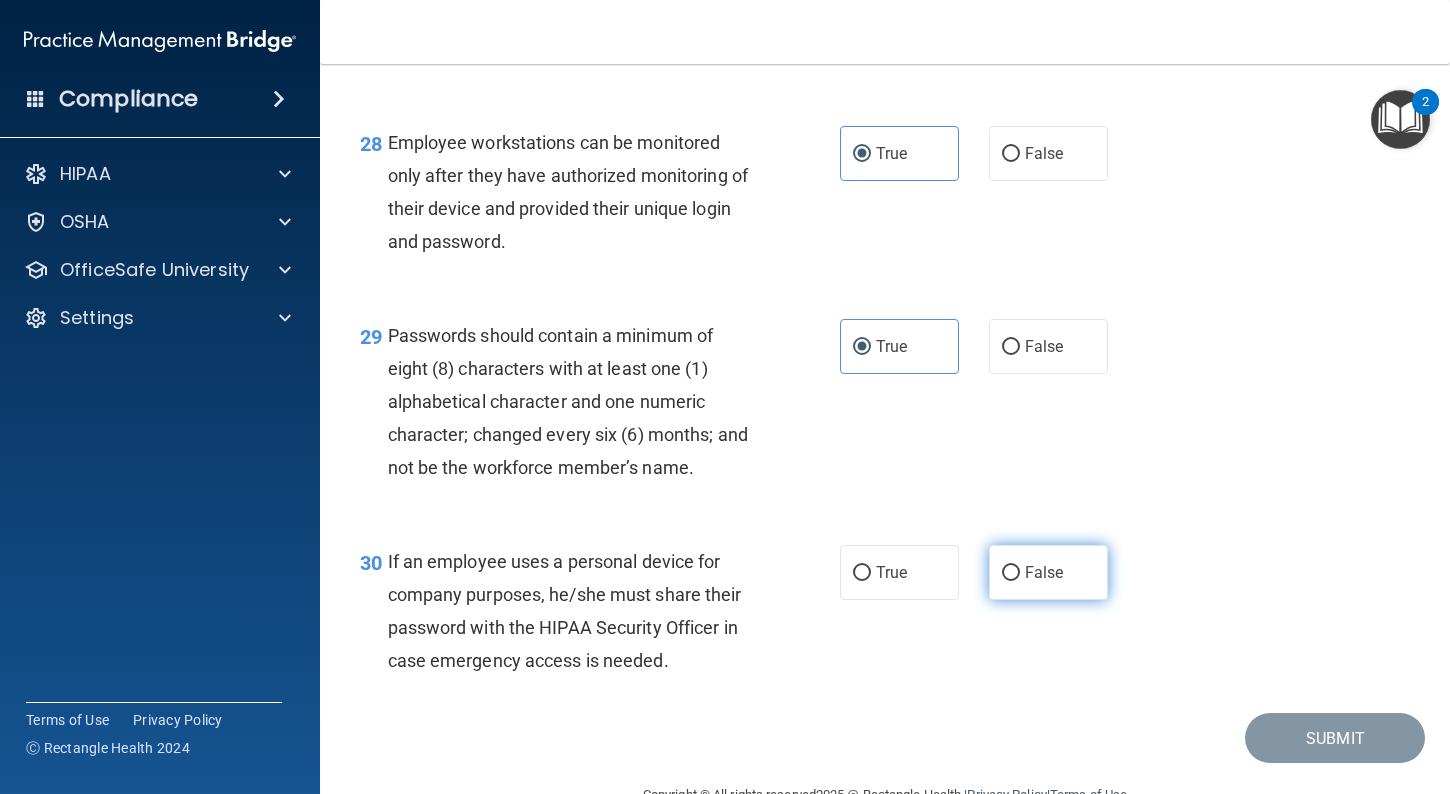click on "False" at bounding box center (1048, 572) 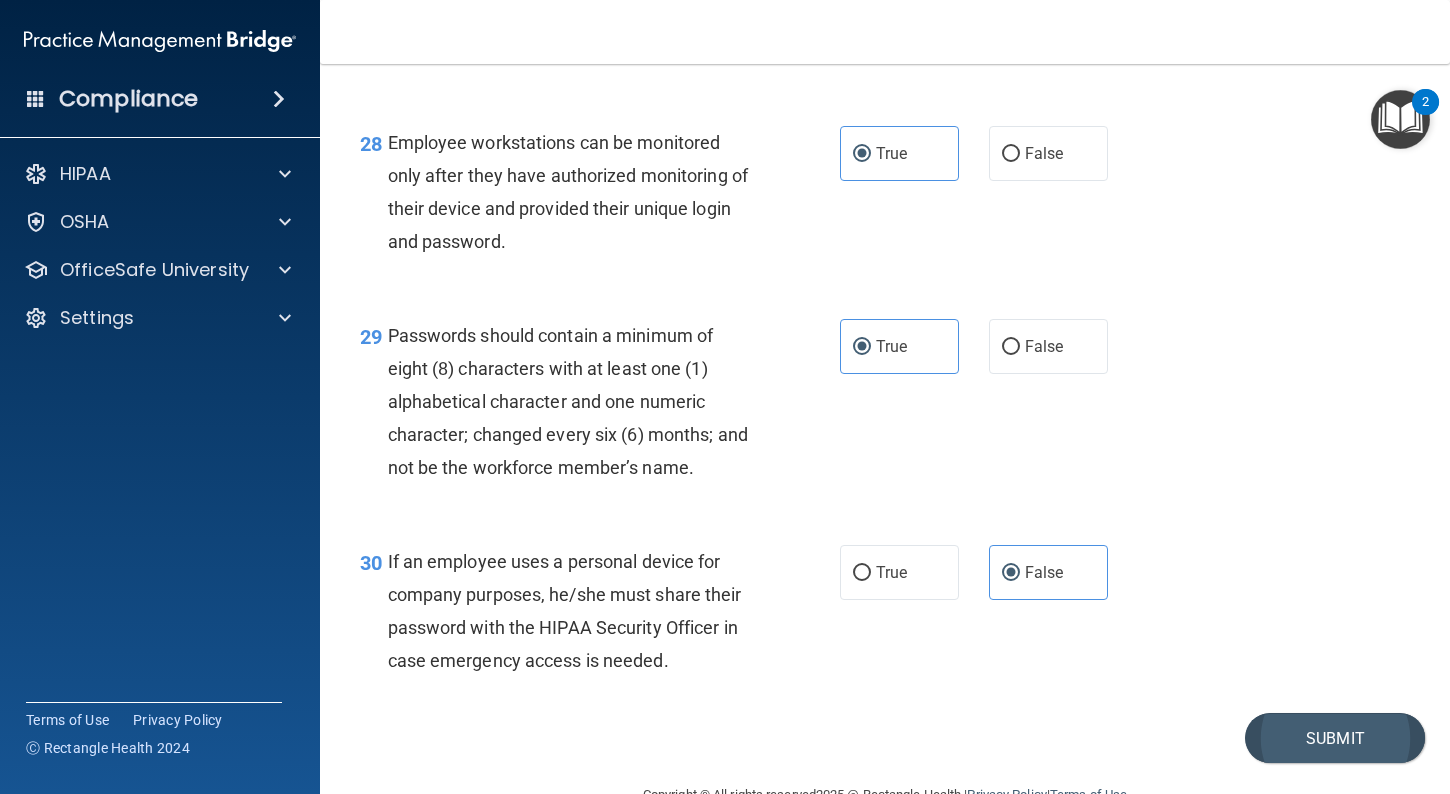 click on "Submit" at bounding box center [1335, 738] 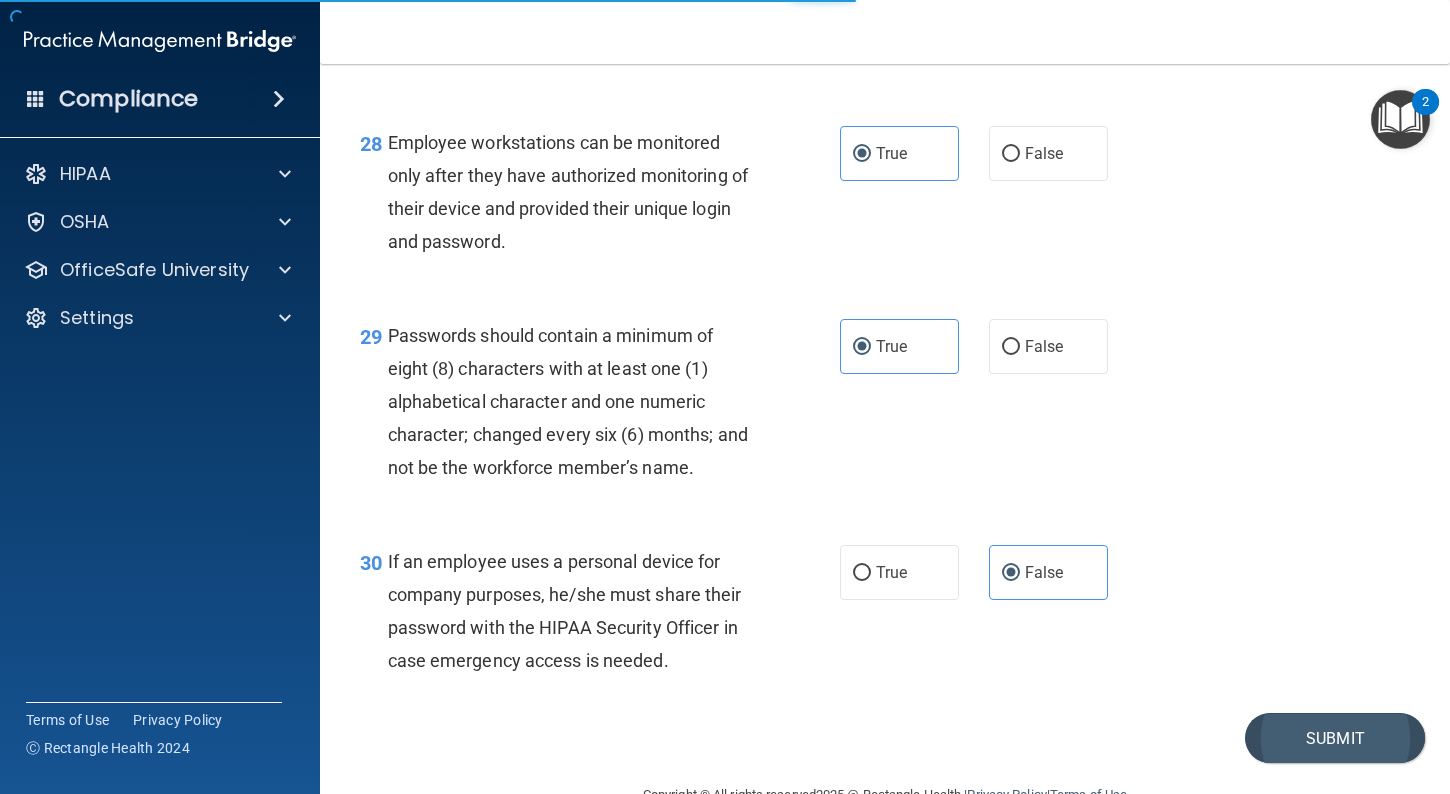 click on "Submit" at bounding box center [1335, 738] 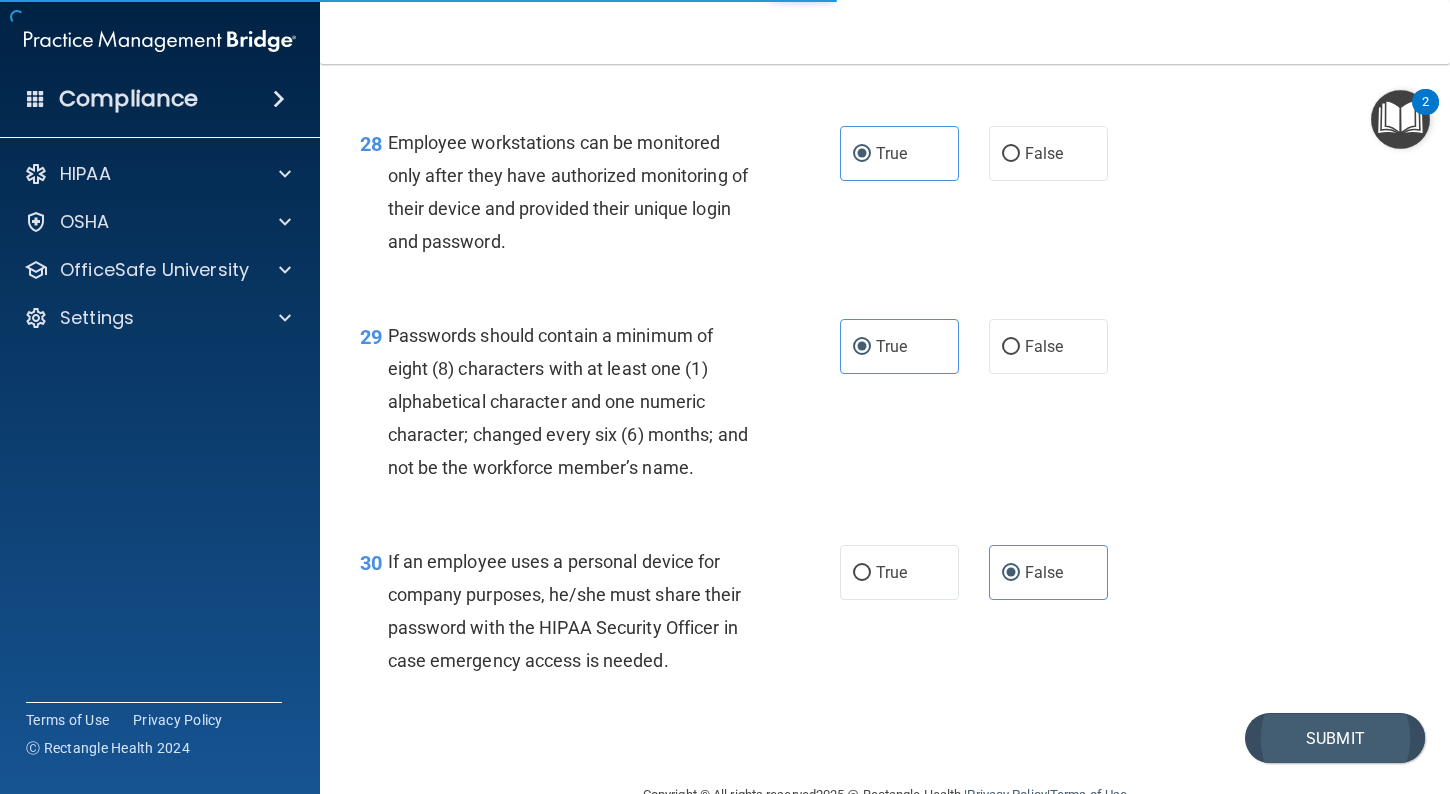 scroll, scrollTop: 0, scrollLeft: 0, axis: both 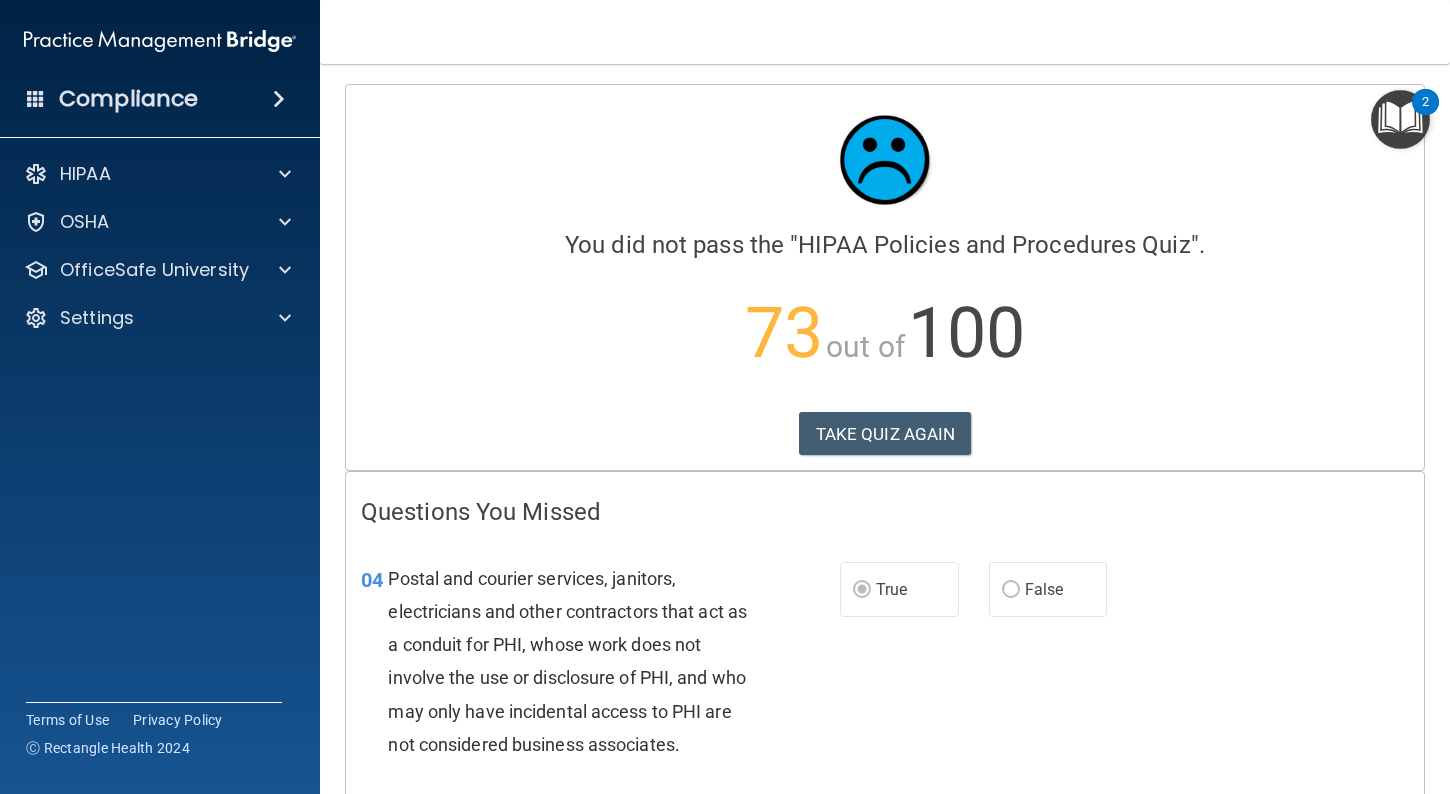 click on "Calculating your score....                      You did not pass the " HIPAA Policies and Procedures Quiz ".        73     out of     100         TAKE QUIZ AGAIN" at bounding box center (885, 277) 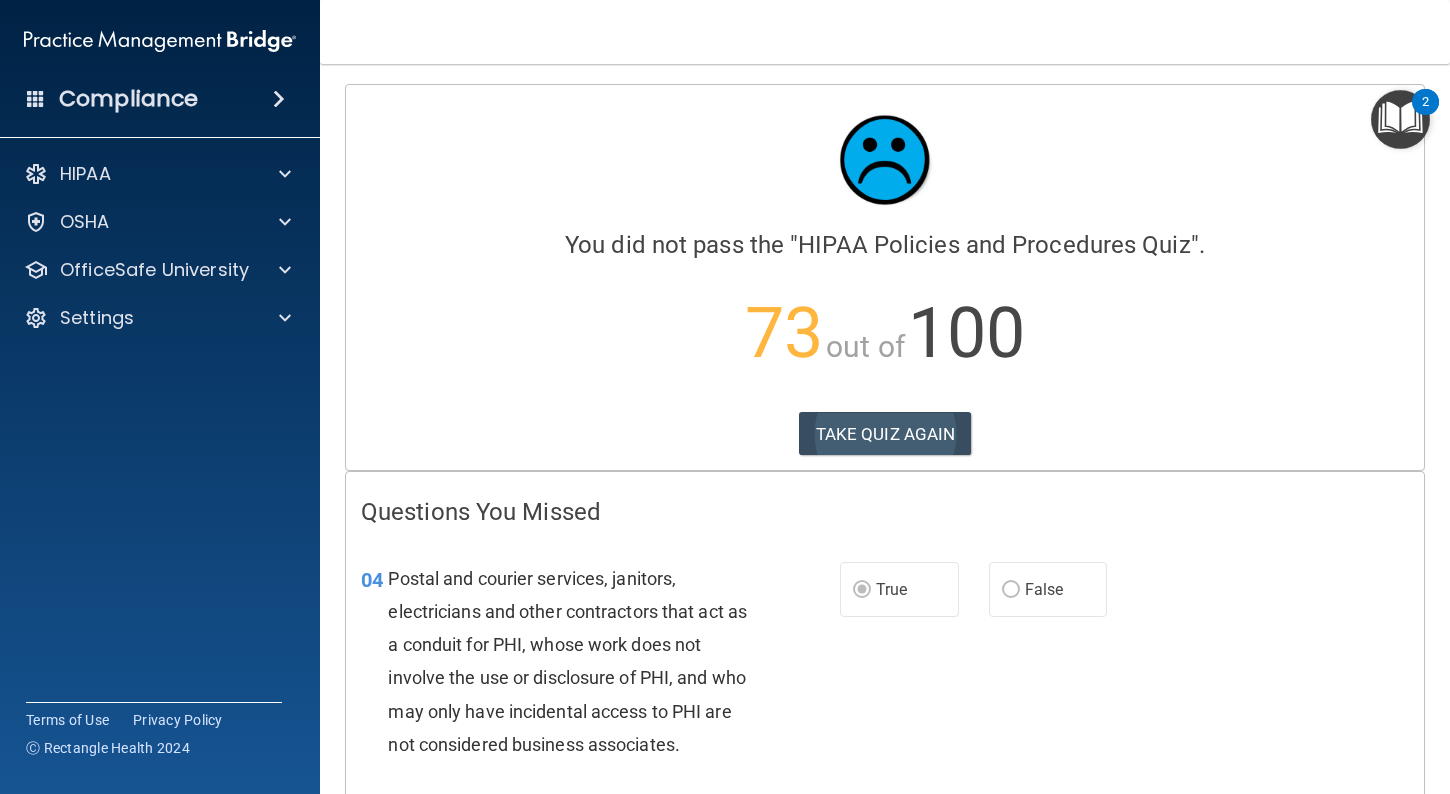 click on "TAKE QUIZ AGAIN" at bounding box center (885, 434) 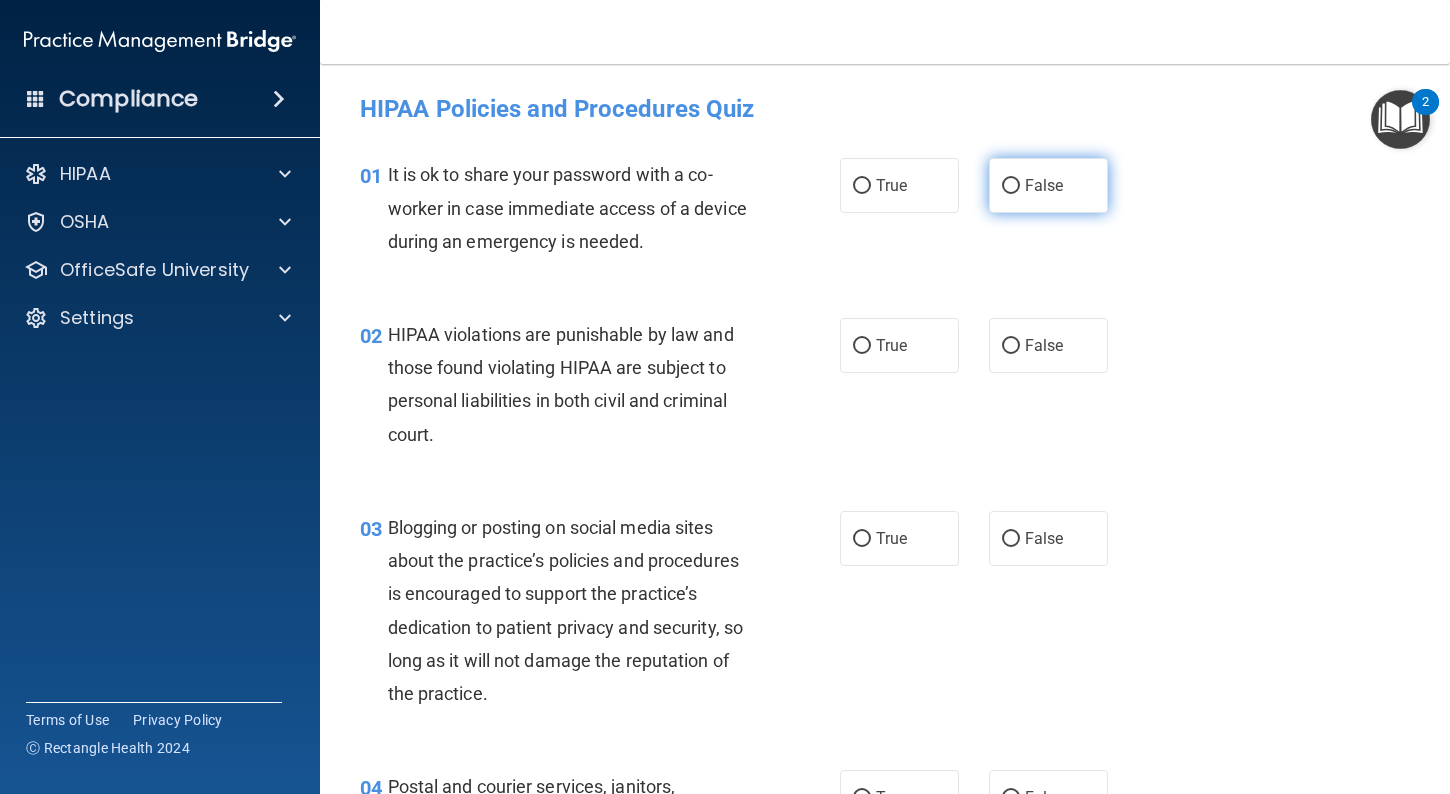click on "False" at bounding box center [1048, 185] 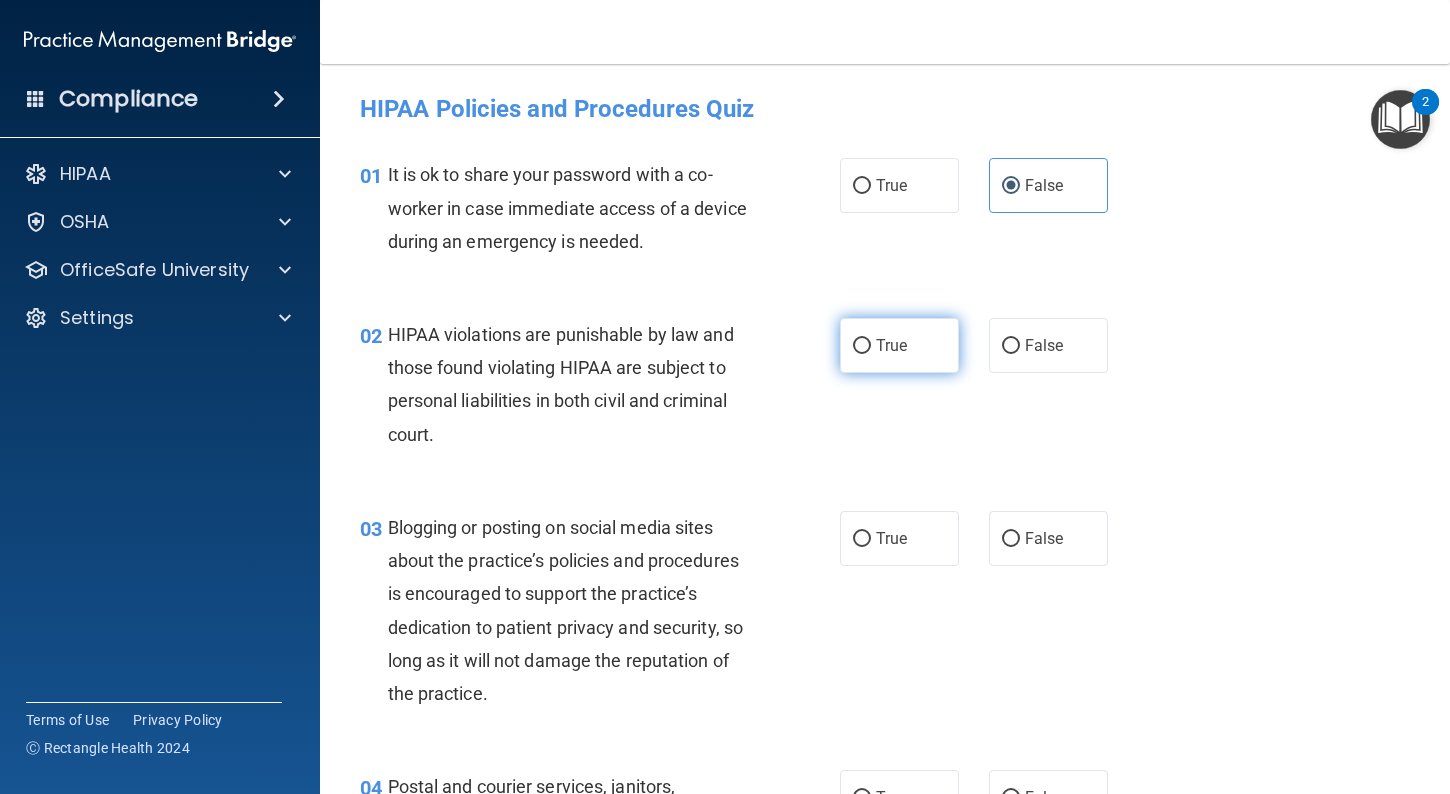 click on "True" at bounding box center (891, 345) 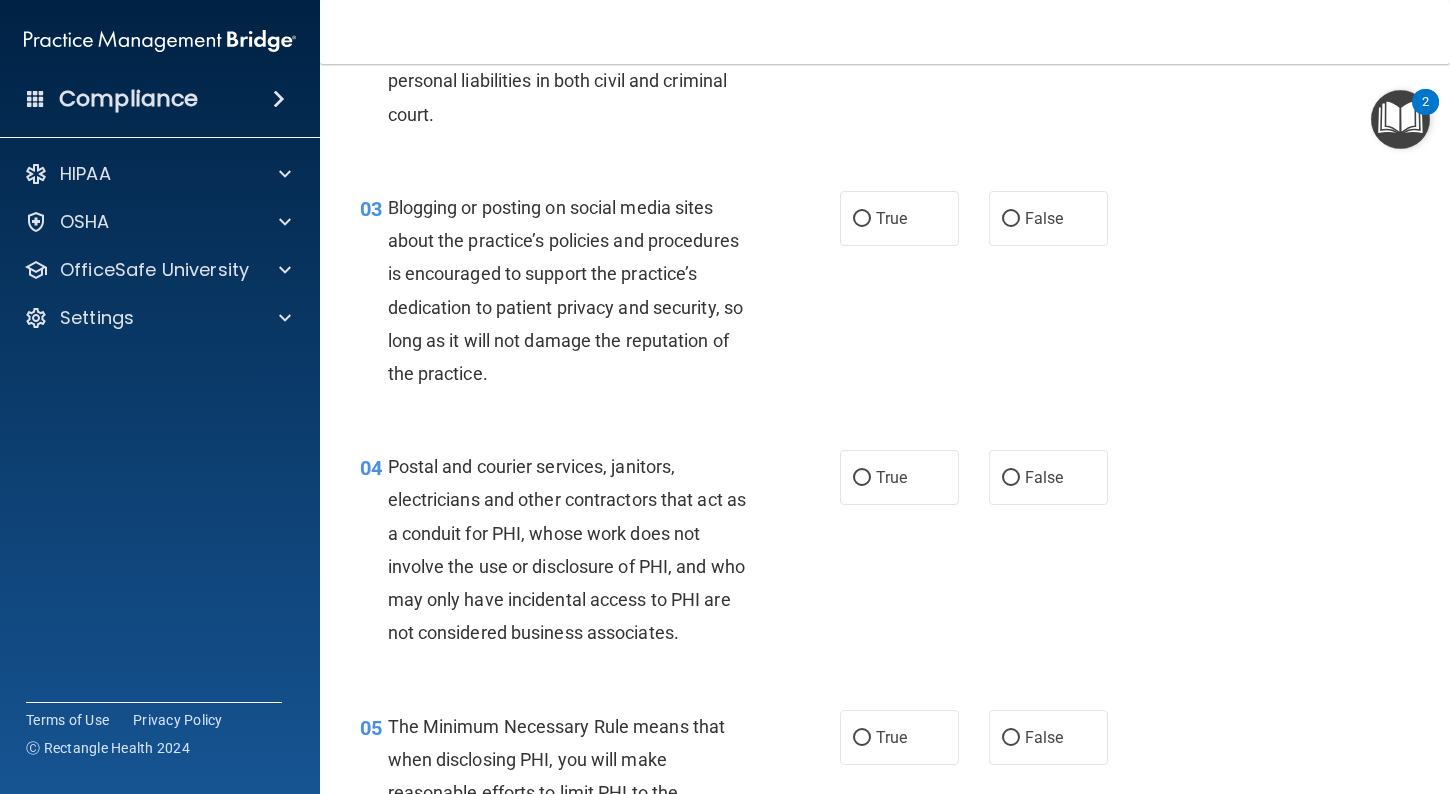 scroll, scrollTop: 324, scrollLeft: 0, axis: vertical 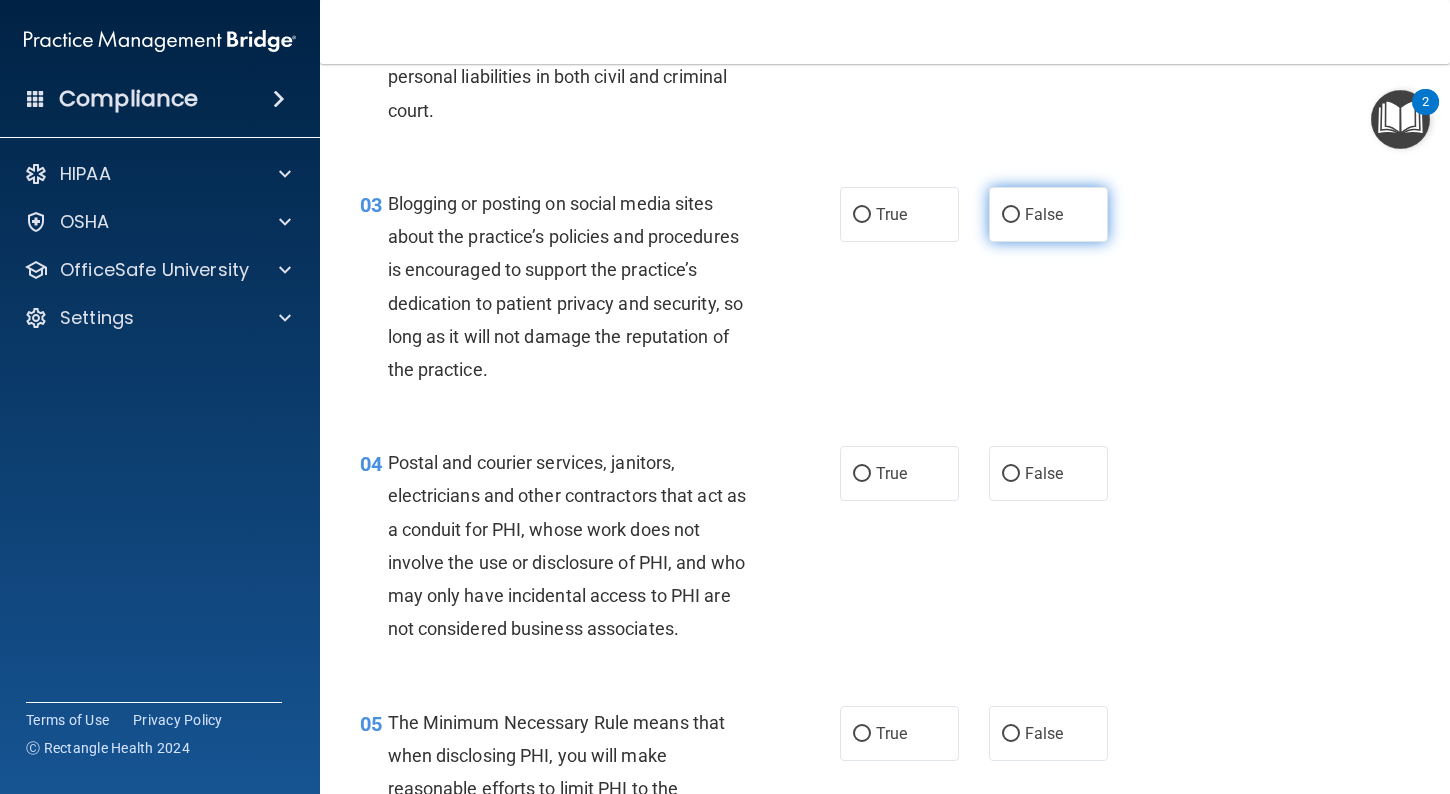 click on "False" at bounding box center (1048, 214) 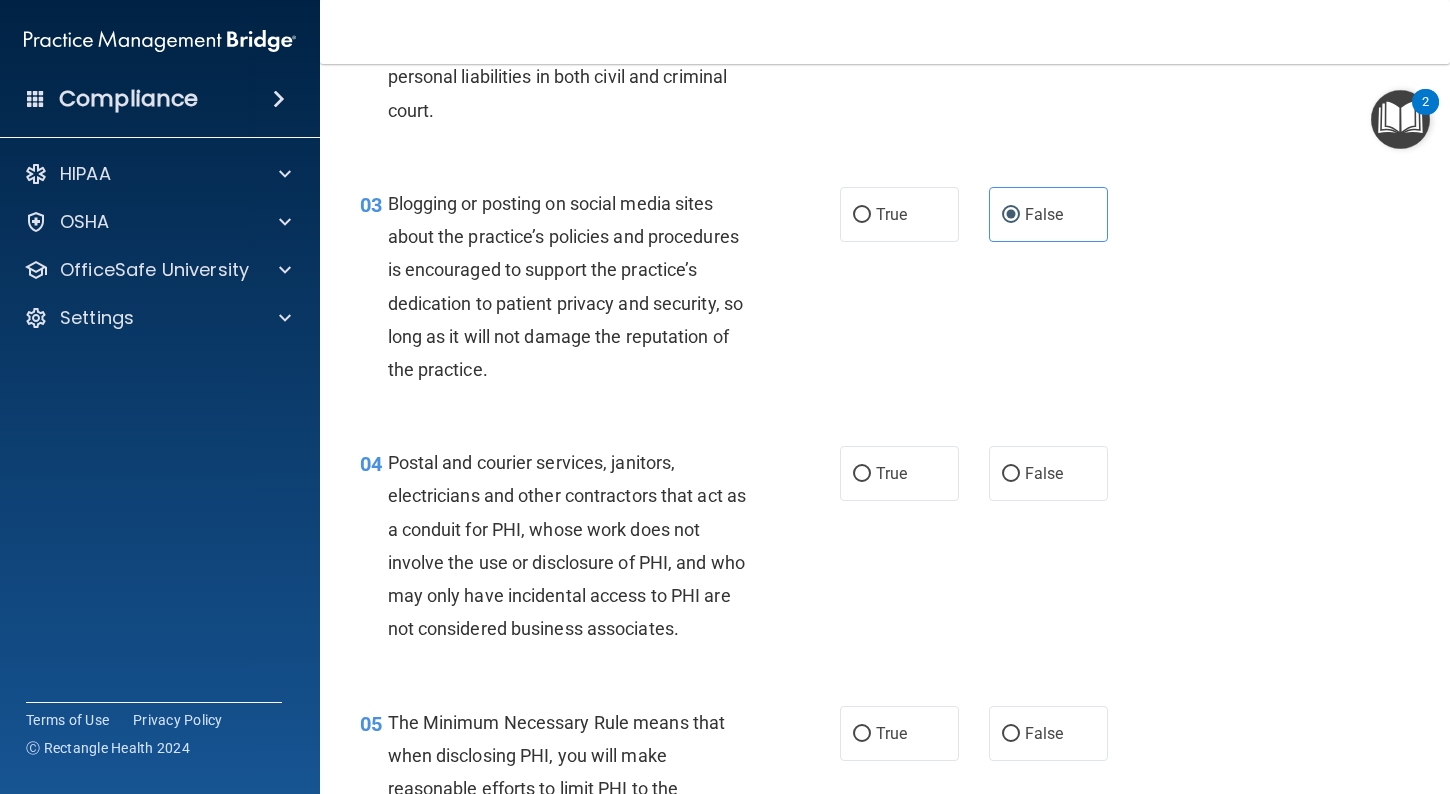 click on "03       Blogging or posting on social media sites about the practice’s policies and procedures is encouraged to support the practice’s dedication to patient privacy and security, so long as it will not damage the reputation of the practice.                  True           False" at bounding box center (885, 291) 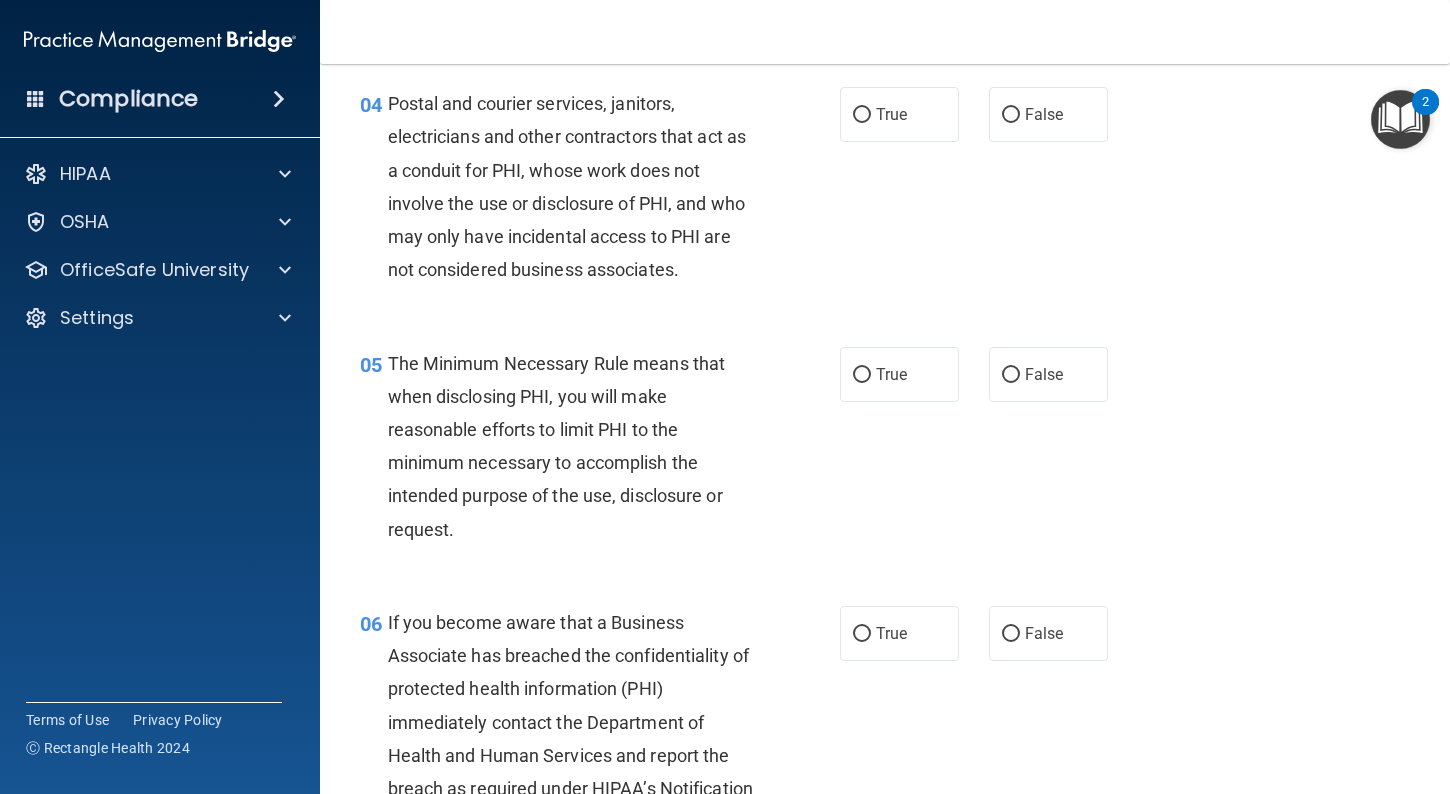 scroll, scrollTop: 689, scrollLeft: 0, axis: vertical 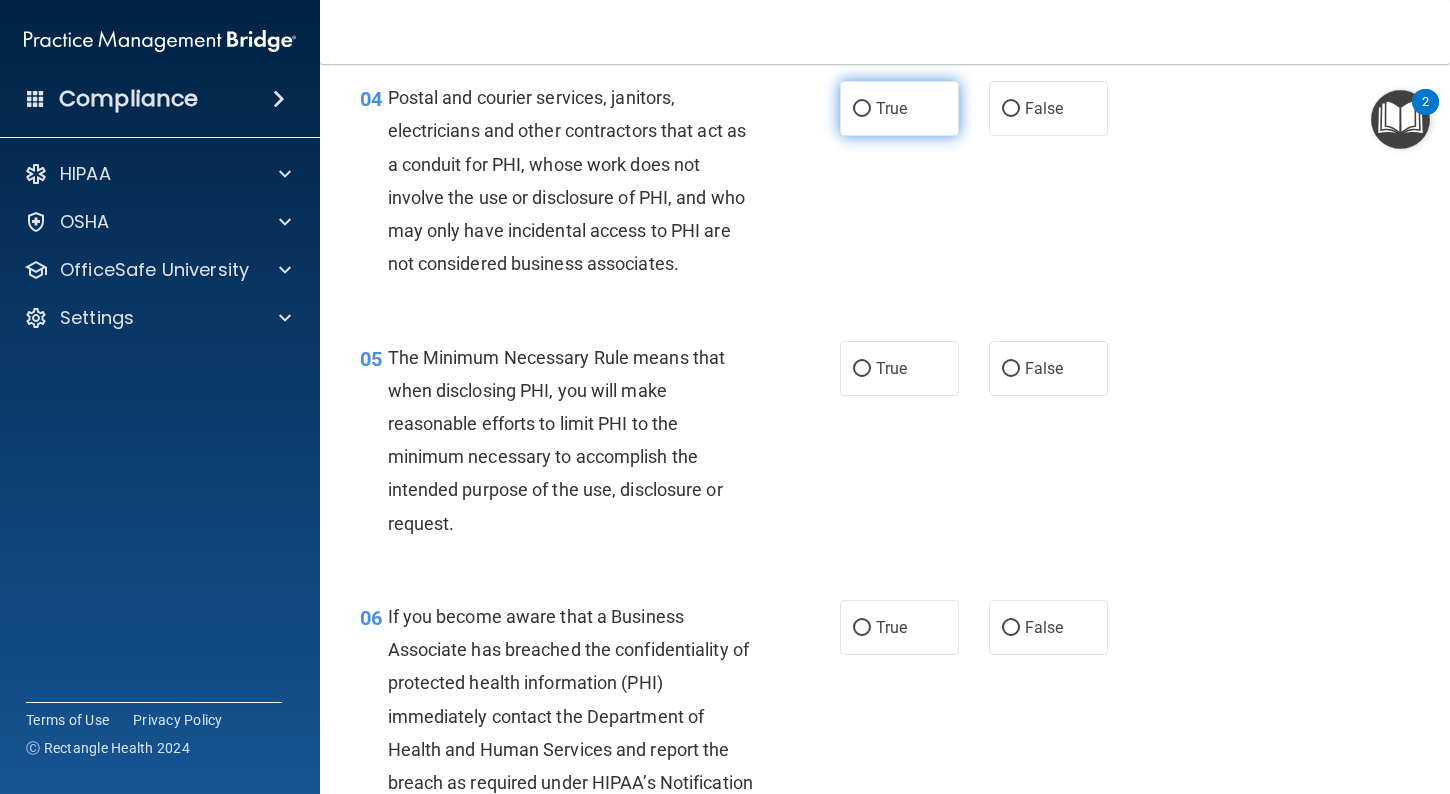click on "True" at bounding box center (891, 108) 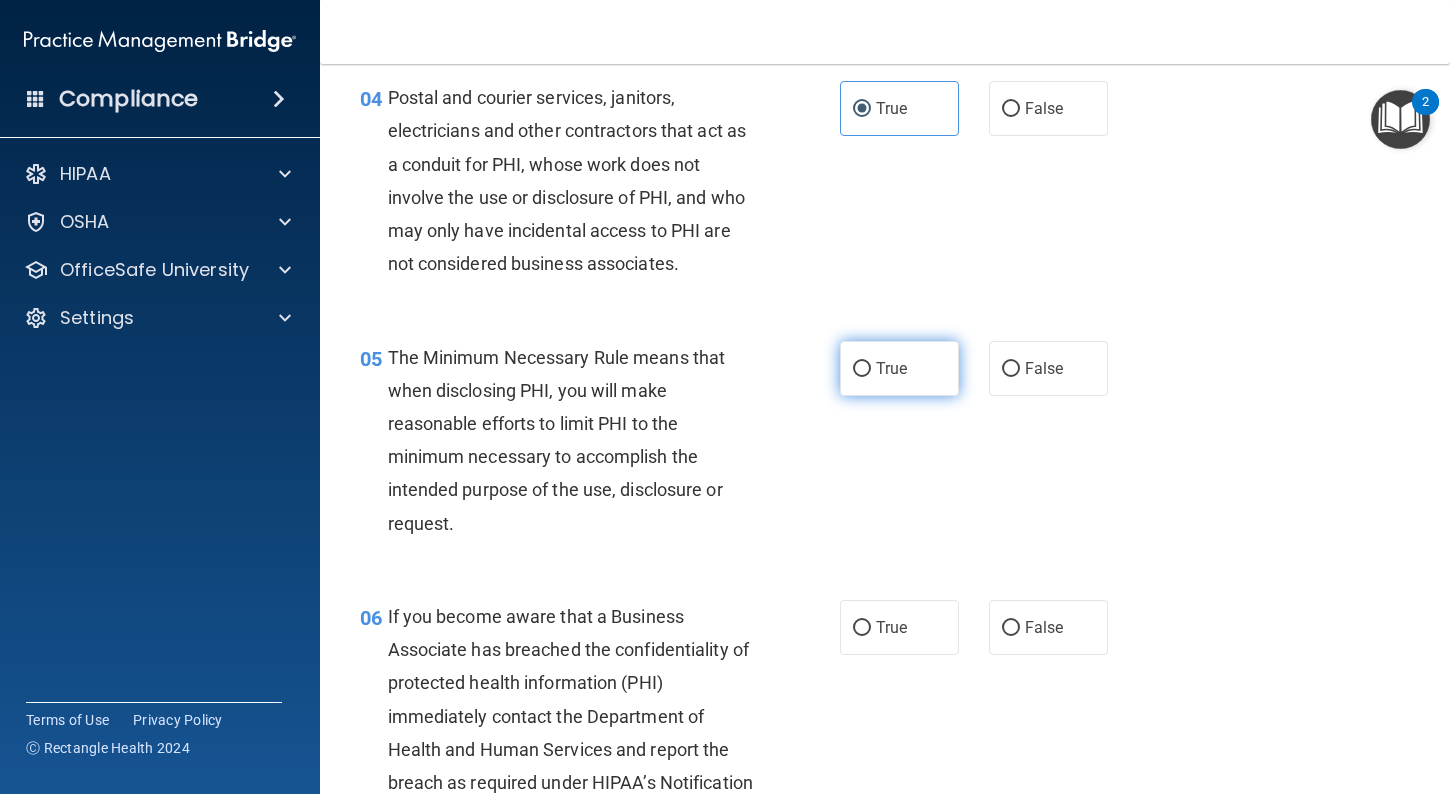 click on "True" at bounding box center [891, 368] 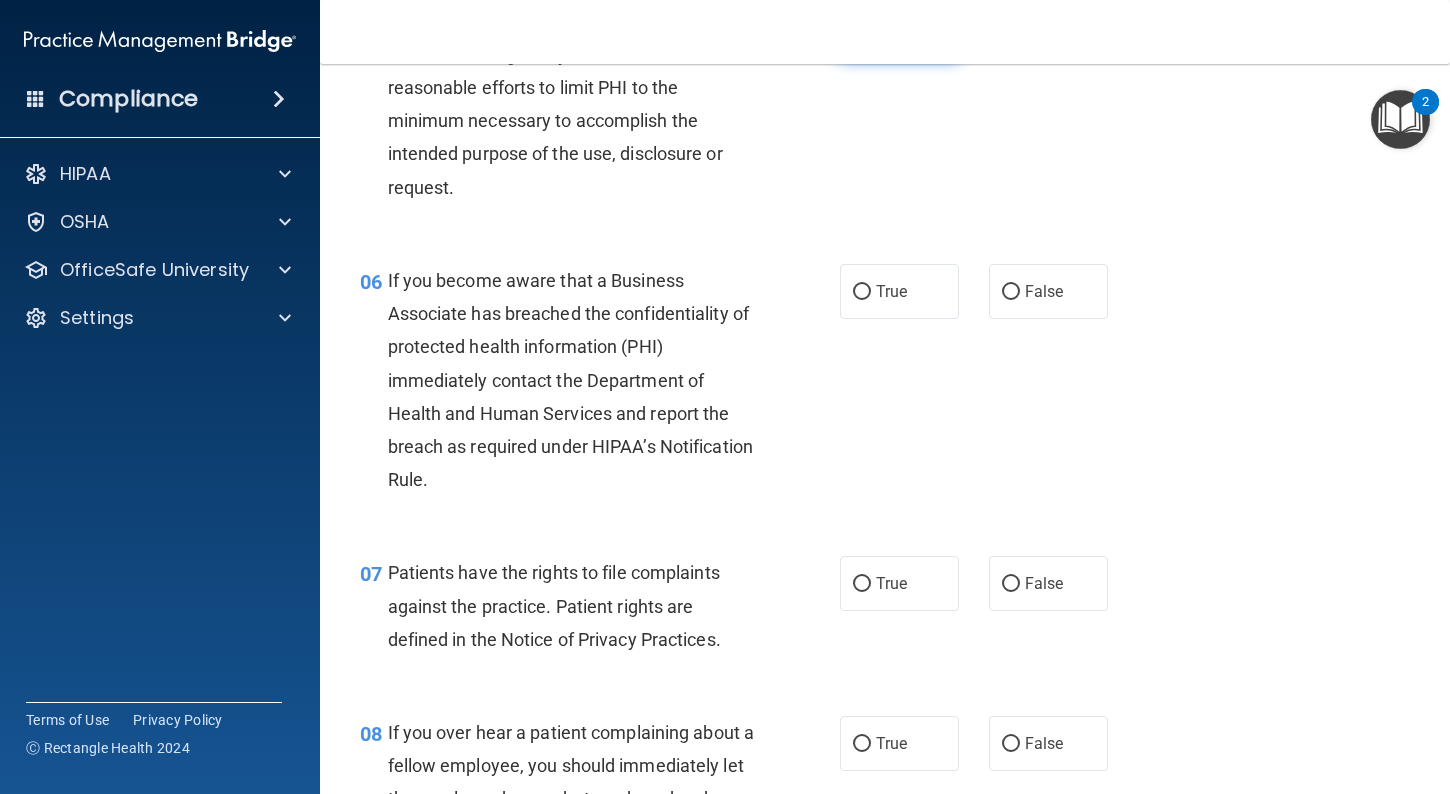 scroll, scrollTop: 1040, scrollLeft: 0, axis: vertical 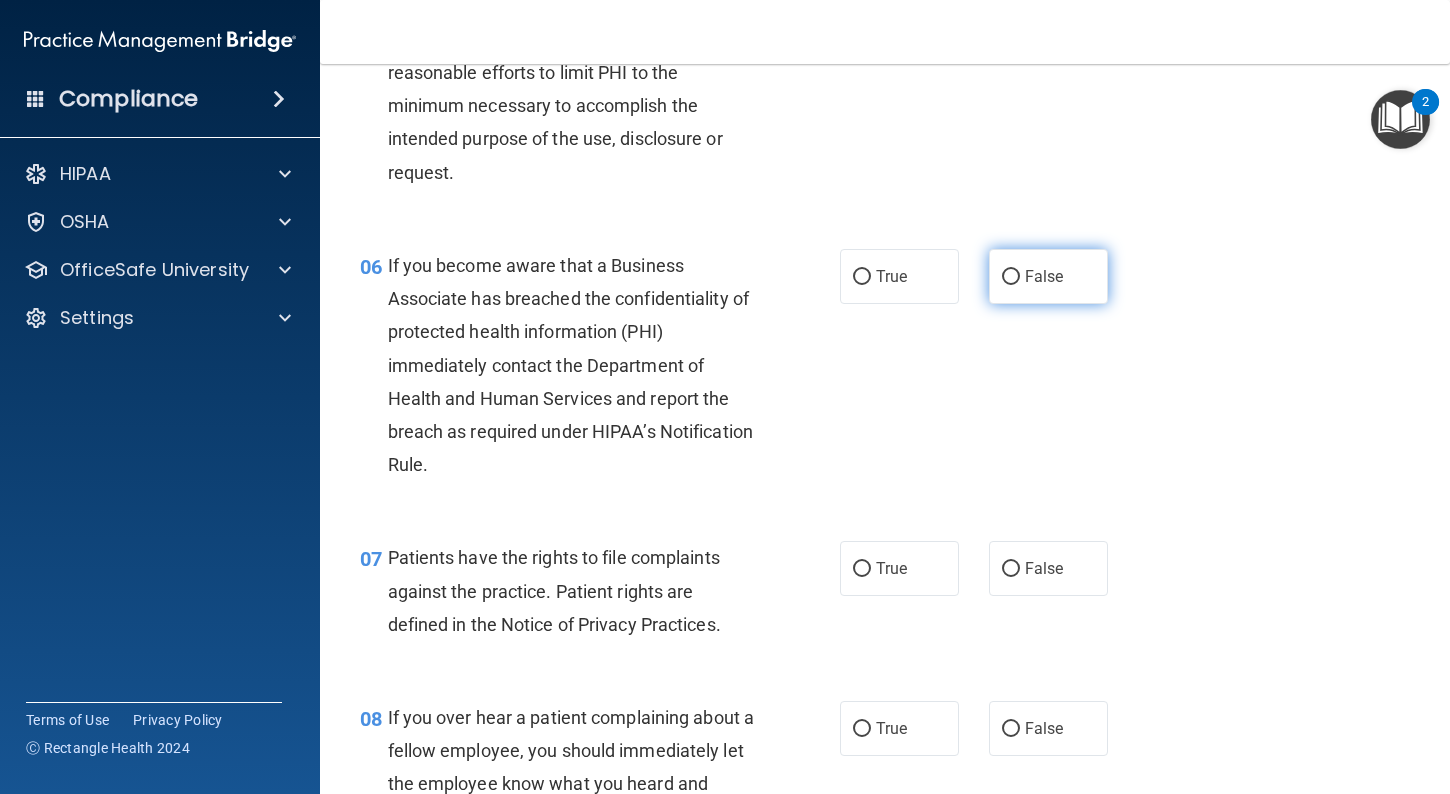 click on "False" at bounding box center [1044, 276] 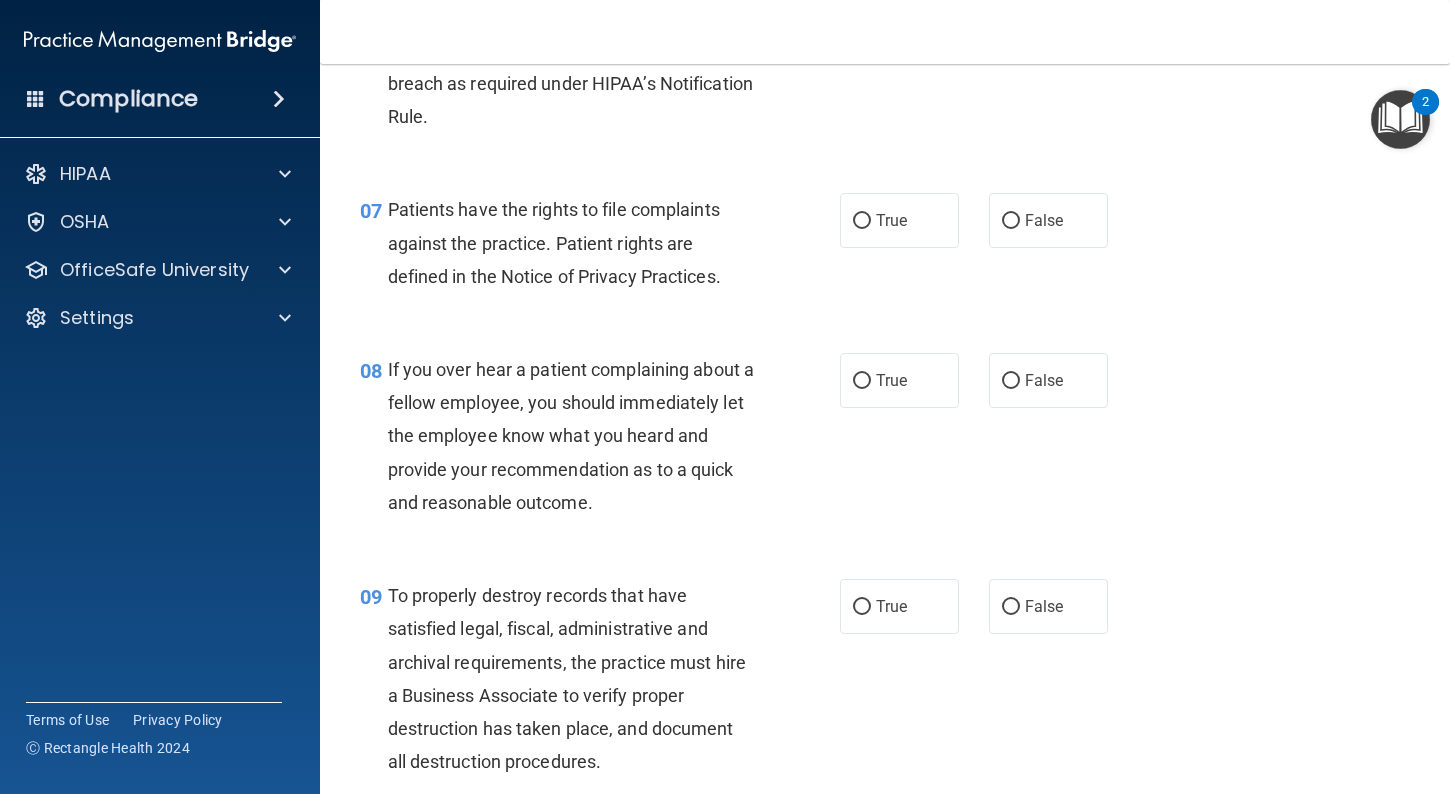 scroll, scrollTop: 1394, scrollLeft: 0, axis: vertical 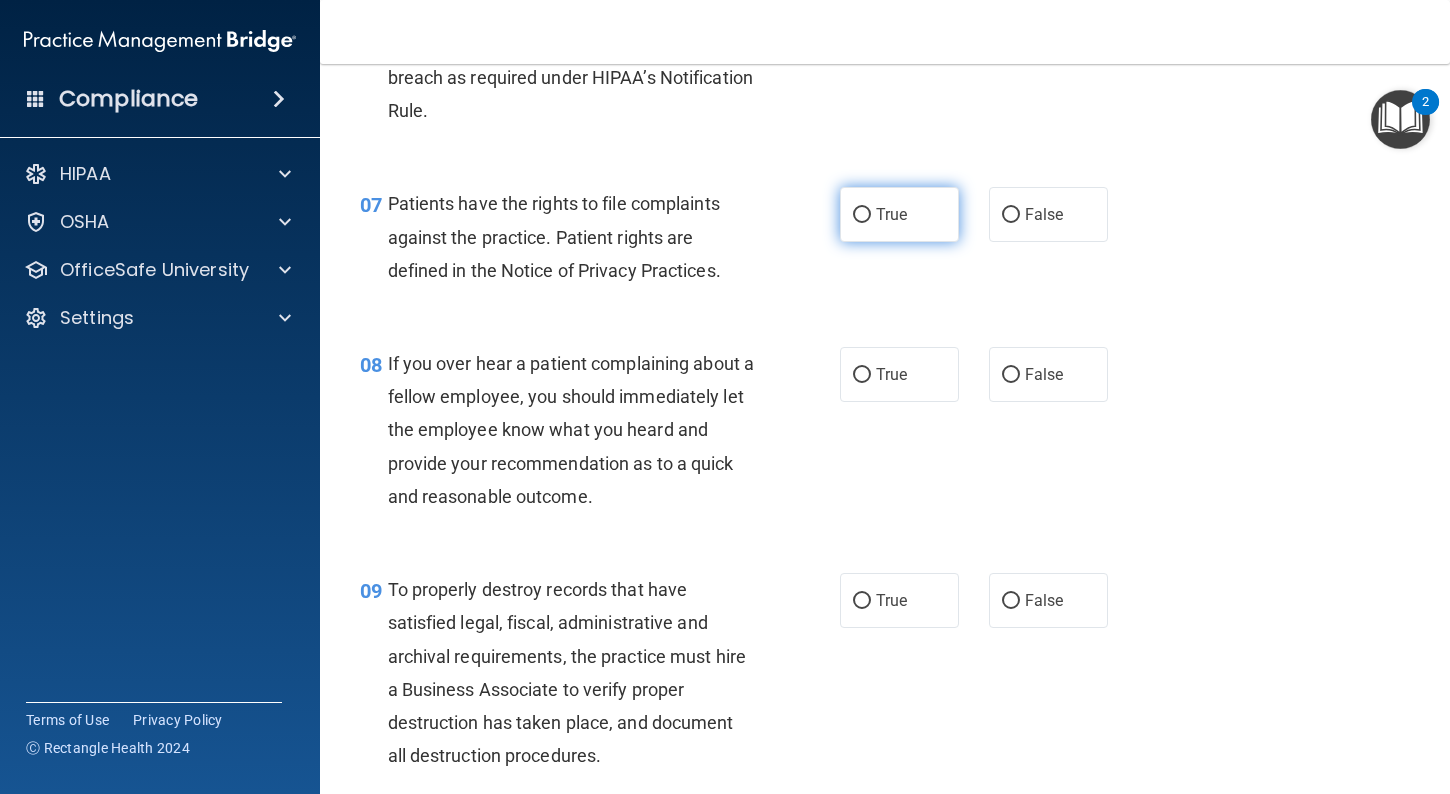 click on "True" at bounding box center (899, 214) 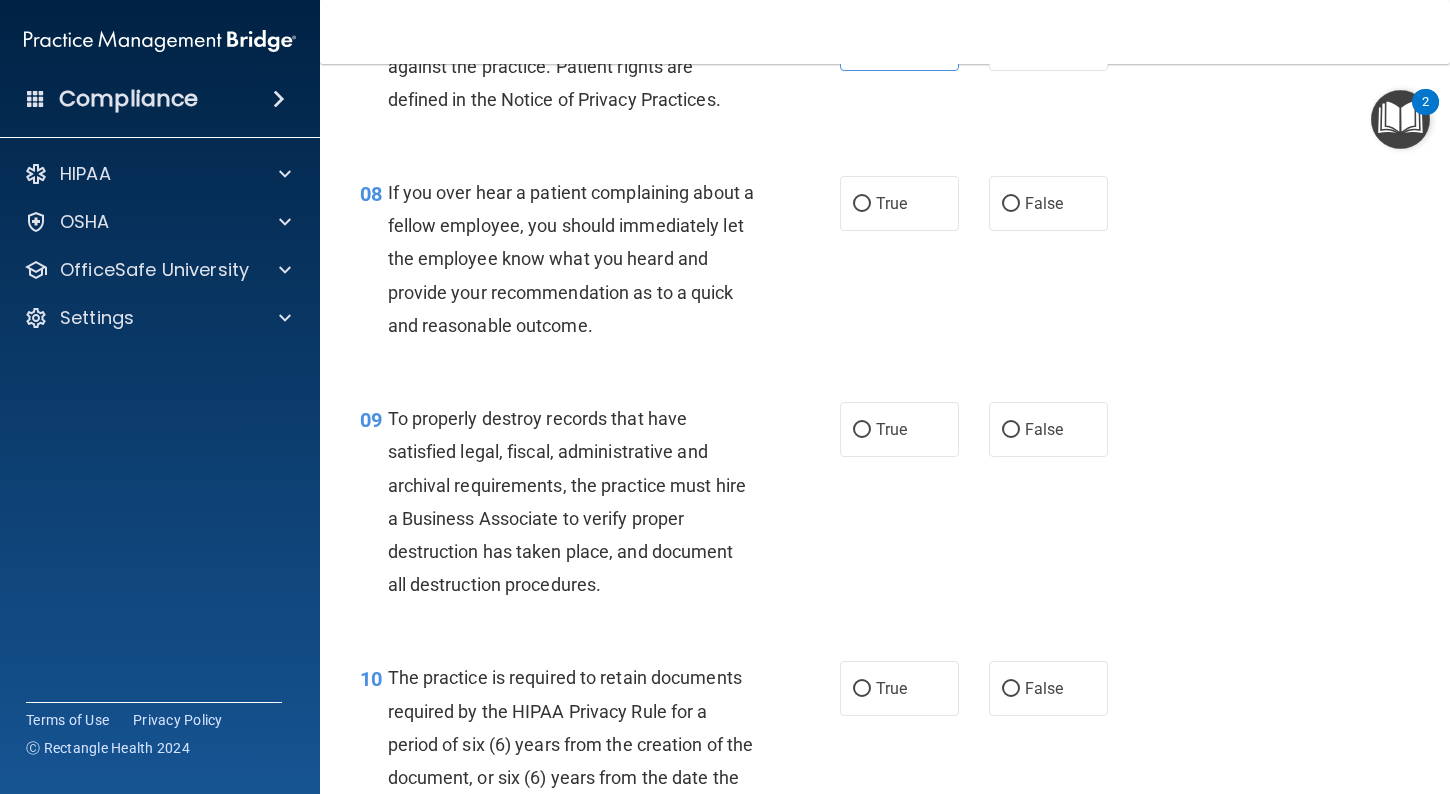 scroll, scrollTop: 1567, scrollLeft: 0, axis: vertical 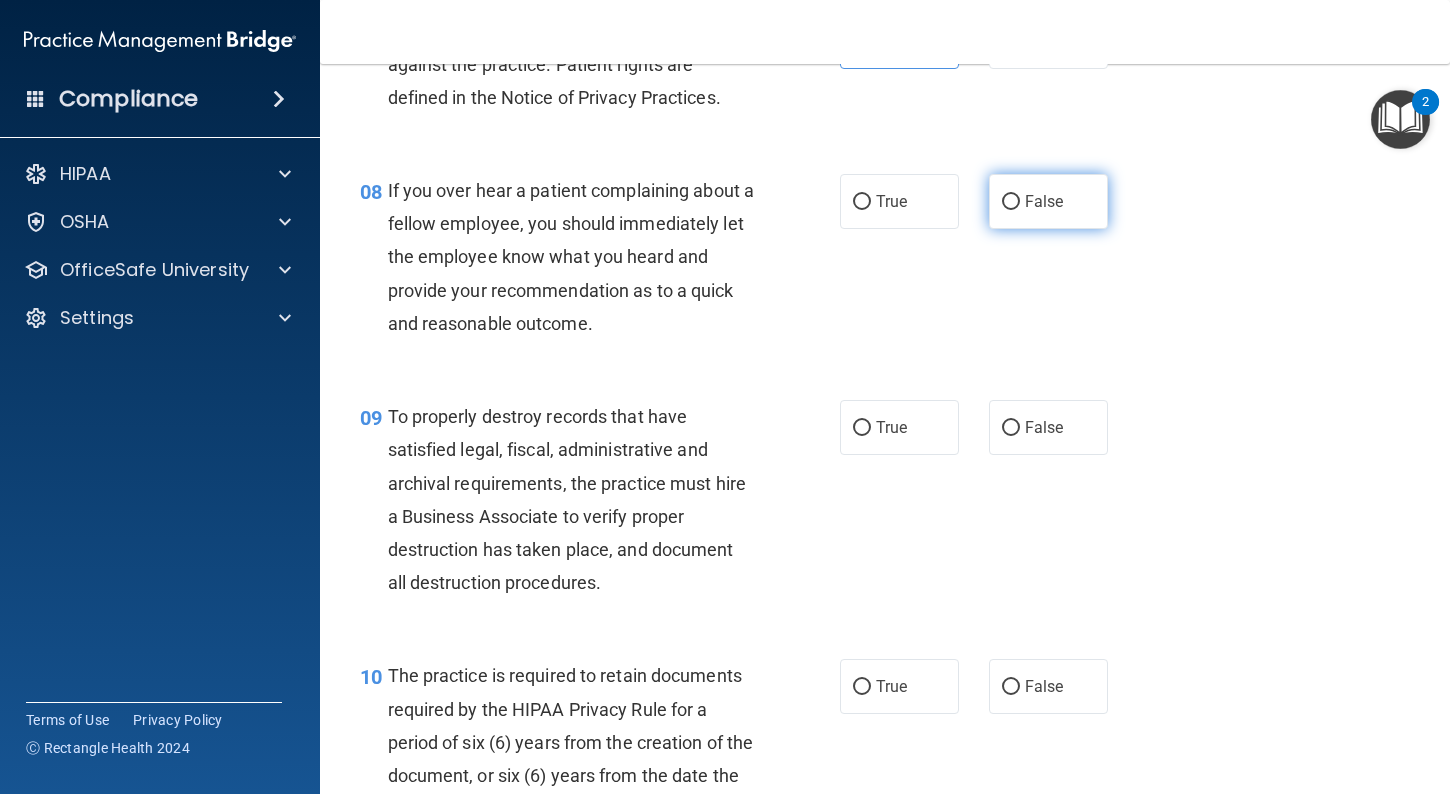 click on "False" at bounding box center [1044, 201] 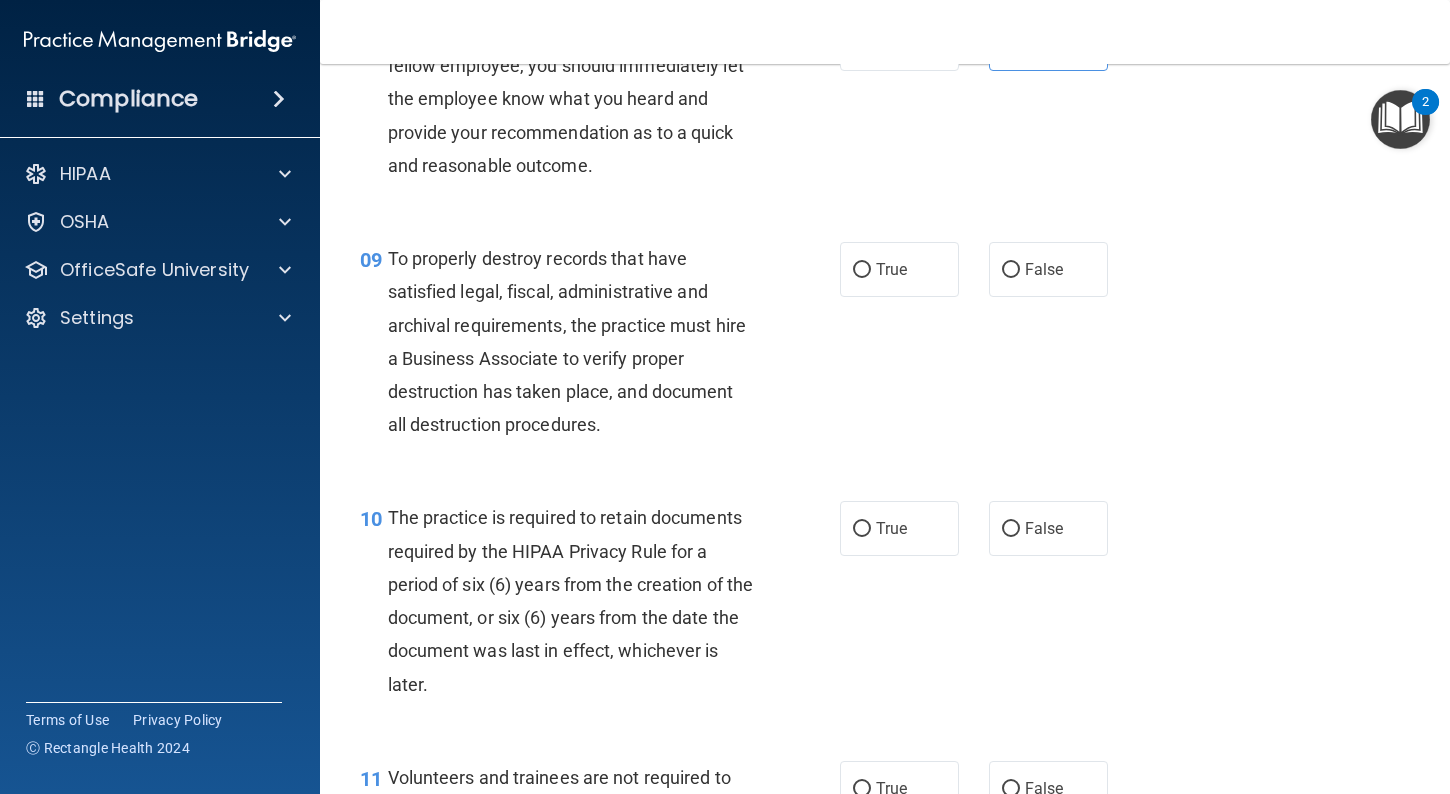 scroll, scrollTop: 1729, scrollLeft: 0, axis: vertical 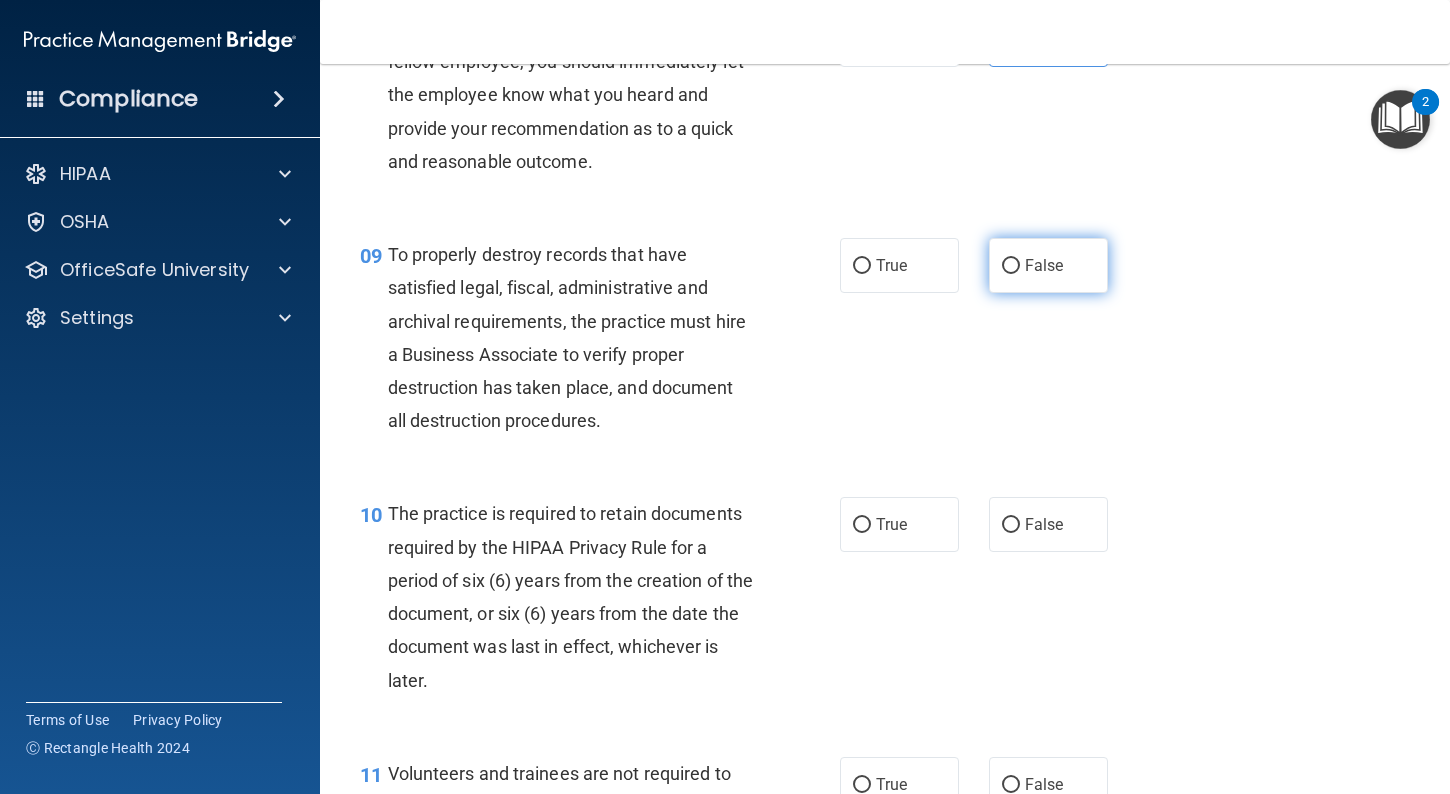click on "False" at bounding box center [1011, 266] 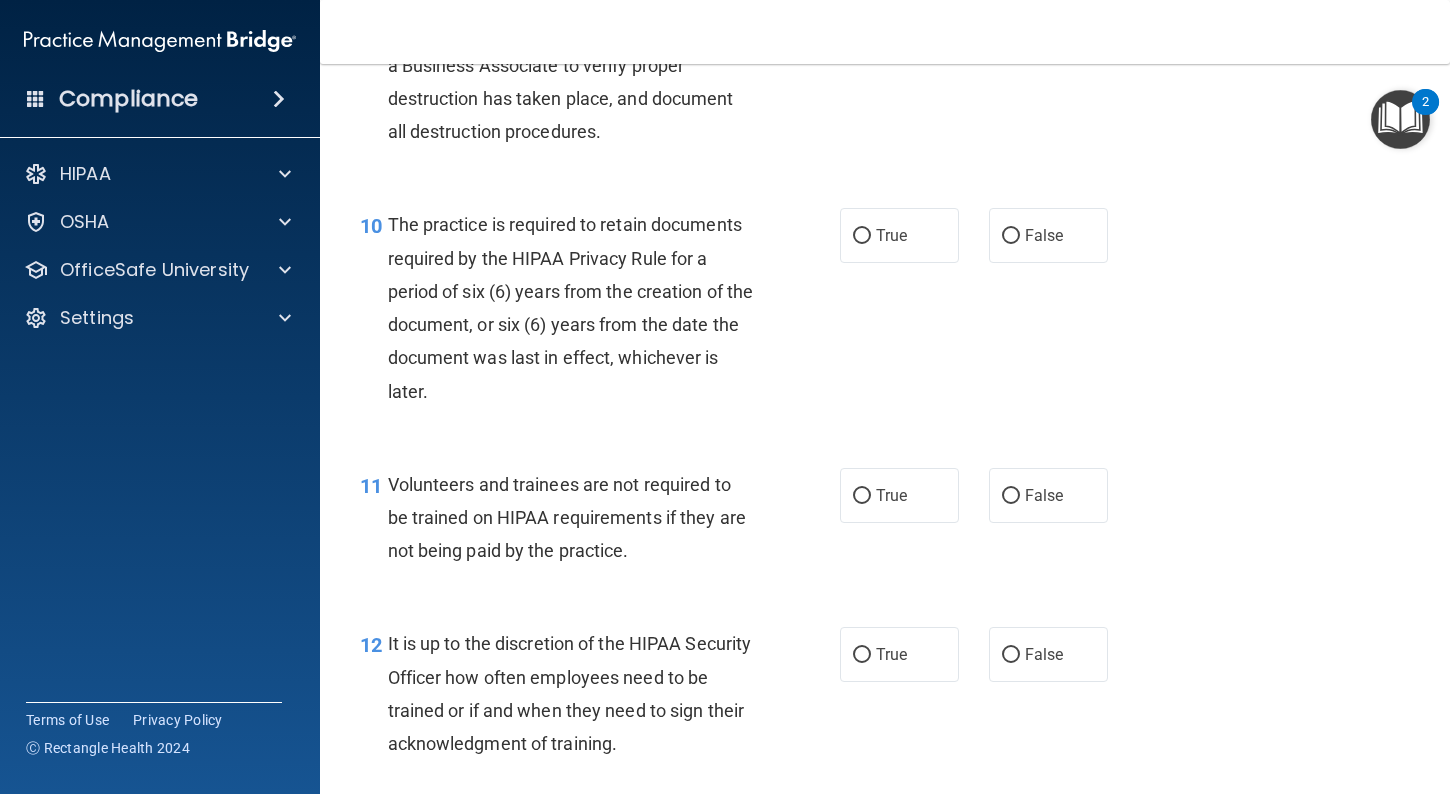 scroll, scrollTop: 2021, scrollLeft: 0, axis: vertical 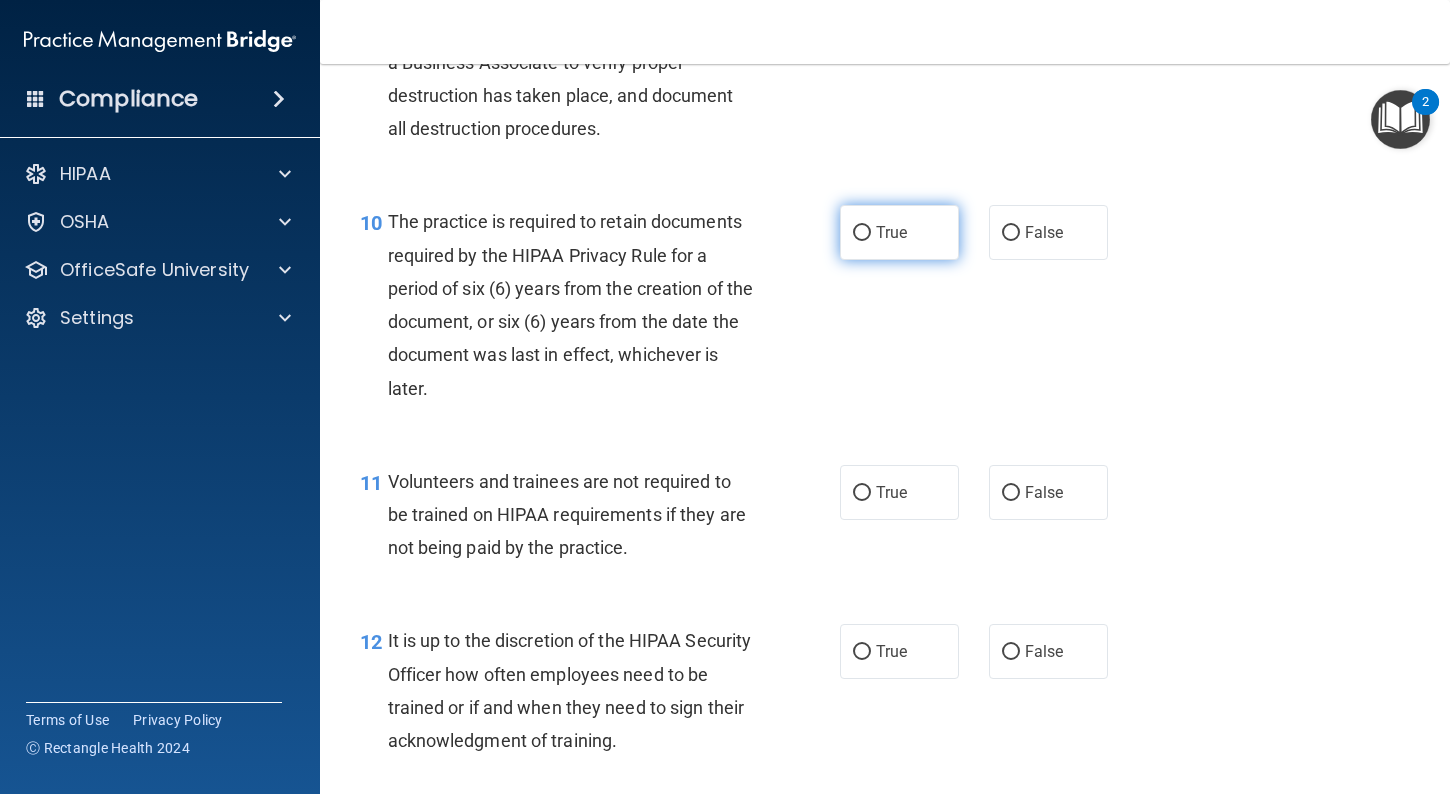 click on "True" at bounding box center (899, 232) 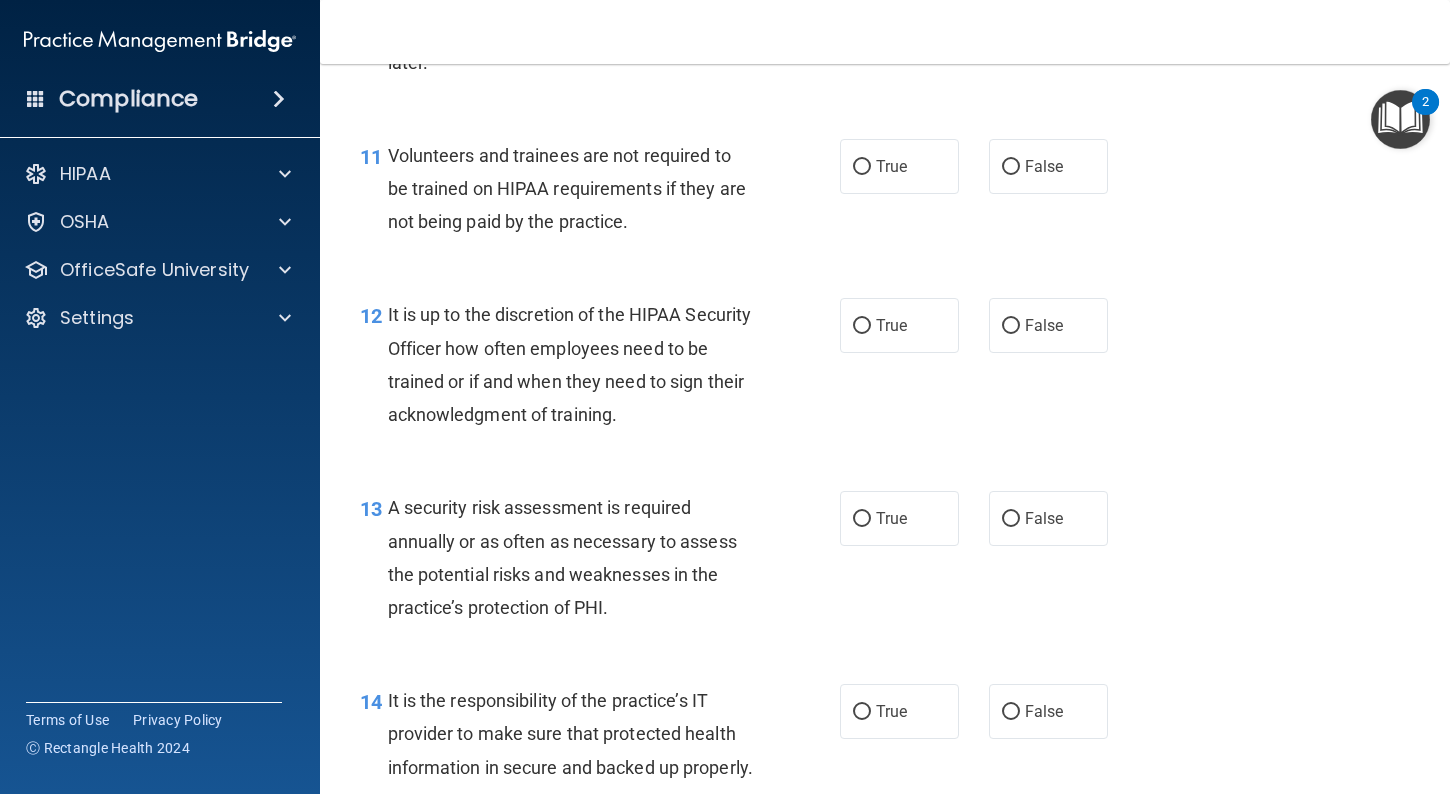 scroll, scrollTop: 2351, scrollLeft: 0, axis: vertical 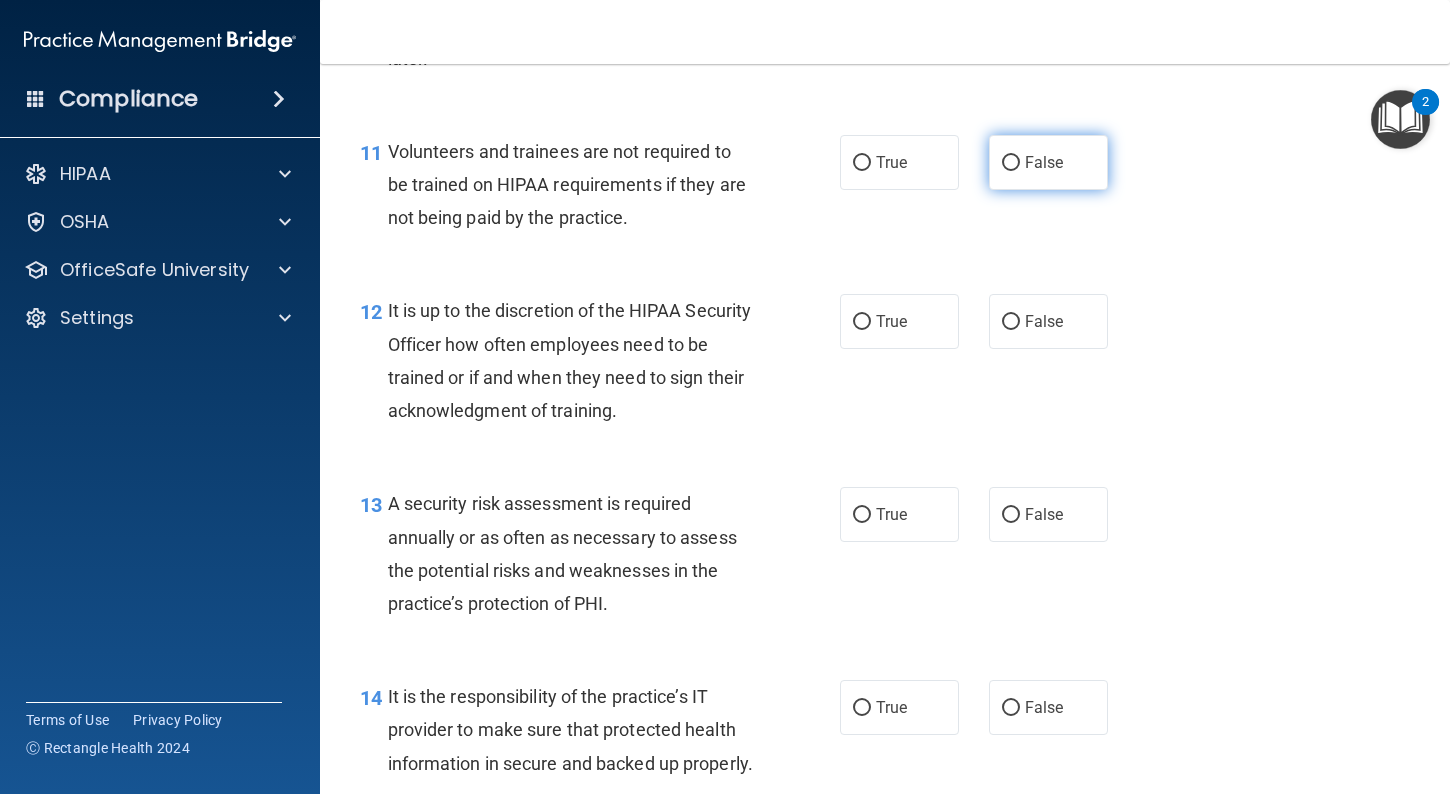 click on "False" at bounding box center (1048, 162) 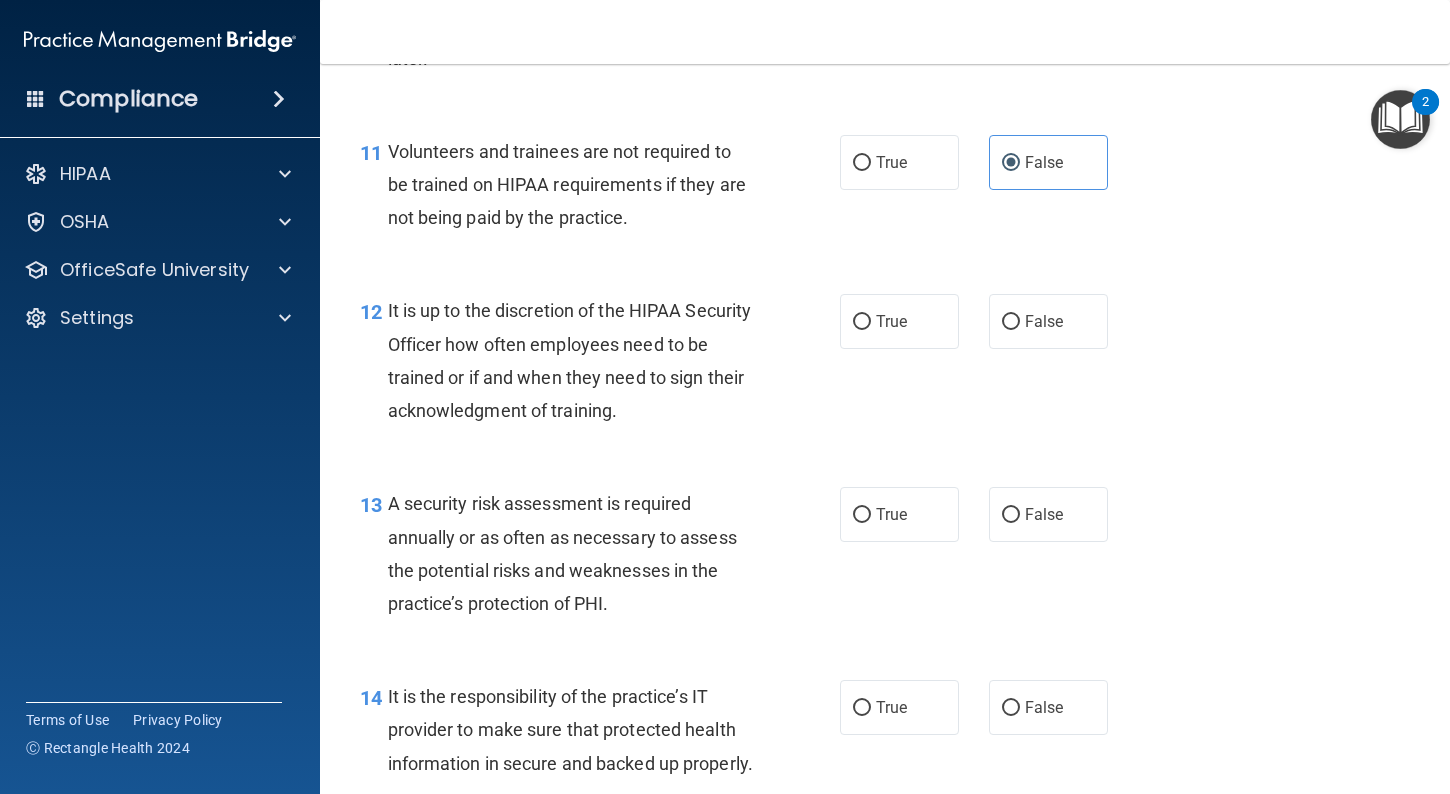click on "12       It is up to the discretion of the HIPAA Security Officer how often employees need to be trained or if and when they need to sign their acknowledgment of training.                  True           False" at bounding box center [885, 365] 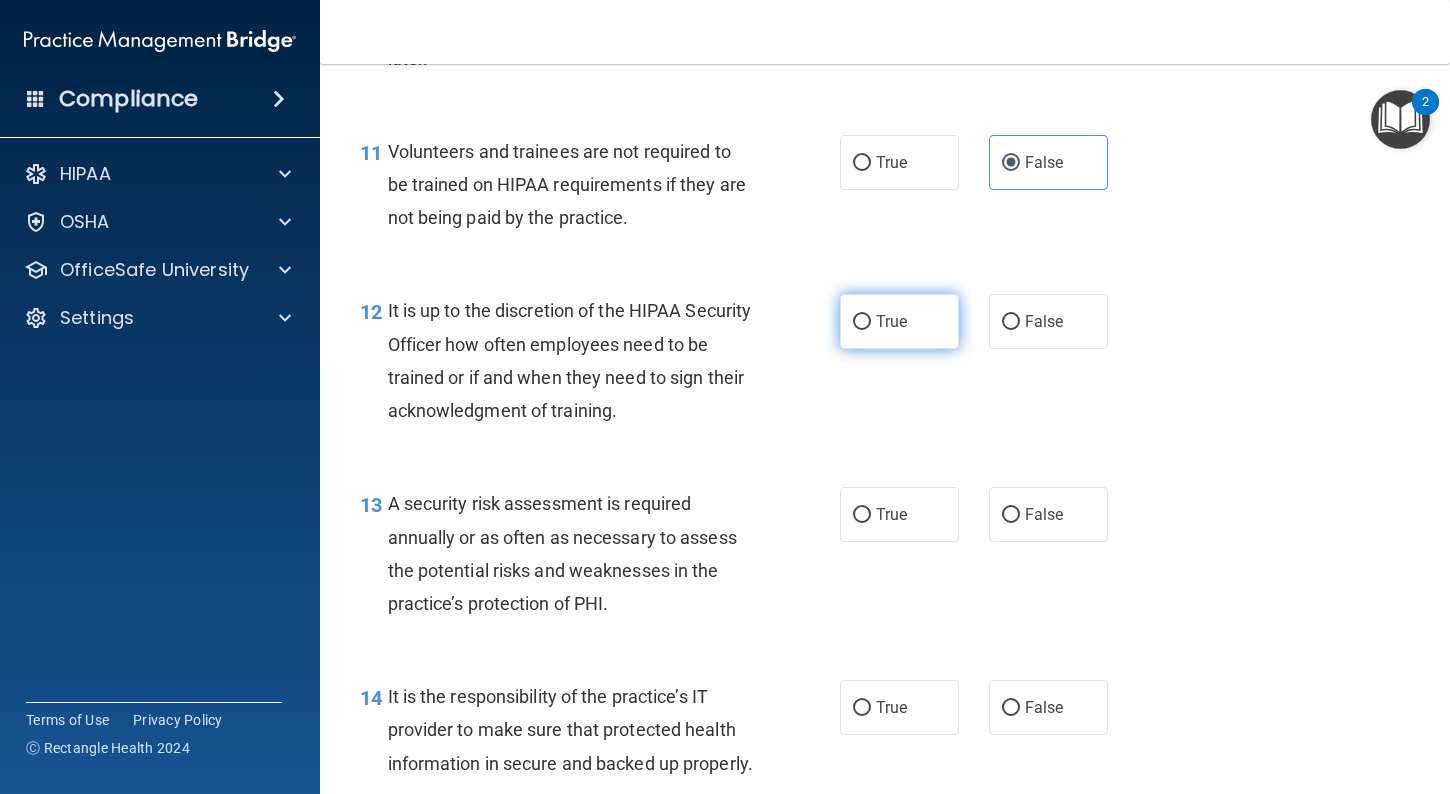 click on "True" at bounding box center [899, 321] 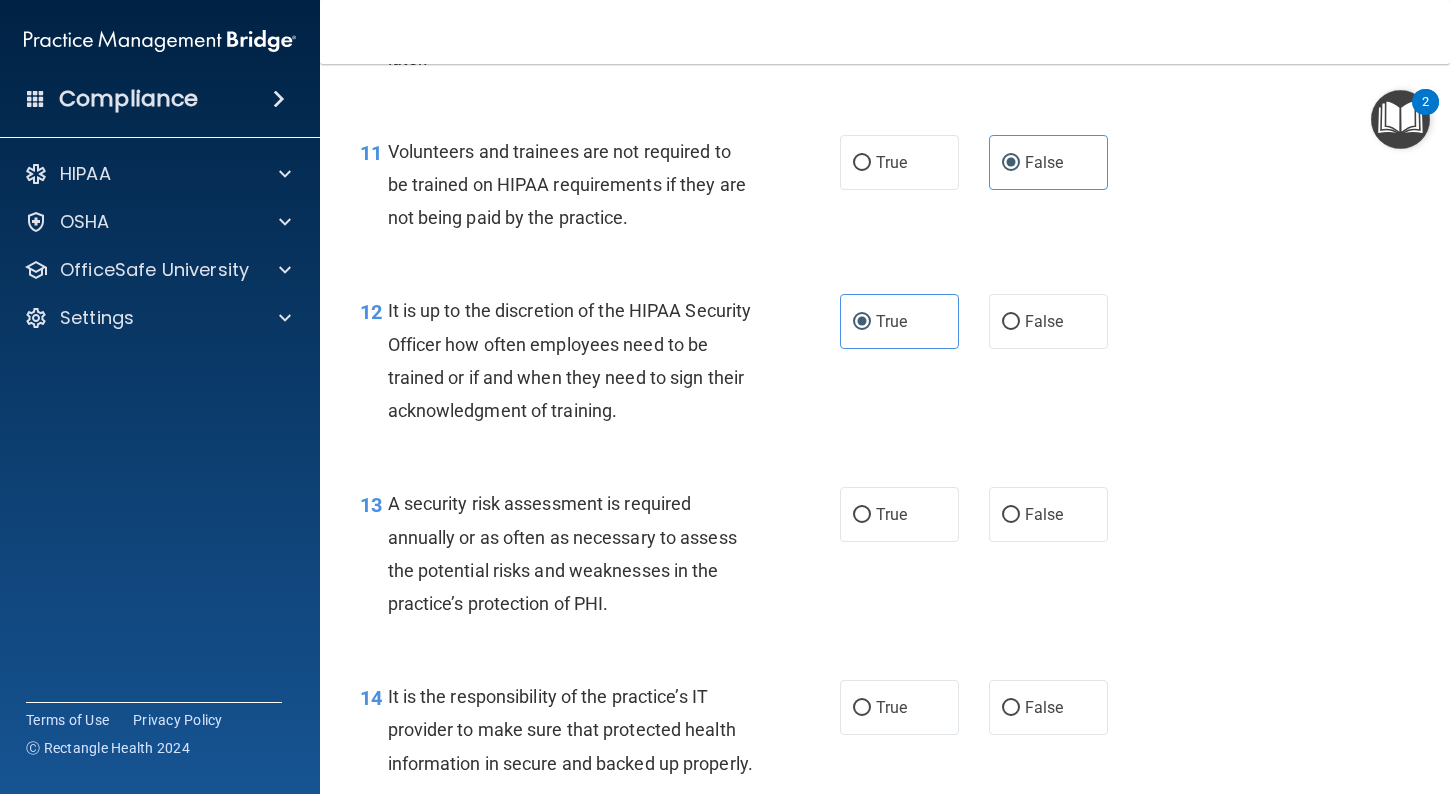 click on "12       It is up to the discretion of the HIPAA Security Officer how often employees need to be trained or if and when they need to sign their acknowledgment of training." at bounding box center [600, 365] 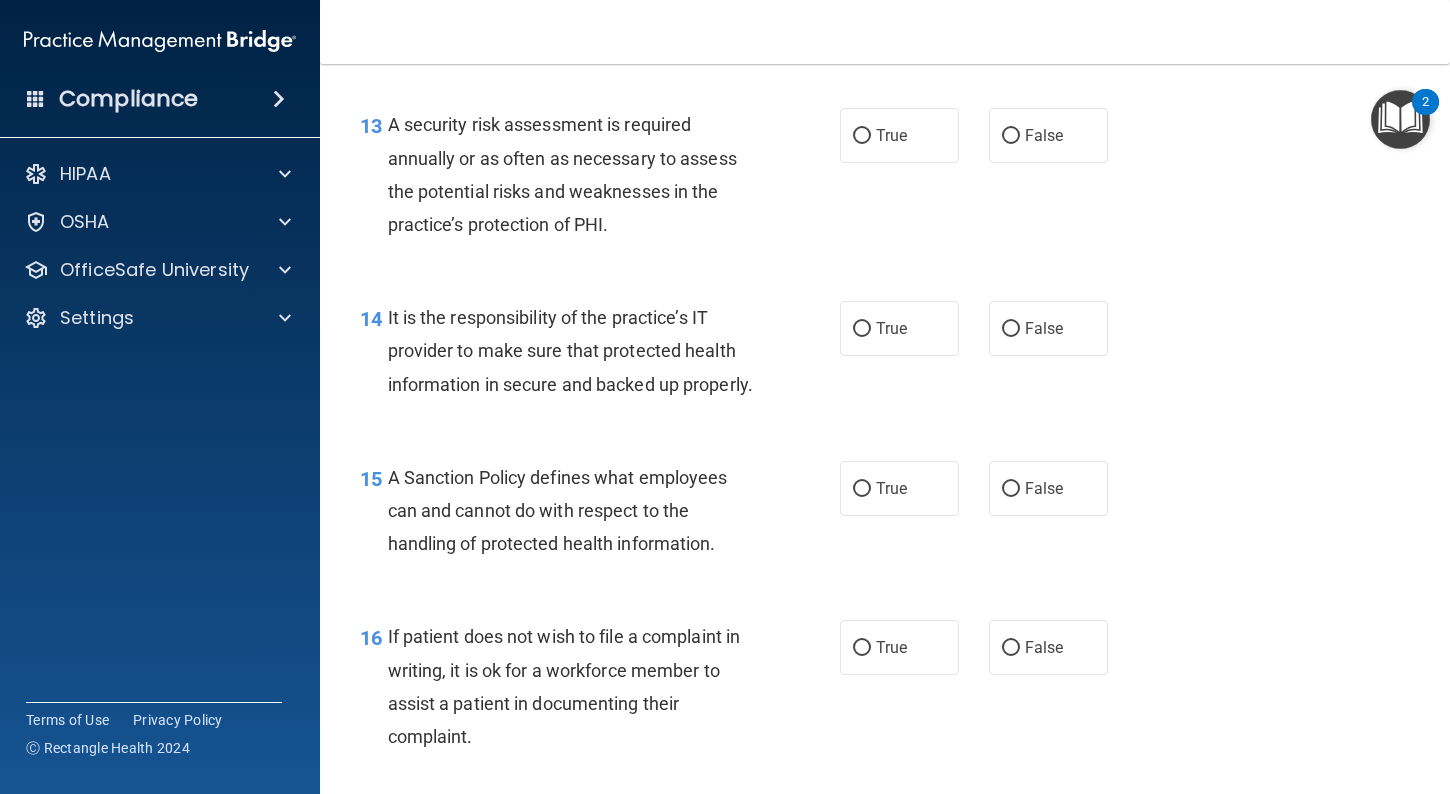scroll, scrollTop: 2734, scrollLeft: 0, axis: vertical 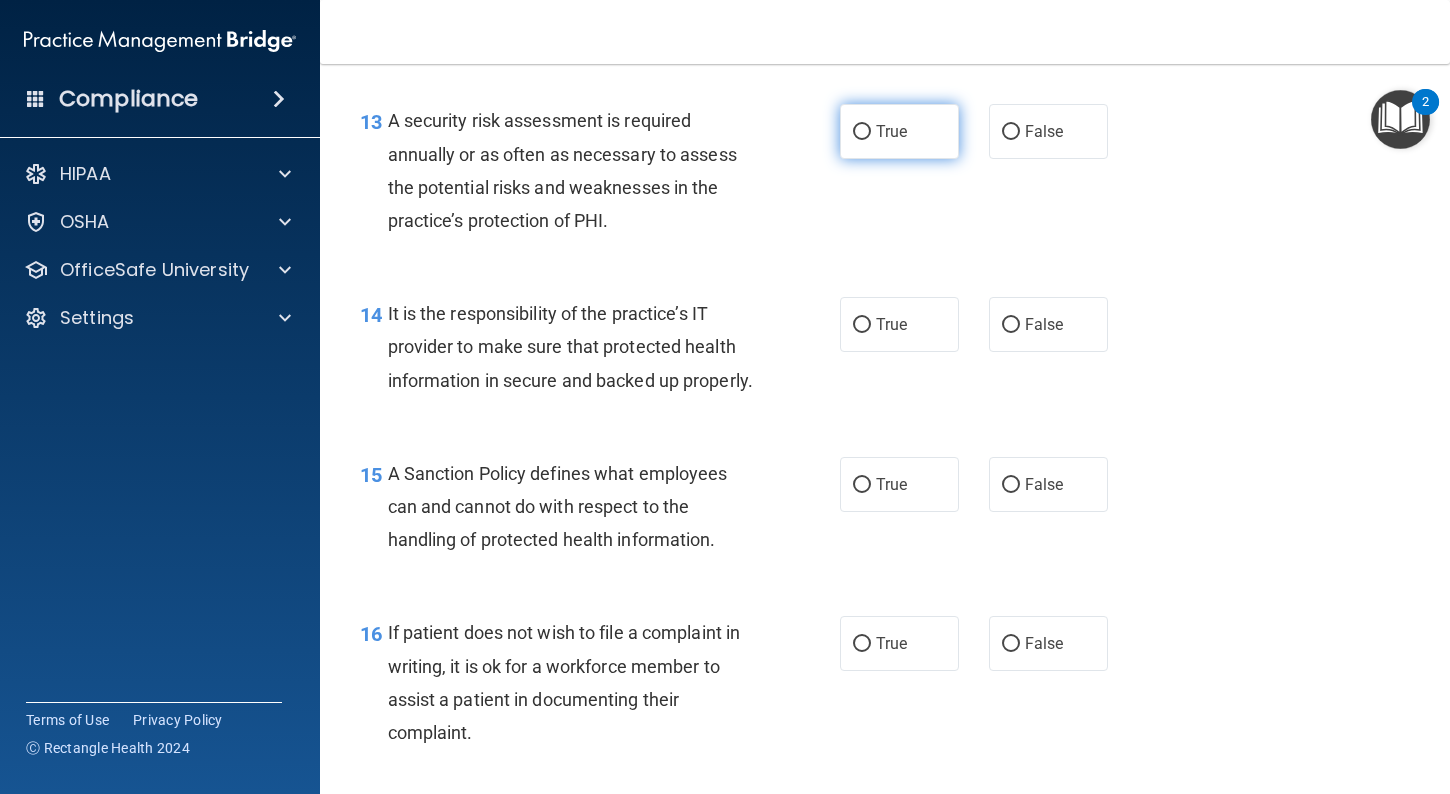 click on "True" at bounding box center (899, 131) 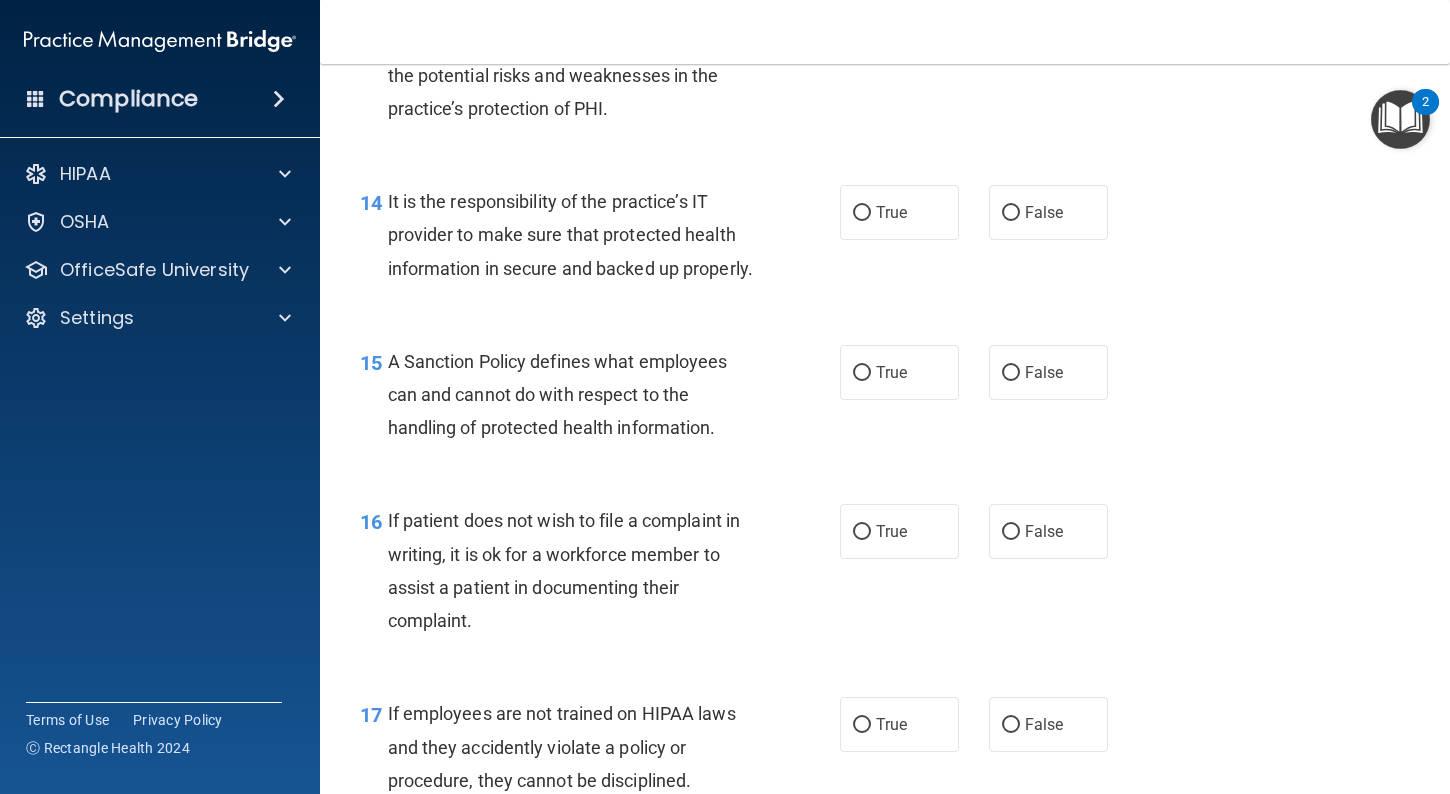 scroll, scrollTop: 2848, scrollLeft: 0, axis: vertical 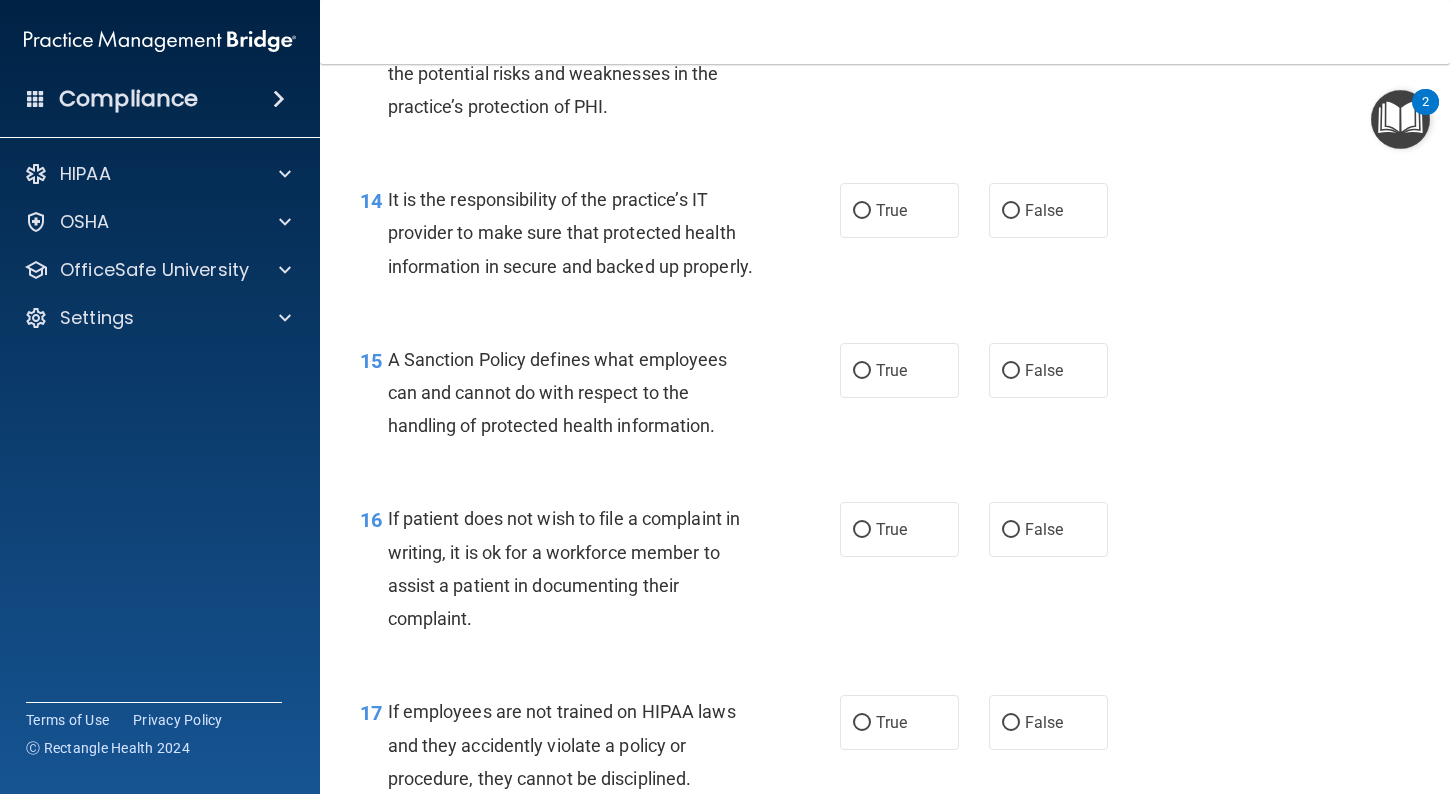 click on "14       It is the responsibility of the practice’s IT provider to make sure that protected health information in secure and backed up properly.                  True           False" at bounding box center (885, 238) 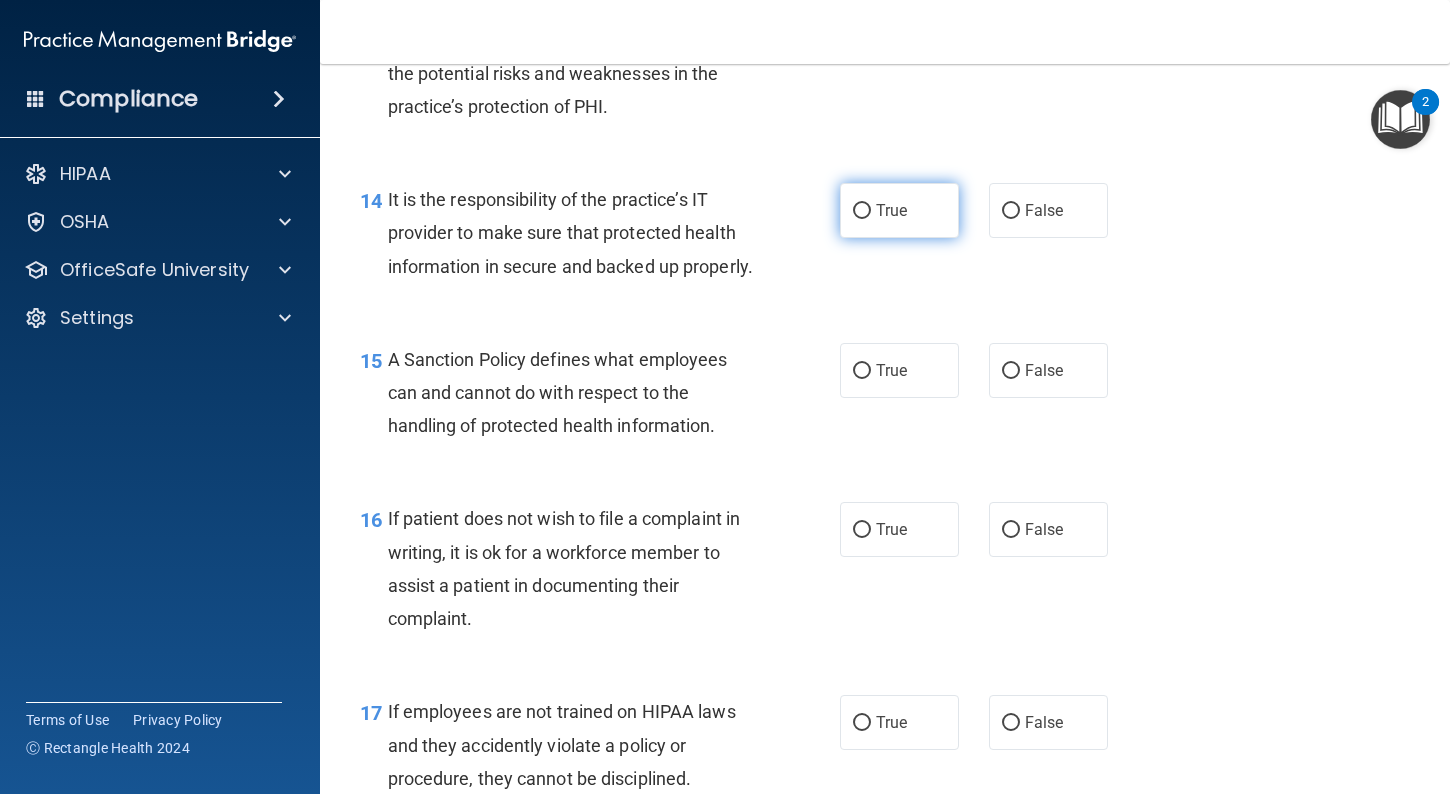 click on "True" at bounding box center [891, 210] 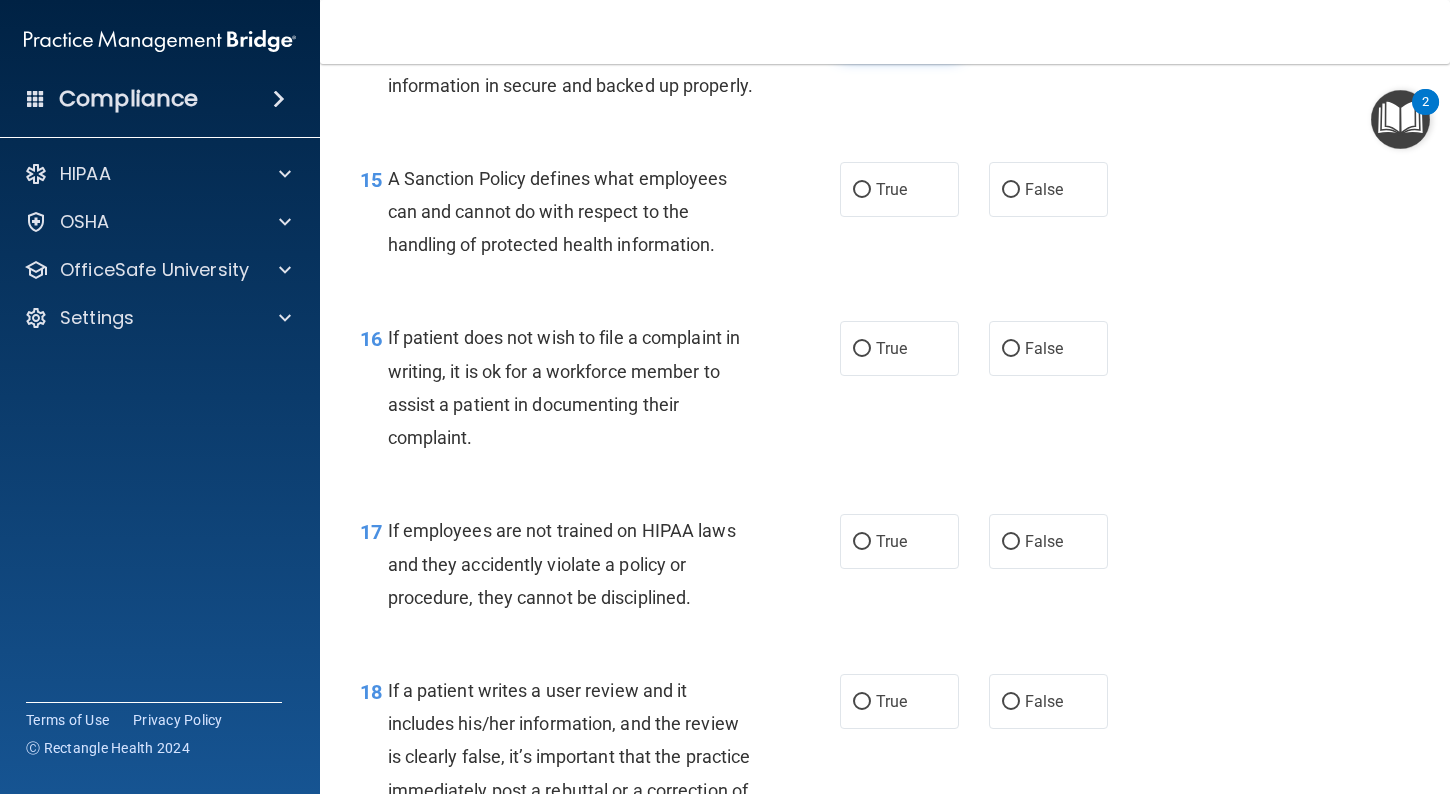 scroll, scrollTop: 3036, scrollLeft: 0, axis: vertical 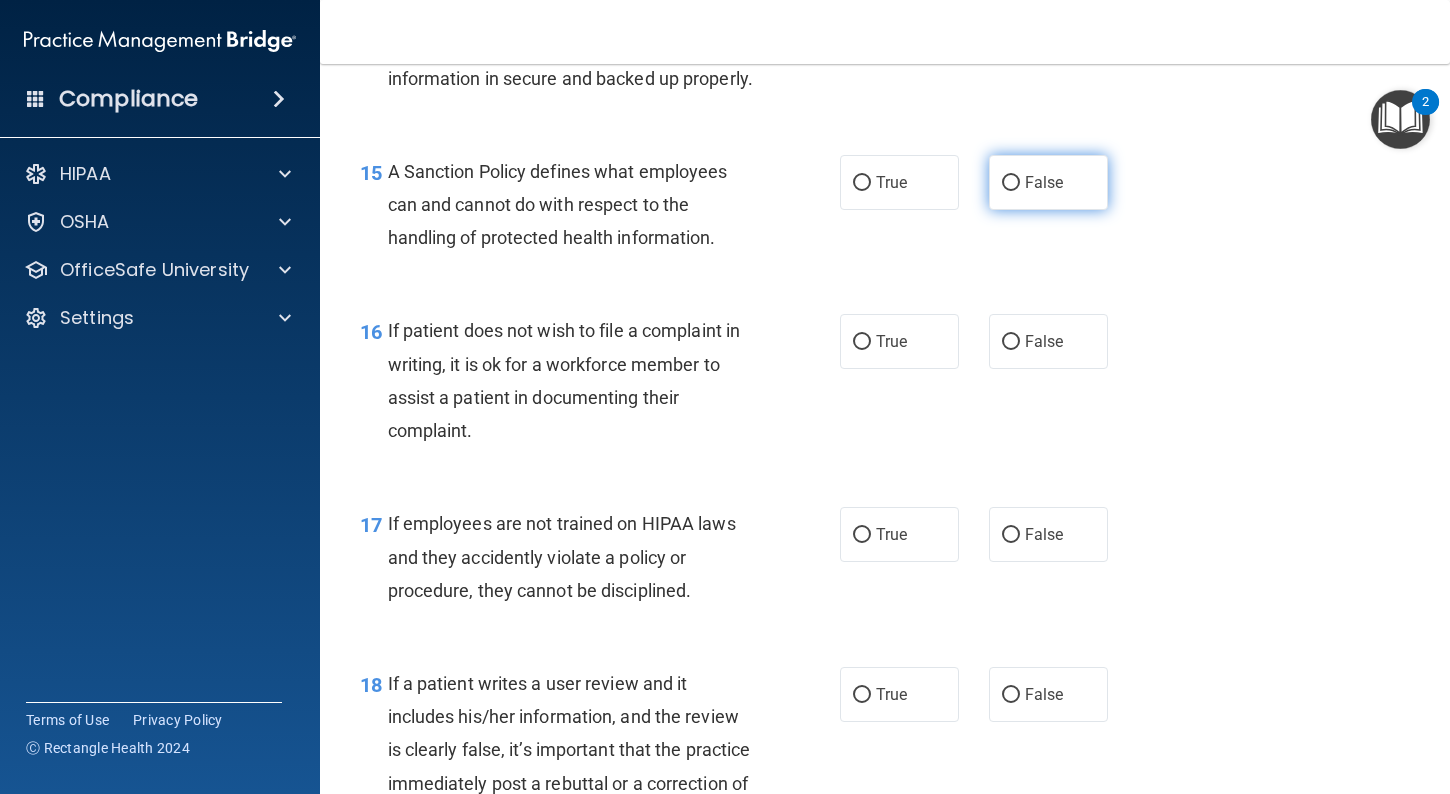 click on "False" at bounding box center [1011, 183] 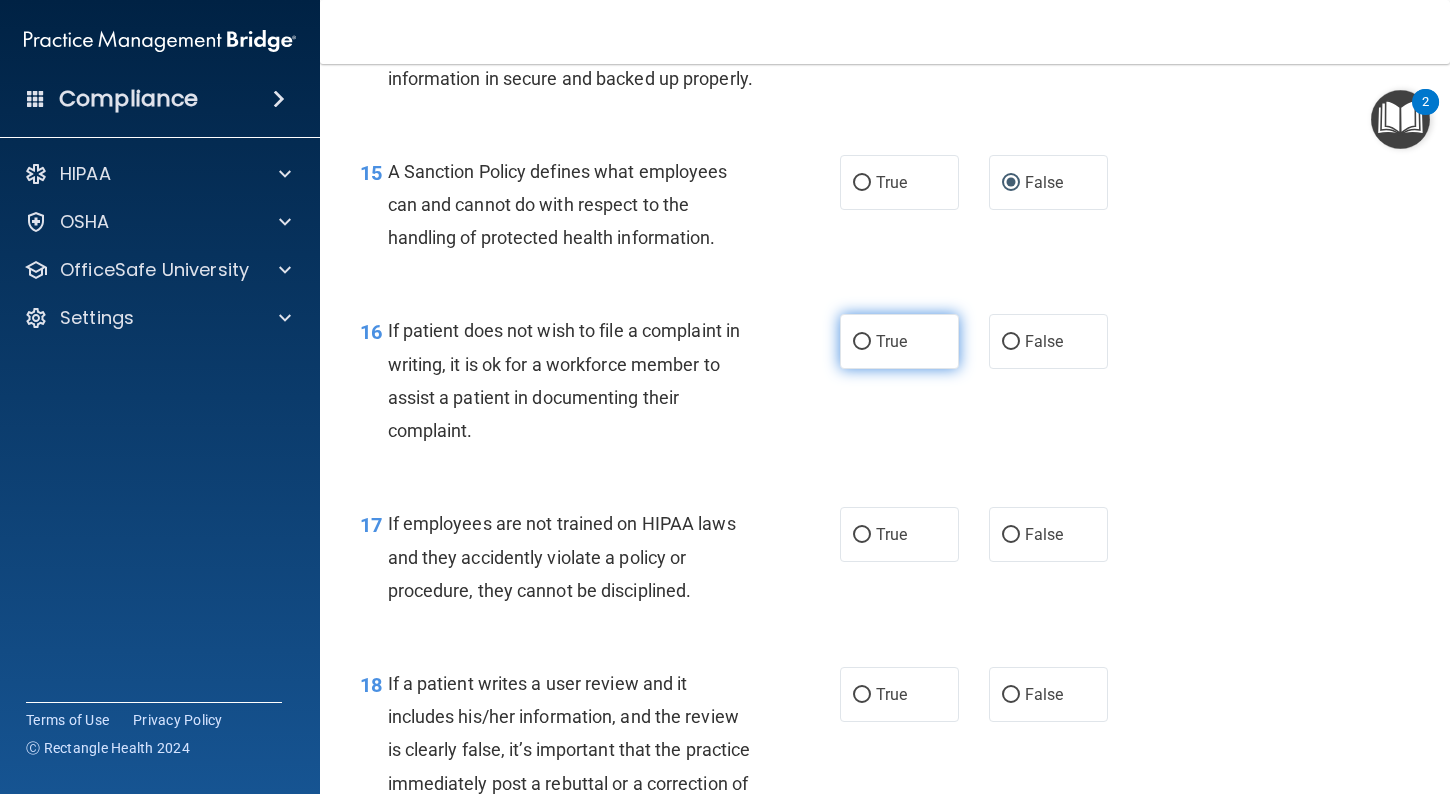 click on "True" at bounding box center (899, 341) 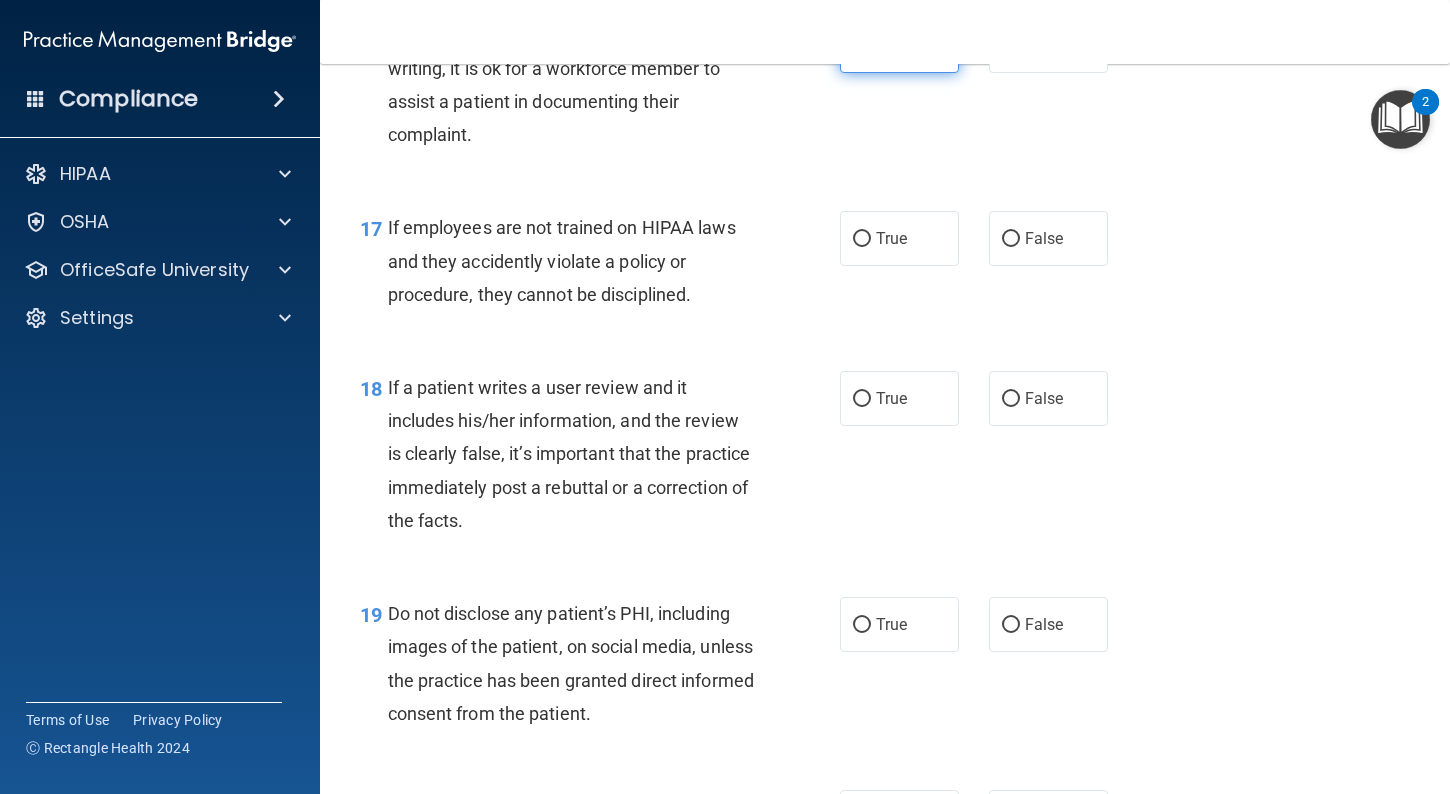 scroll, scrollTop: 3360, scrollLeft: 0, axis: vertical 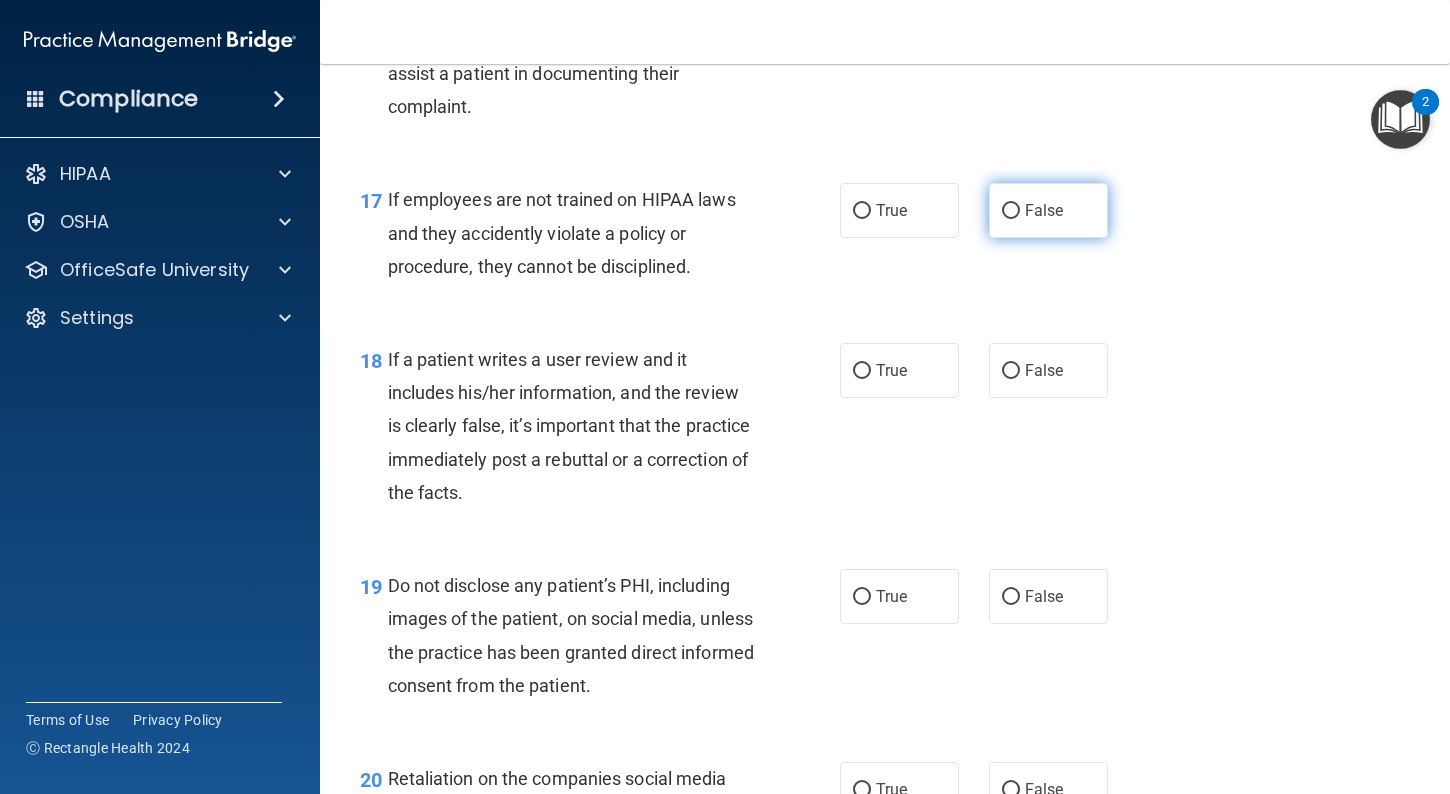 click on "False" at bounding box center (1048, 210) 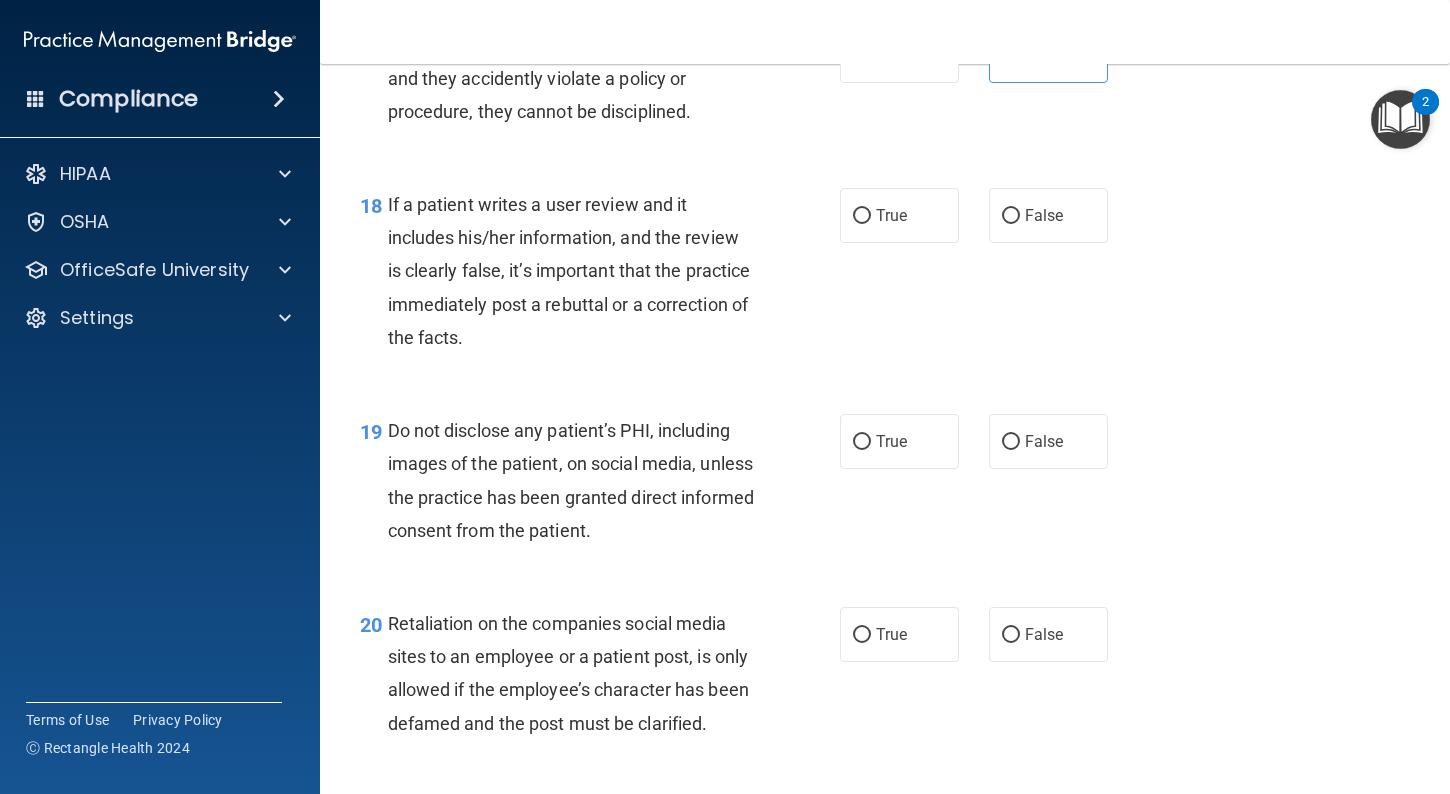 scroll, scrollTop: 3521, scrollLeft: 0, axis: vertical 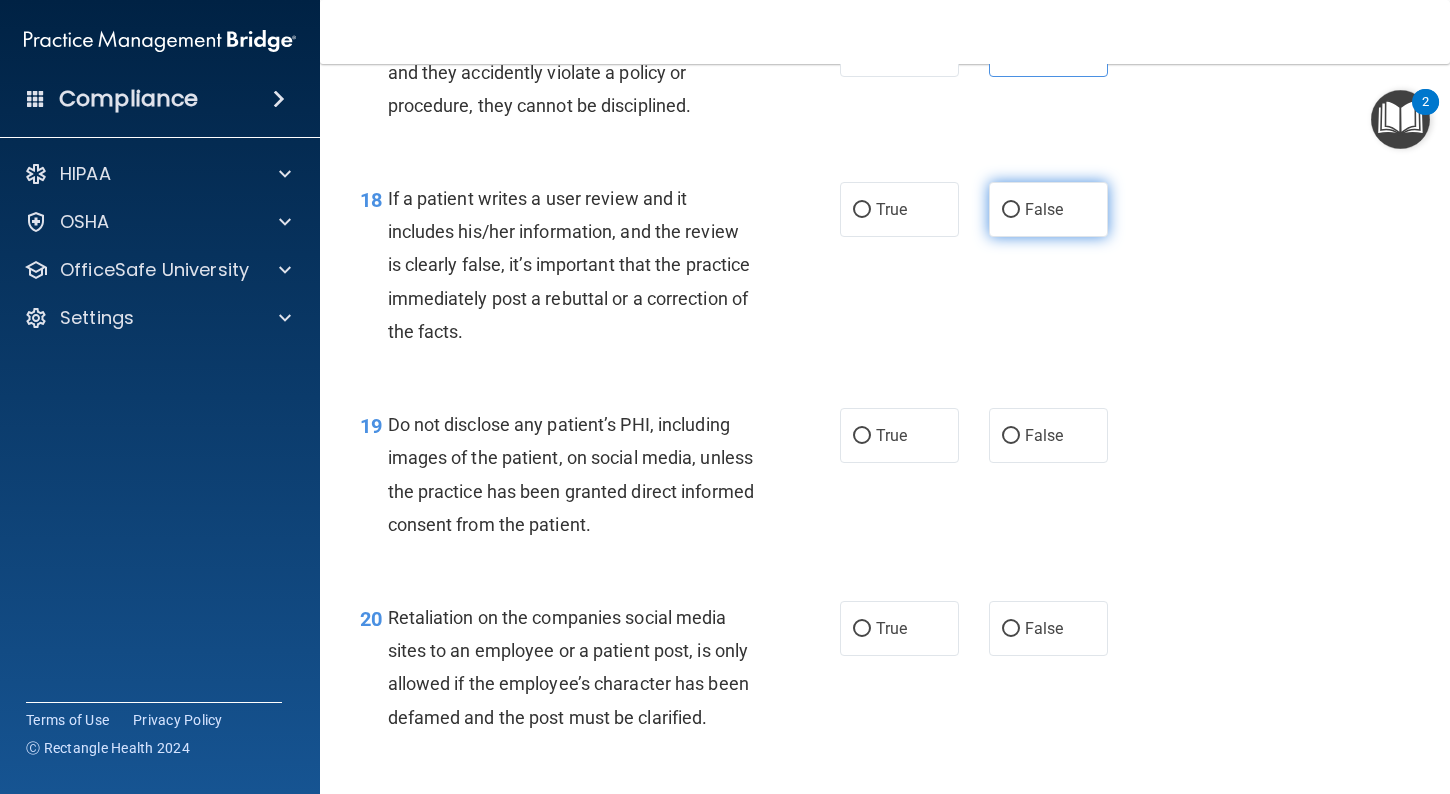 click on "False" at bounding box center [1044, 209] 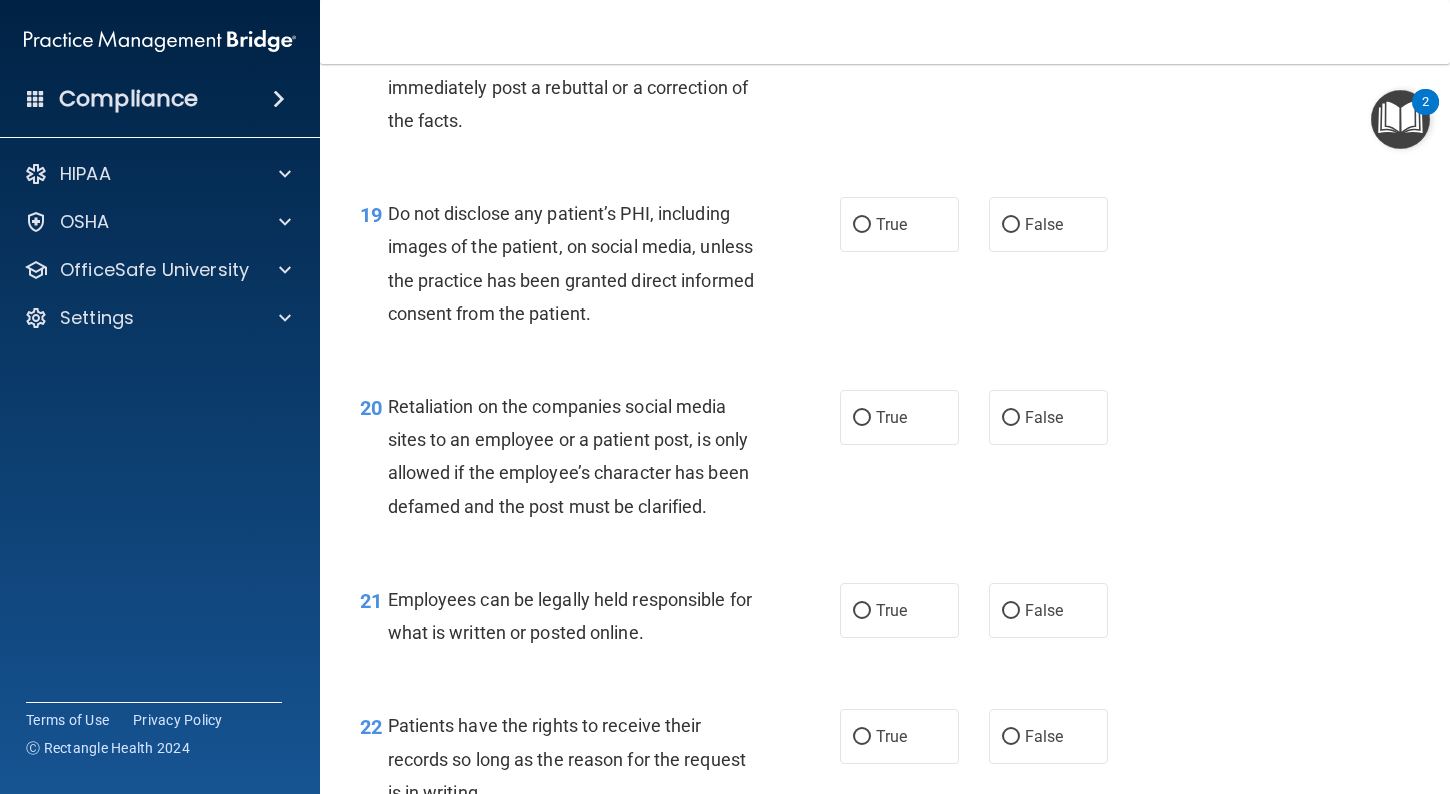 scroll, scrollTop: 3735, scrollLeft: 0, axis: vertical 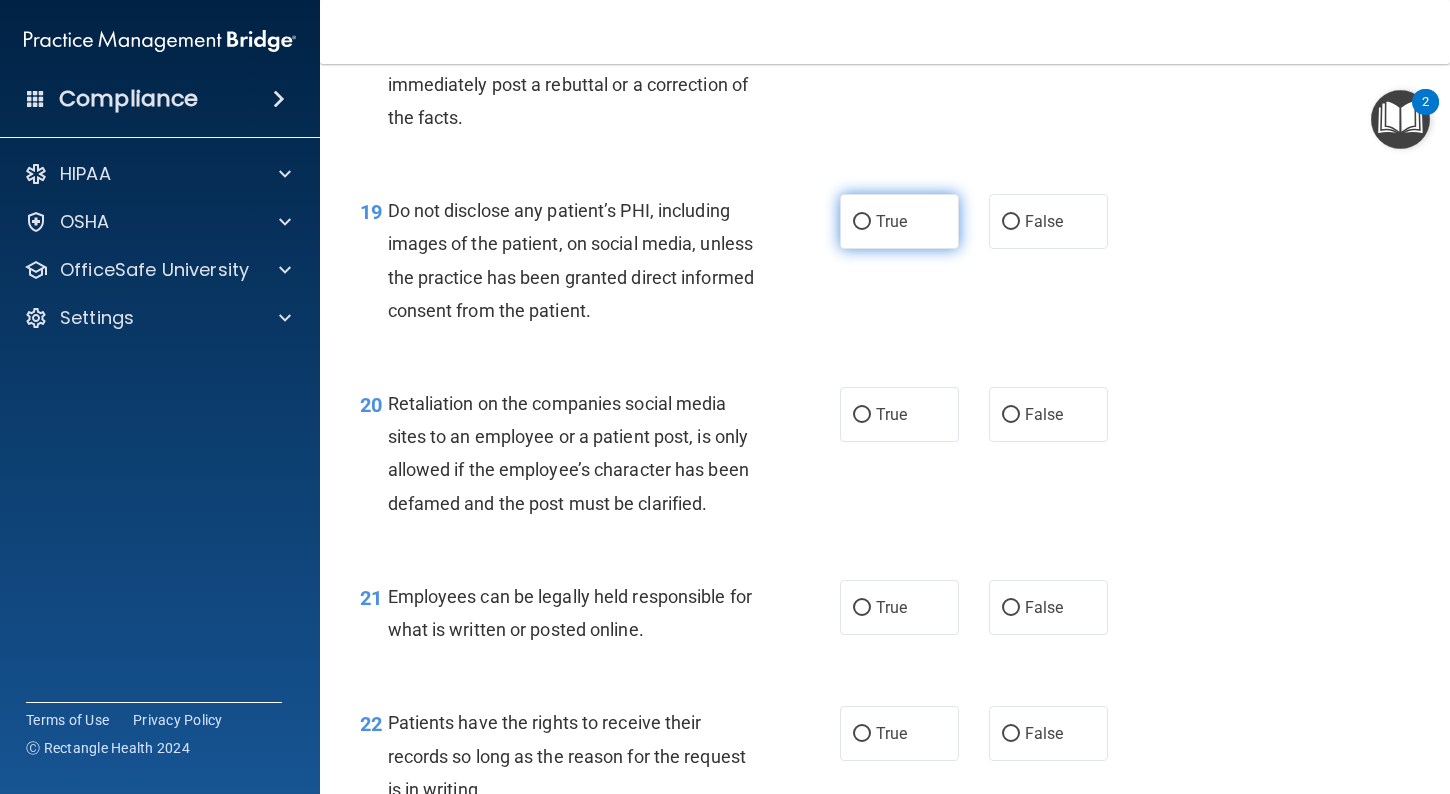 click on "True" at bounding box center [899, 221] 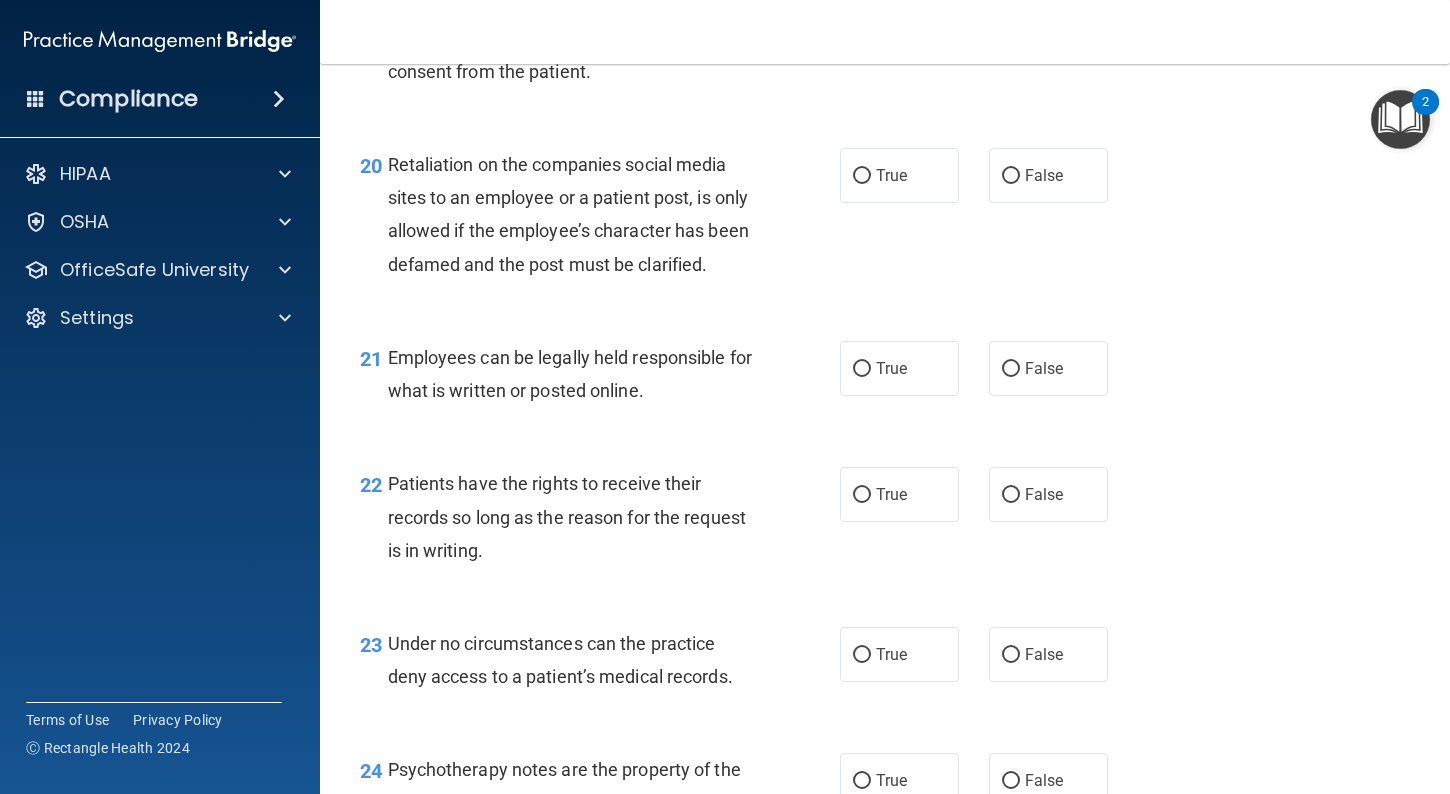 scroll, scrollTop: 3976, scrollLeft: 0, axis: vertical 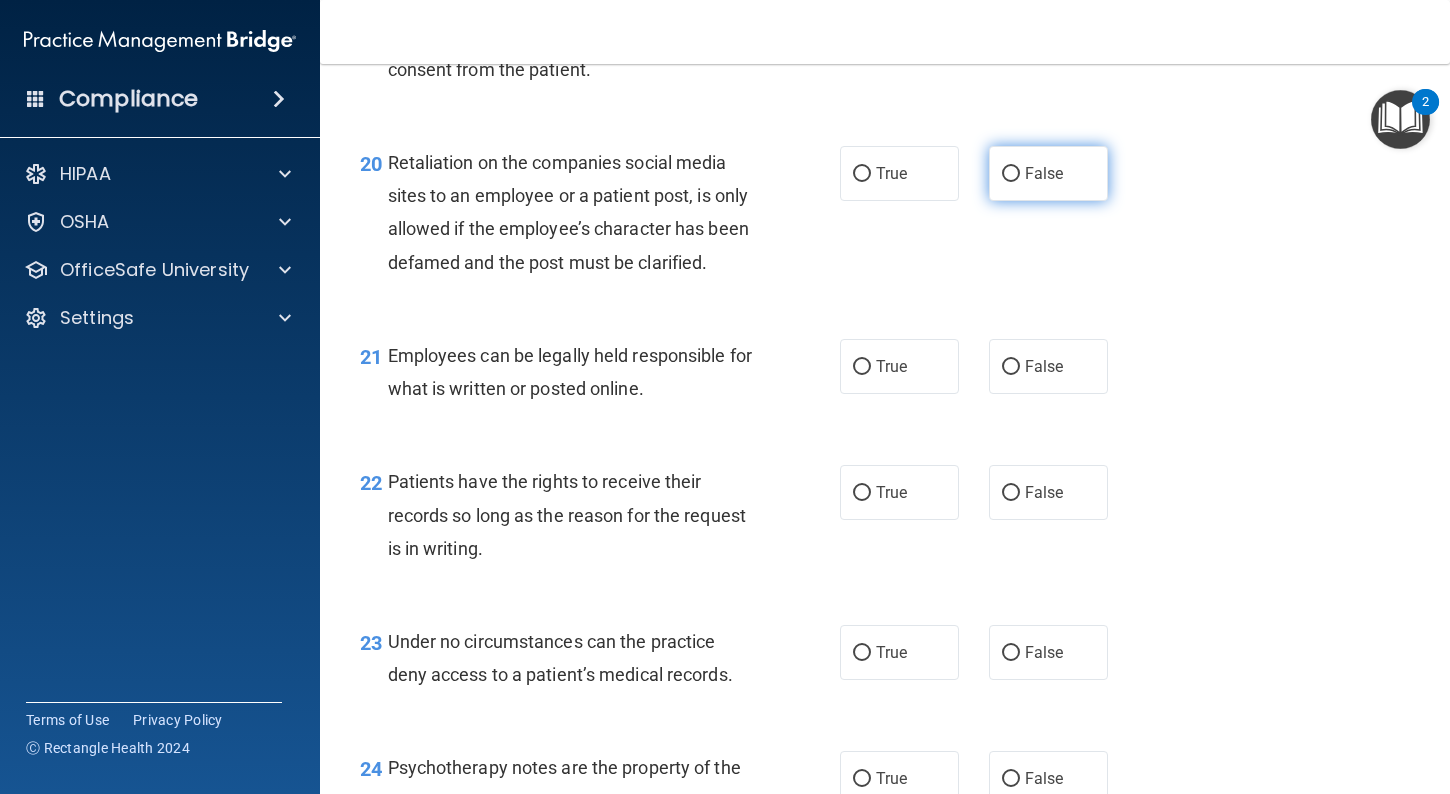 click on "False" at bounding box center [1048, 173] 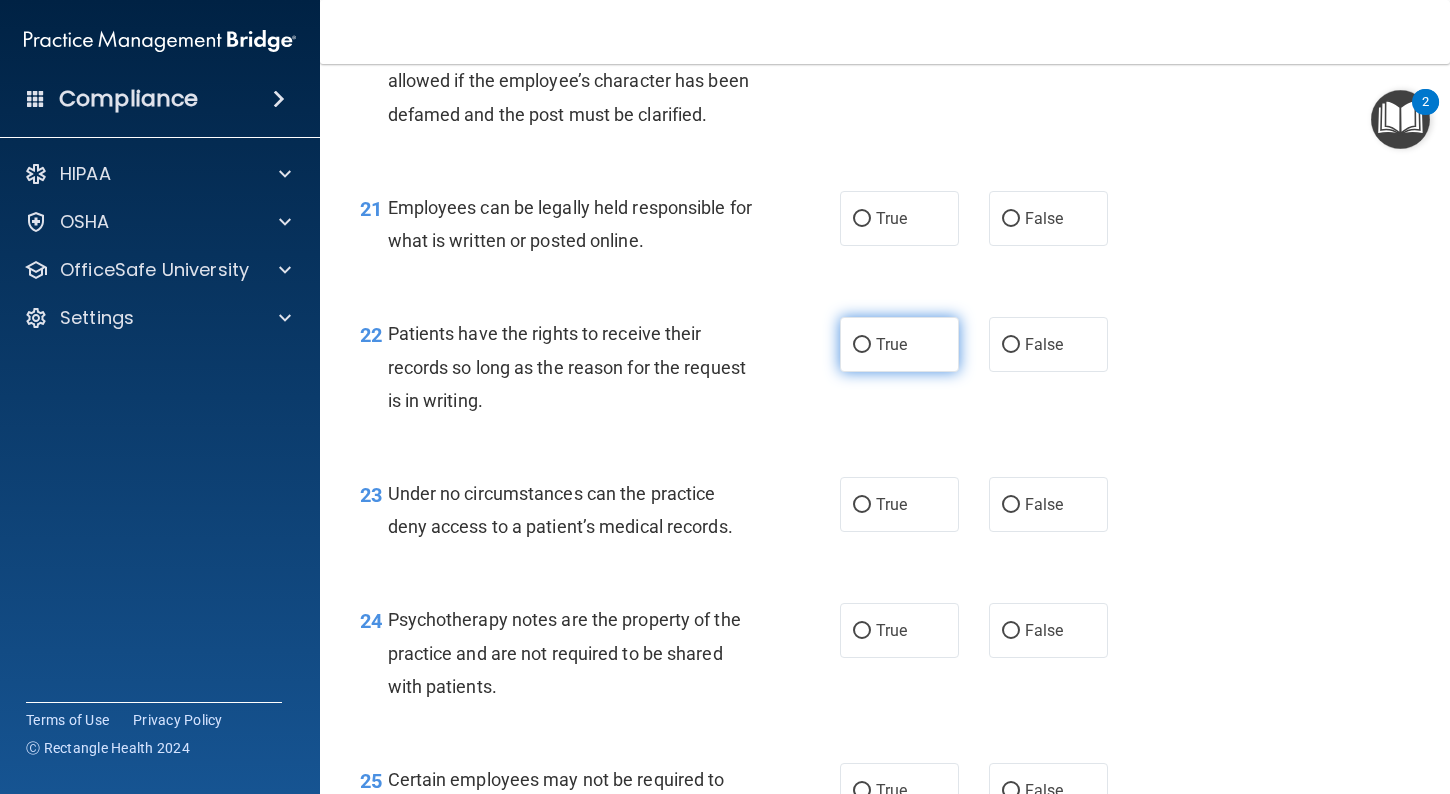 scroll, scrollTop: 4169, scrollLeft: 0, axis: vertical 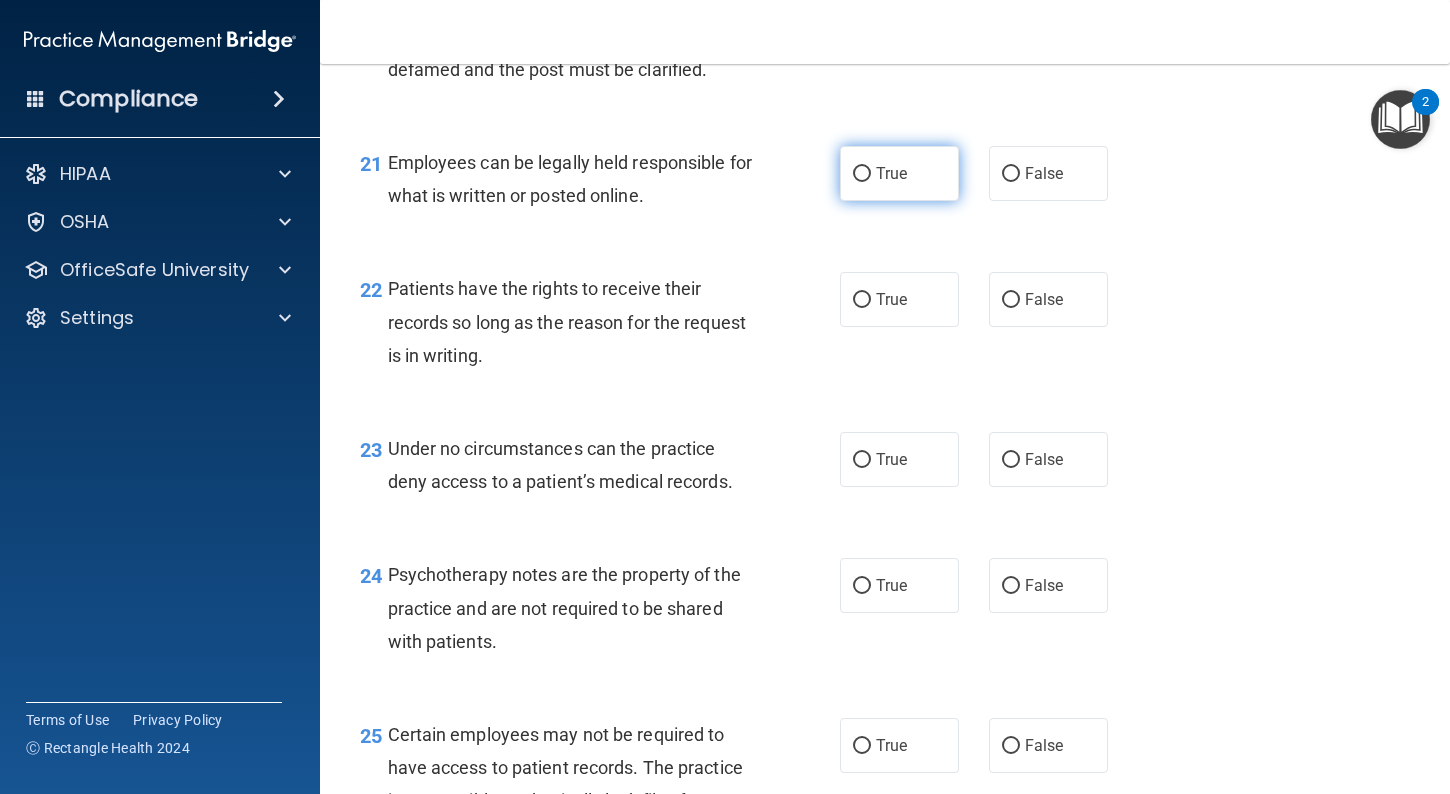 click on "True" at bounding box center [899, 173] 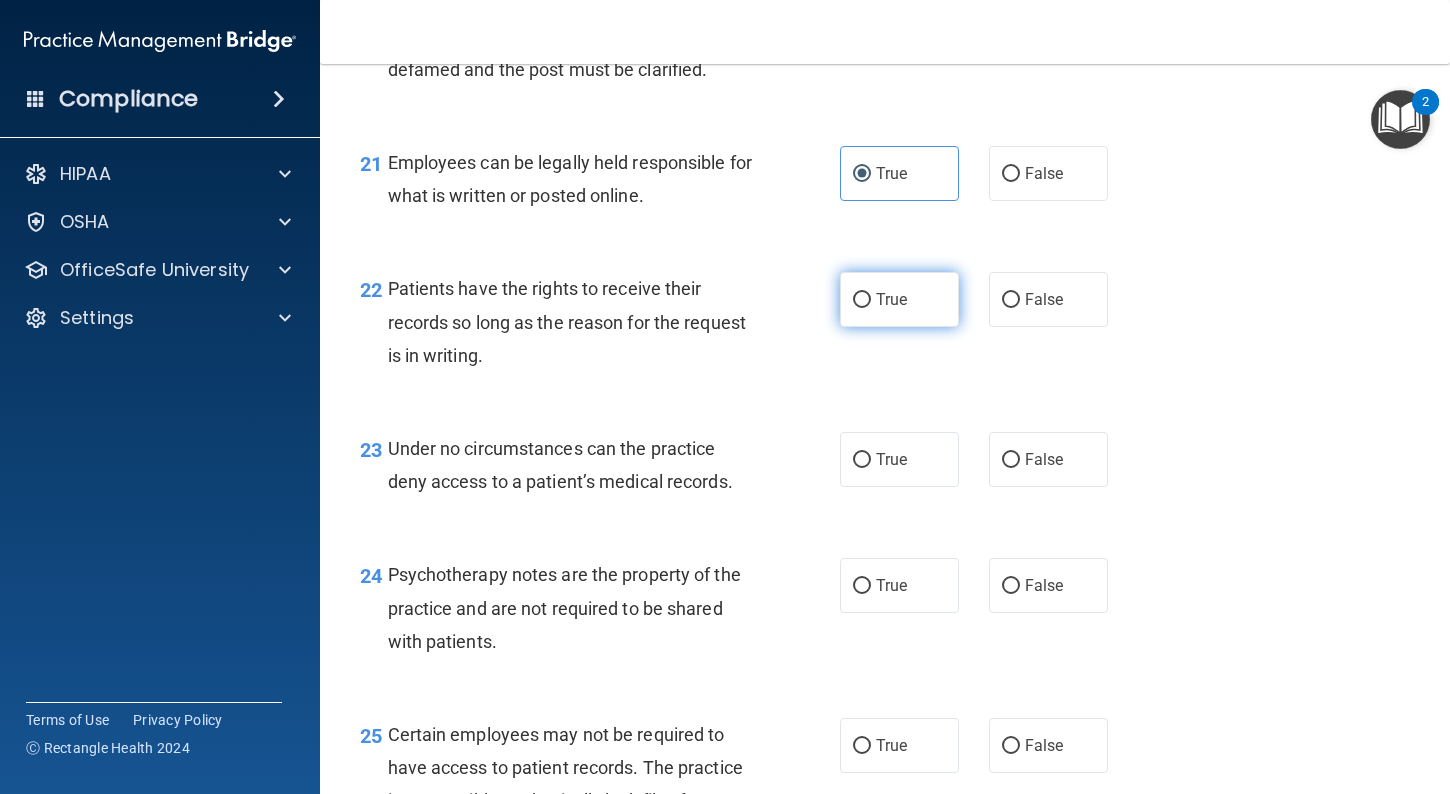 click on "True" at bounding box center [891, 299] 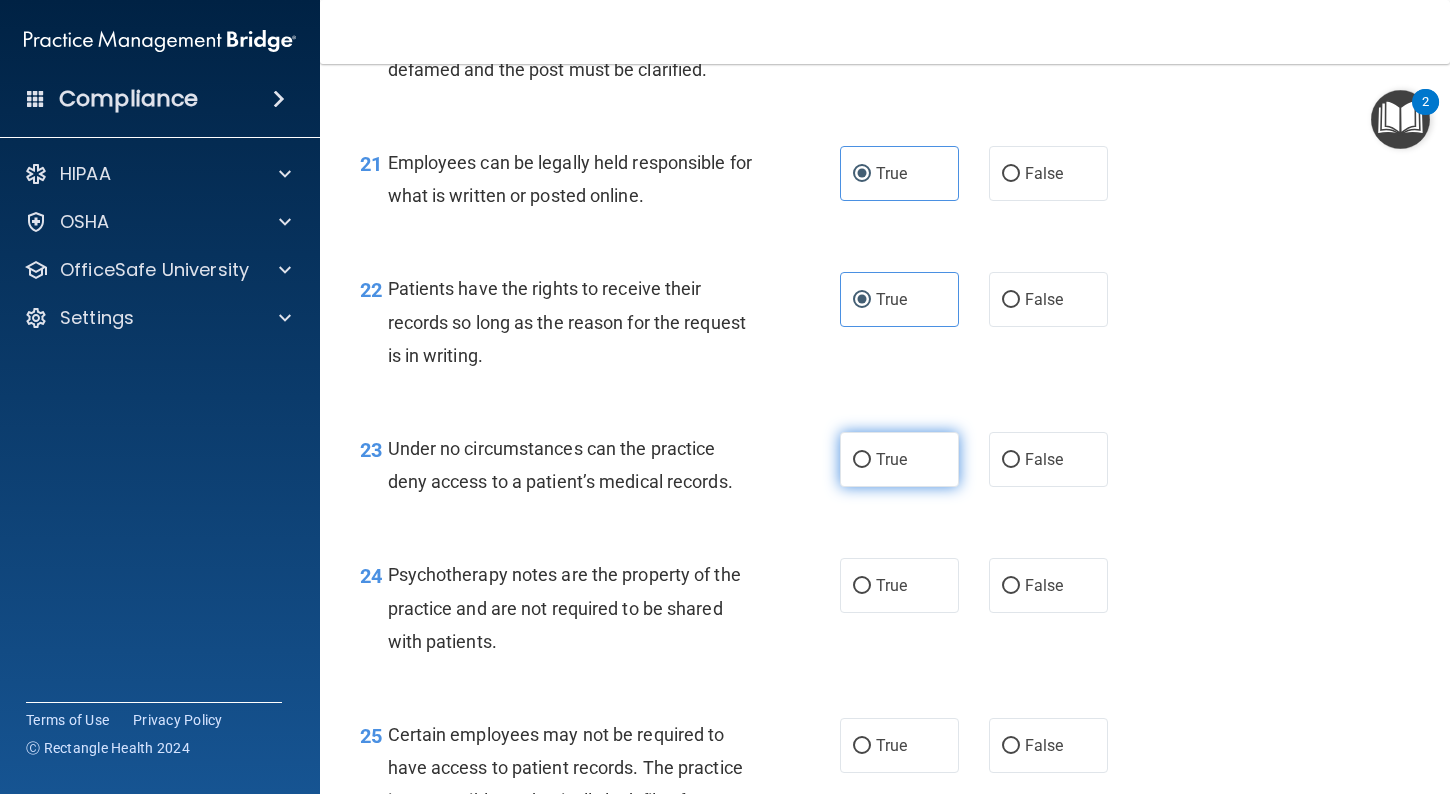 click on "True" at bounding box center [891, 459] 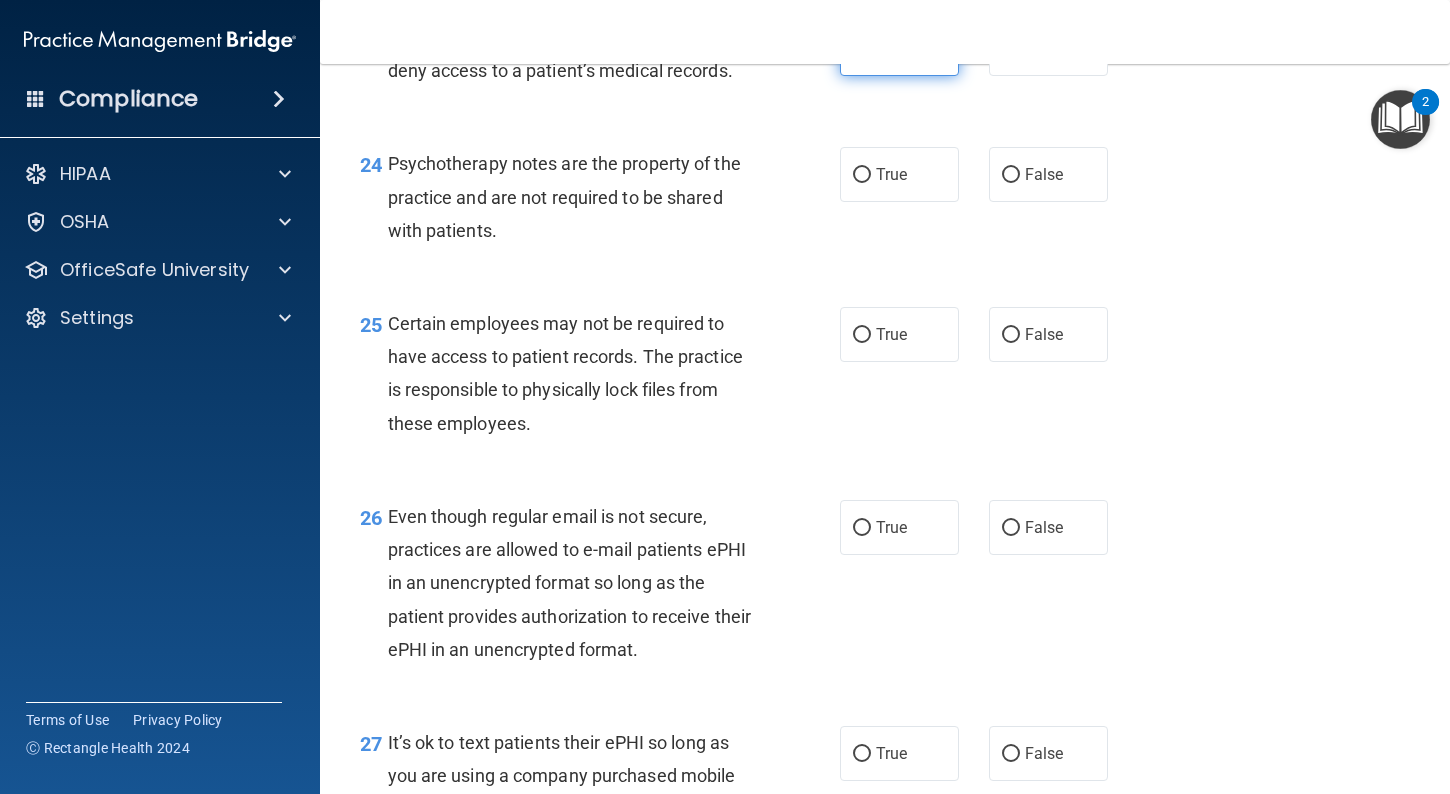scroll, scrollTop: 4581, scrollLeft: 0, axis: vertical 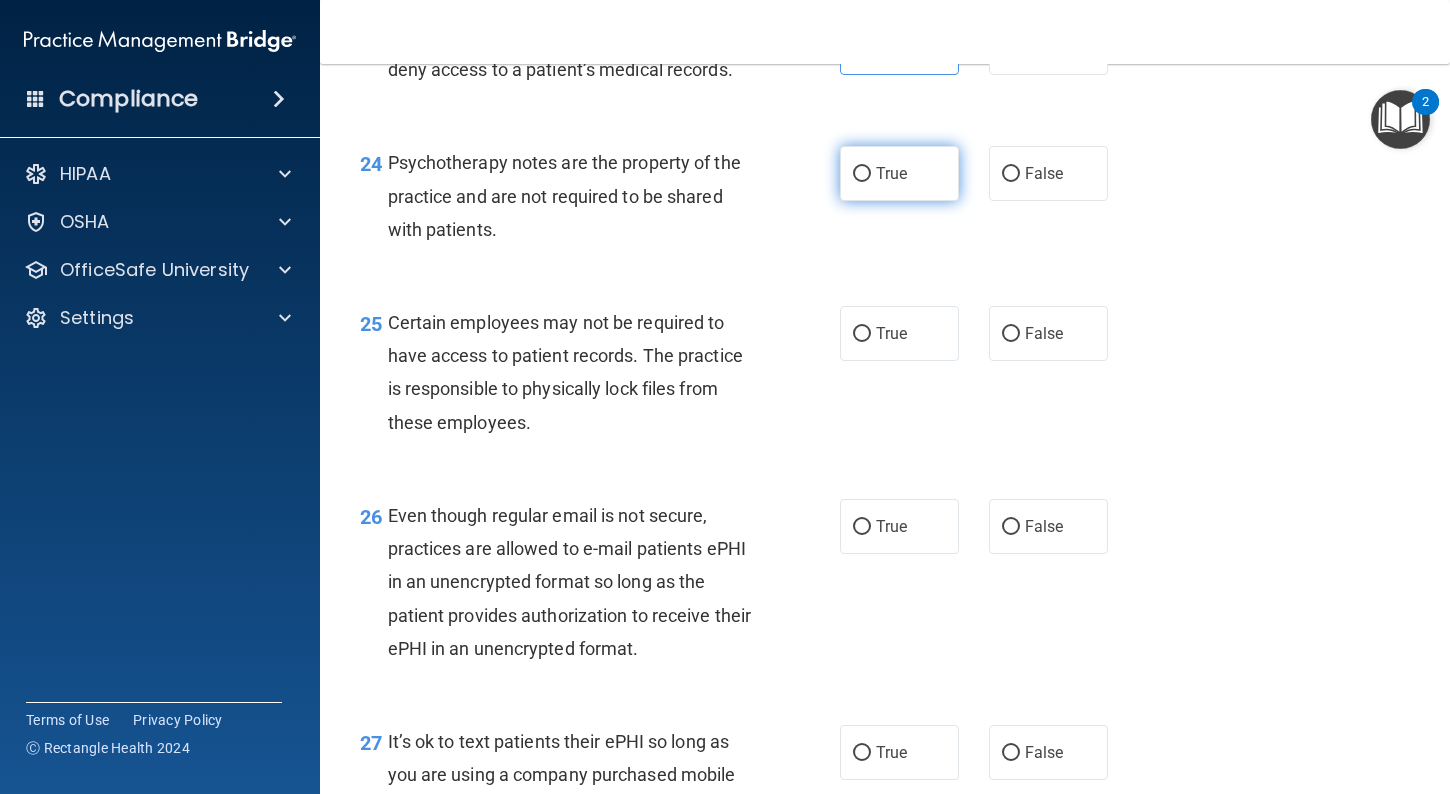 click on "True" at bounding box center [899, 173] 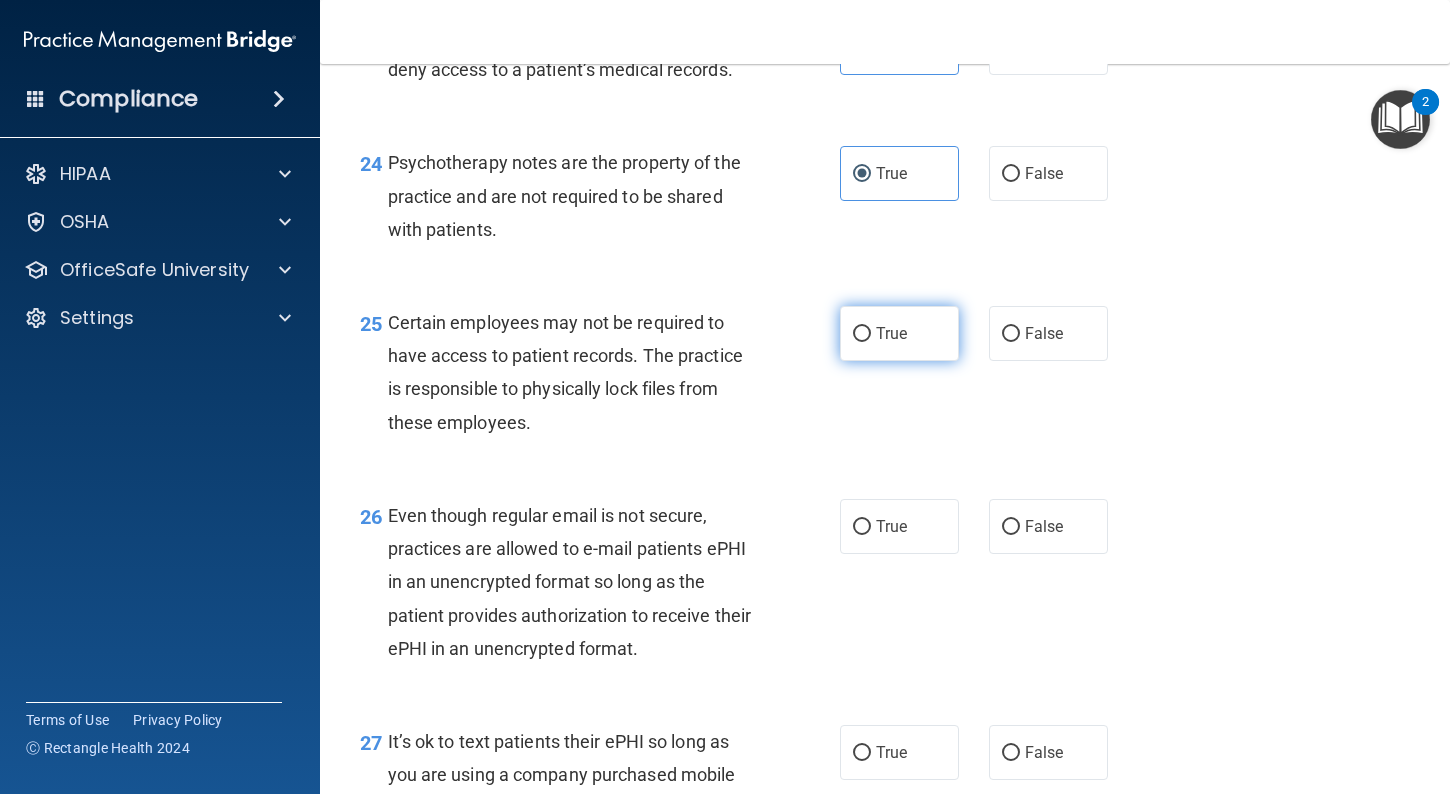 click on "True" at bounding box center [899, 333] 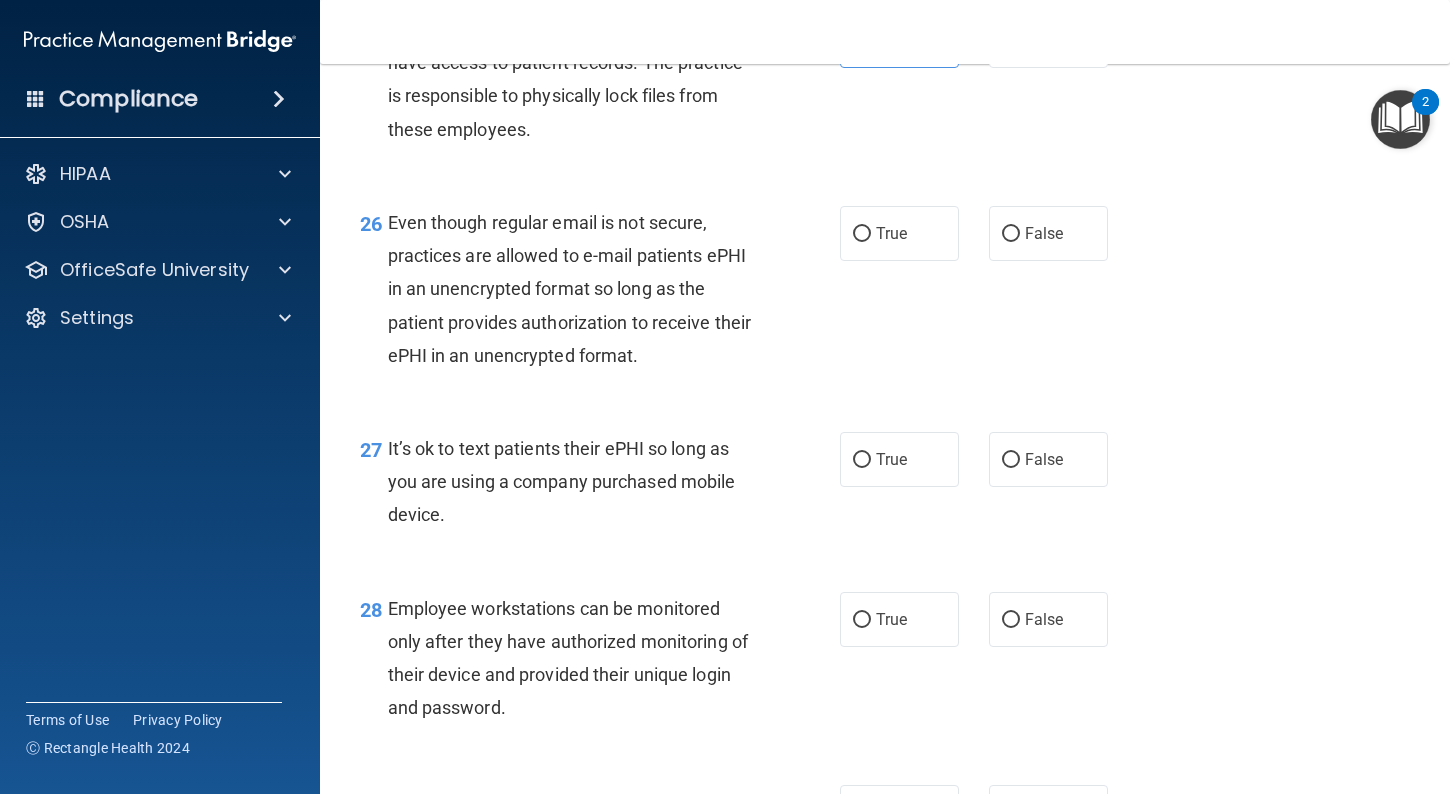 scroll, scrollTop: 4877, scrollLeft: 0, axis: vertical 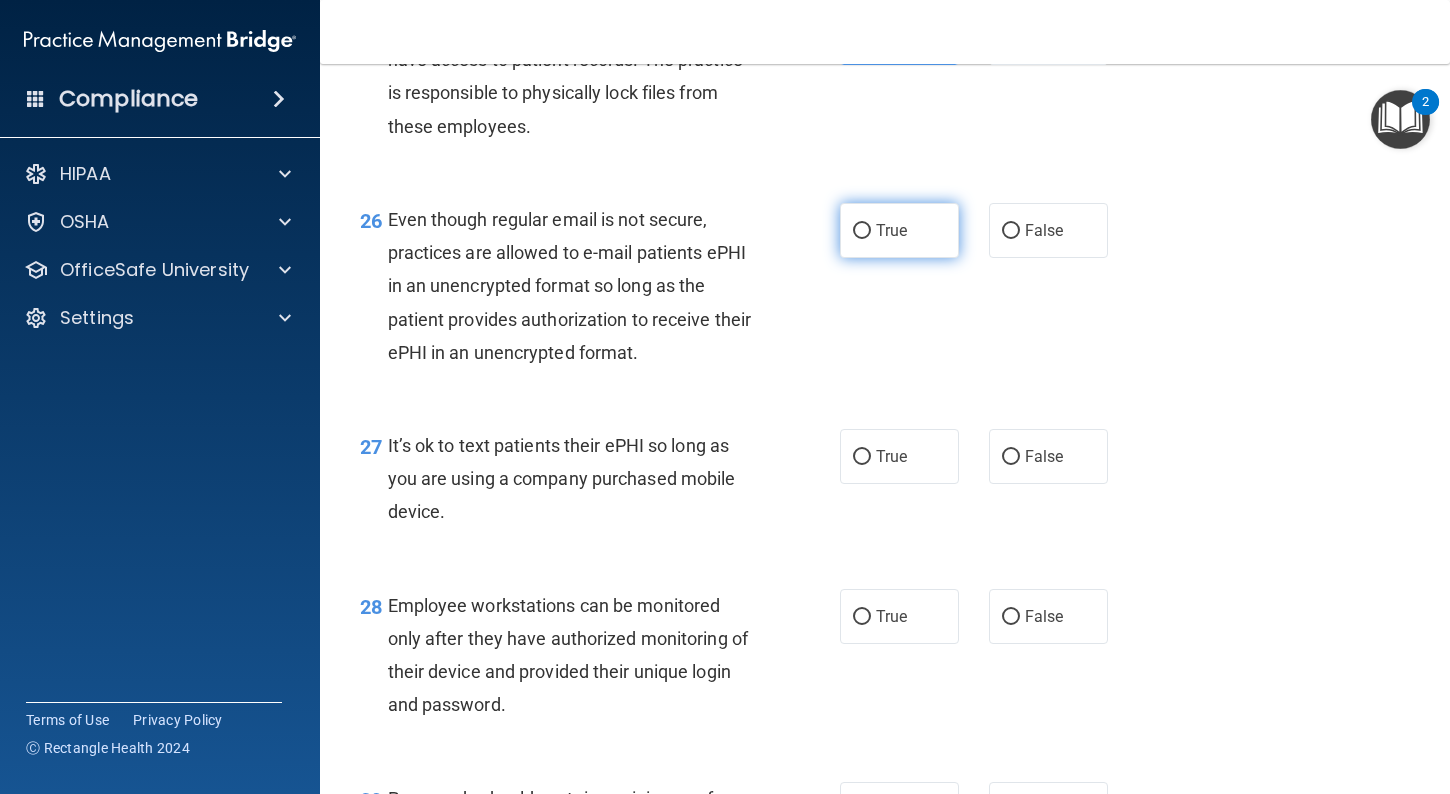 click on "True" at bounding box center (891, 230) 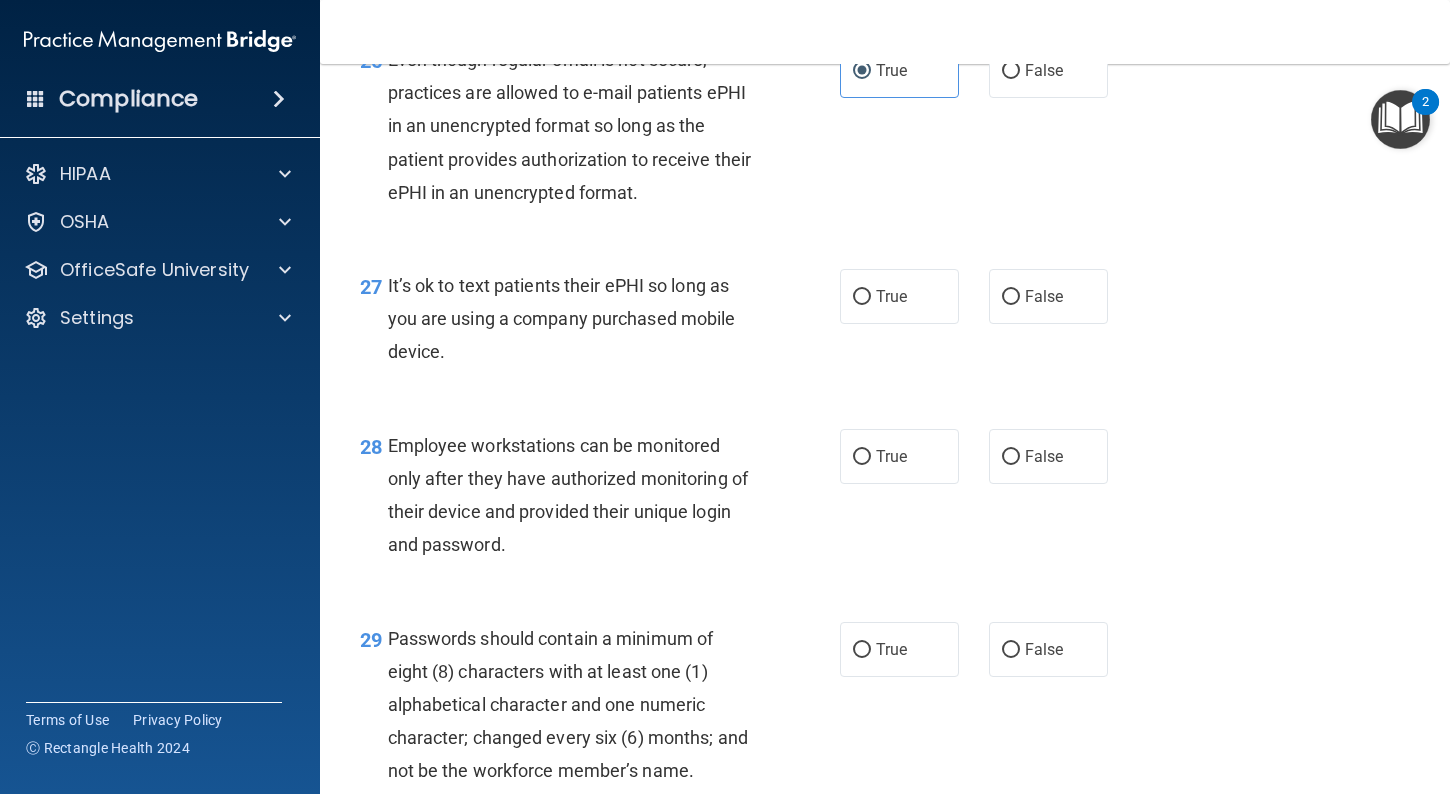 scroll, scrollTop: 5038, scrollLeft: 0, axis: vertical 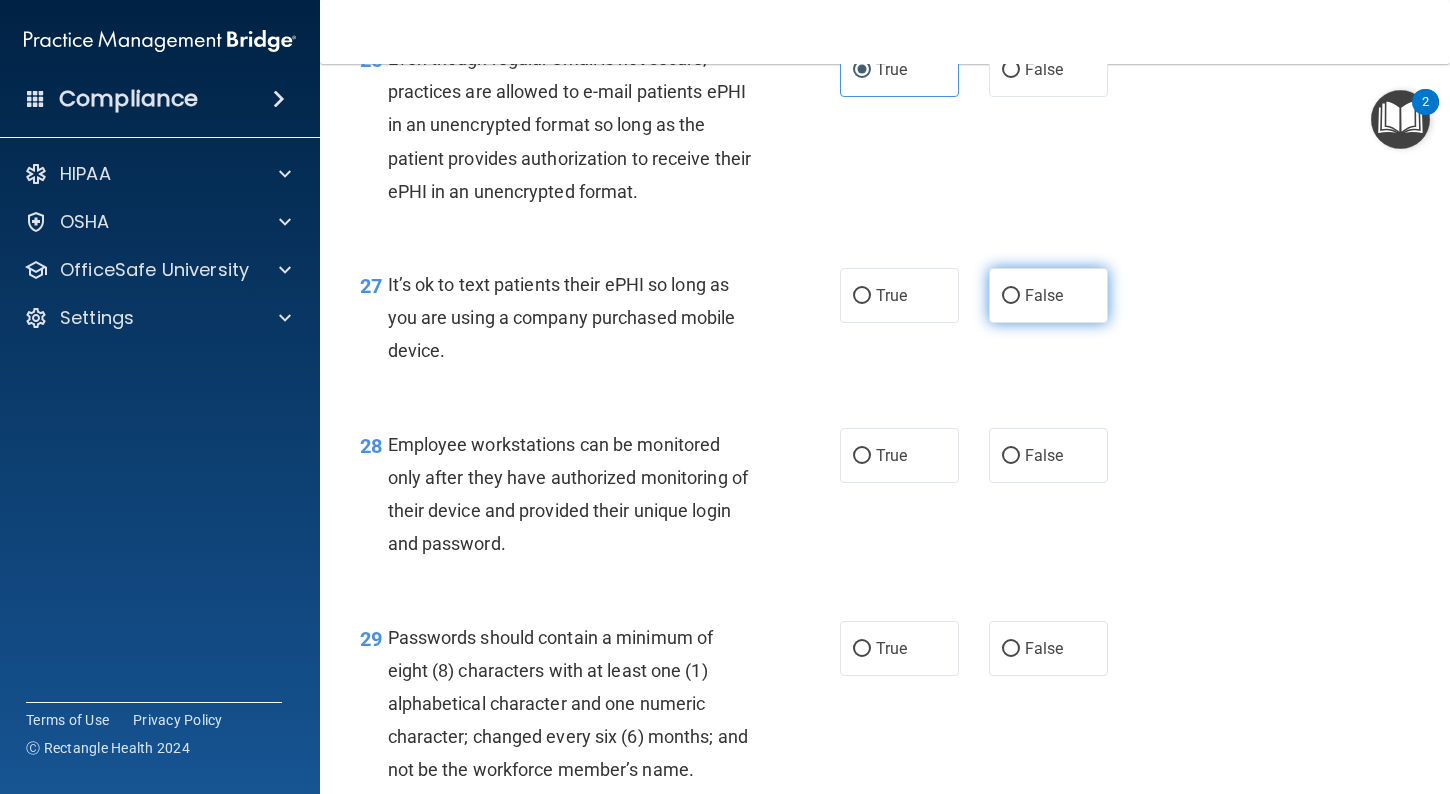 click on "False" at bounding box center (1011, 296) 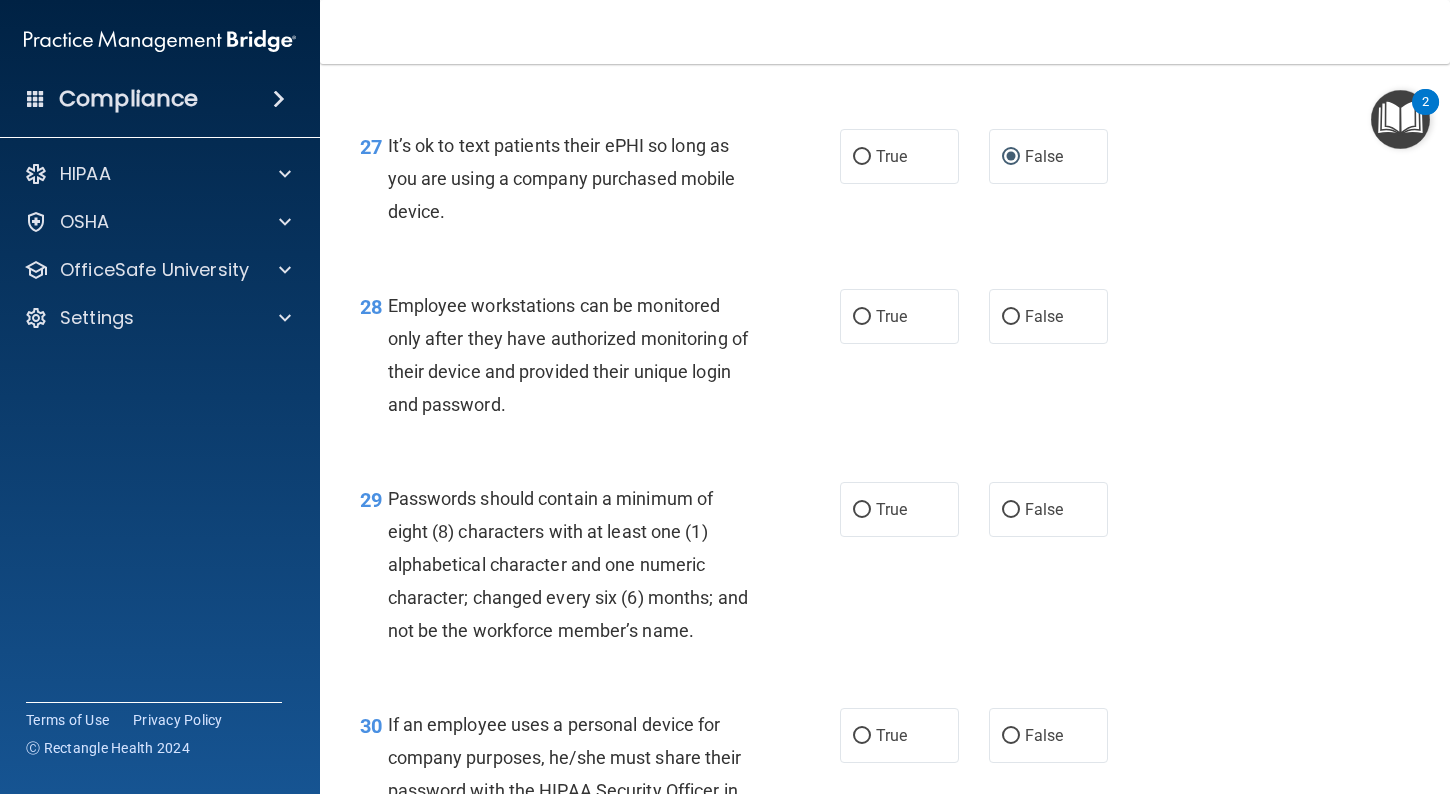 scroll, scrollTop: 5188, scrollLeft: 0, axis: vertical 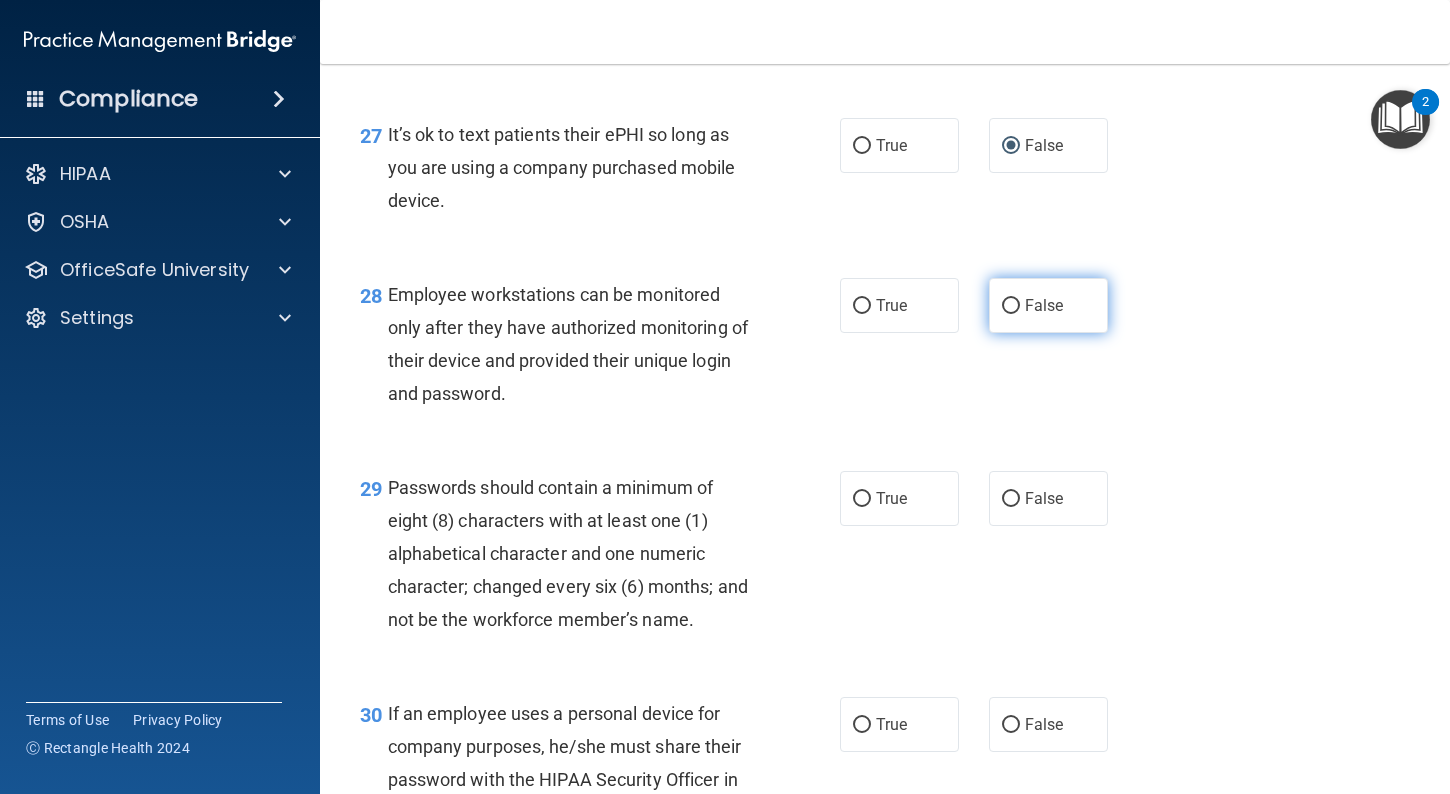 click on "False" at bounding box center [1011, 306] 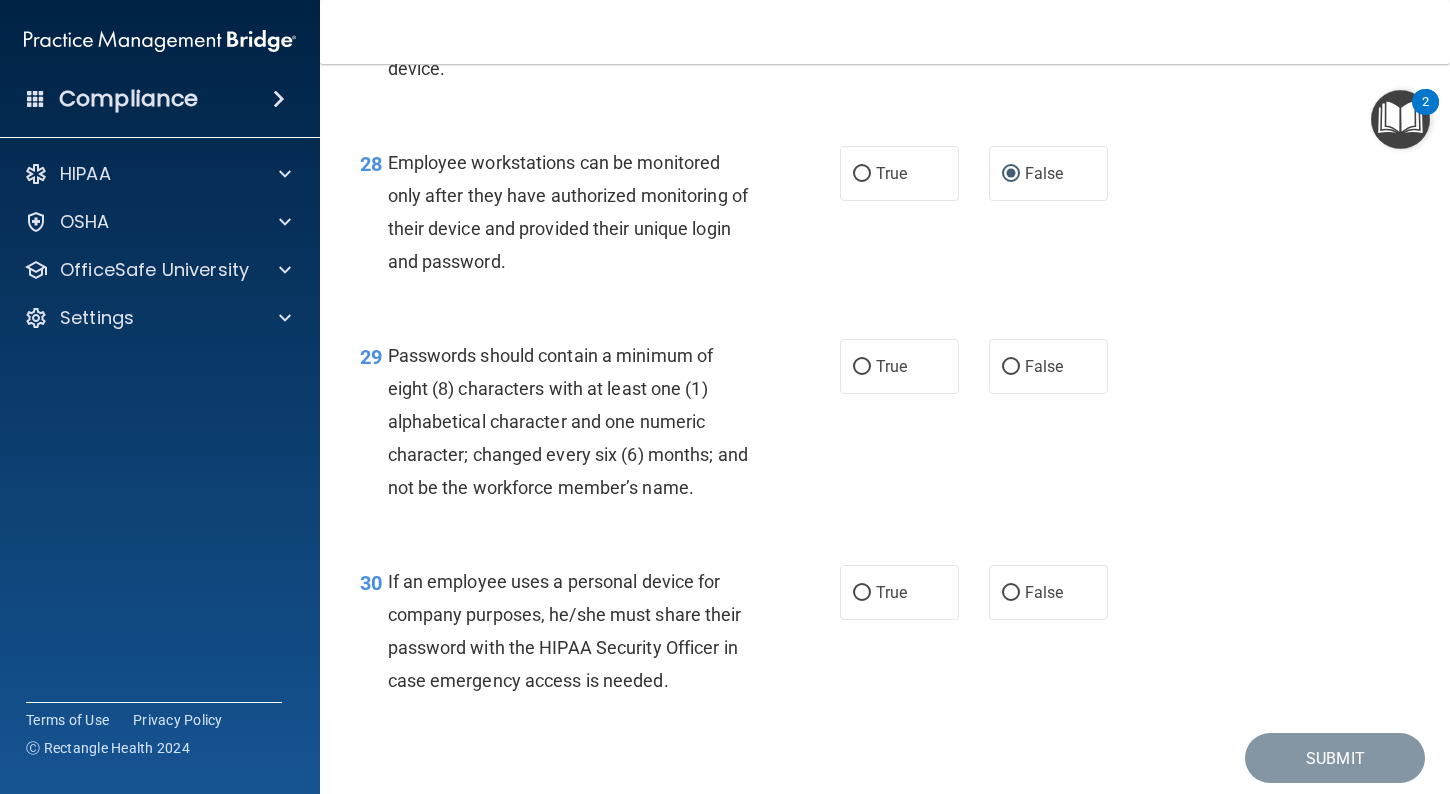 scroll, scrollTop: 5322, scrollLeft: 0, axis: vertical 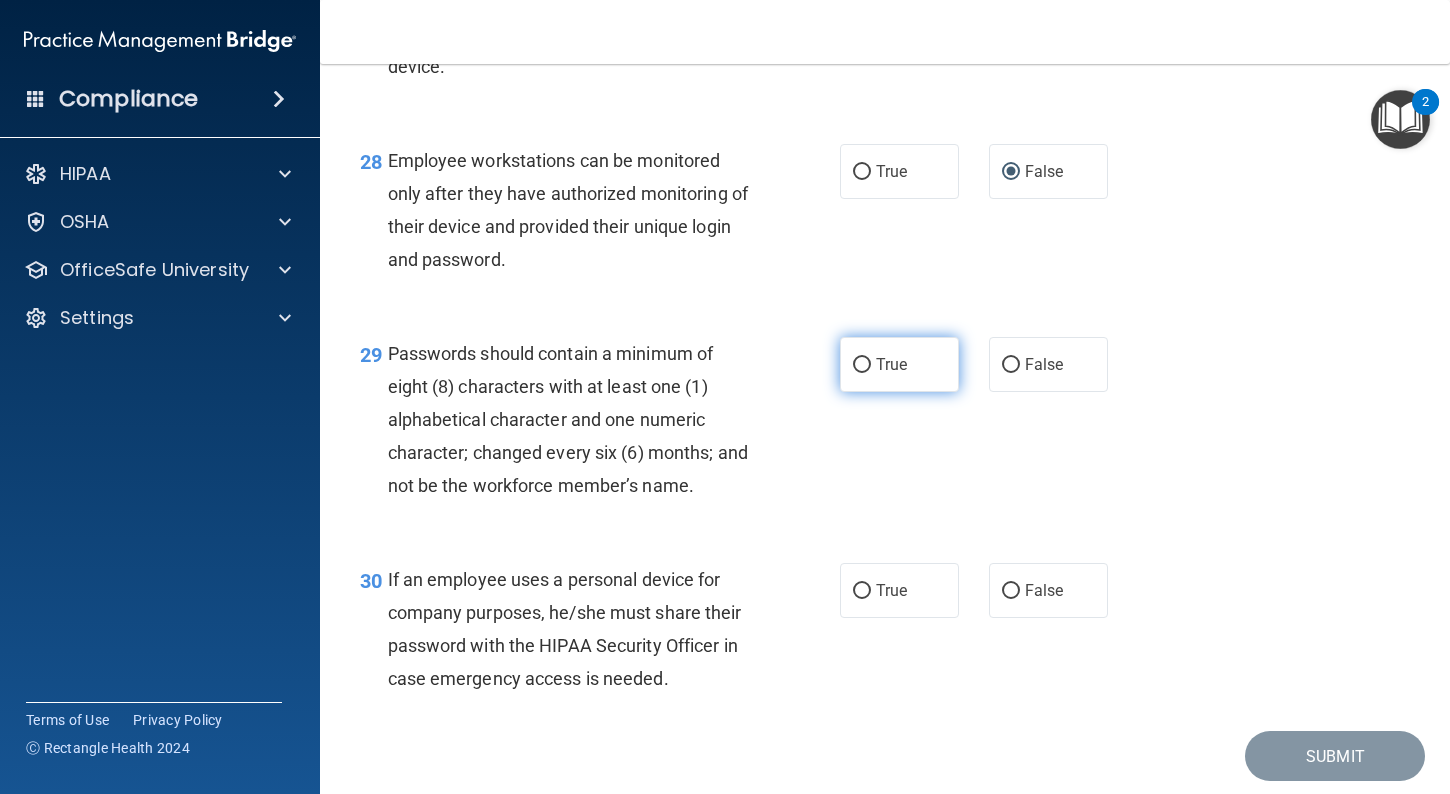 click on "True" at bounding box center (899, 364) 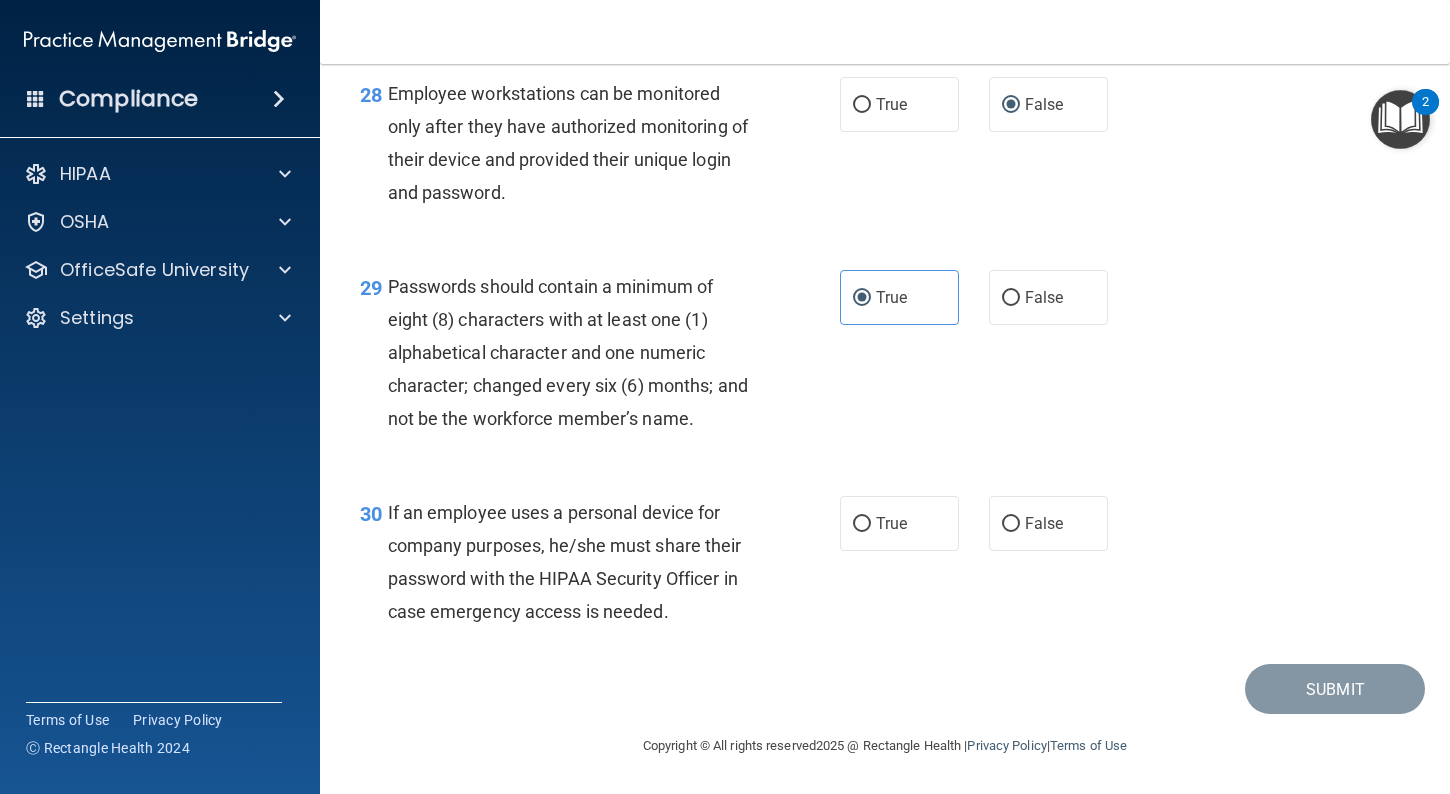 scroll, scrollTop: 5393, scrollLeft: 0, axis: vertical 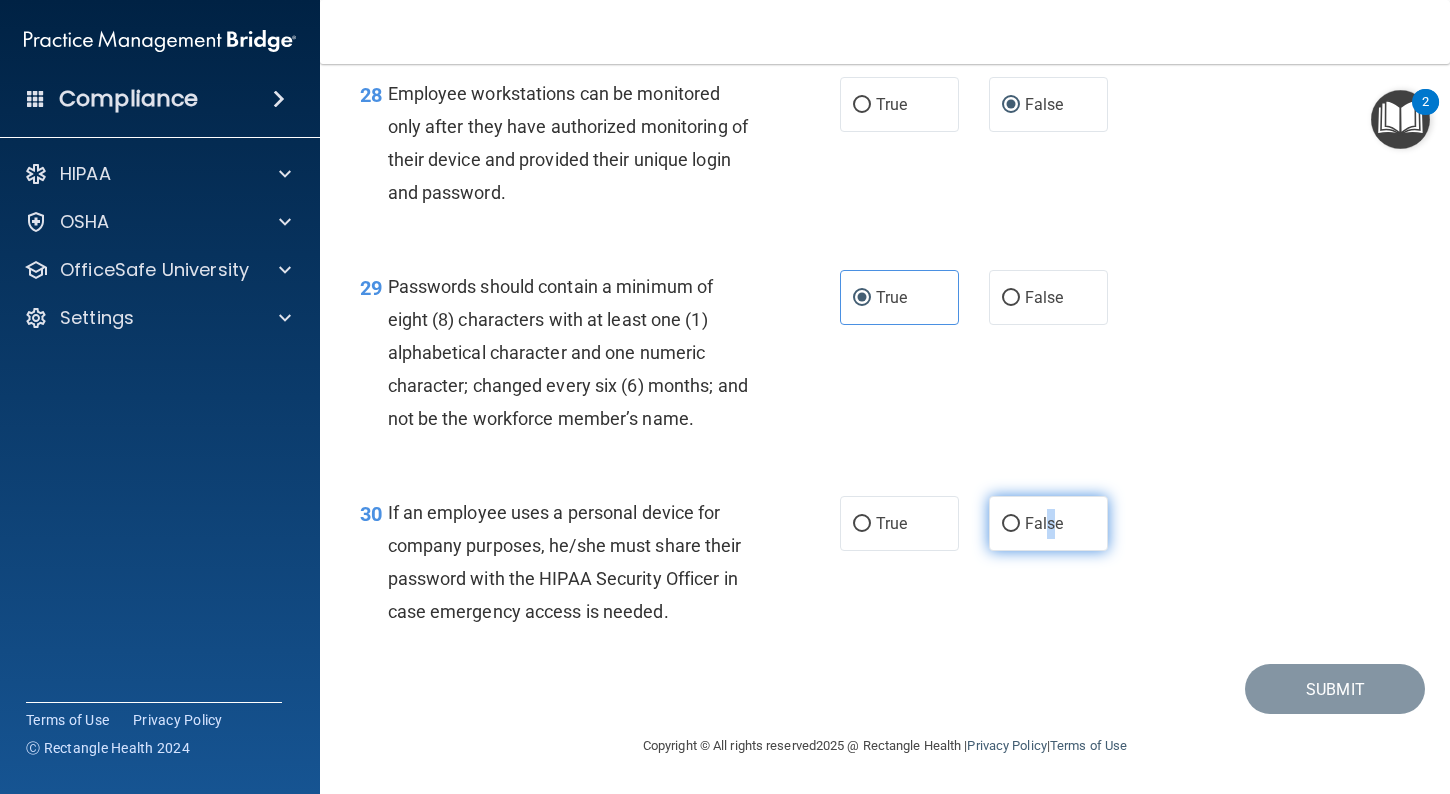 click on "False" at bounding box center [1044, 523] 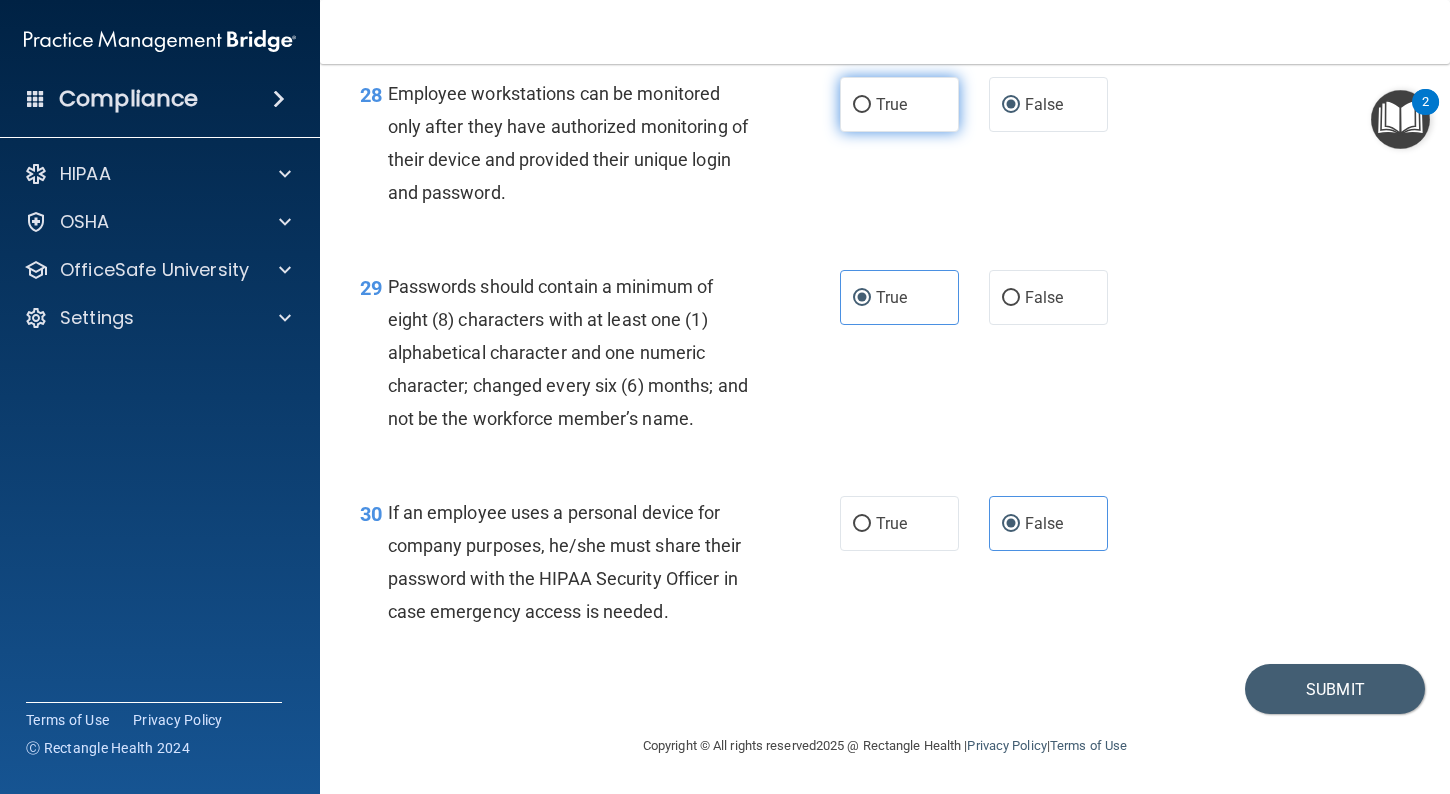 click on "True" at bounding box center [899, 104] 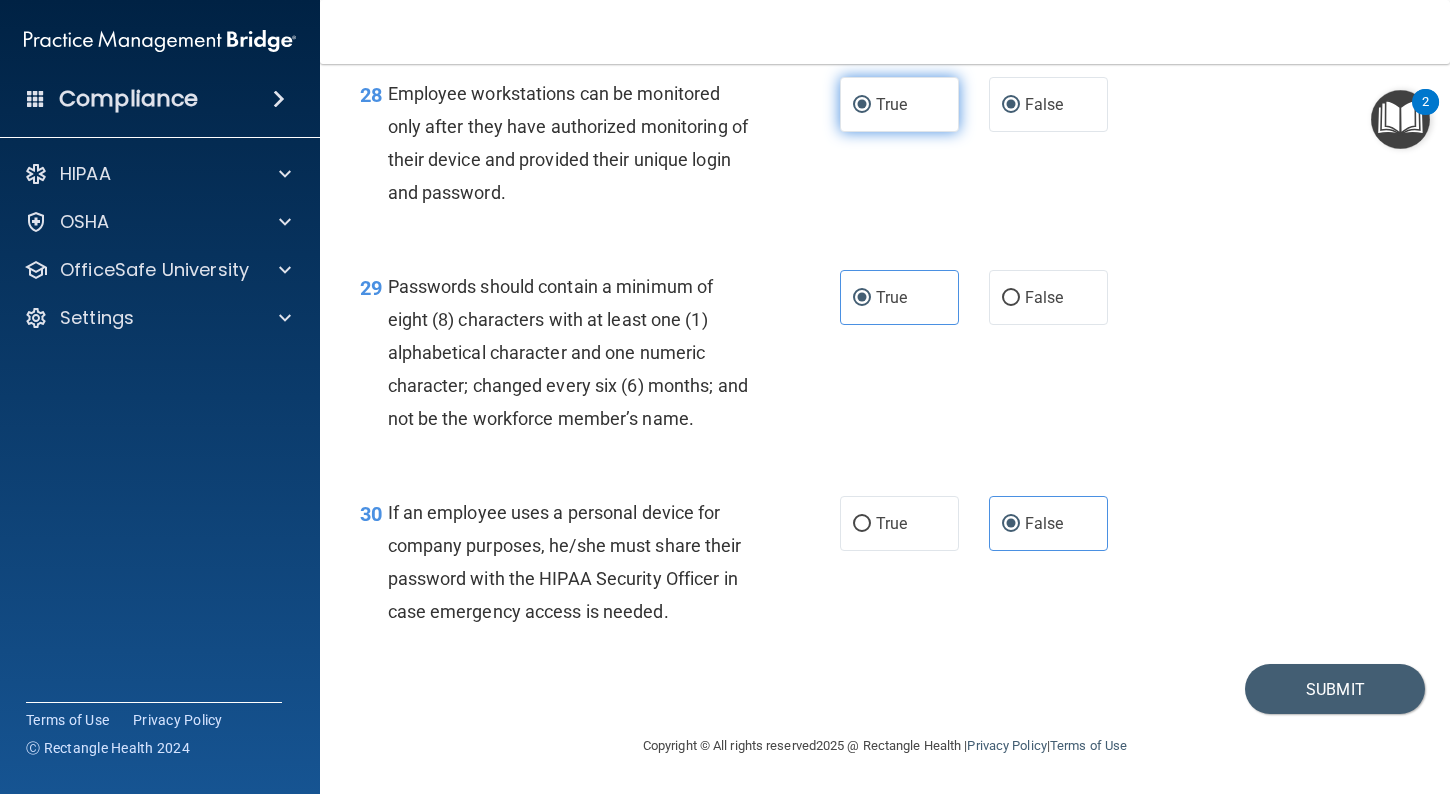 radio on "false" 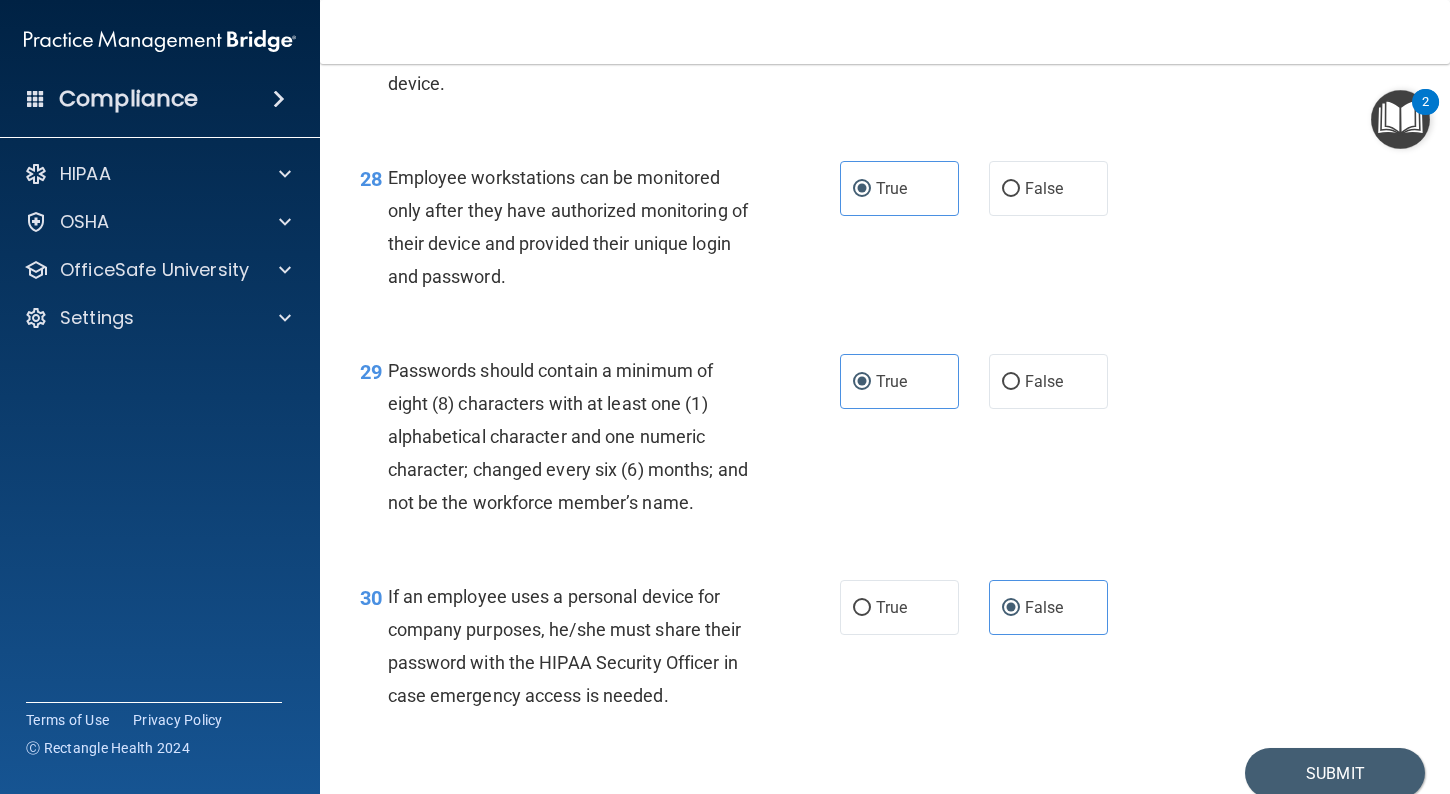 scroll, scrollTop: 5312, scrollLeft: 0, axis: vertical 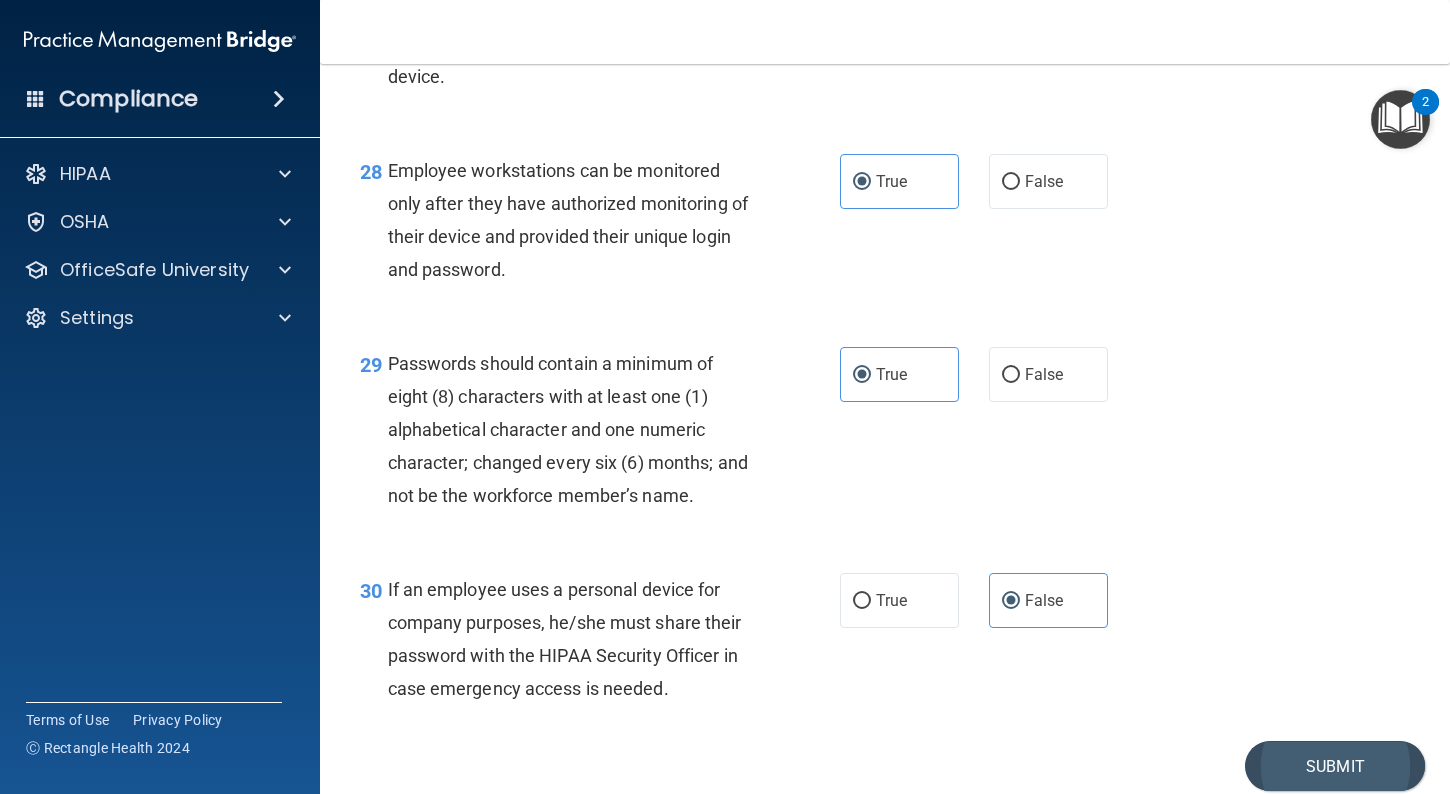 click on "Submit" at bounding box center [1335, 766] 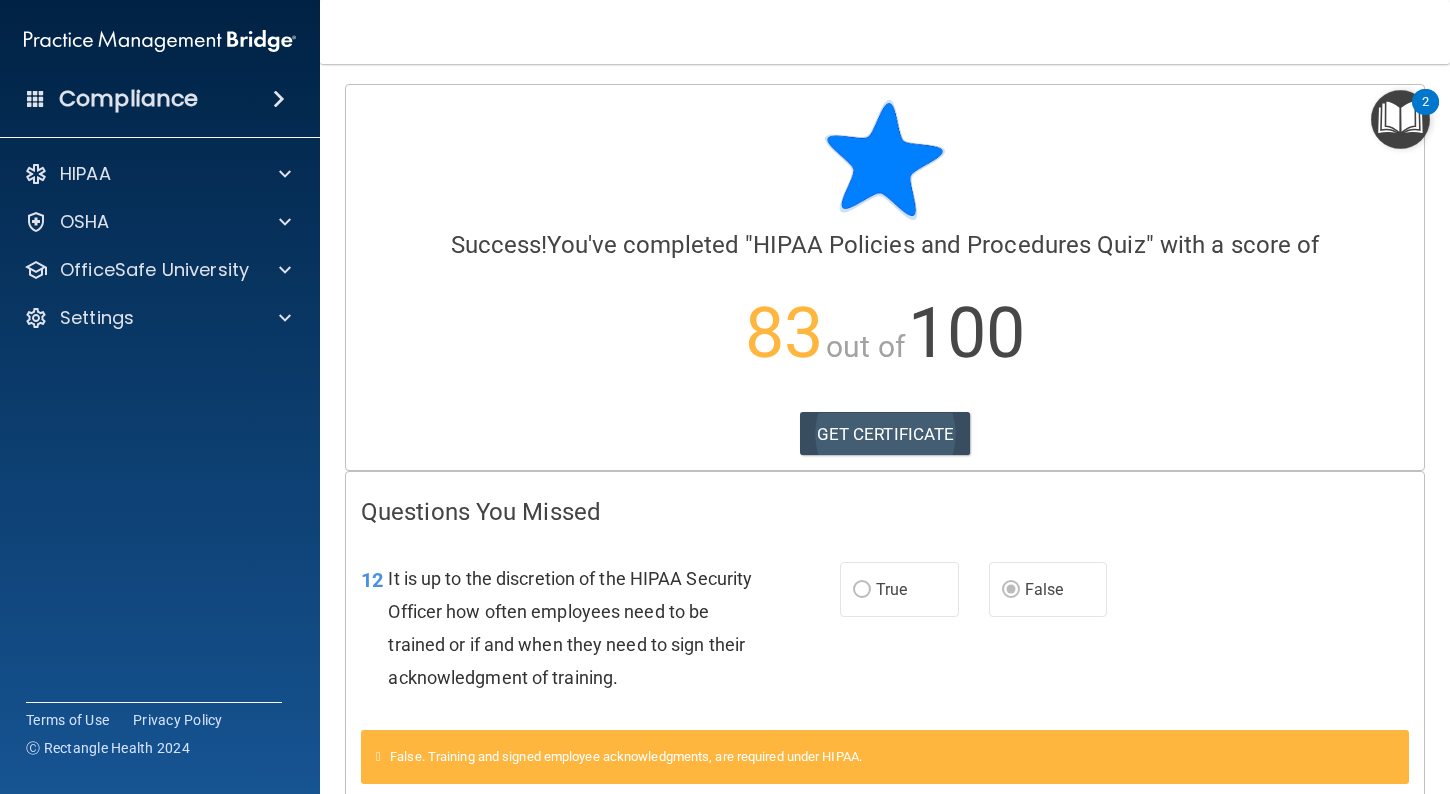 scroll, scrollTop: 0, scrollLeft: 0, axis: both 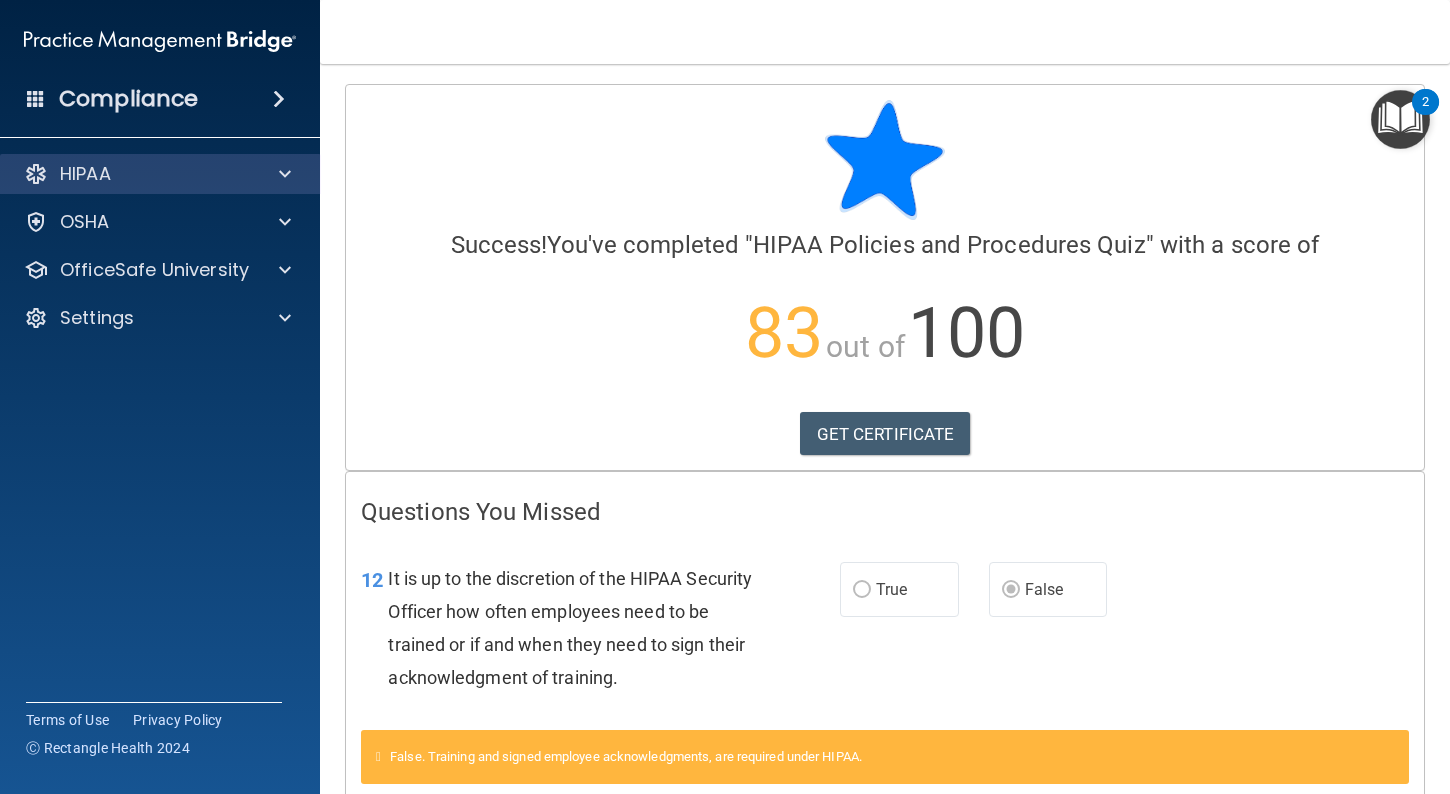 click at bounding box center (282, 174) 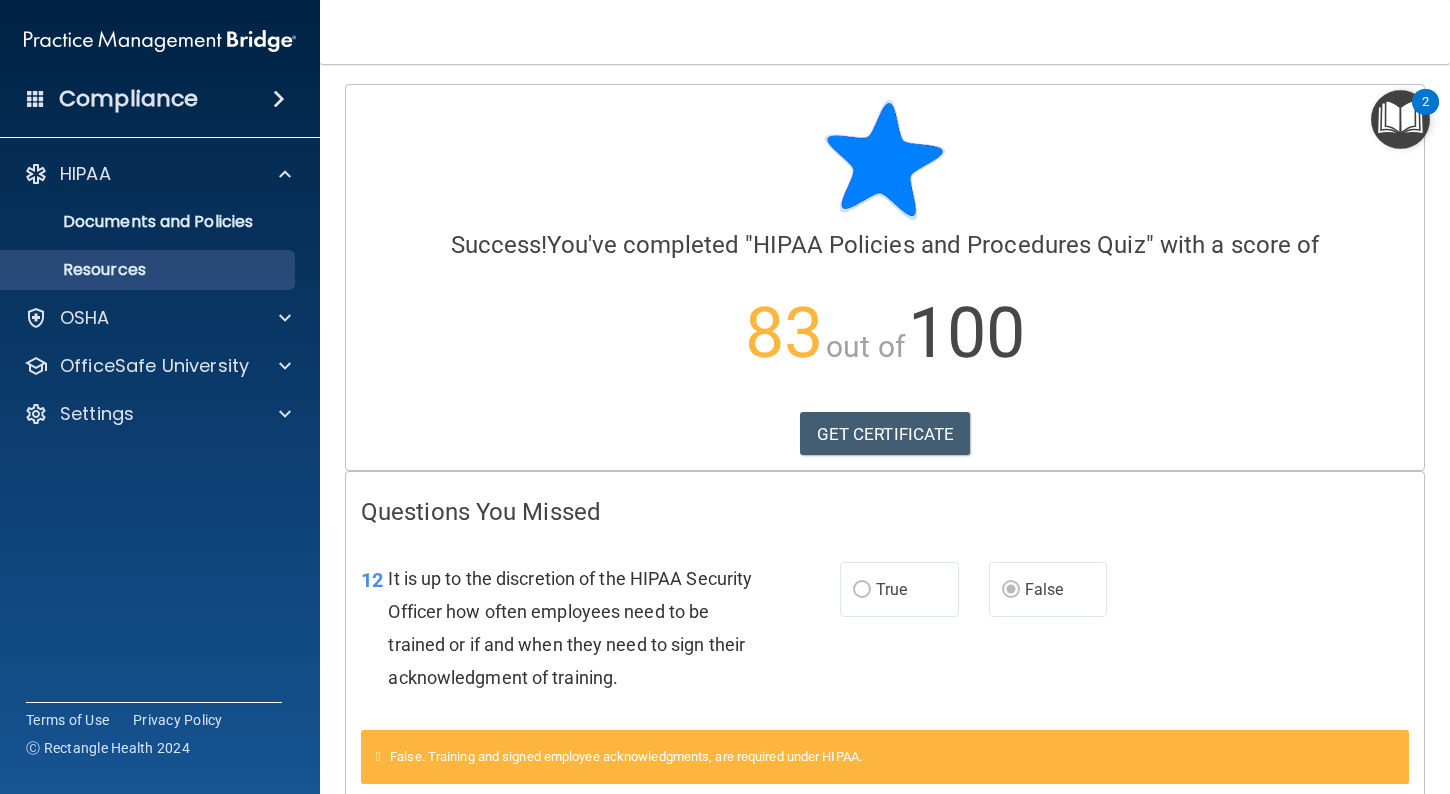 click on "Resources" at bounding box center (149, 270) 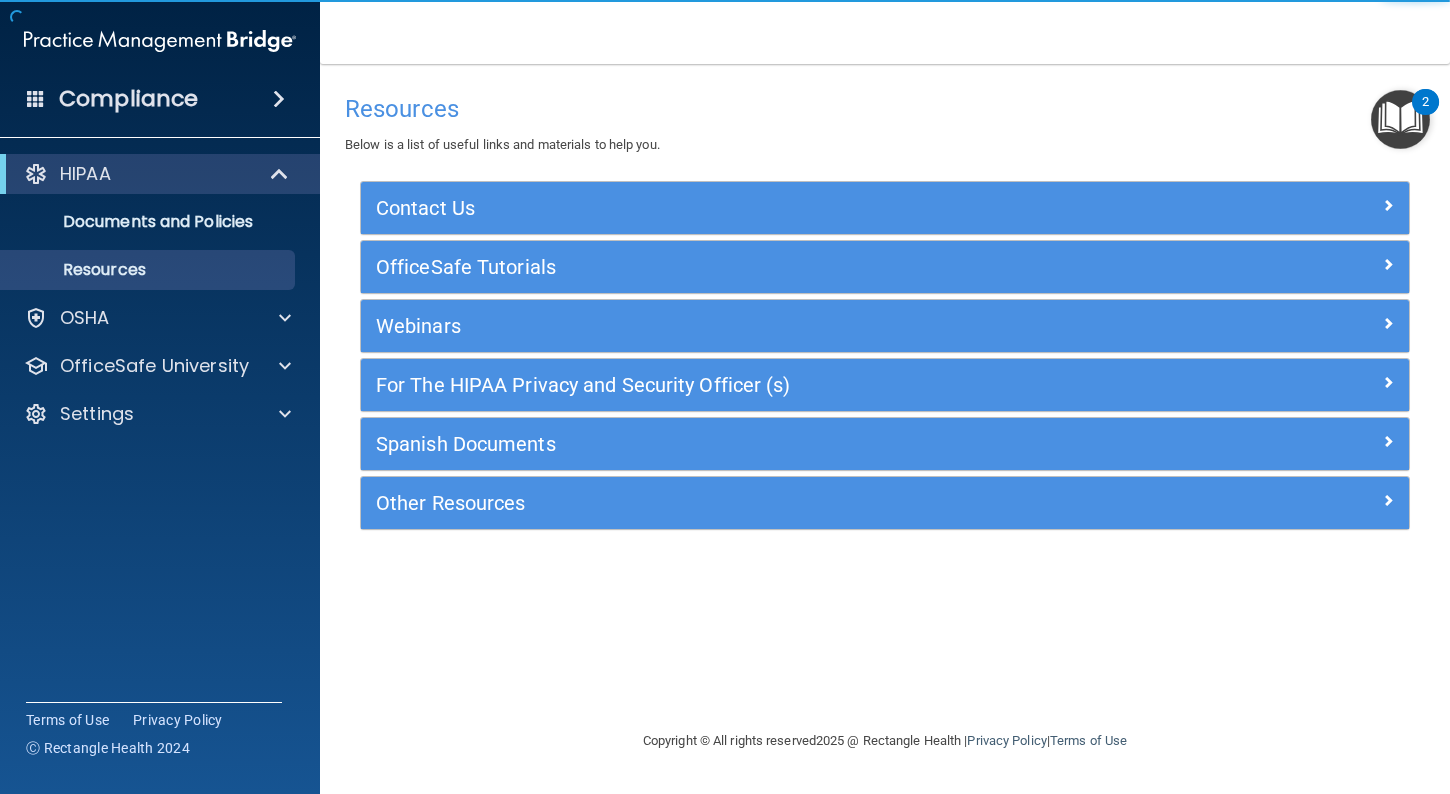 click at bounding box center [1400, 119] 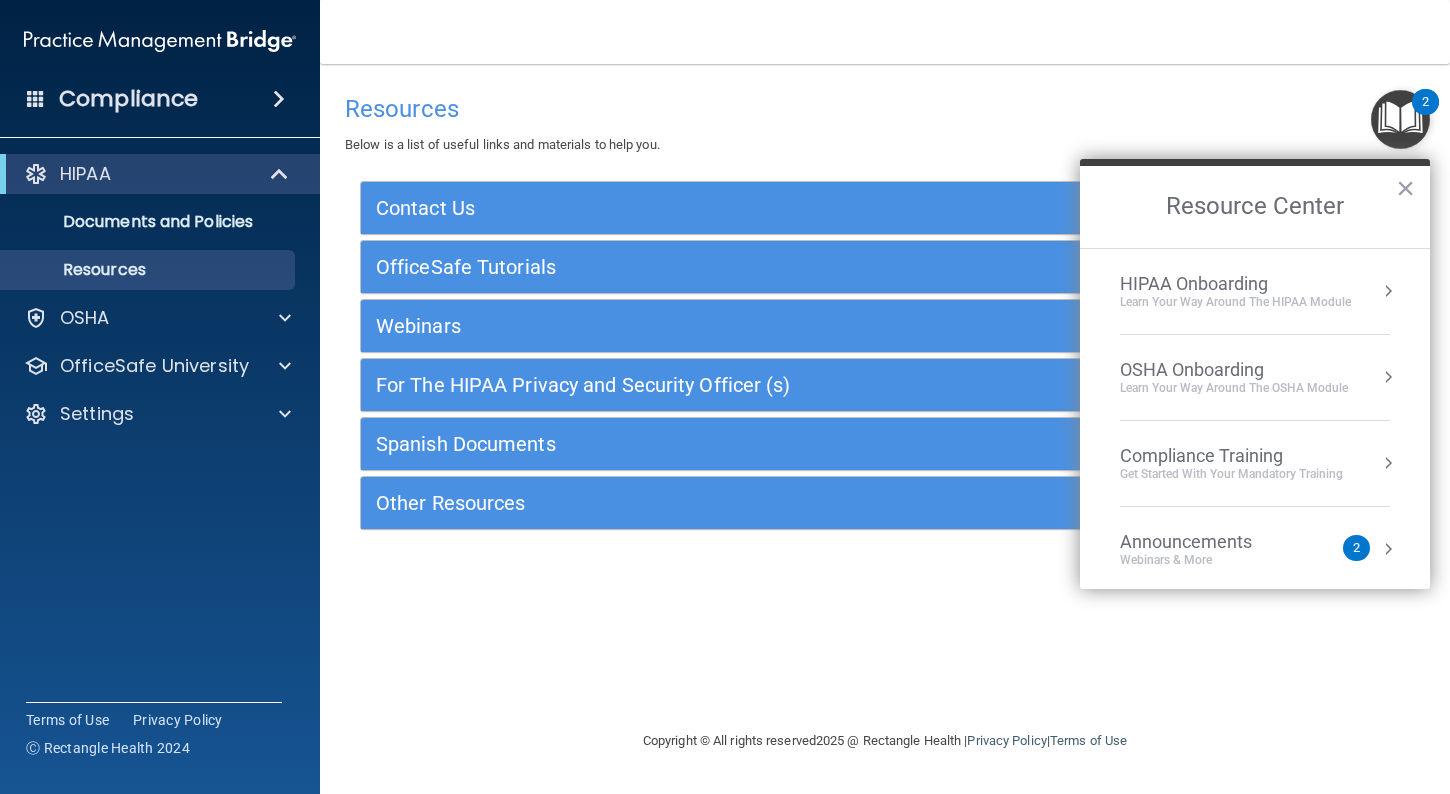 click on "HIPAA Onboarding" at bounding box center [1235, 284] 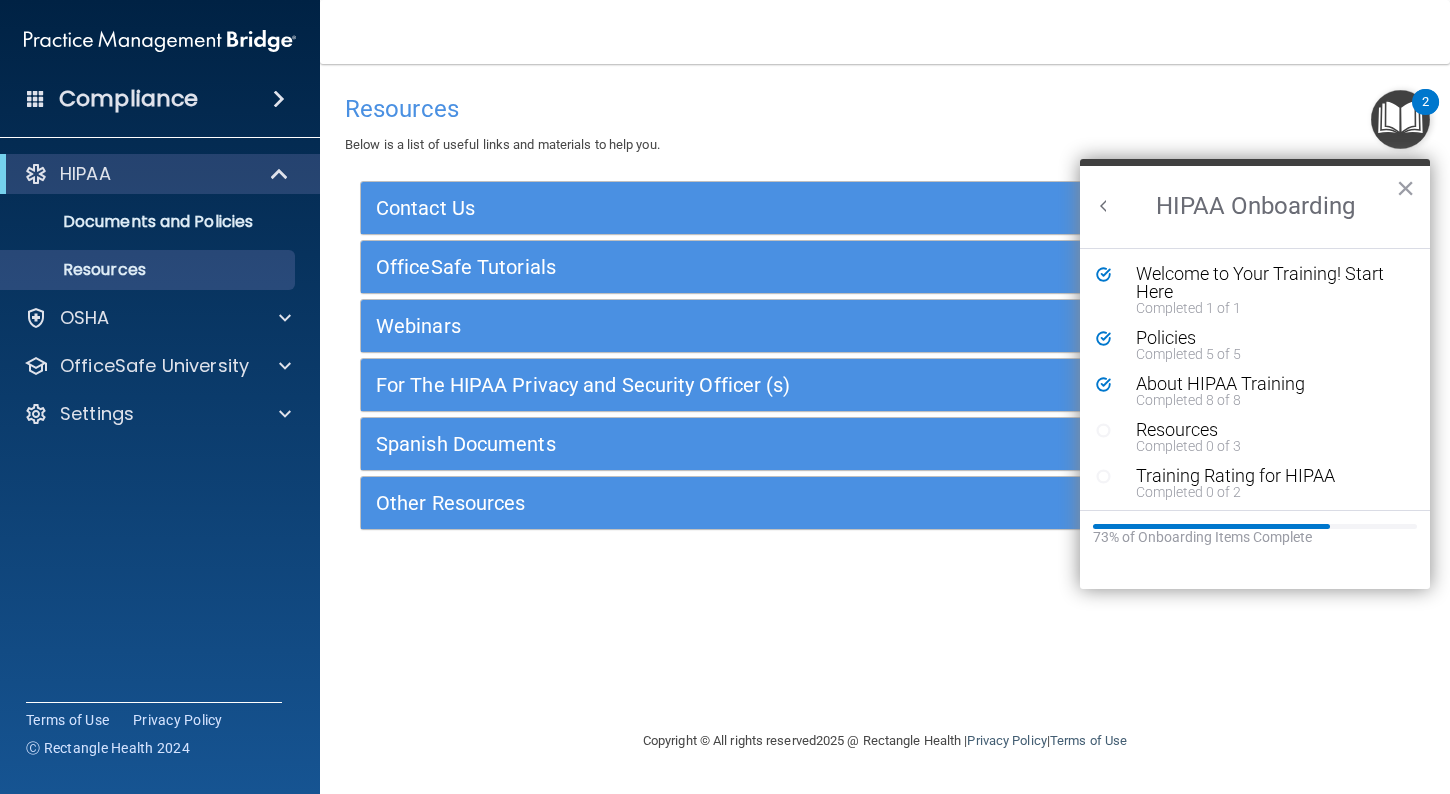 scroll, scrollTop: 0, scrollLeft: 0, axis: both 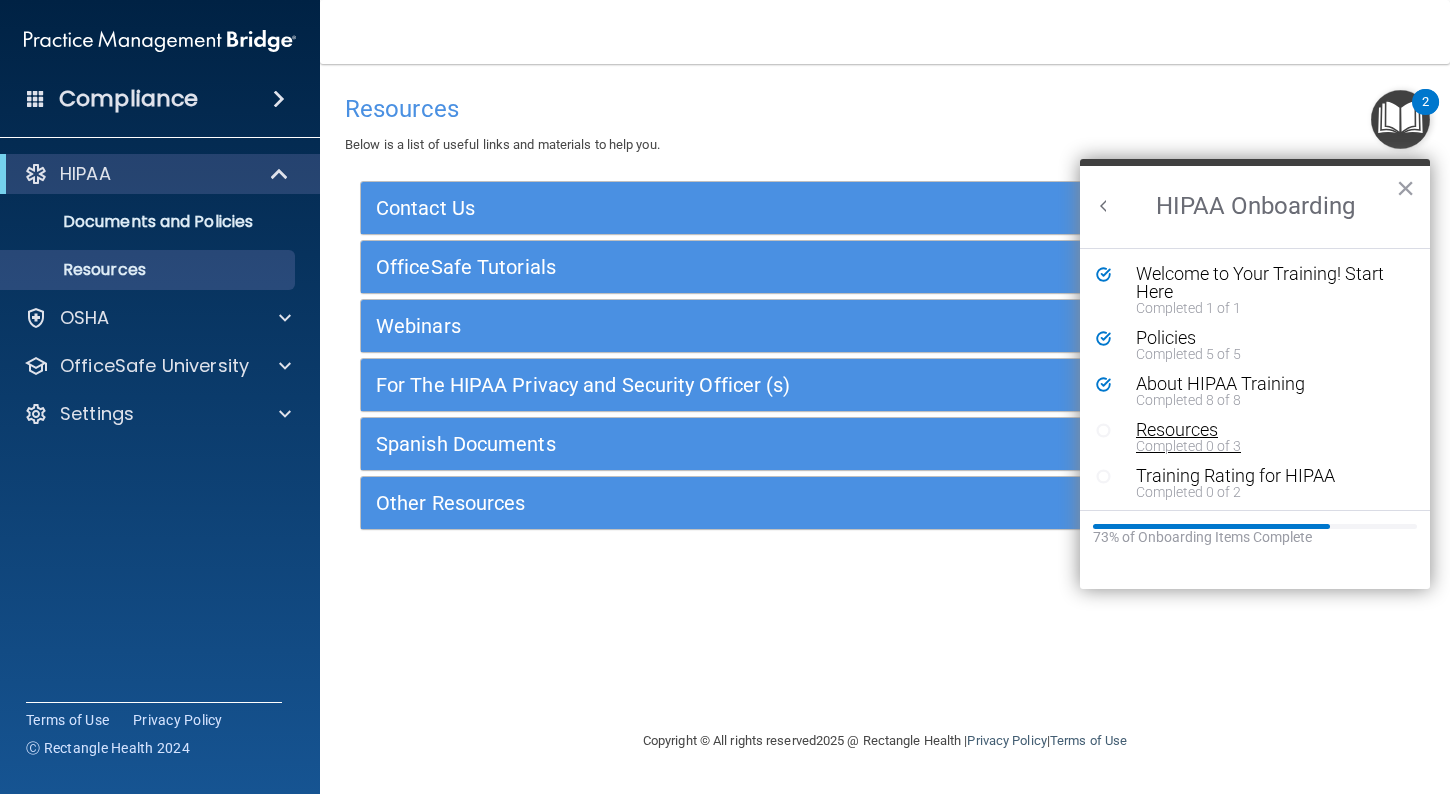 click on "Resources" at bounding box center (1270, 430) 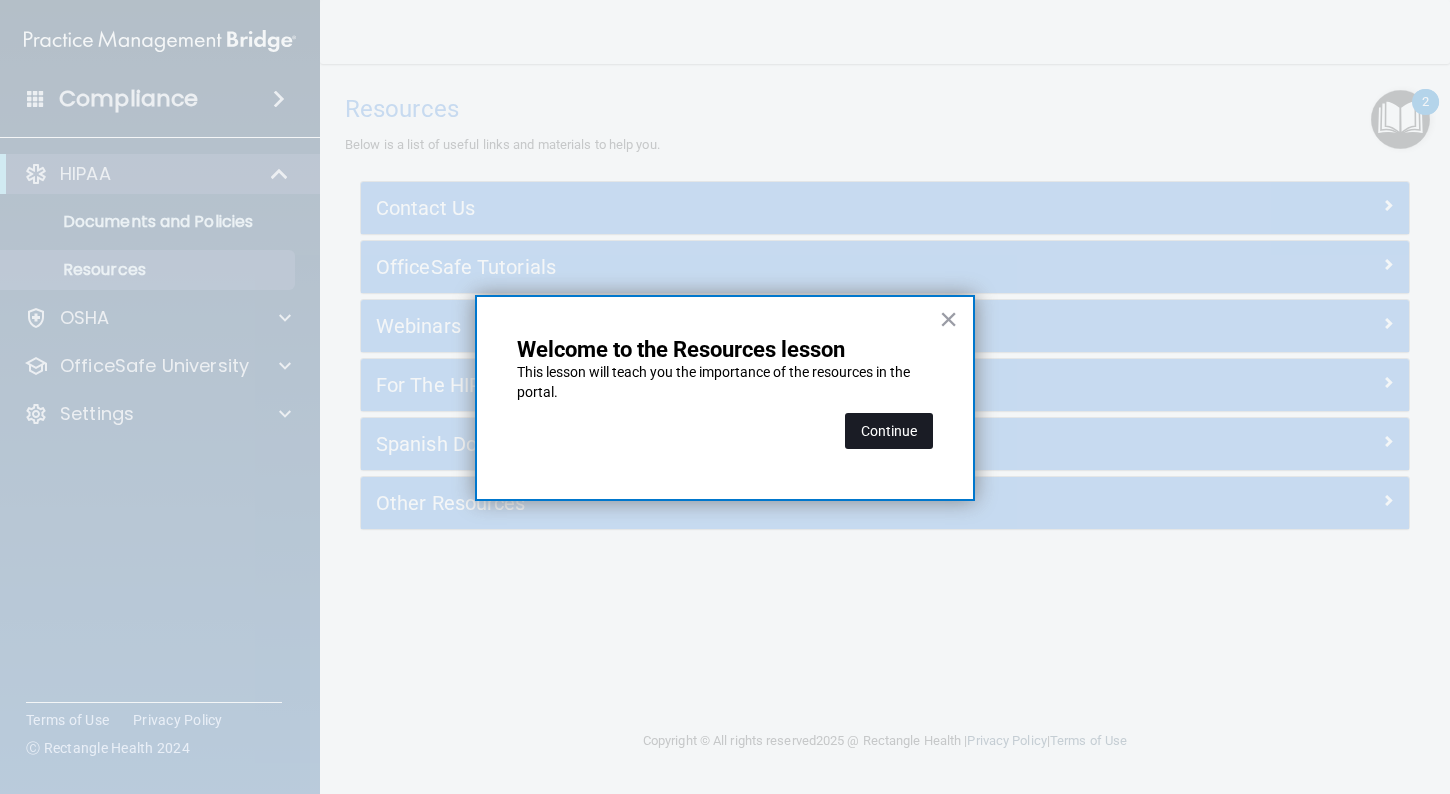 click on "Continue" at bounding box center (889, 431) 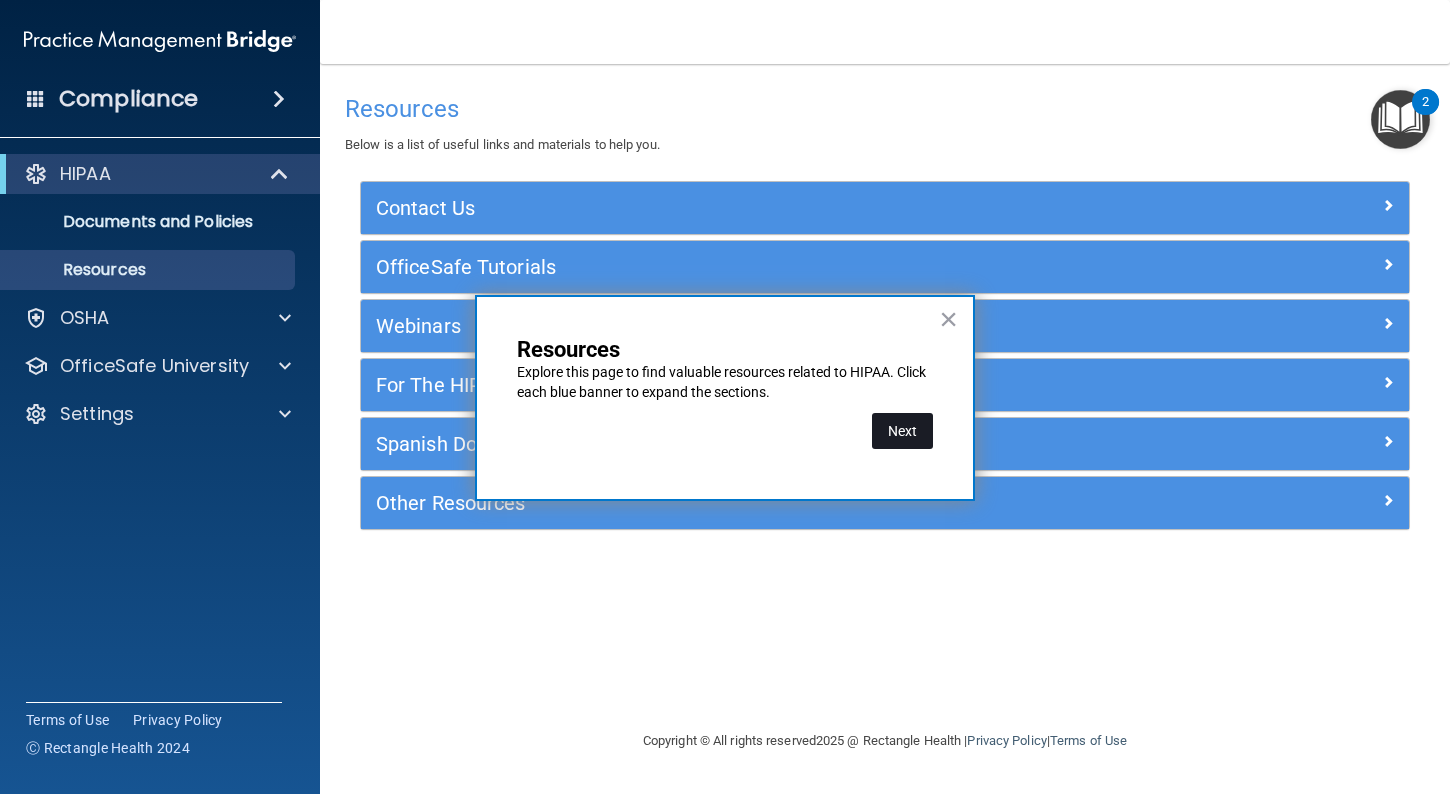 click on "Next" at bounding box center (902, 431) 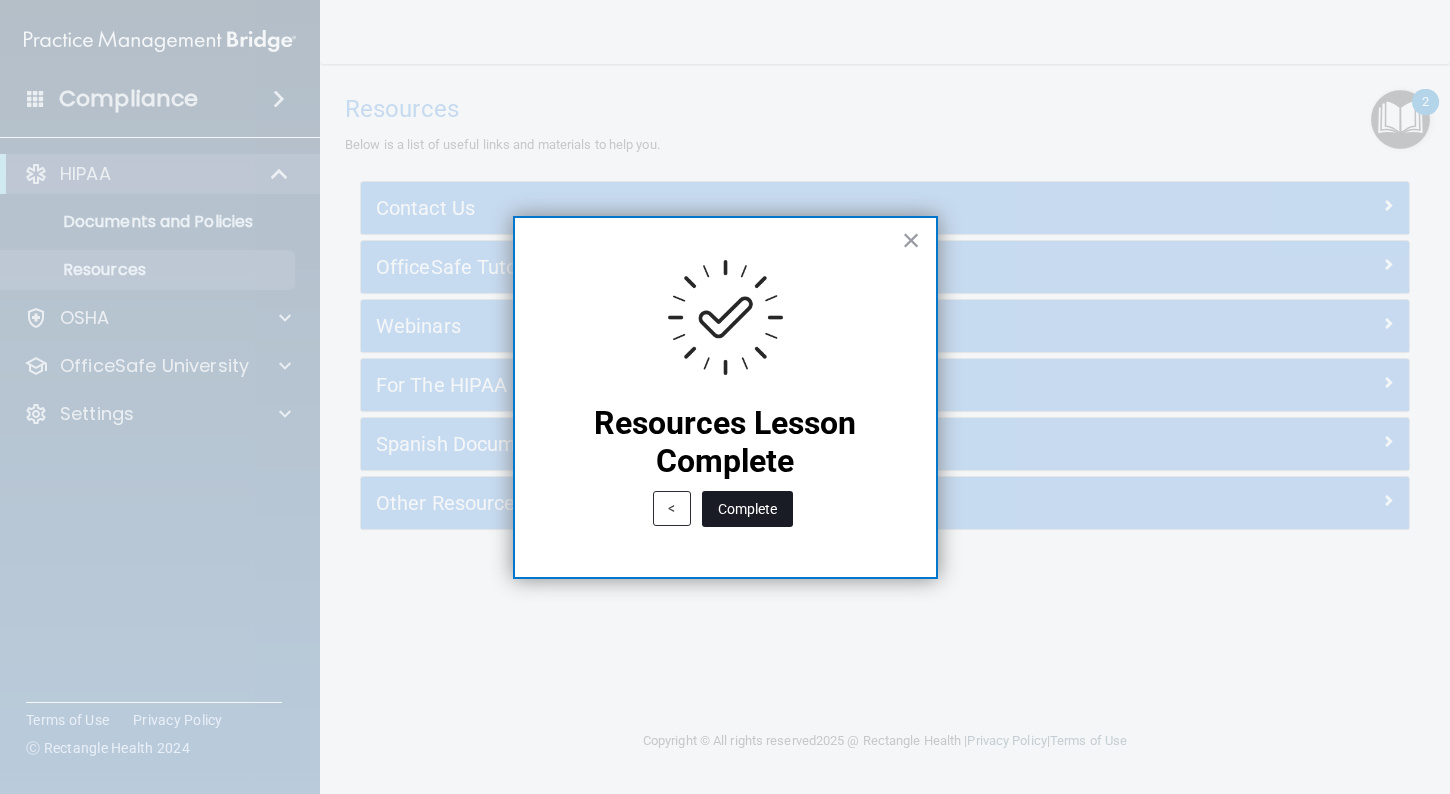 click on "Complete" at bounding box center [747, 509] 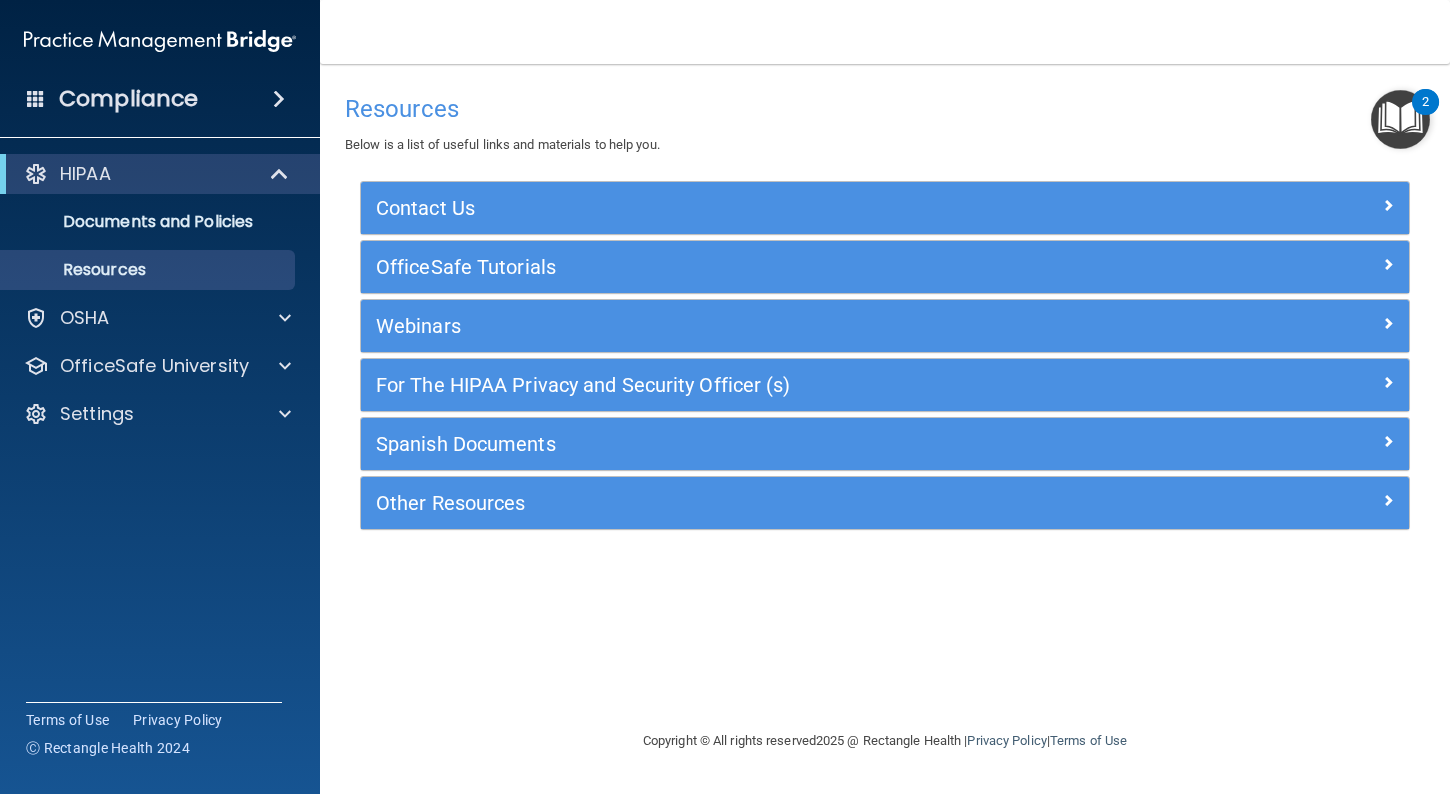 click at bounding box center [1400, 119] 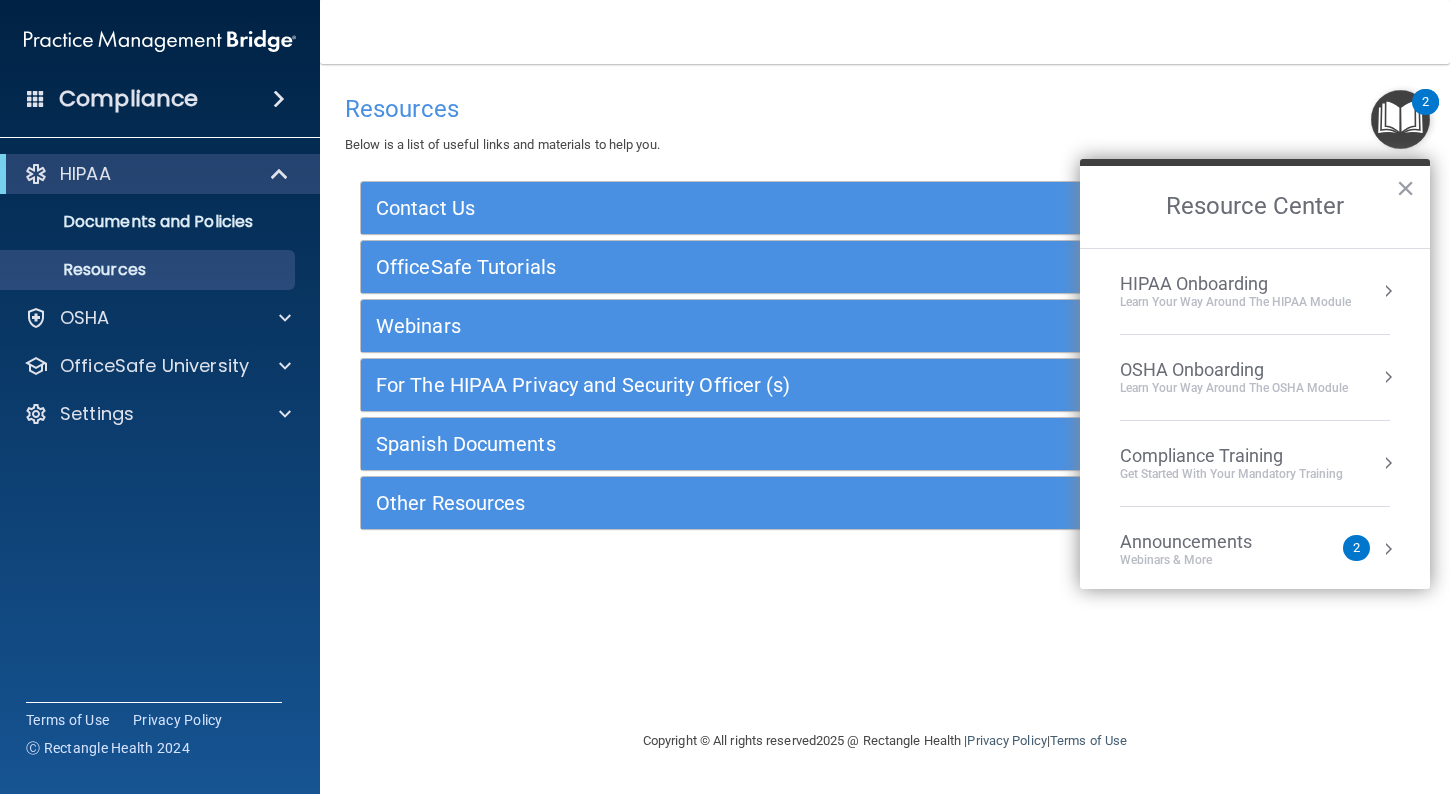 click on "Learn Your Way around the HIPAA module" at bounding box center (1235, 302) 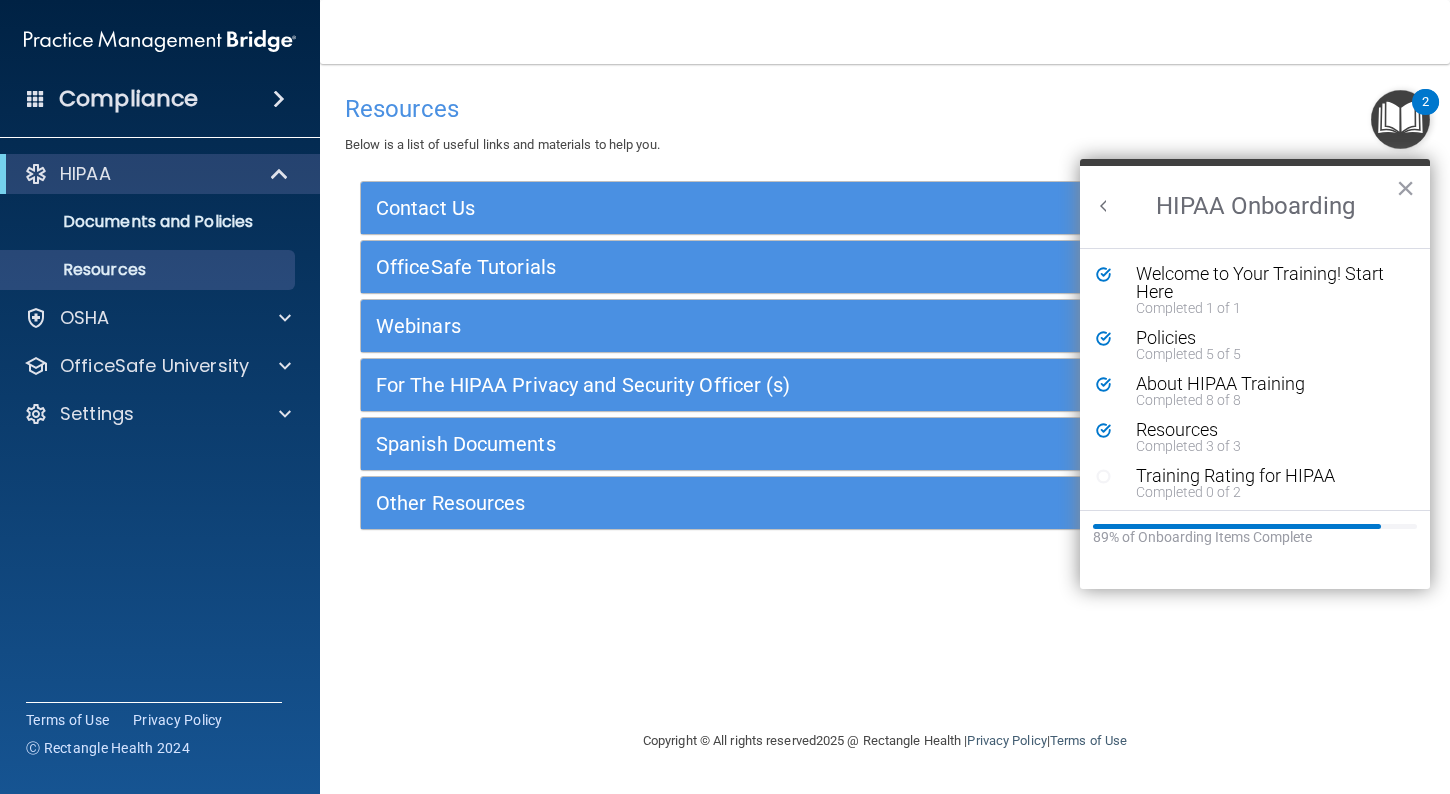 scroll, scrollTop: 0, scrollLeft: 0, axis: both 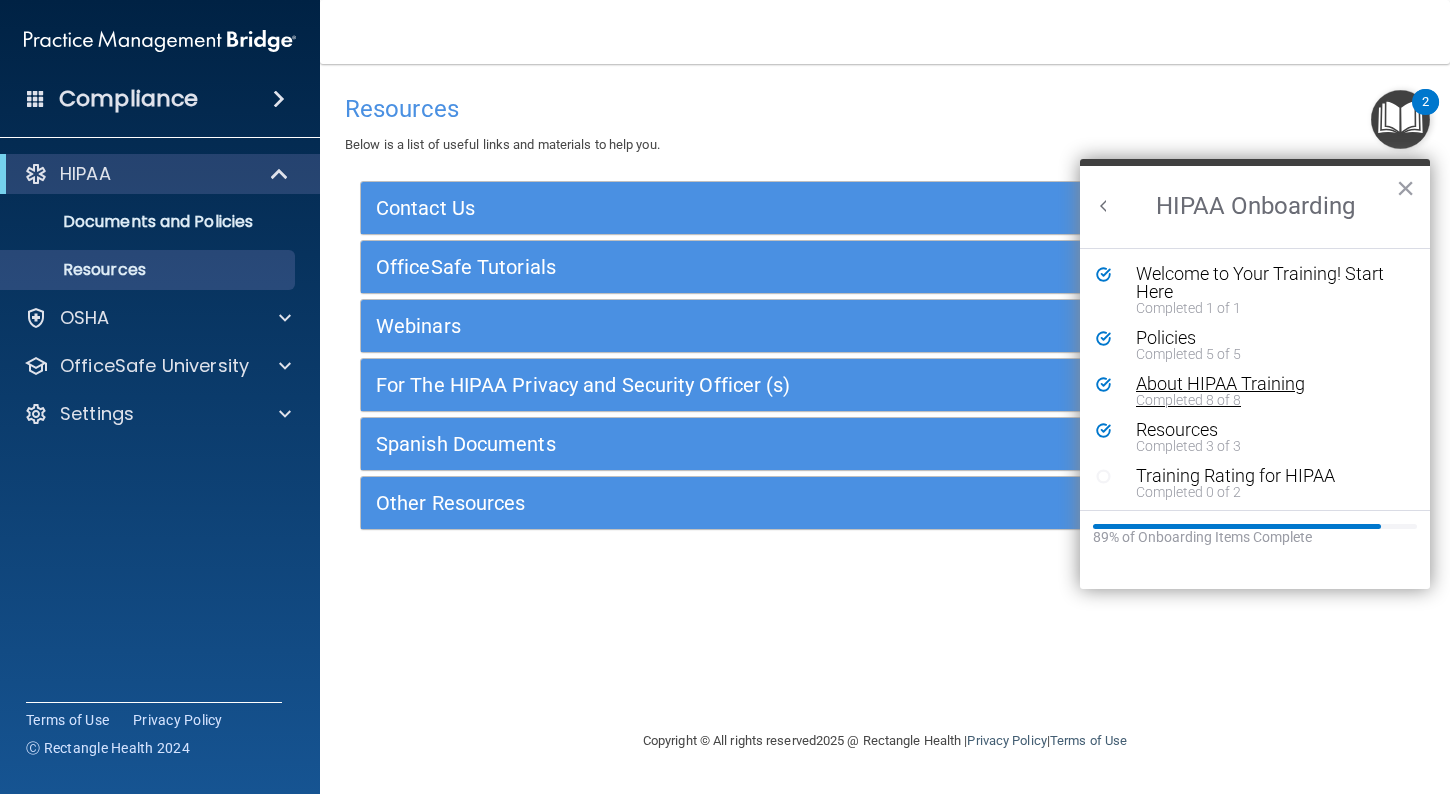 click on "About HIPAA Training" at bounding box center (1270, 384) 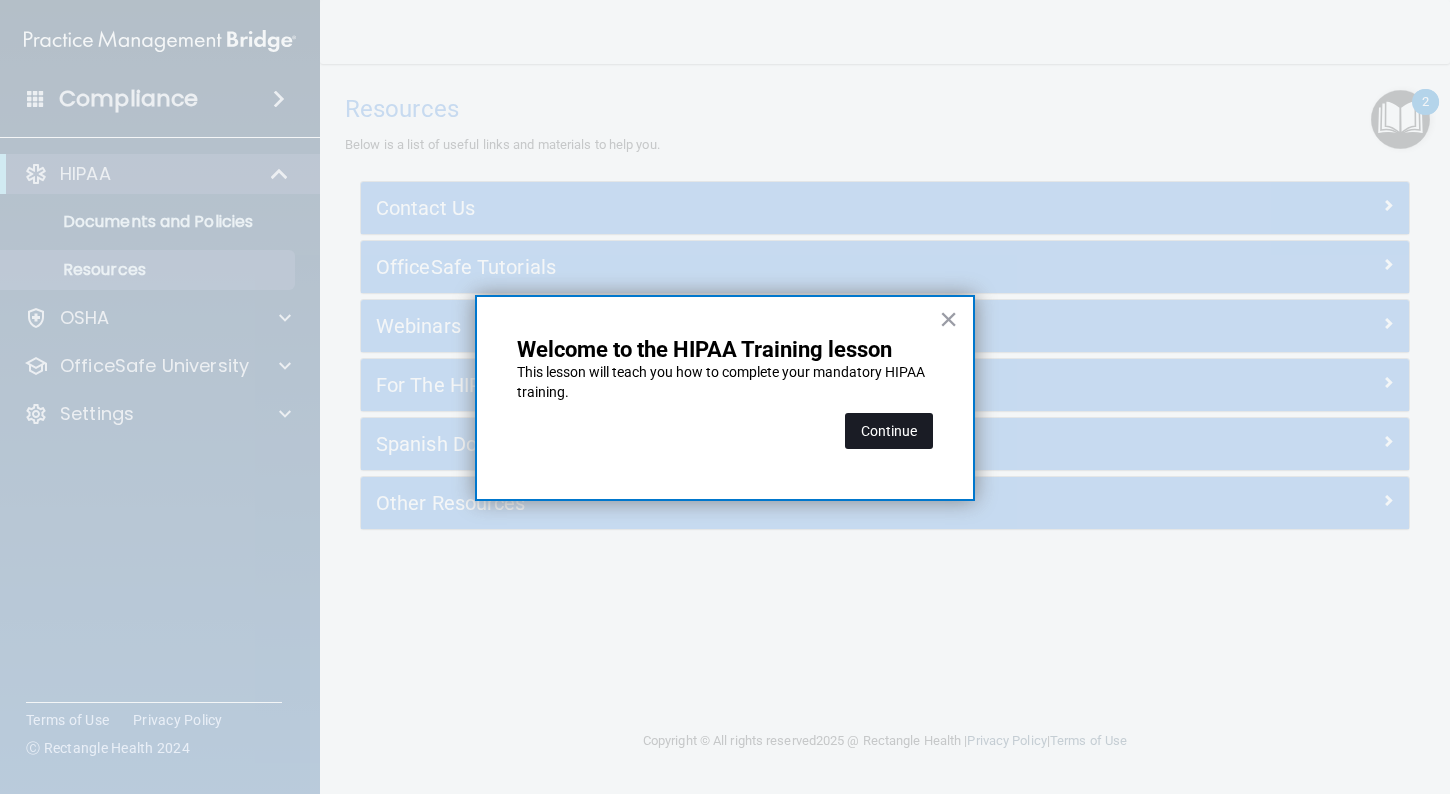 click on "Continue" at bounding box center [889, 431] 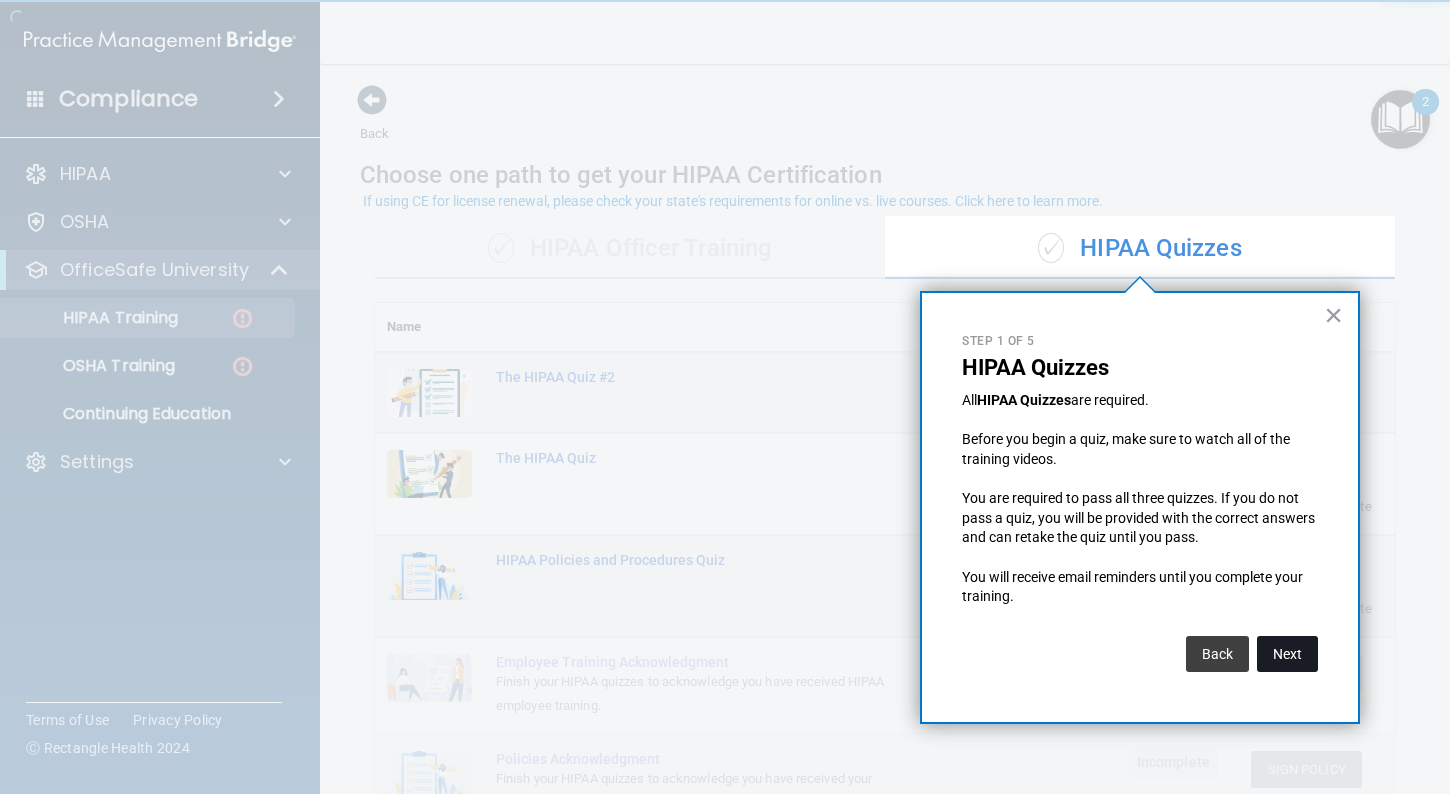 click on "Next" at bounding box center (1287, 654) 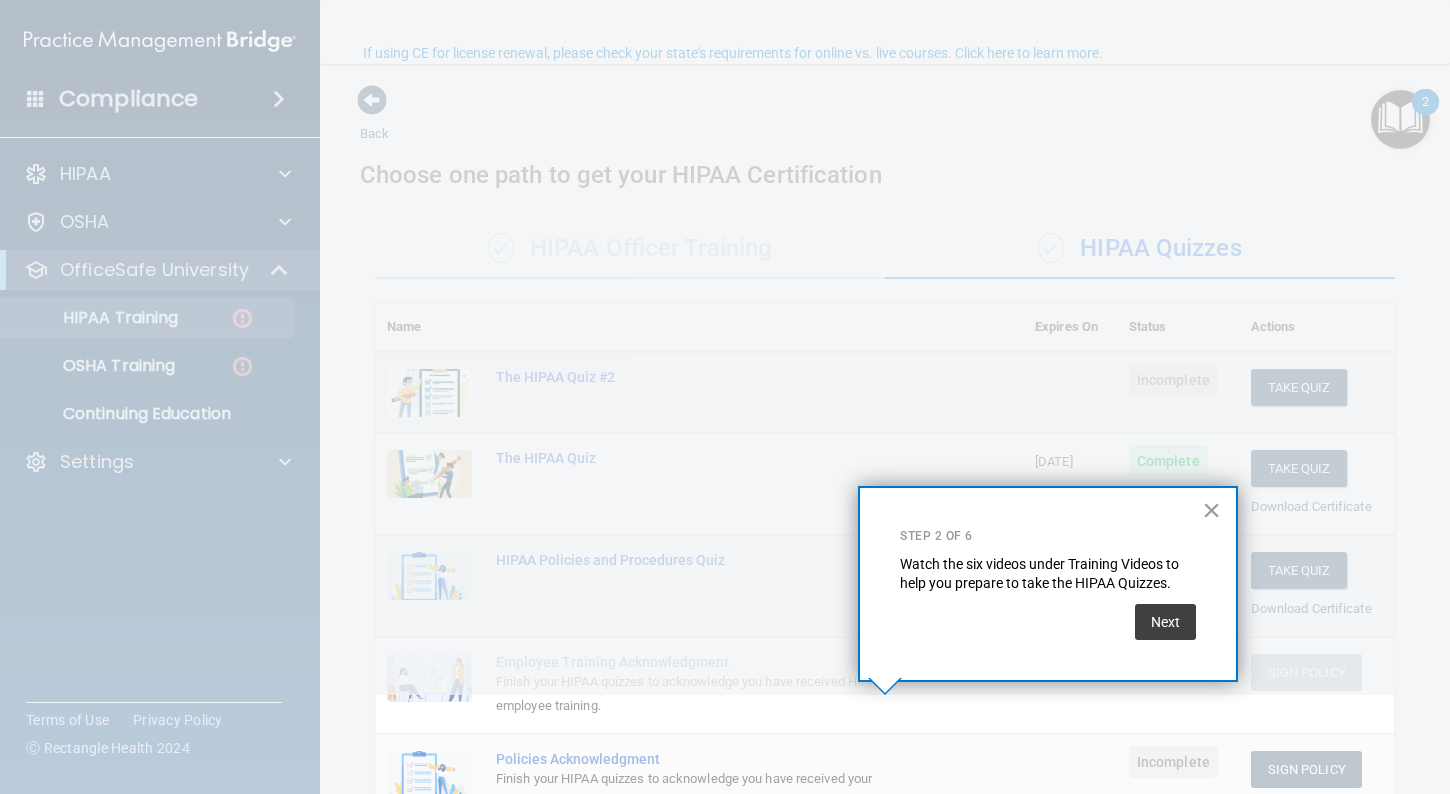 scroll, scrollTop: 148, scrollLeft: 0, axis: vertical 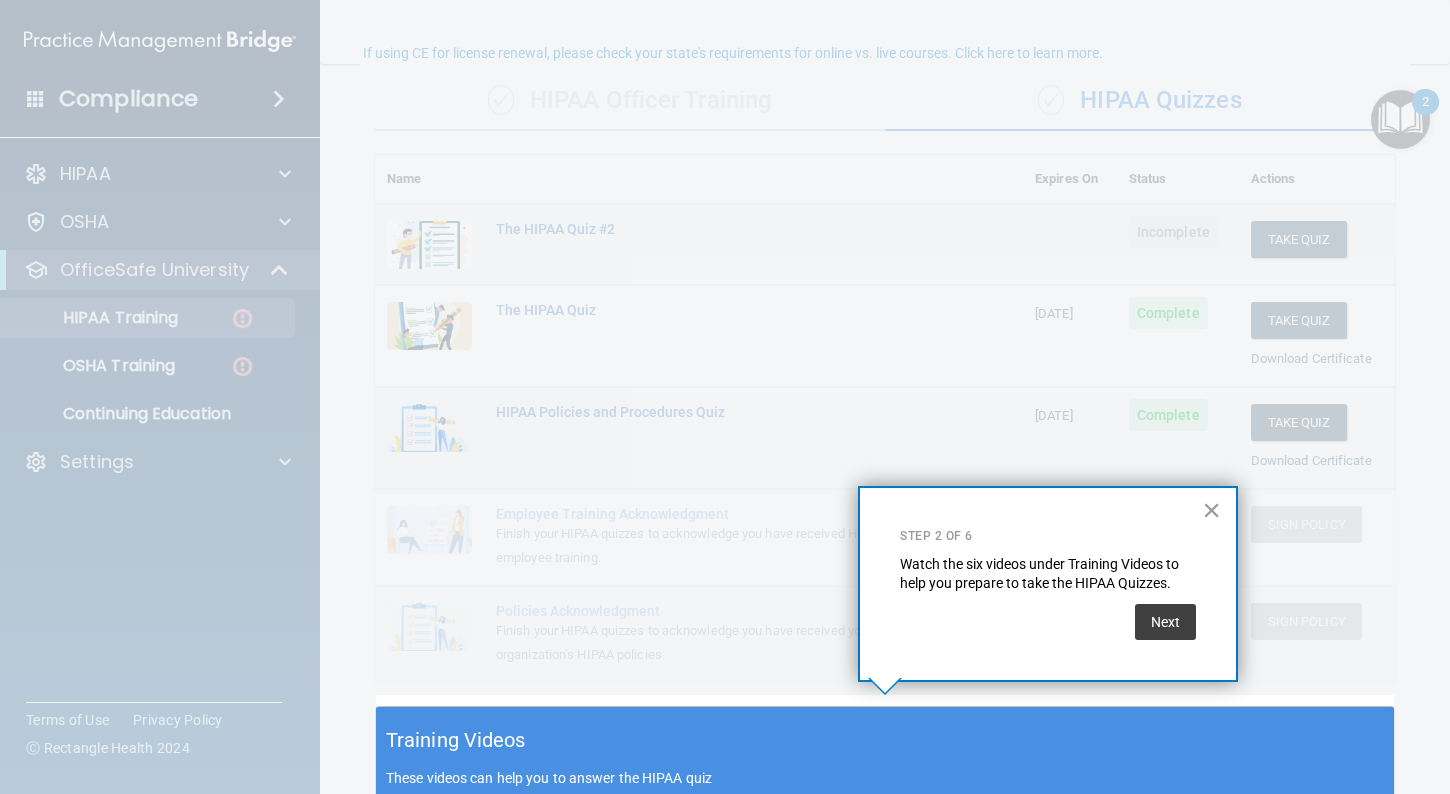 click on "× Step 2 of 6 Watch the six videos under Training Videos to help you prepare to take the HIPAA Quizzes. Next" at bounding box center [1048, 584] 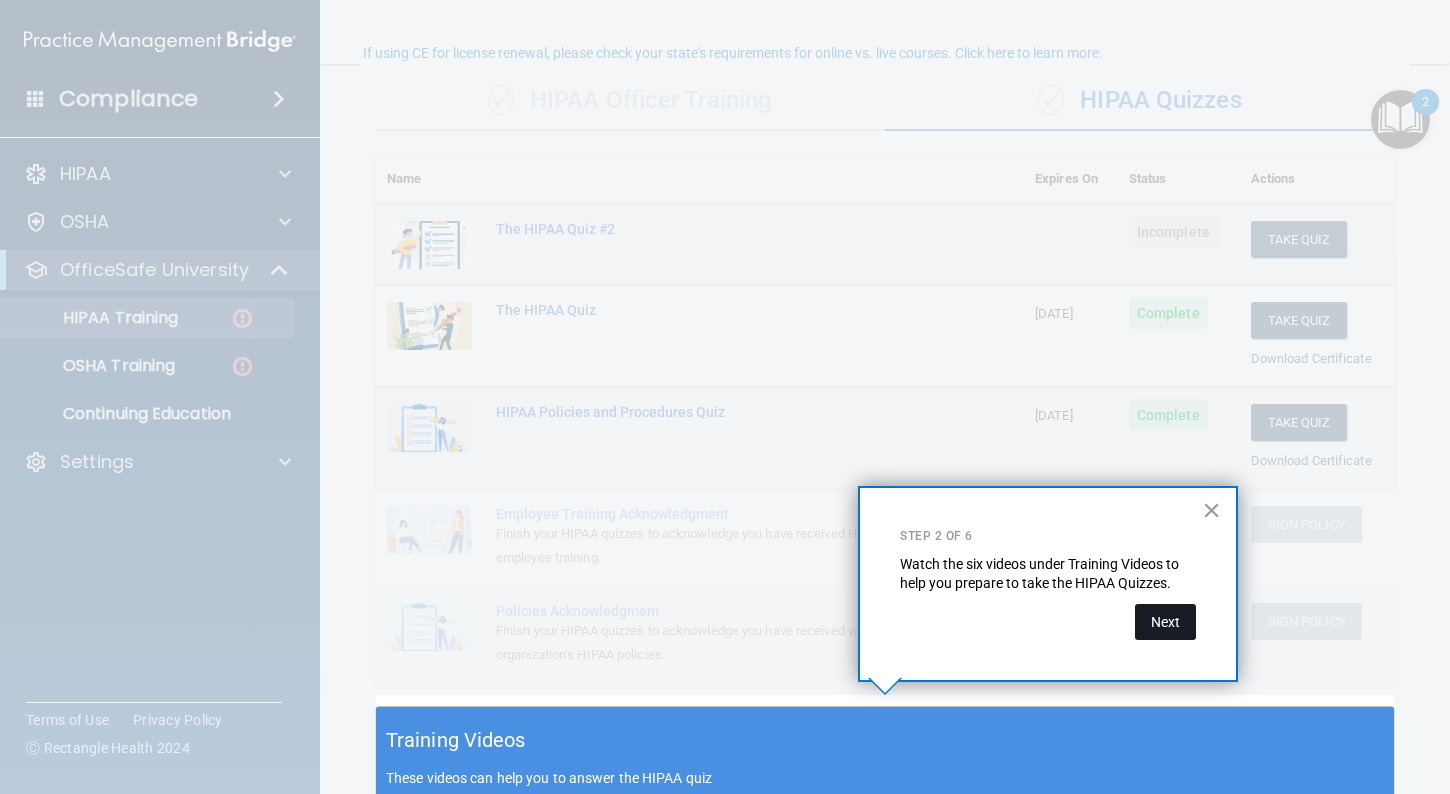 click on "Next" at bounding box center (1165, 622) 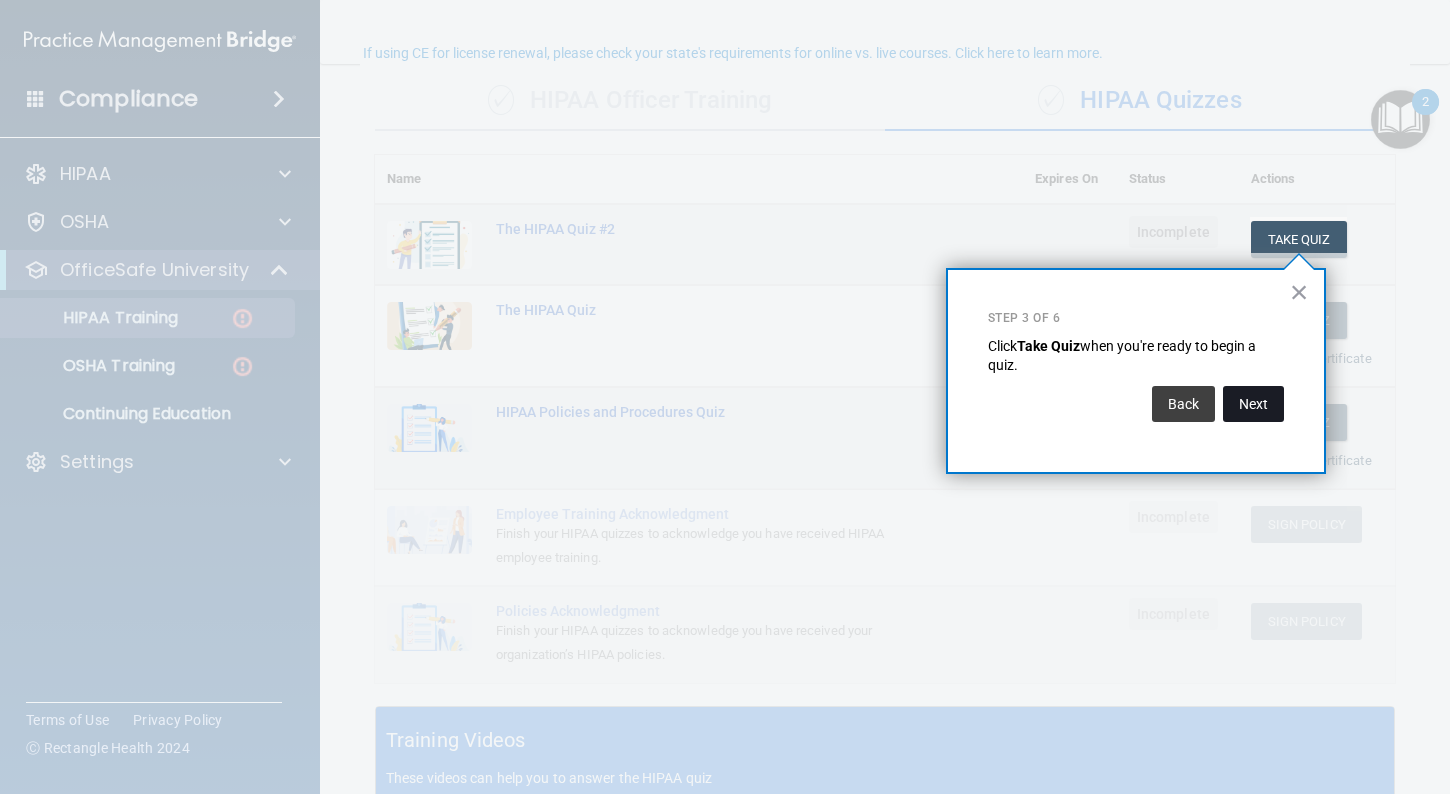 click on "Next" at bounding box center (1253, 404) 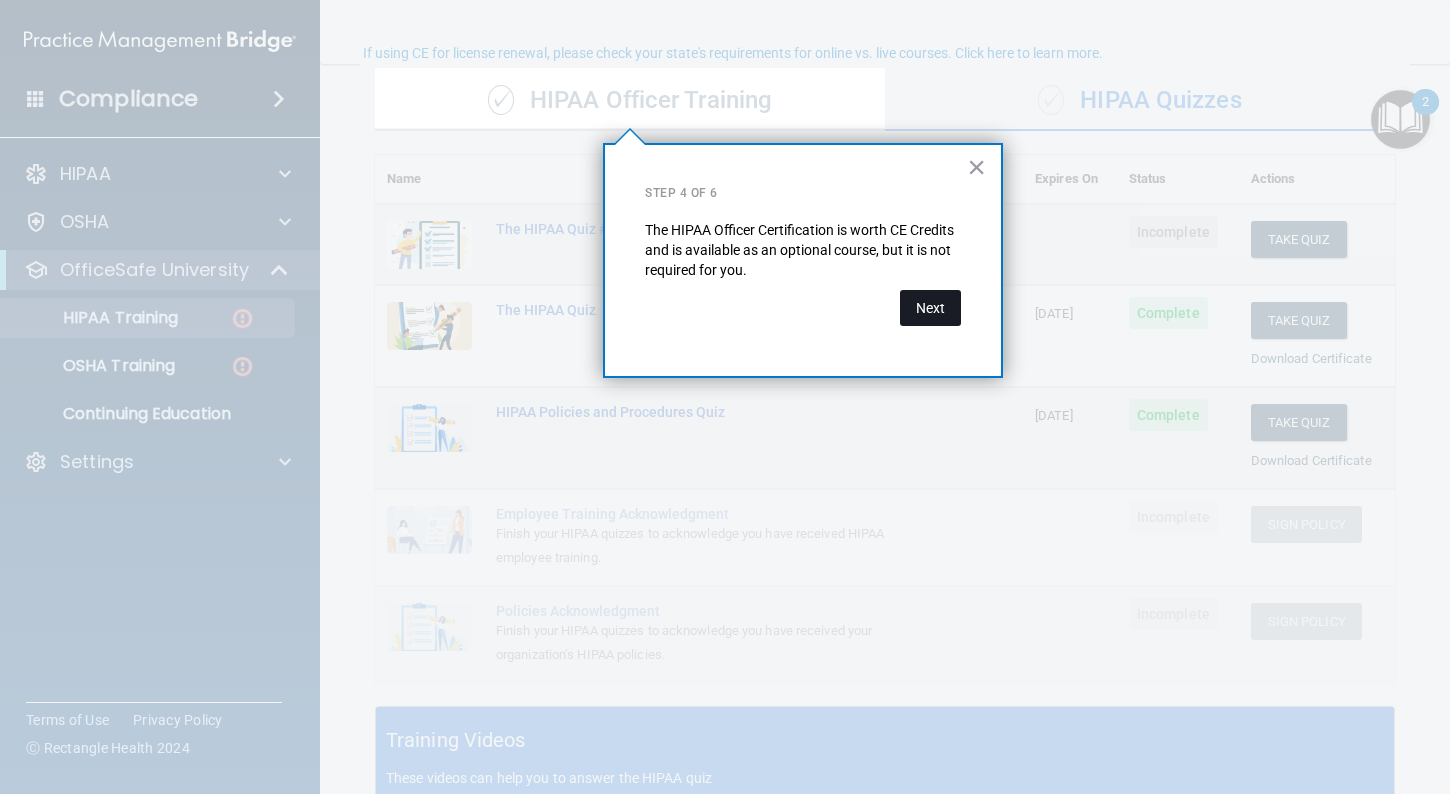 click on "Next" at bounding box center (930, 308) 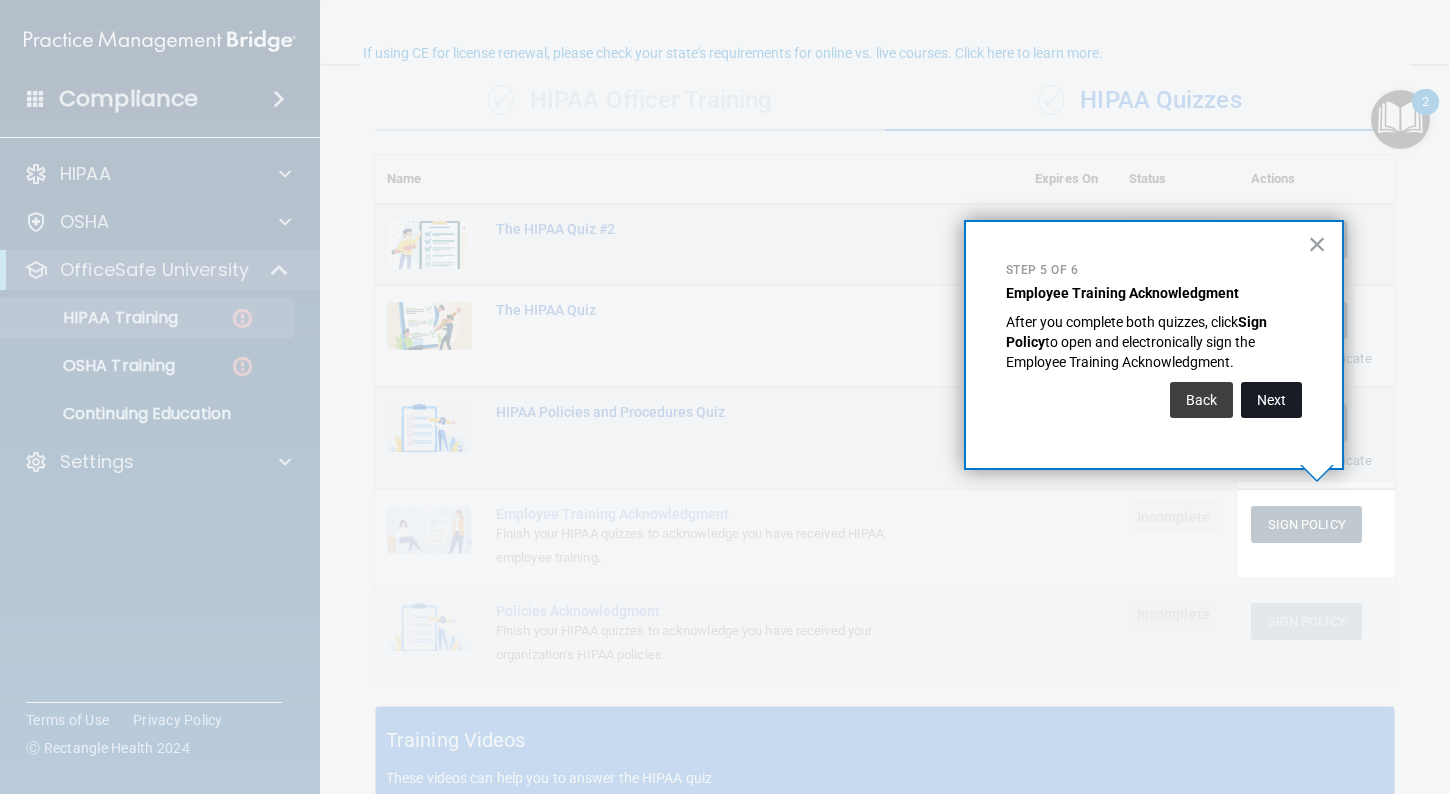 click on "Next" at bounding box center (1271, 400) 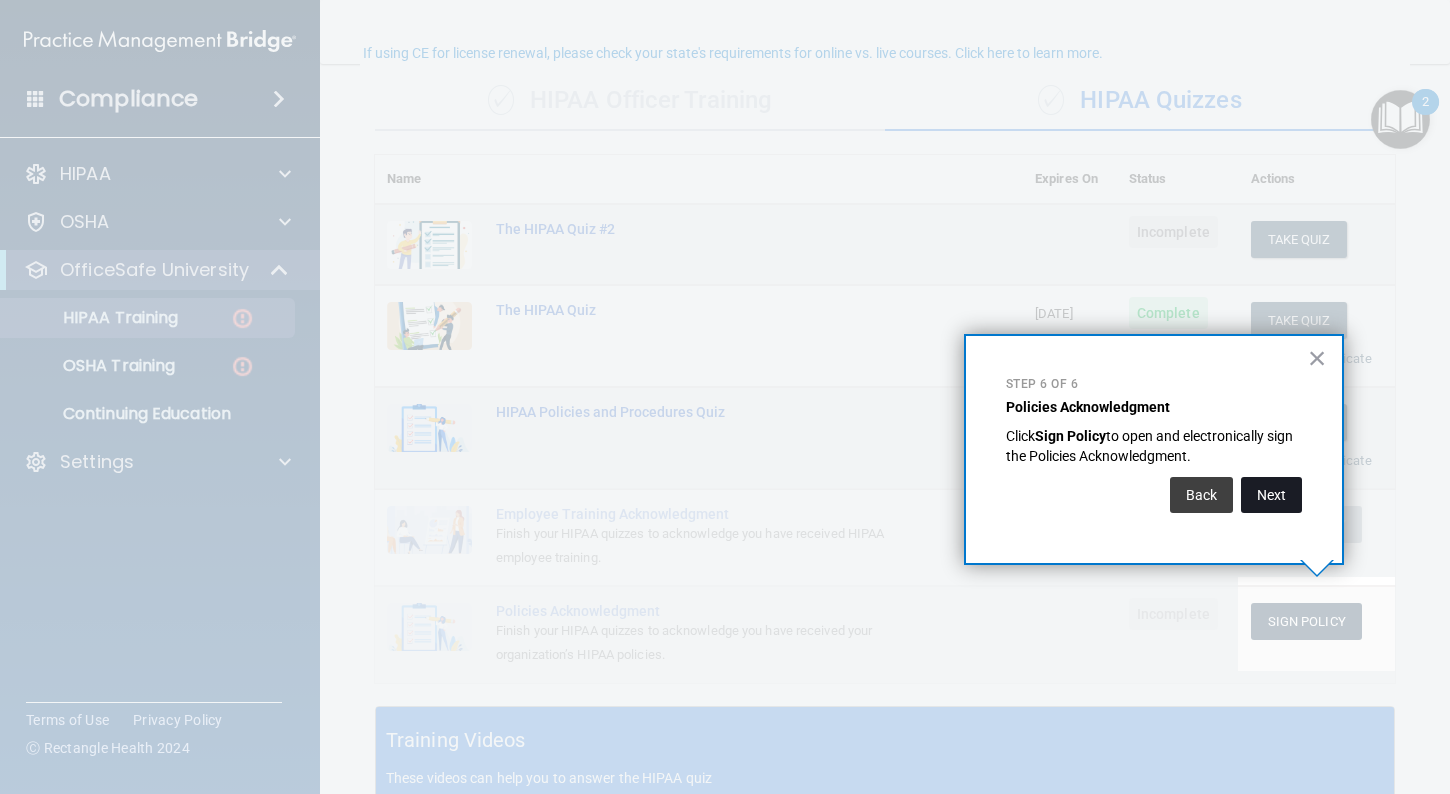 click on "Next" at bounding box center (1271, 495) 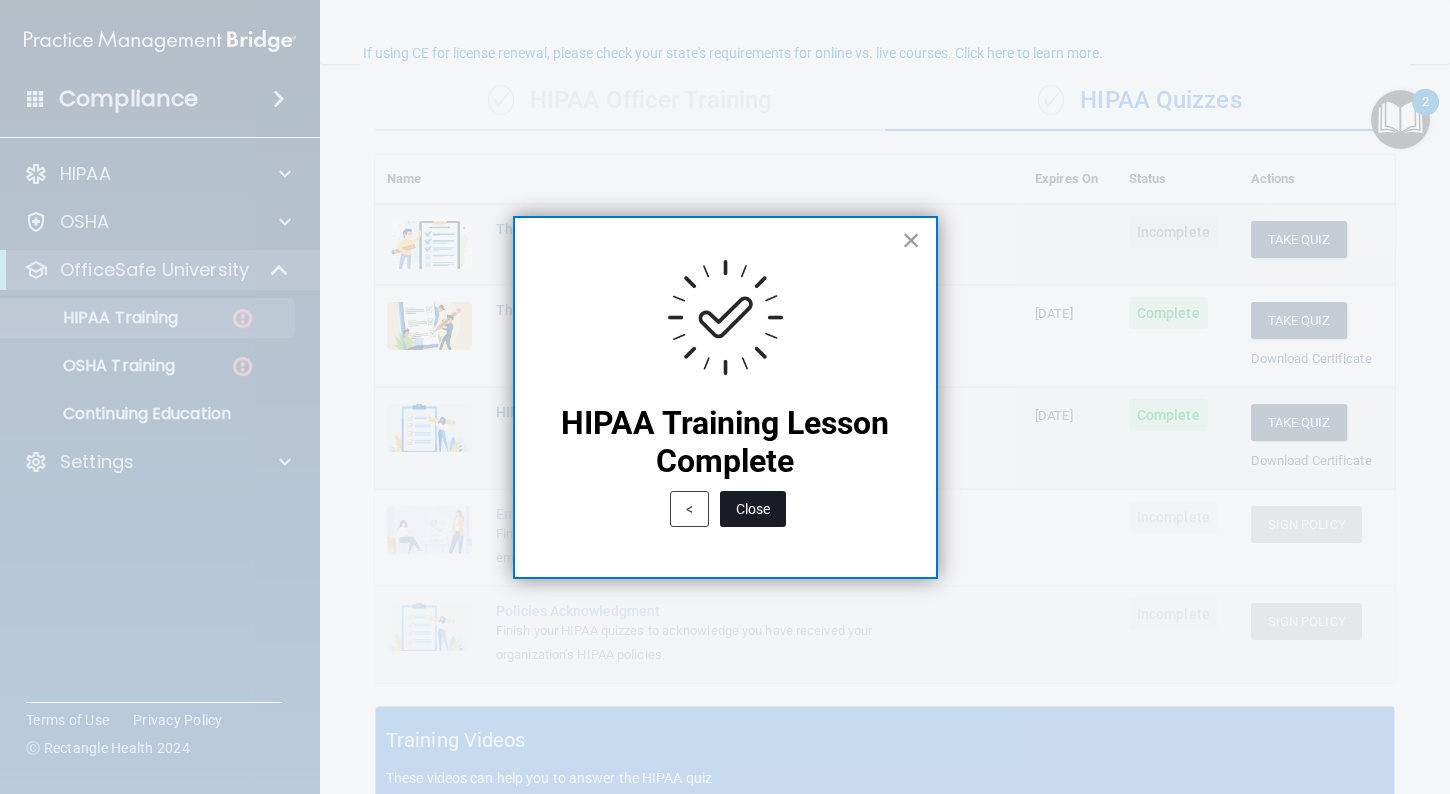 click on "Close" at bounding box center (753, 509) 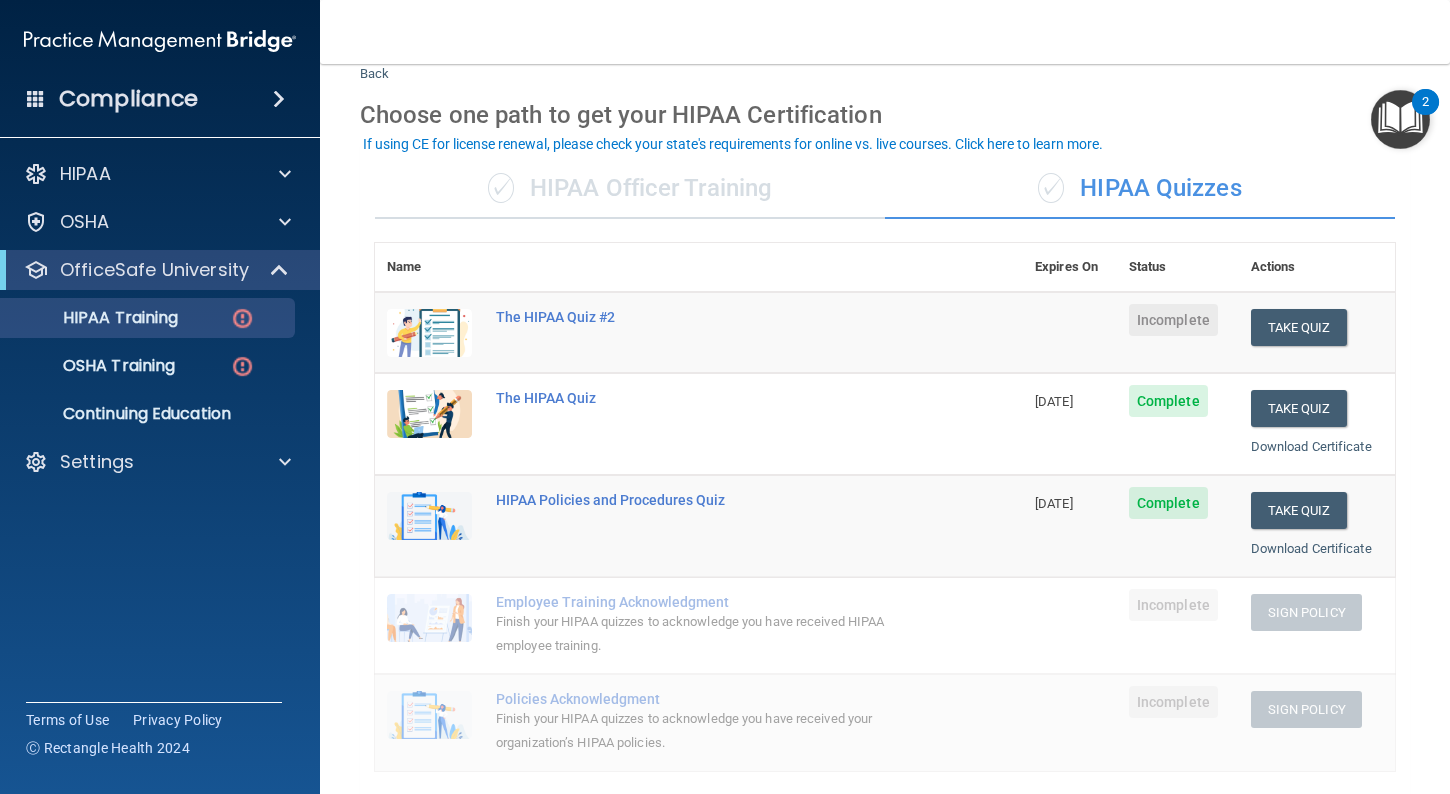 scroll, scrollTop: 57, scrollLeft: 0, axis: vertical 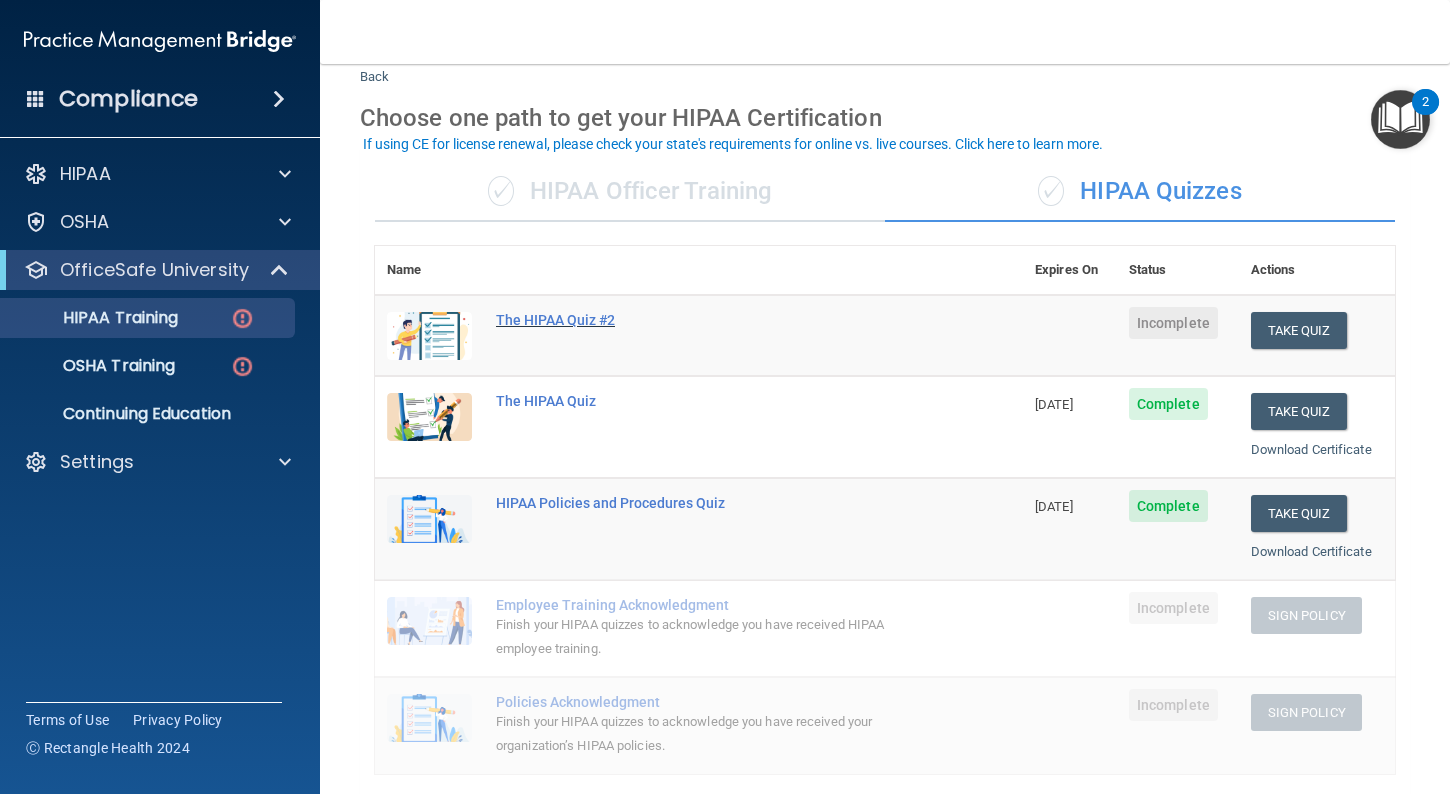 click on "The HIPAA Quiz #2" at bounding box center (709, 320) 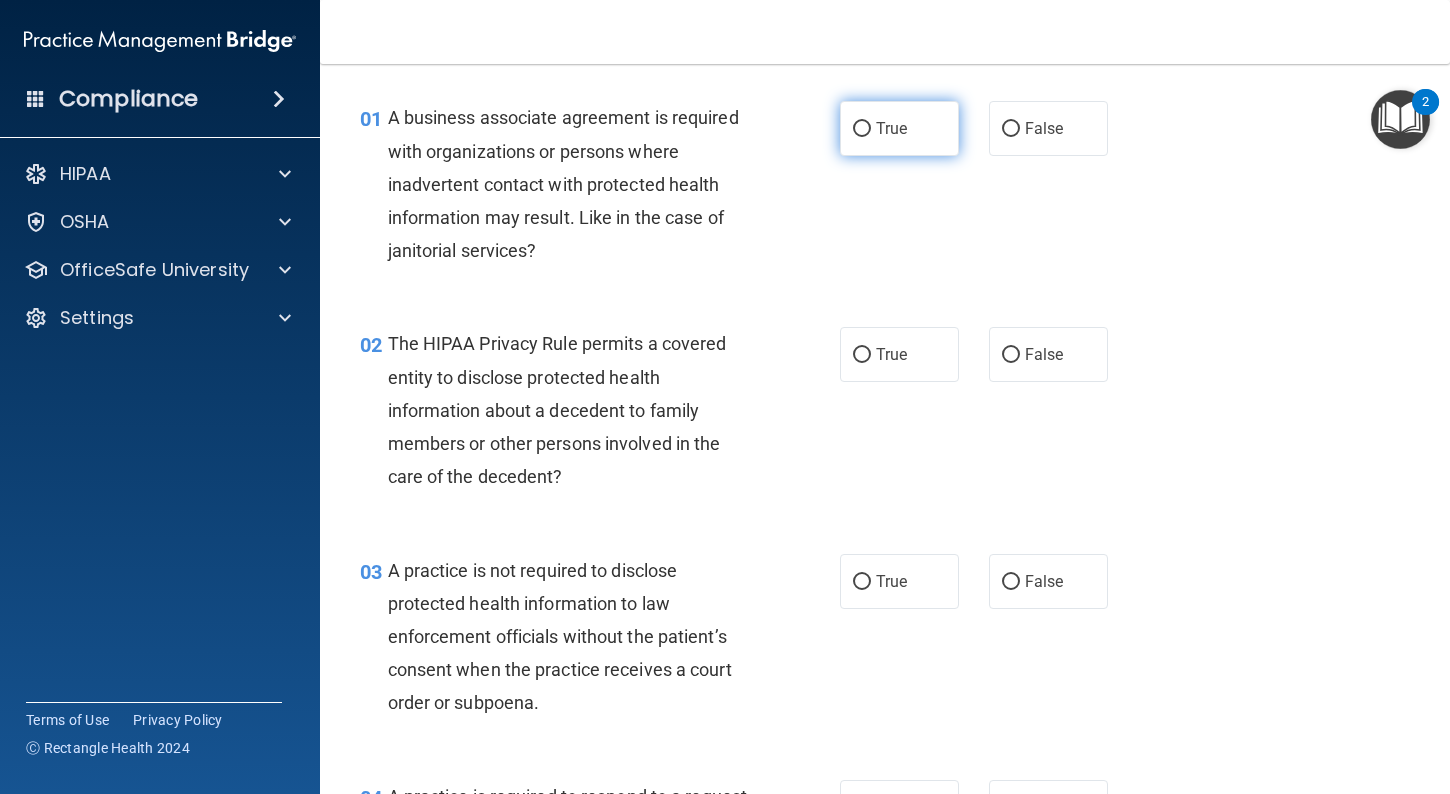 click on "True" at bounding box center [899, 128] 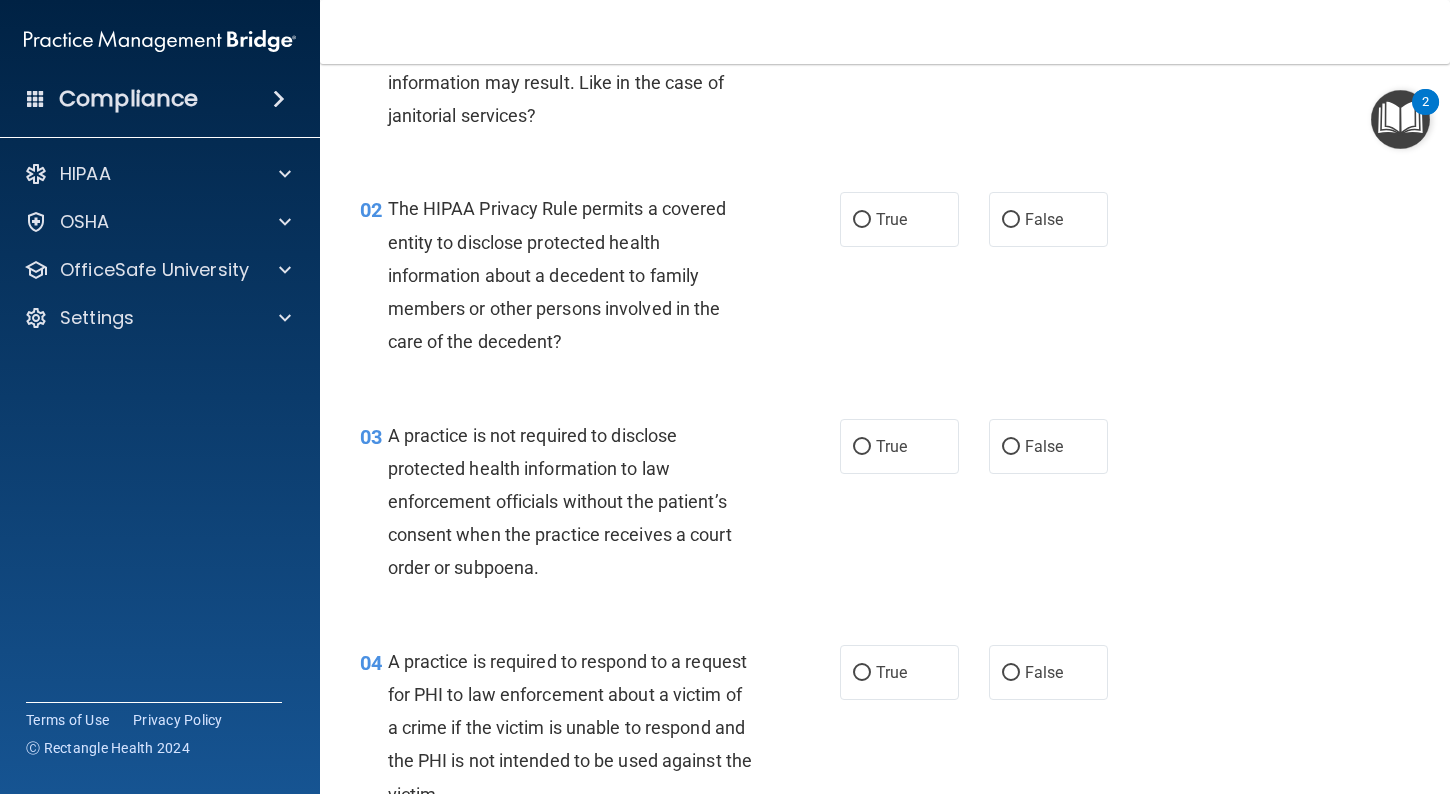 scroll, scrollTop: 194, scrollLeft: 0, axis: vertical 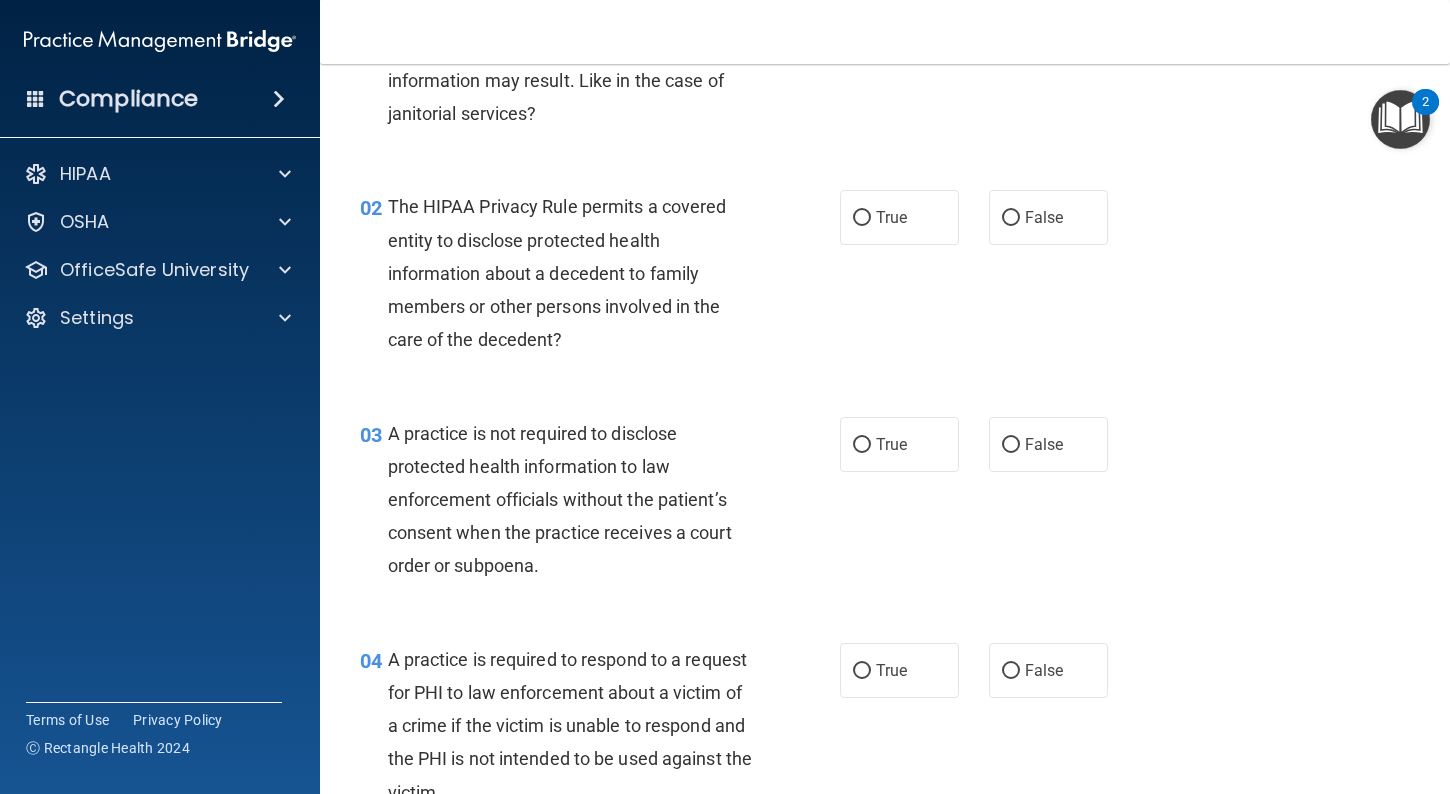 click on "02       The HIPAA Privacy Rule permits a covered entity to disclose protected health information about a decedent to family members or other persons involved in the care of the decedent?                 True           False" at bounding box center [885, 278] 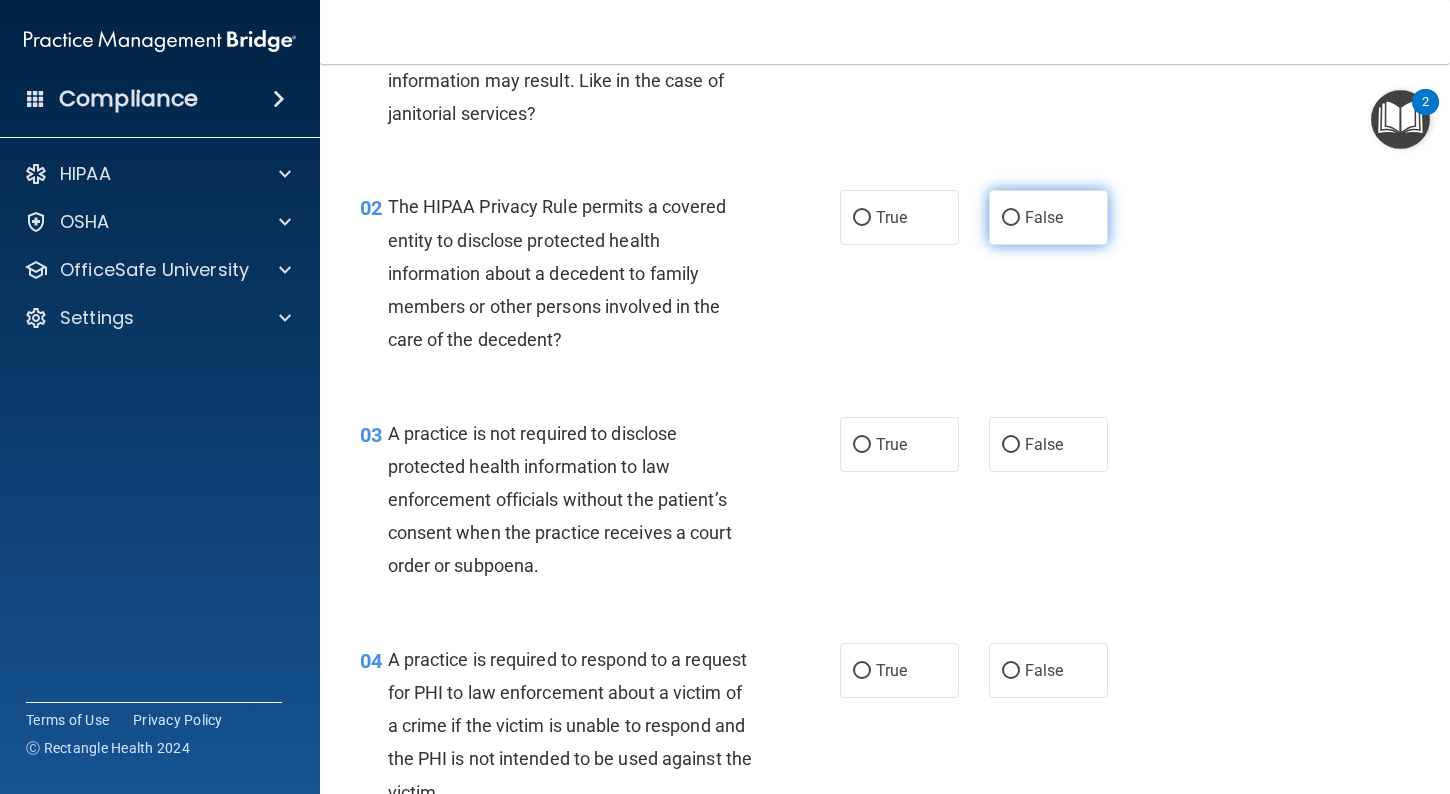 click on "False" at bounding box center (1048, 217) 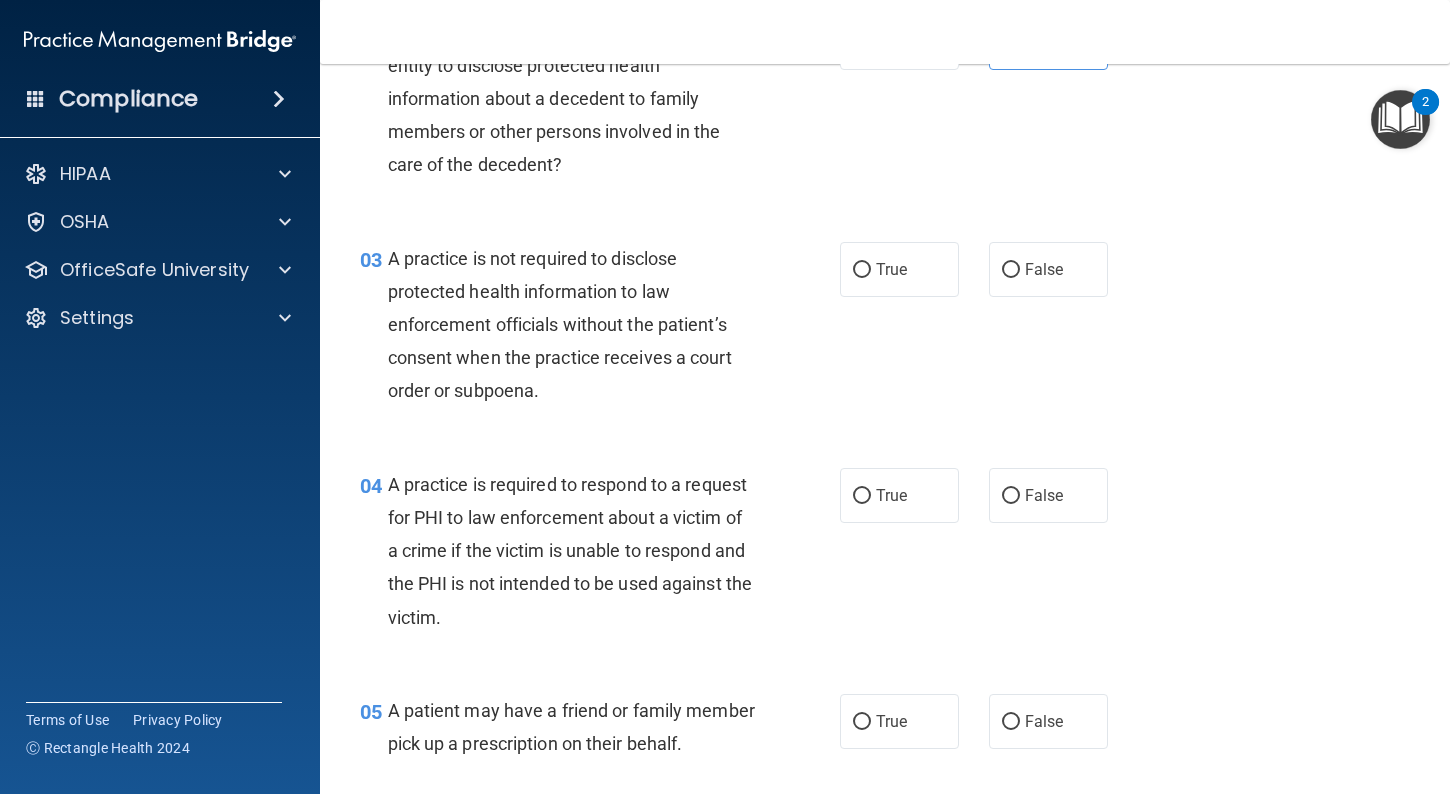 scroll, scrollTop: 424, scrollLeft: 0, axis: vertical 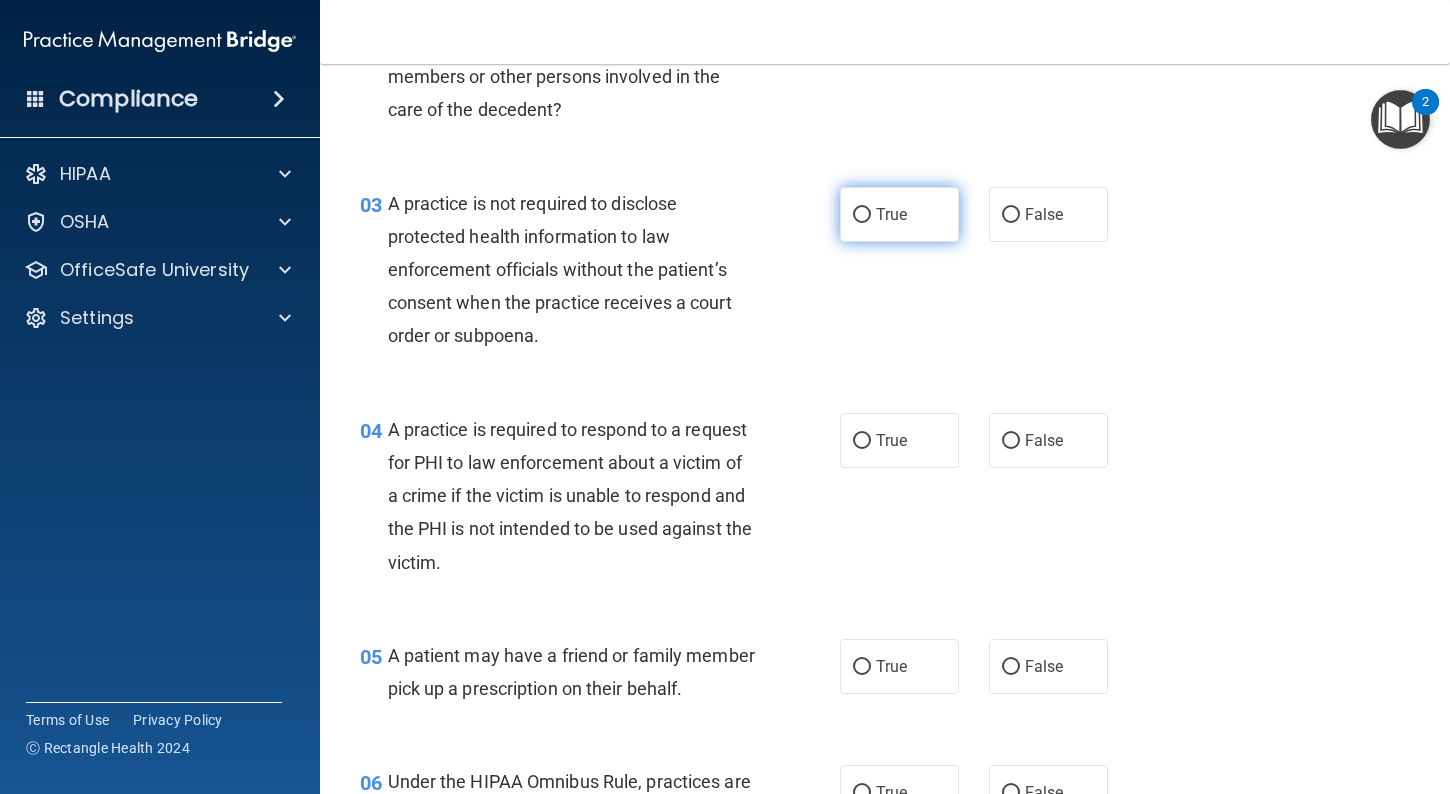 click on "True" at bounding box center (891, 214) 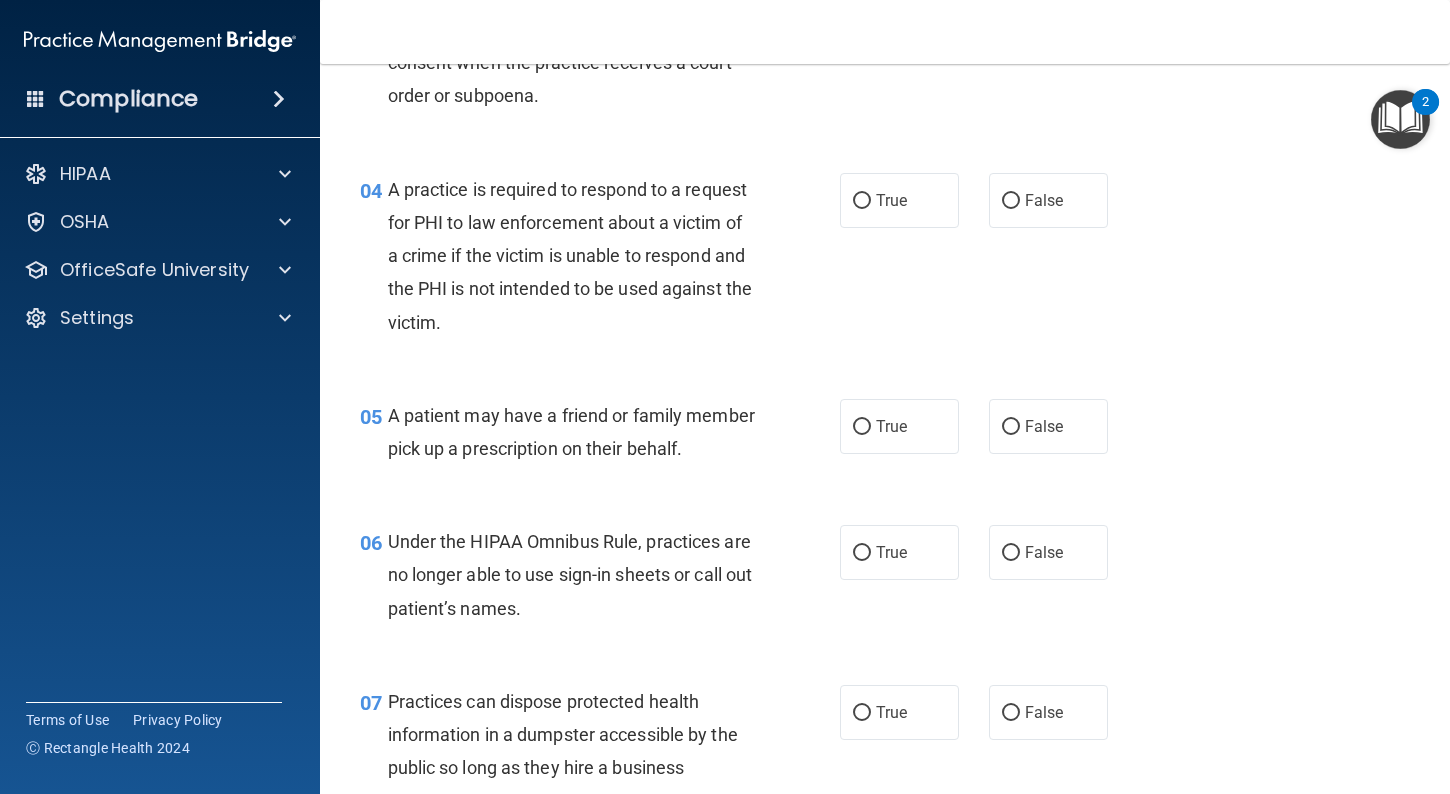 scroll, scrollTop: 670, scrollLeft: 0, axis: vertical 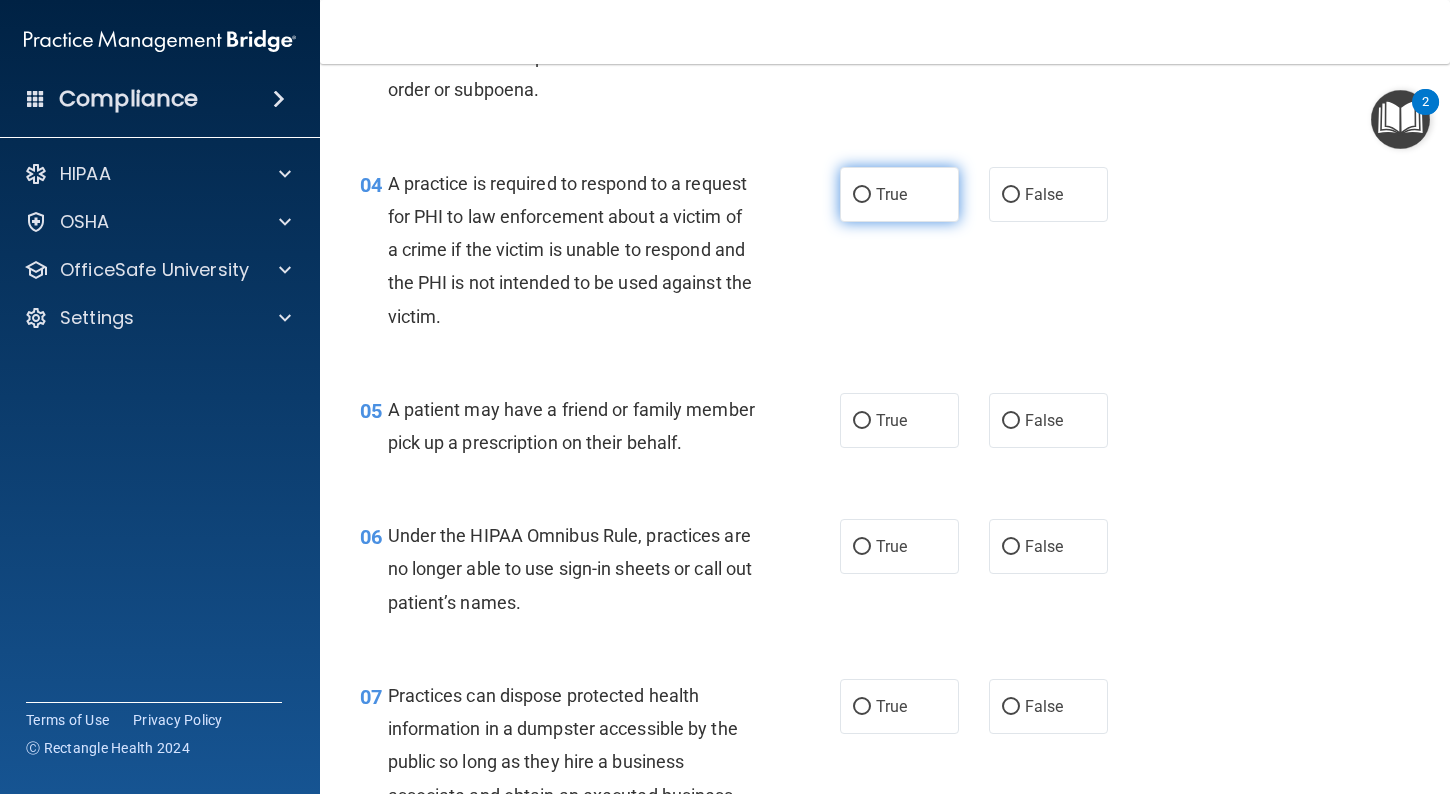 click on "True" at bounding box center (899, 194) 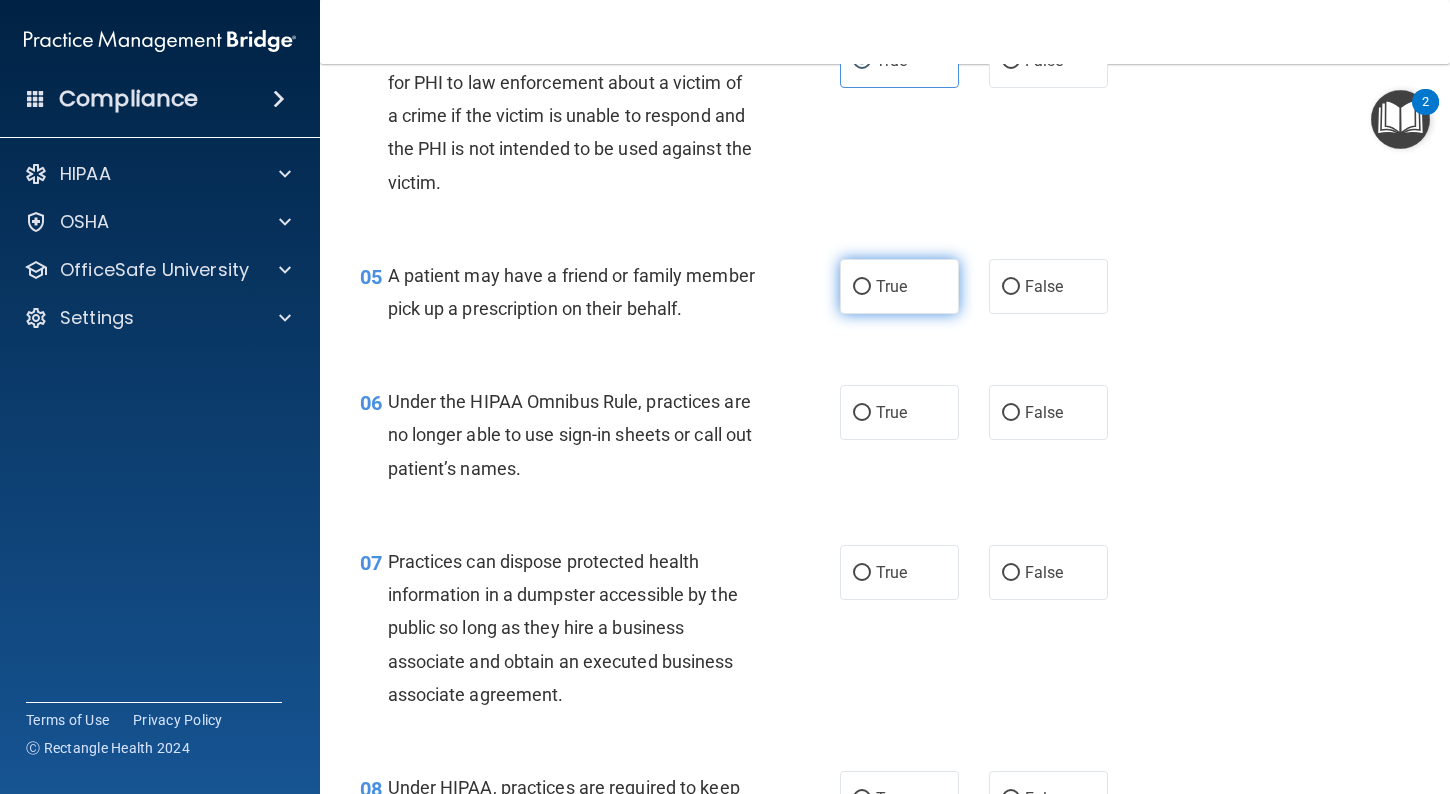 scroll, scrollTop: 807, scrollLeft: 0, axis: vertical 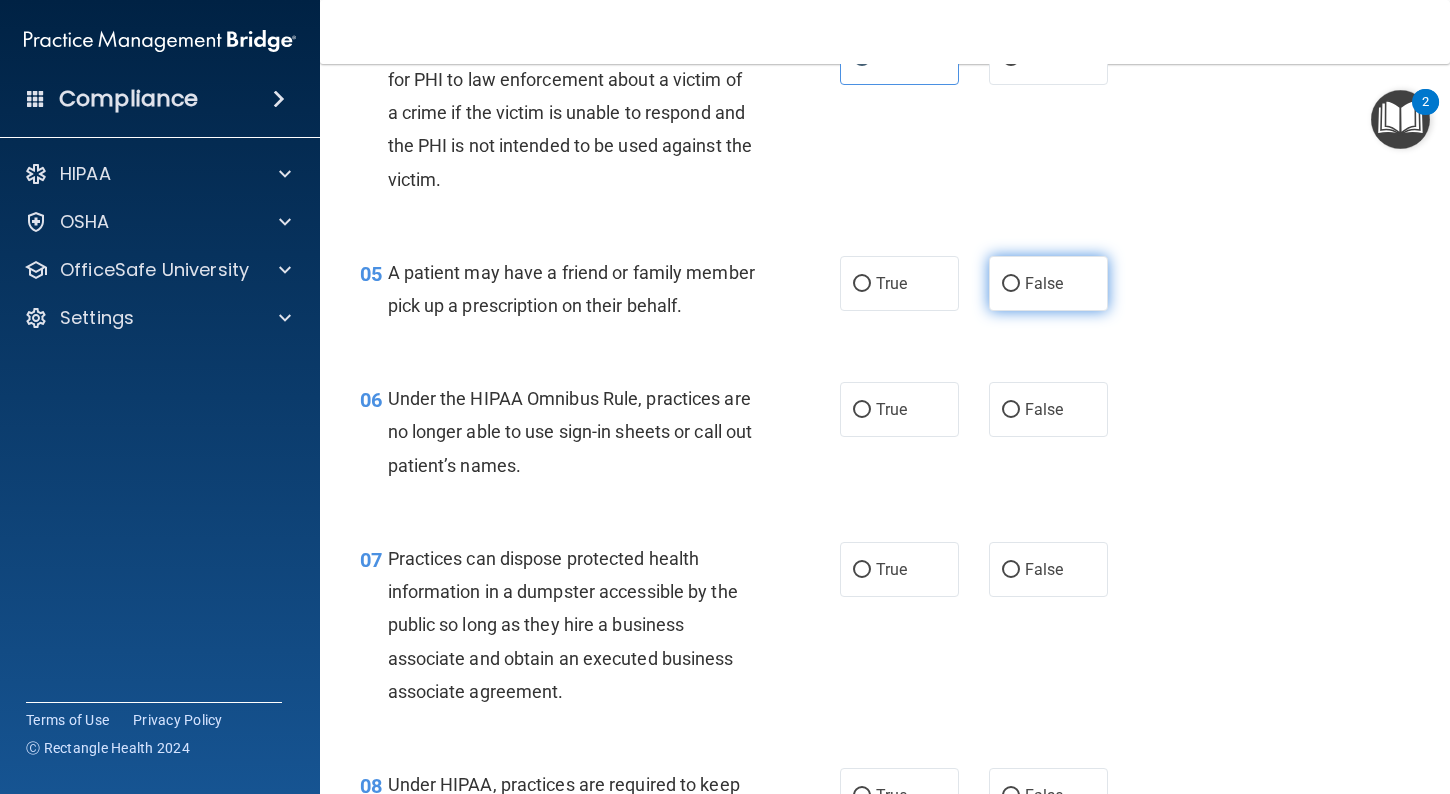 click on "False" at bounding box center (1048, 283) 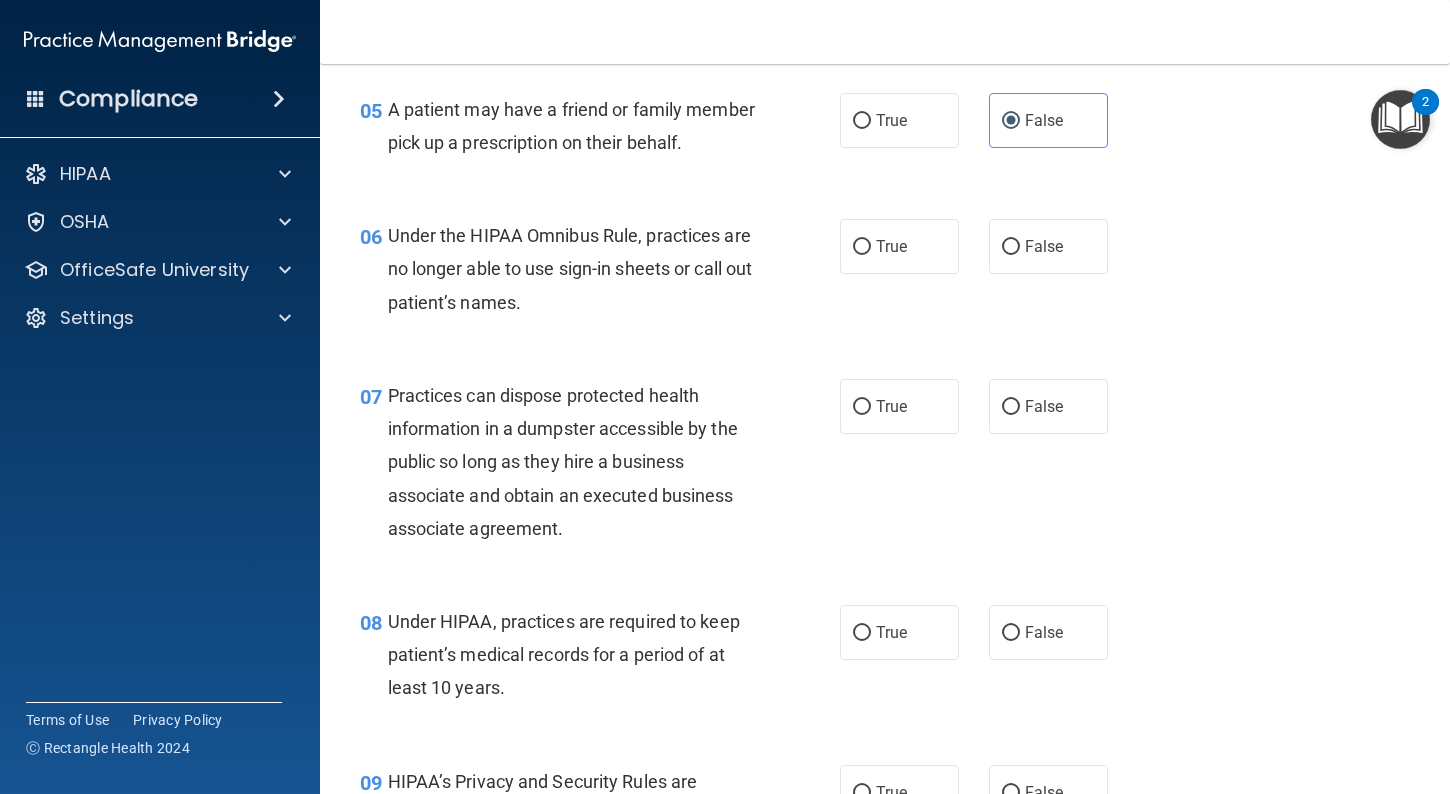 scroll, scrollTop: 971, scrollLeft: 0, axis: vertical 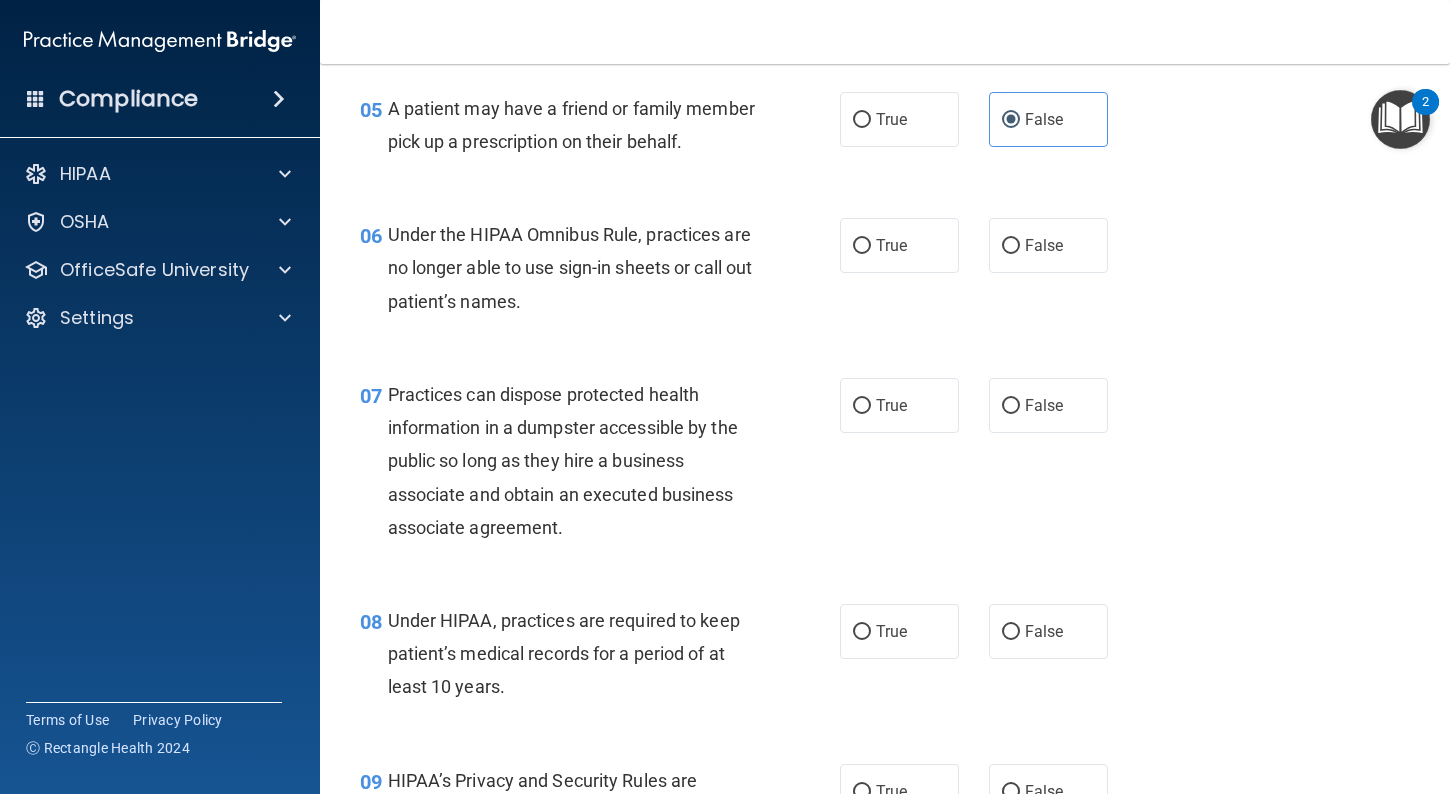 click on "06       Under the HIPAA Omnibus Rule, practices are no longer able to use sign-in sheets or call out patient’s names.                 True           False" at bounding box center [885, 273] 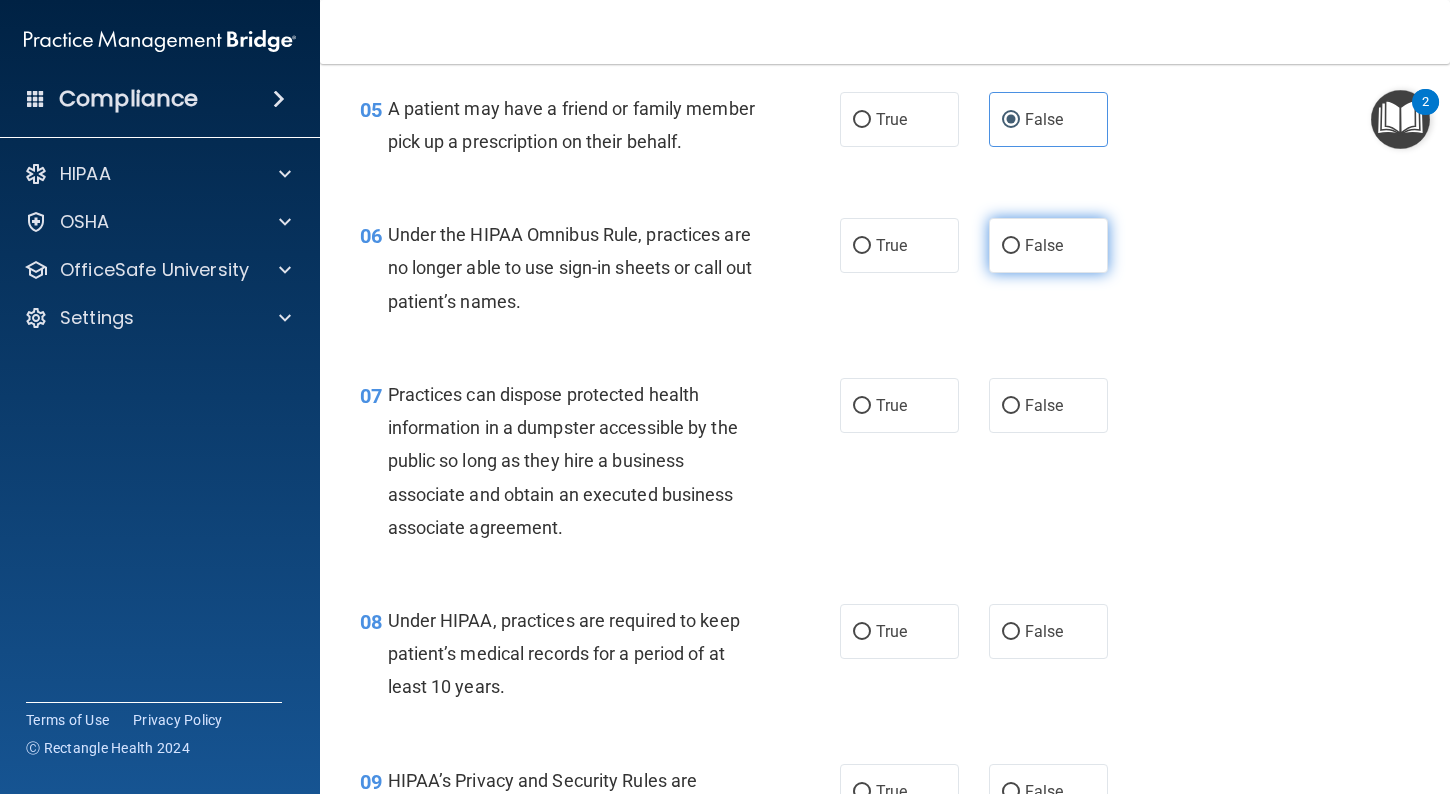 click on "False" at bounding box center (1048, 245) 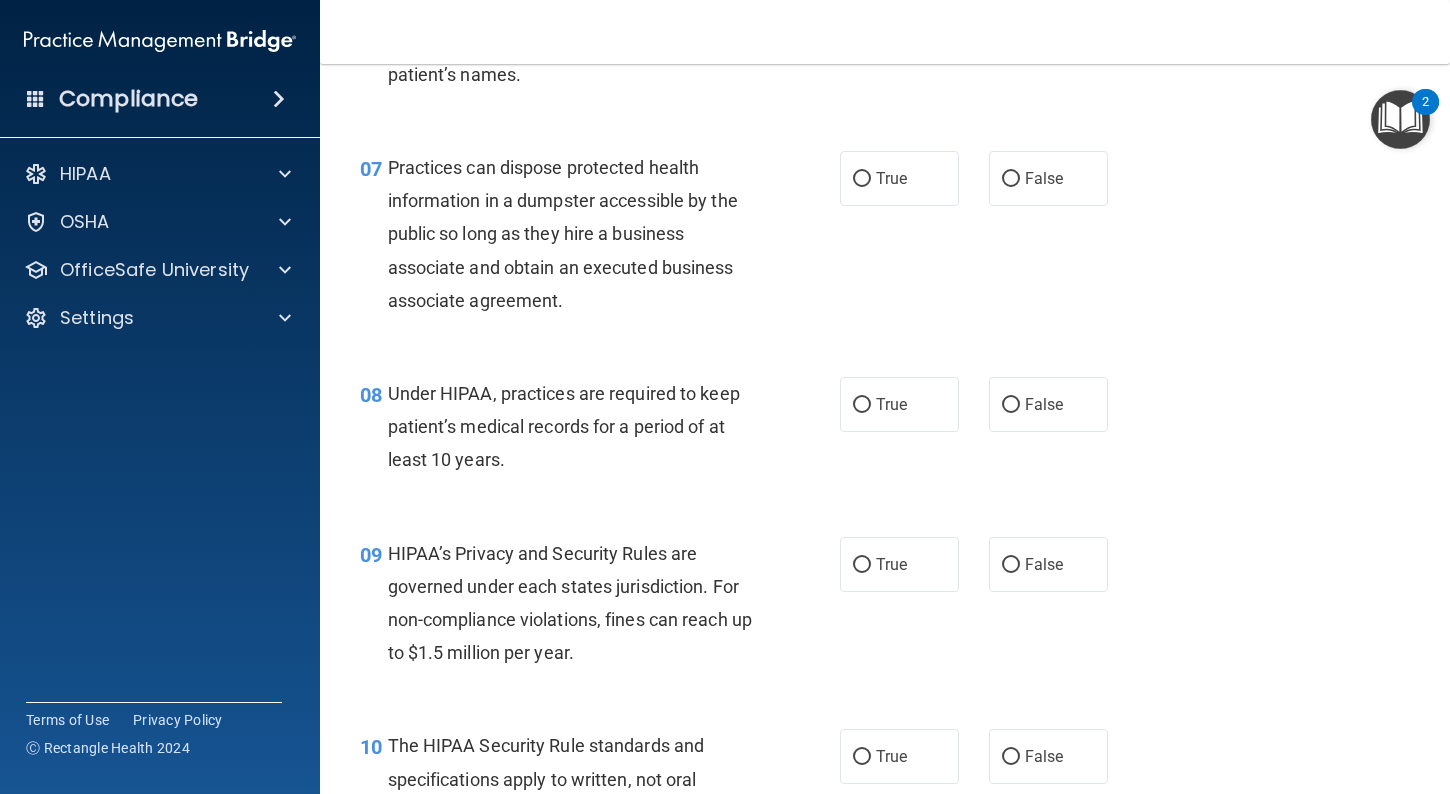 scroll, scrollTop: 1201, scrollLeft: 0, axis: vertical 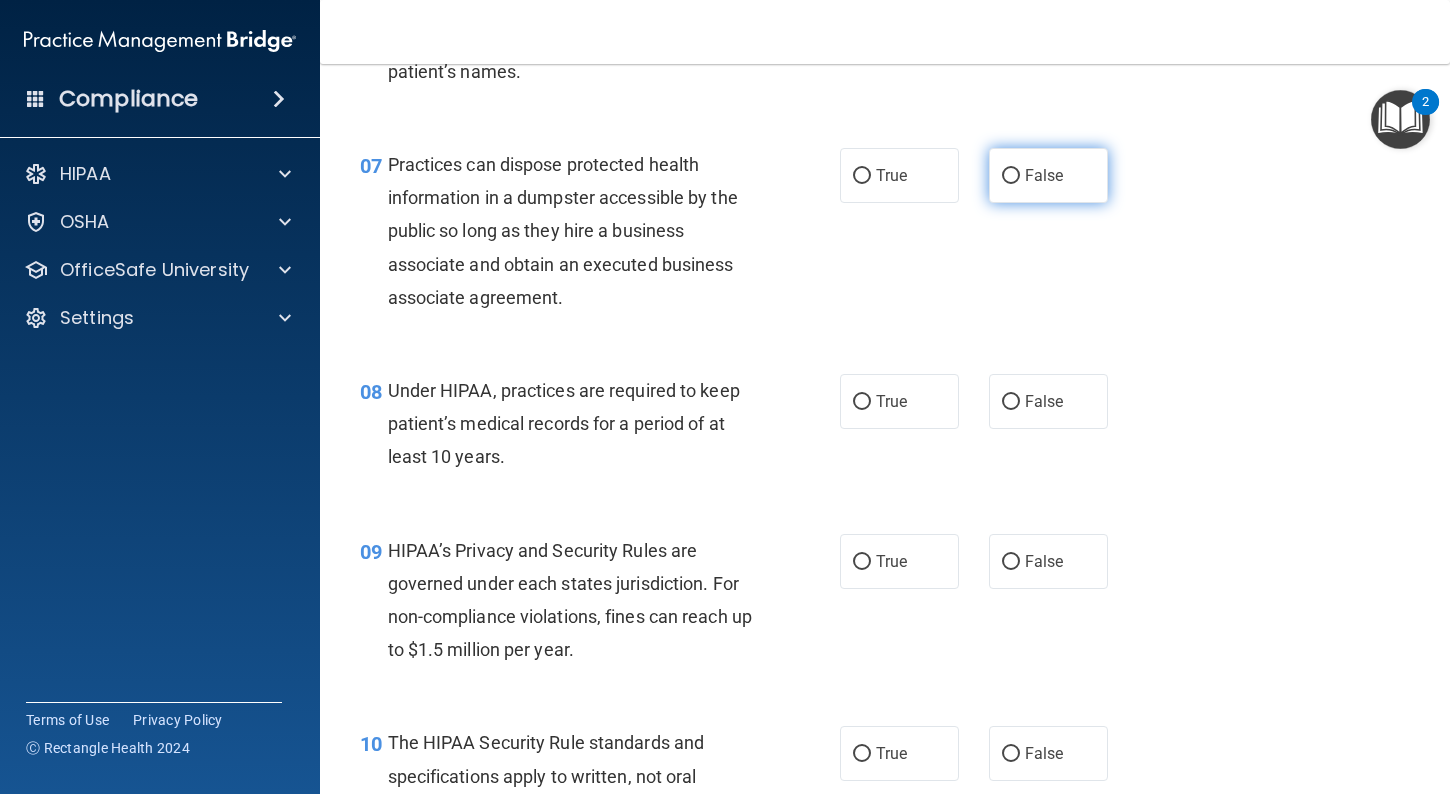 click on "False" at bounding box center [1044, 175] 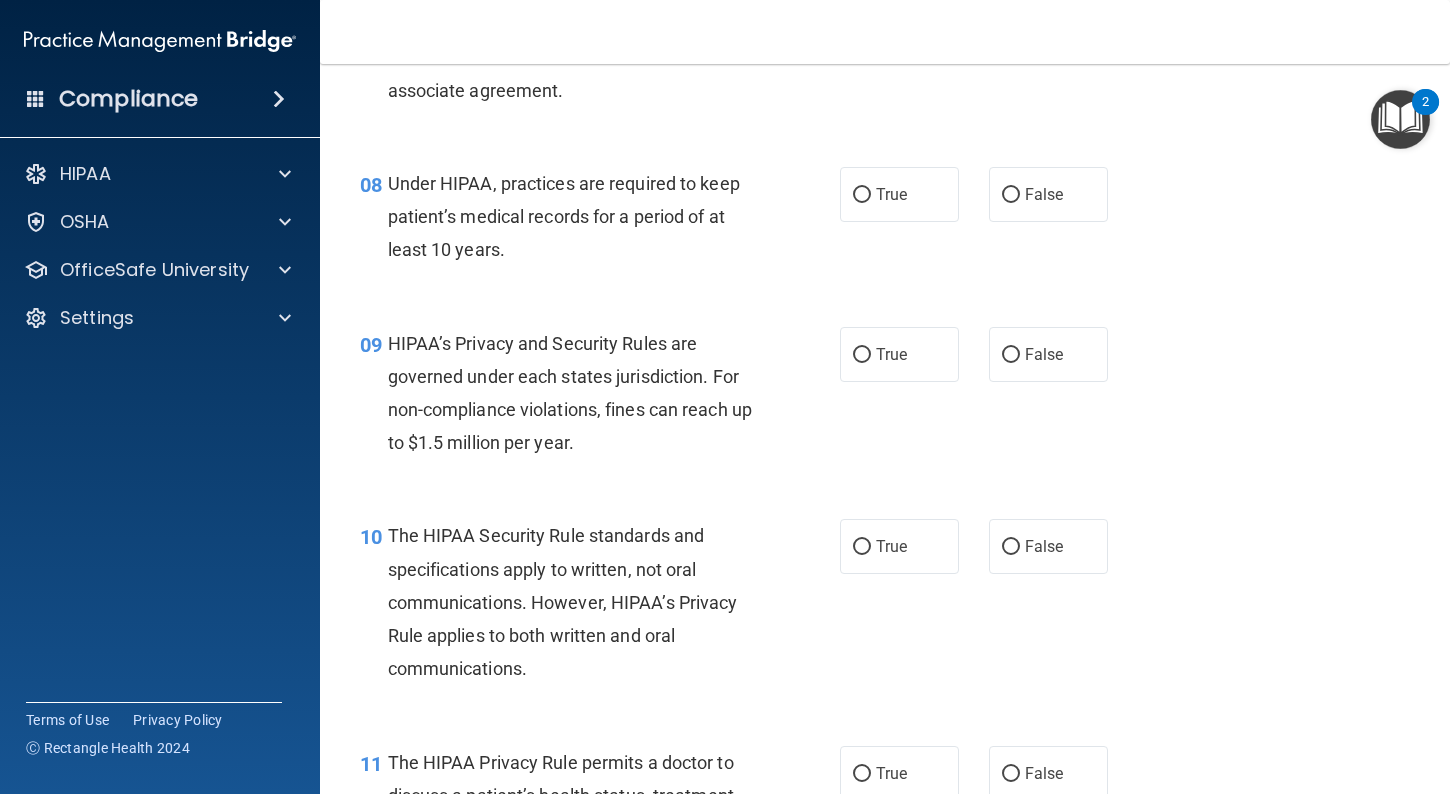 scroll, scrollTop: 1426, scrollLeft: 0, axis: vertical 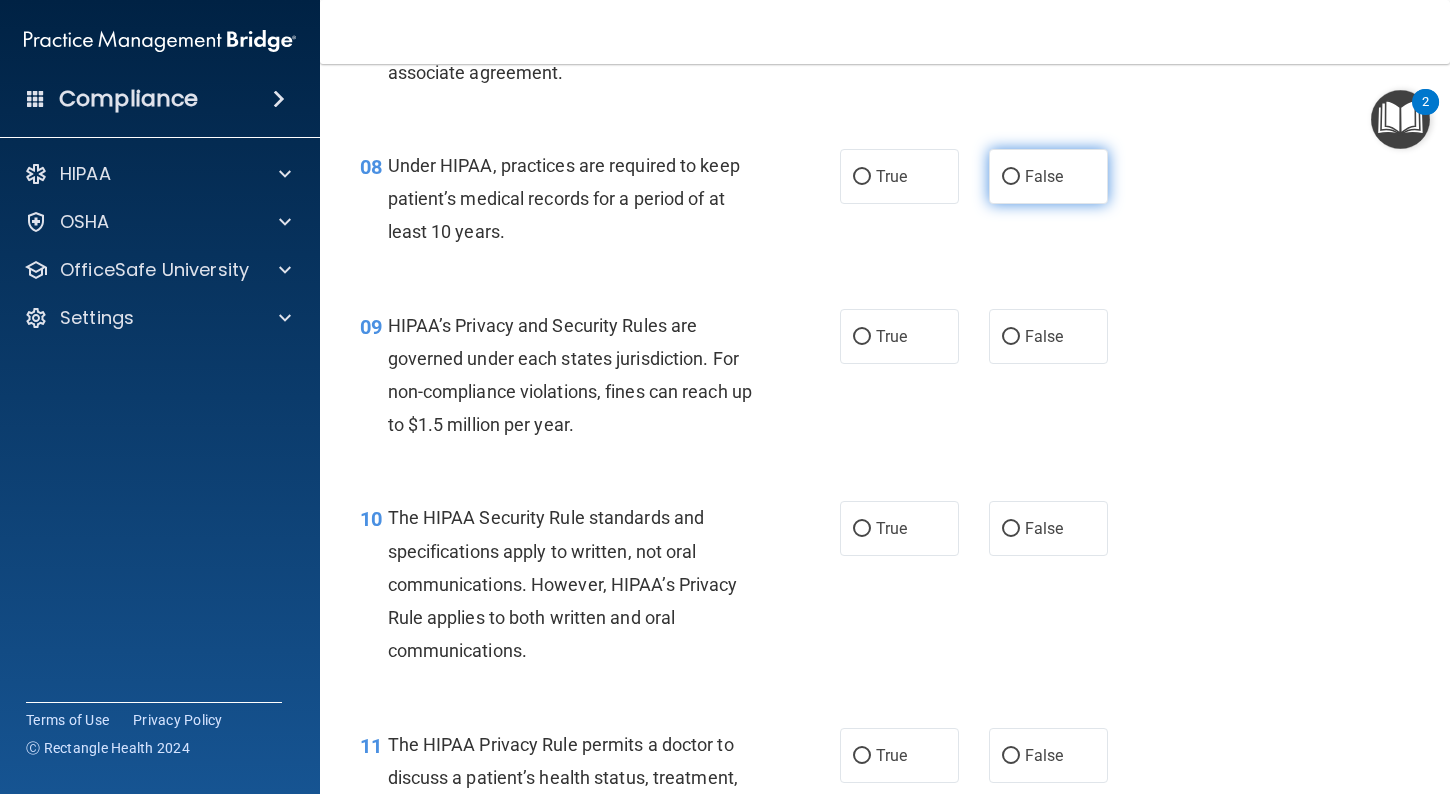 click on "False" at bounding box center (1048, 176) 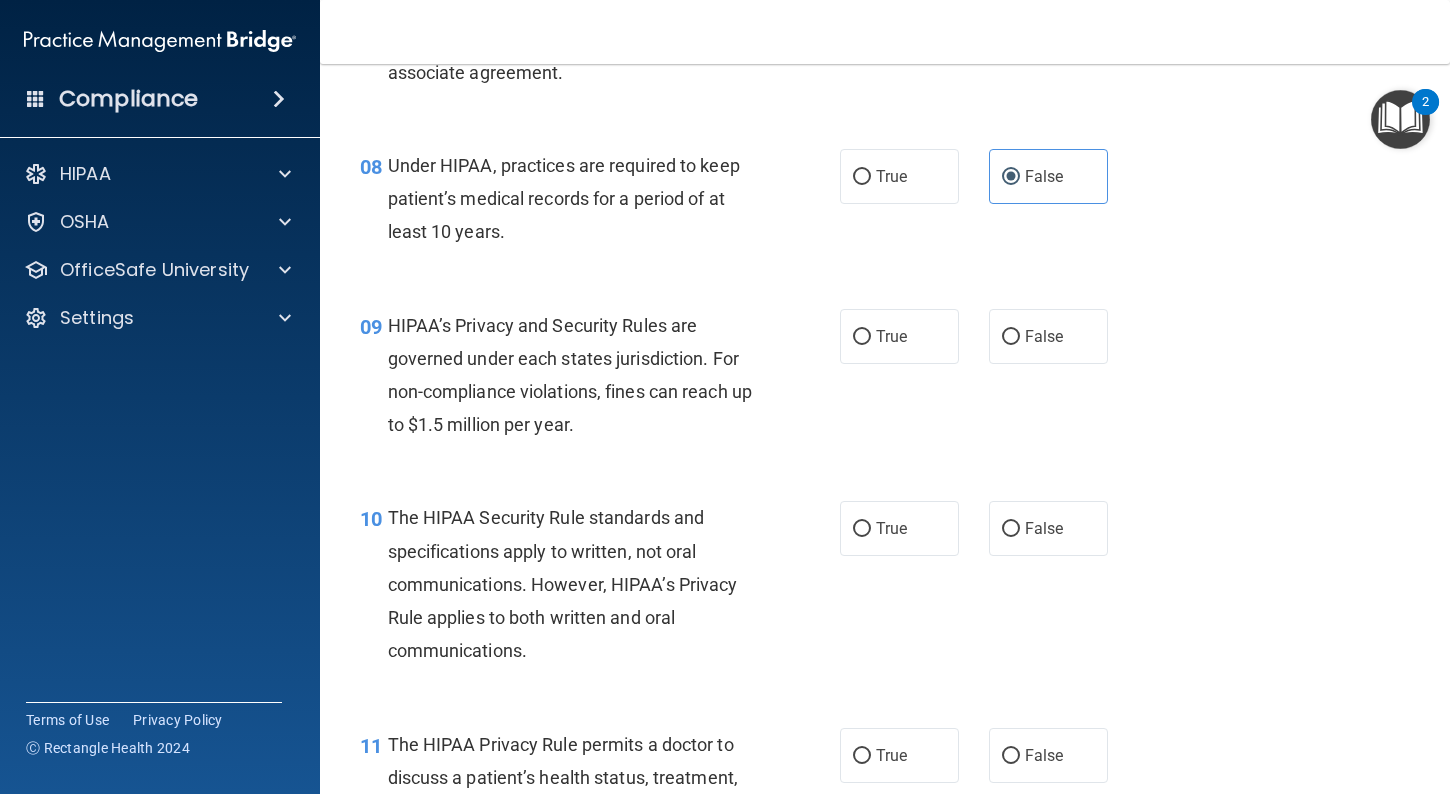 click on "08       Under HIPAA, practices are required to keep patient’s medical records for a period of at least 10 years.                 True           False" at bounding box center [885, 204] 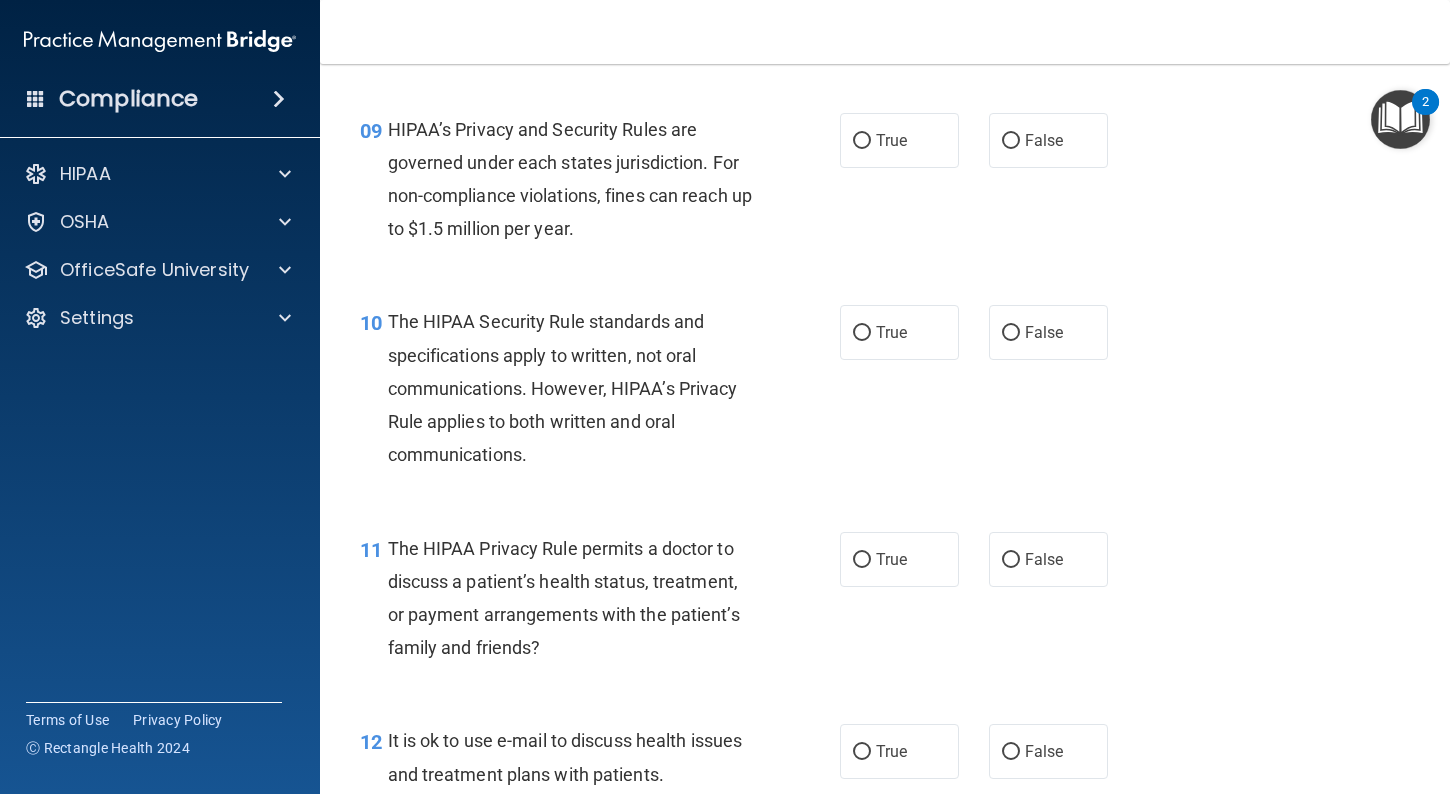 scroll, scrollTop: 1629, scrollLeft: 0, axis: vertical 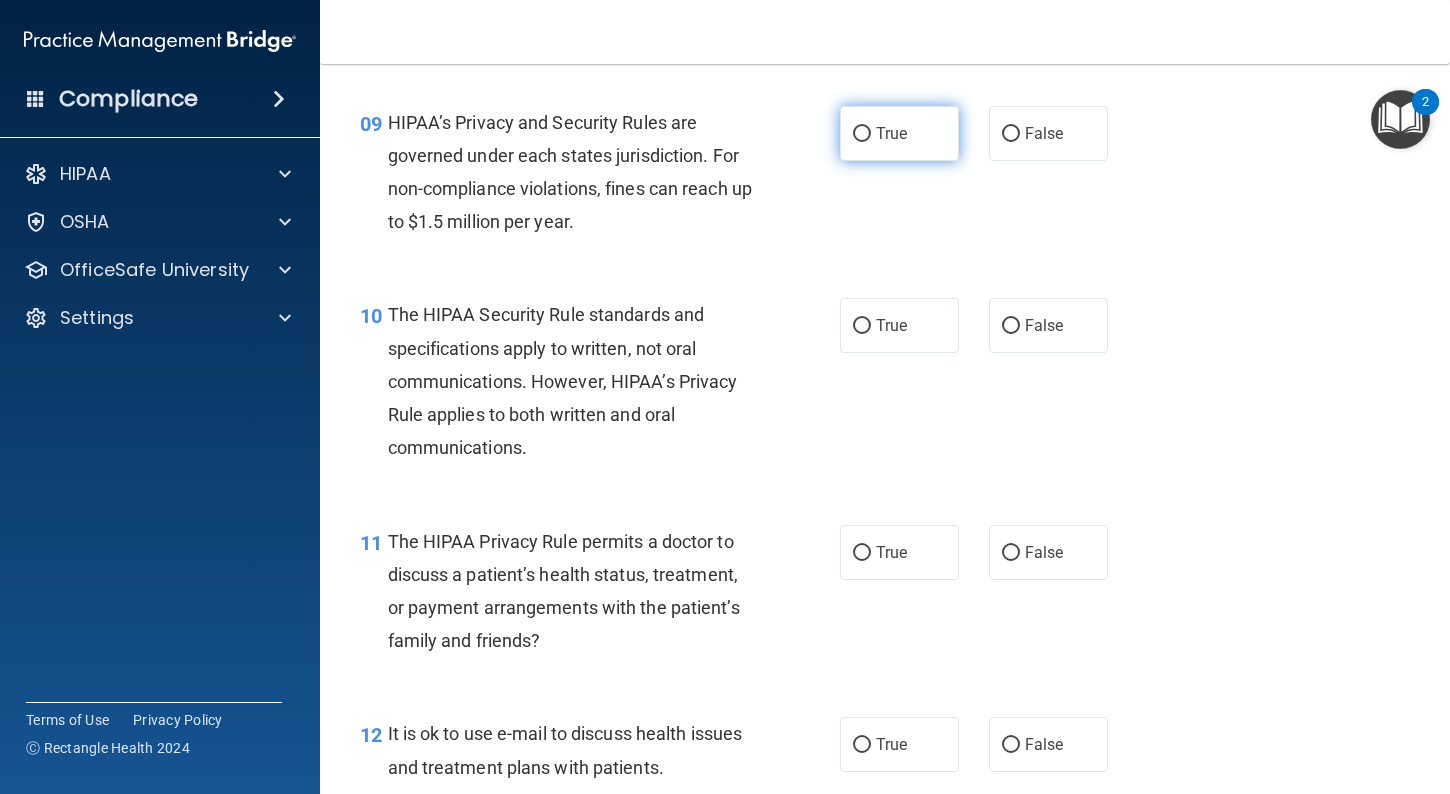 click on "True" at bounding box center [862, 134] 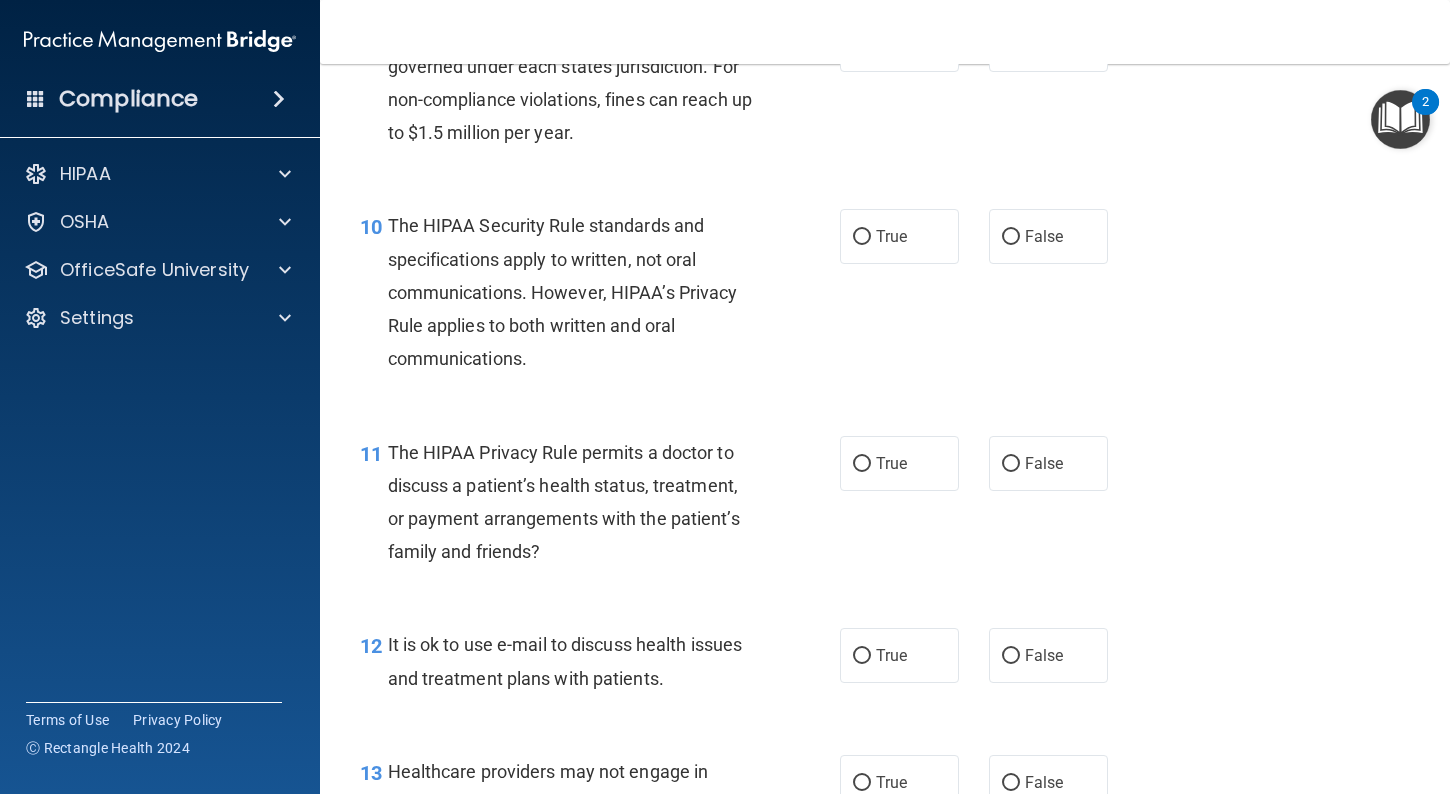 scroll, scrollTop: 1805, scrollLeft: 0, axis: vertical 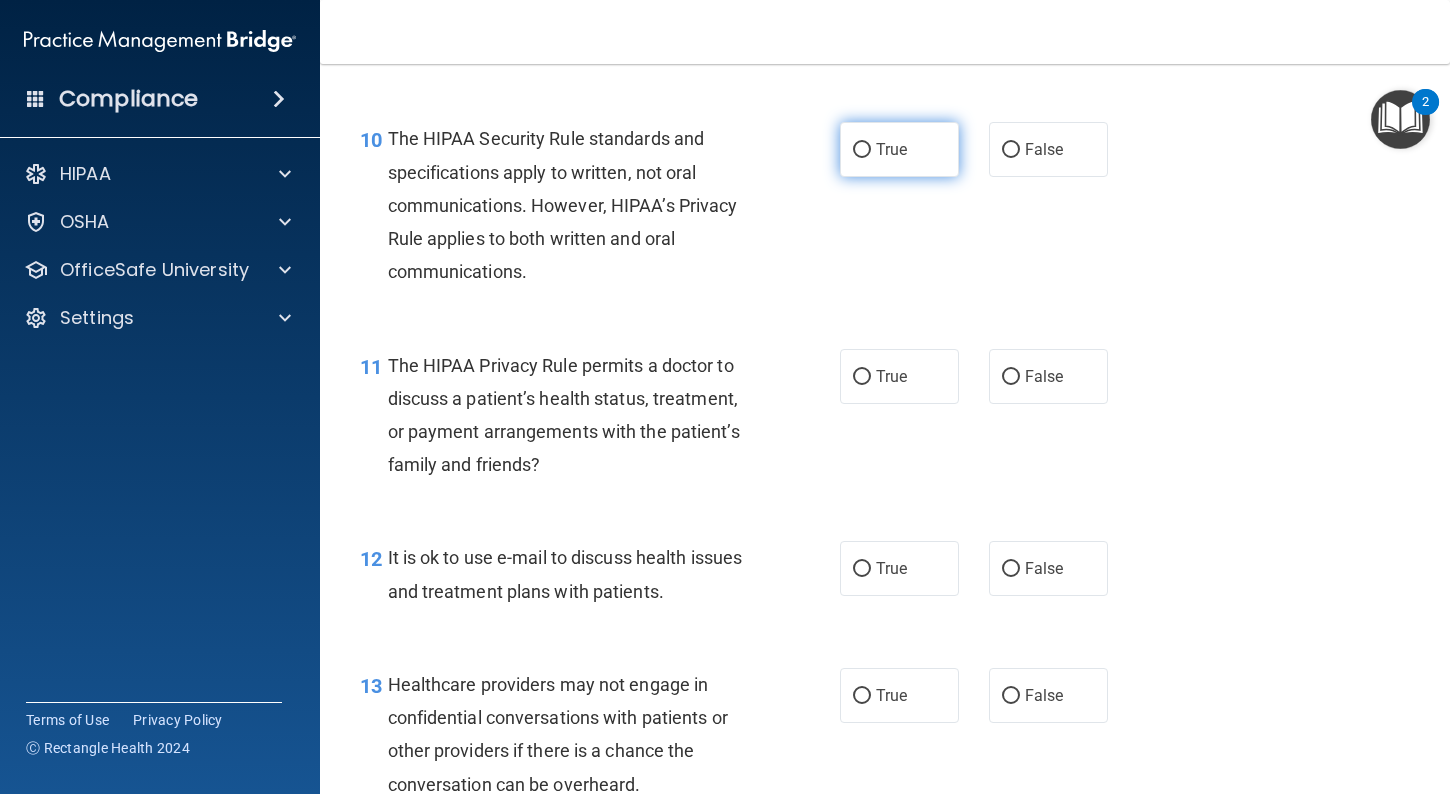 click on "True" at bounding box center [899, 149] 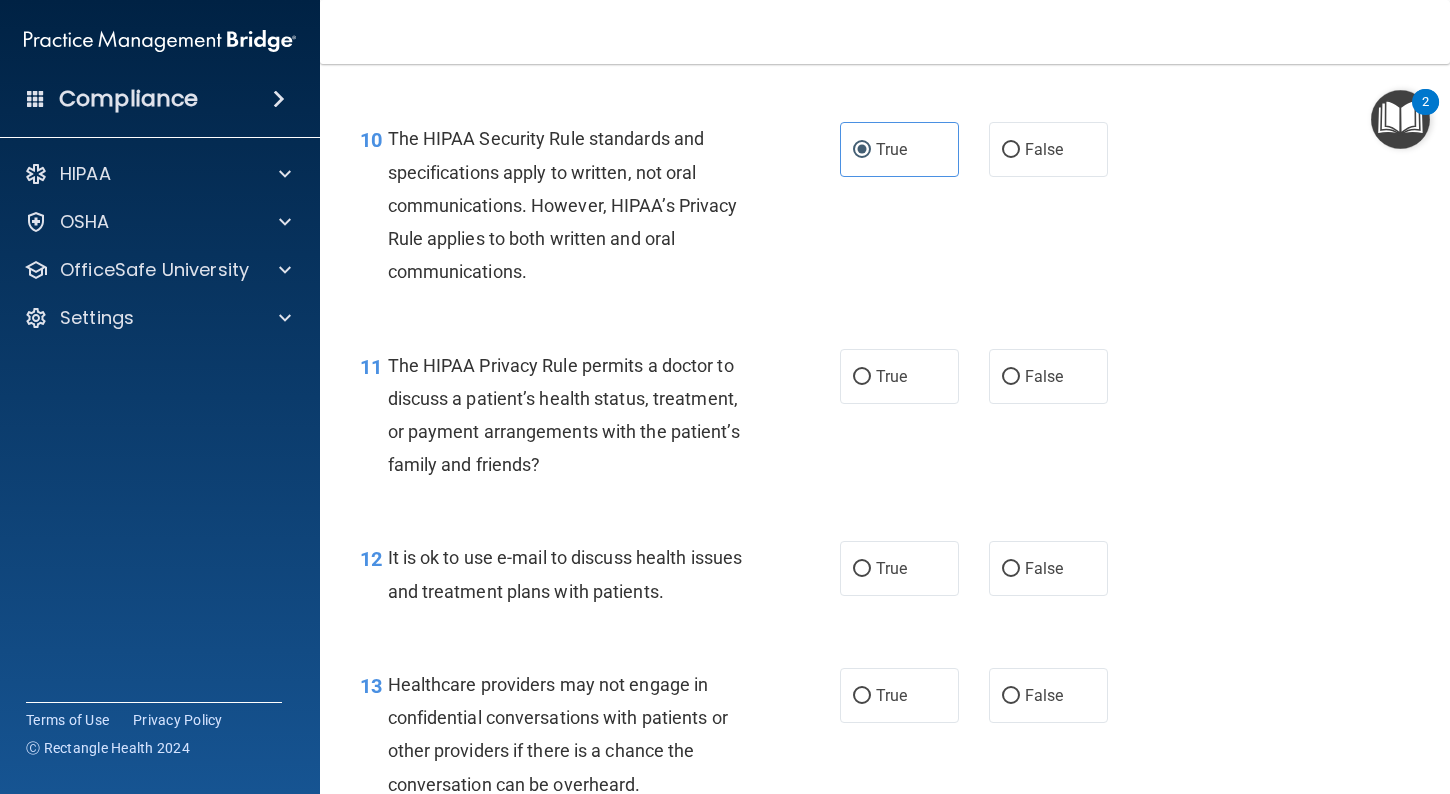click on "10       The HIPAA Security Rule standards and specifications apply to written, not oral communications. However, HIPAA’s Privacy Rule applies to both written and oral communications." at bounding box center (600, 210) 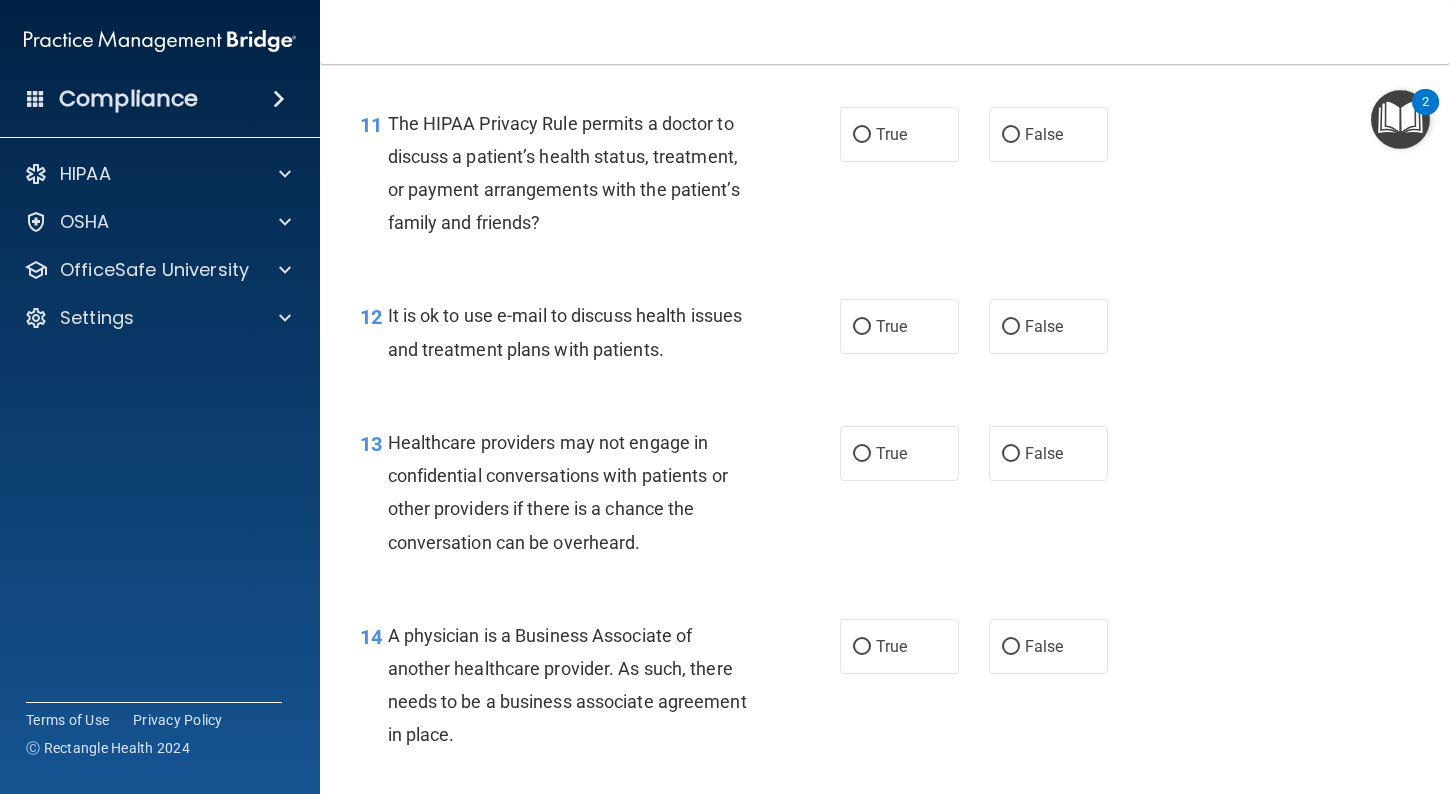 scroll, scrollTop: 2061, scrollLeft: 0, axis: vertical 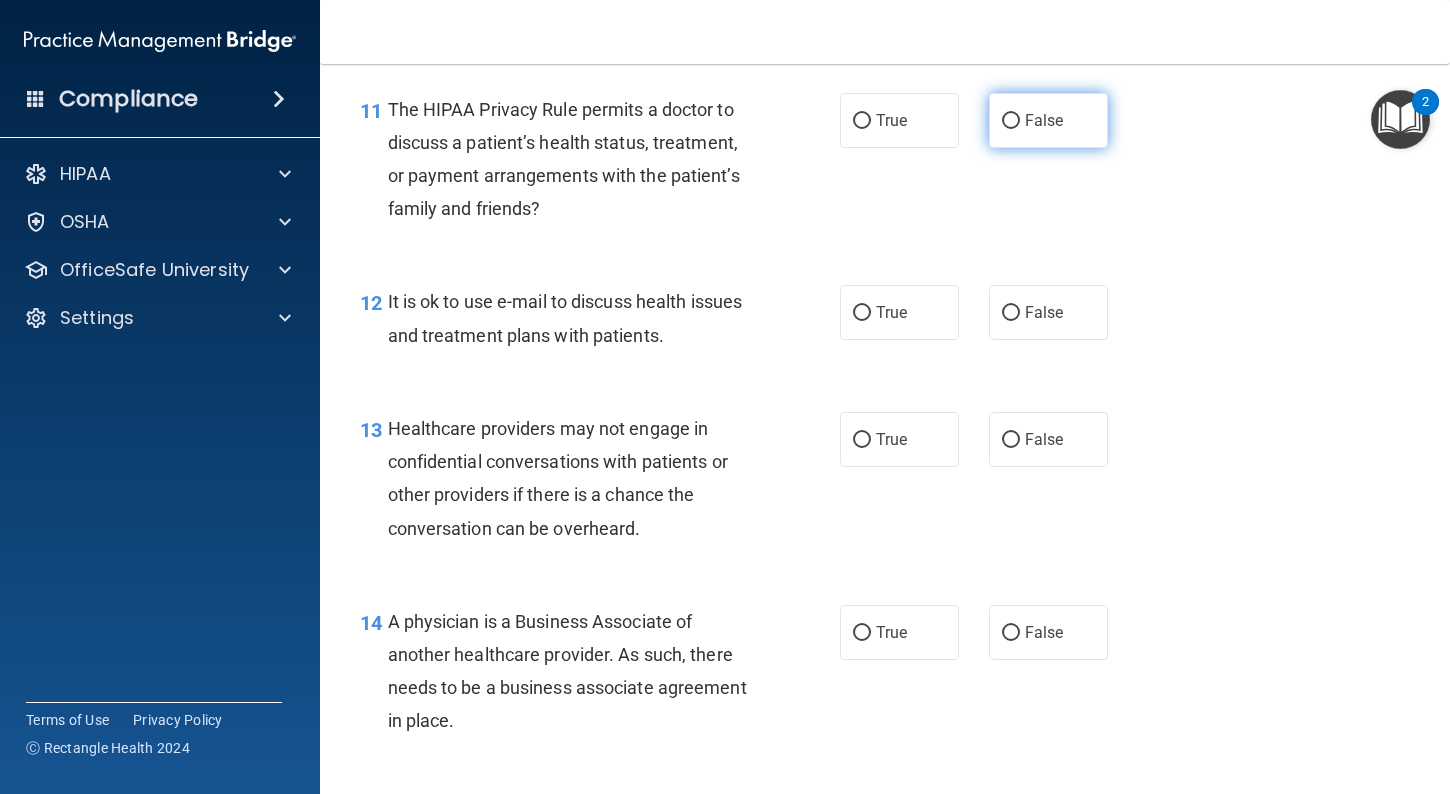 click on "False" at bounding box center (1048, 120) 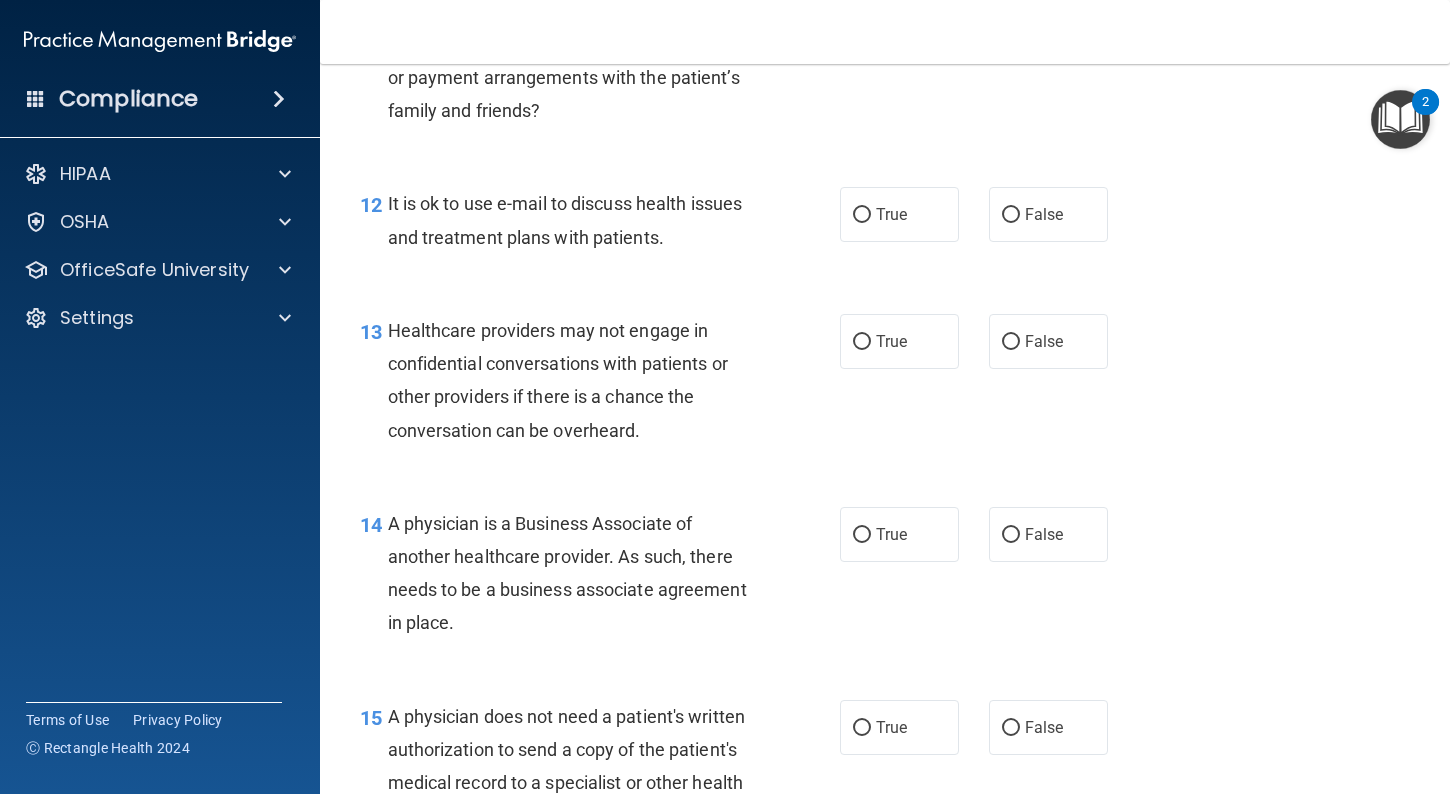 scroll, scrollTop: 2203, scrollLeft: 0, axis: vertical 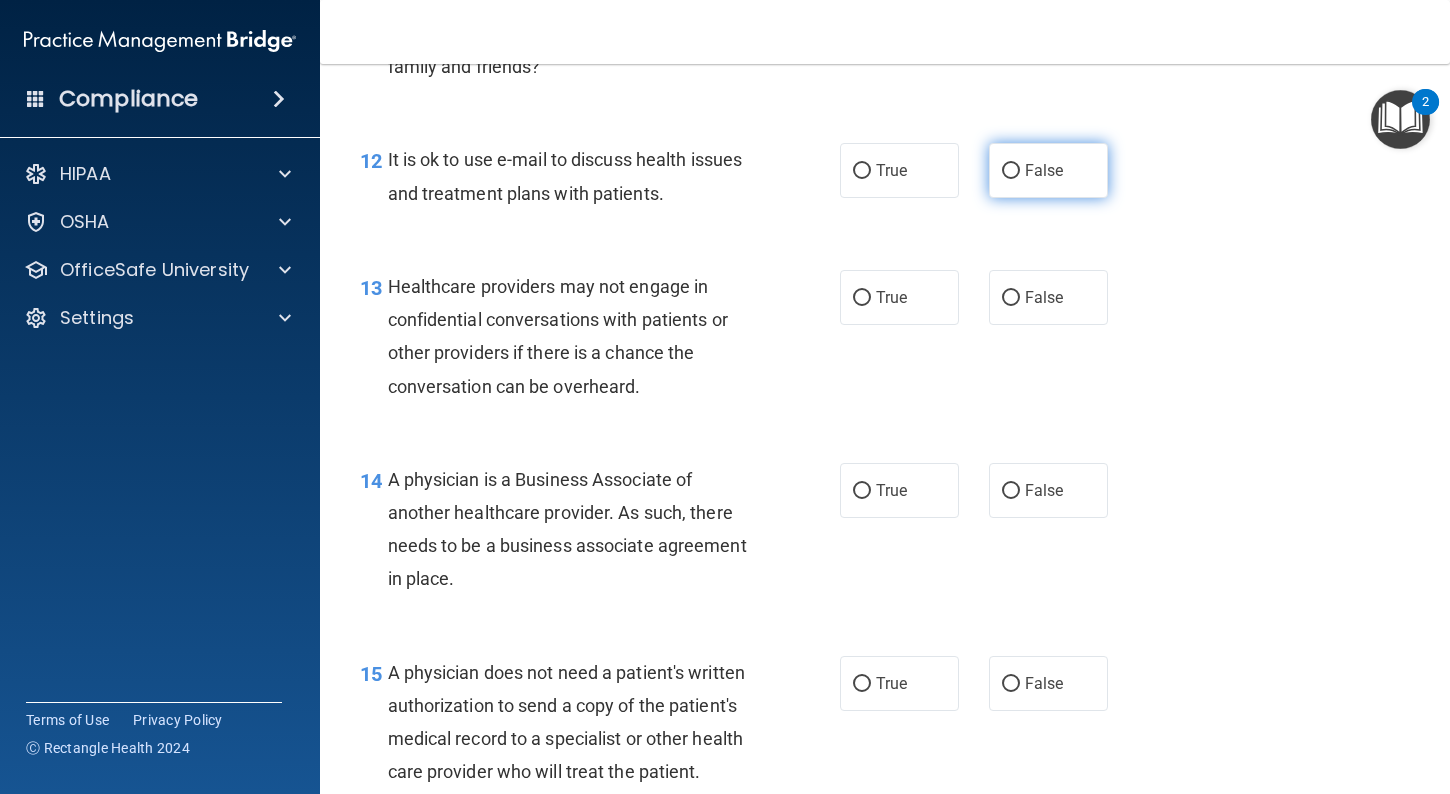 click on "False" at bounding box center (1011, 171) 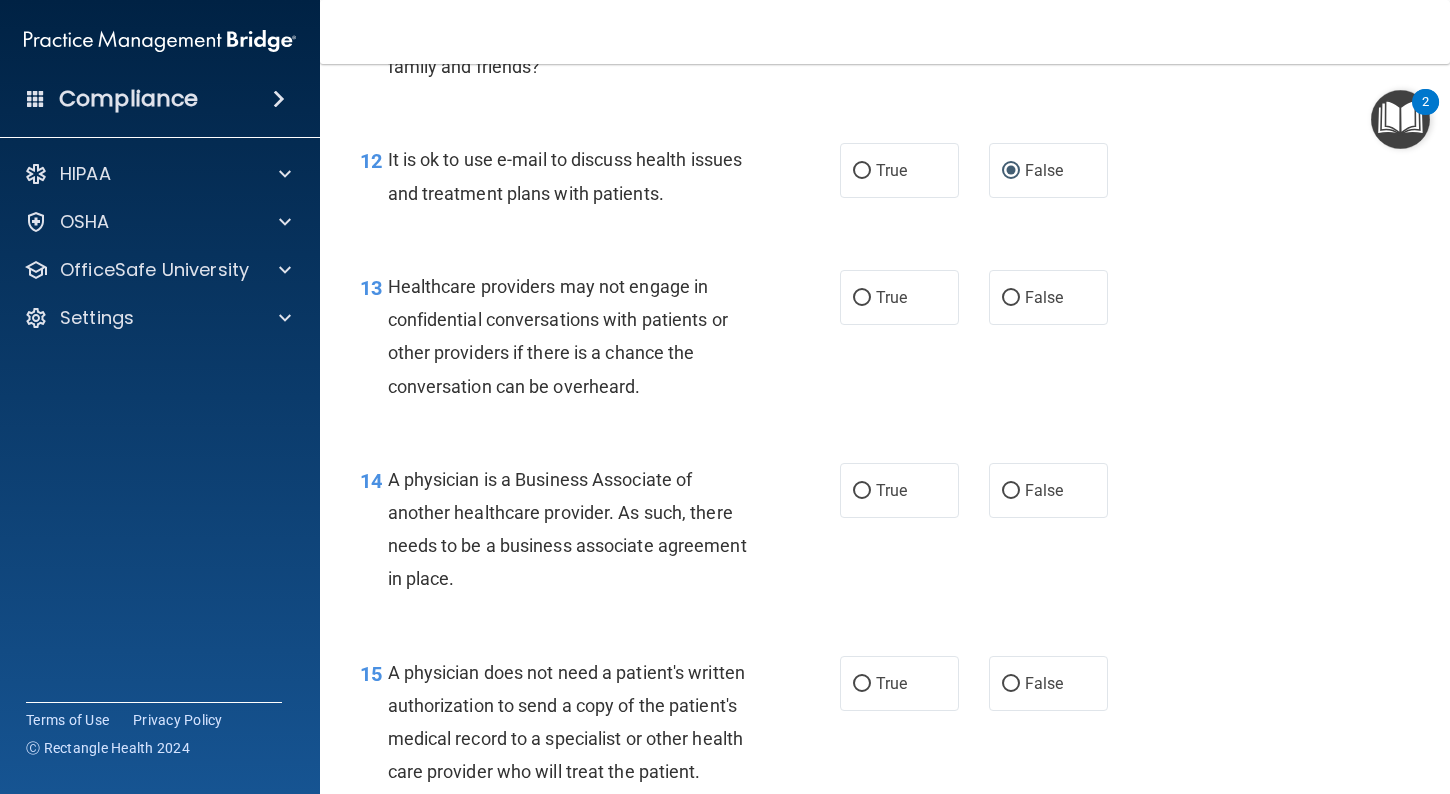 click on "12       It is ok to use e-mail to discuss health issues and treatment plans with patients.                 True           False" at bounding box center [885, 181] 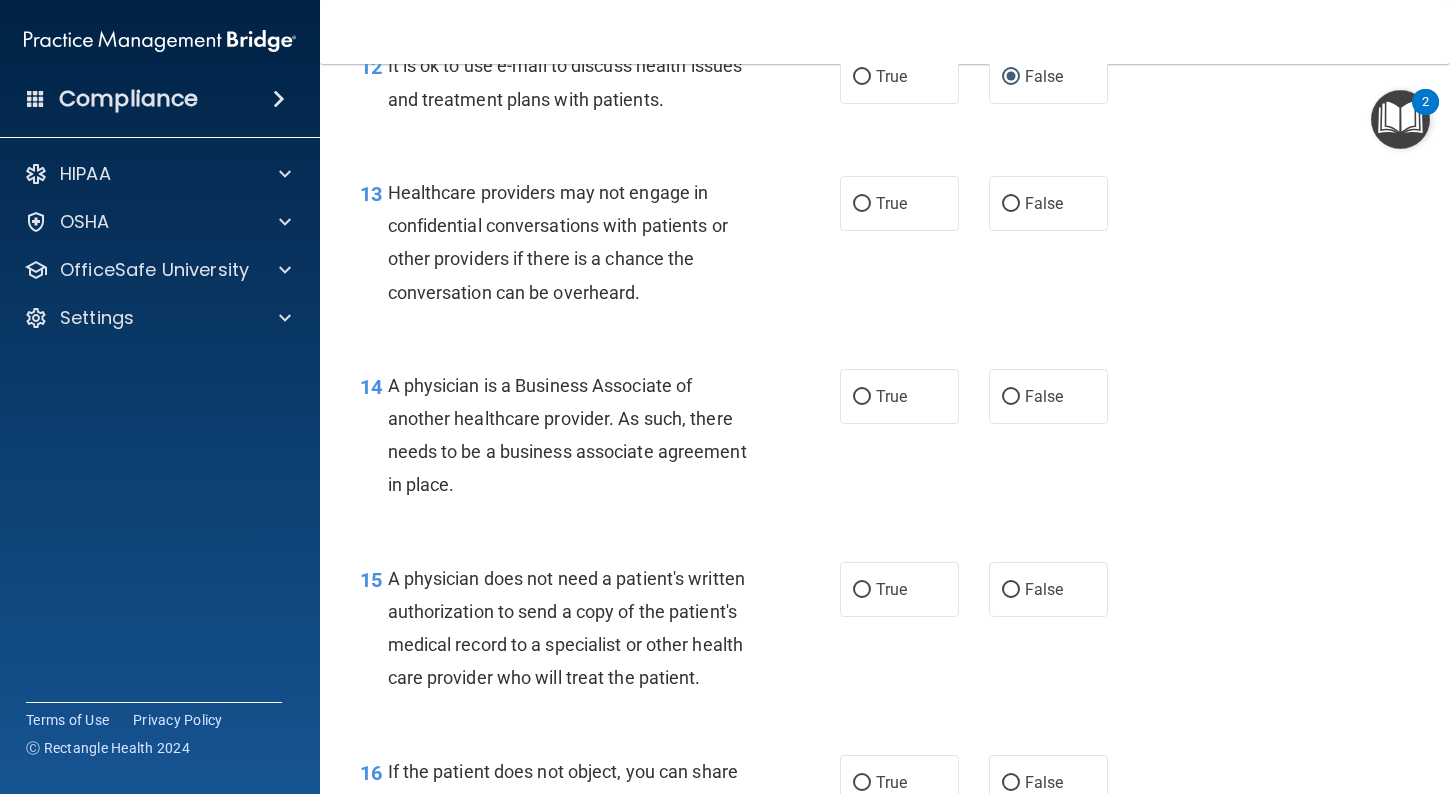 scroll, scrollTop: 2299, scrollLeft: 0, axis: vertical 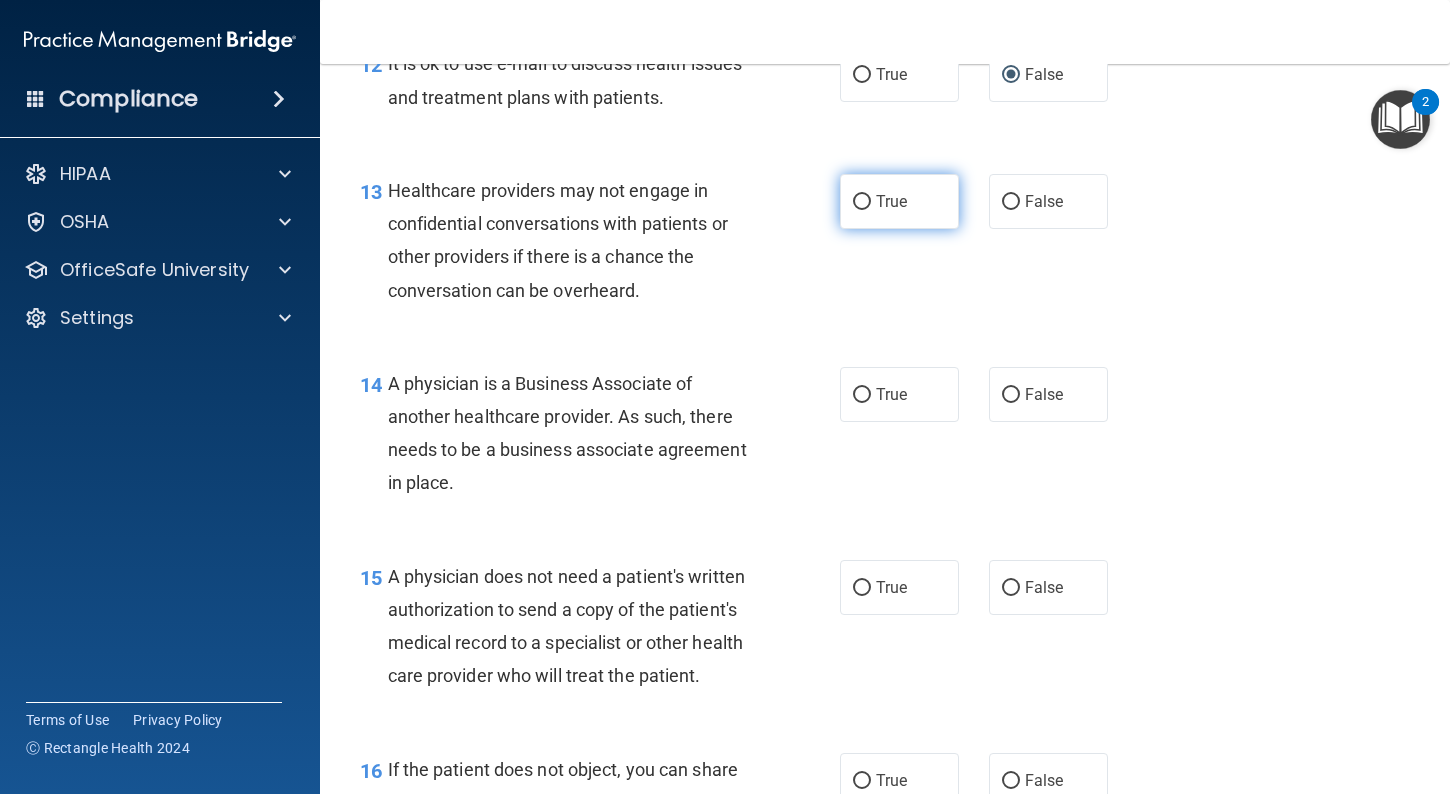 click on "True" at bounding box center [899, 201] 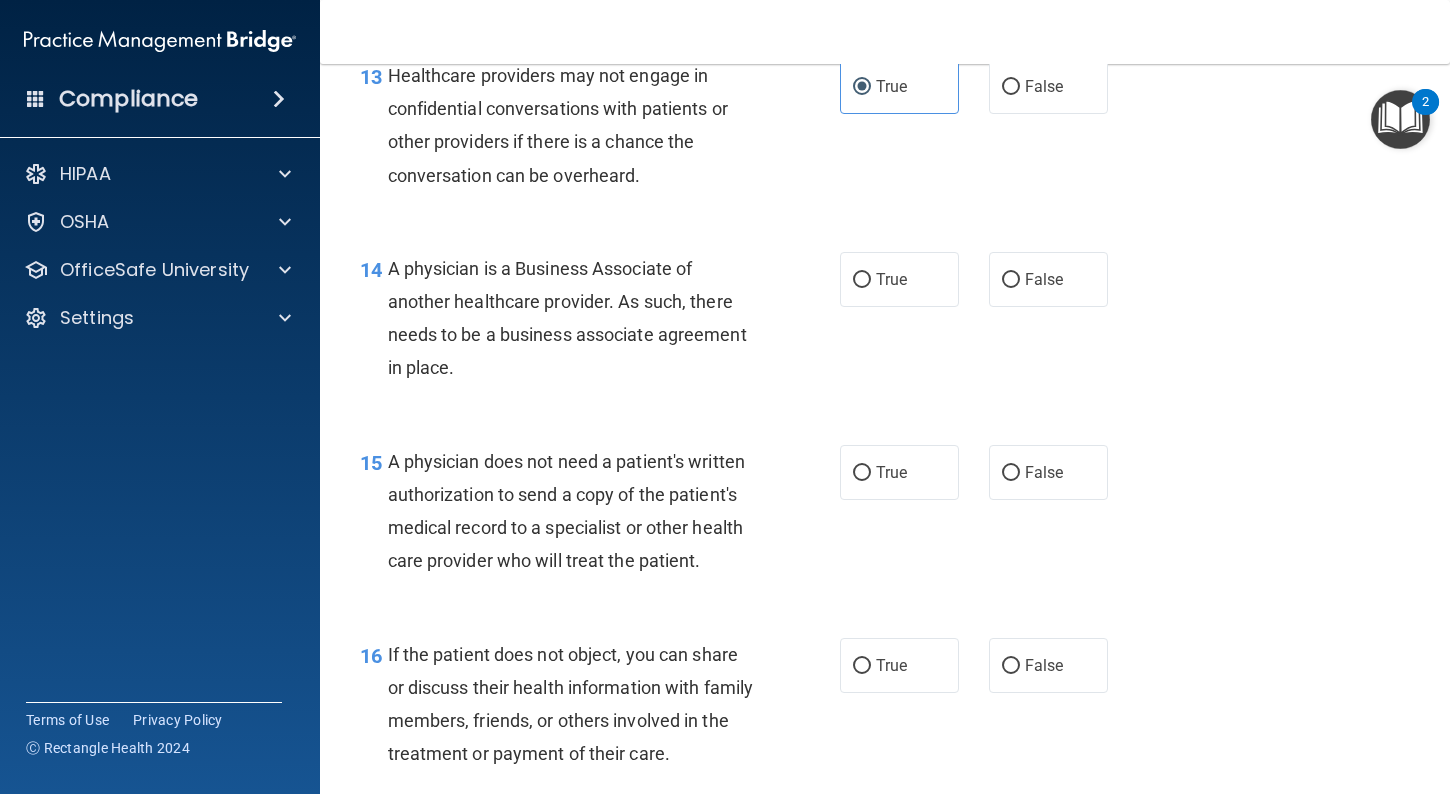 scroll, scrollTop: 2415, scrollLeft: 0, axis: vertical 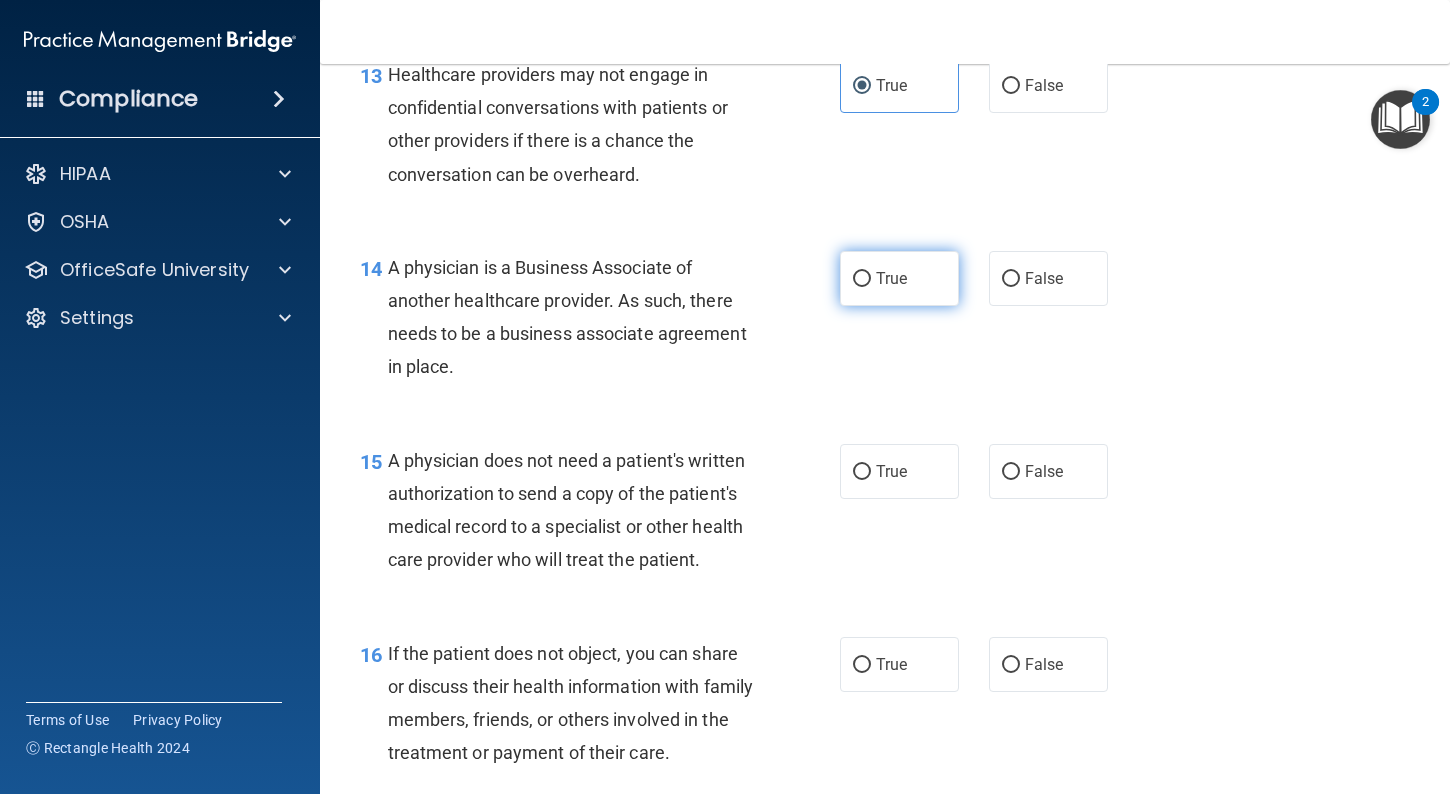 click on "True" at bounding box center (899, 278) 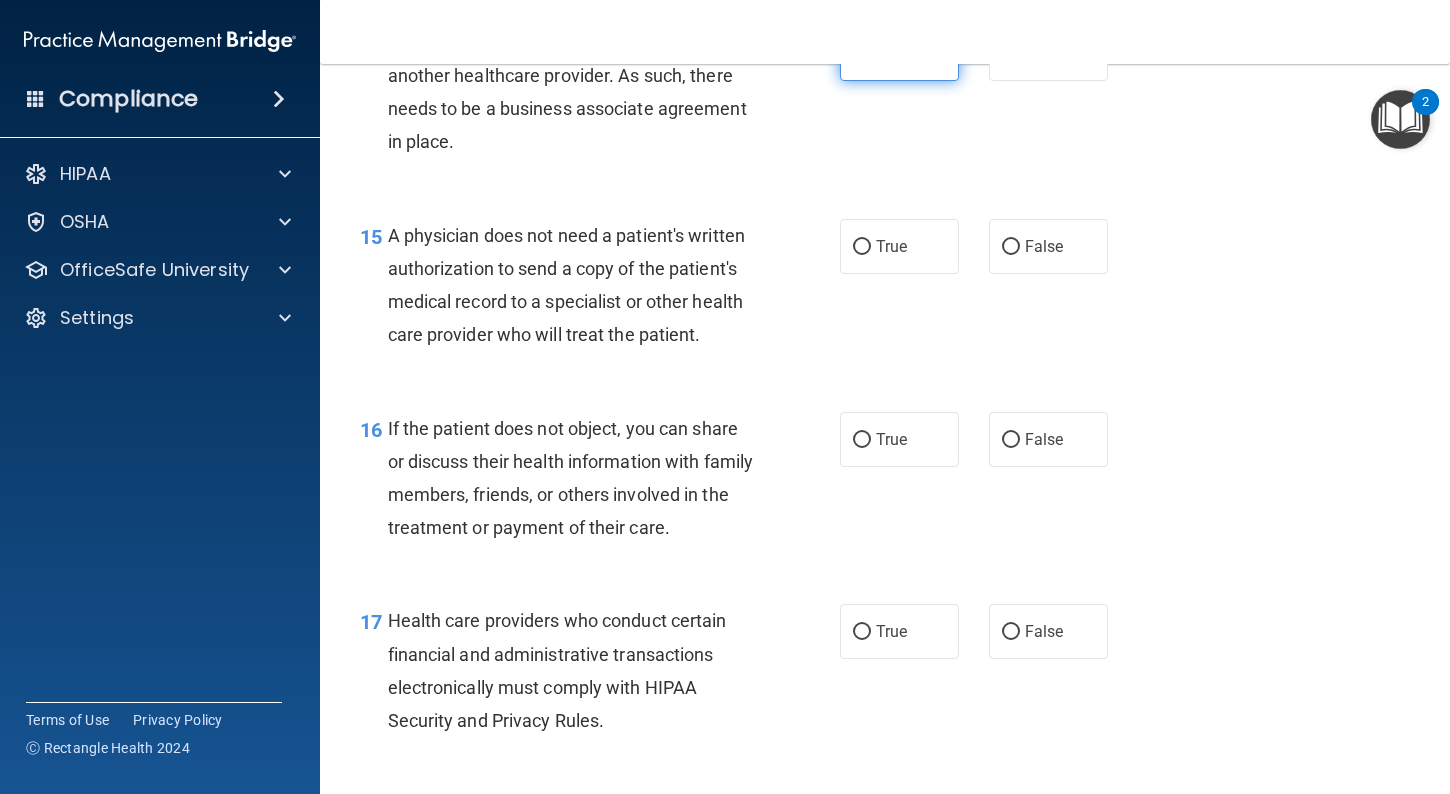 scroll, scrollTop: 2651, scrollLeft: 0, axis: vertical 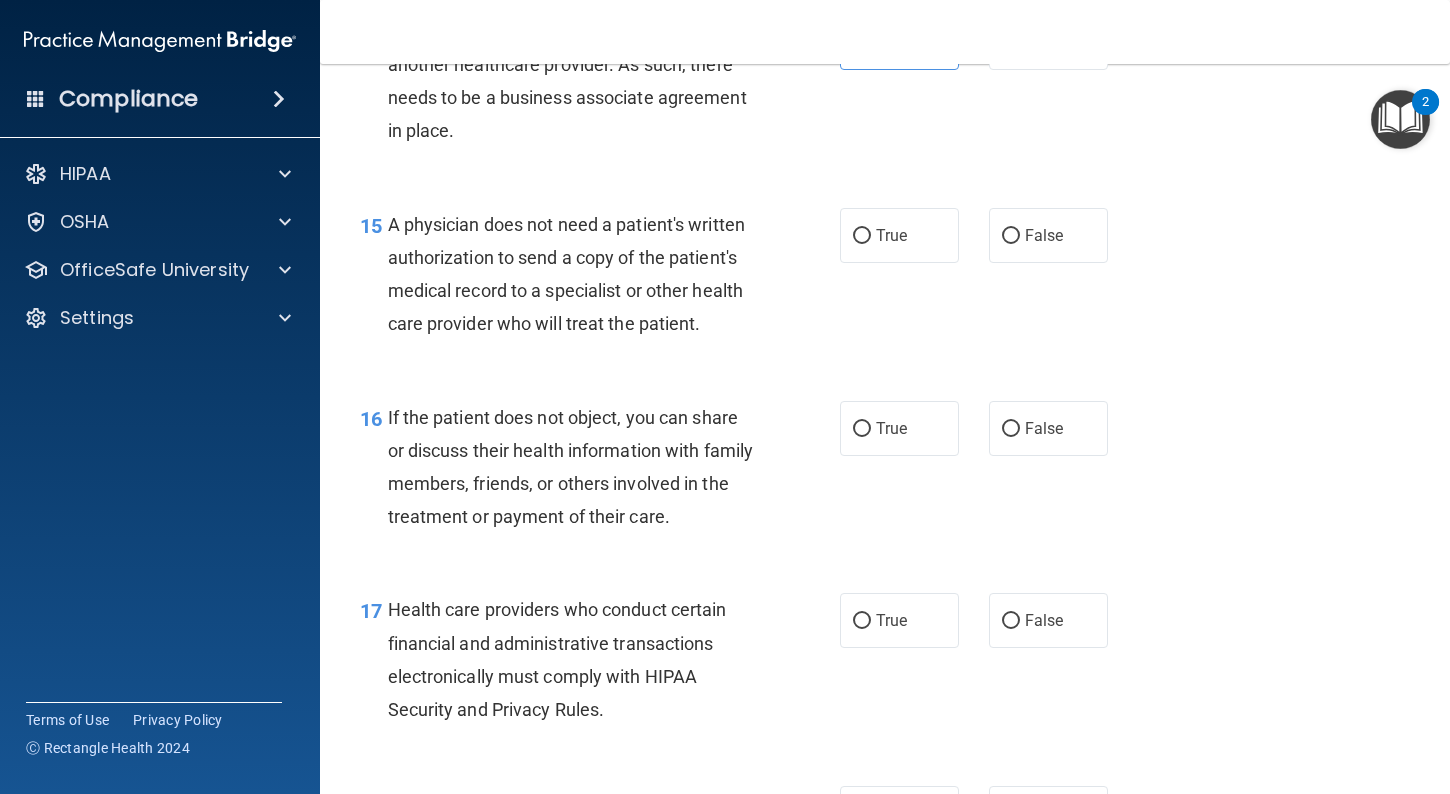 click on "15       A physician does not need a patient's written authorization to send a copy of the patient's medical record to a specialist or other health care provider who will treat the patient.                 True           False" at bounding box center (885, 279) 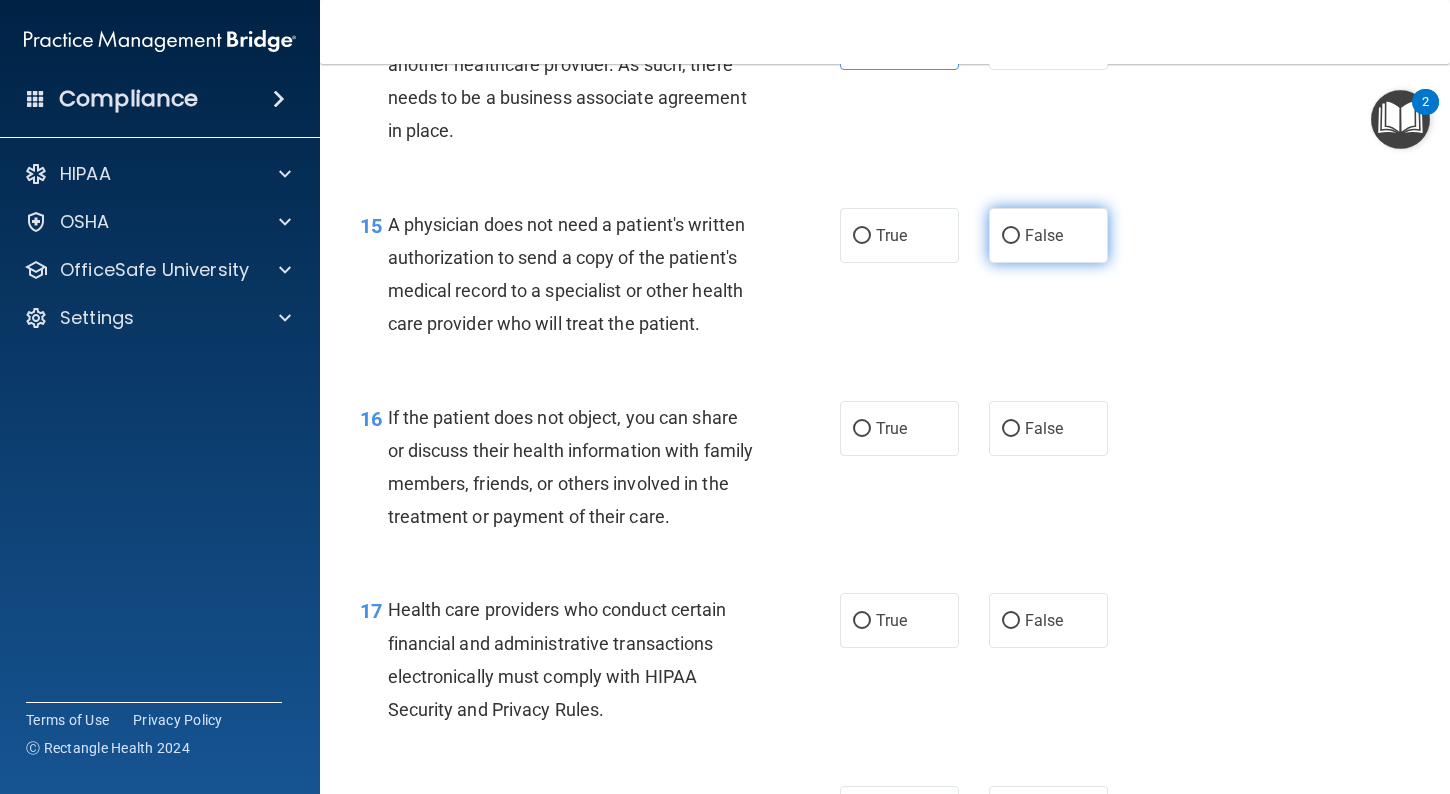 click on "False" at bounding box center [1048, 235] 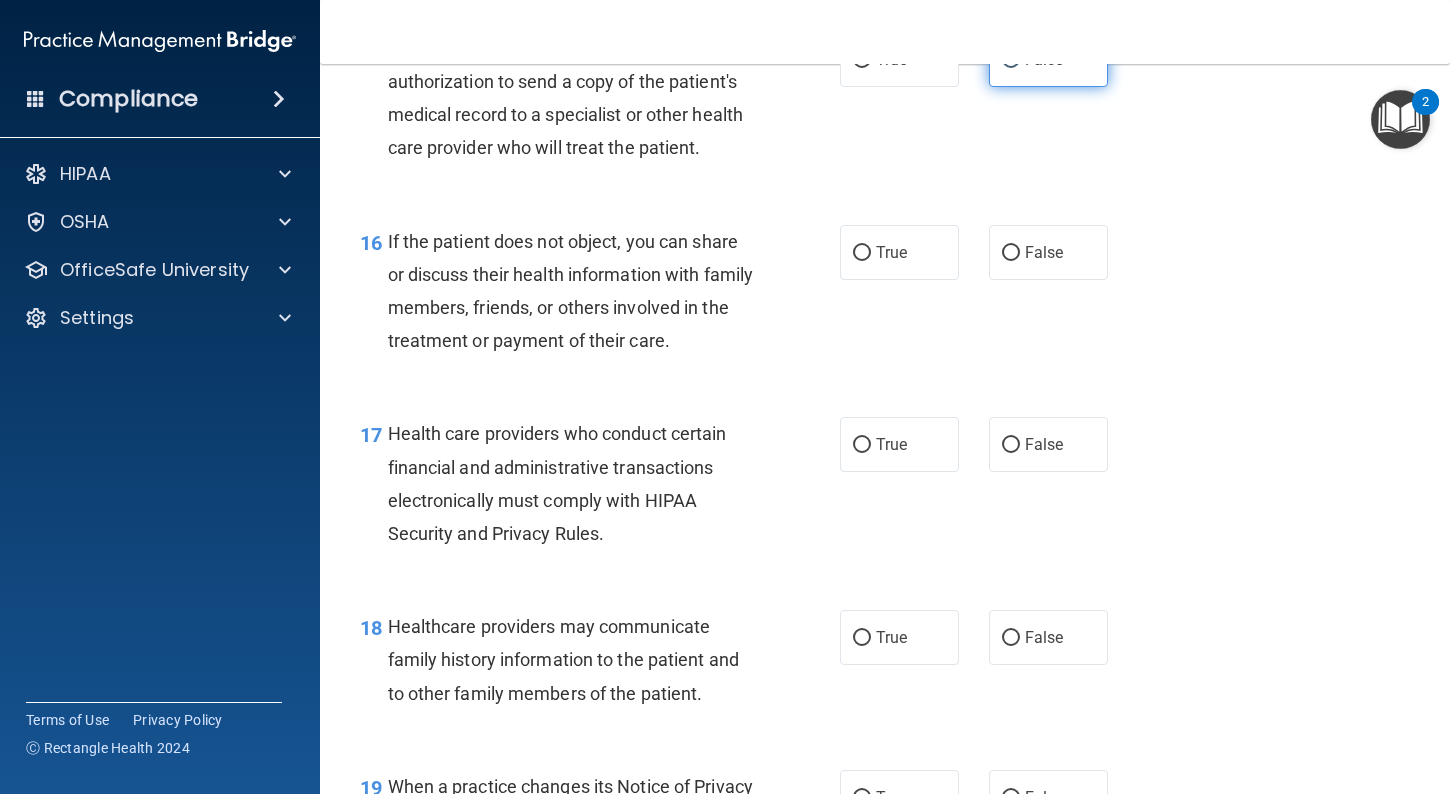 scroll, scrollTop: 2828, scrollLeft: 0, axis: vertical 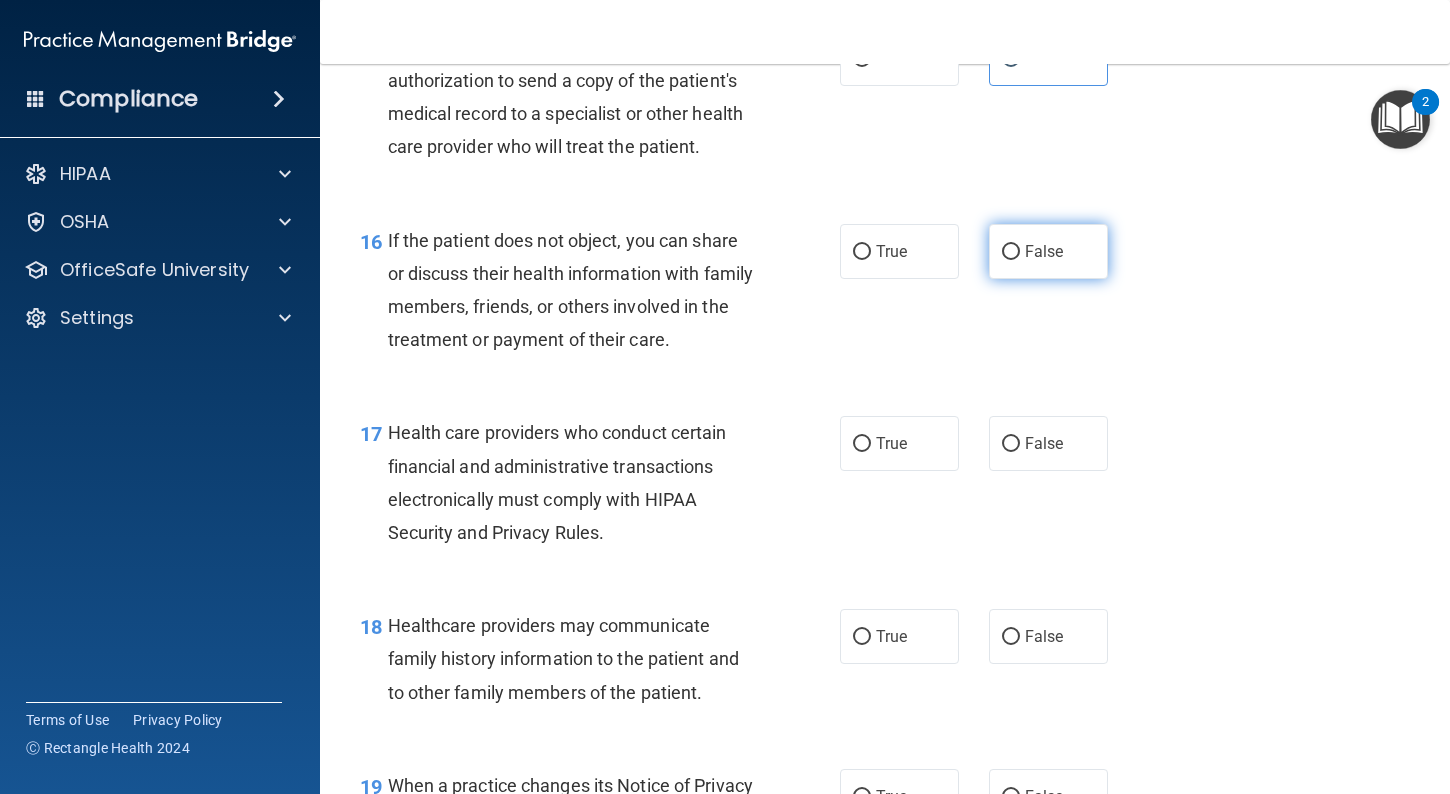 click on "False" at bounding box center (1048, 251) 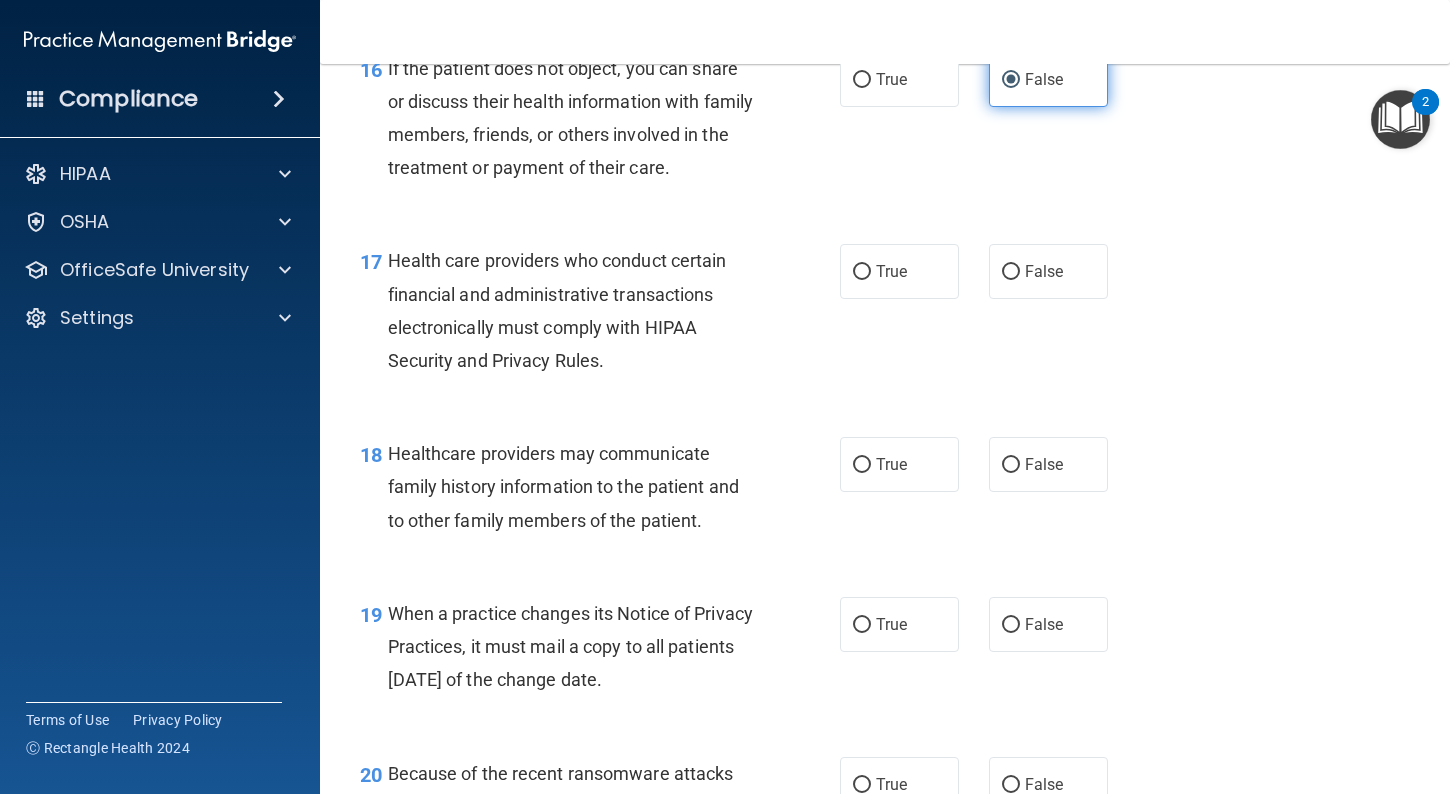 scroll, scrollTop: 3007, scrollLeft: 0, axis: vertical 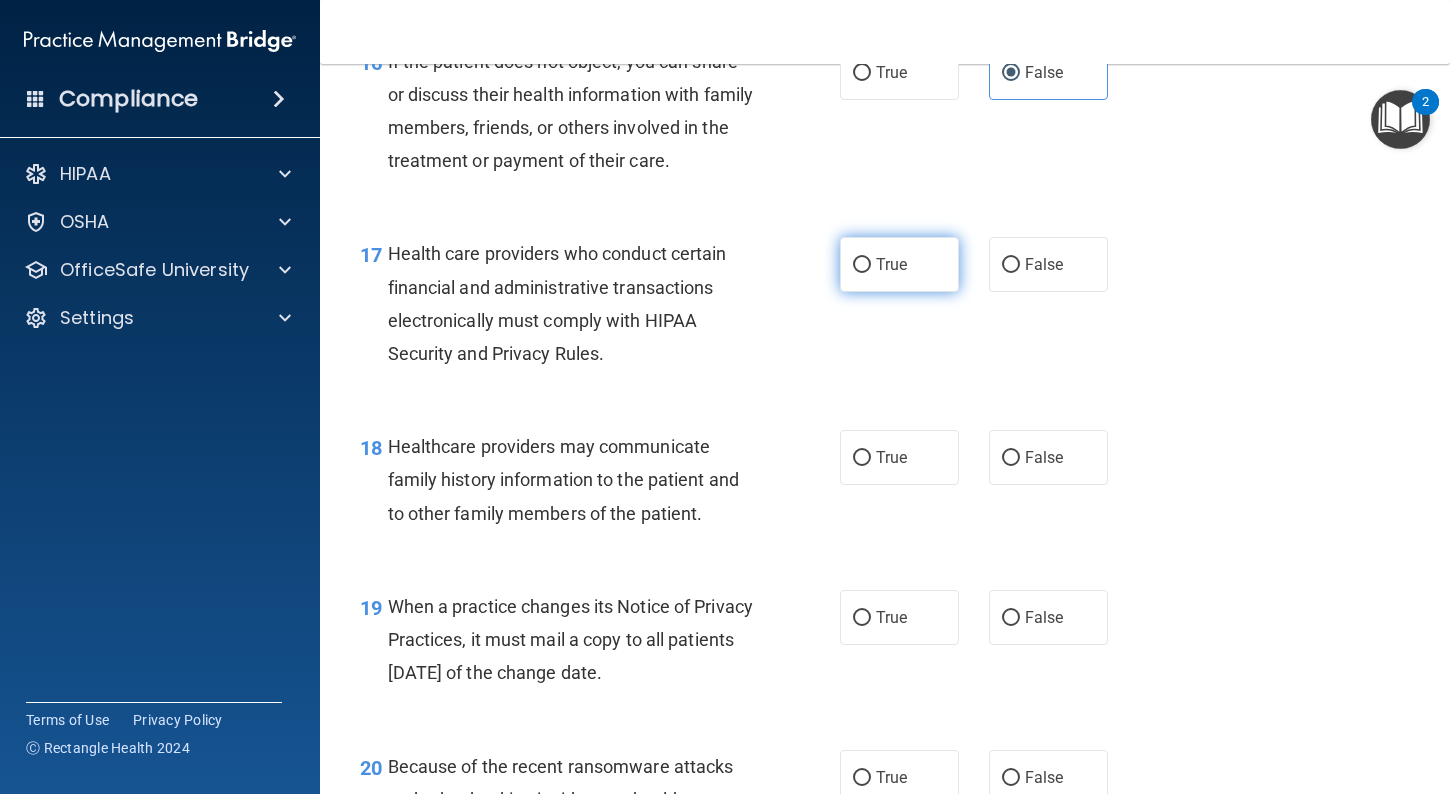 click on "True" at bounding box center (899, 264) 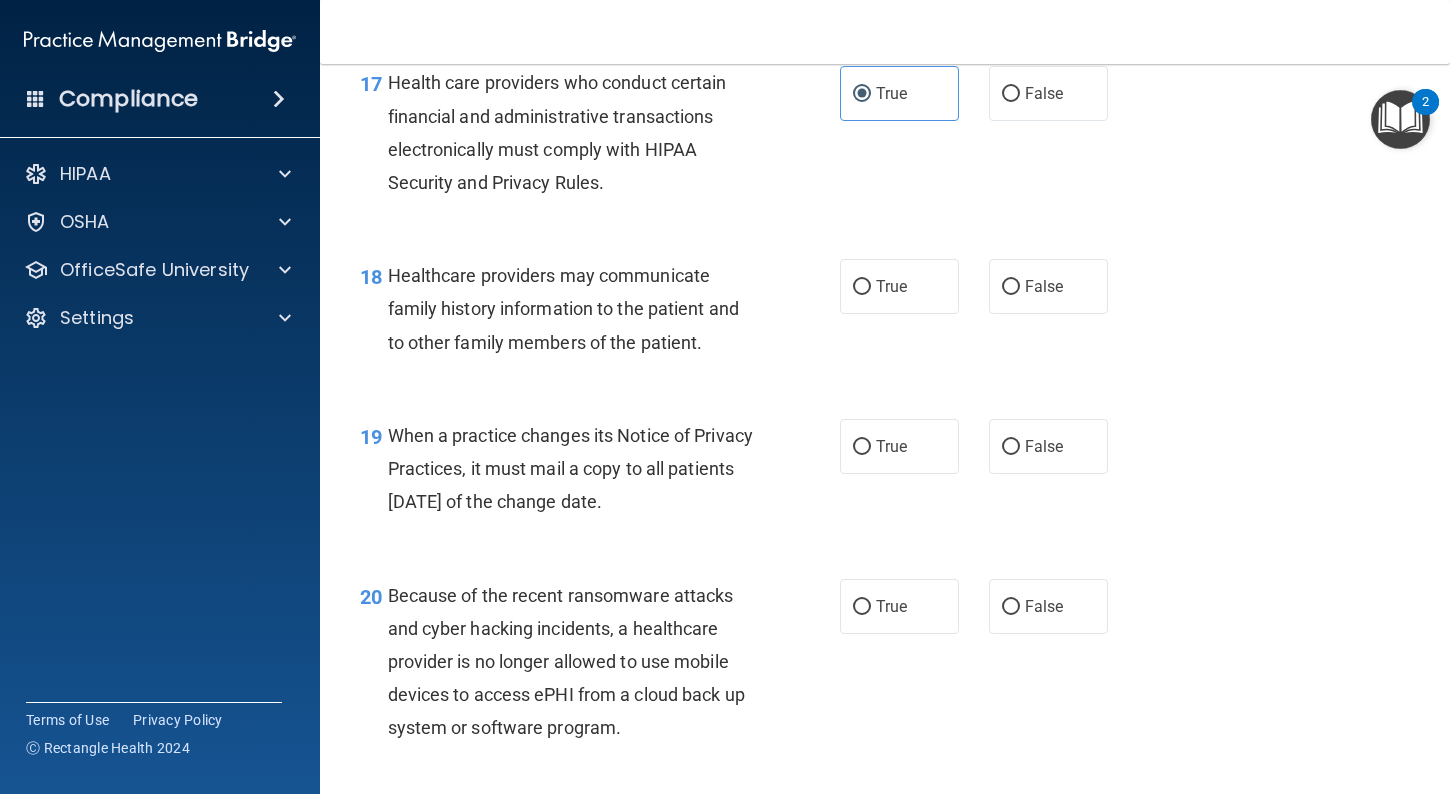 scroll, scrollTop: 3179, scrollLeft: 0, axis: vertical 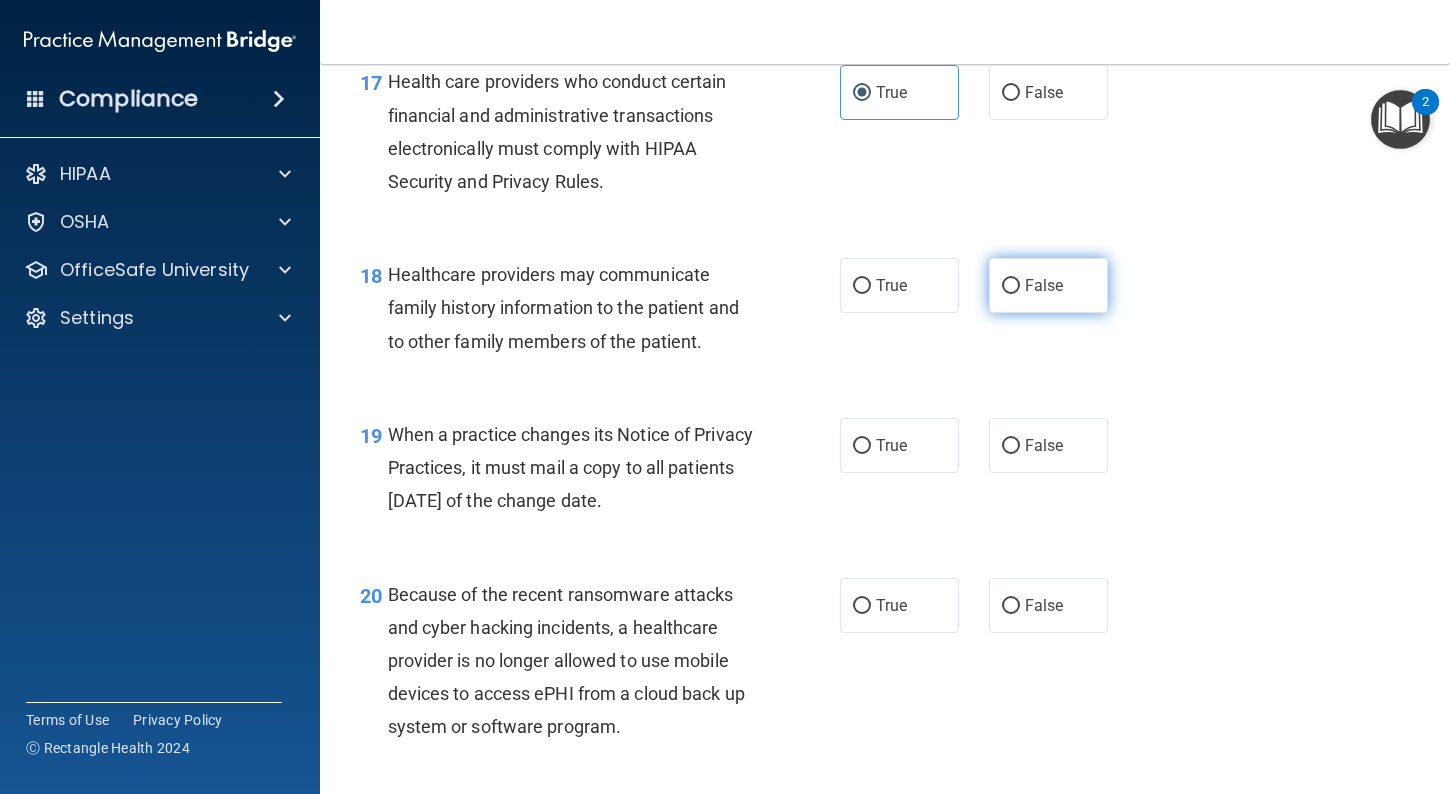 click on "False" at bounding box center [1048, 285] 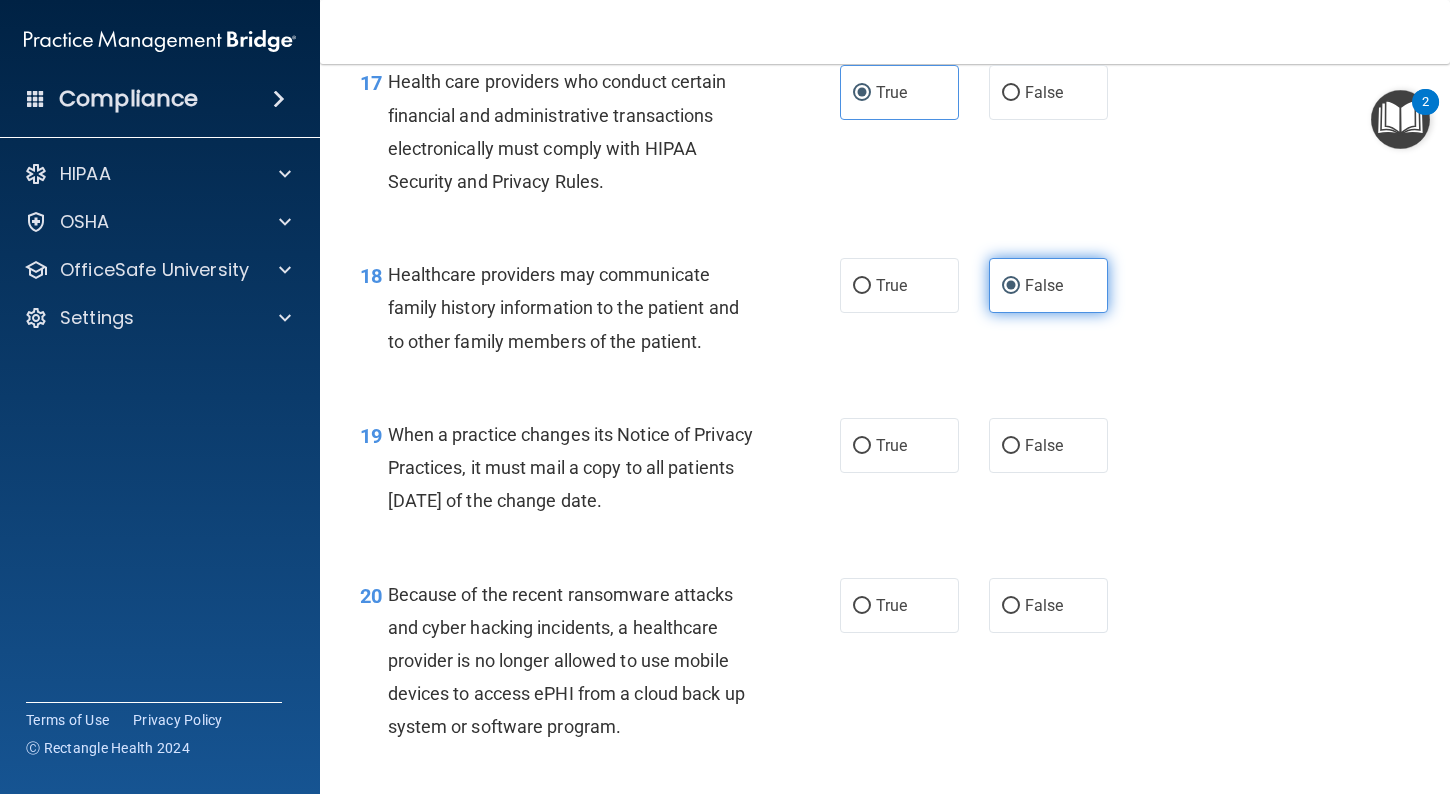 scroll, scrollTop: 3323, scrollLeft: 0, axis: vertical 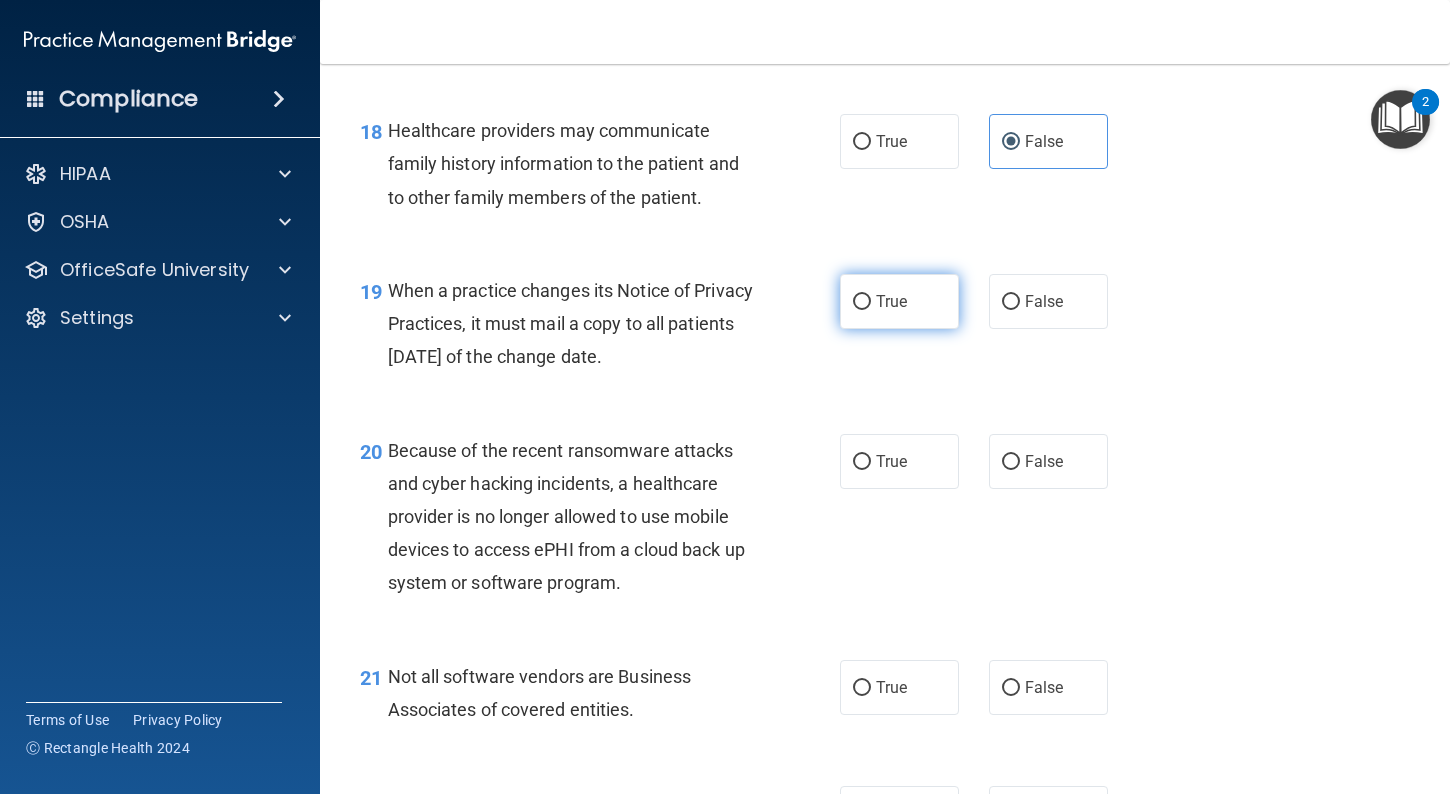 click on "True" at bounding box center [891, 301] 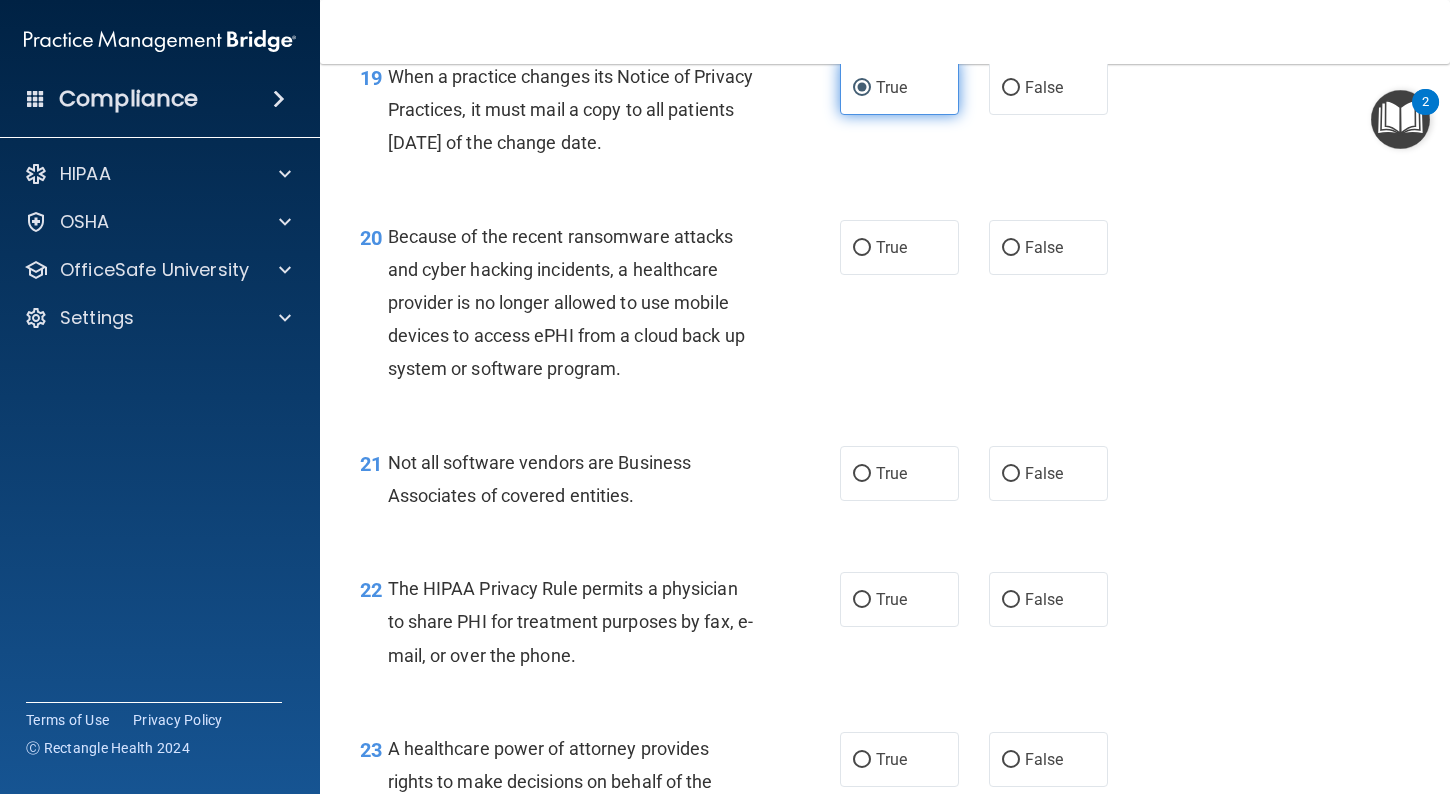 scroll, scrollTop: 3576, scrollLeft: 0, axis: vertical 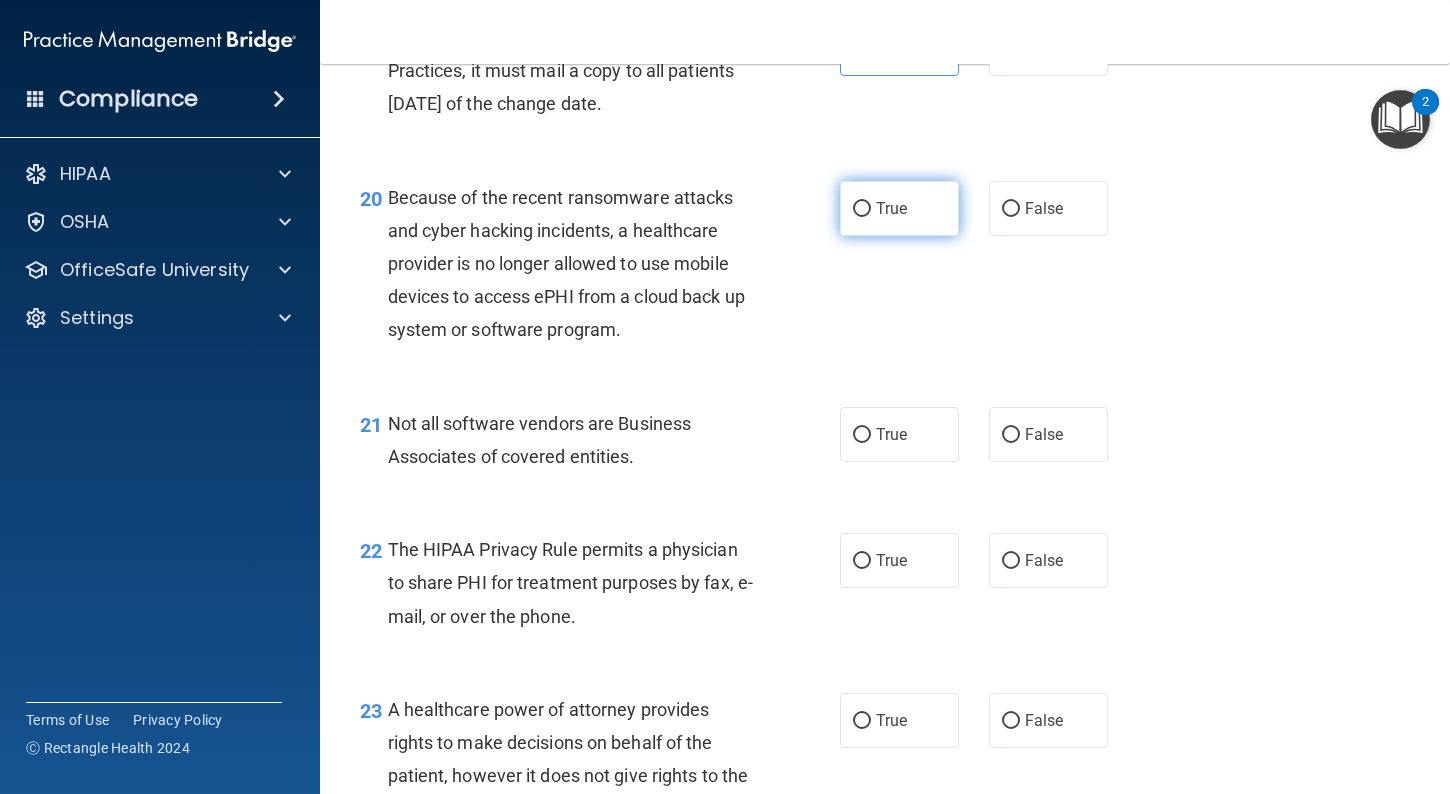 click on "True" at bounding box center (899, 208) 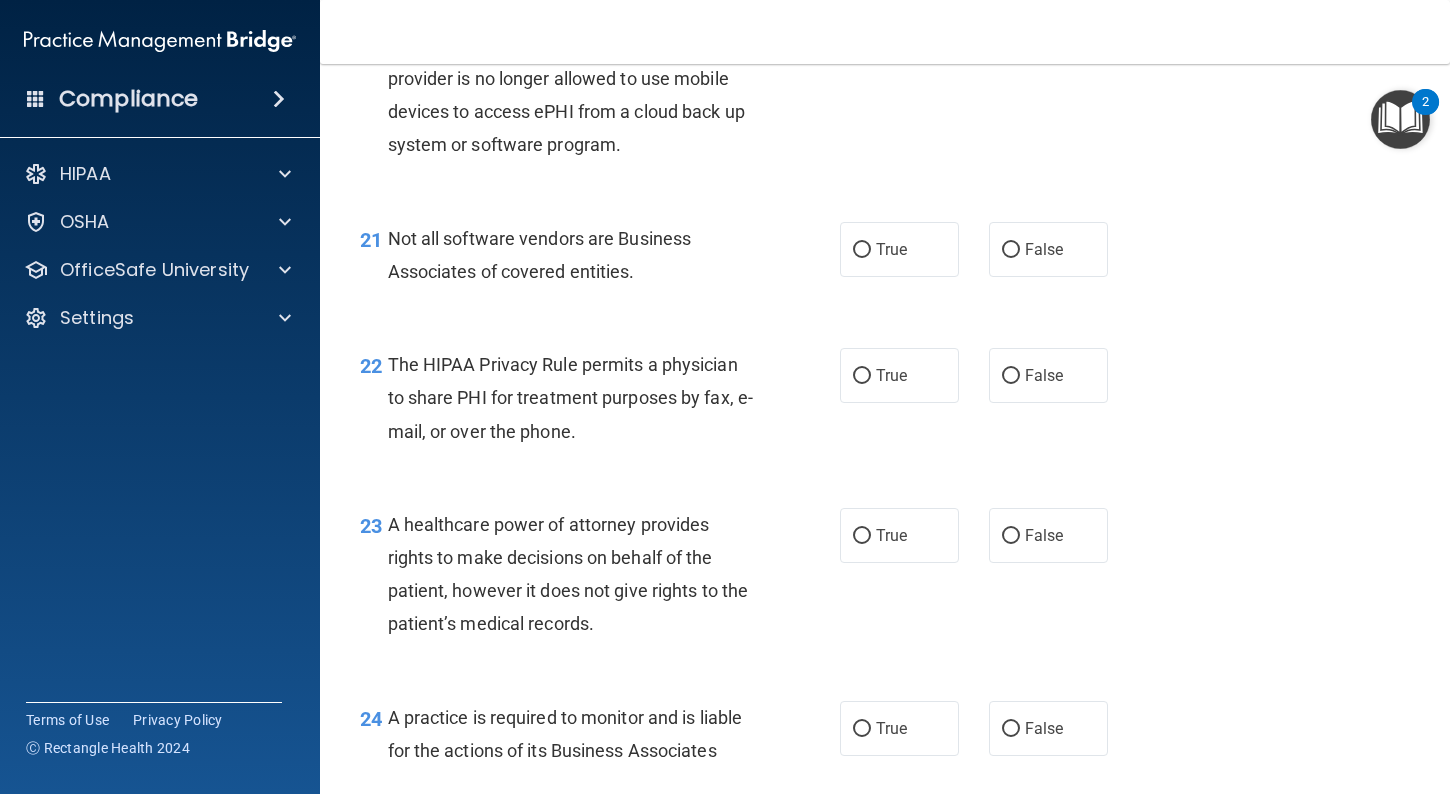 scroll, scrollTop: 3765, scrollLeft: 0, axis: vertical 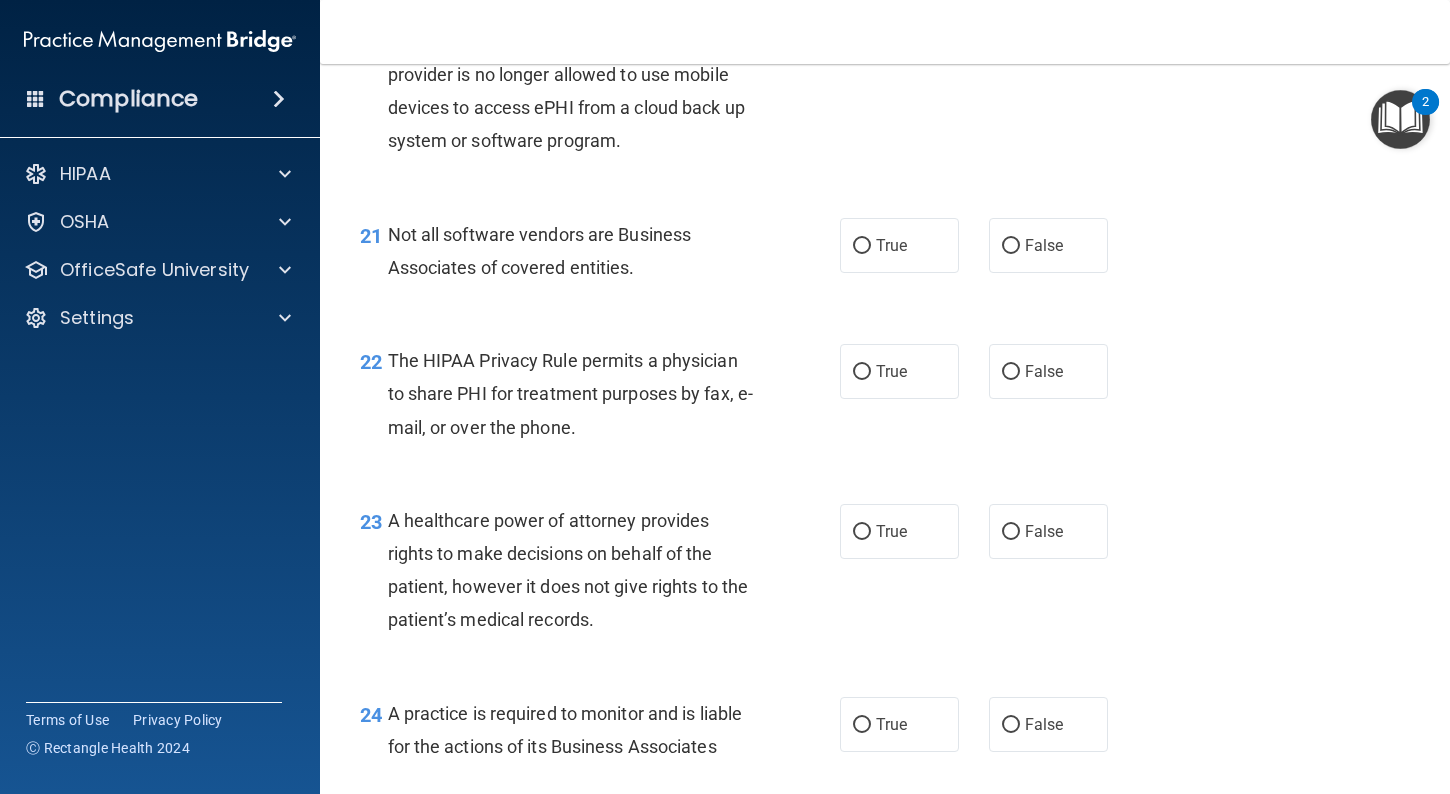 click on "21       Not all software vendors are Business Associates of covered entities.                 True           False" at bounding box center [885, 256] 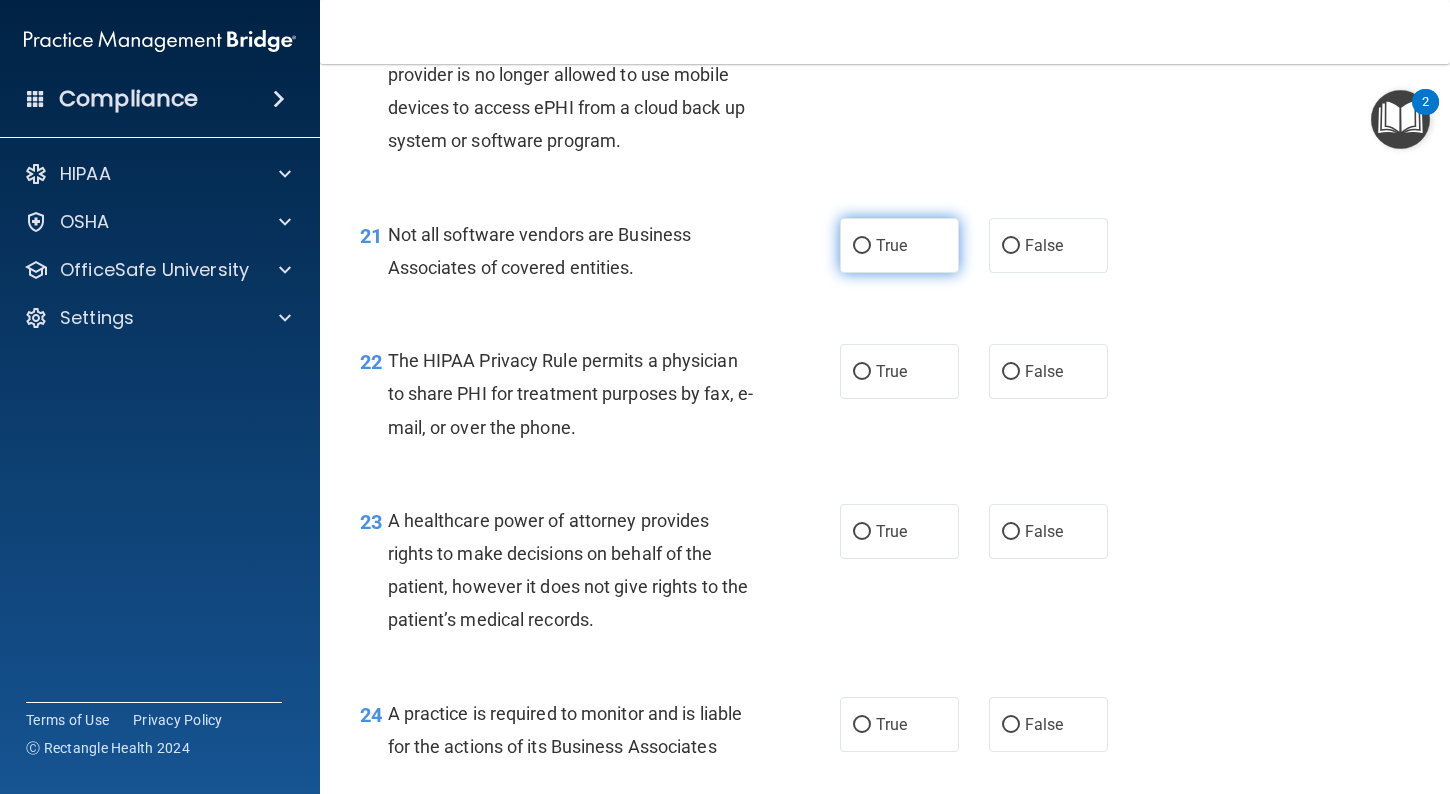 click on "True" at bounding box center [899, 245] 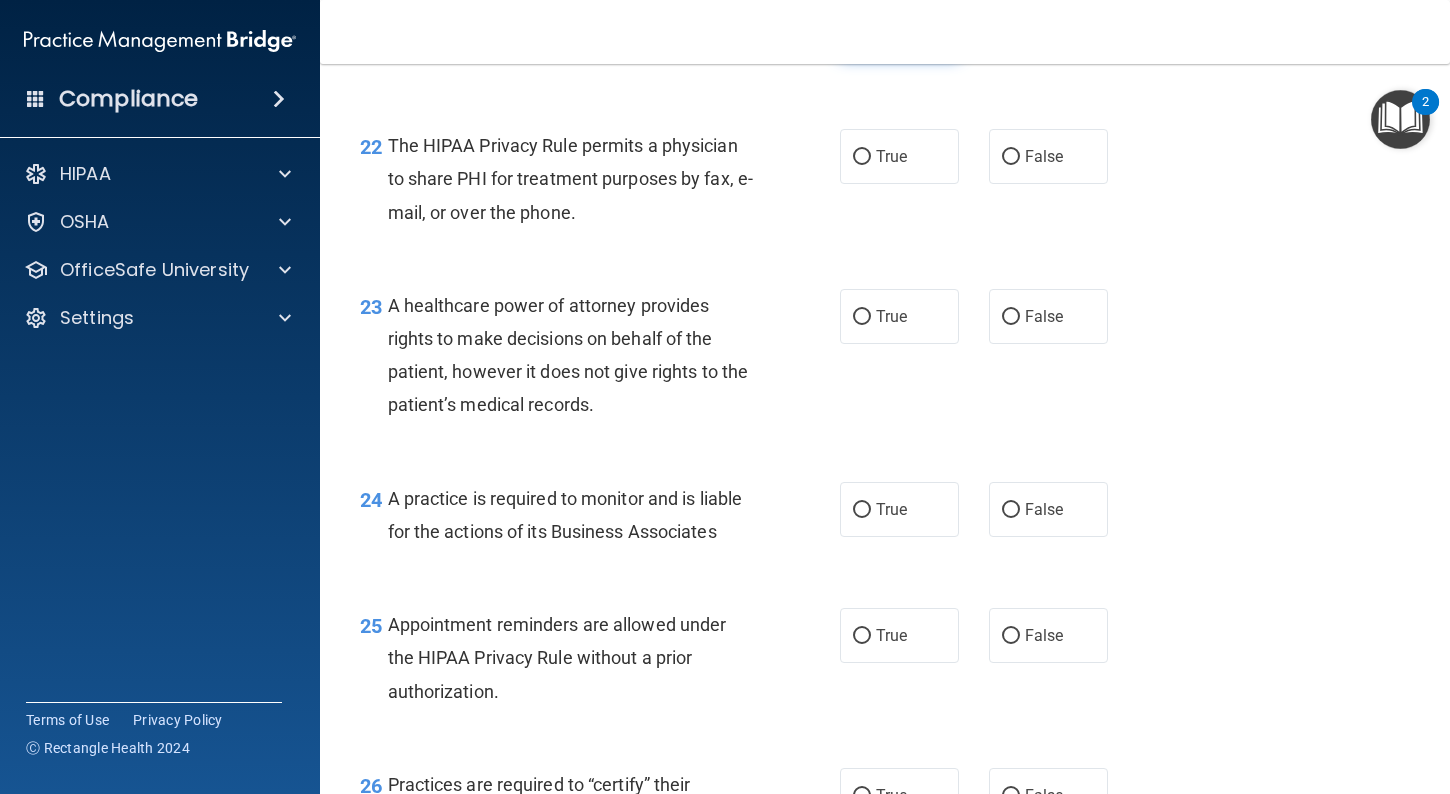 scroll, scrollTop: 4066, scrollLeft: 0, axis: vertical 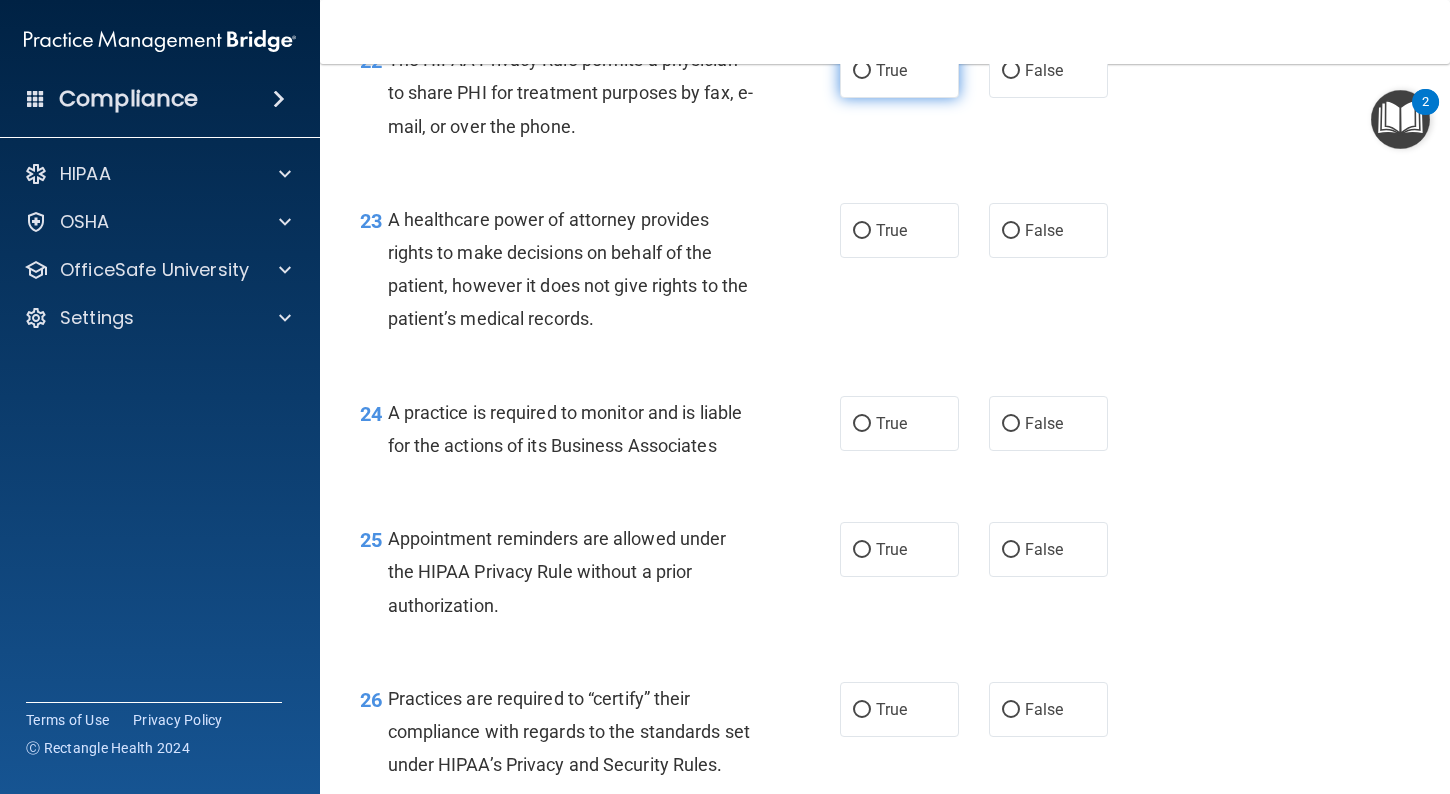 click on "True" at bounding box center (899, 70) 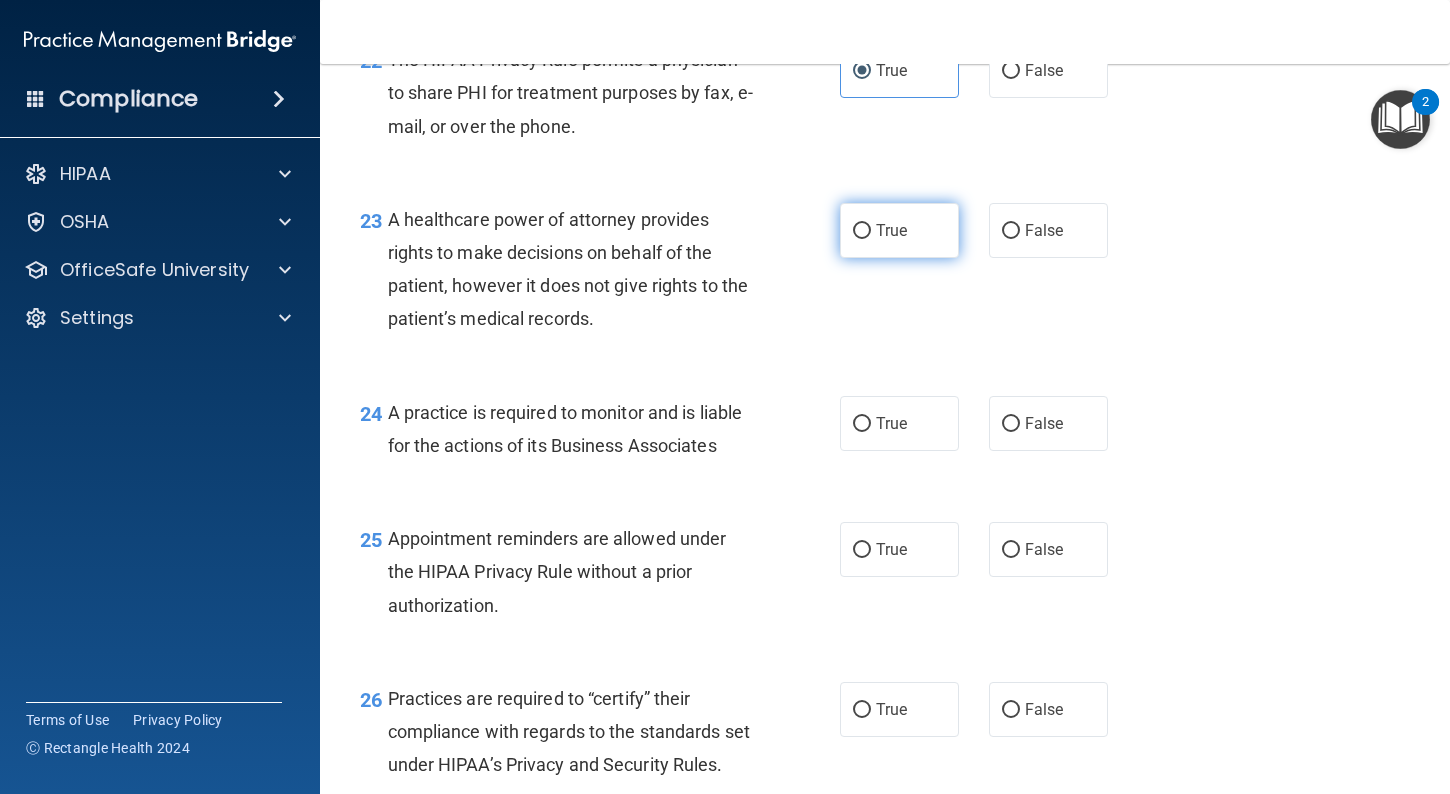 click on "True" at bounding box center [899, 230] 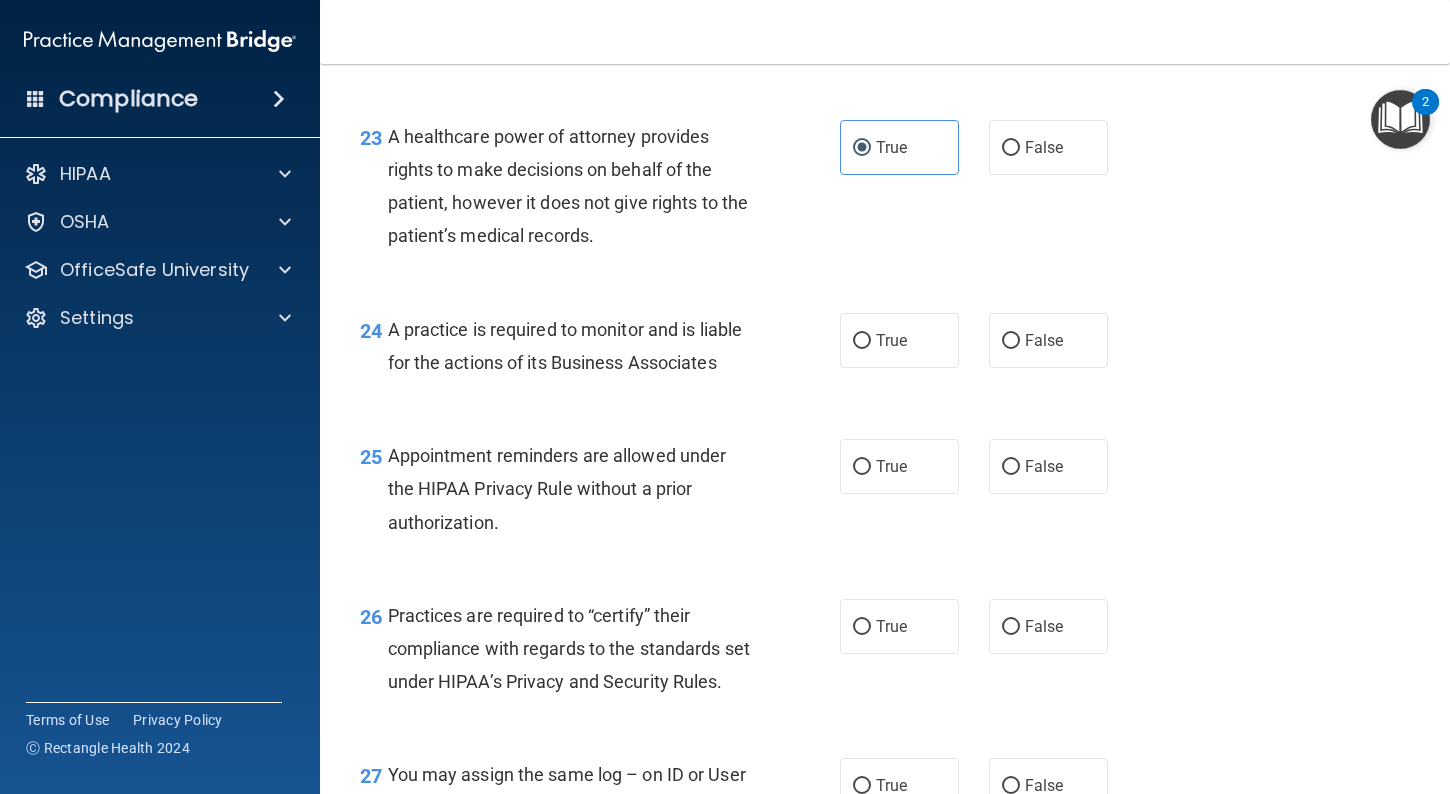 scroll, scrollTop: 4156, scrollLeft: 0, axis: vertical 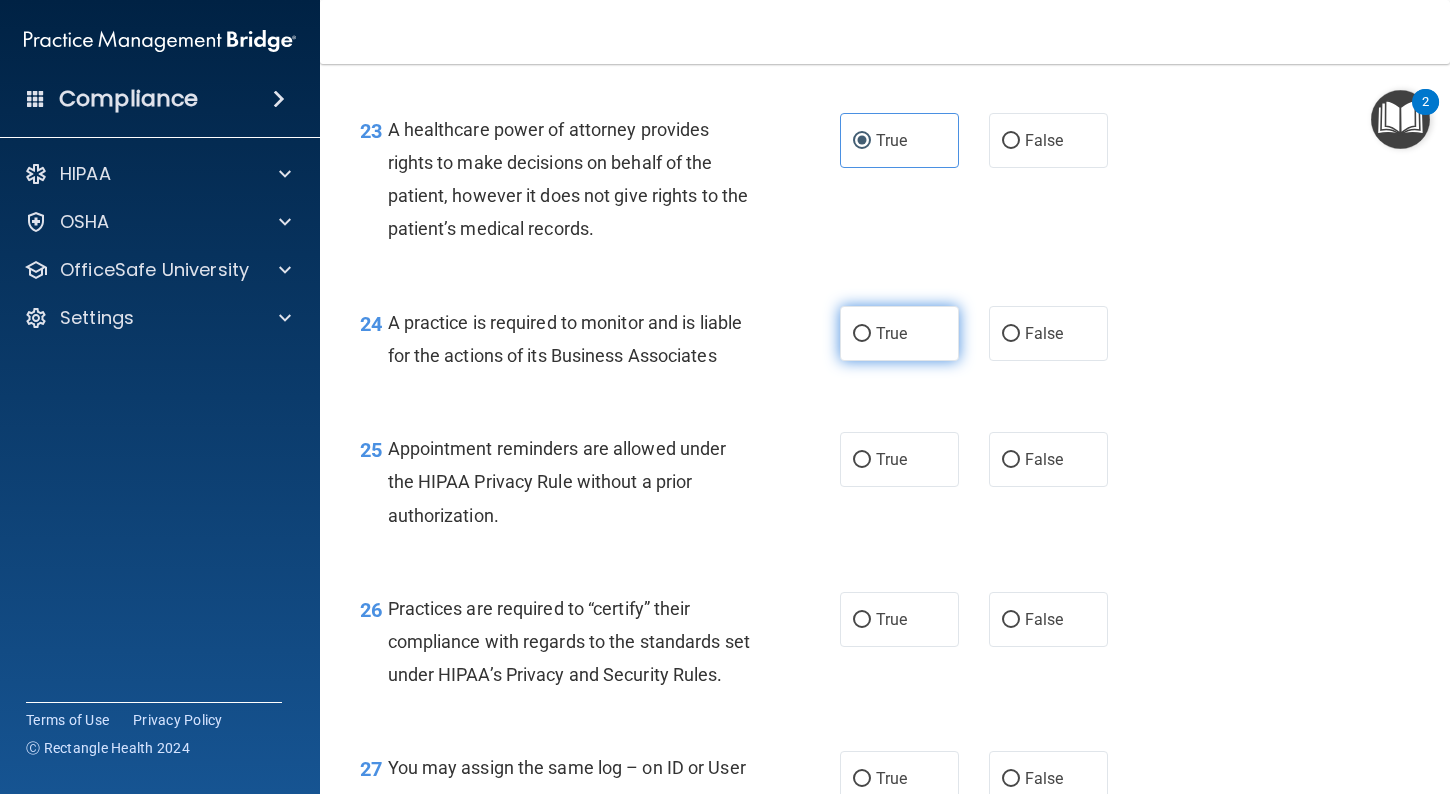 click on "True" at bounding box center (899, 333) 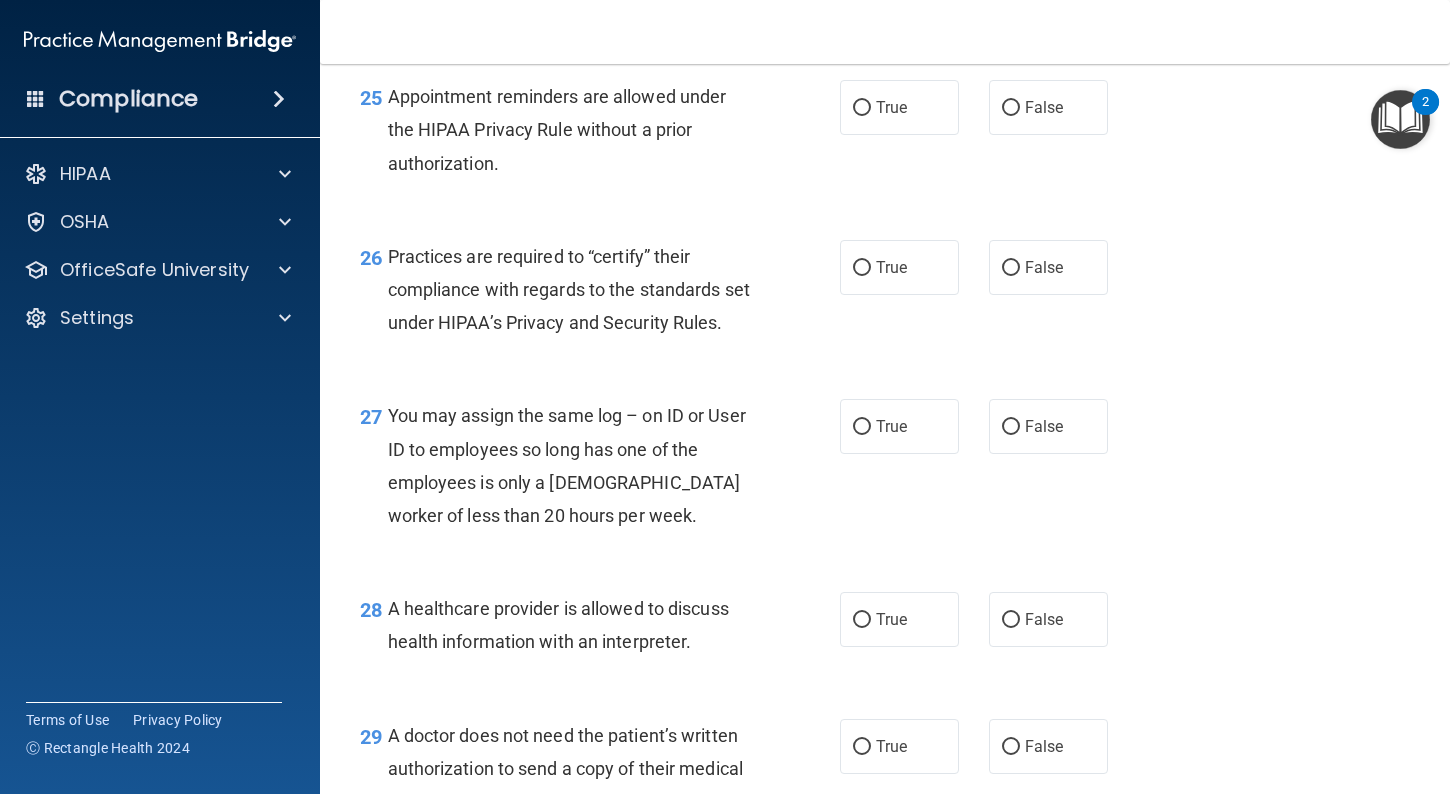 scroll, scrollTop: 4517, scrollLeft: 0, axis: vertical 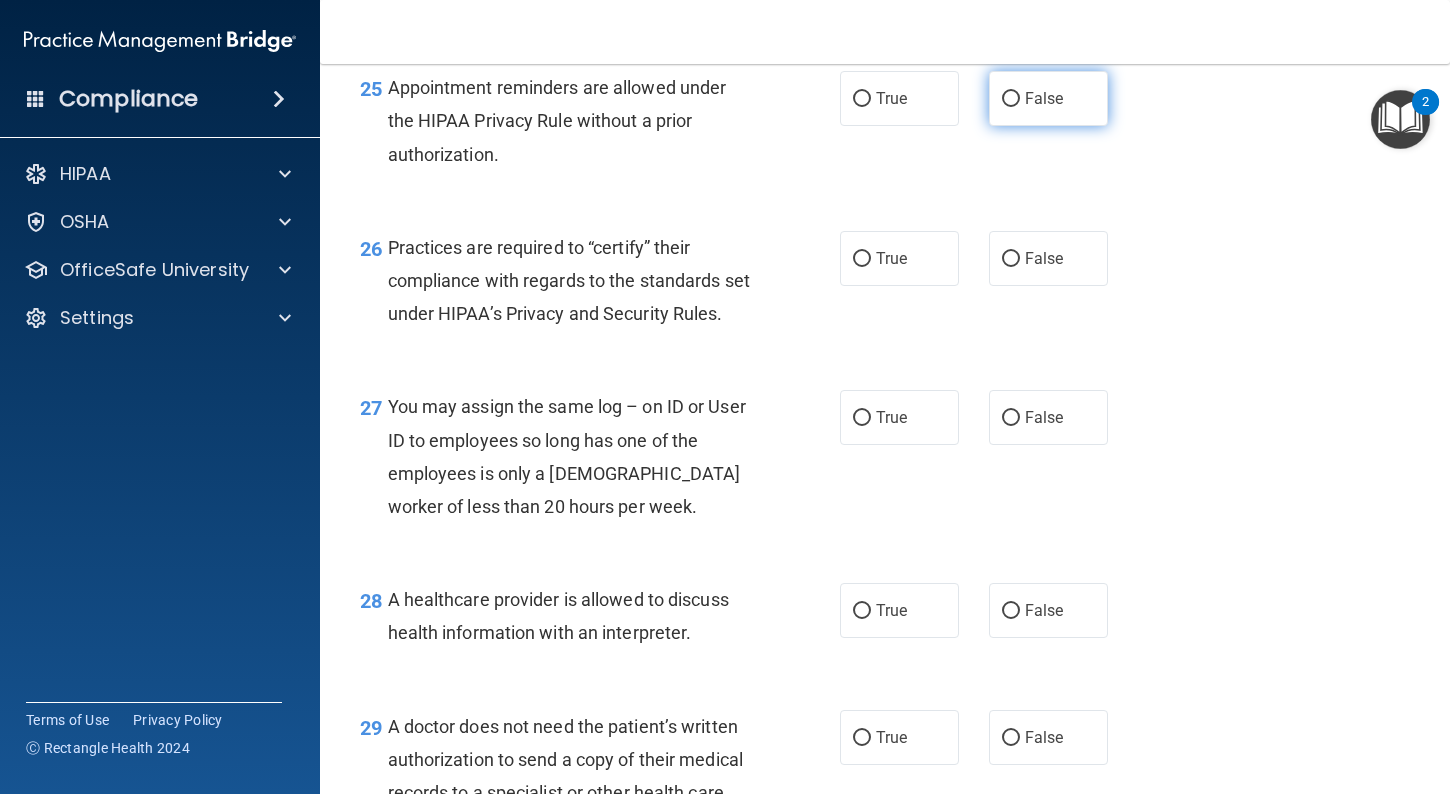 click on "False" at bounding box center (1044, 98) 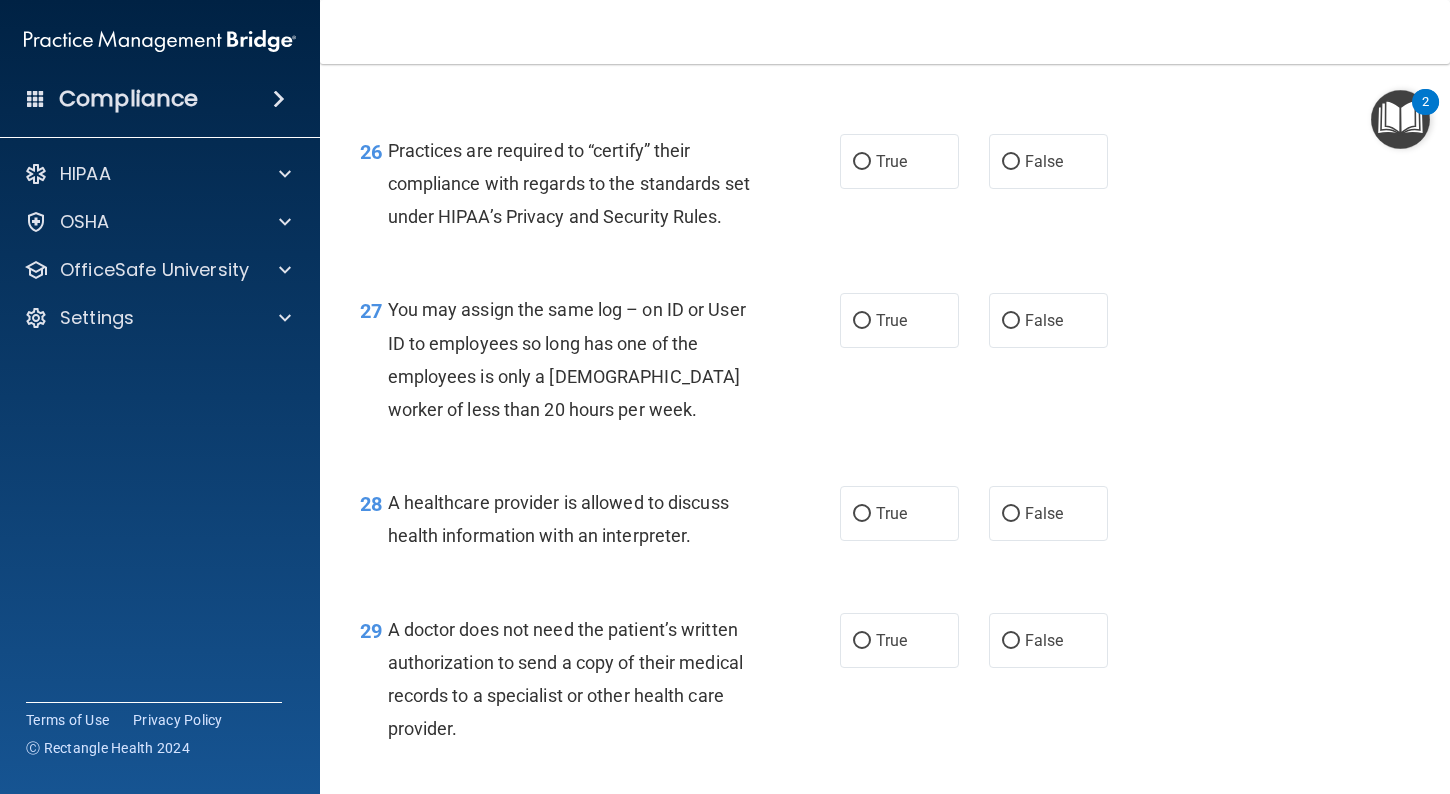 scroll, scrollTop: 4616, scrollLeft: 0, axis: vertical 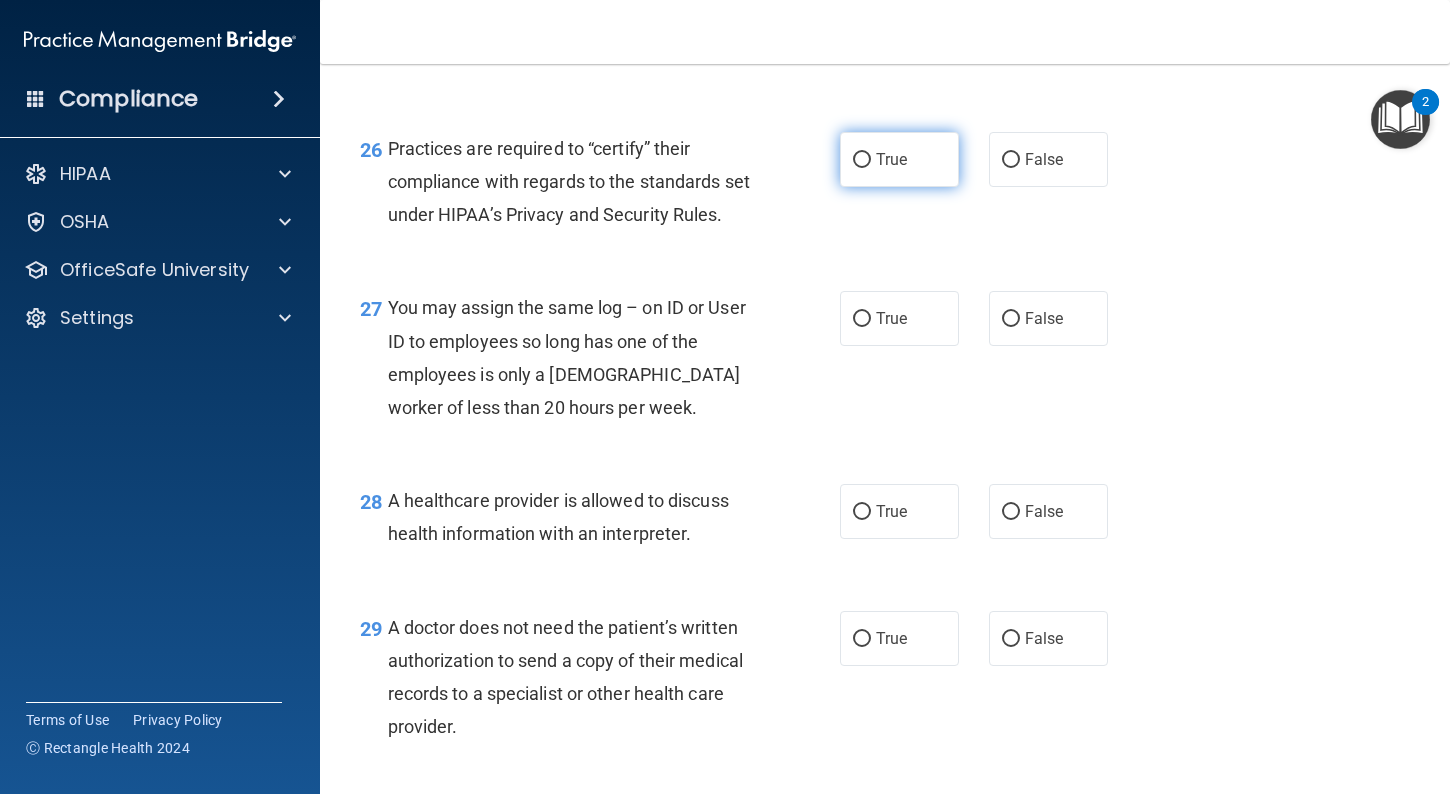 click on "True" at bounding box center (899, 159) 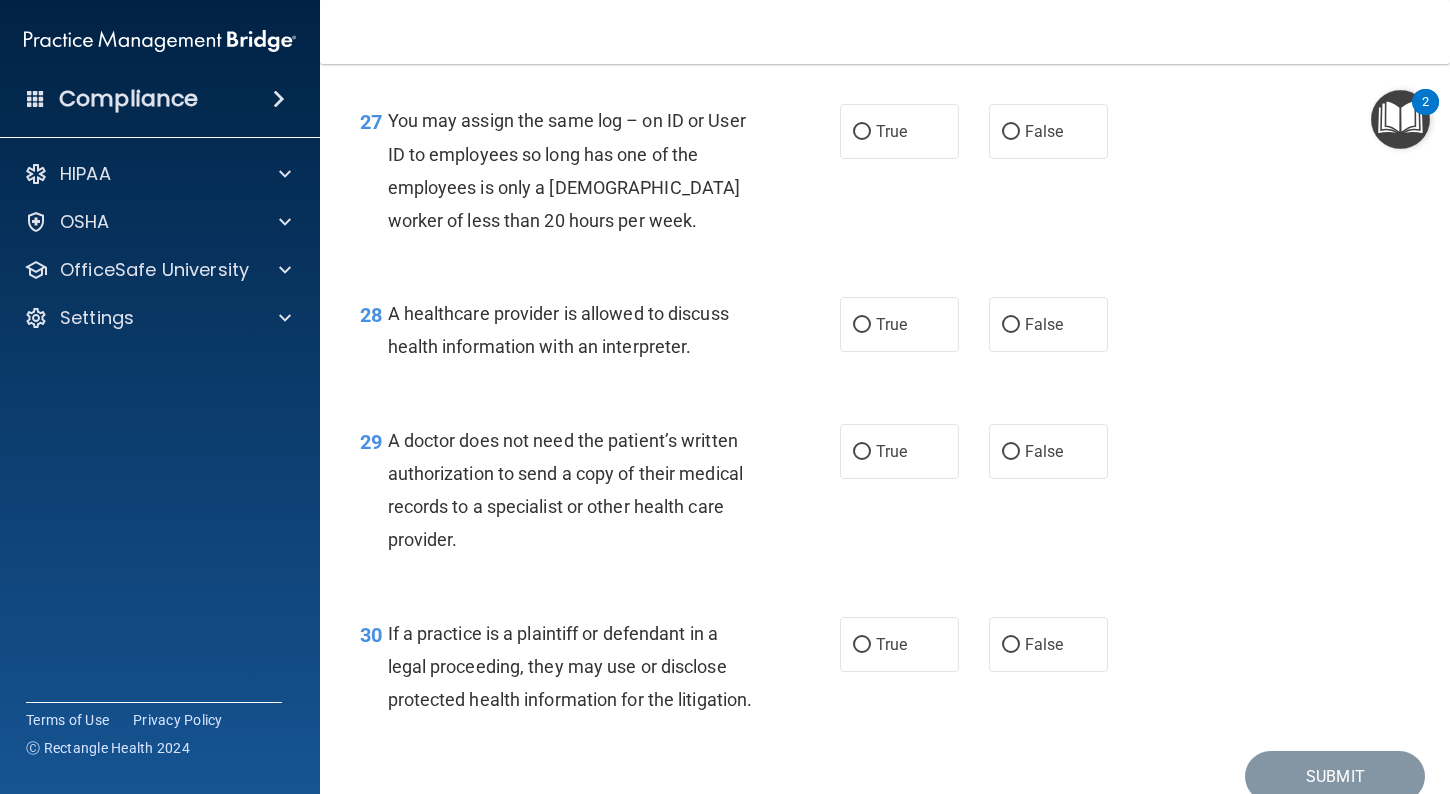 scroll, scrollTop: 4820, scrollLeft: 0, axis: vertical 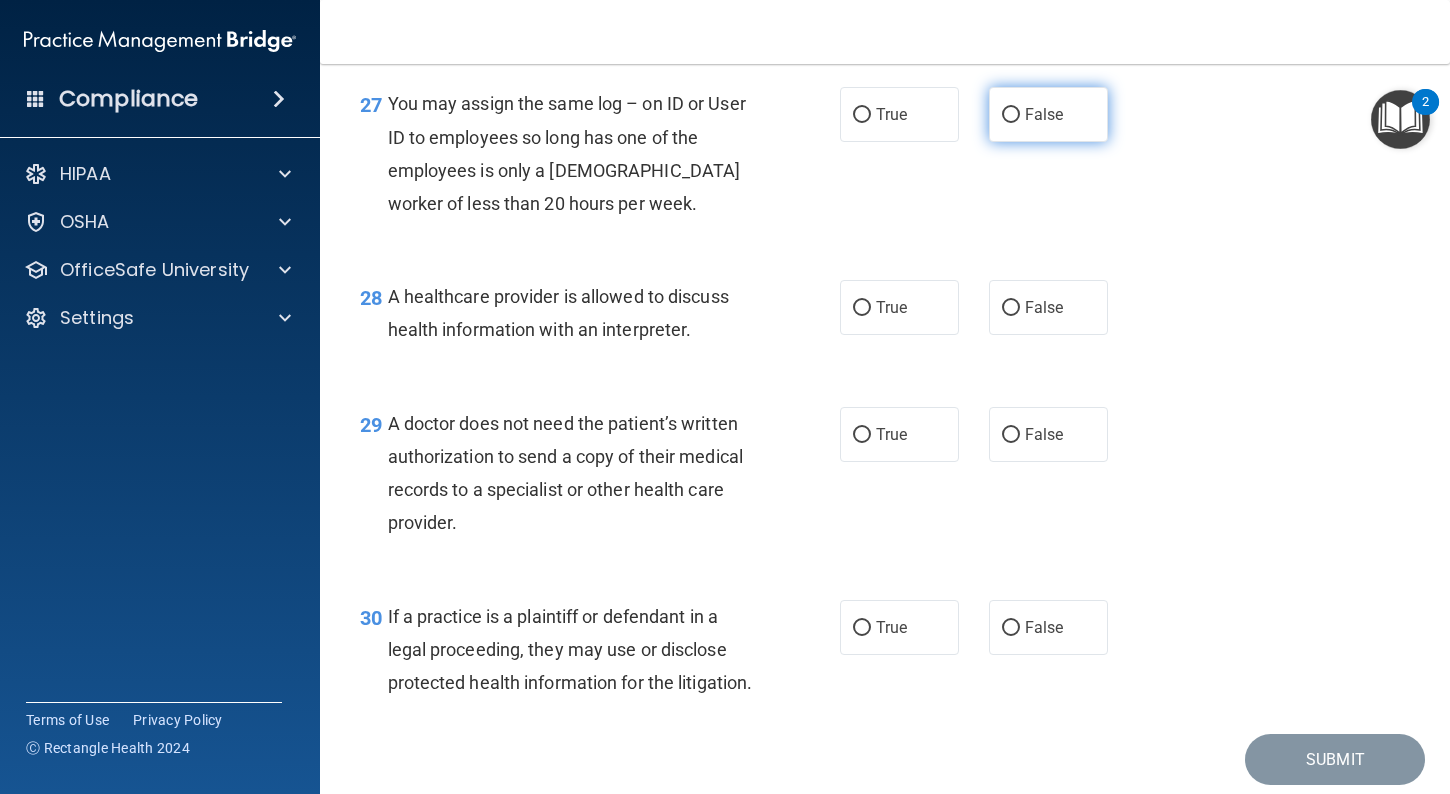 click on "False" at bounding box center (1044, 114) 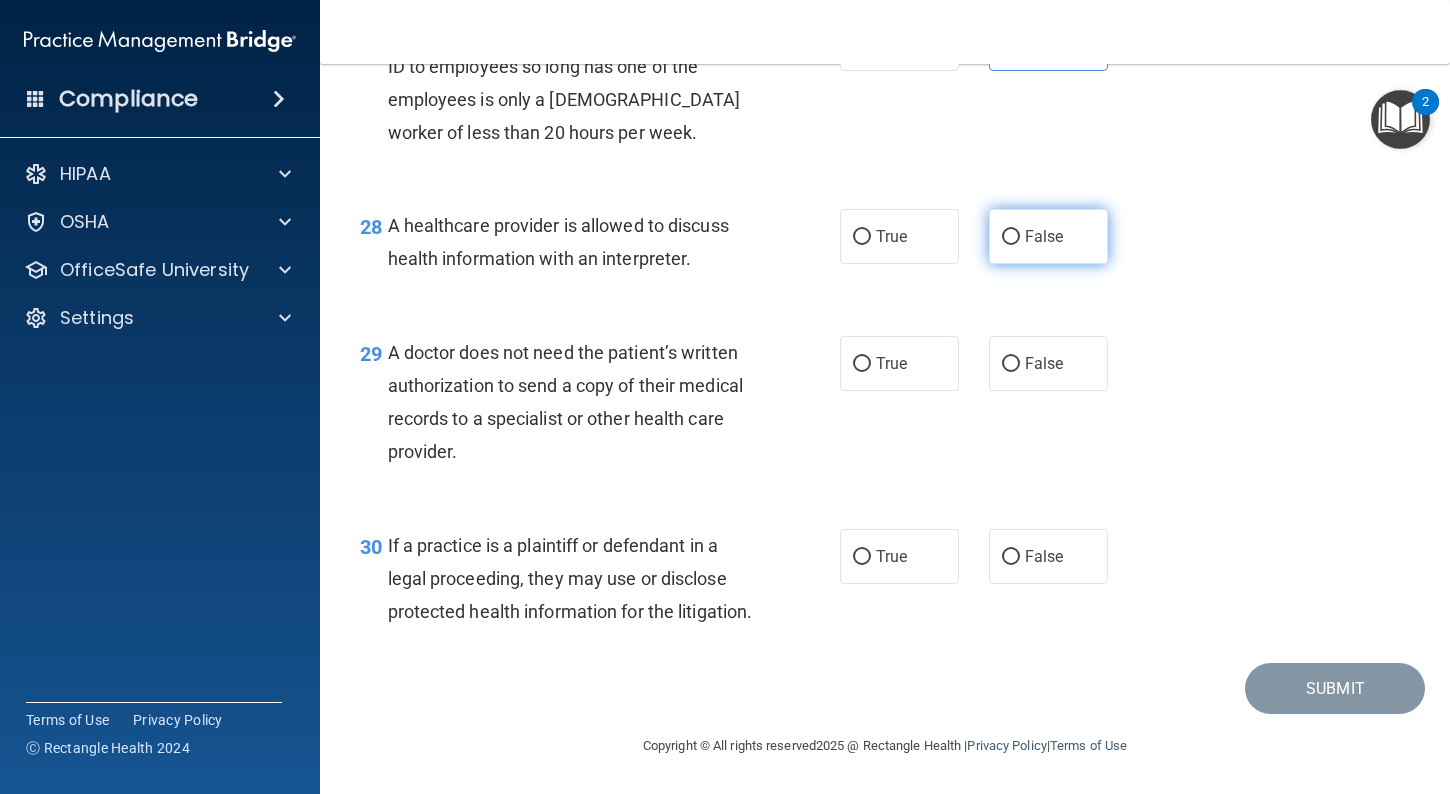 scroll, scrollTop: 4932, scrollLeft: 0, axis: vertical 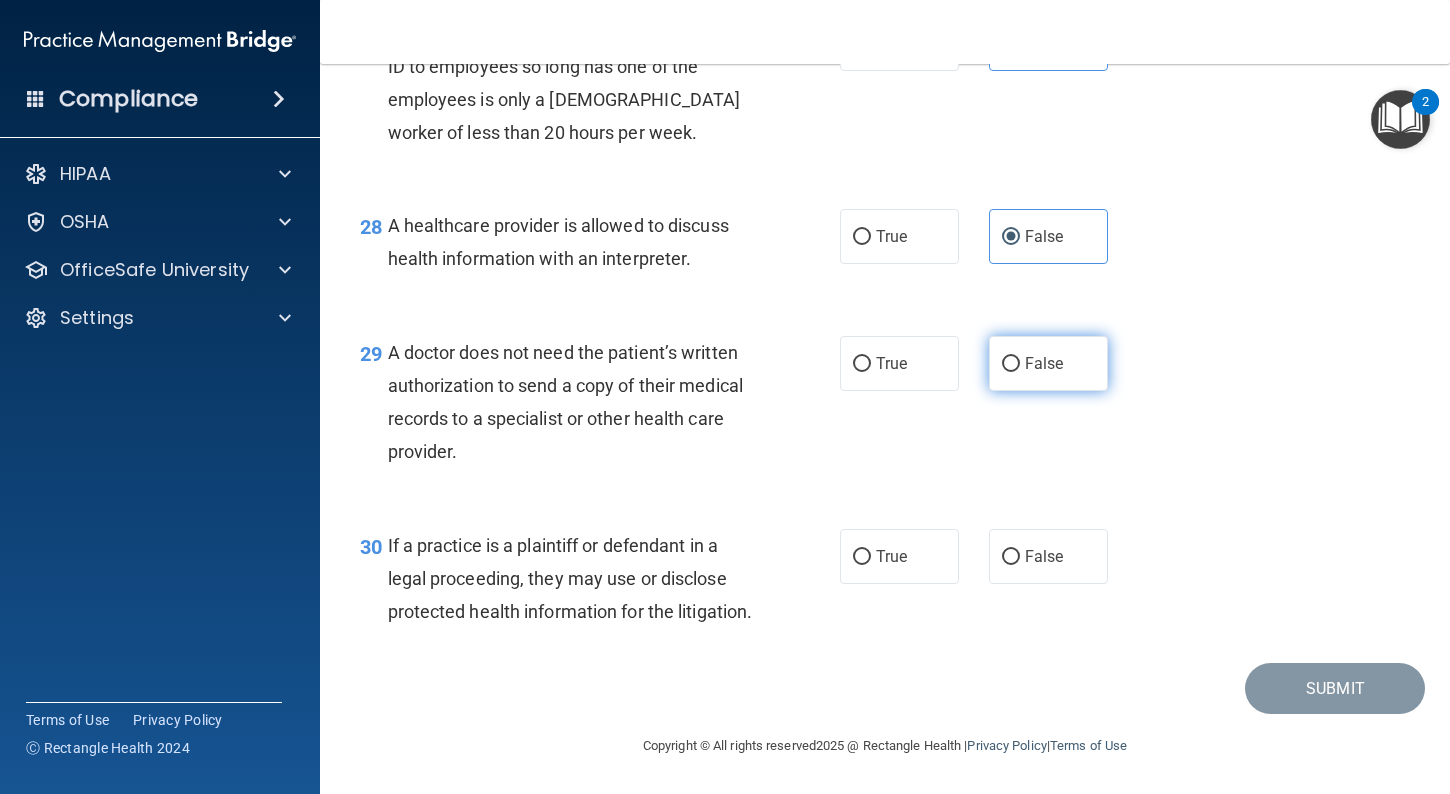 click on "False" at bounding box center [1048, 363] 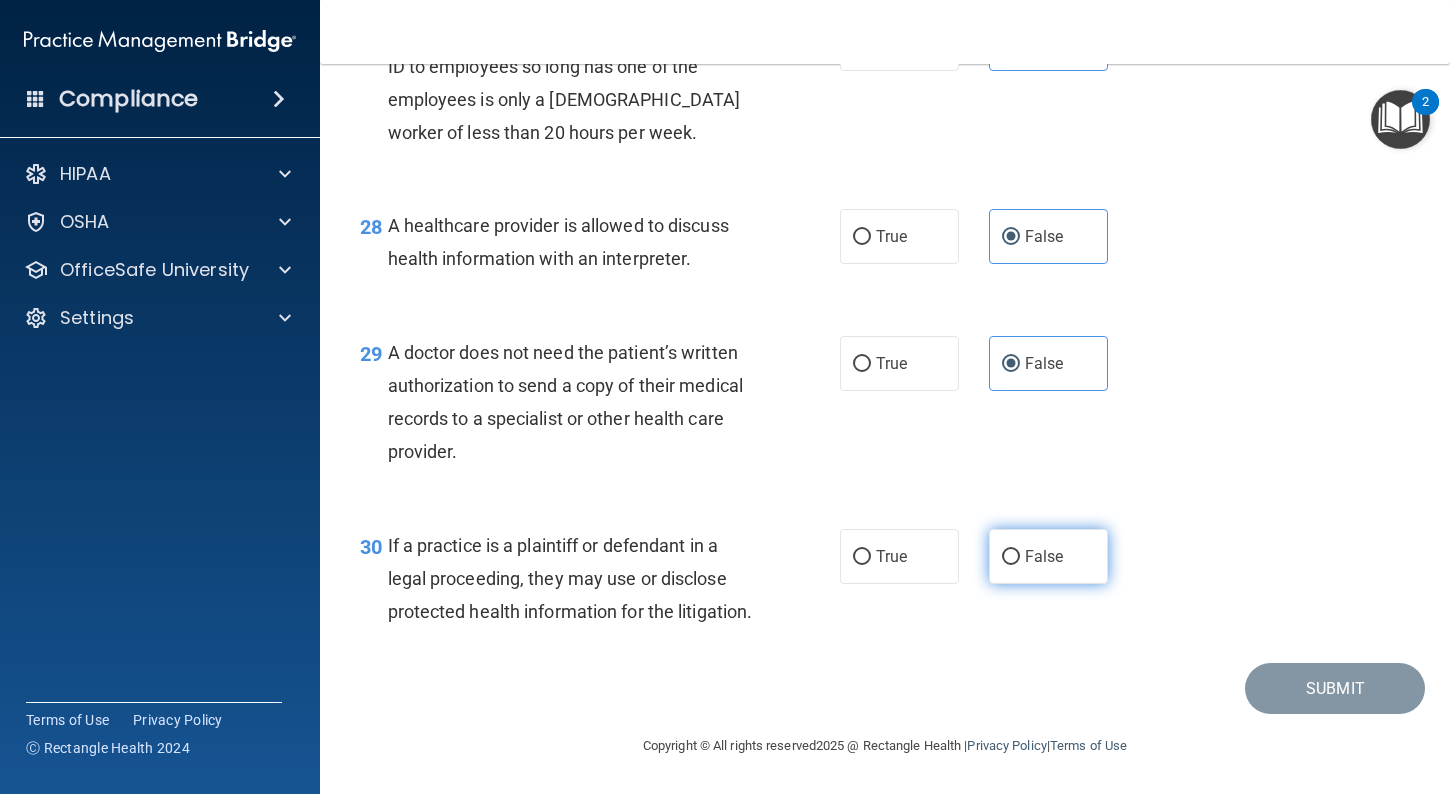 click on "False" at bounding box center [1044, 556] 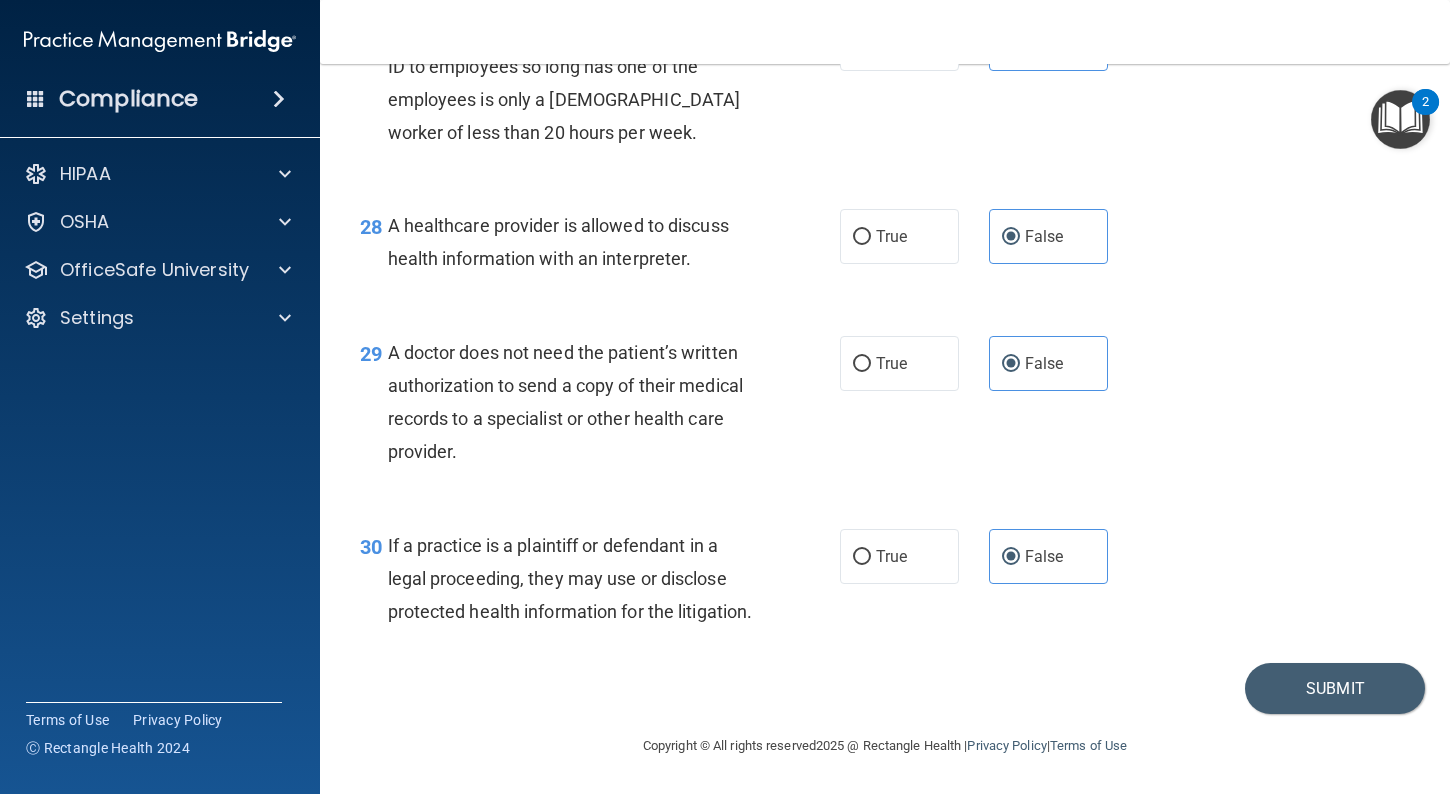 scroll, scrollTop: 4819, scrollLeft: 0, axis: vertical 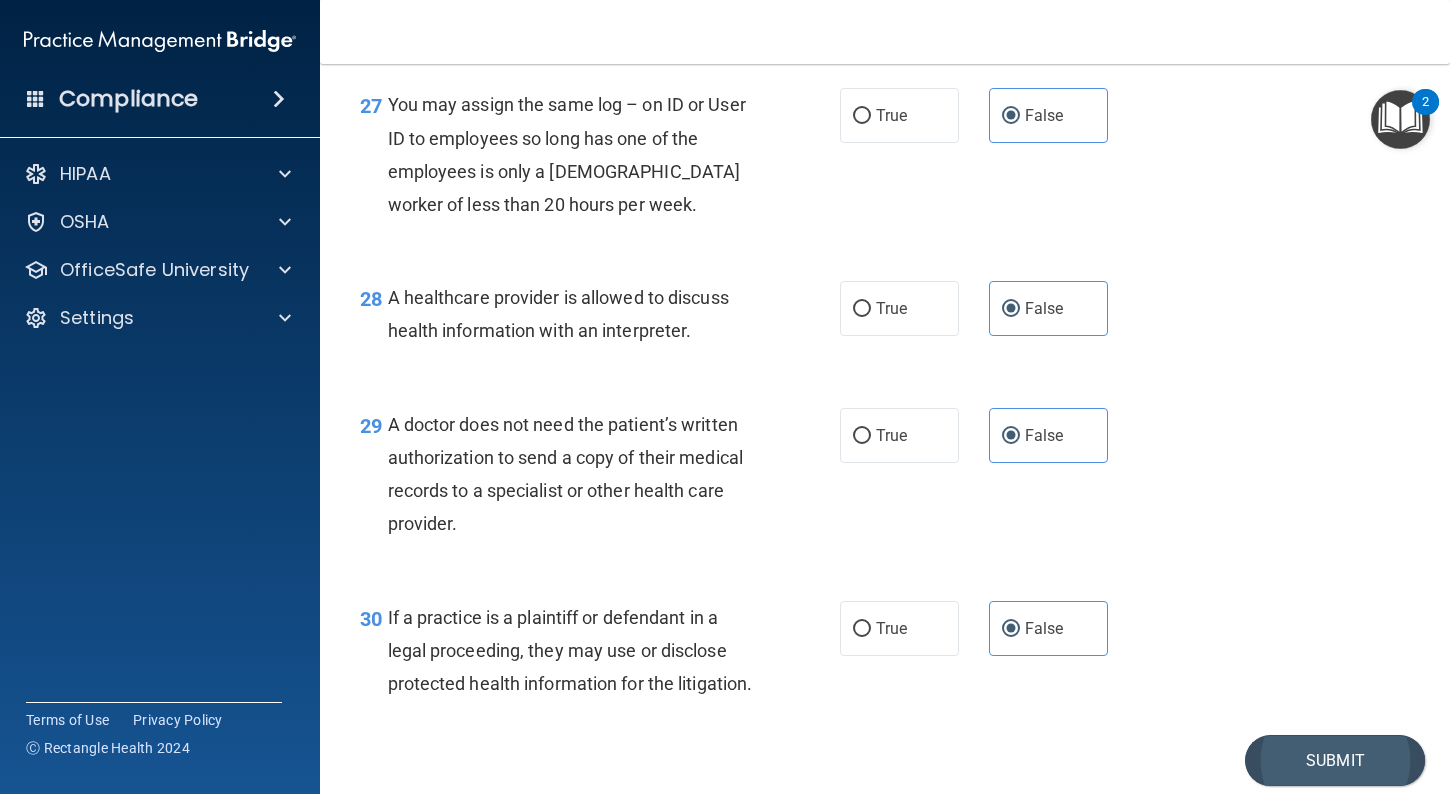 click on "Submit" at bounding box center [1335, 760] 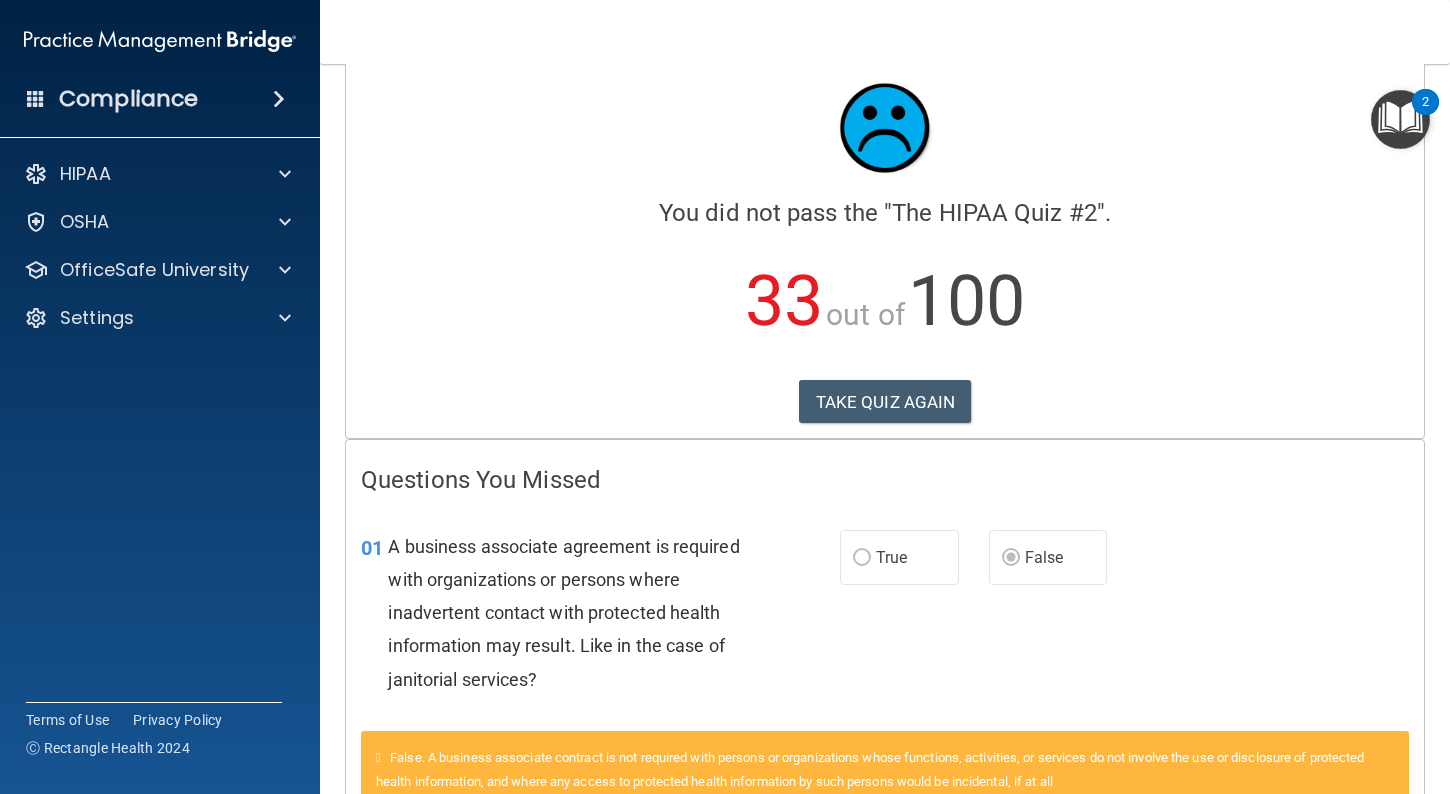 scroll, scrollTop: 42, scrollLeft: 0, axis: vertical 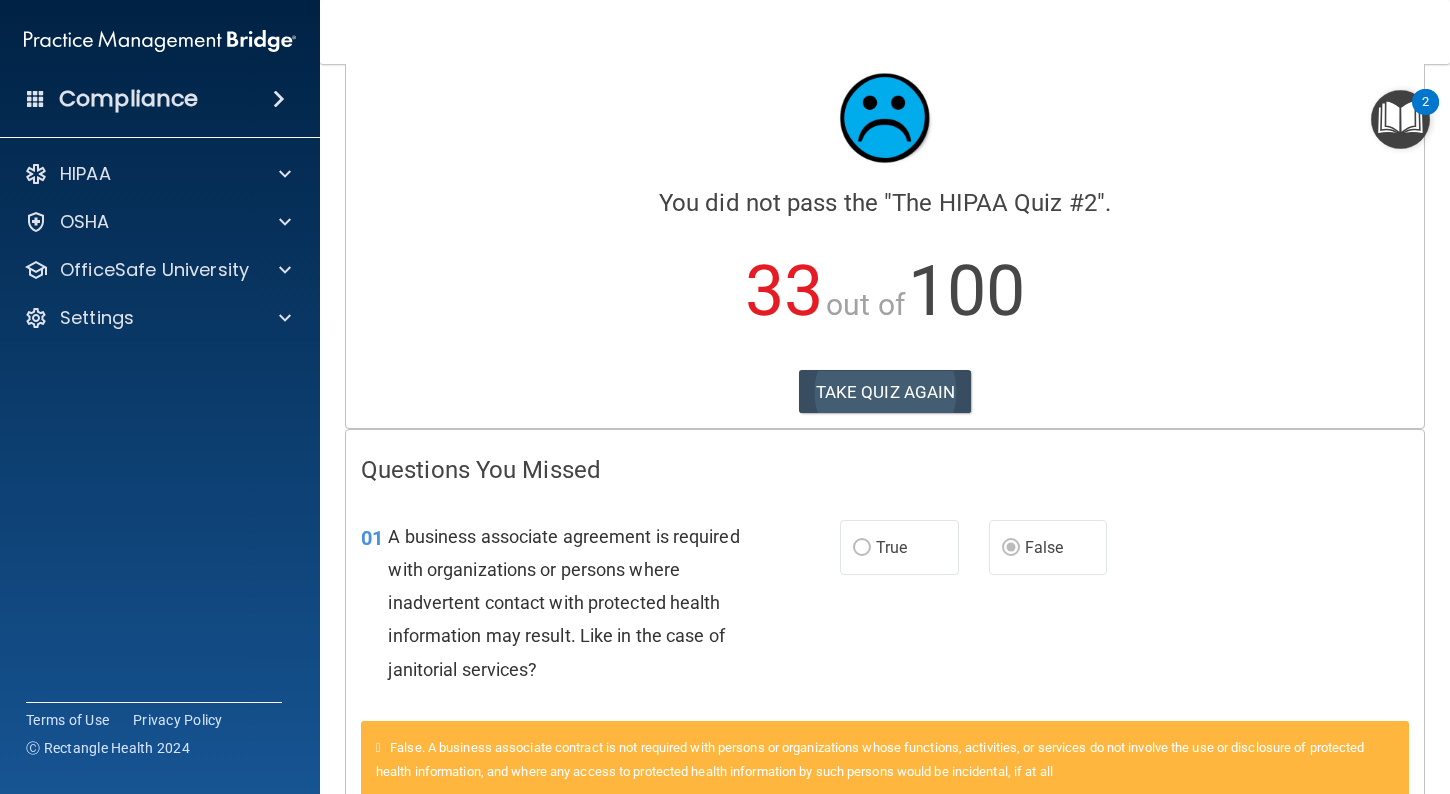 click on "TAKE QUIZ AGAIN" at bounding box center [885, 392] 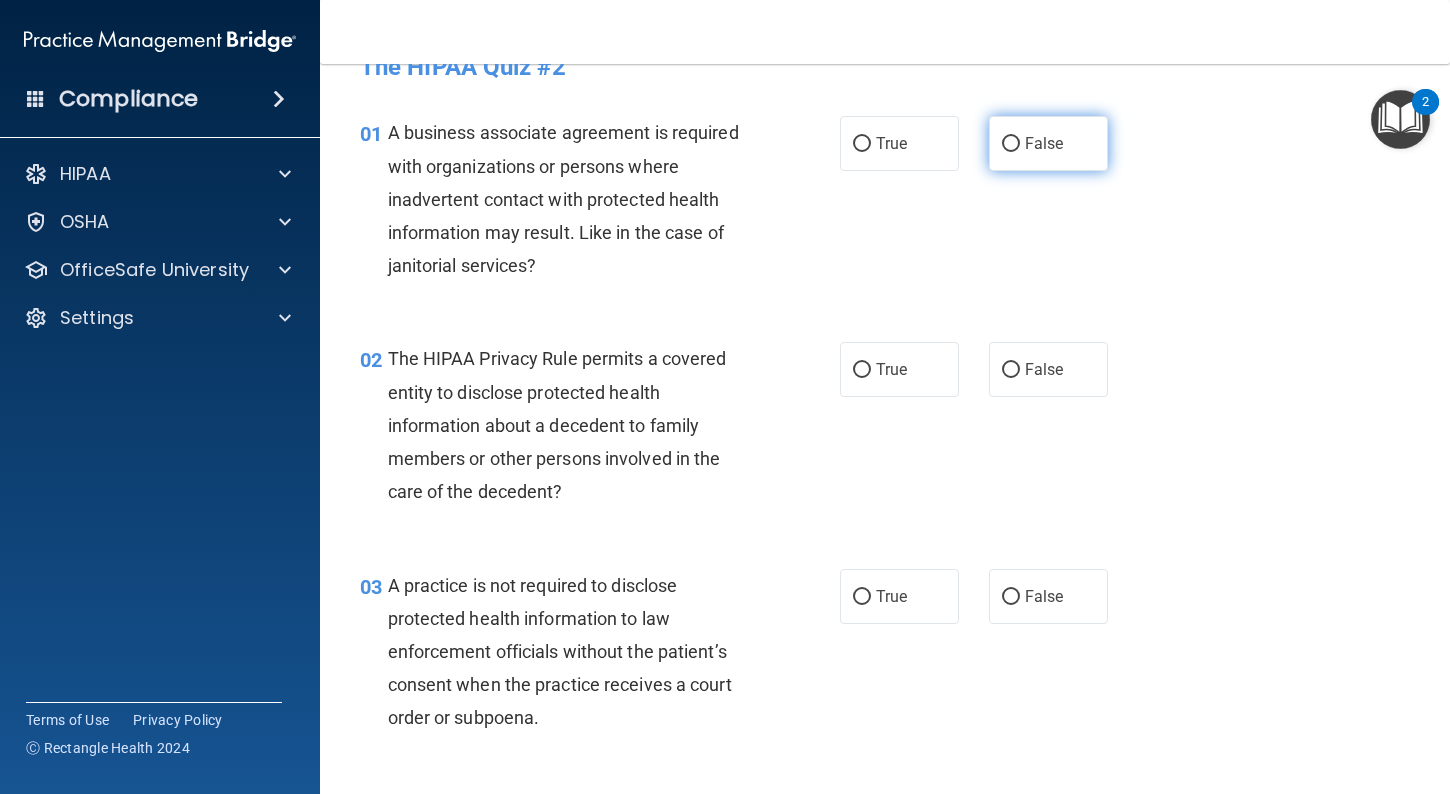click on "False" at bounding box center (1011, 144) 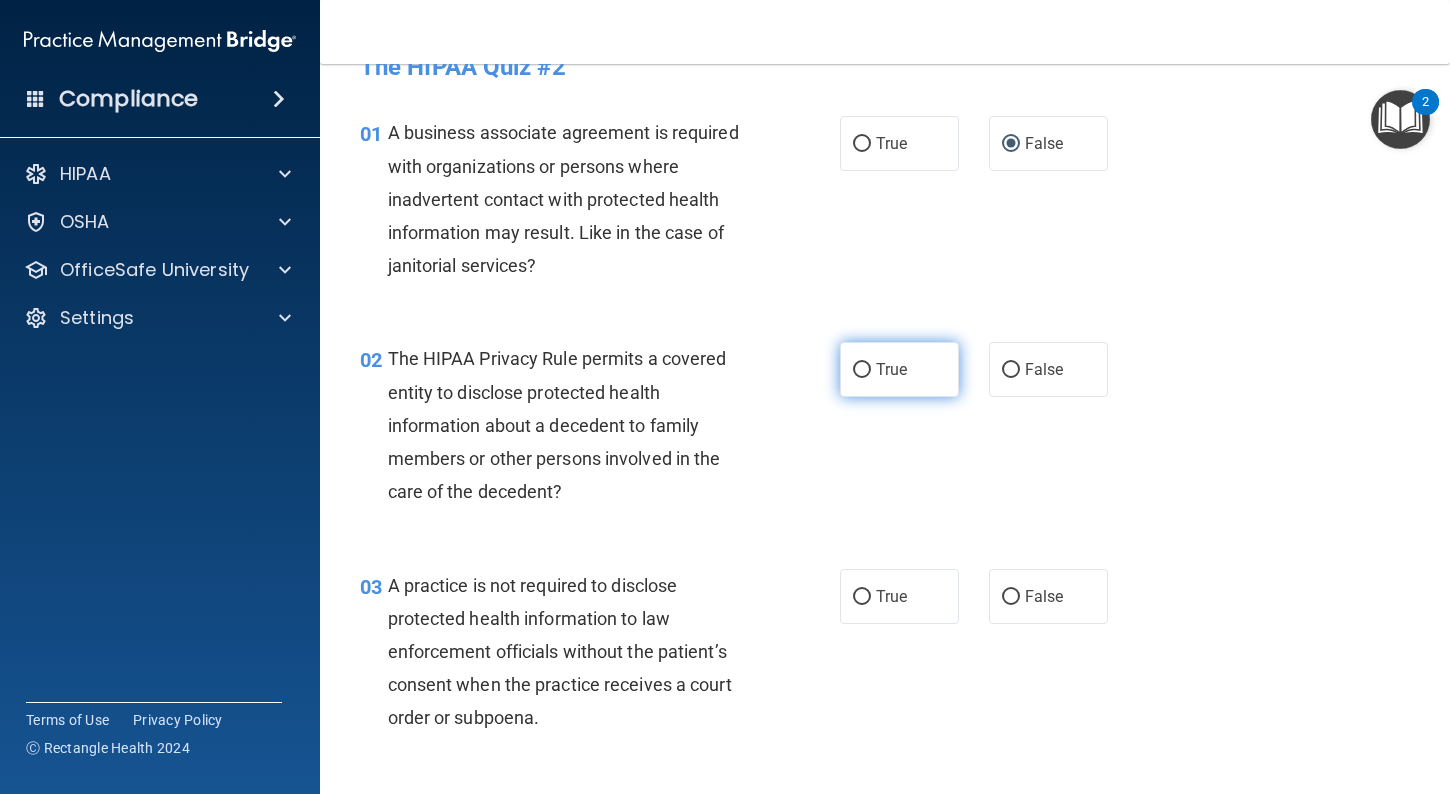 click on "True" at bounding box center (862, 370) 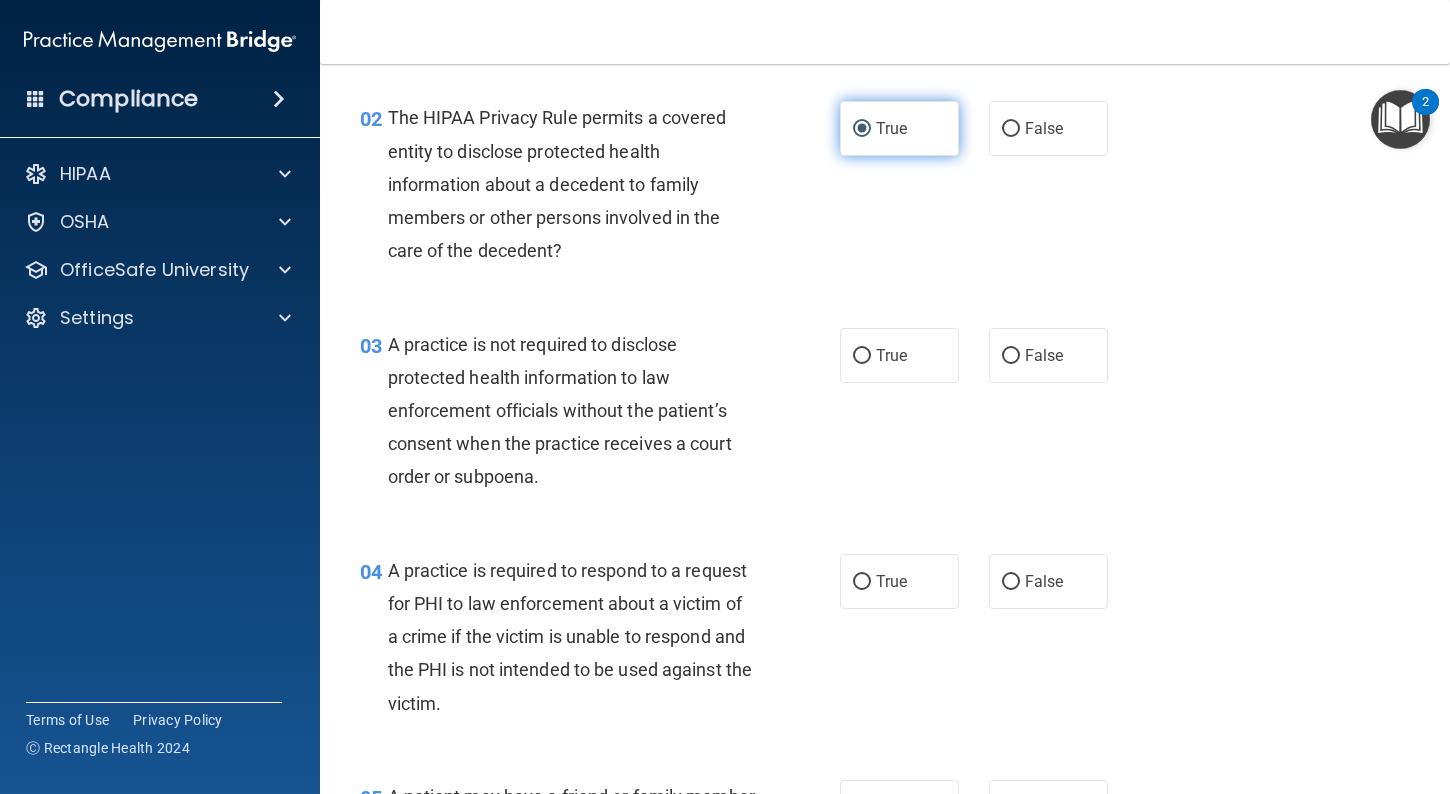 scroll, scrollTop: 286, scrollLeft: 0, axis: vertical 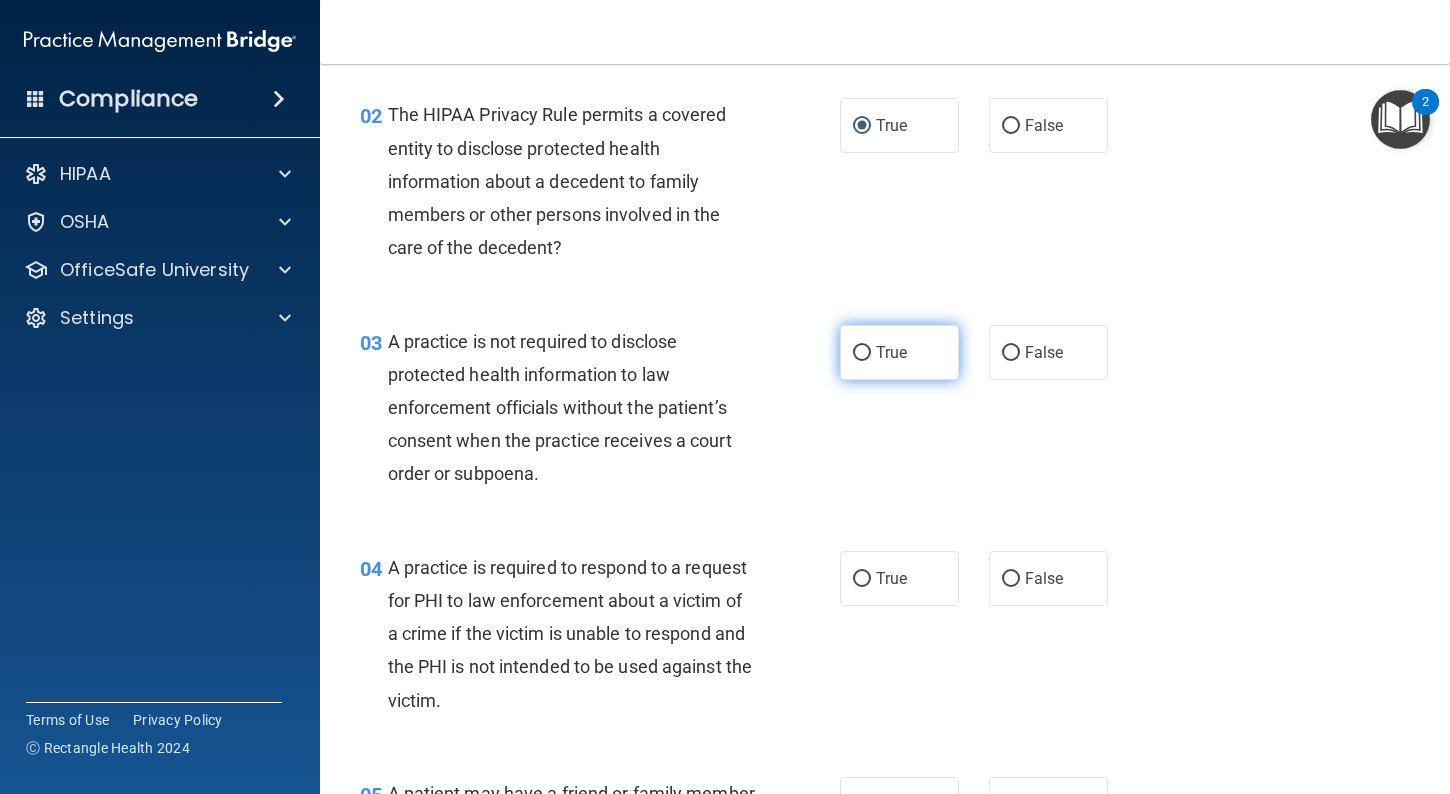 click on "True" at bounding box center (899, 352) 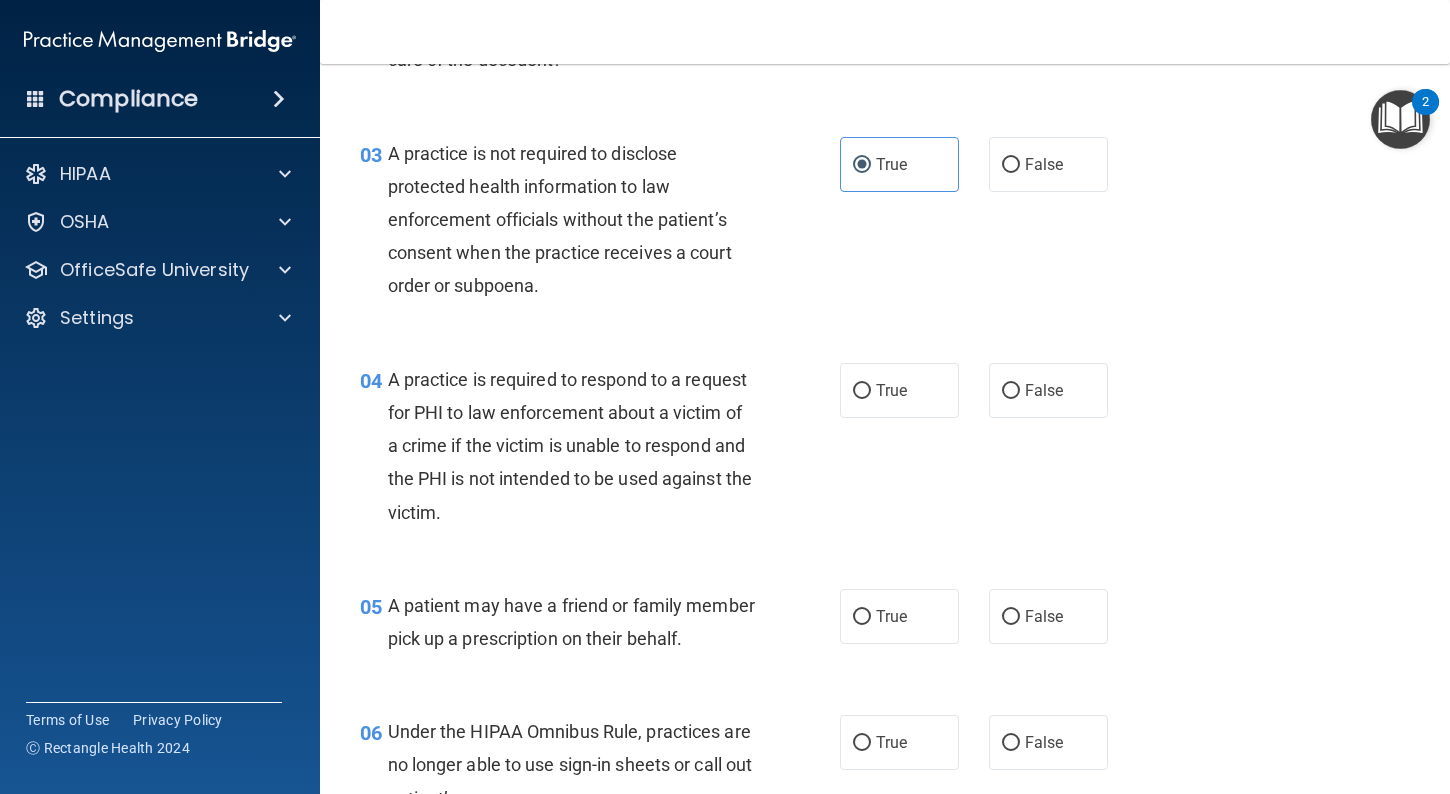 scroll, scrollTop: 499, scrollLeft: 0, axis: vertical 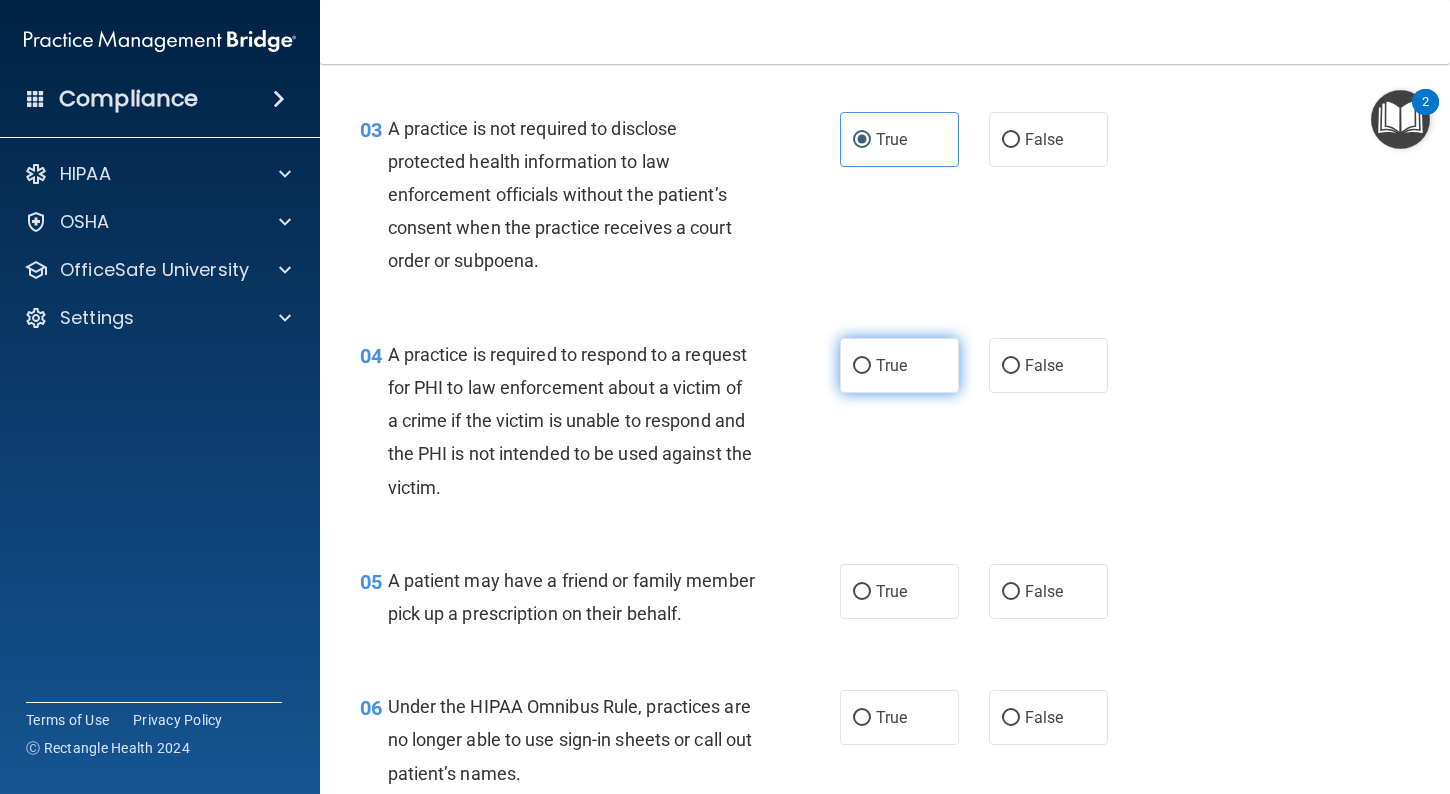 click on "True" at bounding box center (899, 365) 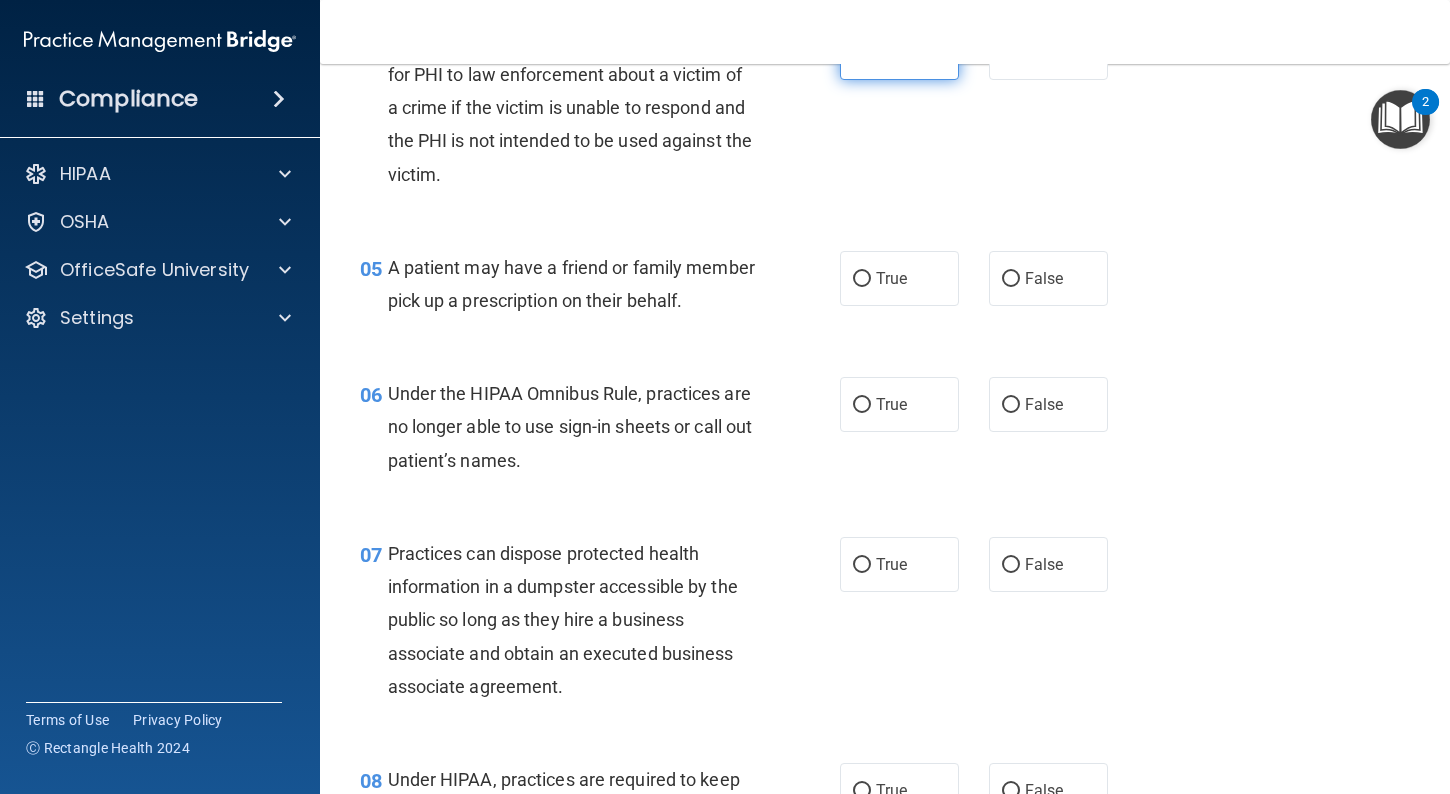 scroll, scrollTop: 813, scrollLeft: 0, axis: vertical 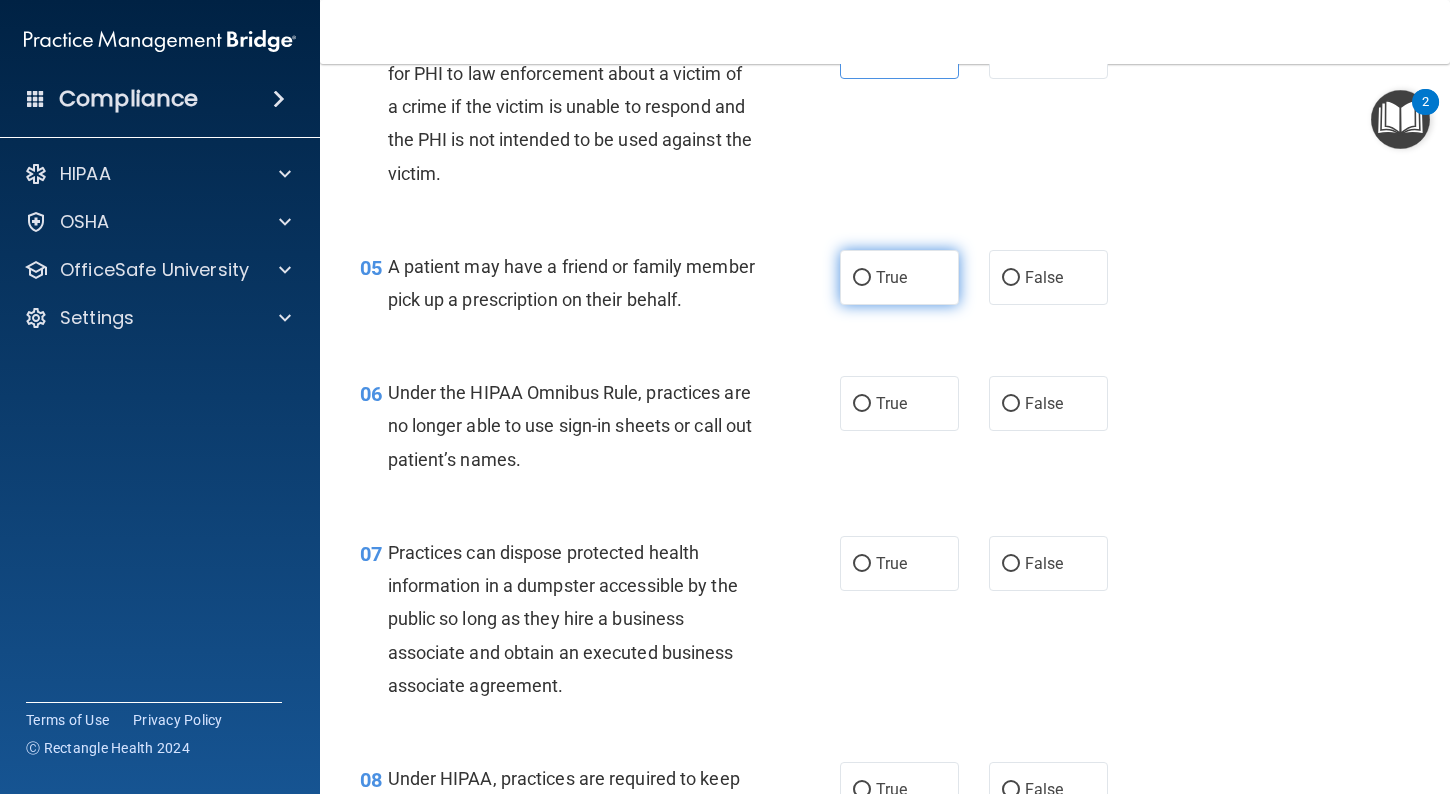 click on "True" at bounding box center (899, 277) 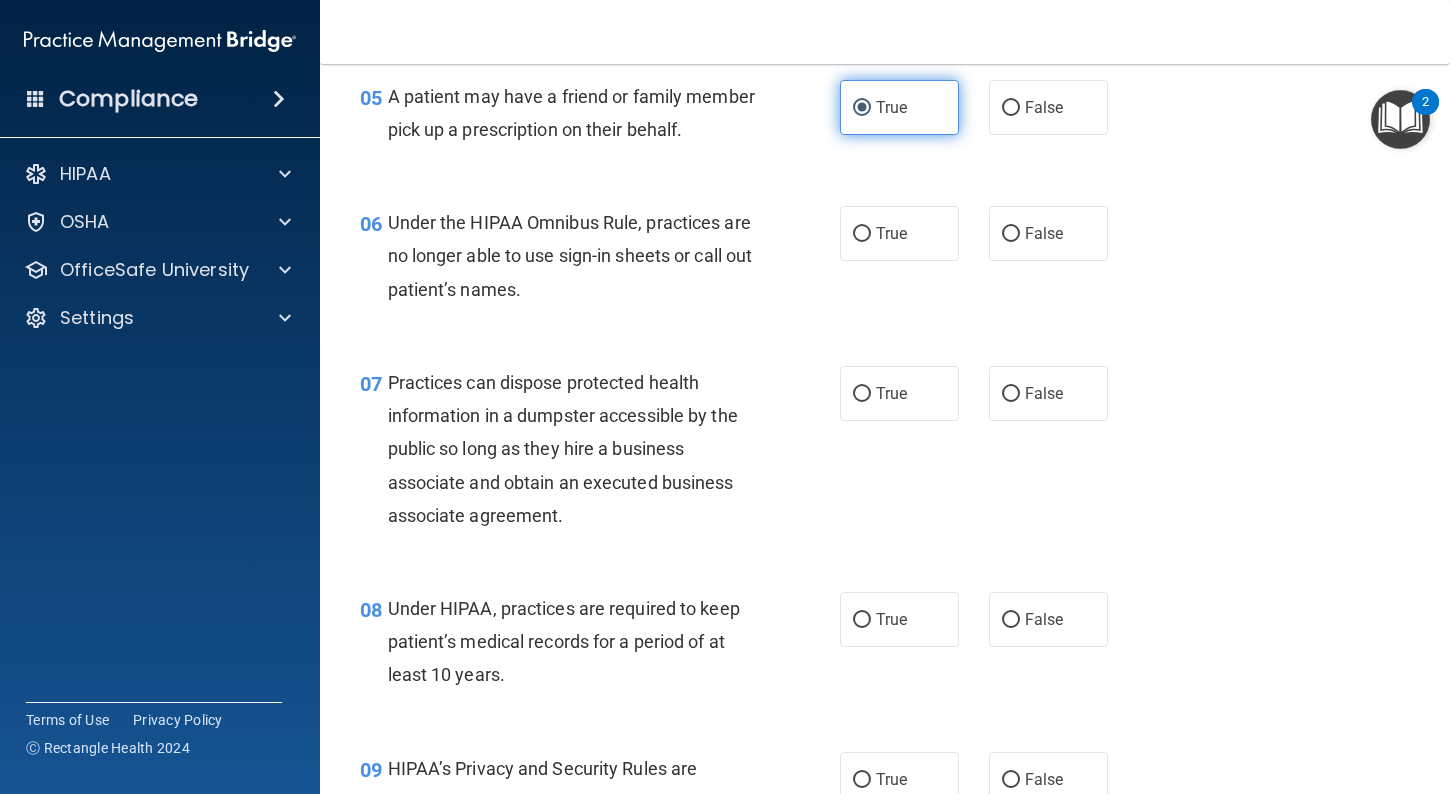 scroll, scrollTop: 989, scrollLeft: 0, axis: vertical 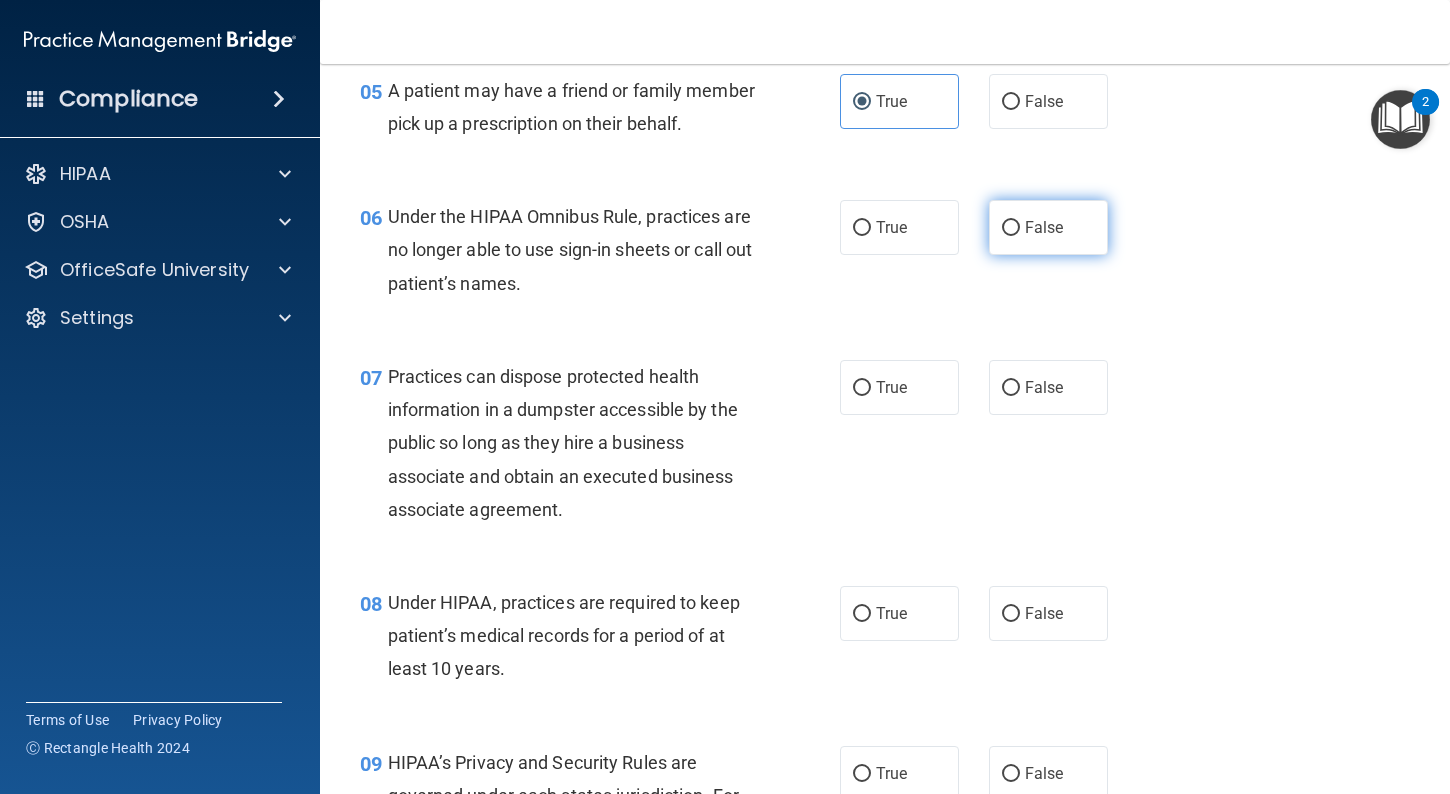 click on "False" at bounding box center (1048, 227) 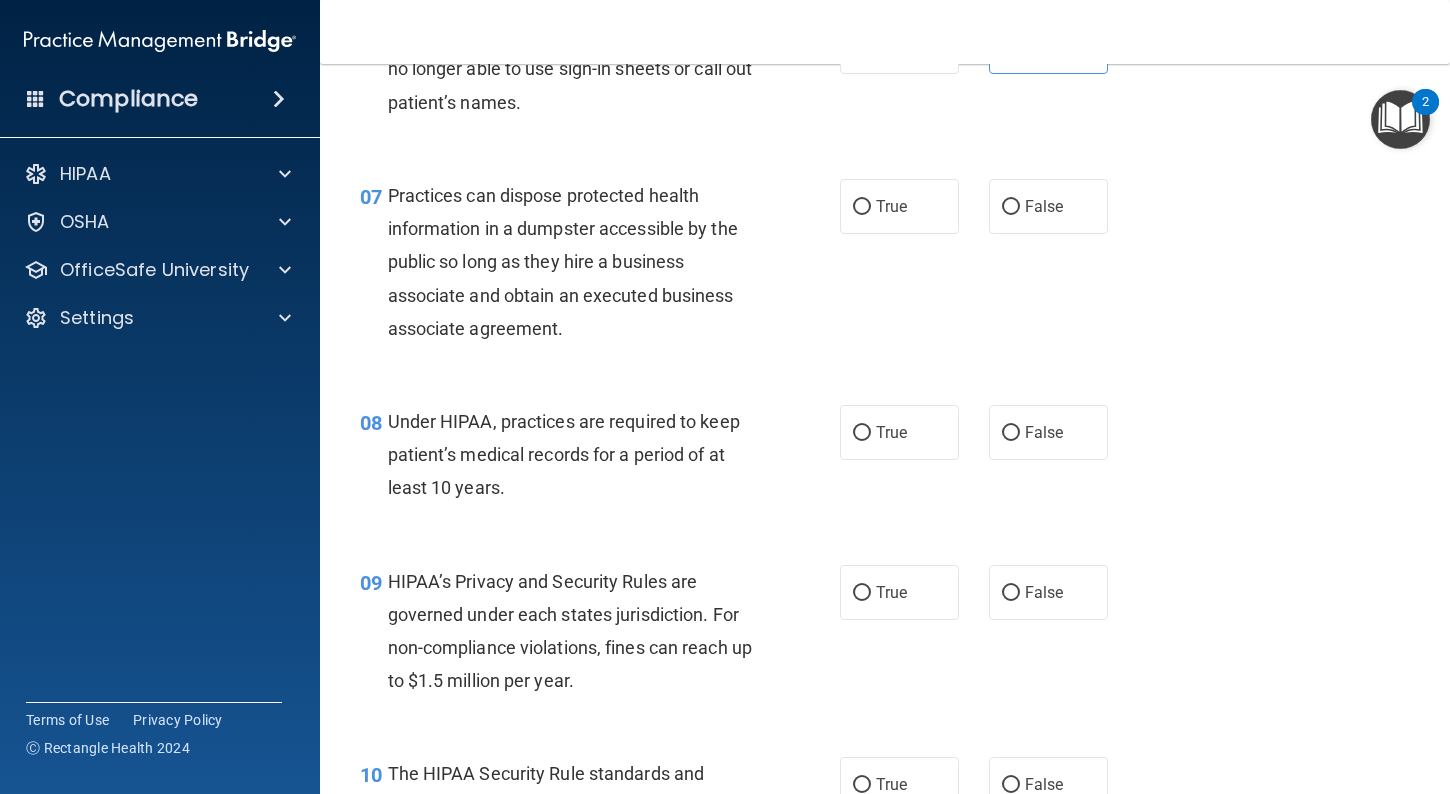 scroll, scrollTop: 1173, scrollLeft: 0, axis: vertical 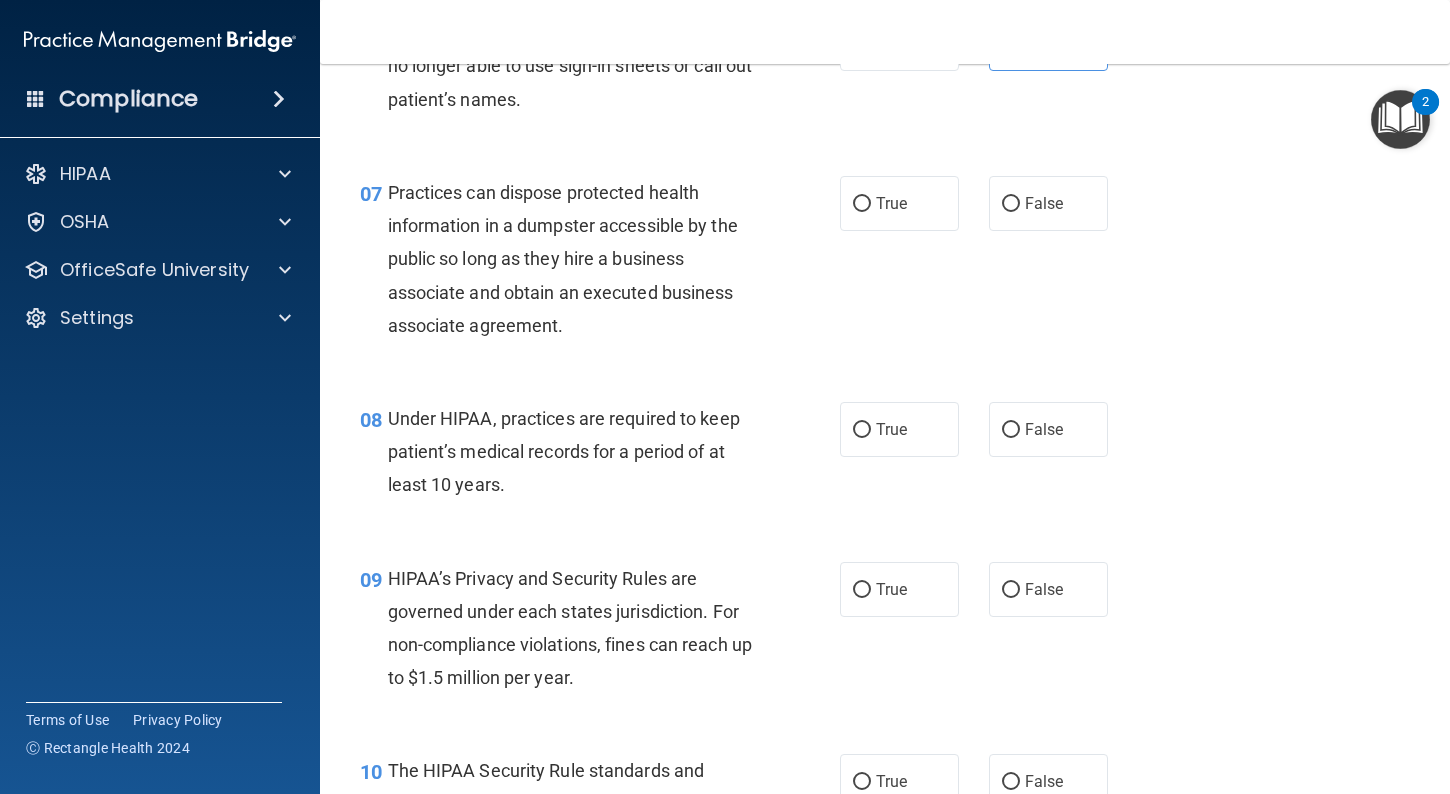 click on "07       Practices can dispose protected health information in a dumpster accessible by the public so long as they hire a business associate and obtain an executed business associate agreement.                 True           False" at bounding box center [885, 264] 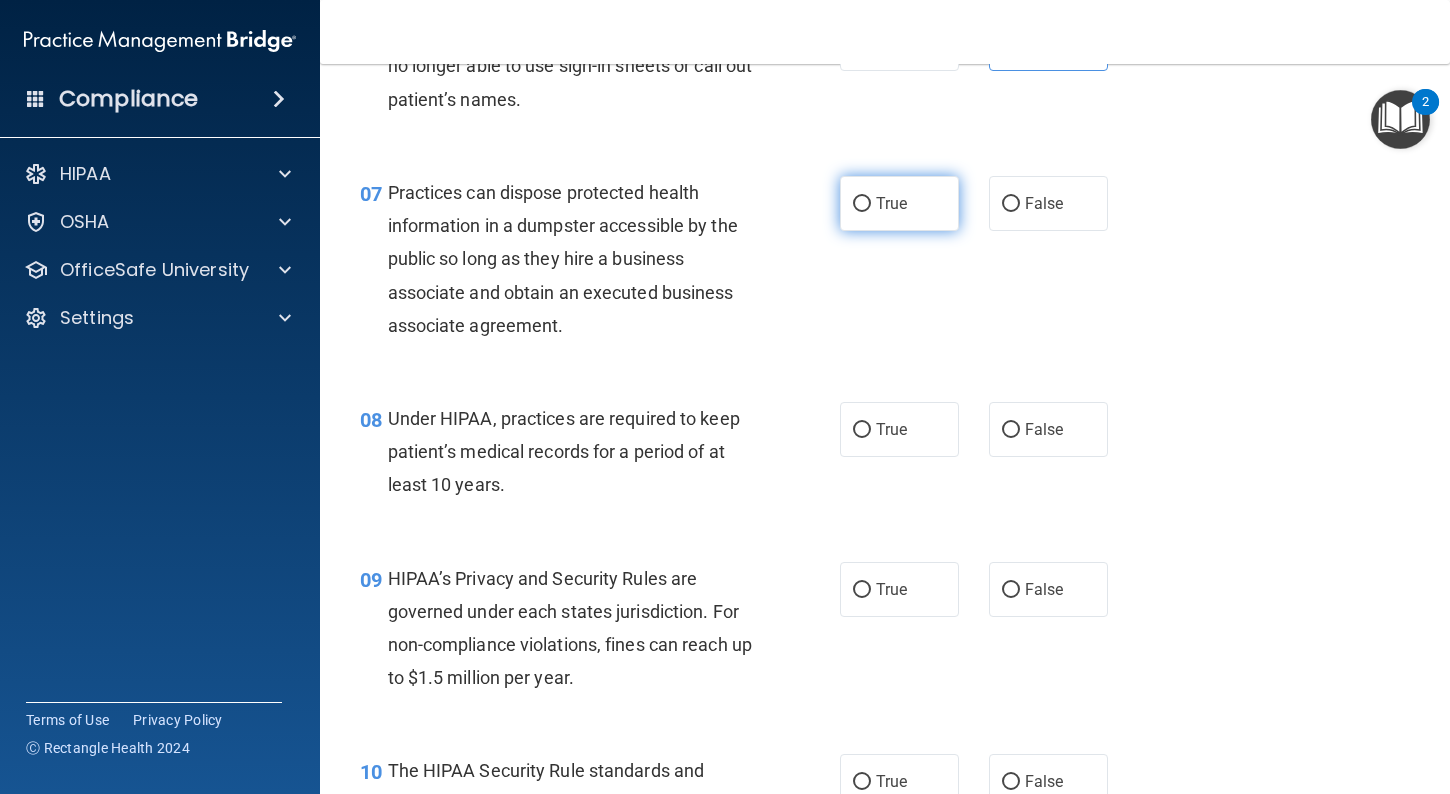 click on "True" at bounding box center [899, 203] 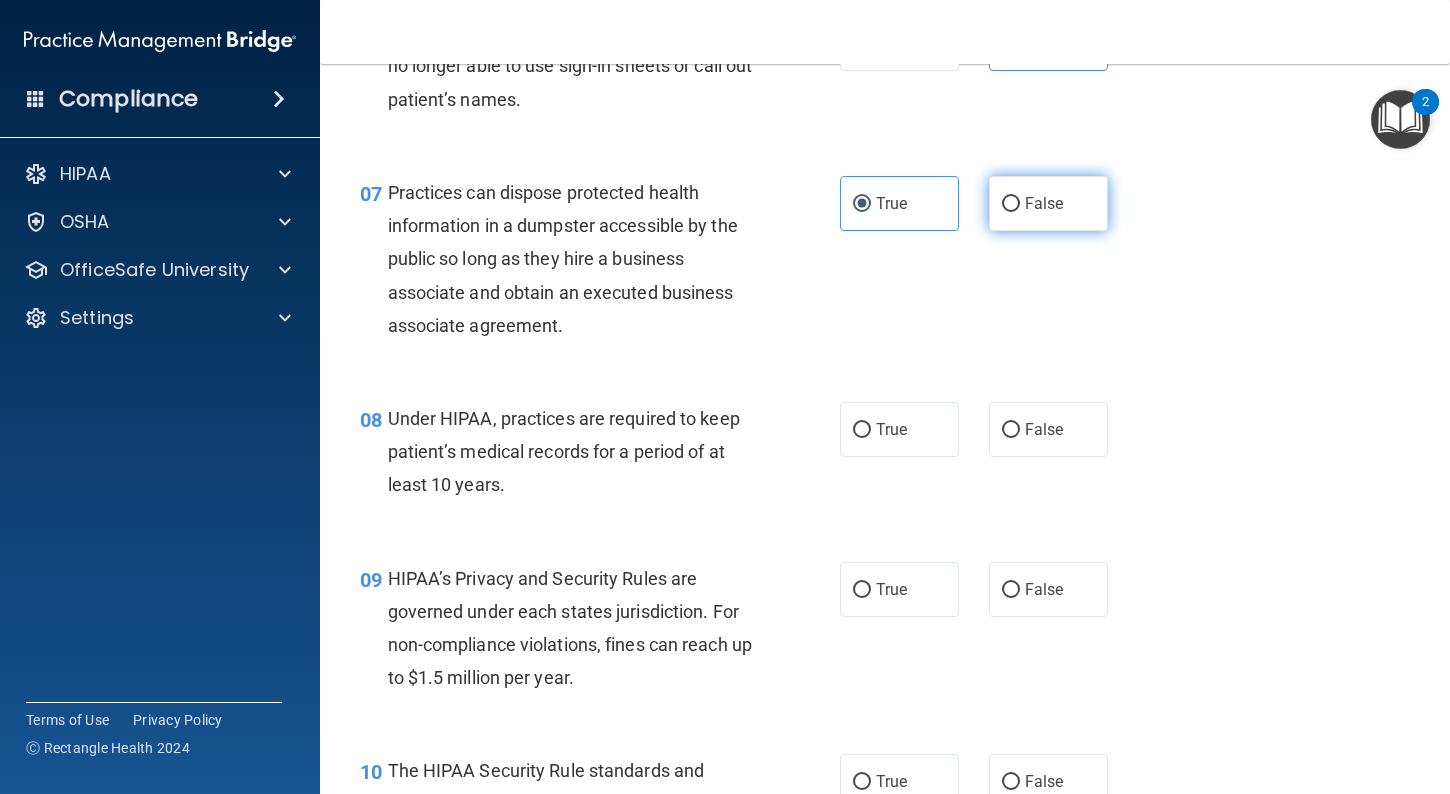 click on "False" at bounding box center [1048, 203] 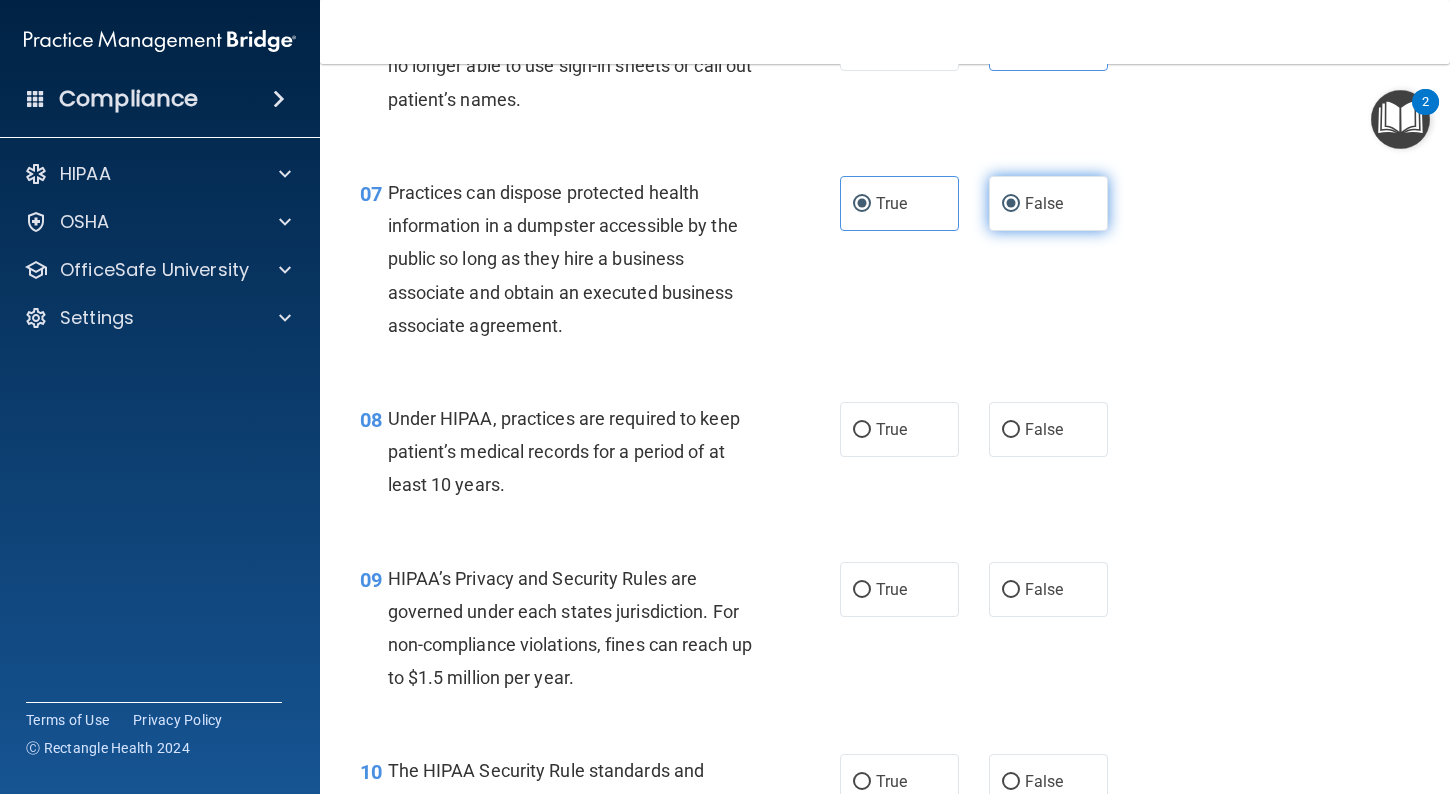radio on "false" 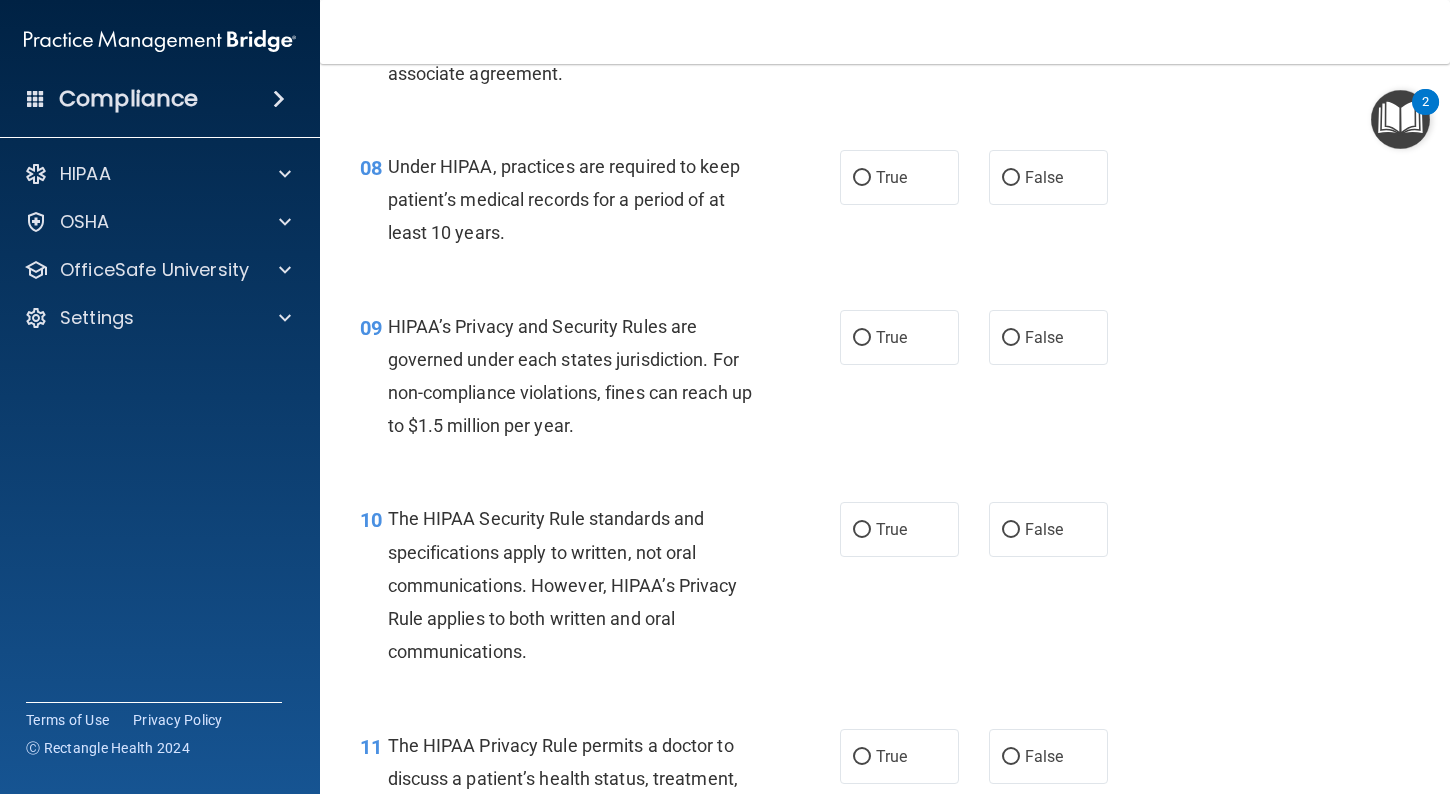 scroll, scrollTop: 1426, scrollLeft: 0, axis: vertical 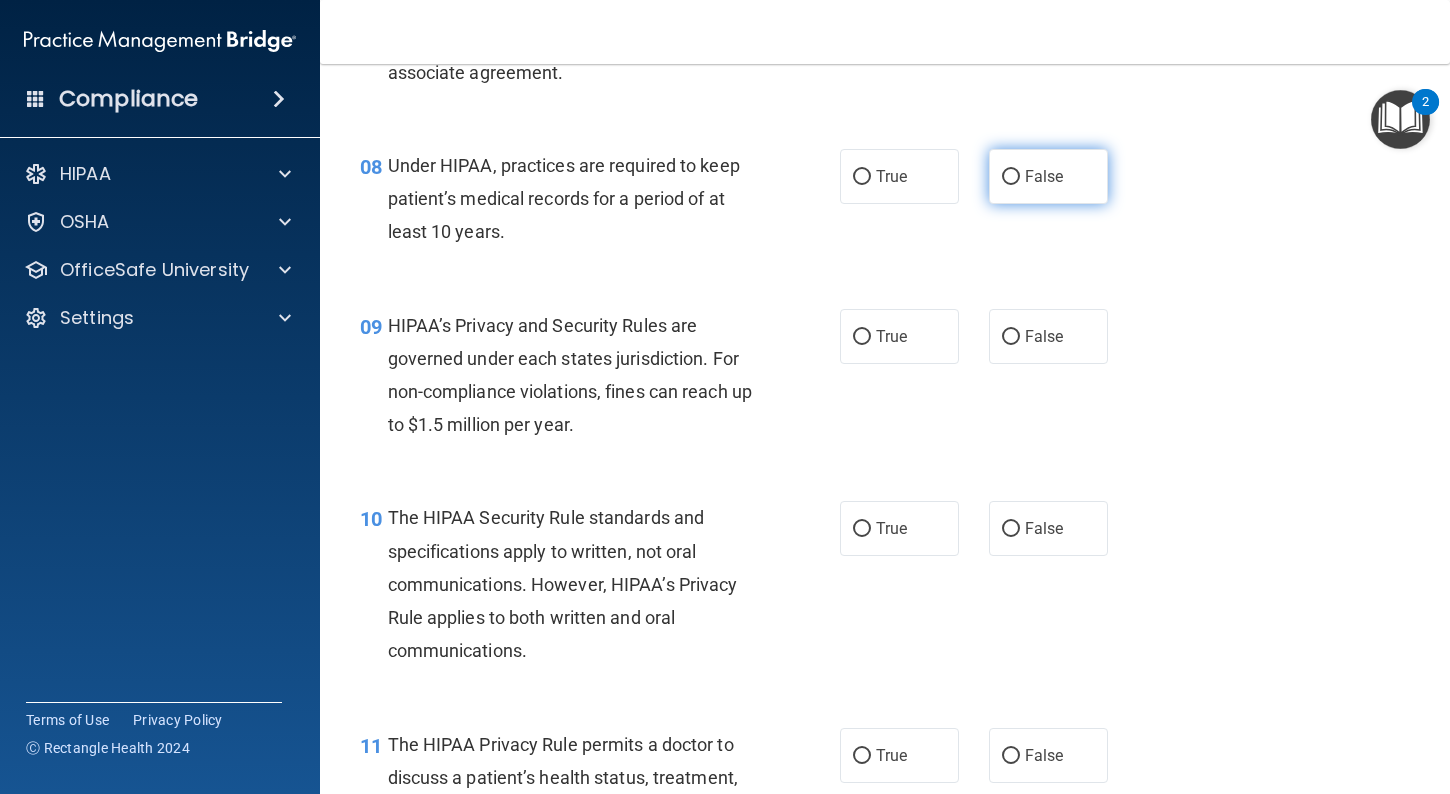 click on "False" at bounding box center (1048, 176) 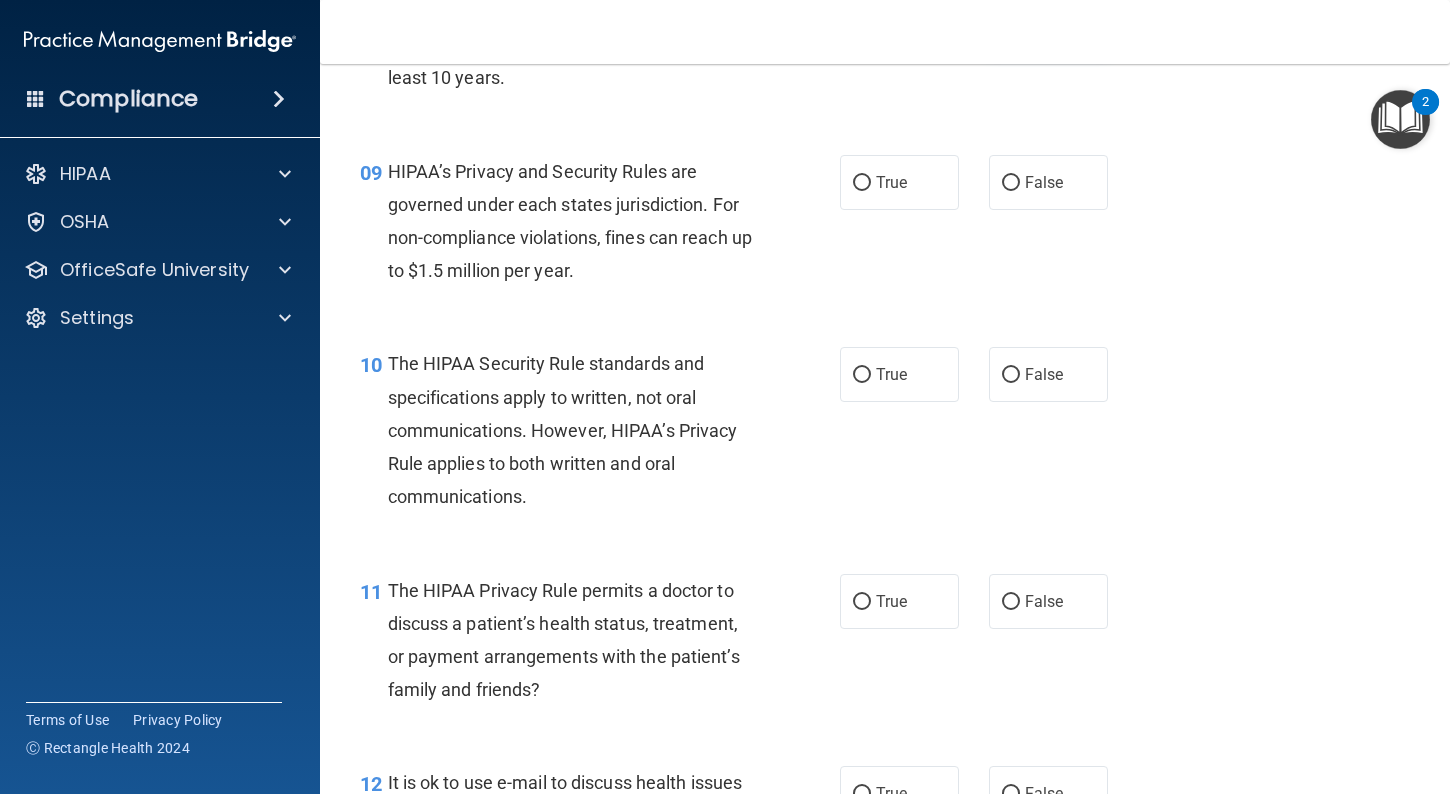 scroll, scrollTop: 1583, scrollLeft: 0, axis: vertical 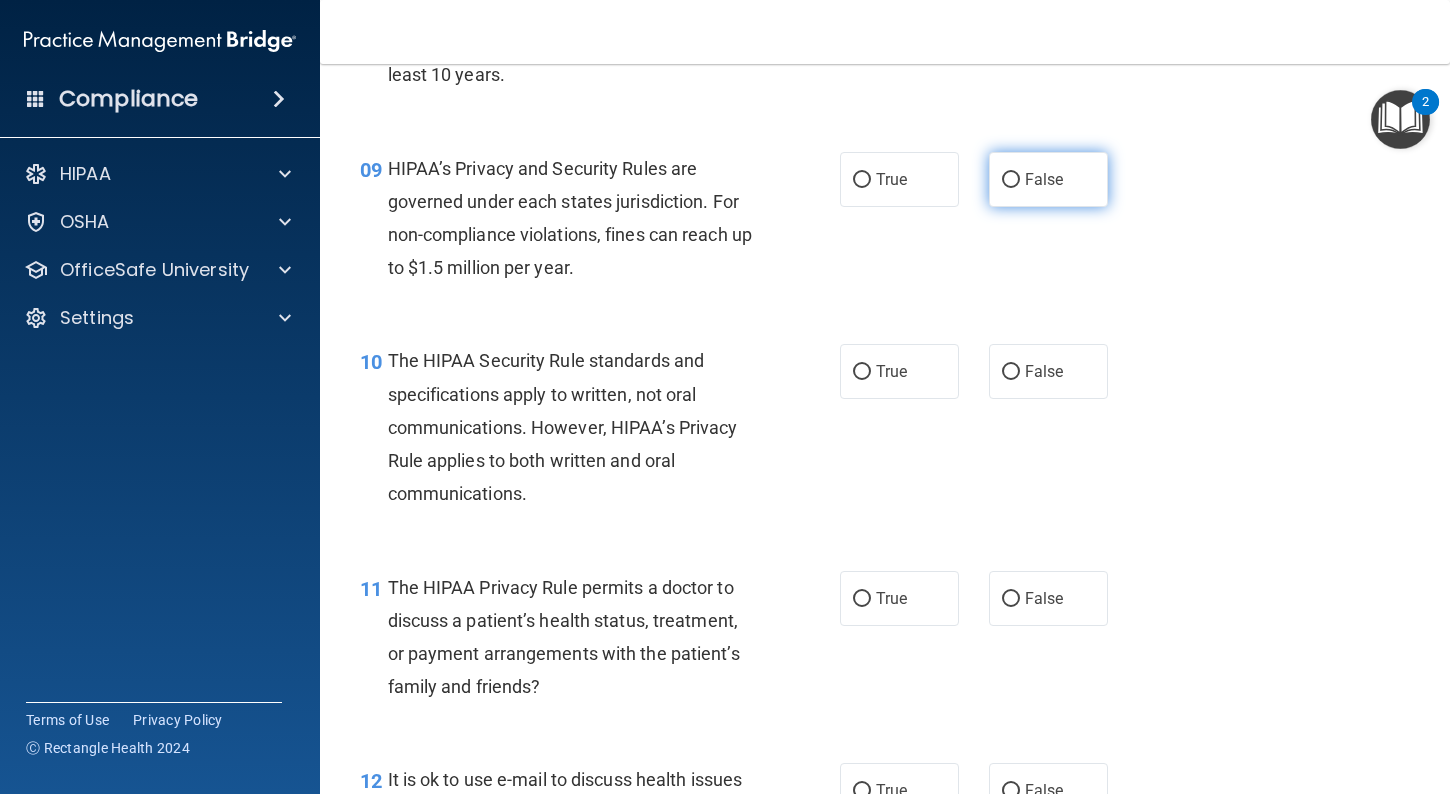 click on "False" at bounding box center (1044, 179) 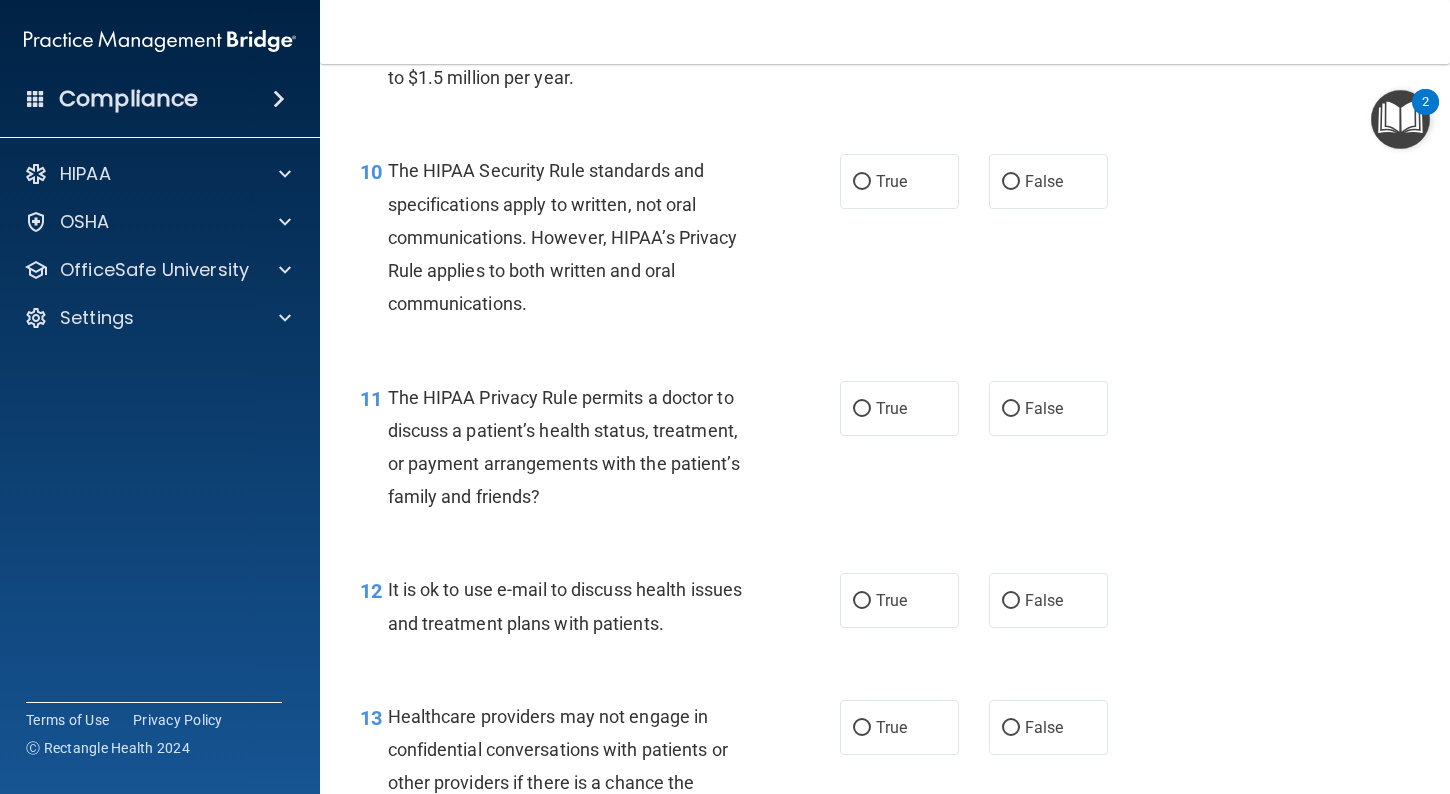 scroll, scrollTop: 1788, scrollLeft: 0, axis: vertical 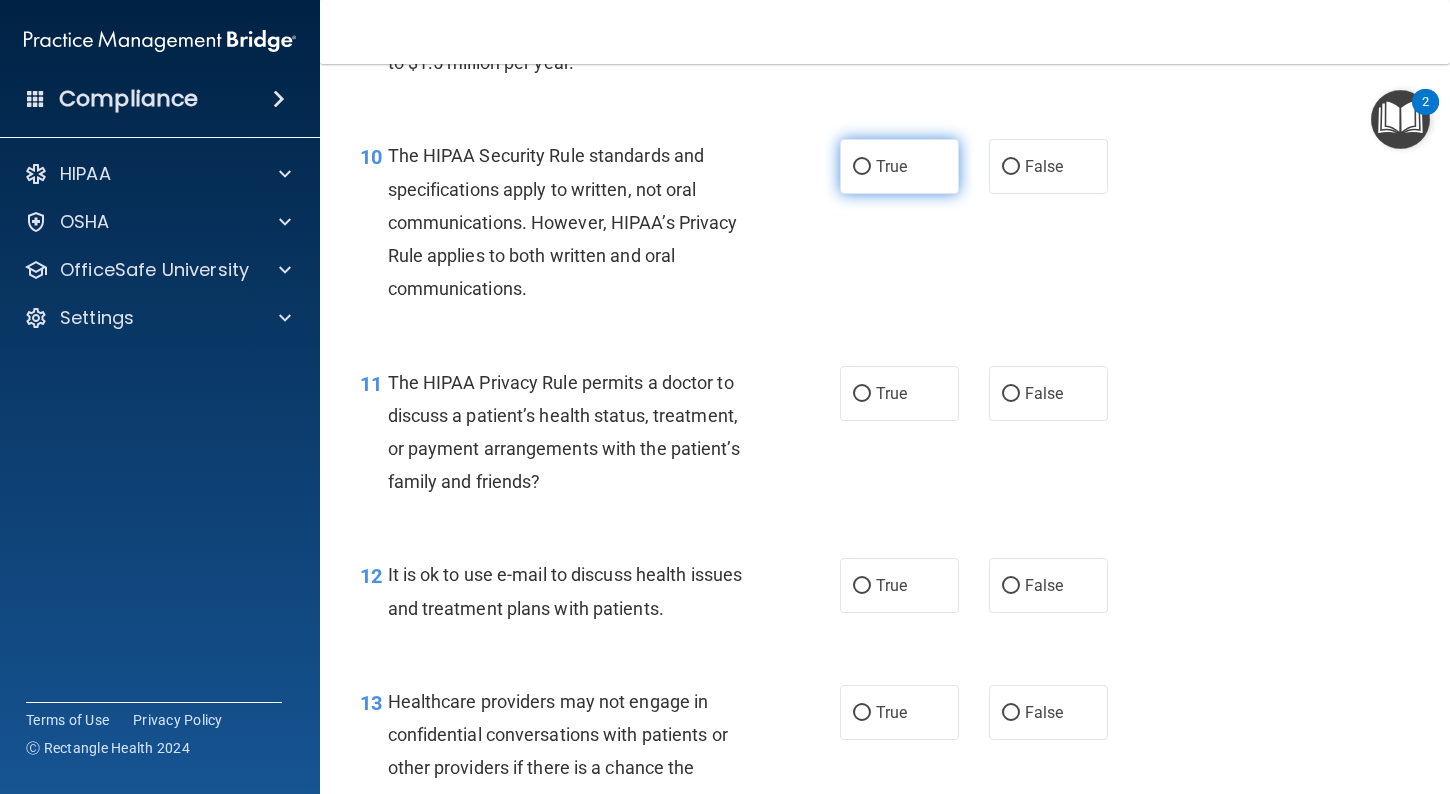 click on "True" at bounding box center (899, 166) 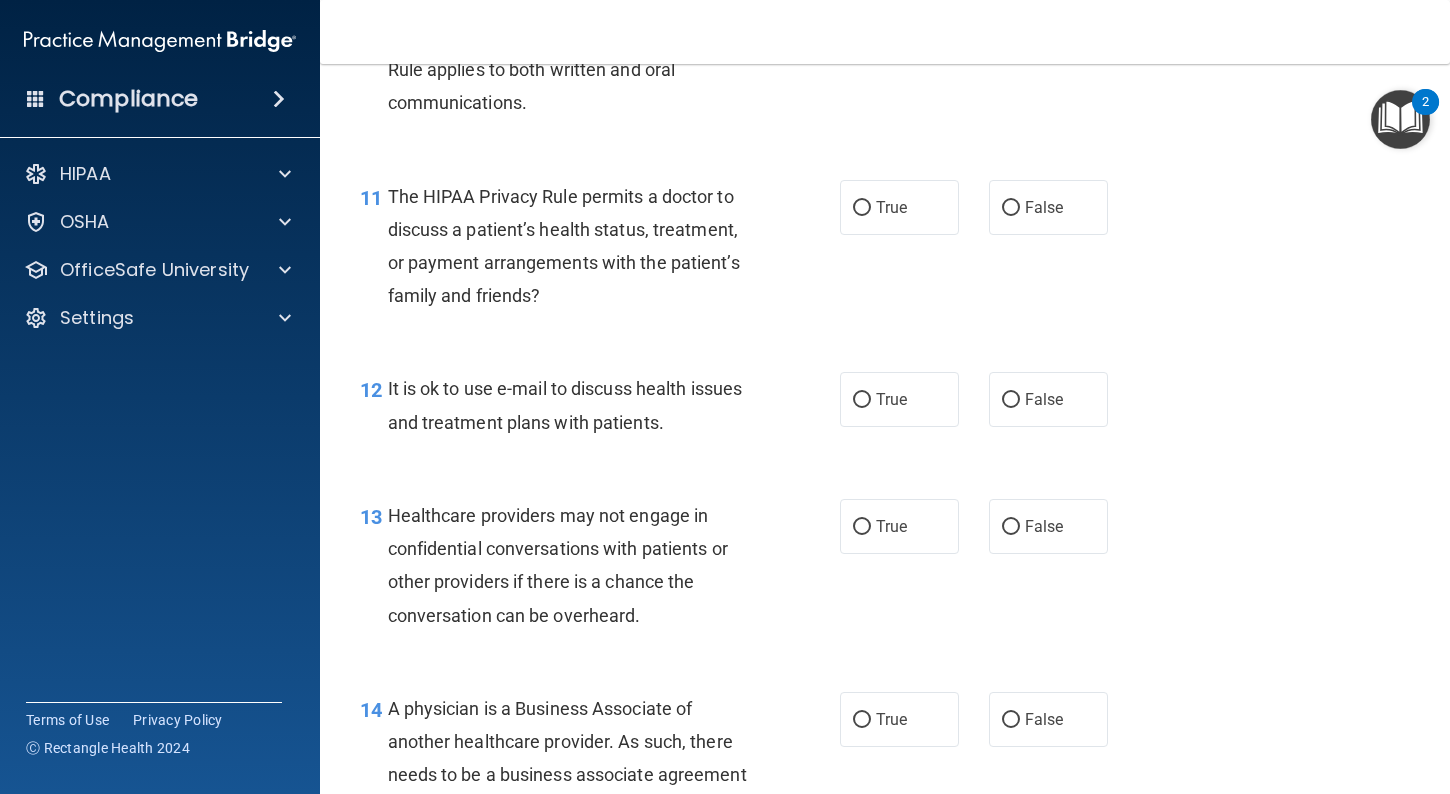 scroll, scrollTop: 1975, scrollLeft: 0, axis: vertical 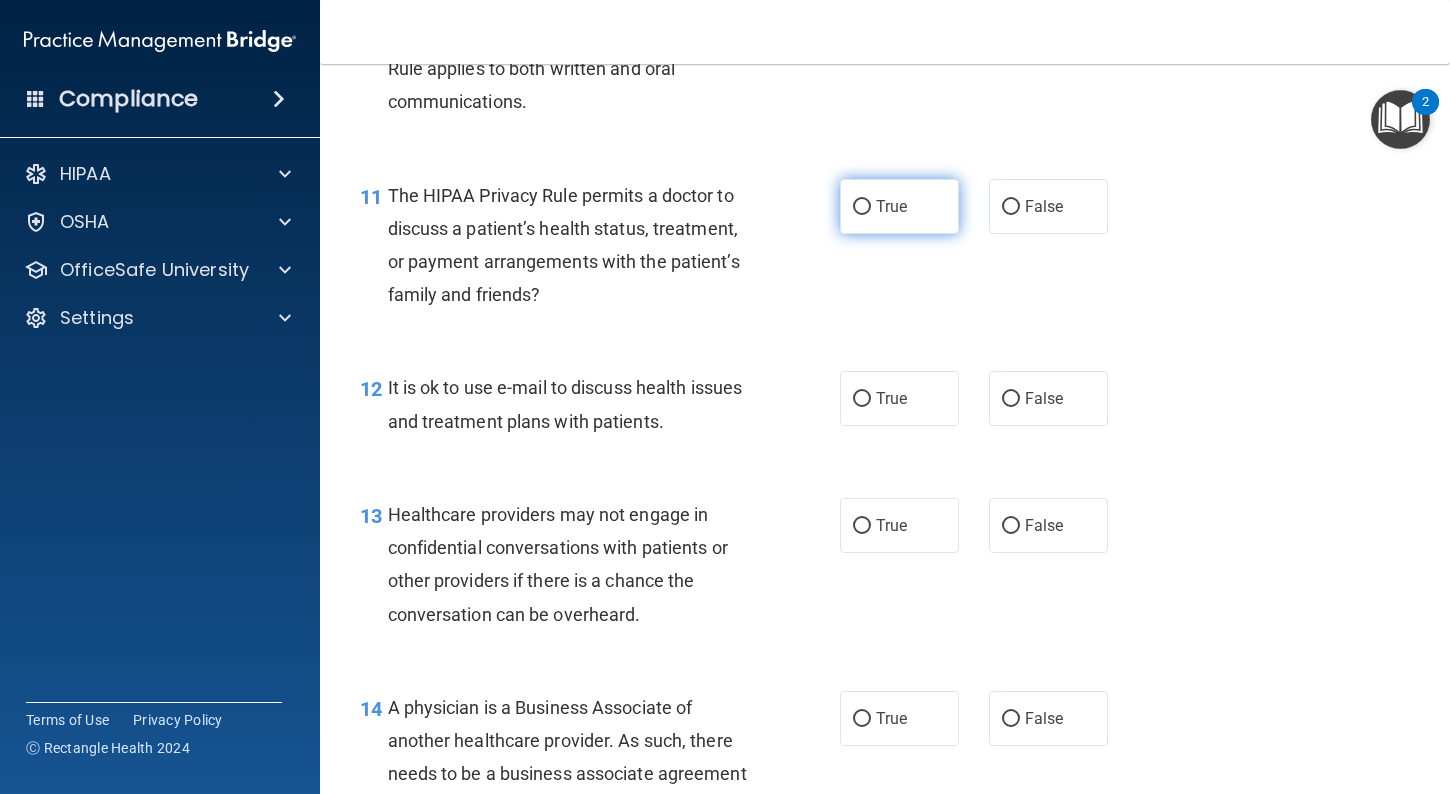 click on "True" at bounding box center [891, 206] 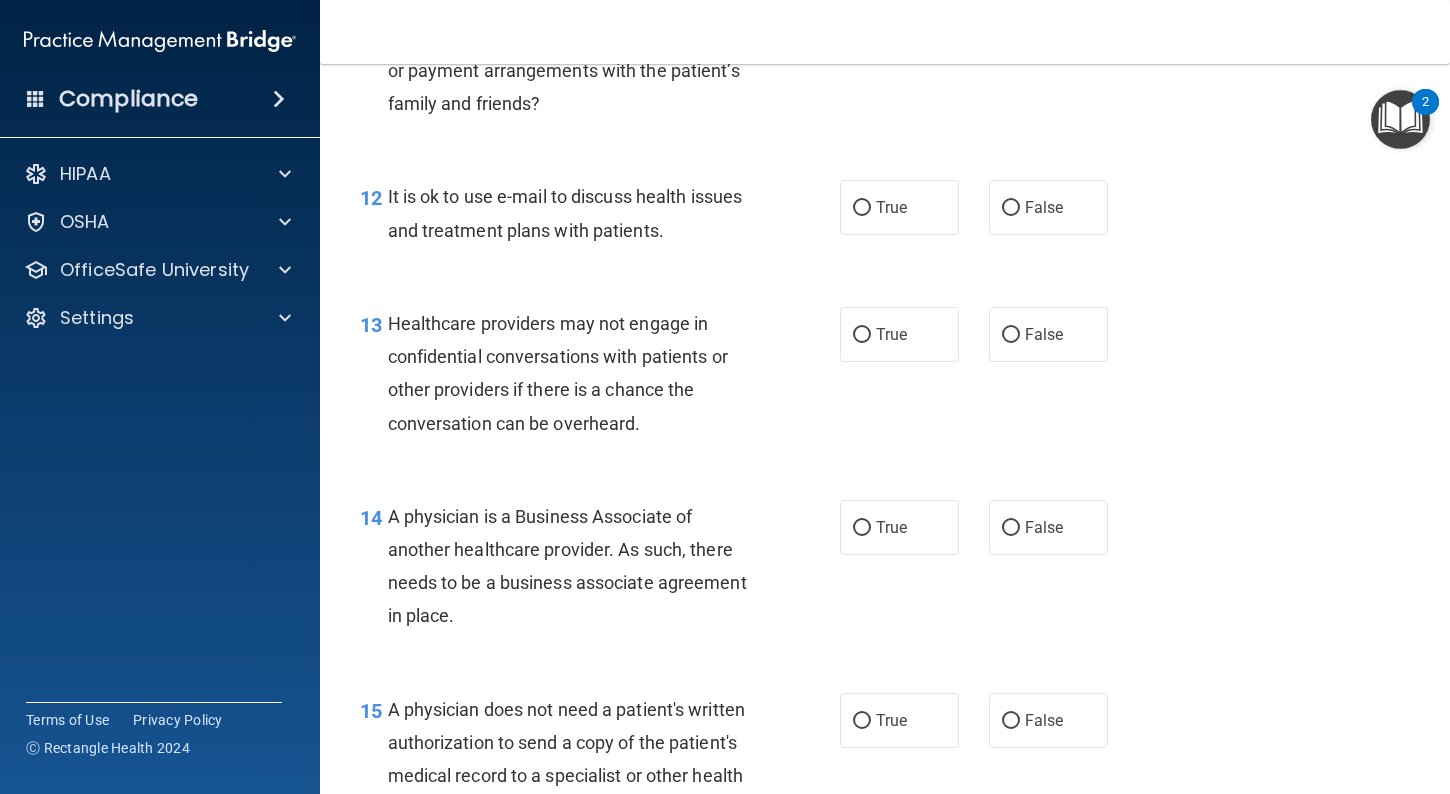 scroll, scrollTop: 2171, scrollLeft: 0, axis: vertical 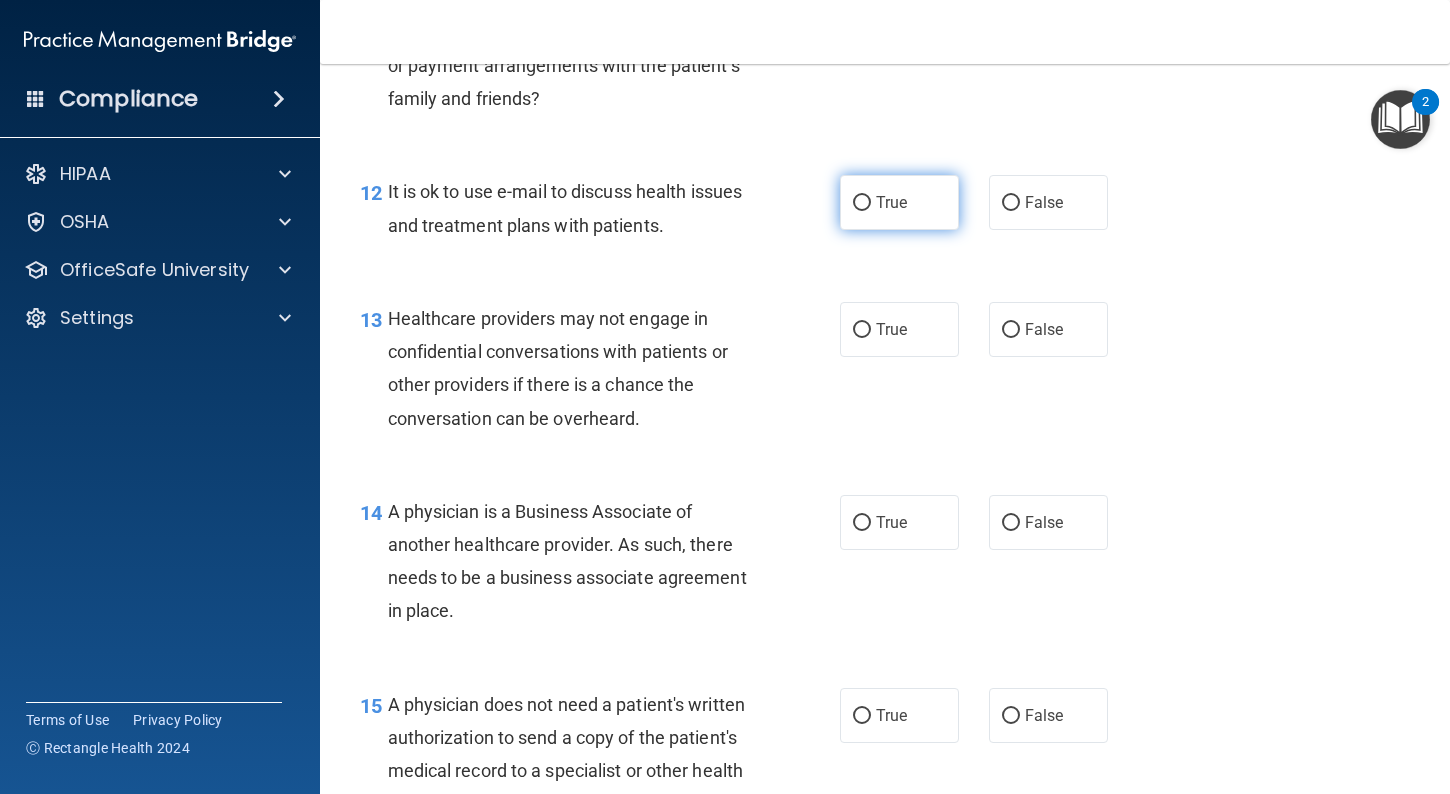 click on "True" at bounding box center (891, 202) 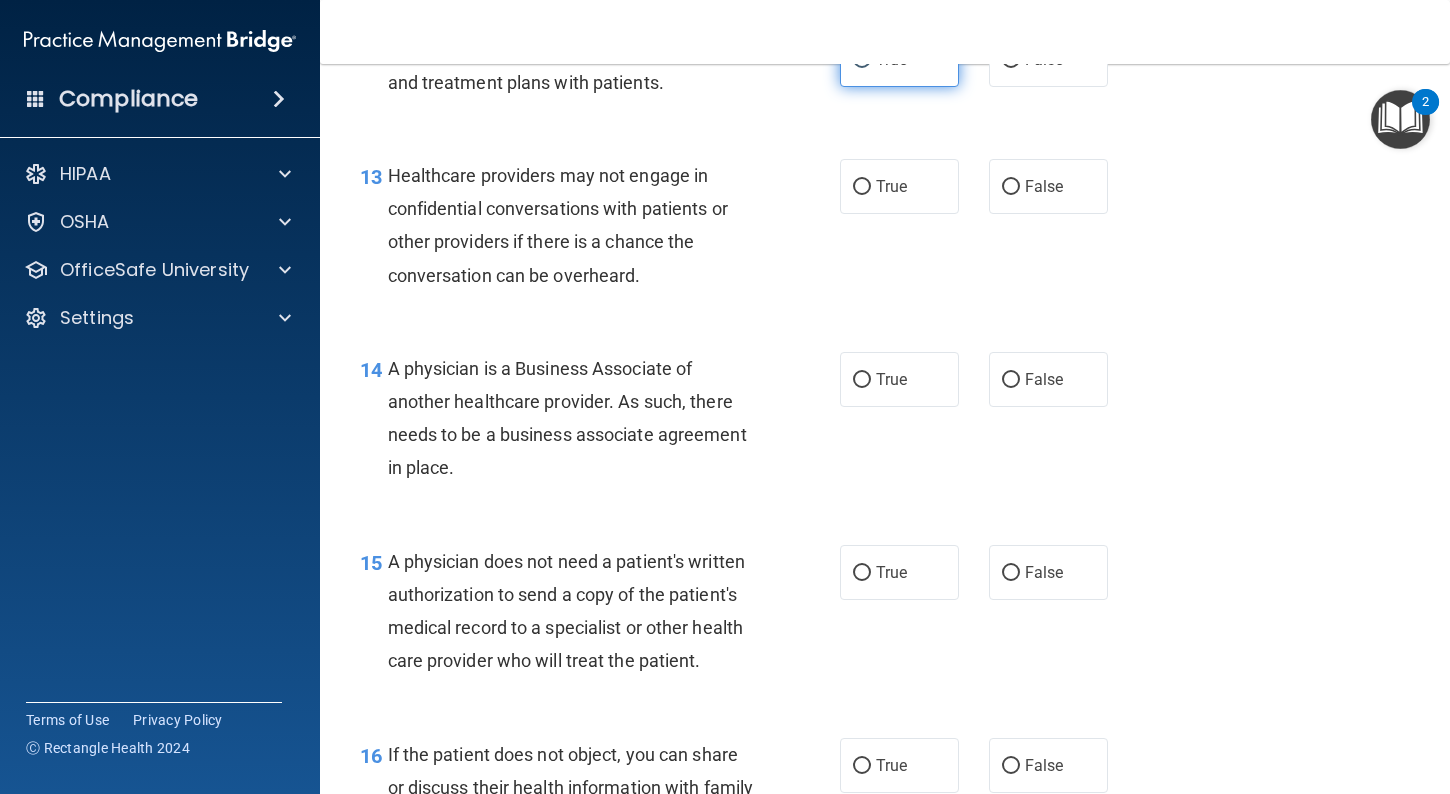 scroll, scrollTop: 2322, scrollLeft: 0, axis: vertical 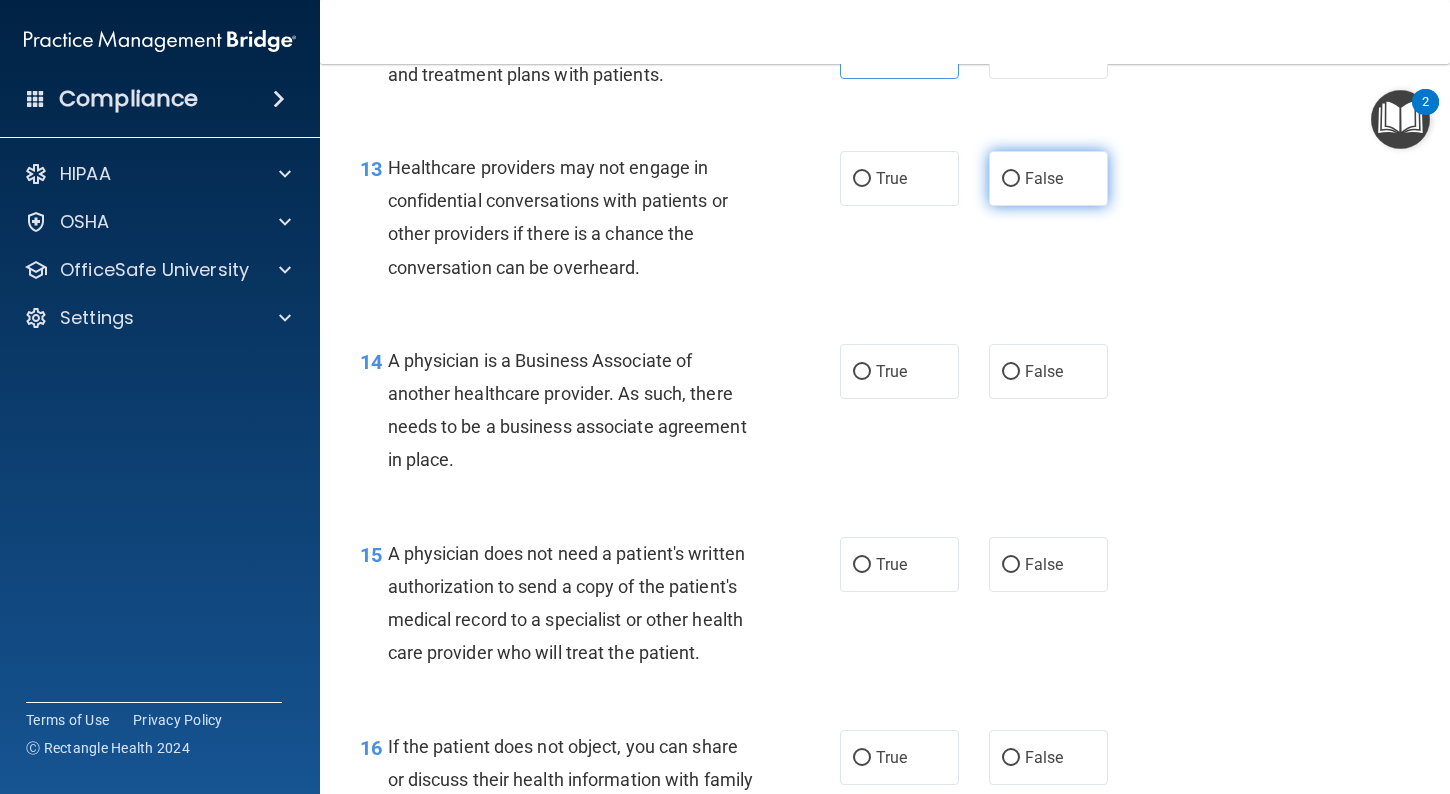 click on "False" at bounding box center [1048, 178] 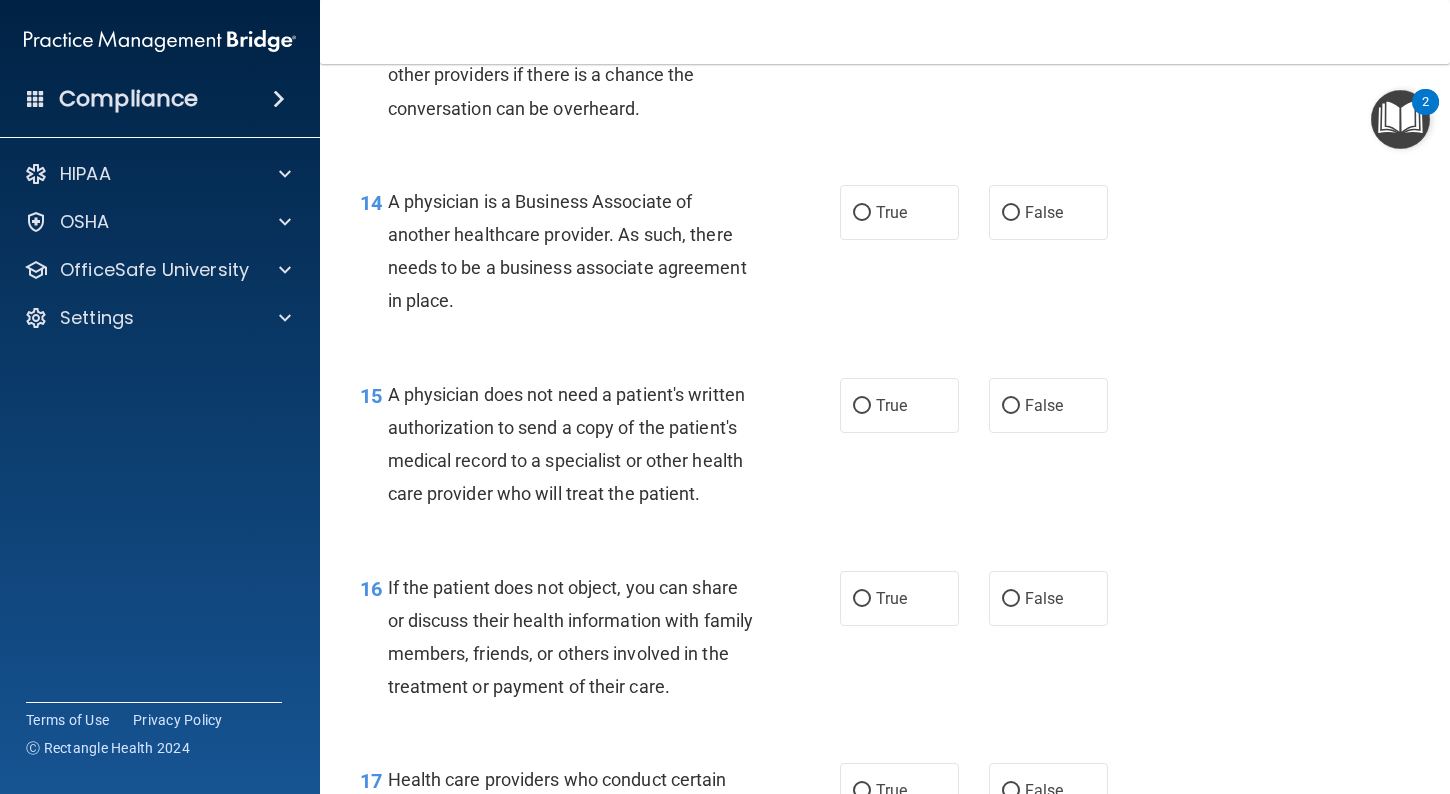 scroll, scrollTop: 2506, scrollLeft: 0, axis: vertical 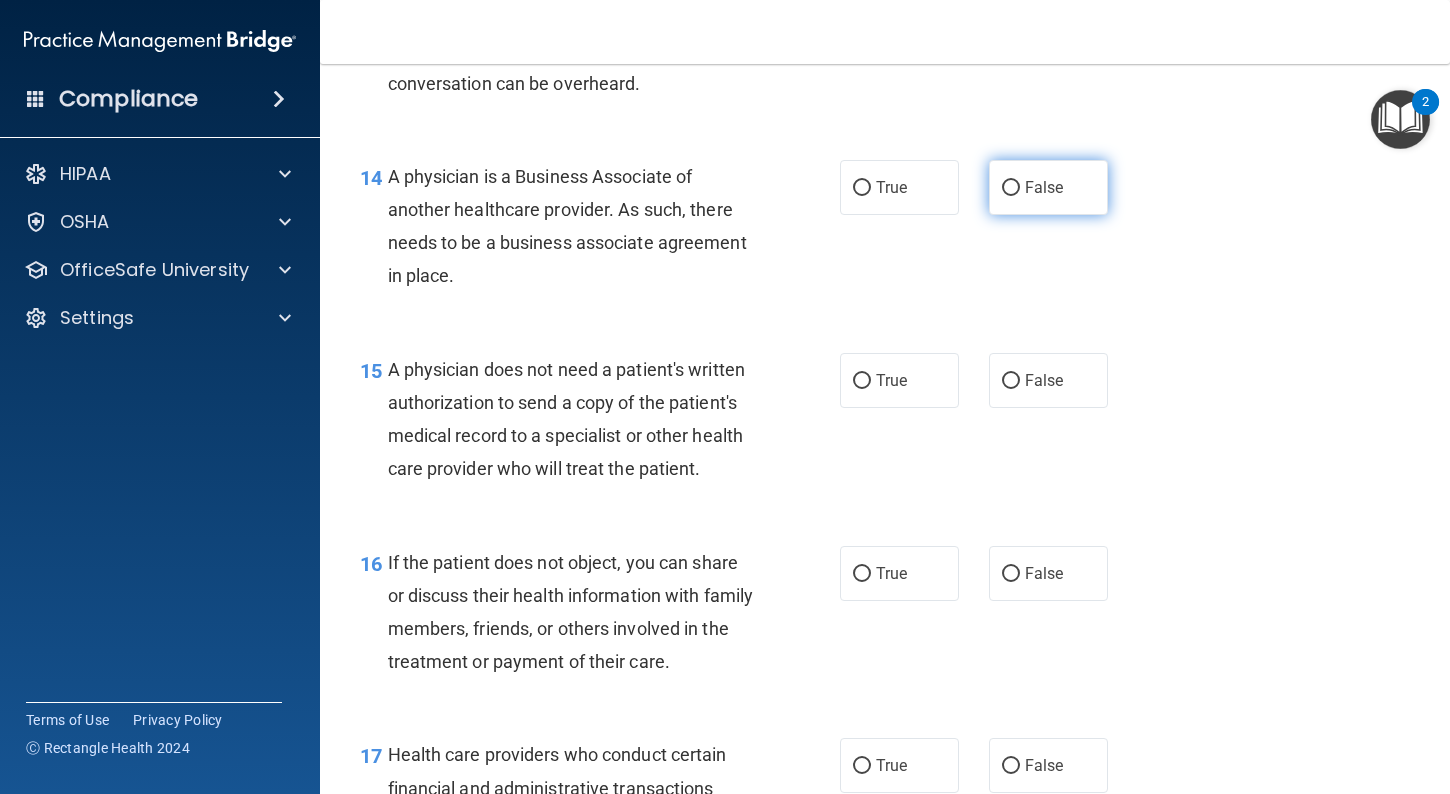 click on "False" at bounding box center [1048, 187] 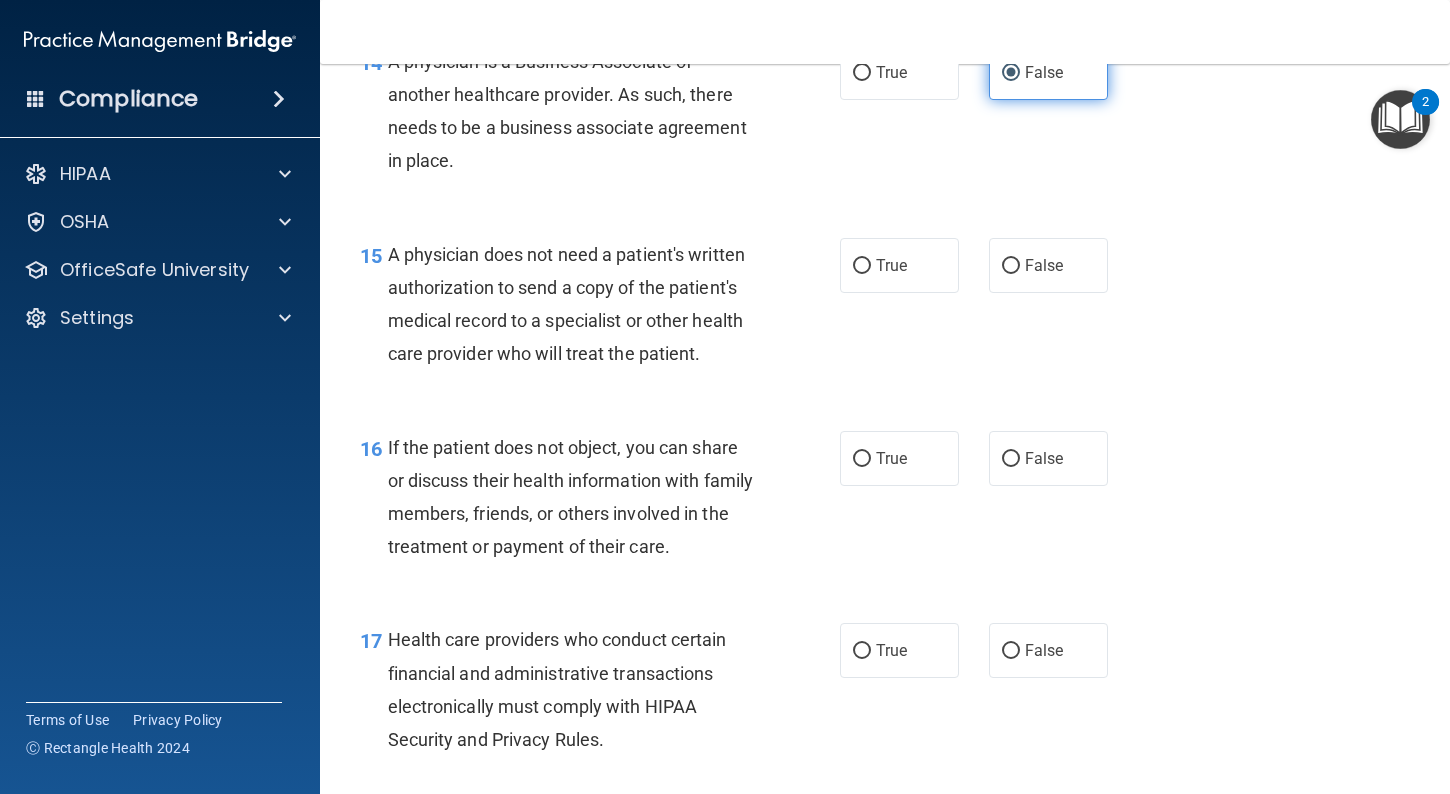 scroll, scrollTop: 2627, scrollLeft: 0, axis: vertical 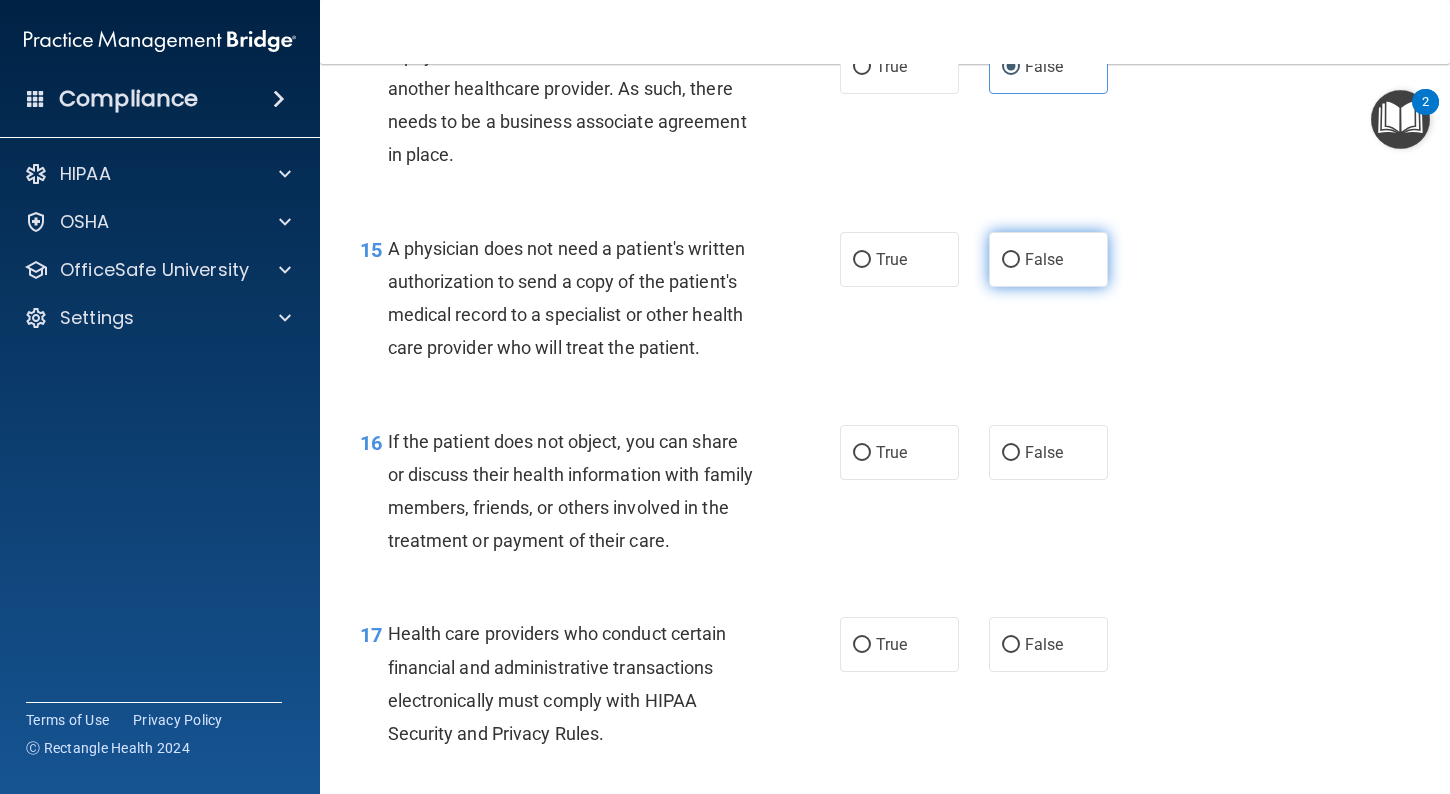 click on "False" at bounding box center (1048, 259) 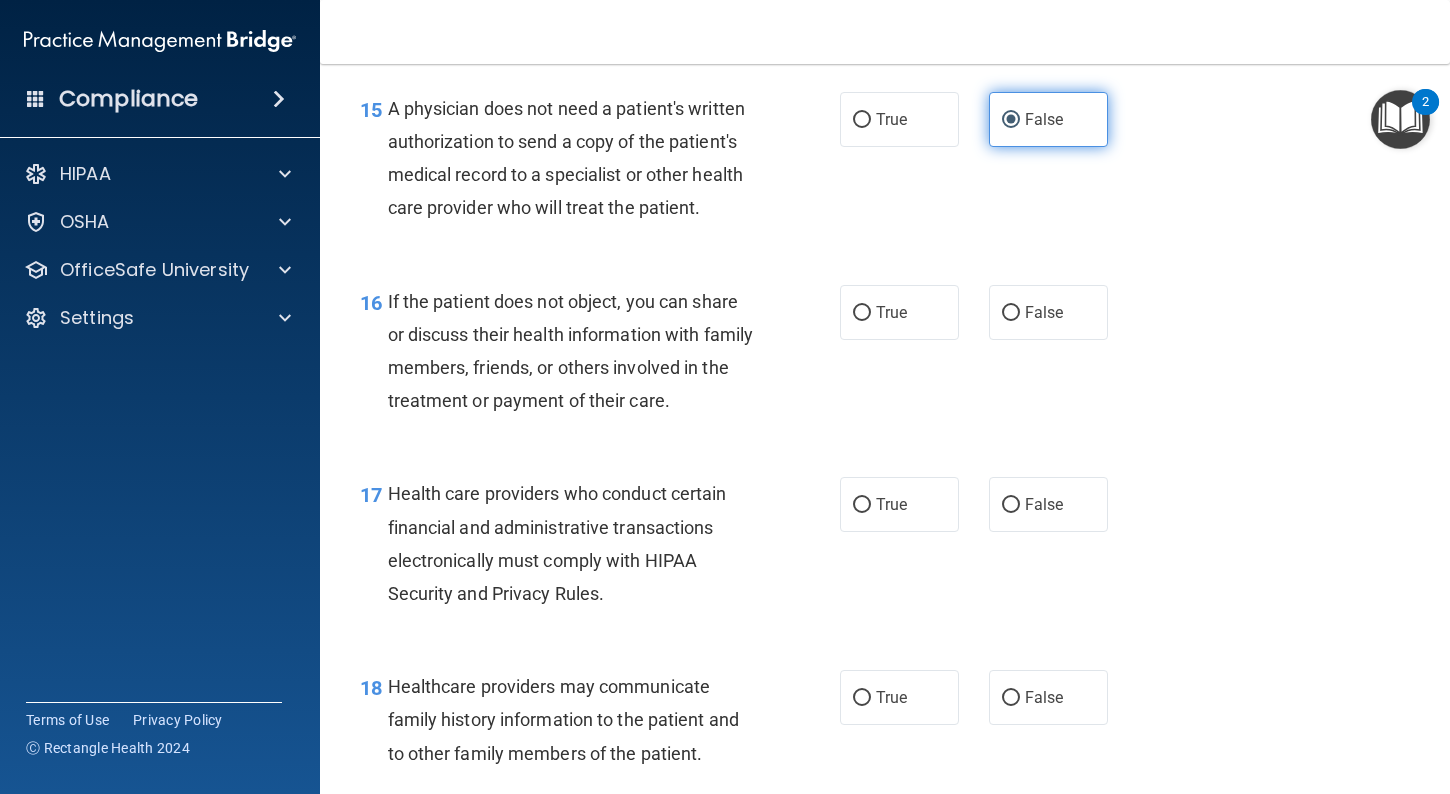 scroll, scrollTop: 2778, scrollLeft: 0, axis: vertical 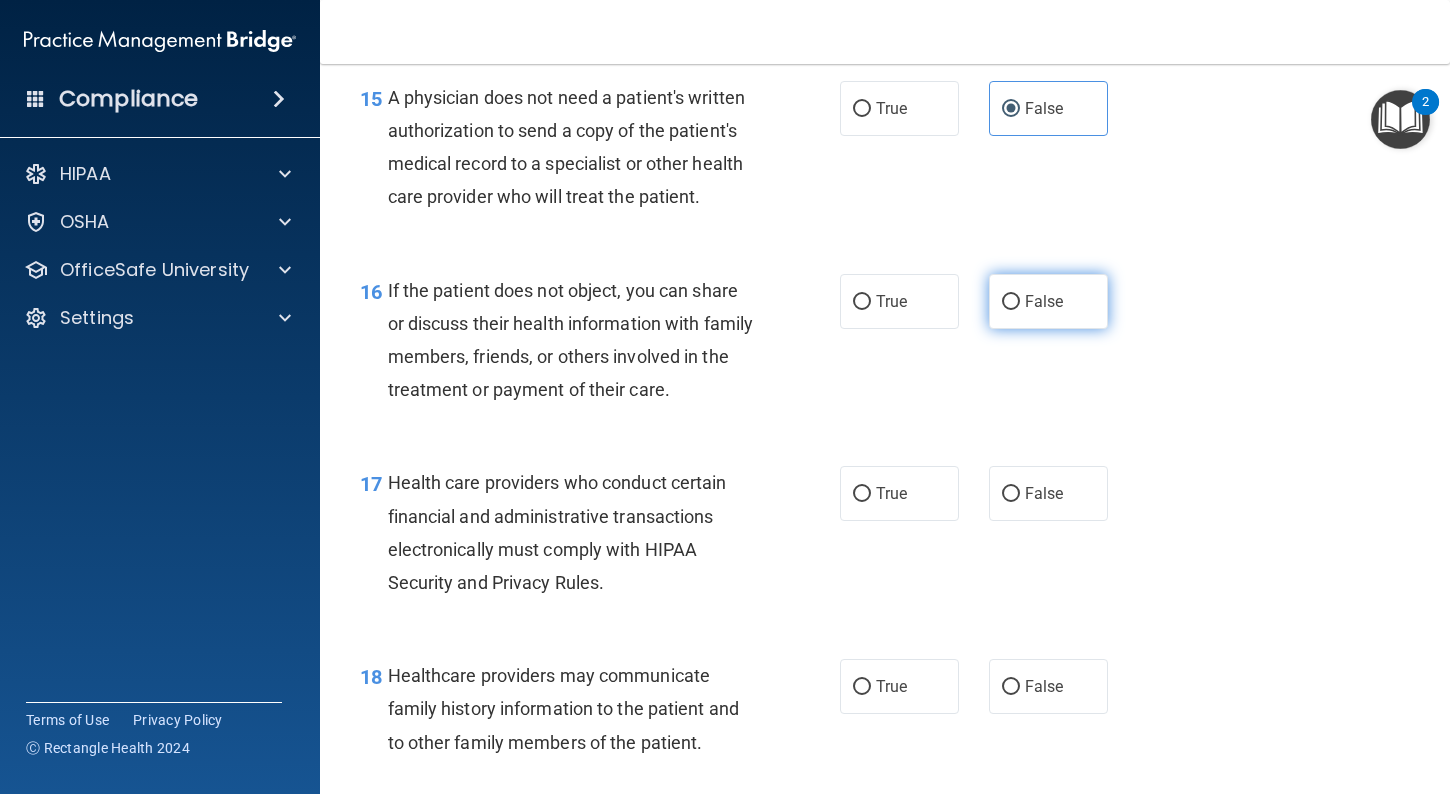 click on "False" at bounding box center [1048, 301] 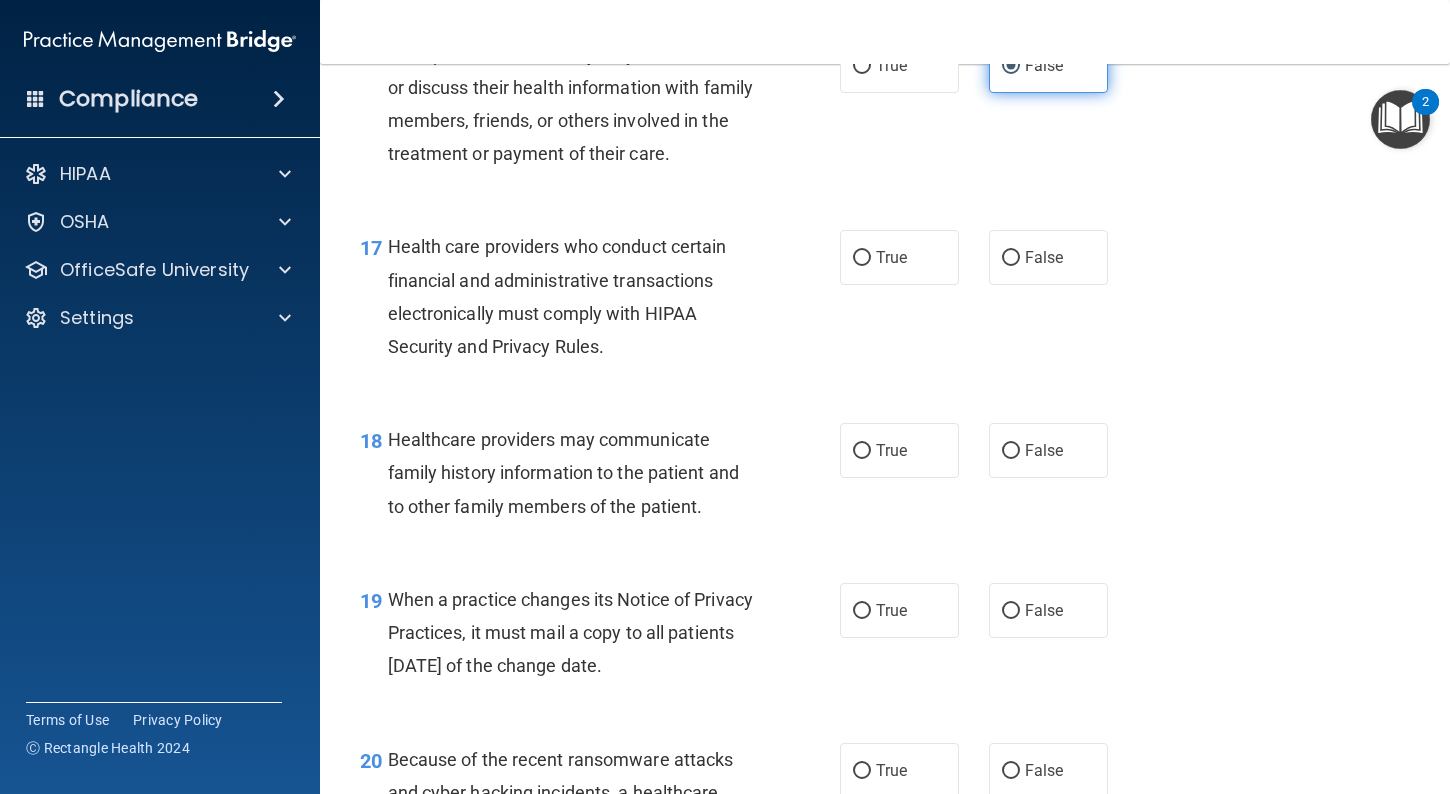 scroll, scrollTop: 3013, scrollLeft: 0, axis: vertical 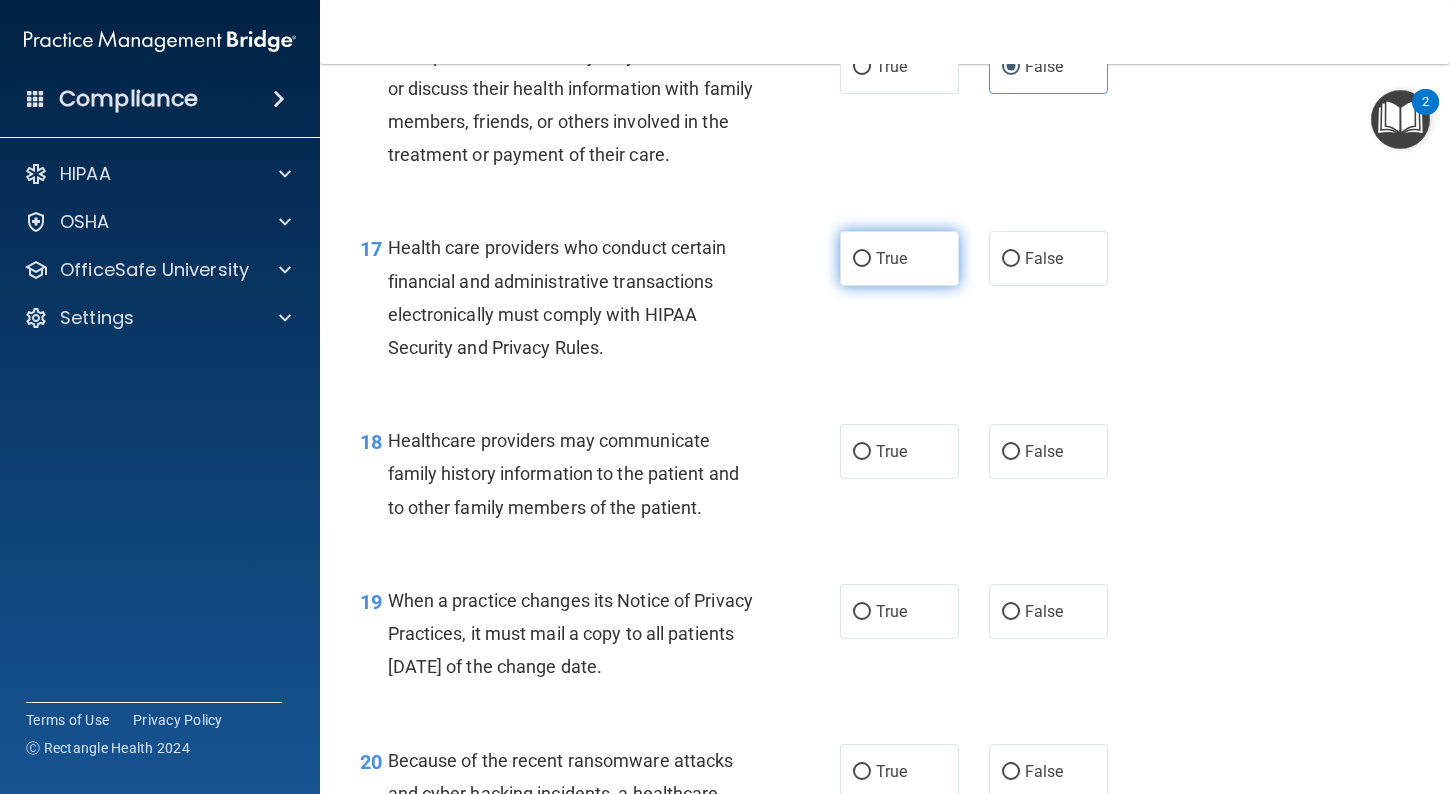 click on "True" at bounding box center (899, 258) 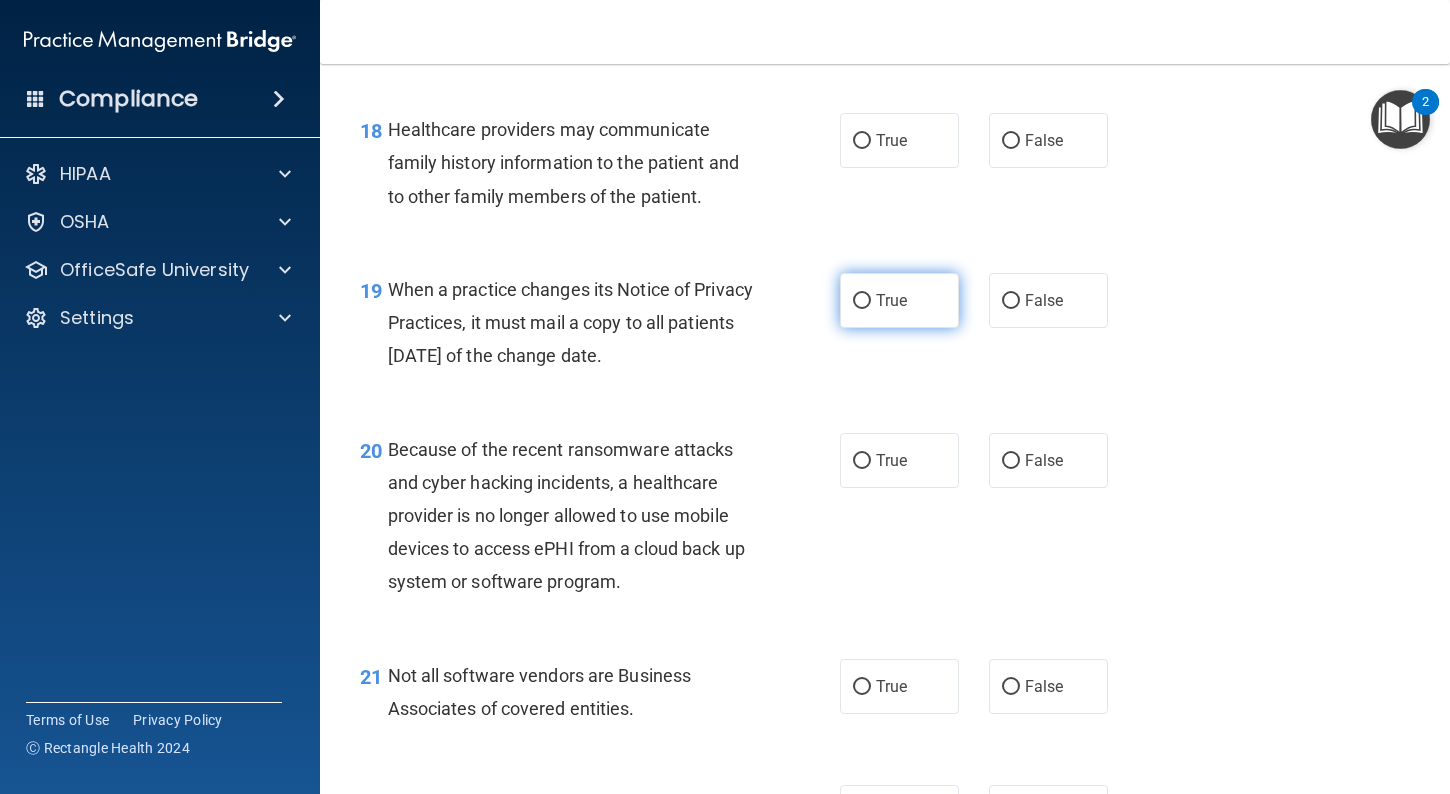 scroll, scrollTop: 3346, scrollLeft: 0, axis: vertical 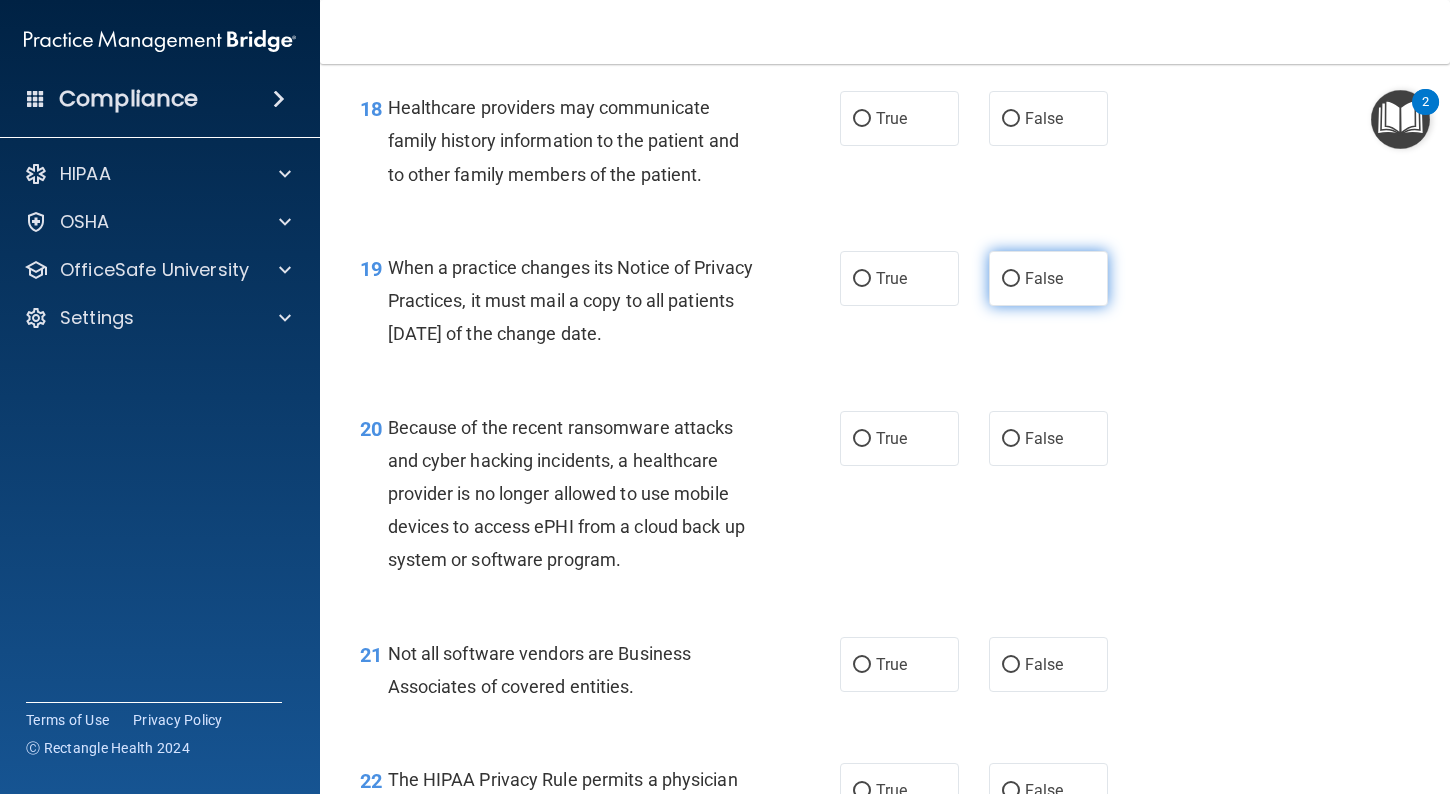 click on "False" at bounding box center (1048, 278) 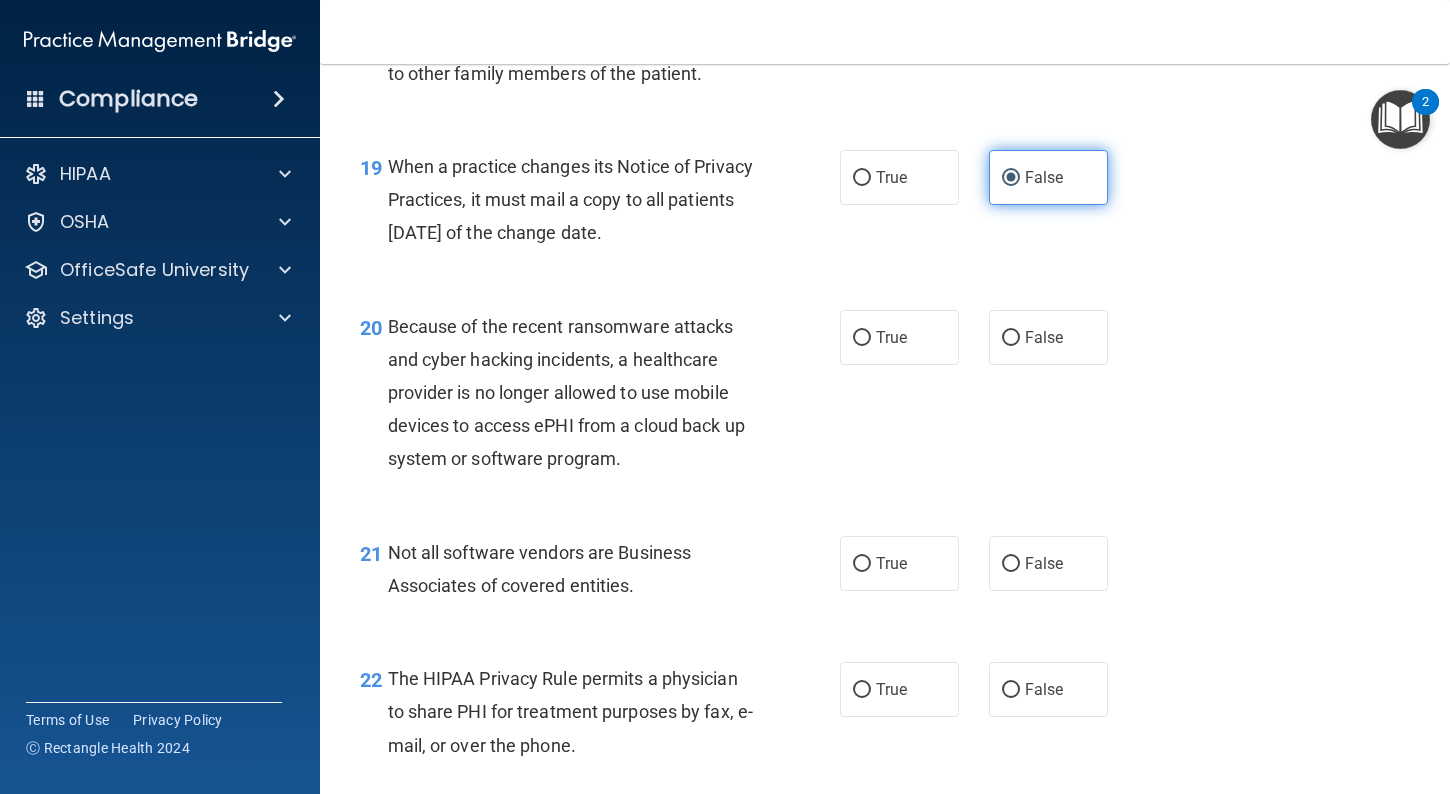 scroll, scrollTop: 3449, scrollLeft: 0, axis: vertical 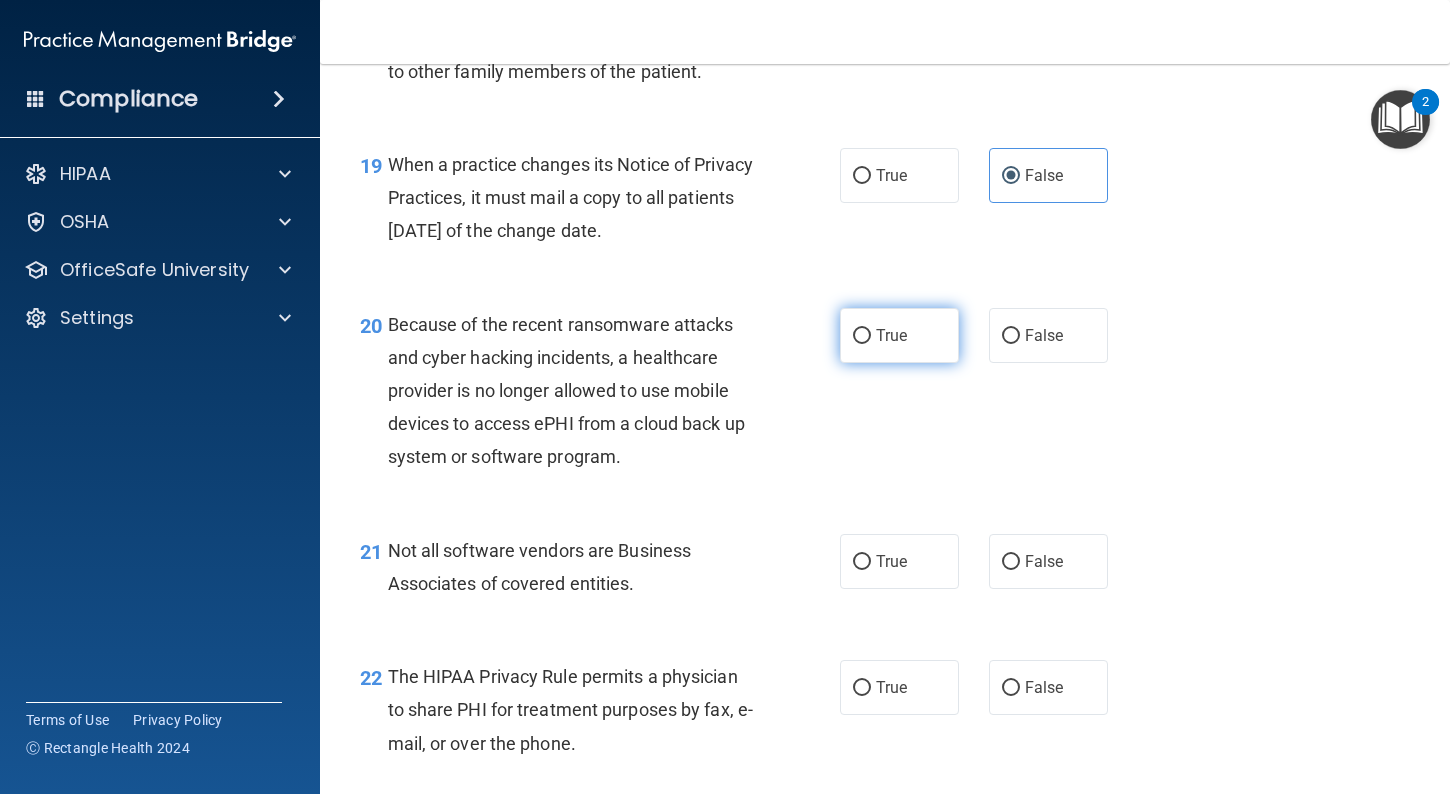 click on "True" at bounding box center [899, 335] 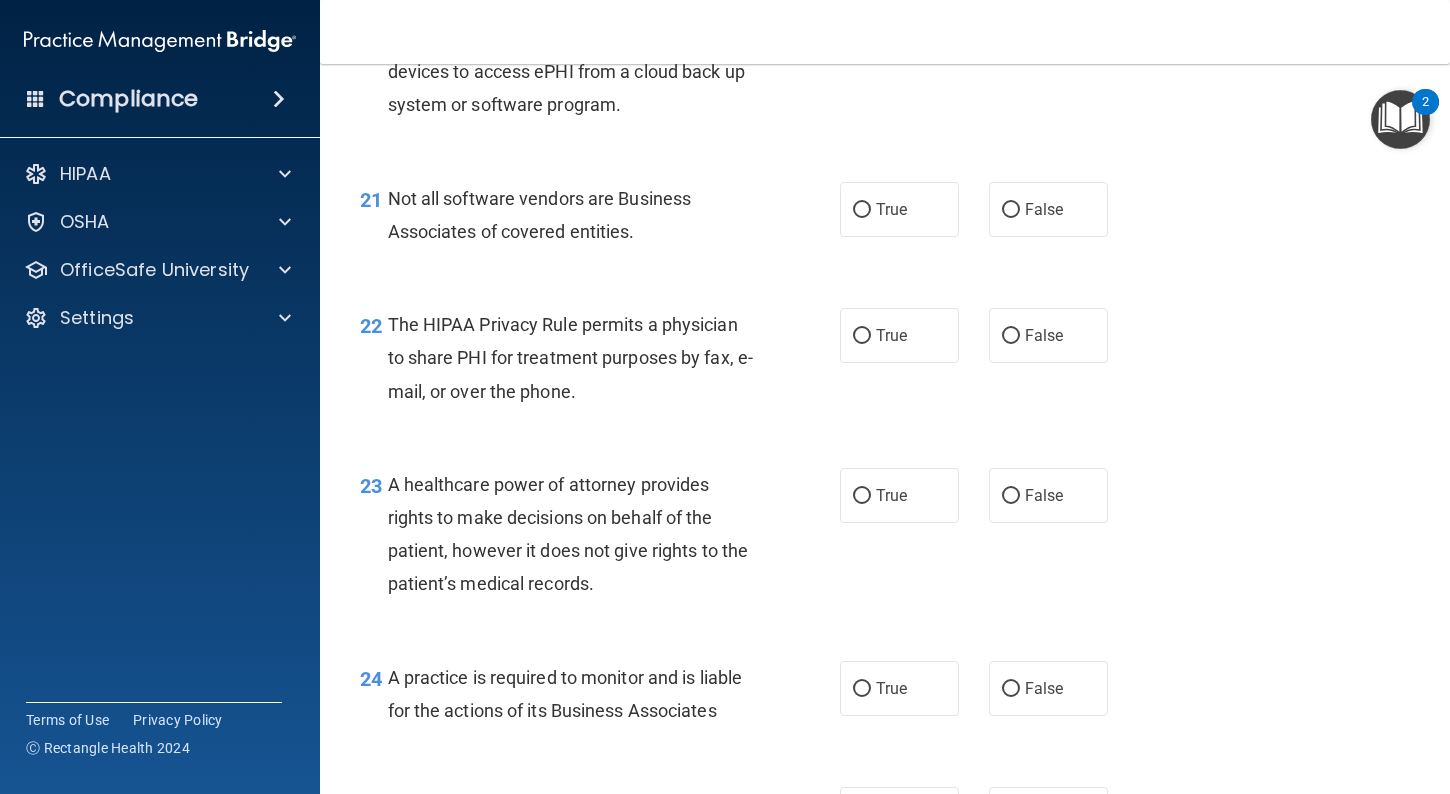 scroll, scrollTop: 3800, scrollLeft: 0, axis: vertical 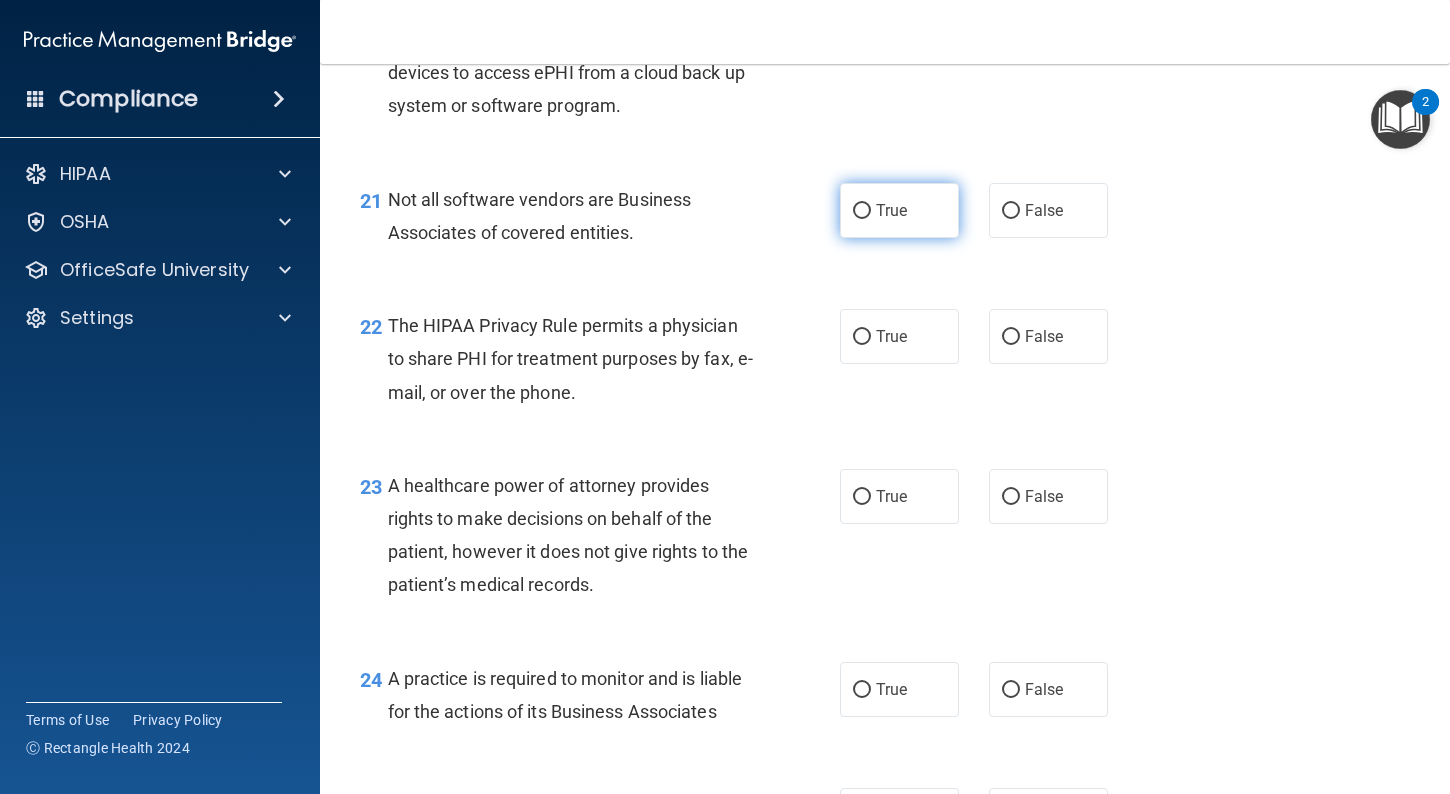 click on "True" at bounding box center (899, 210) 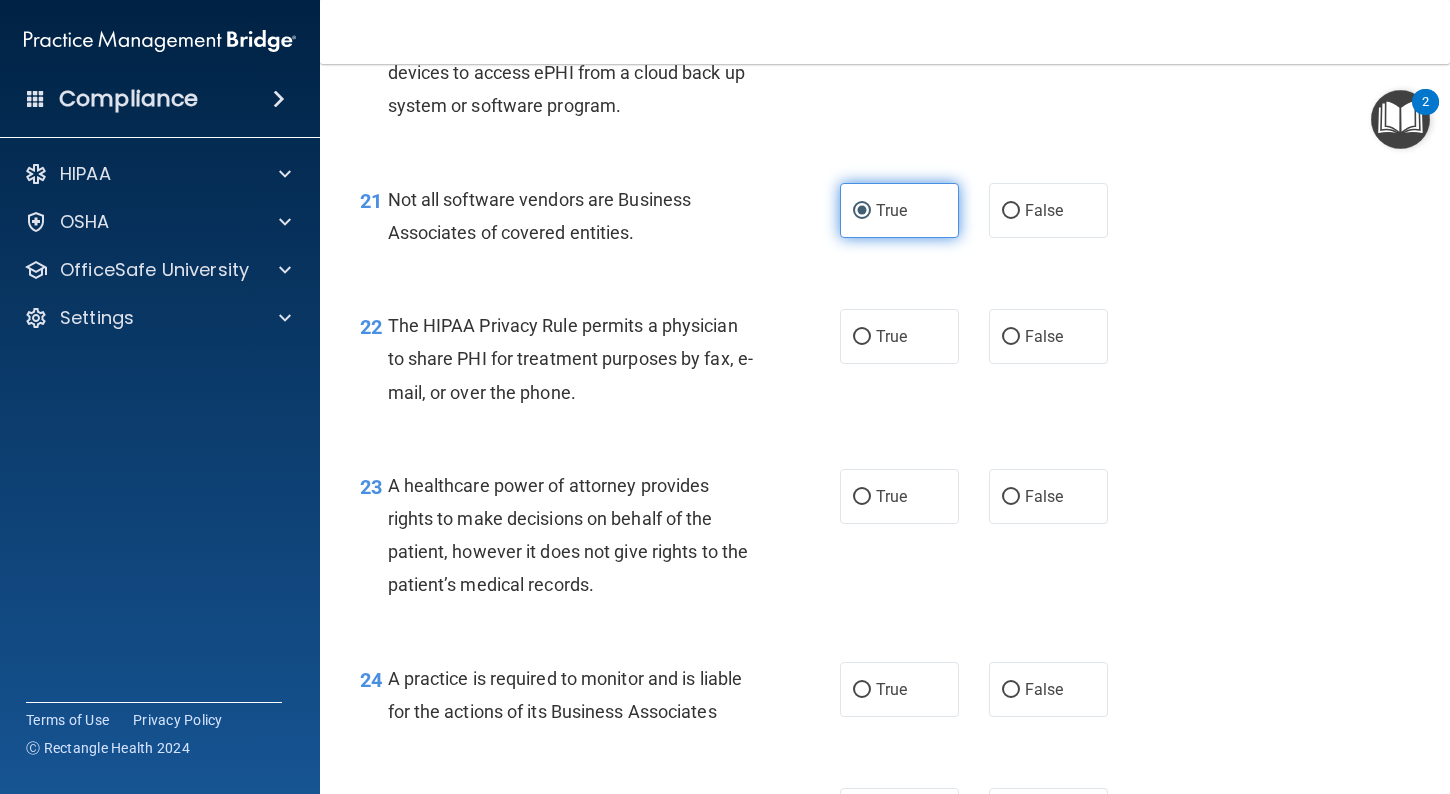 scroll, scrollTop: 3799, scrollLeft: 0, axis: vertical 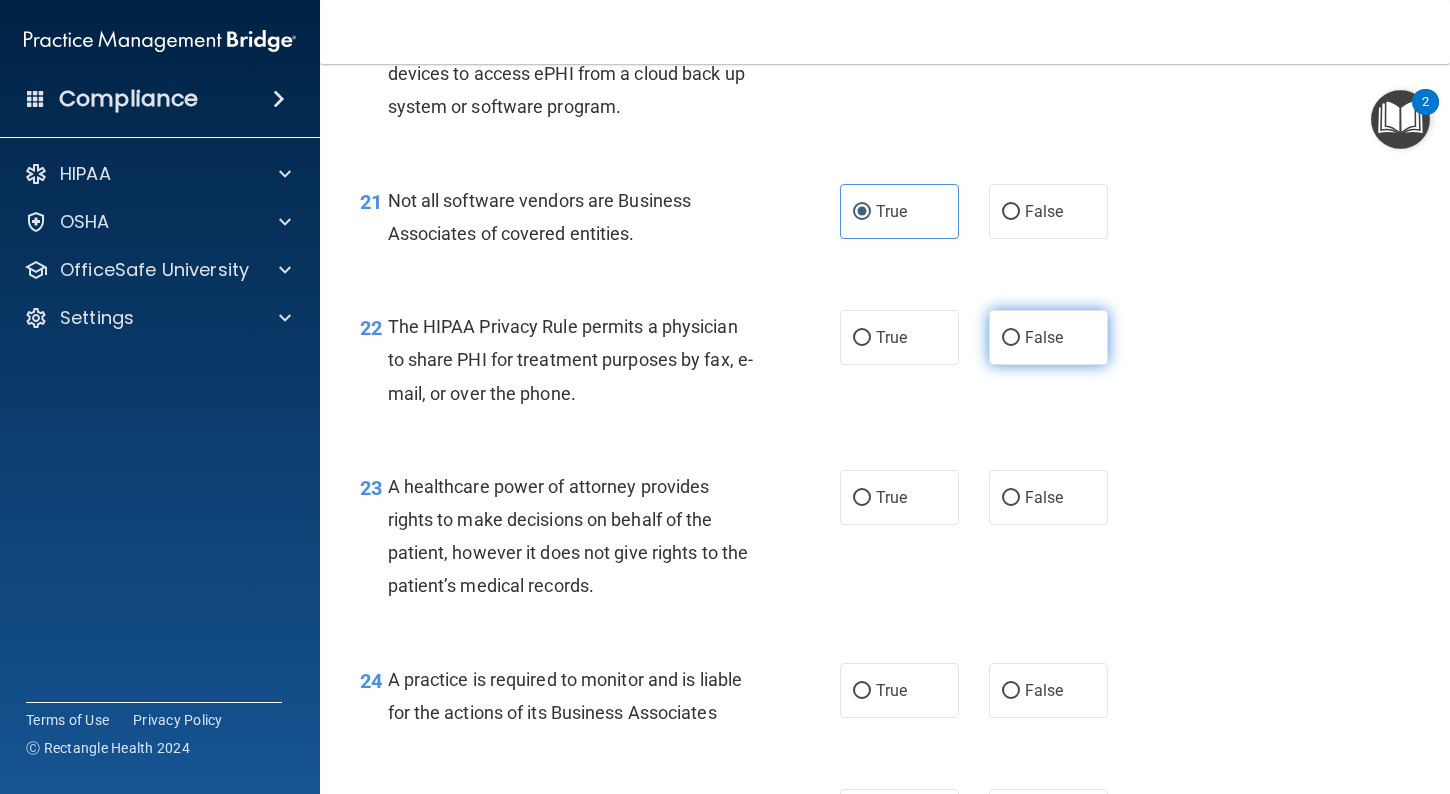 click on "False" at bounding box center (1048, 337) 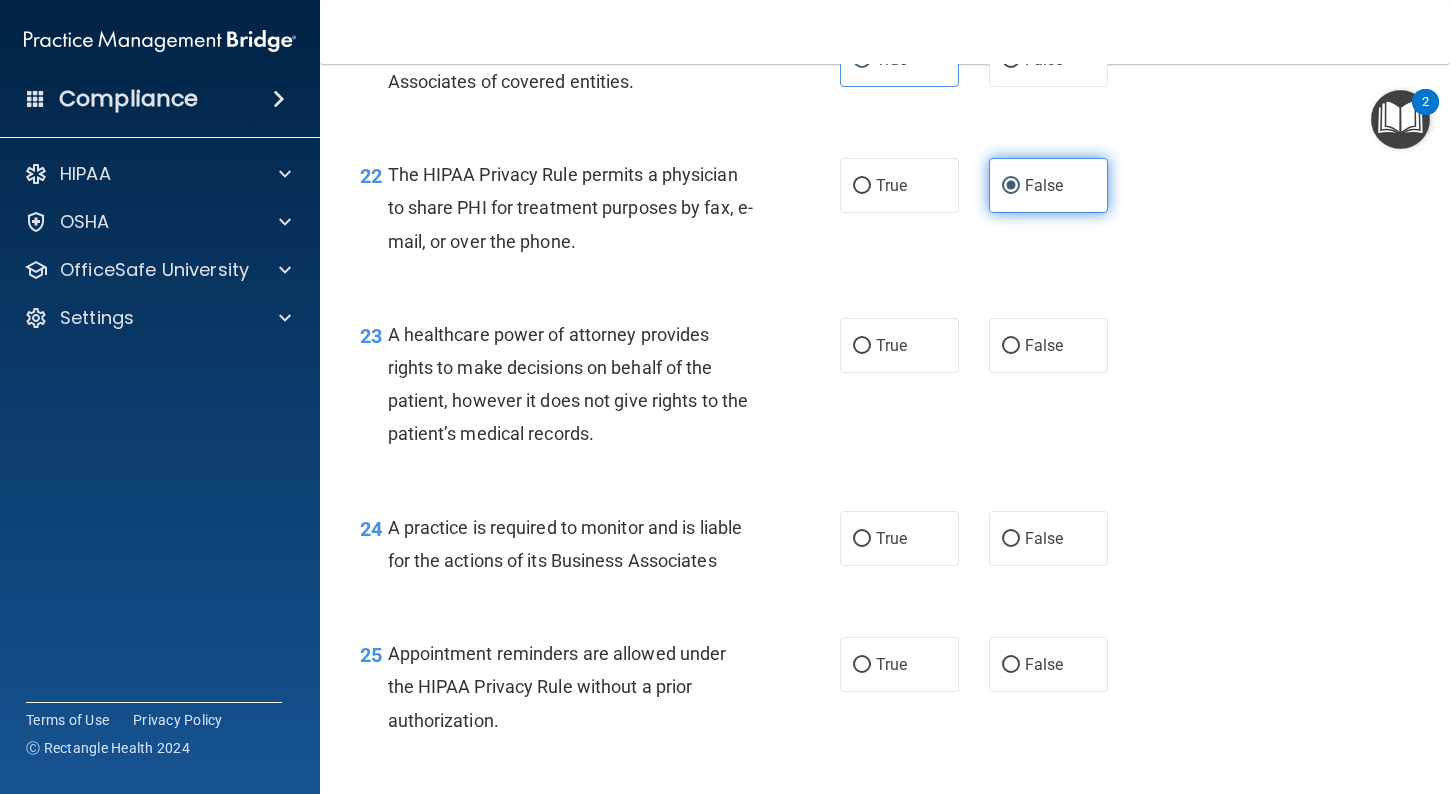 scroll, scrollTop: 3962, scrollLeft: 0, axis: vertical 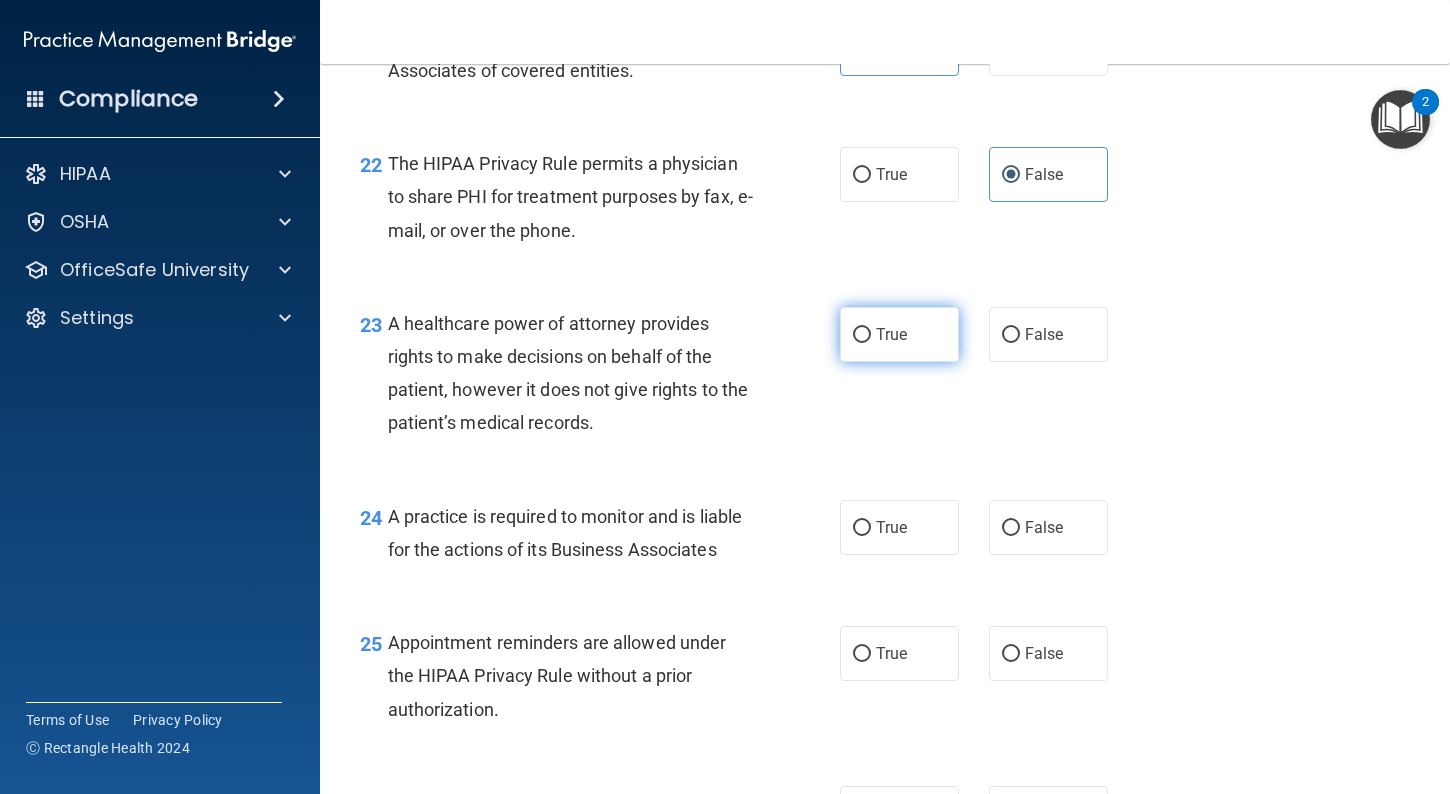 click on "True" at bounding box center (891, 334) 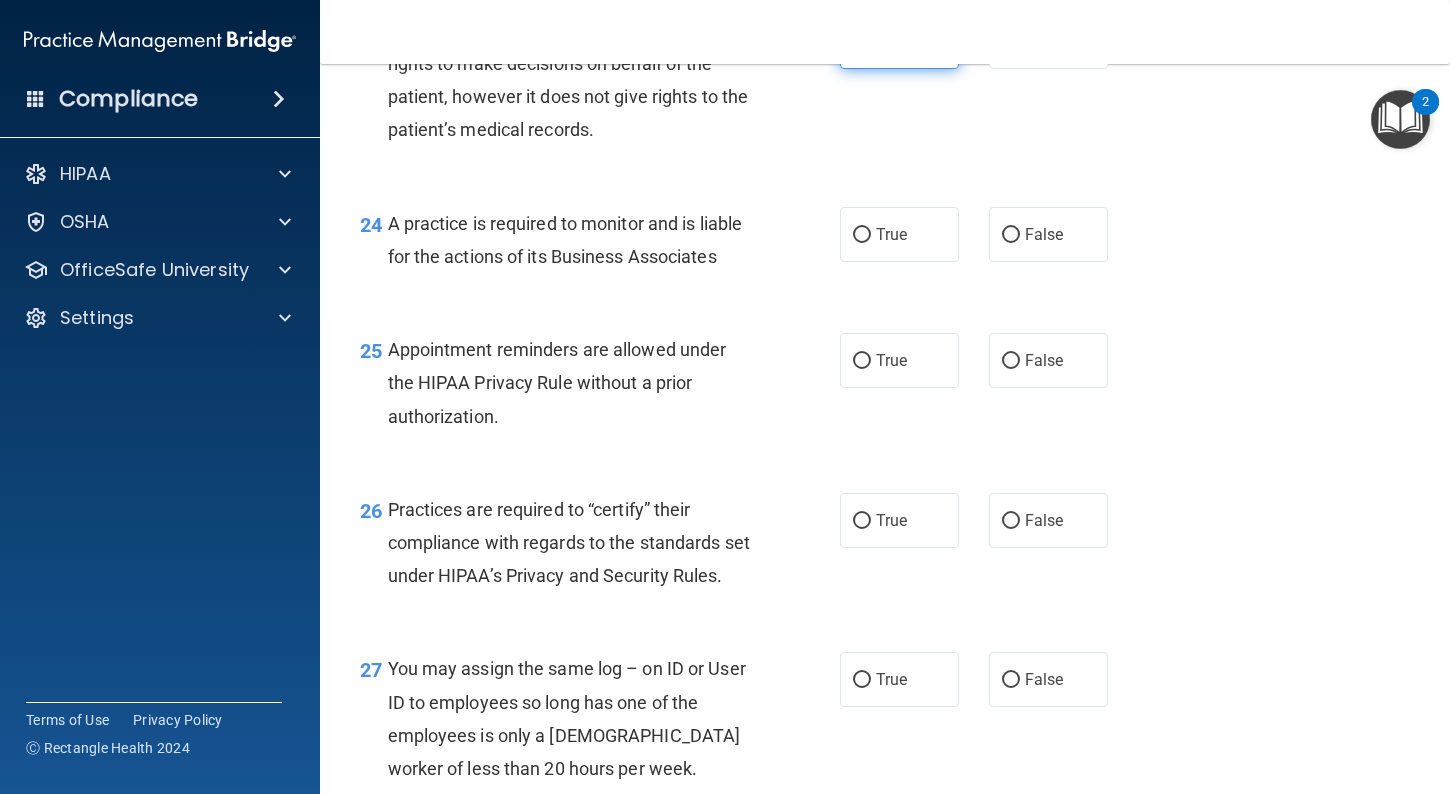 scroll, scrollTop: 4259, scrollLeft: 0, axis: vertical 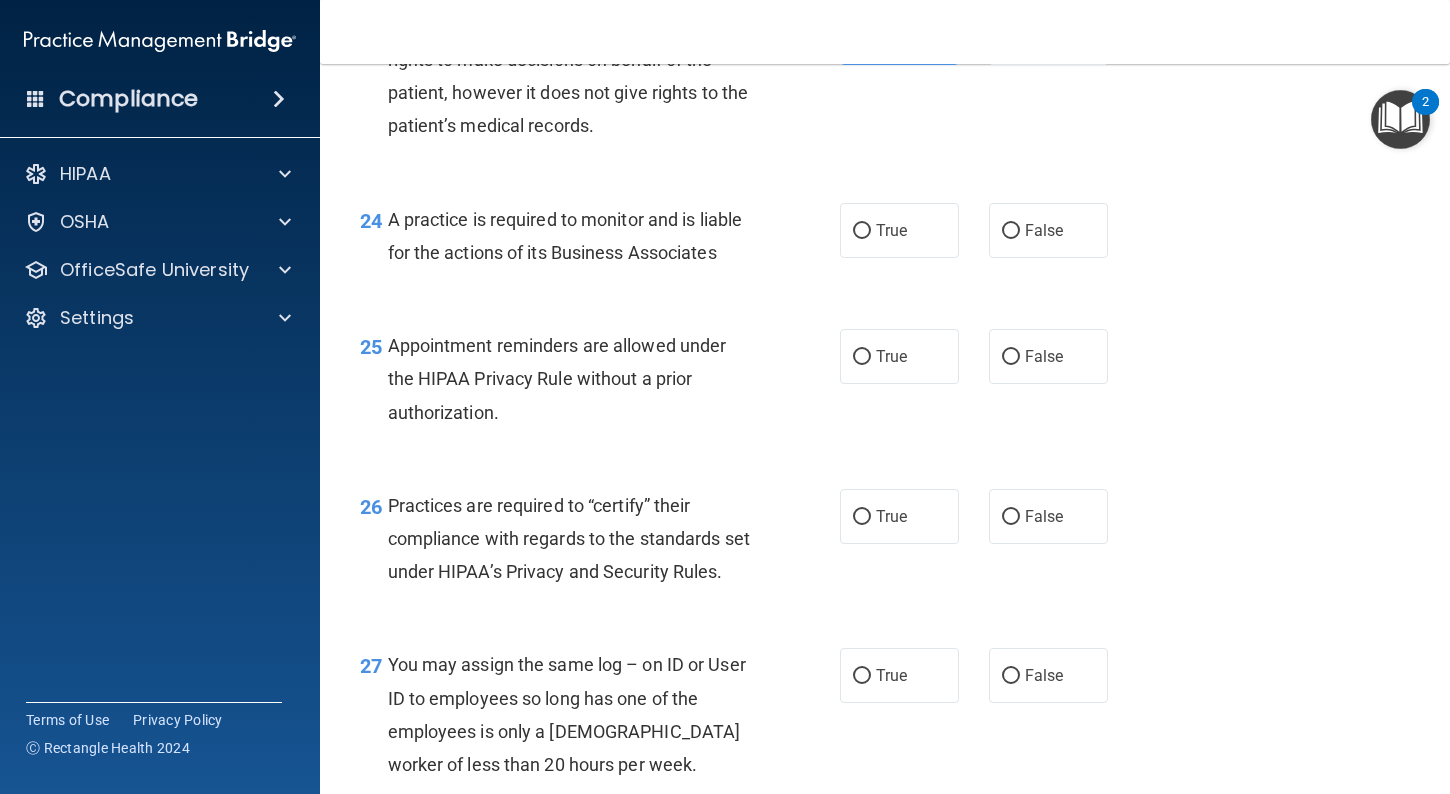 click on "24       A practice is required to monitor and is liable for the actions of its Business Associates                 True           False" at bounding box center [885, 241] 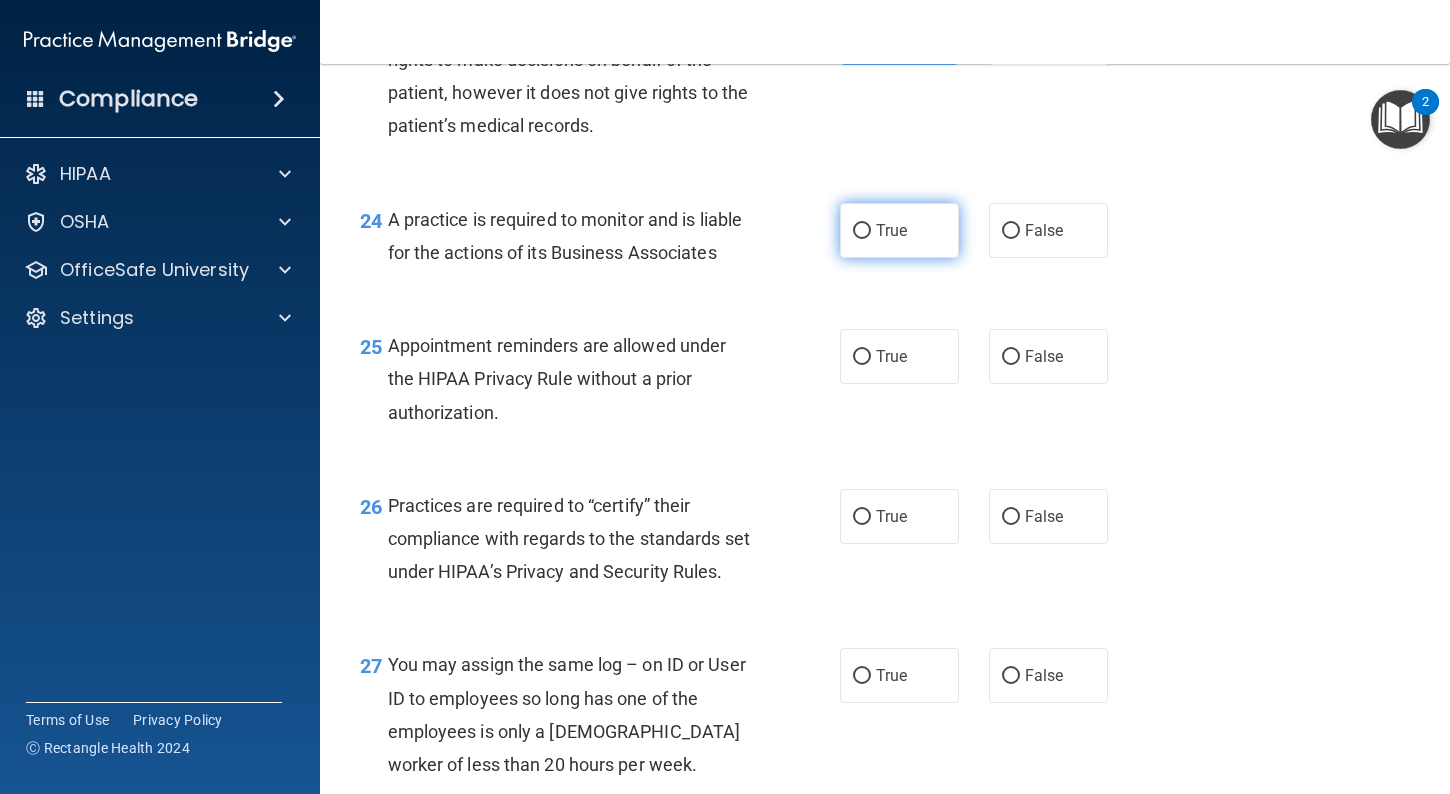 click on "True" at bounding box center [899, 230] 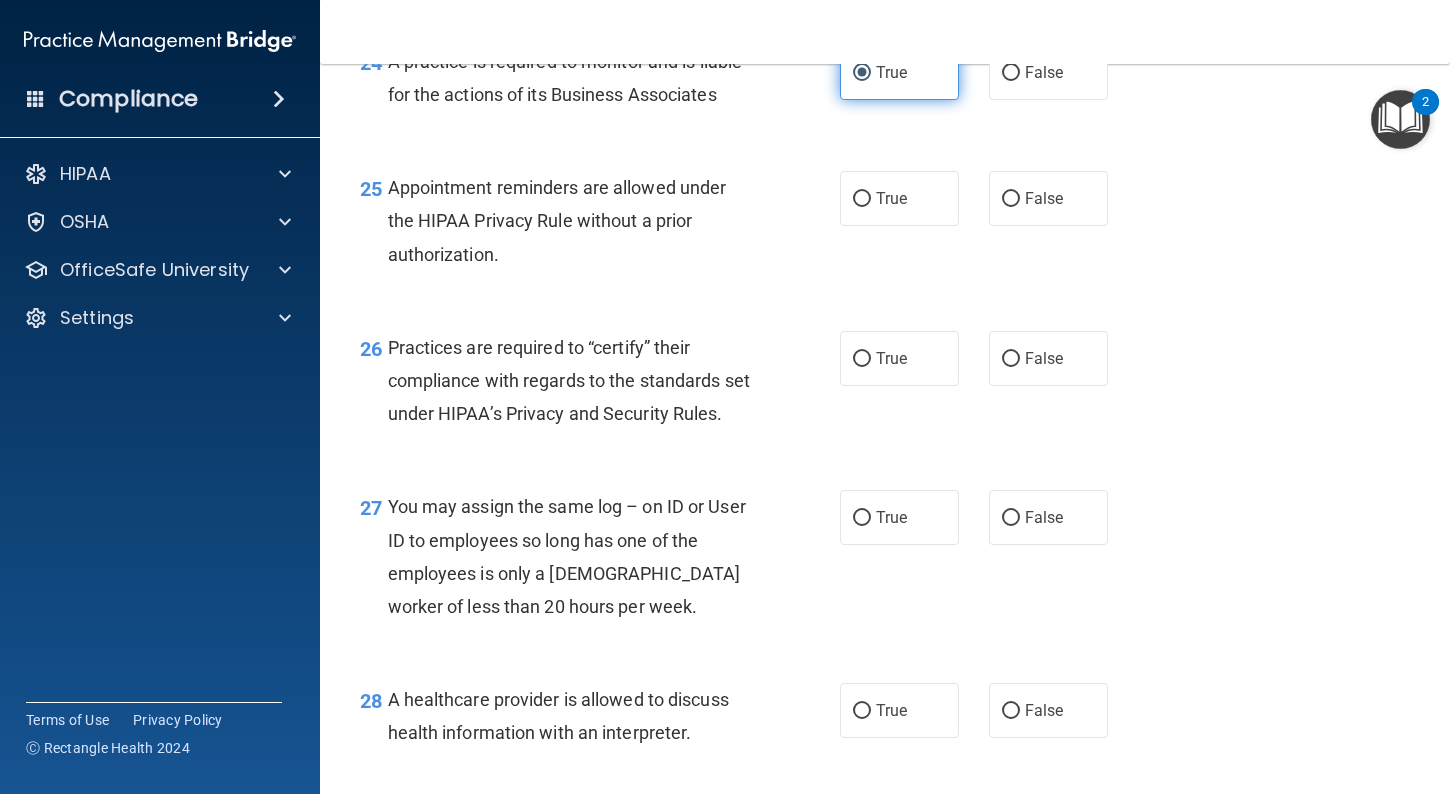 scroll, scrollTop: 4411, scrollLeft: 0, axis: vertical 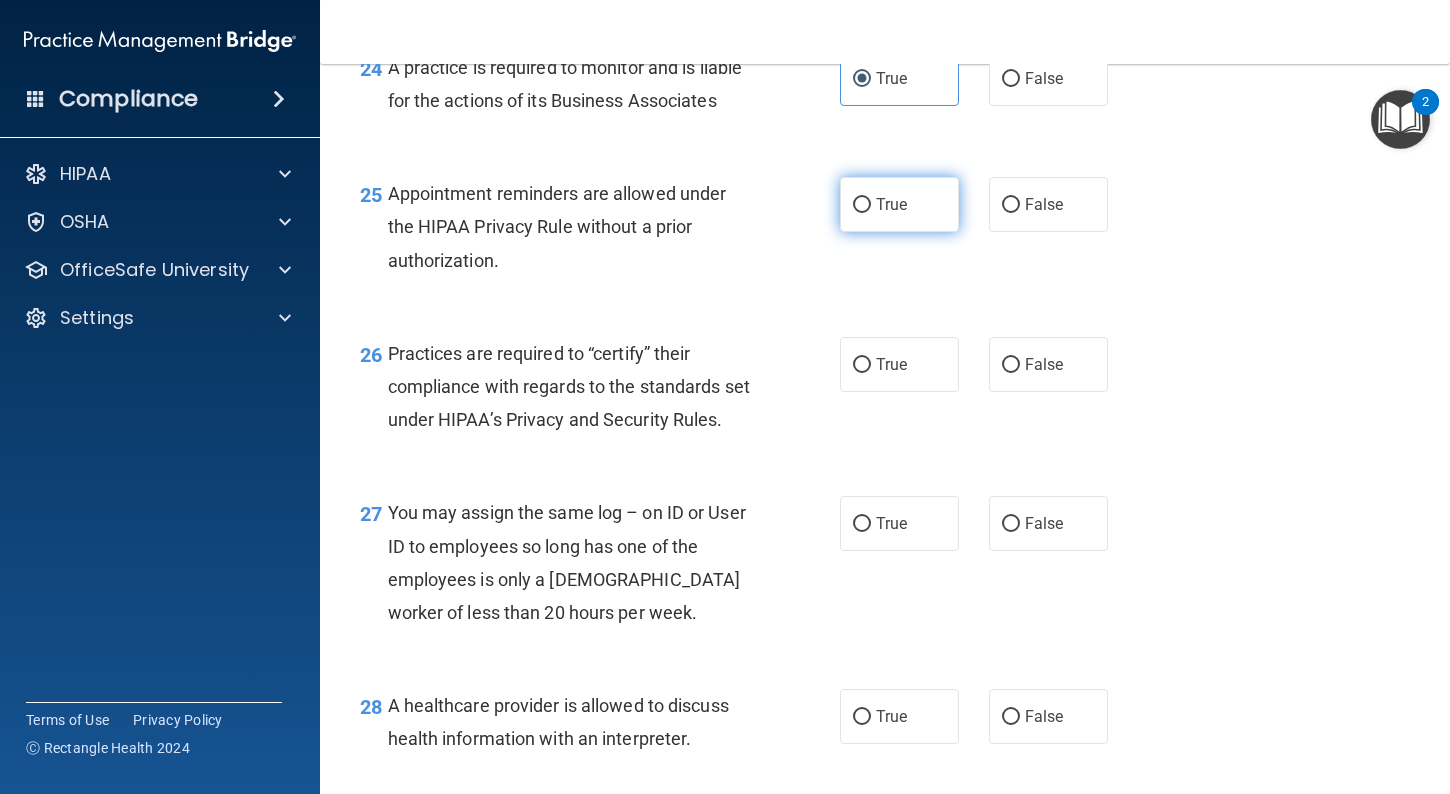 click on "True" at bounding box center (891, 204) 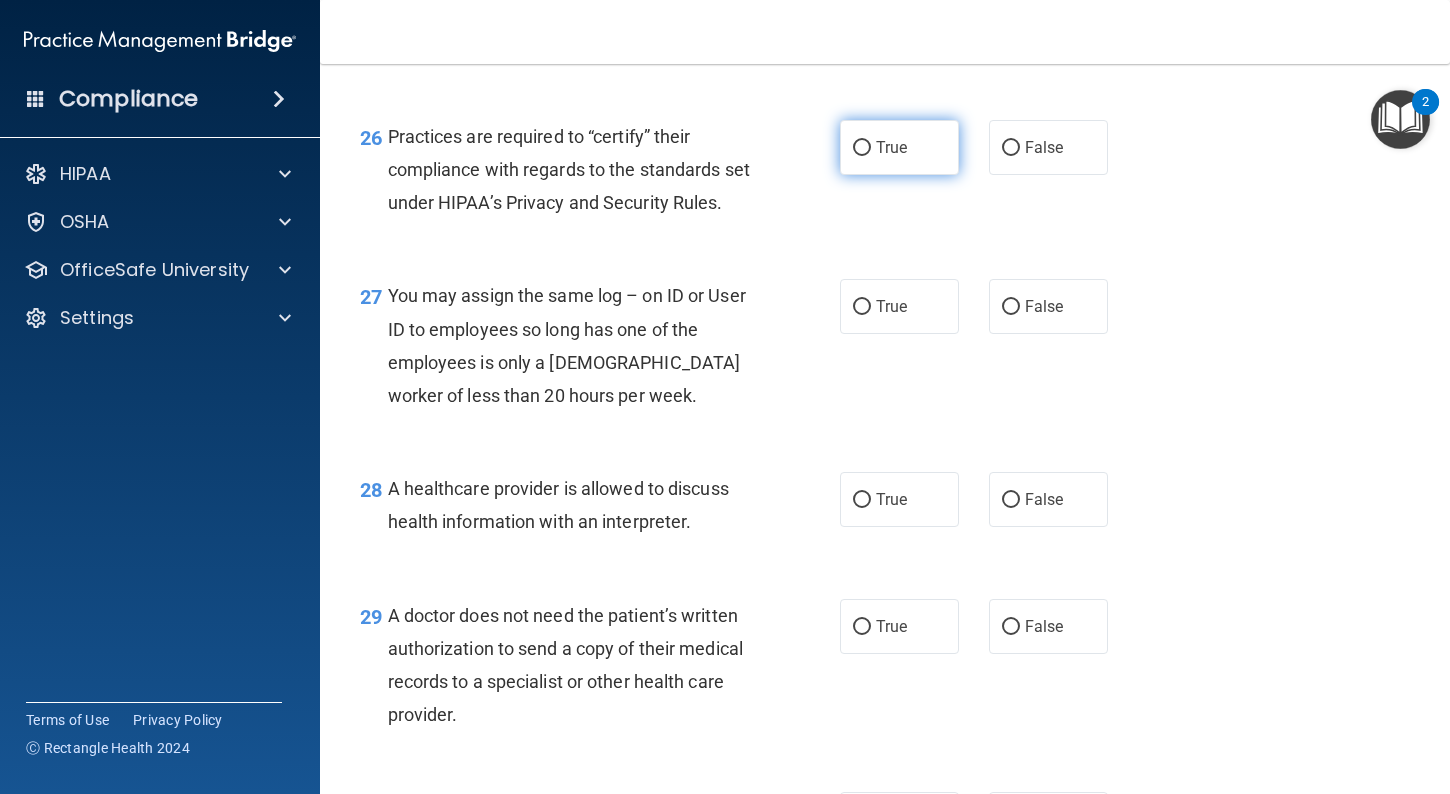 scroll, scrollTop: 4622, scrollLeft: 0, axis: vertical 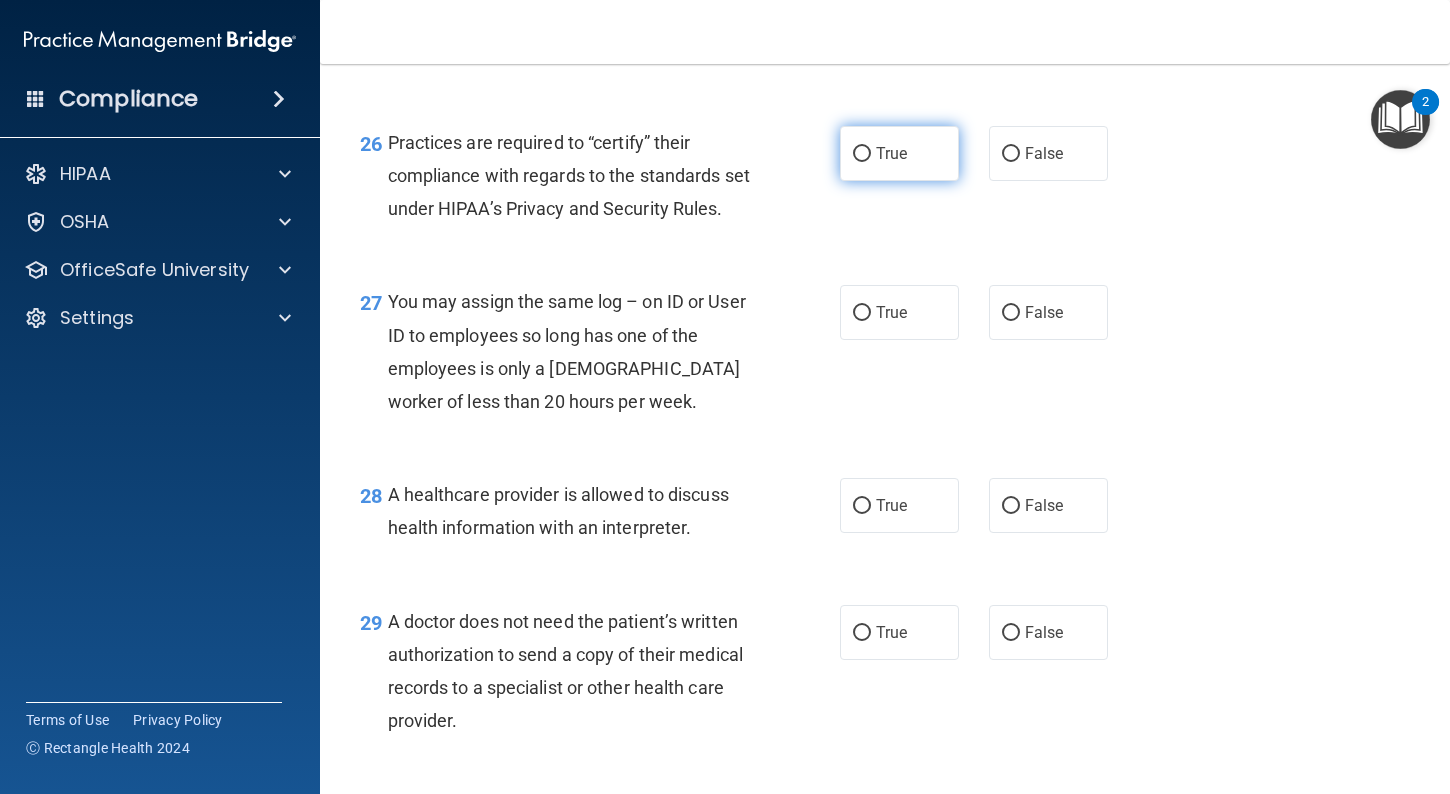 click on "True" at bounding box center [899, 153] 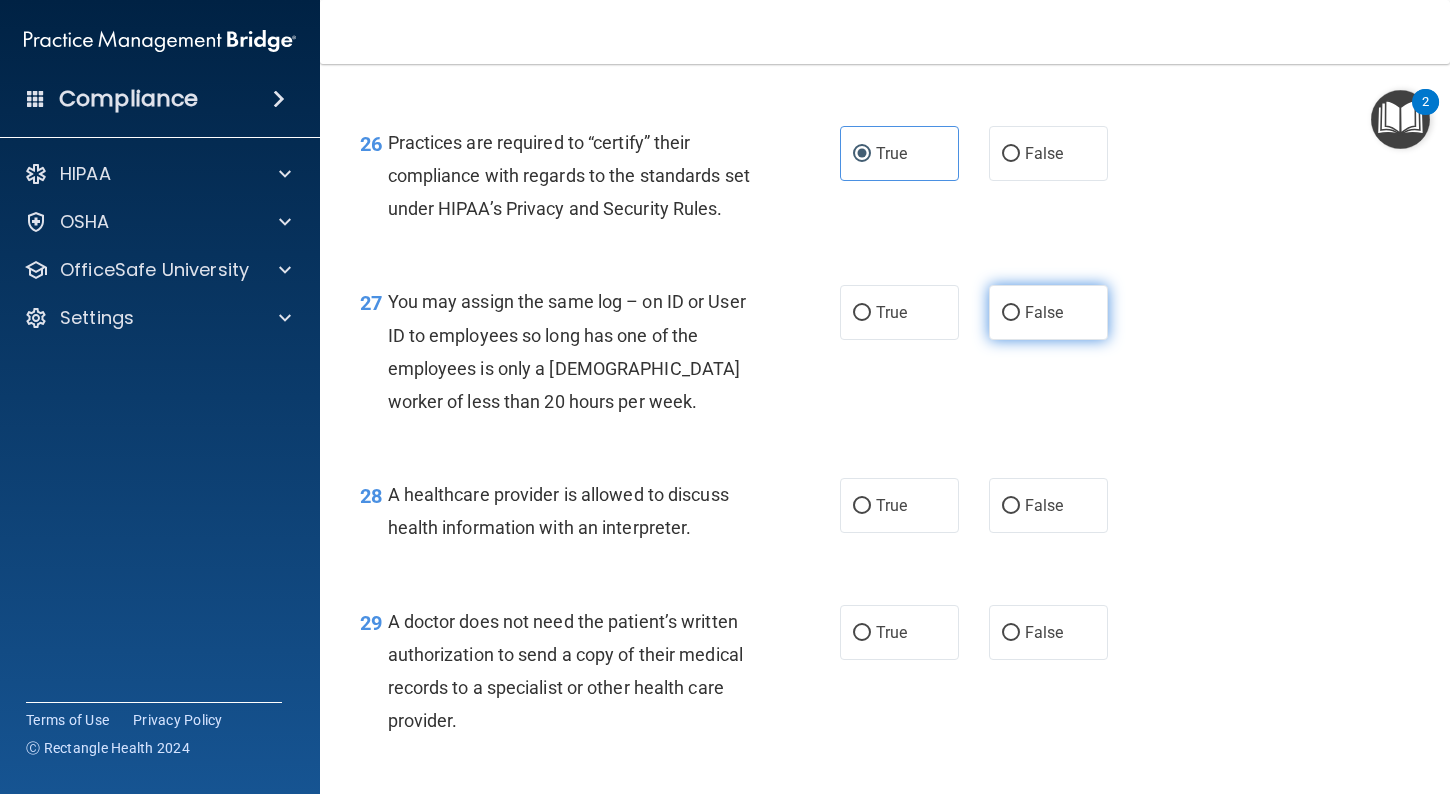 click on "False" at bounding box center [1048, 312] 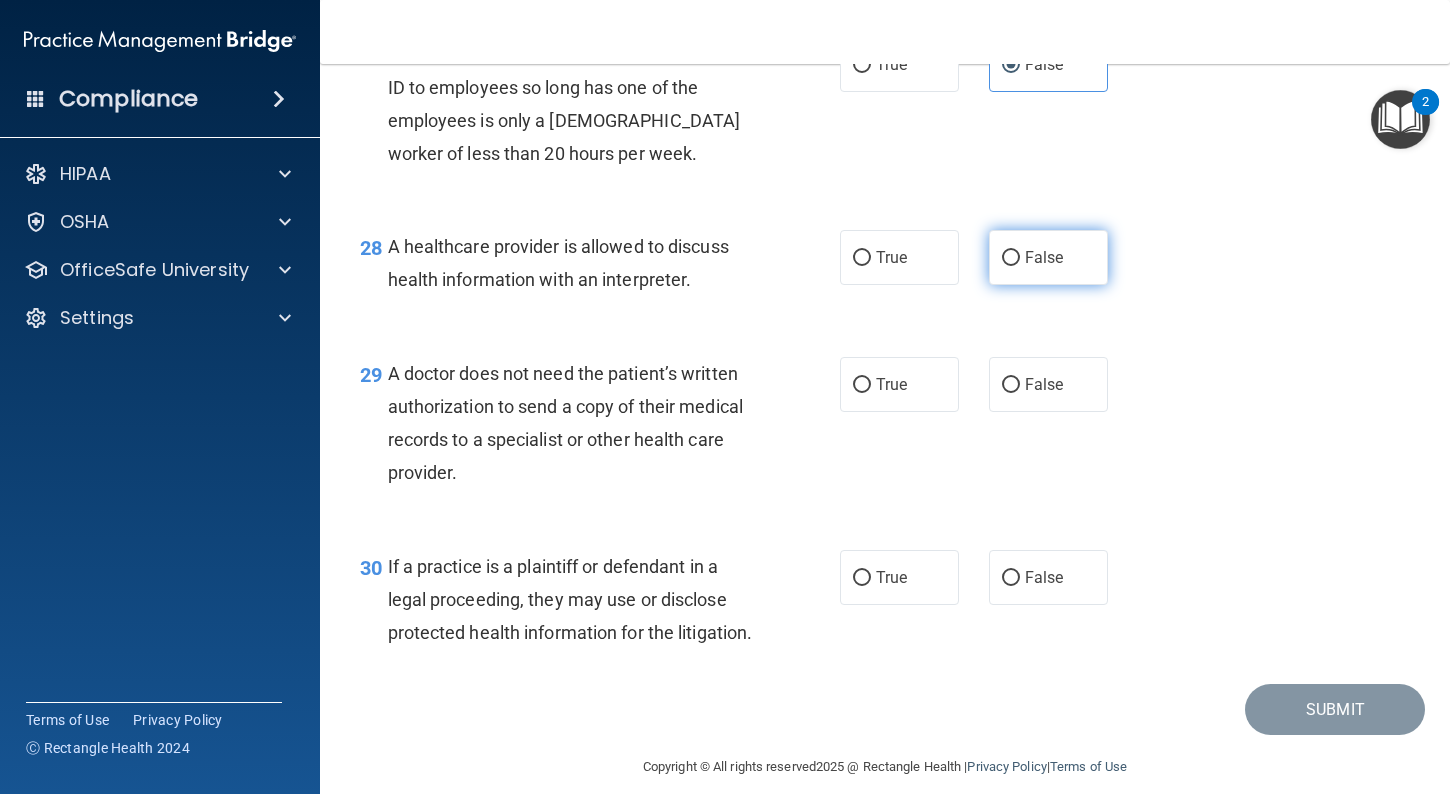 scroll, scrollTop: 4878, scrollLeft: 0, axis: vertical 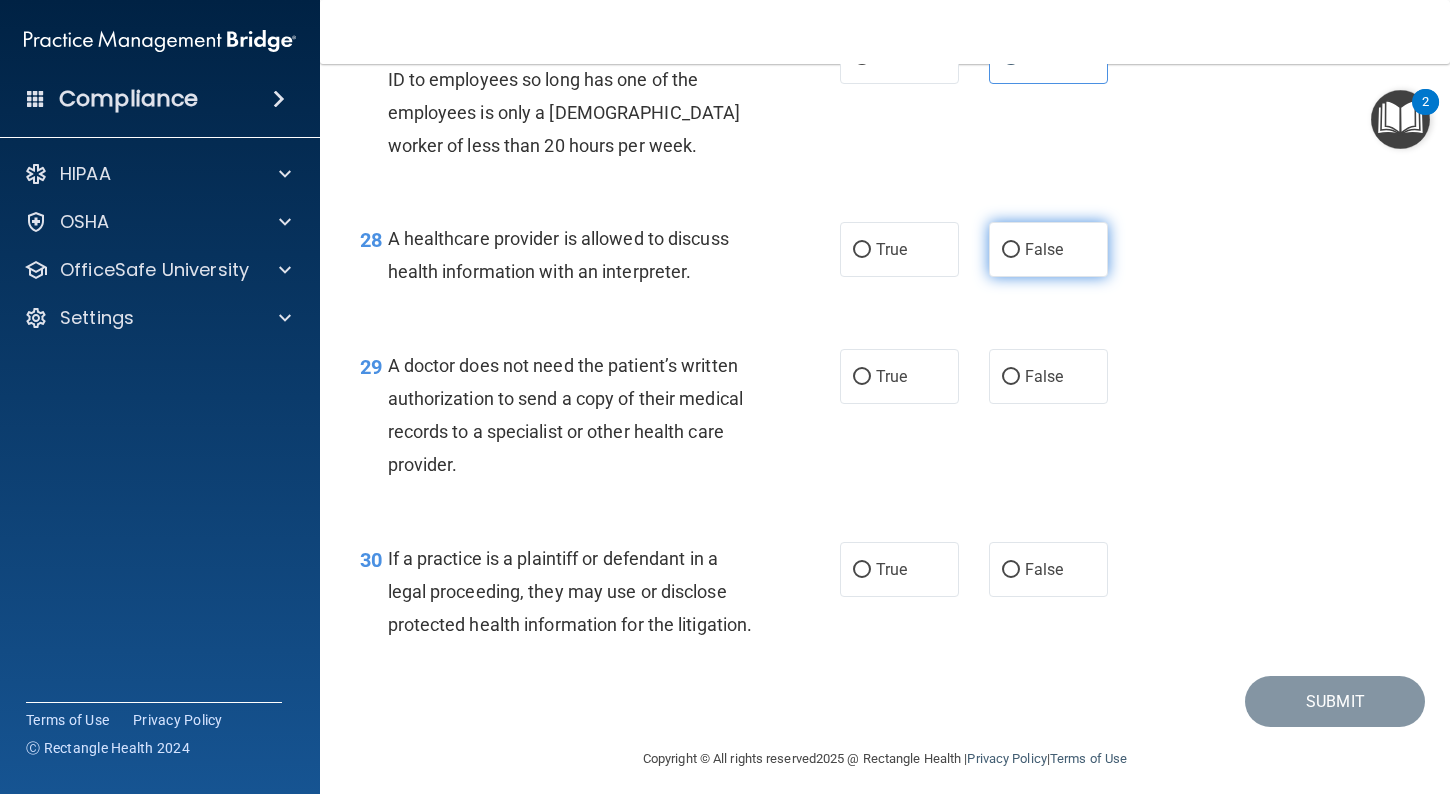 click on "False" at bounding box center (1048, 249) 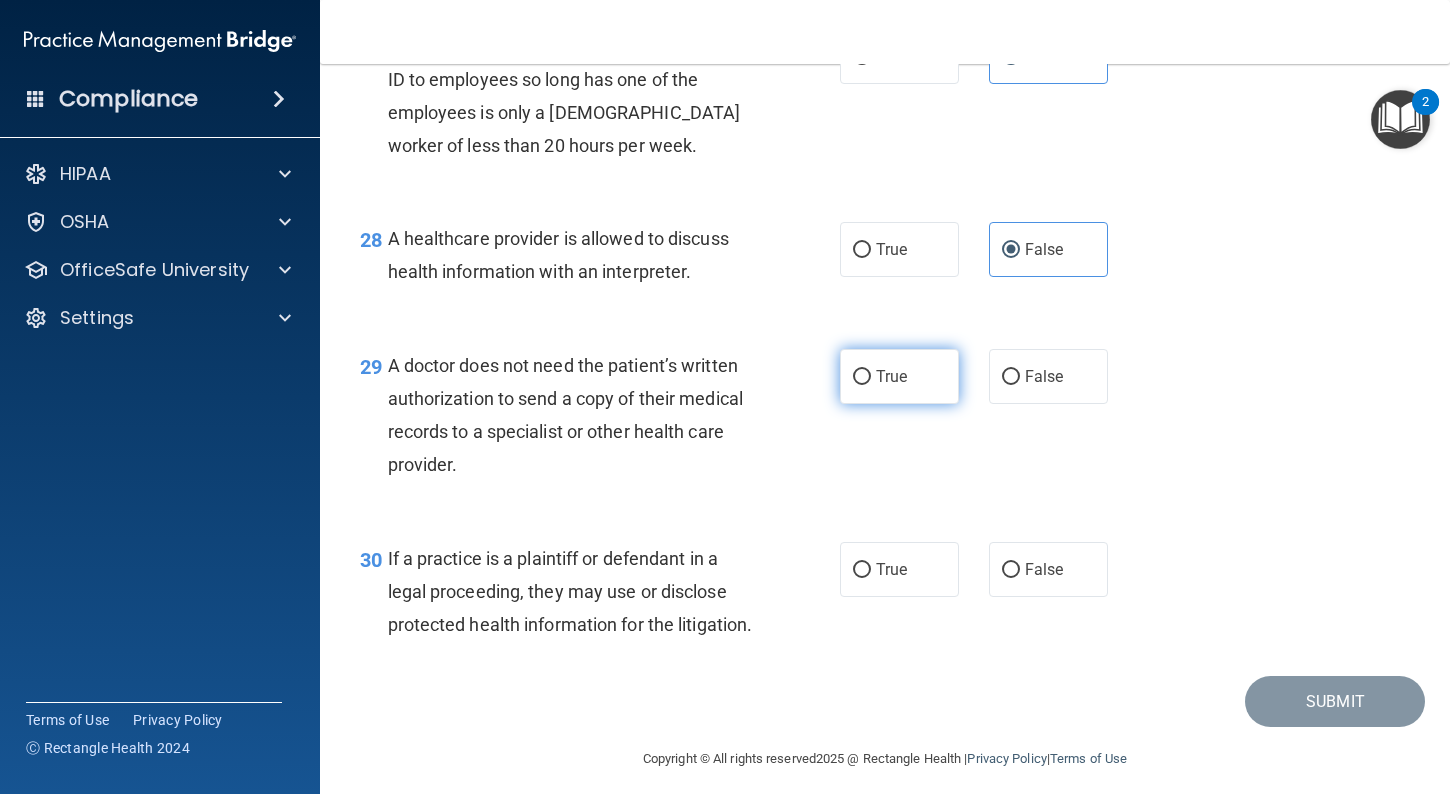 click on "True" at bounding box center (899, 376) 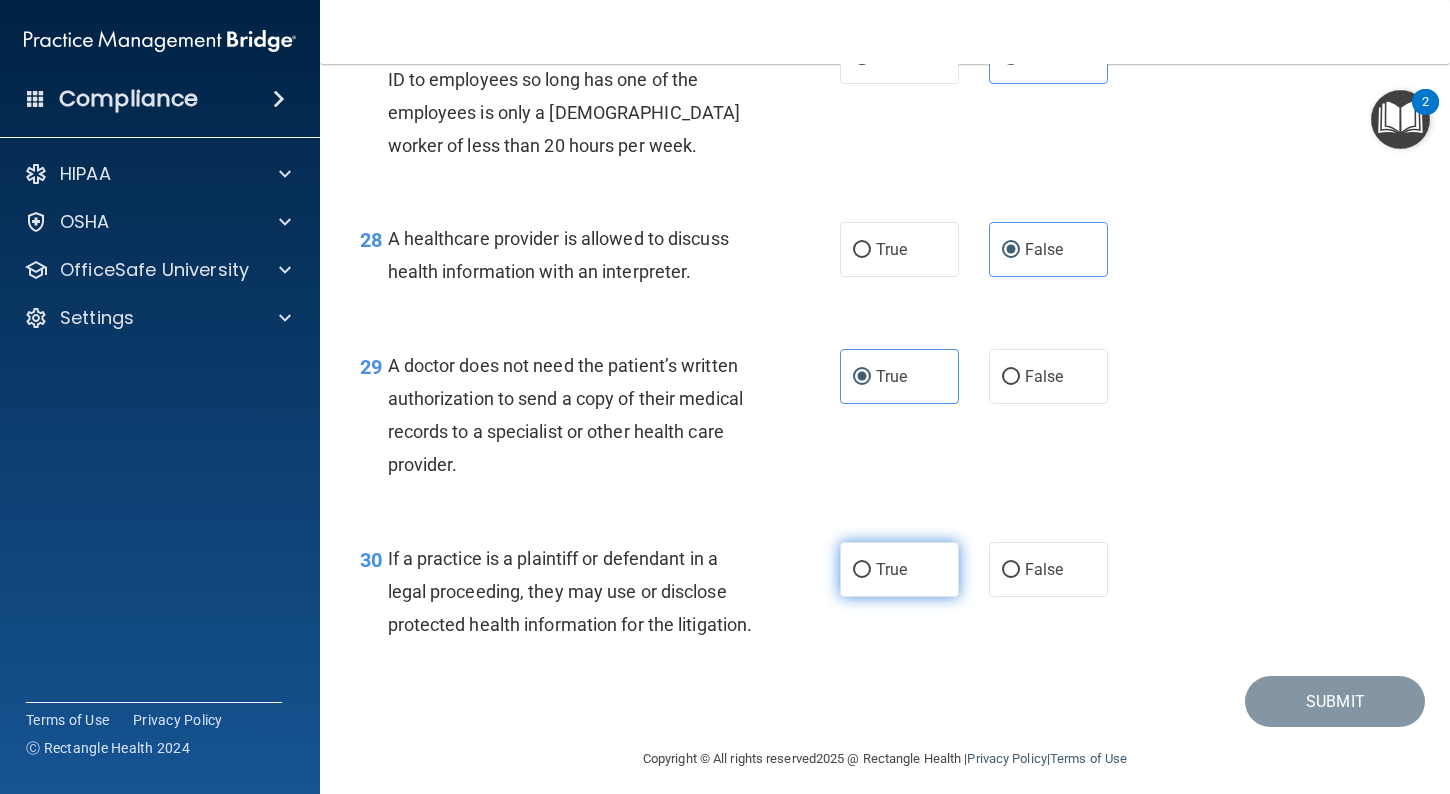 click on "True" at bounding box center [891, 569] 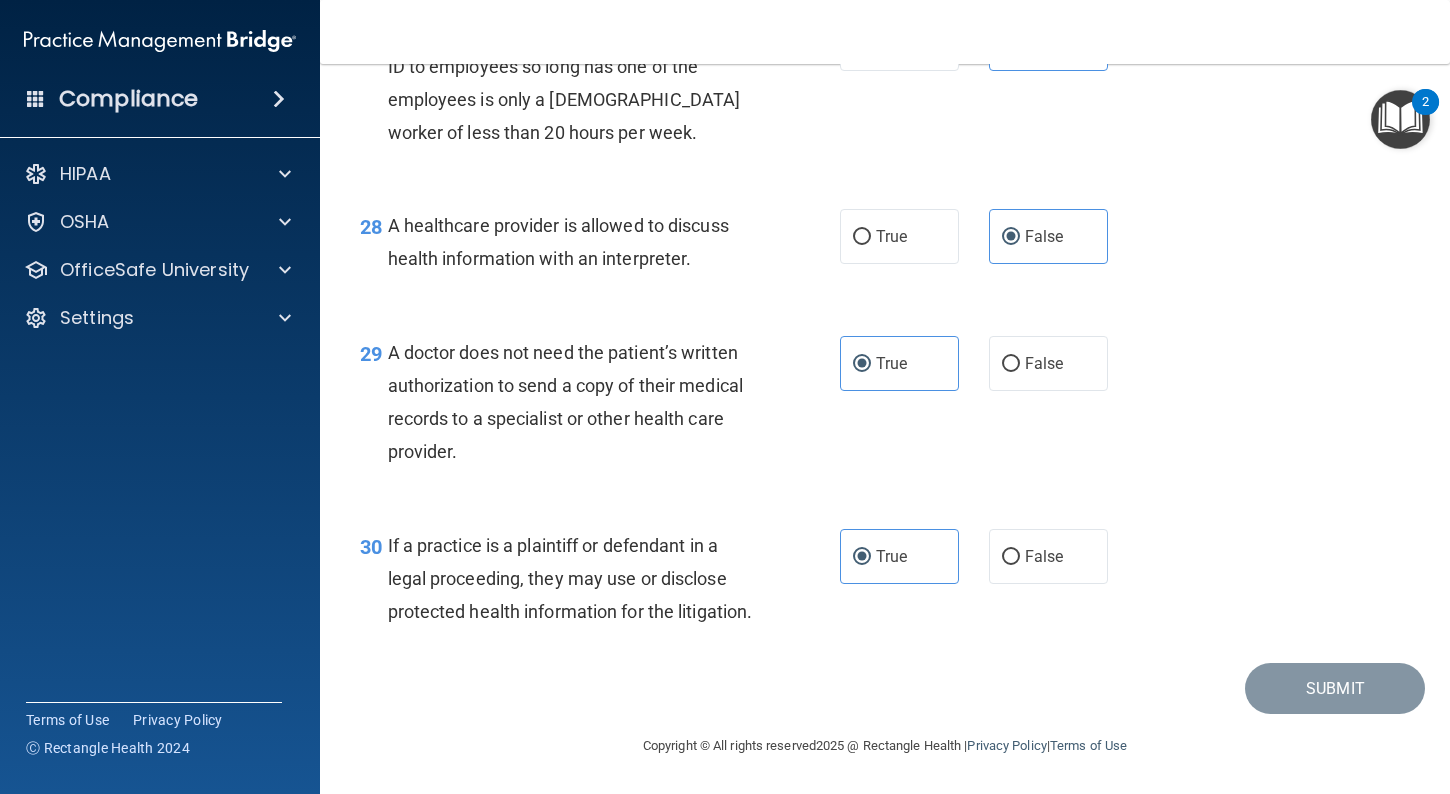 scroll, scrollTop: 4932, scrollLeft: 0, axis: vertical 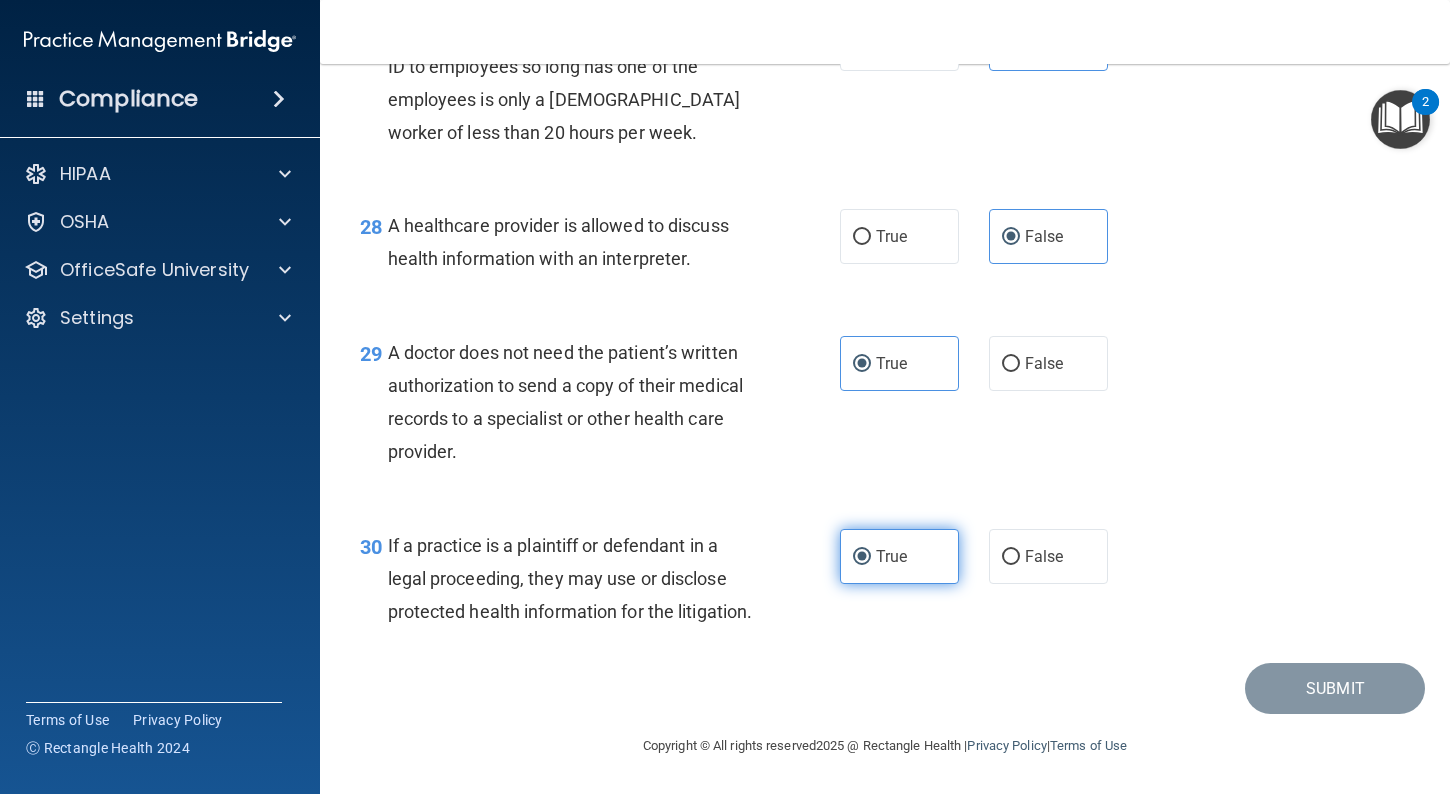 click on "True" at bounding box center (899, 556) 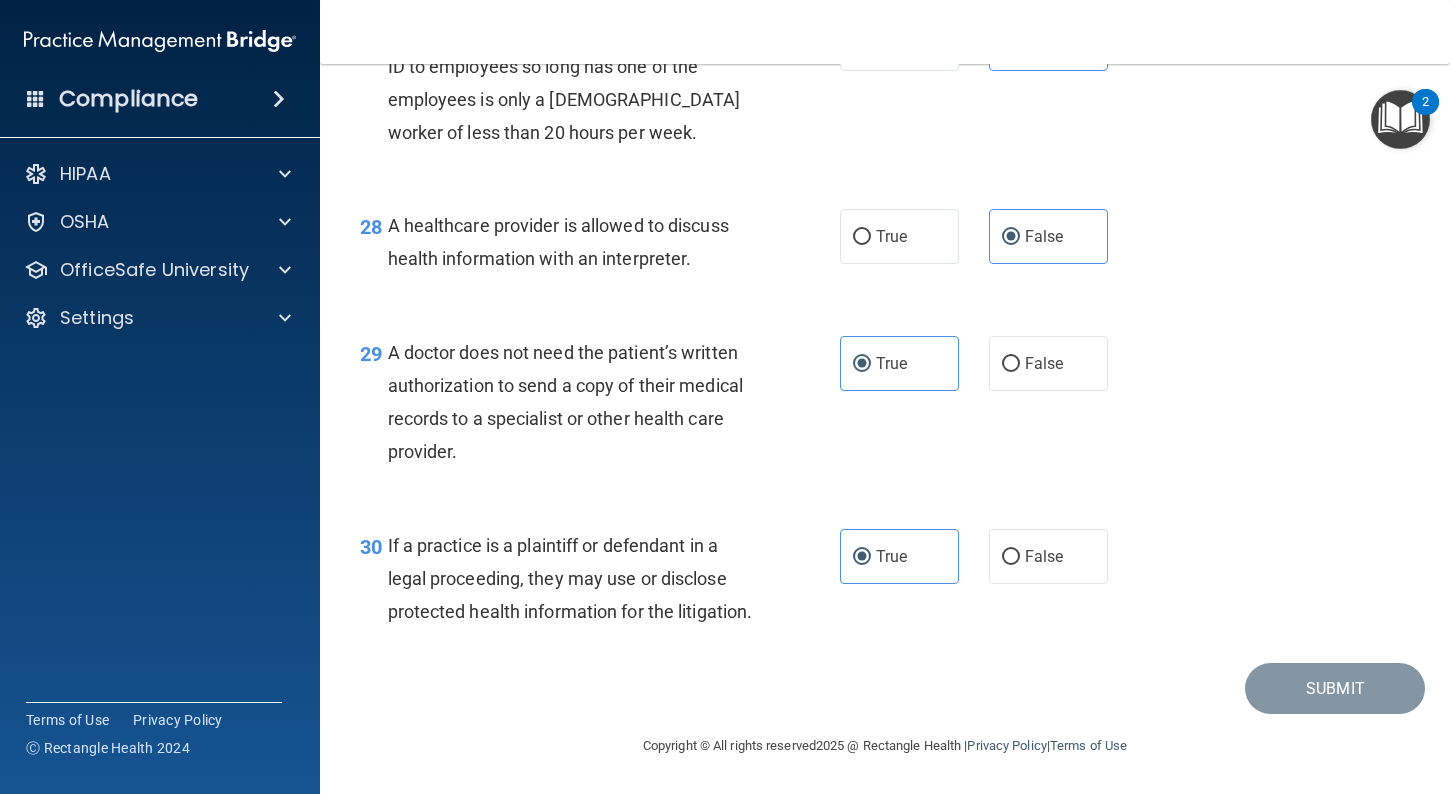 click on "30       If a practice is a plaintiff or defendant in a legal proceeding, they may use or disclose protected health information for the litigation.                 True           False" at bounding box center [885, 584] 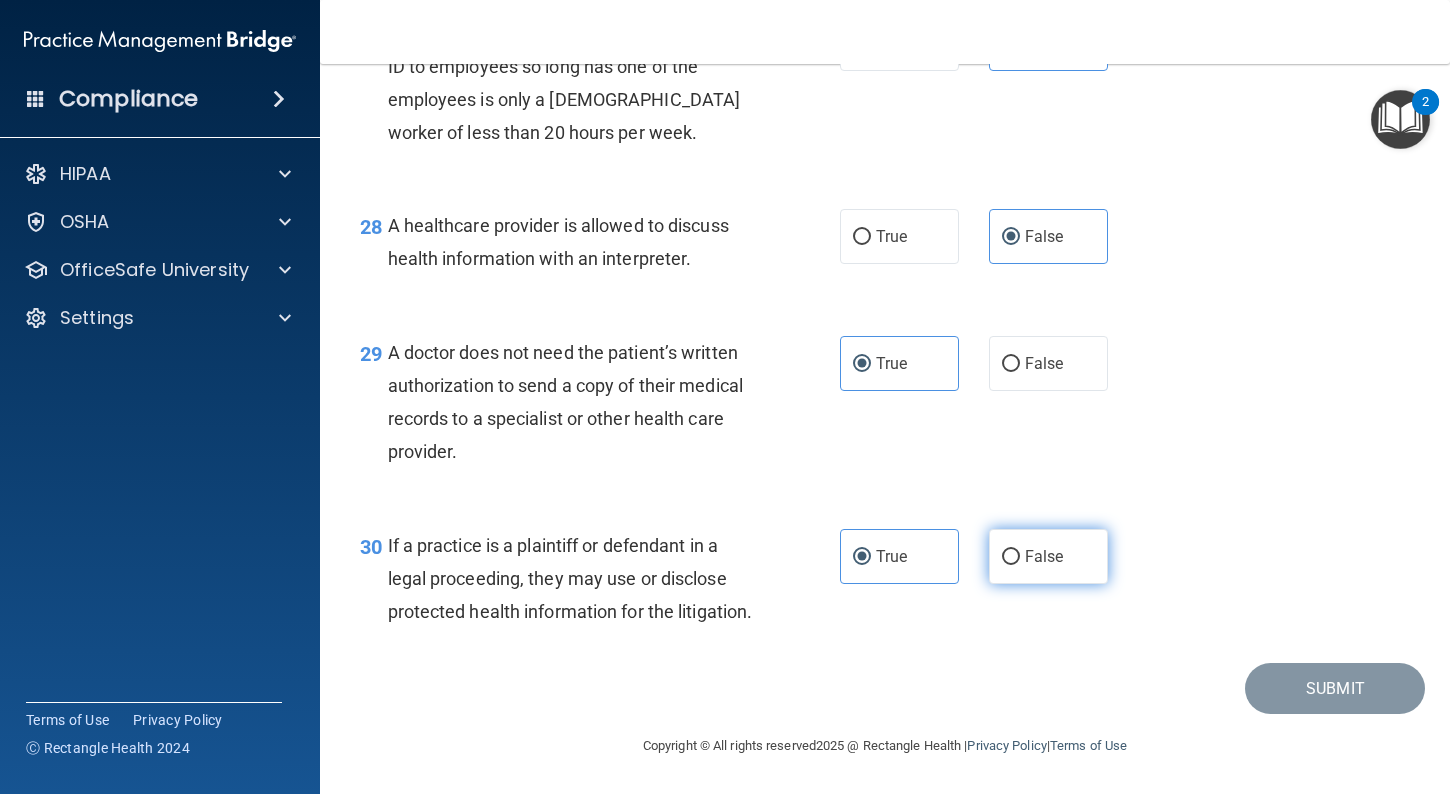 click on "False" at bounding box center (1044, 556) 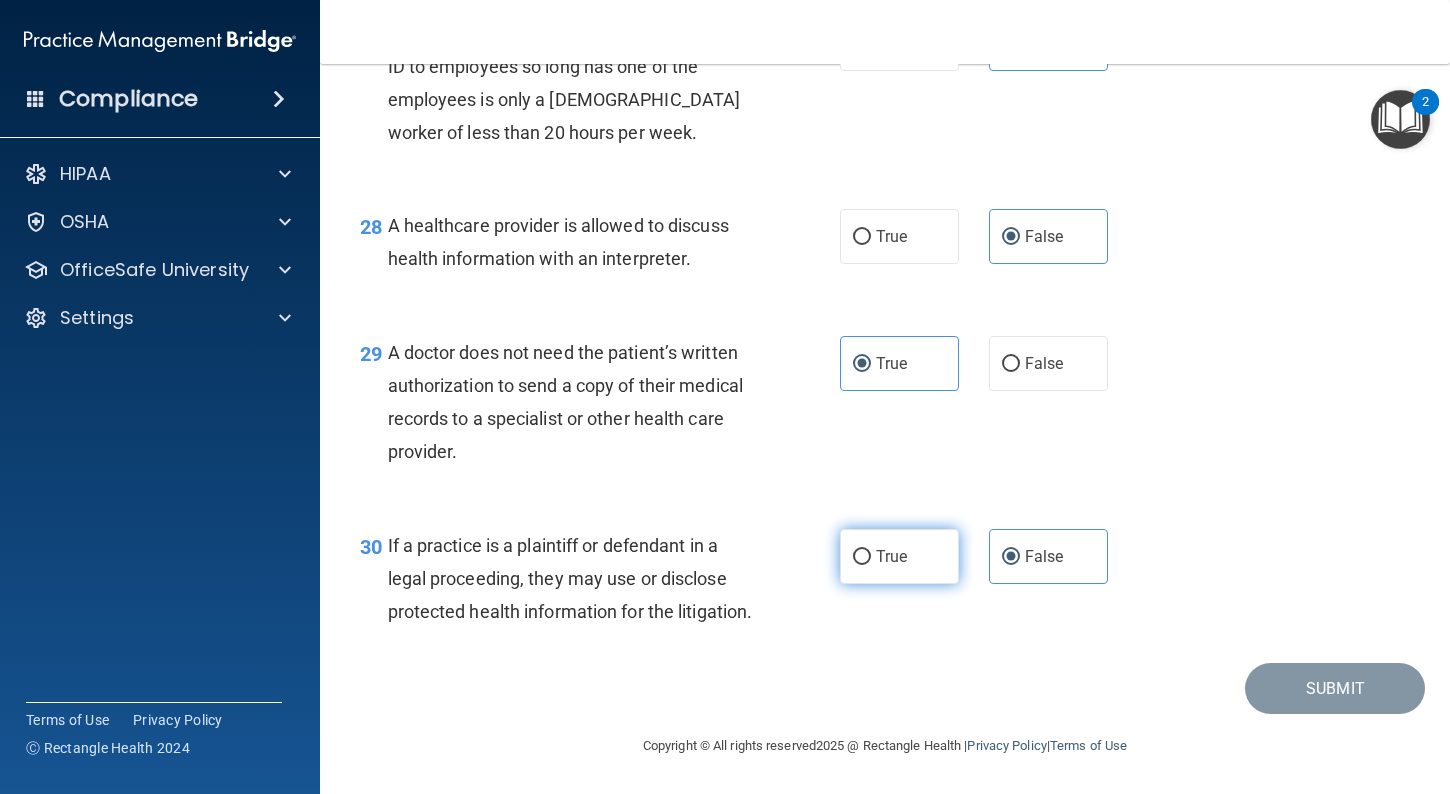 click on "True" at bounding box center [891, 556] 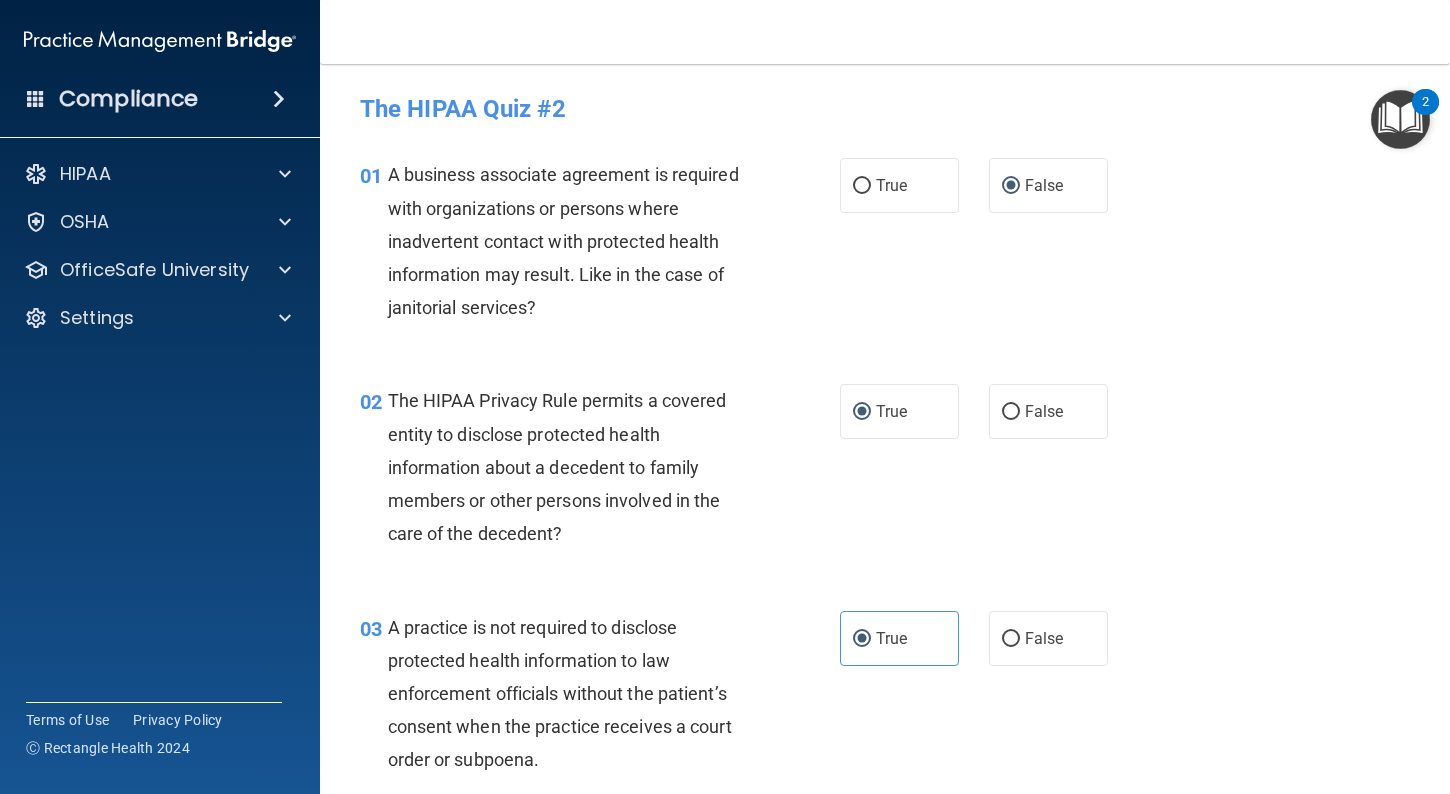 scroll, scrollTop: 0, scrollLeft: 0, axis: both 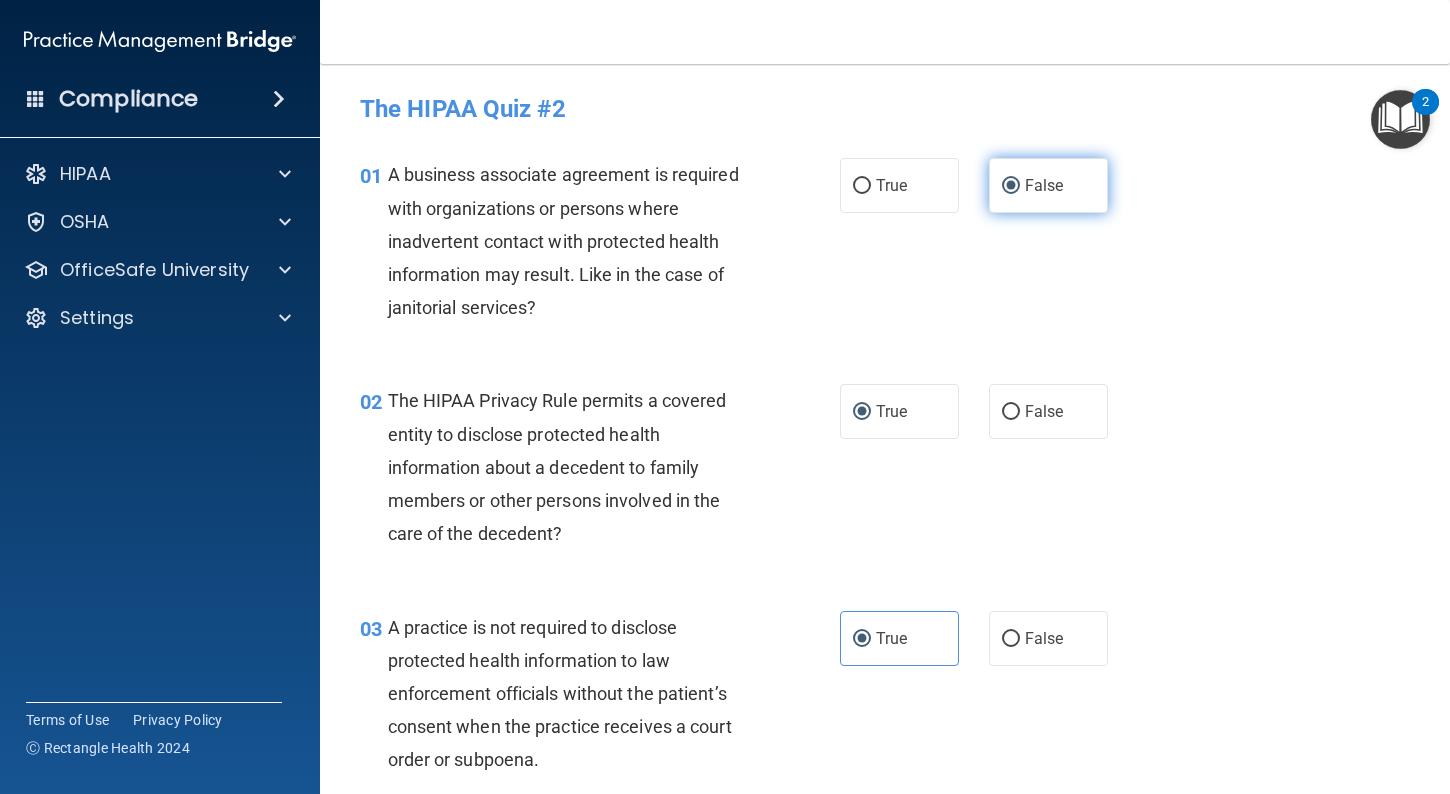 click on "False" at bounding box center [1044, 185] 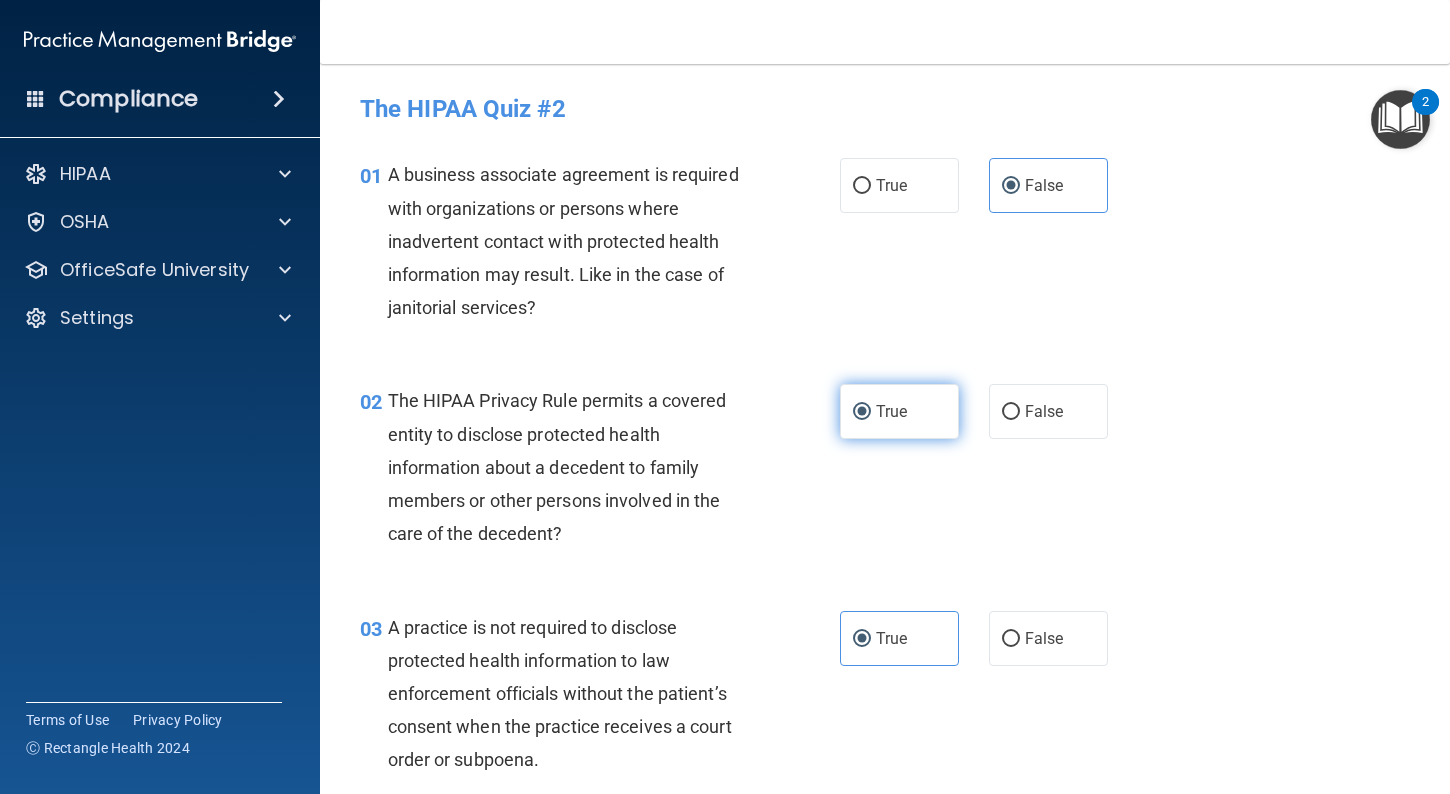 click on "True" at bounding box center [899, 411] 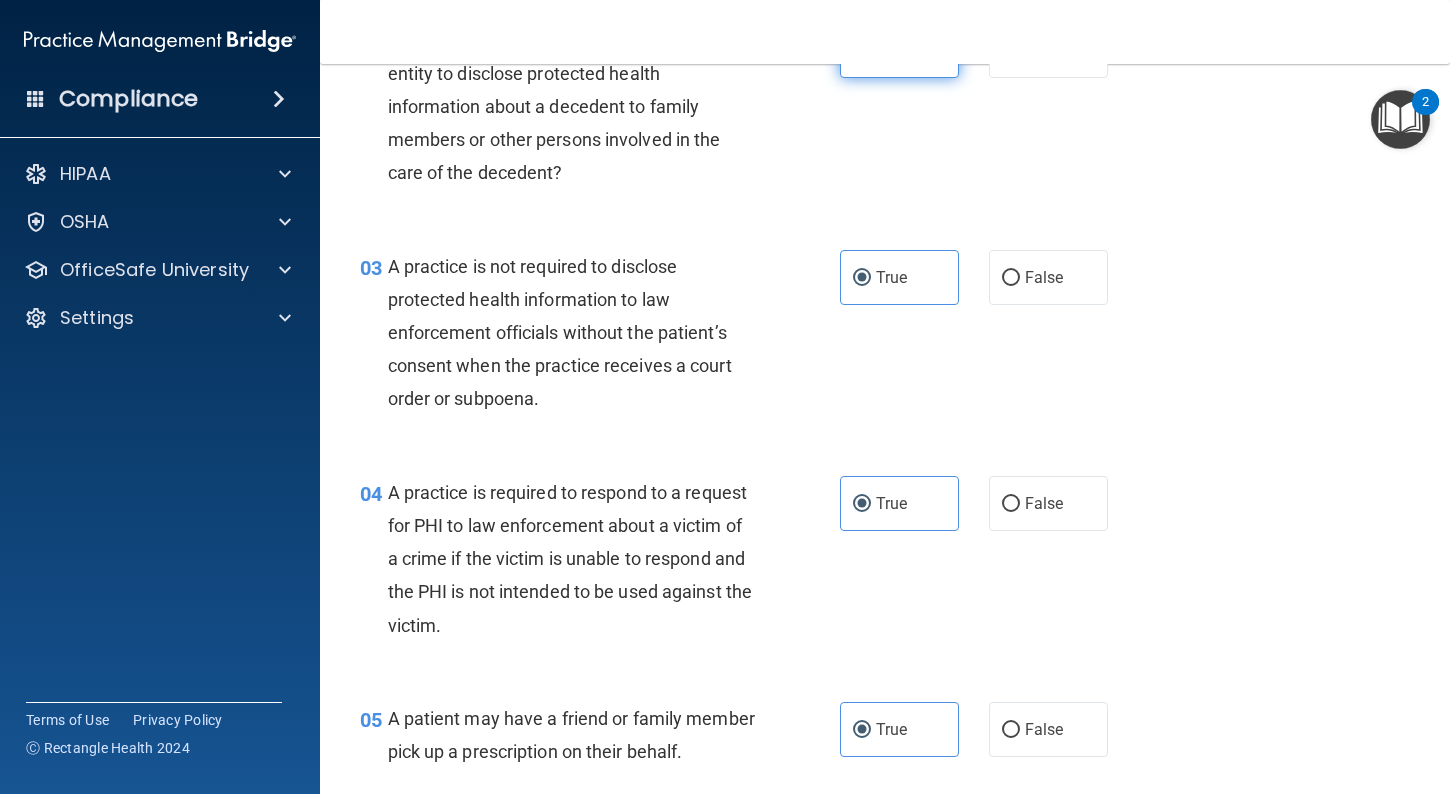 scroll, scrollTop: 365, scrollLeft: 0, axis: vertical 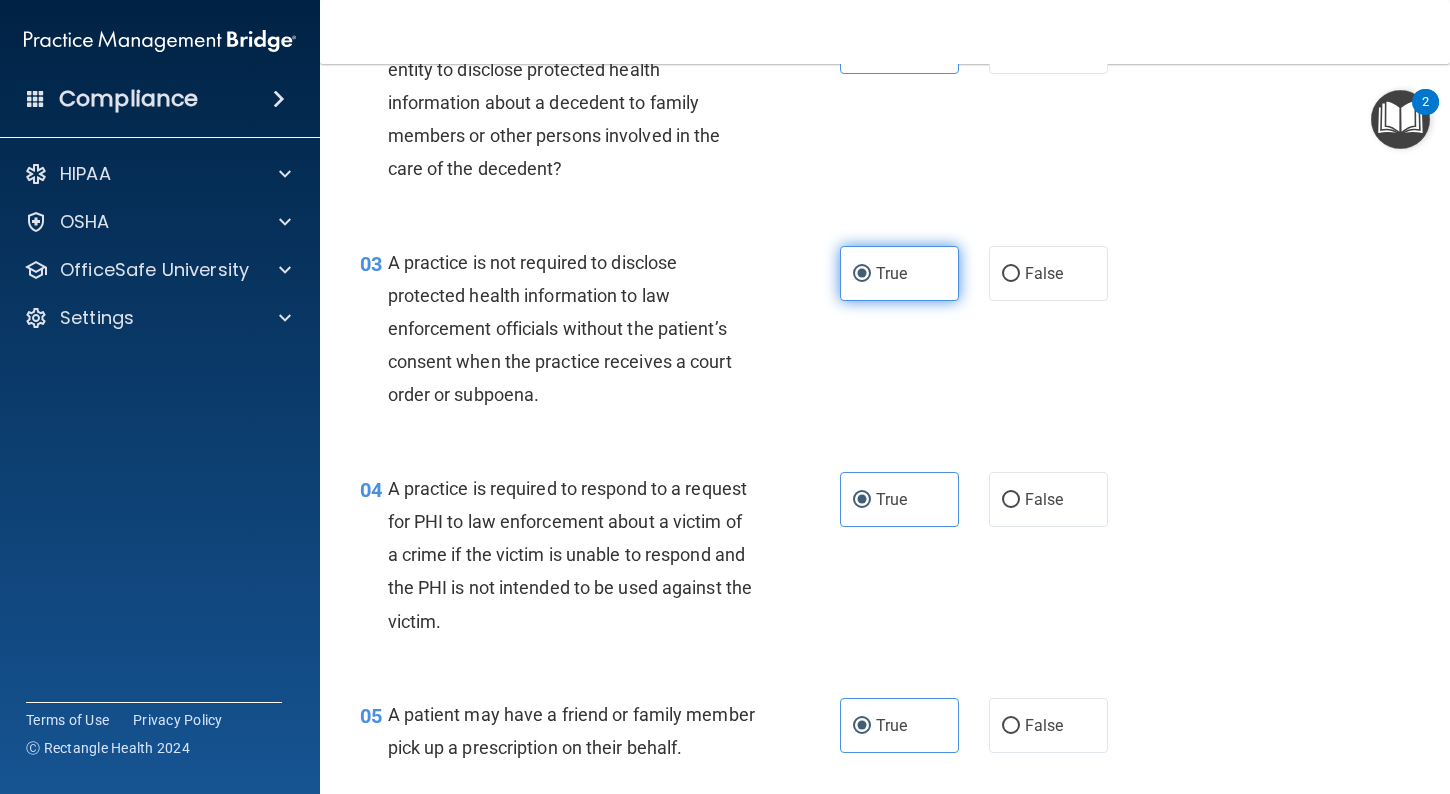 click on "True" at bounding box center [899, 273] 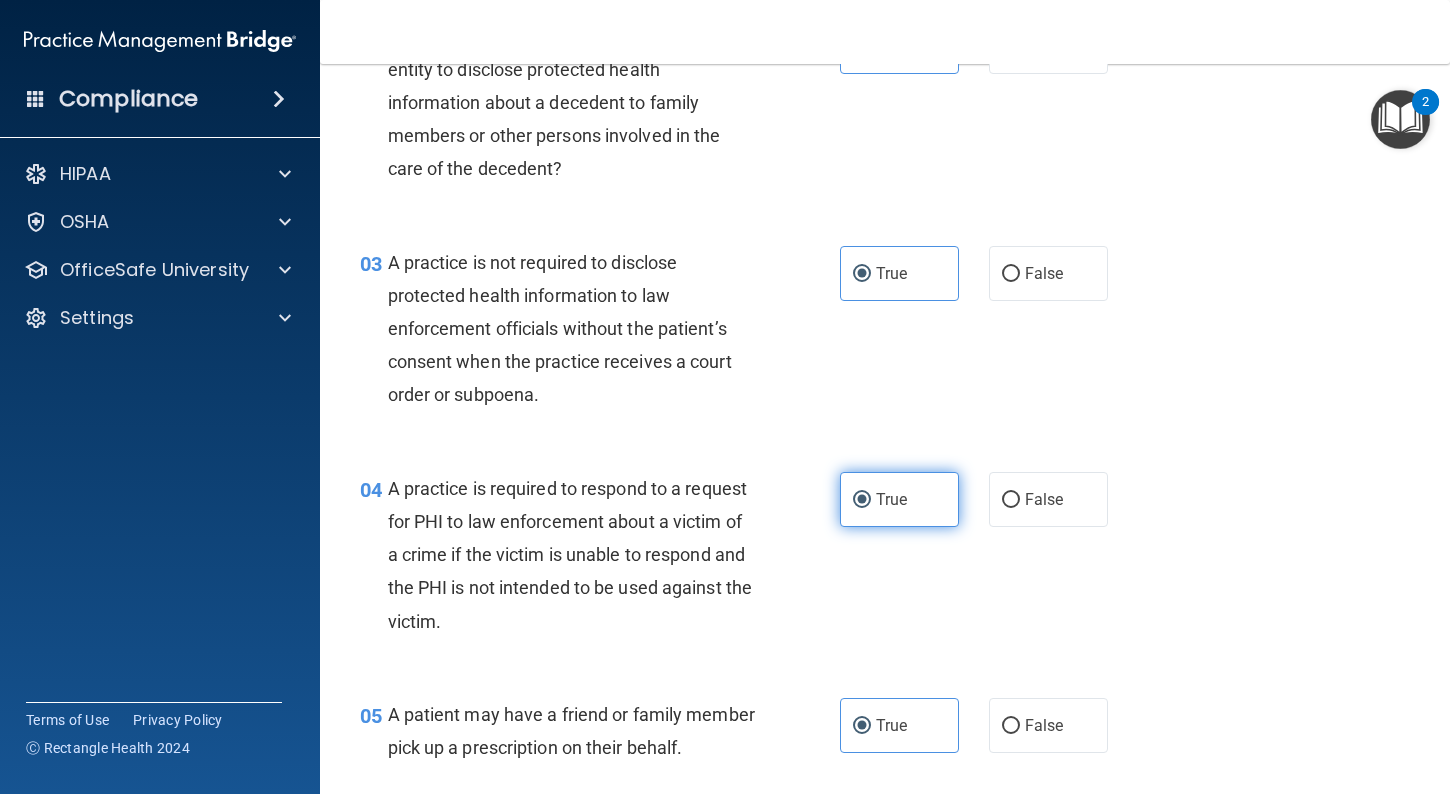 click on "True" at bounding box center (899, 499) 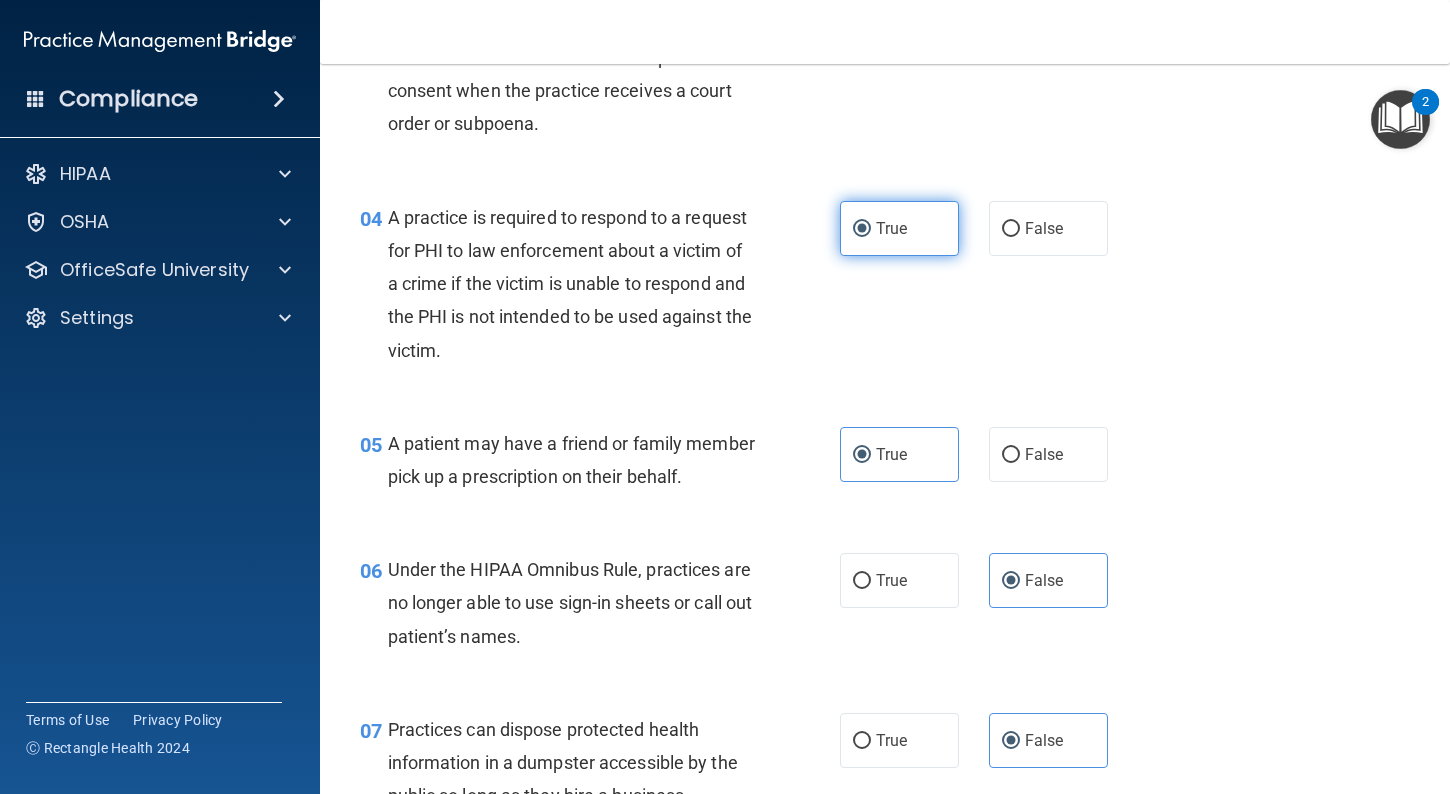 scroll, scrollTop: 664, scrollLeft: 0, axis: vertical 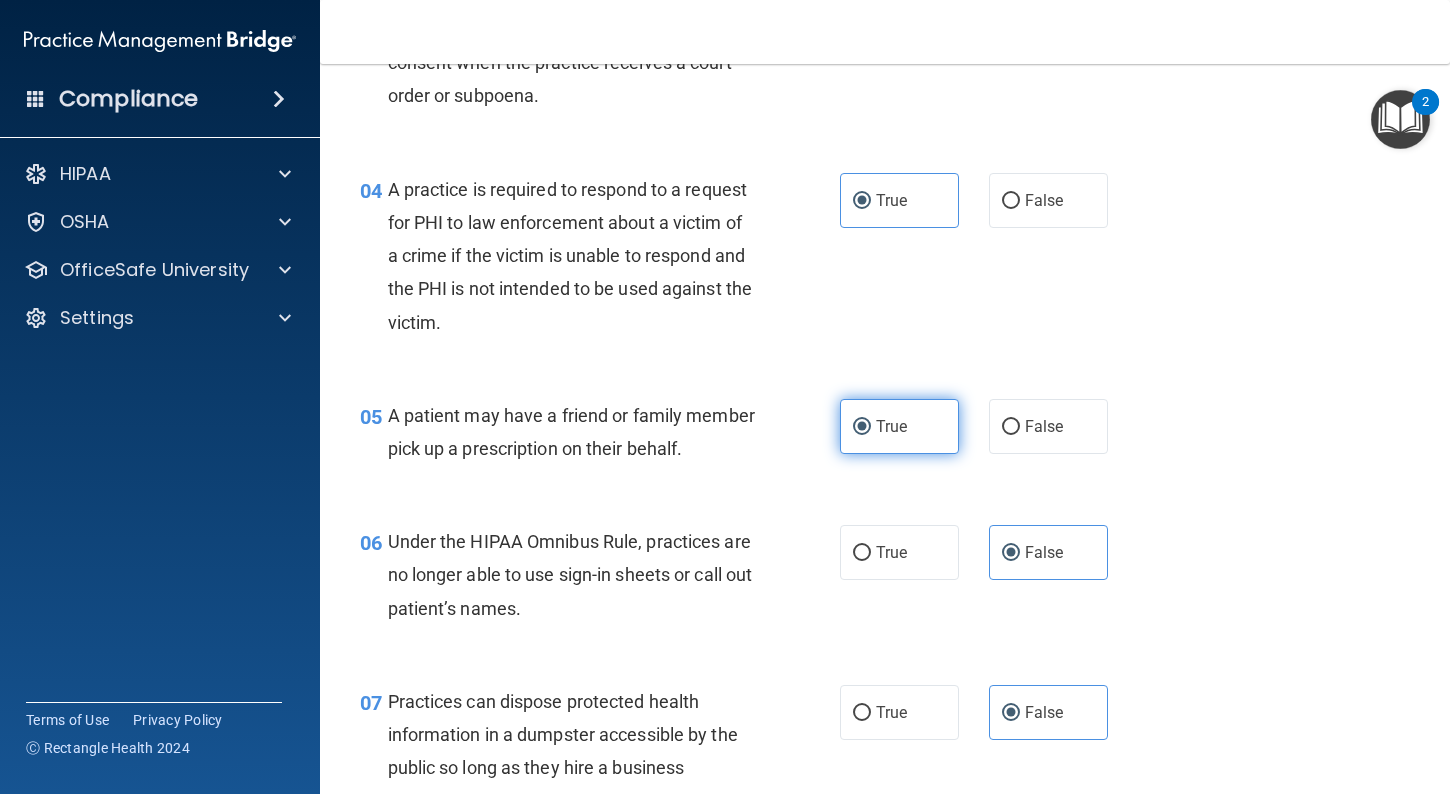 click on "True" at bounding box center (891, 426) 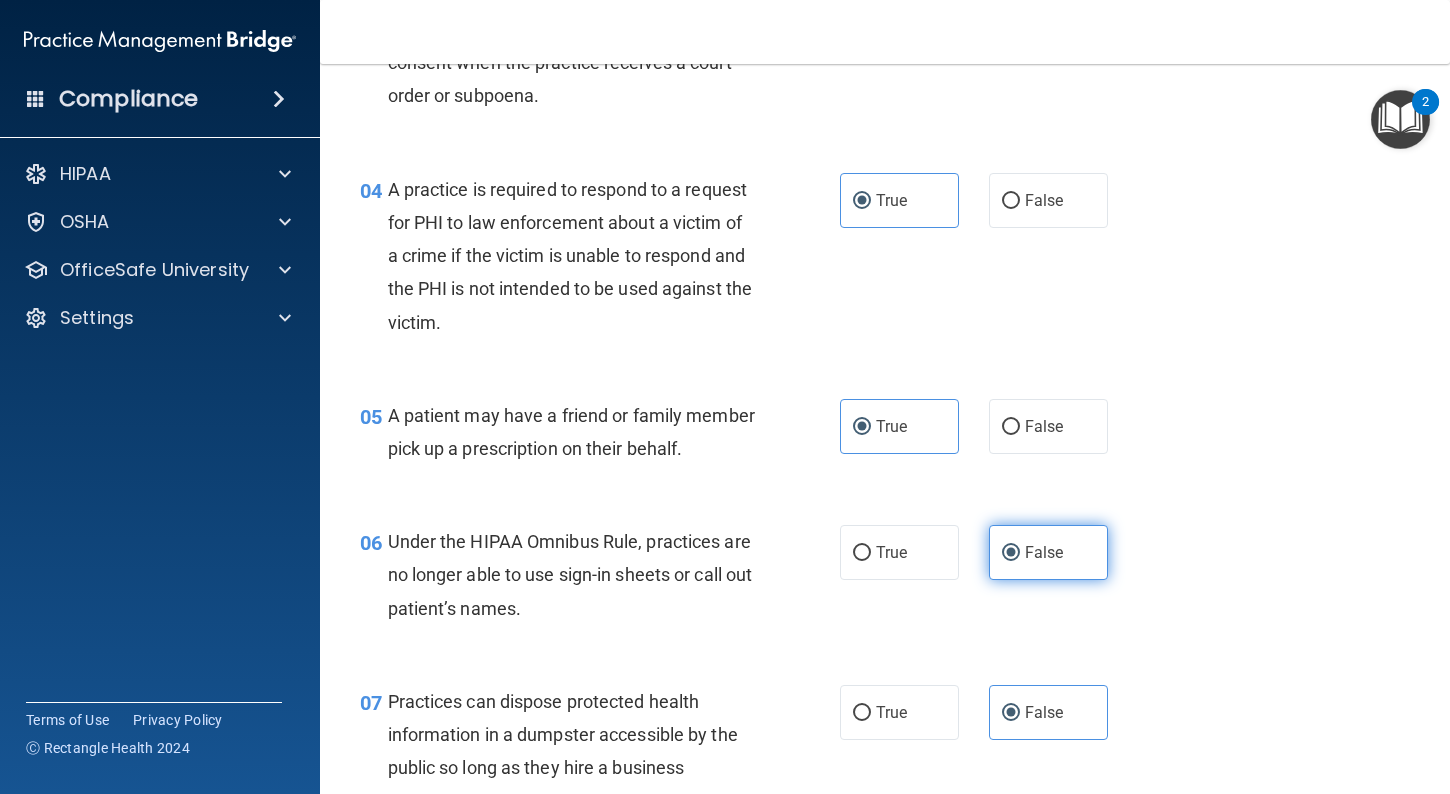click on "False" at bounding box center (1044, 552) 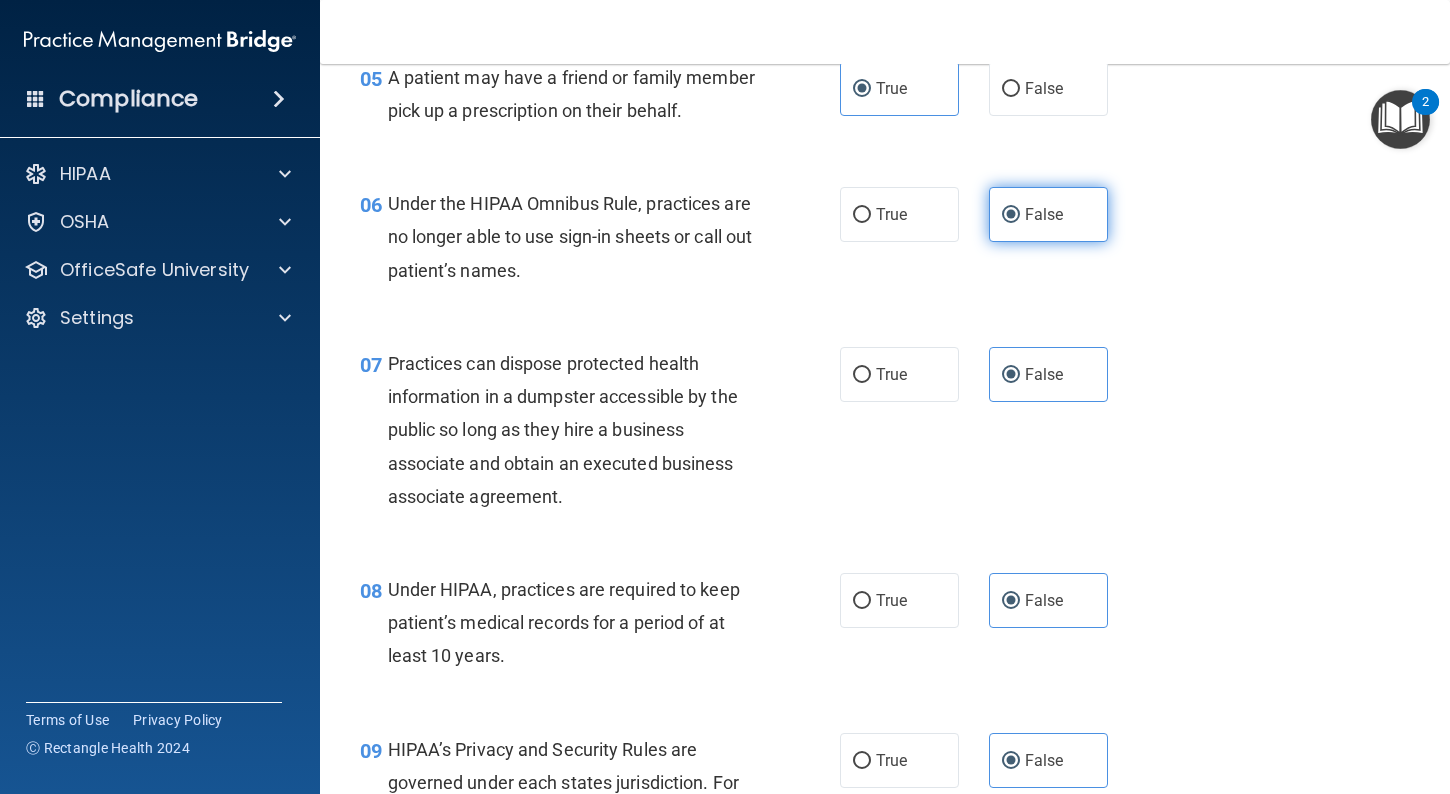 scroll, scrollTop: 1019, scrollLeft: 0, axis: vertical 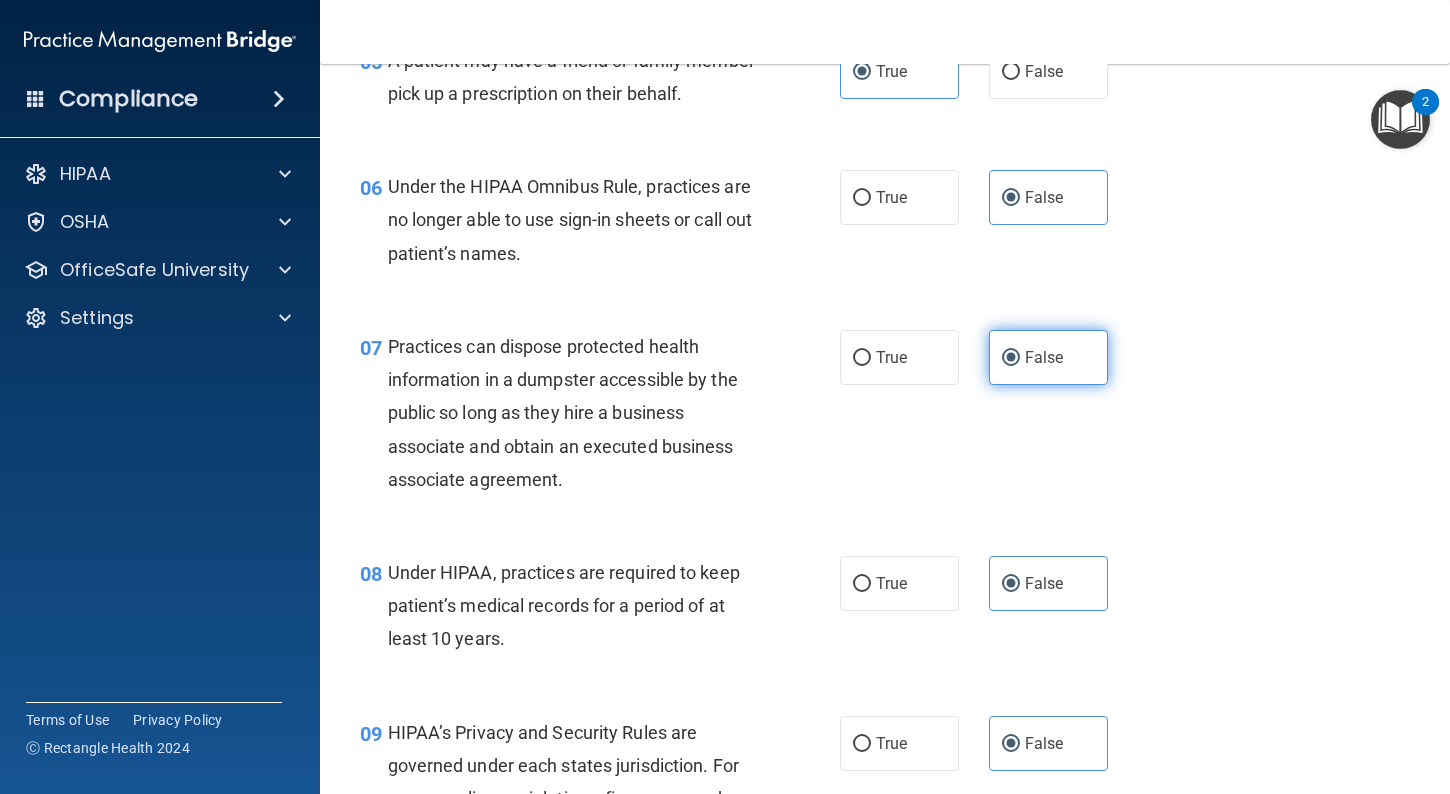 click on "False" at bounding box center [1048, 357] 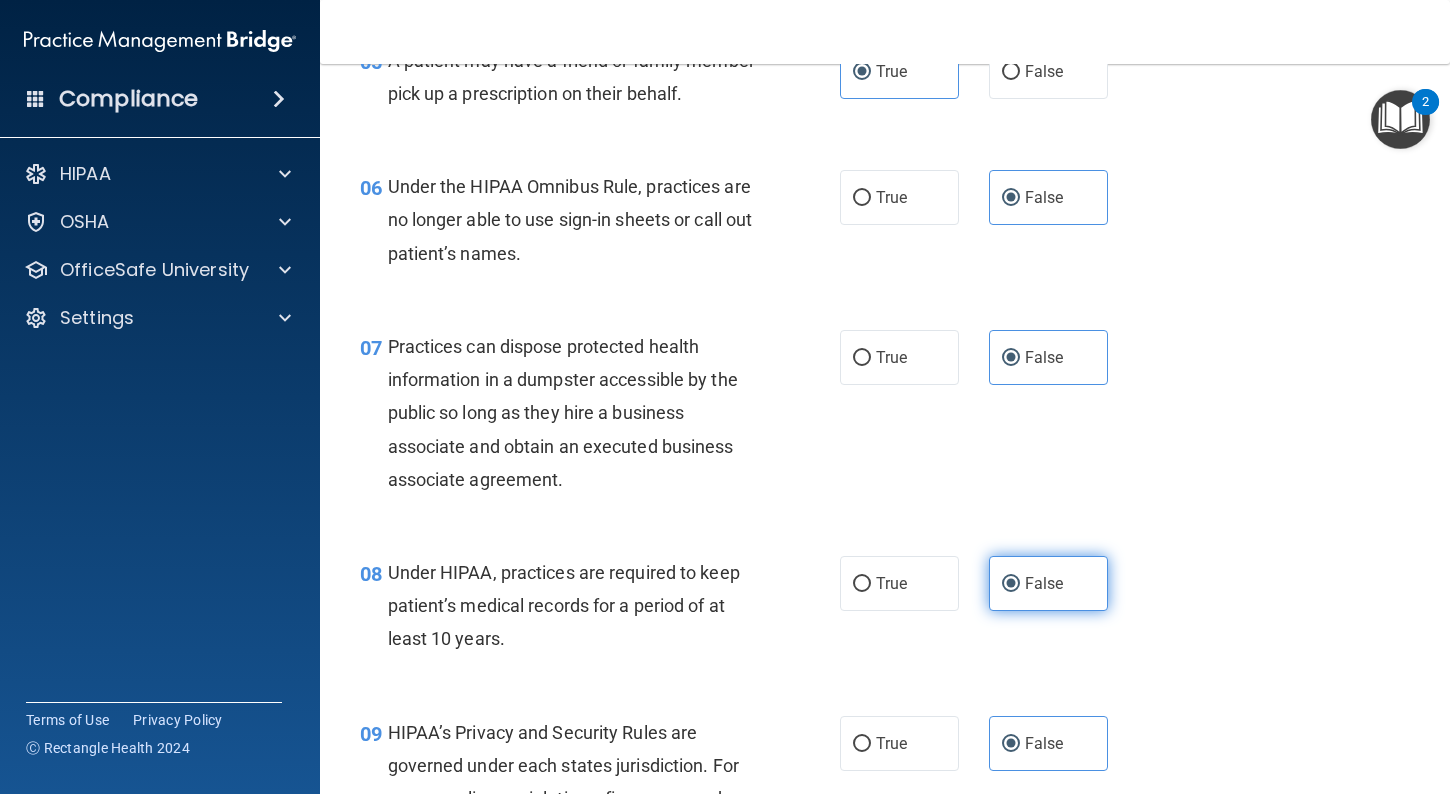click on "False" at bounding box center (1044, 583) 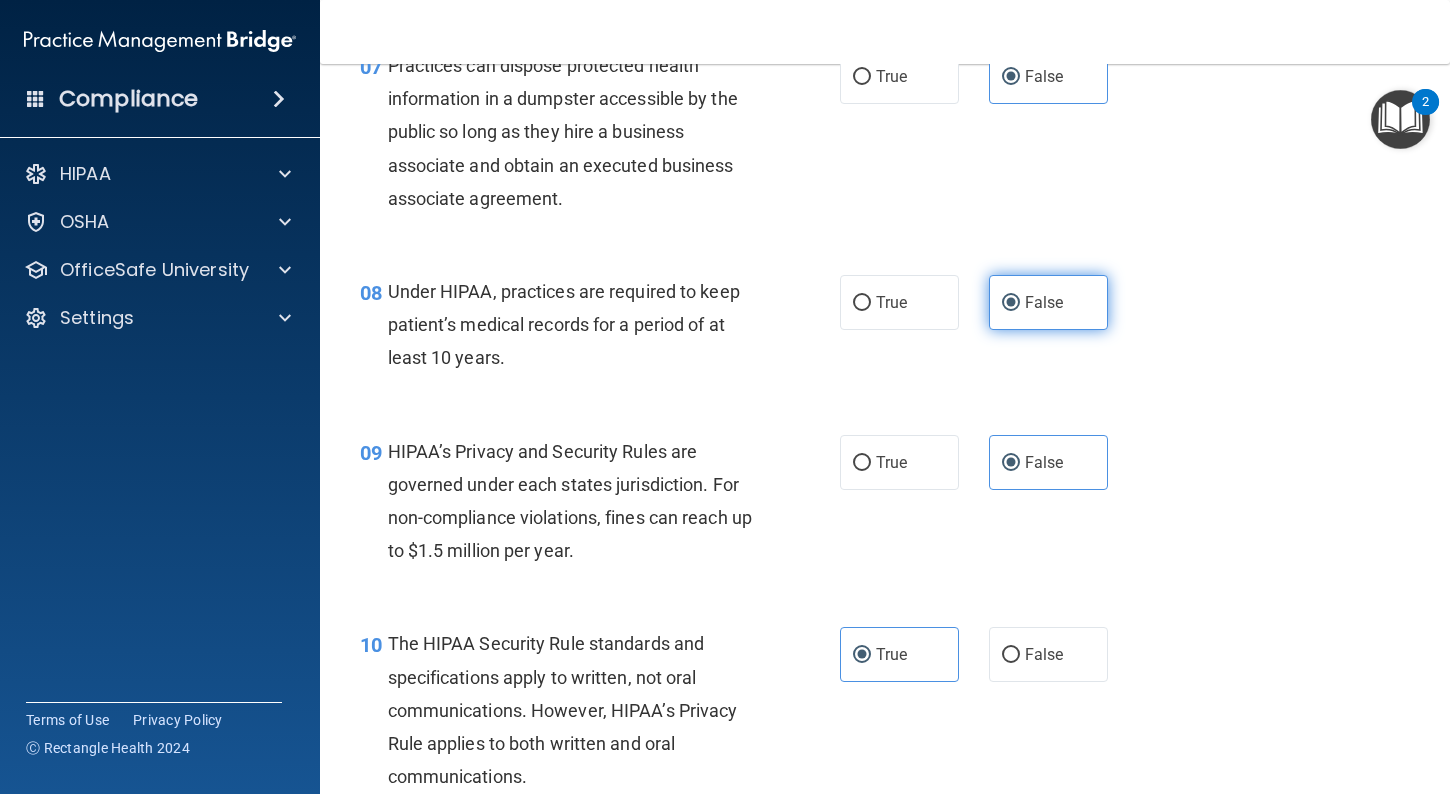 scroll, scrollTop: 1326, scrollLeft: 0, axis: vertical 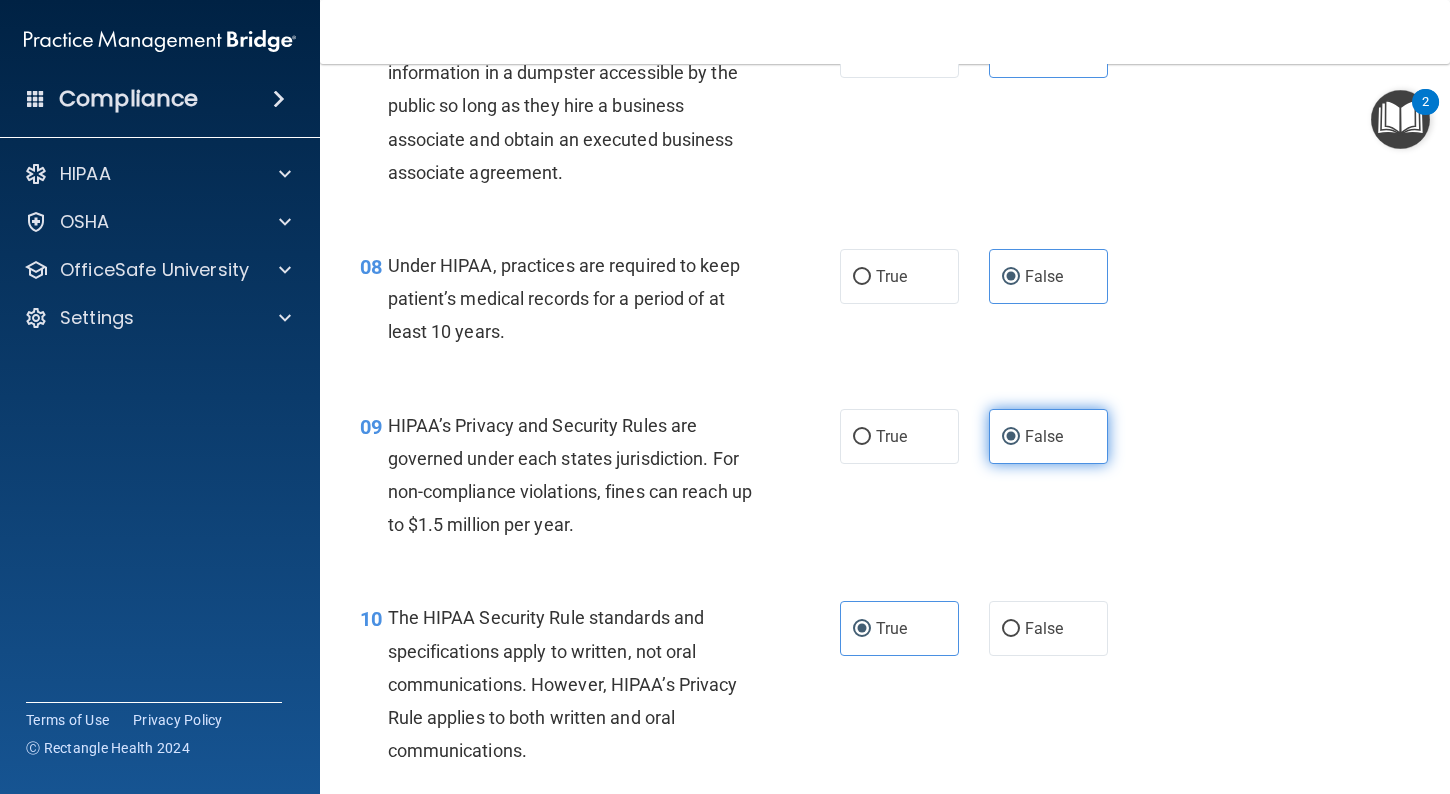 click on "False" at bounding box center [1048, 436] 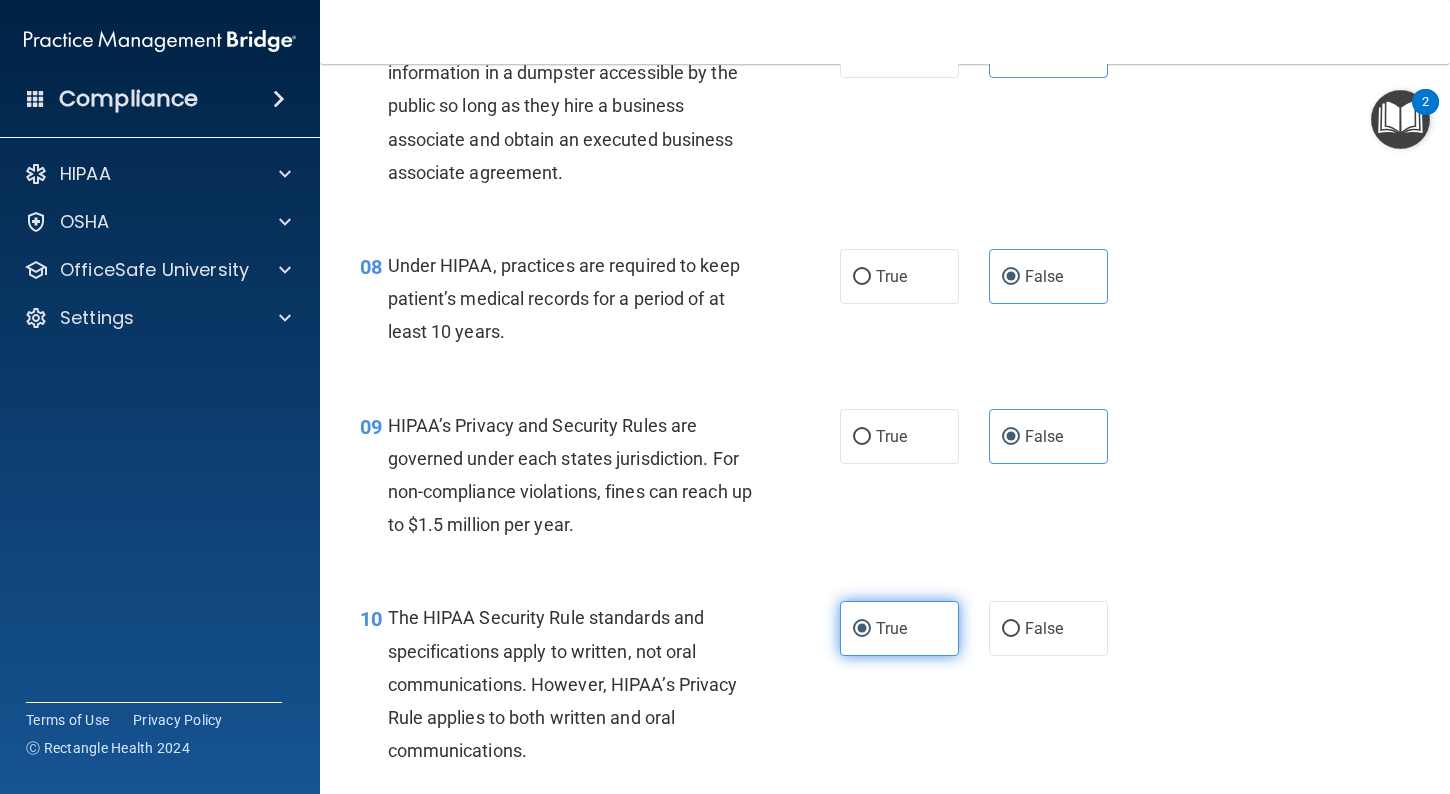 click on "True" at bounding box center (899, 628) 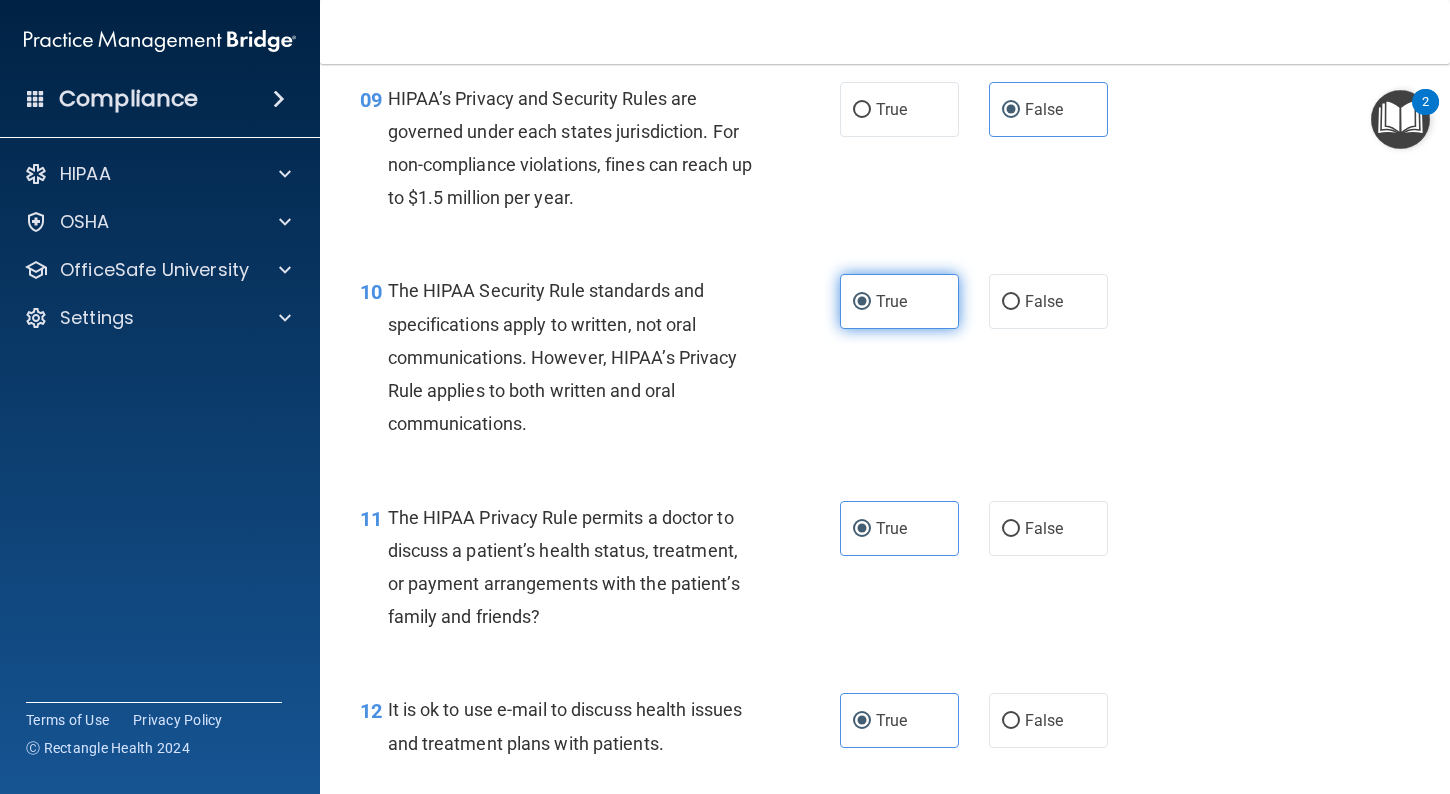 scroll, scrollTop: 1662, scrollLeft: 0, axis: vertical 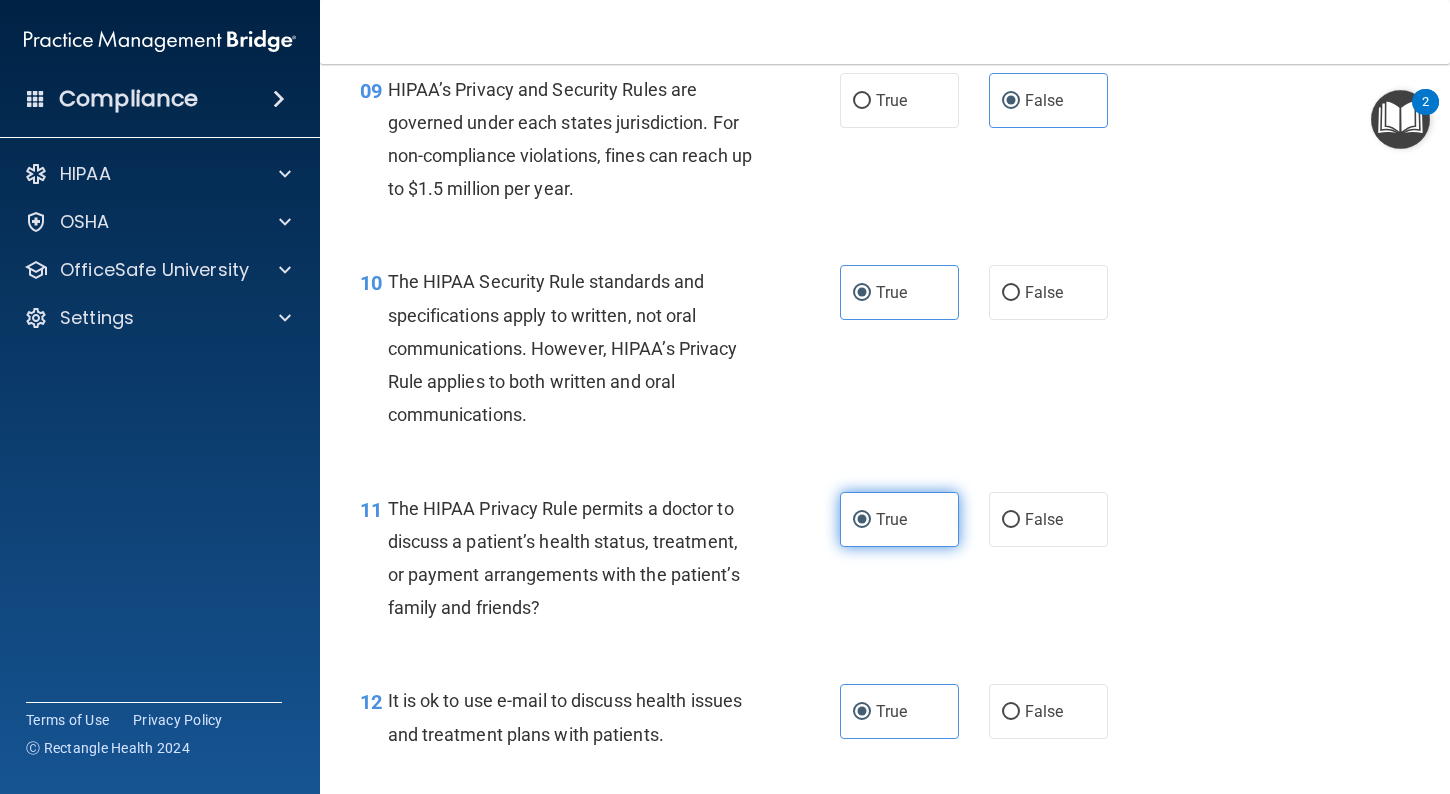 click on "True" at bounding box center (899, 519) 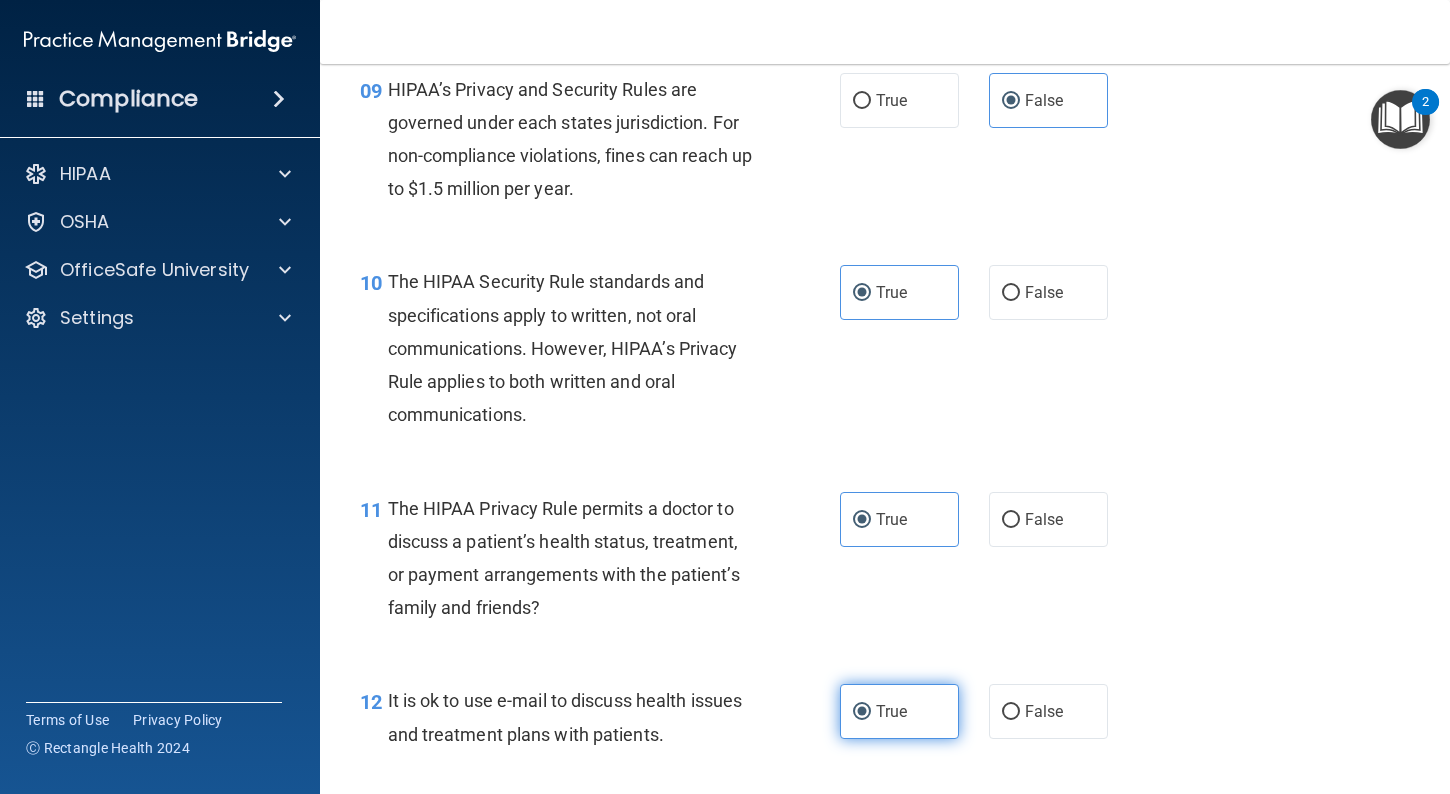 click on "True" at bounding box center (891, 711) 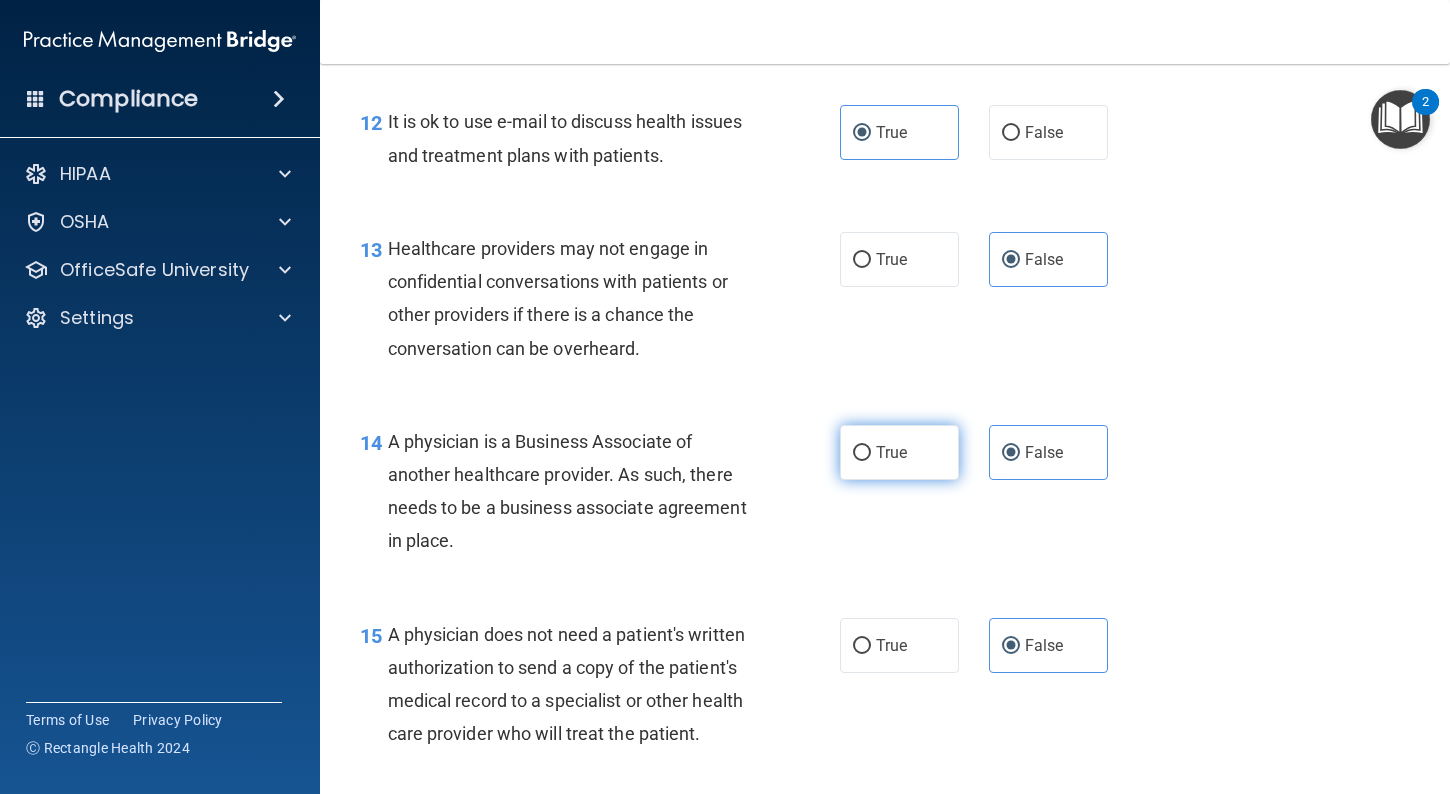 scroll, scrollTop: 2274, scrollLeft: 0, axis: vertical 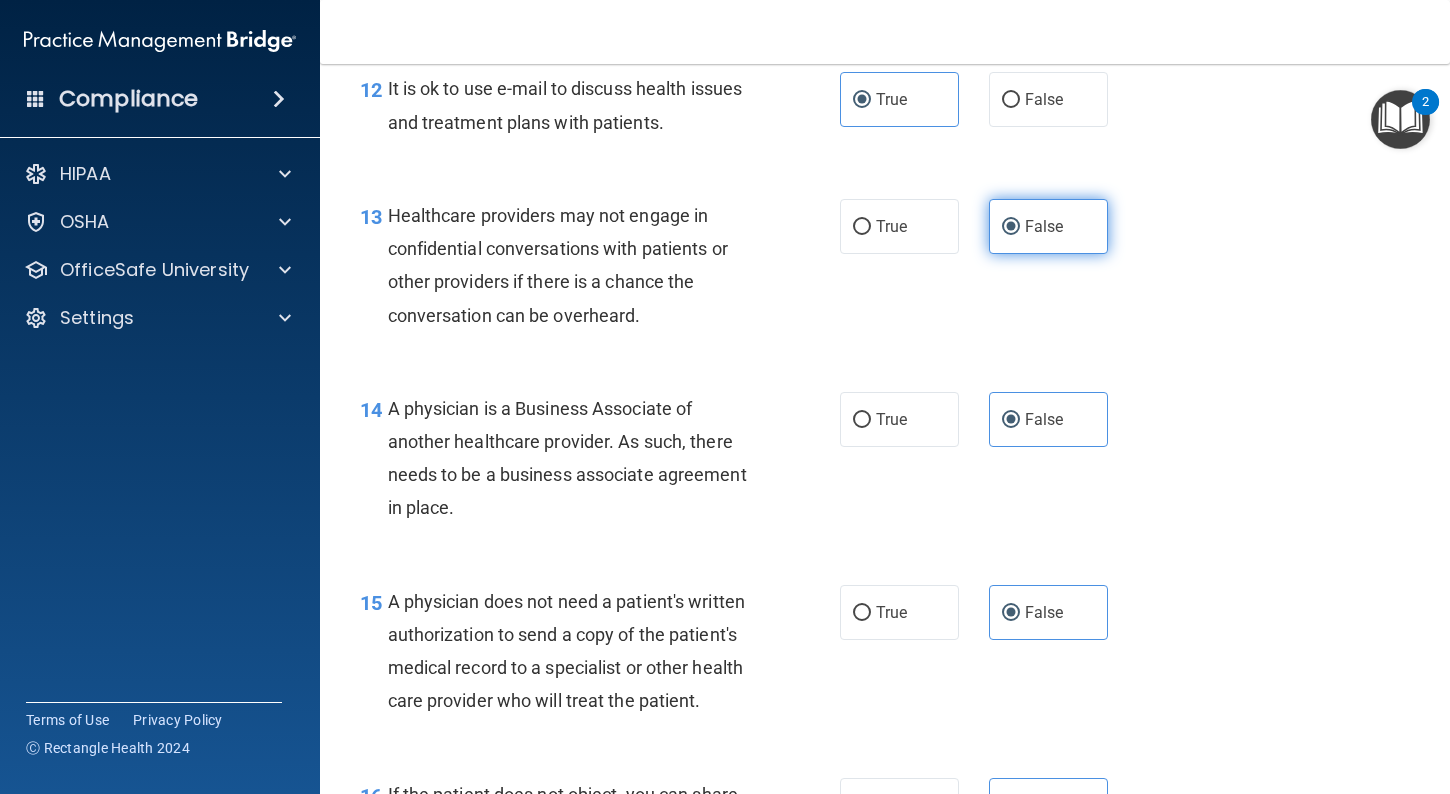 click on "False" at bounding box center [1044, 226] 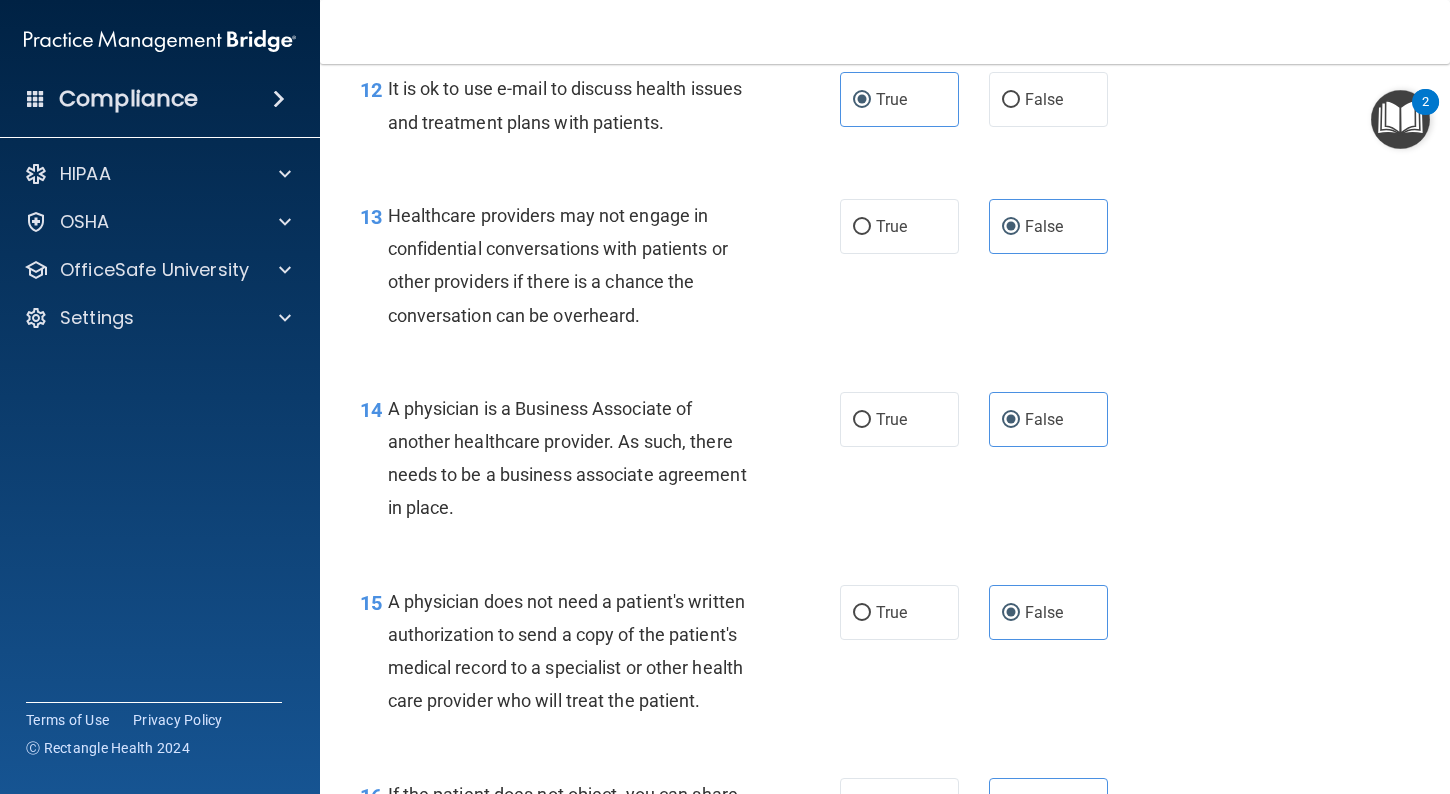 click on "14        A physician is a Business Associate of another healthcare provider.  As such, there needs to be a business associate agreement in place.                 True           False" at bounding box center [885, 463] 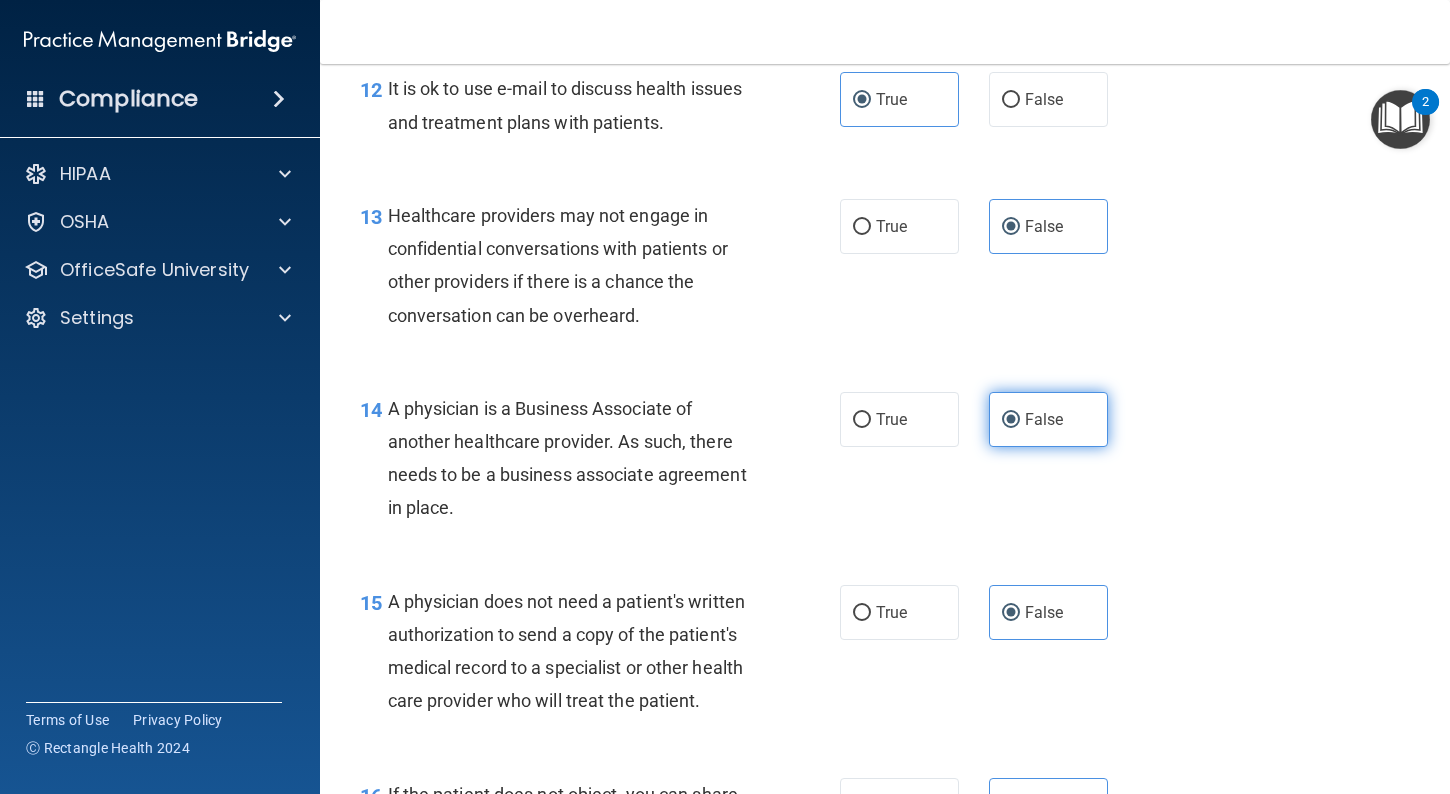 click on "False" at bounding box center [1048, 419] 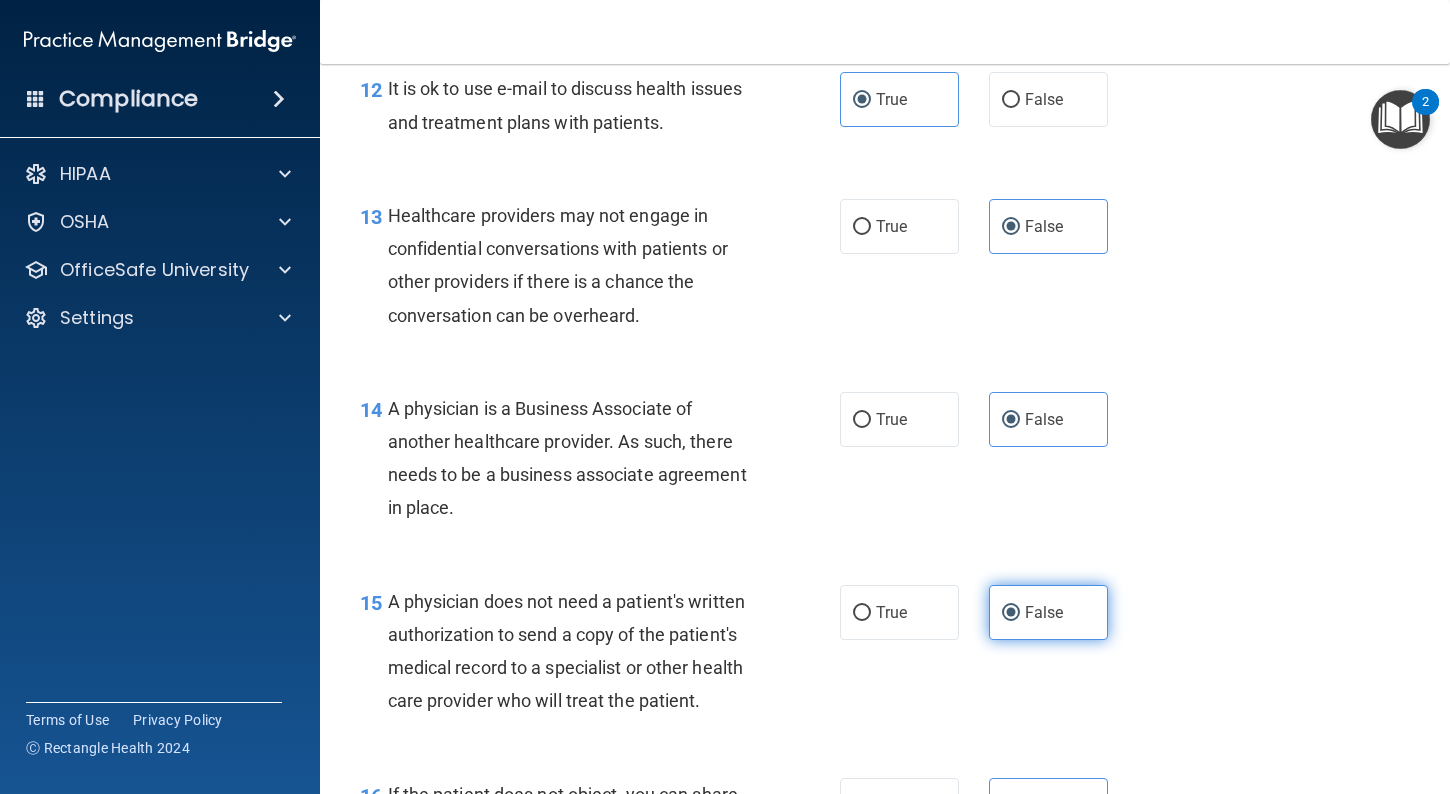 click on "False" at bounding box center (1048, 612) 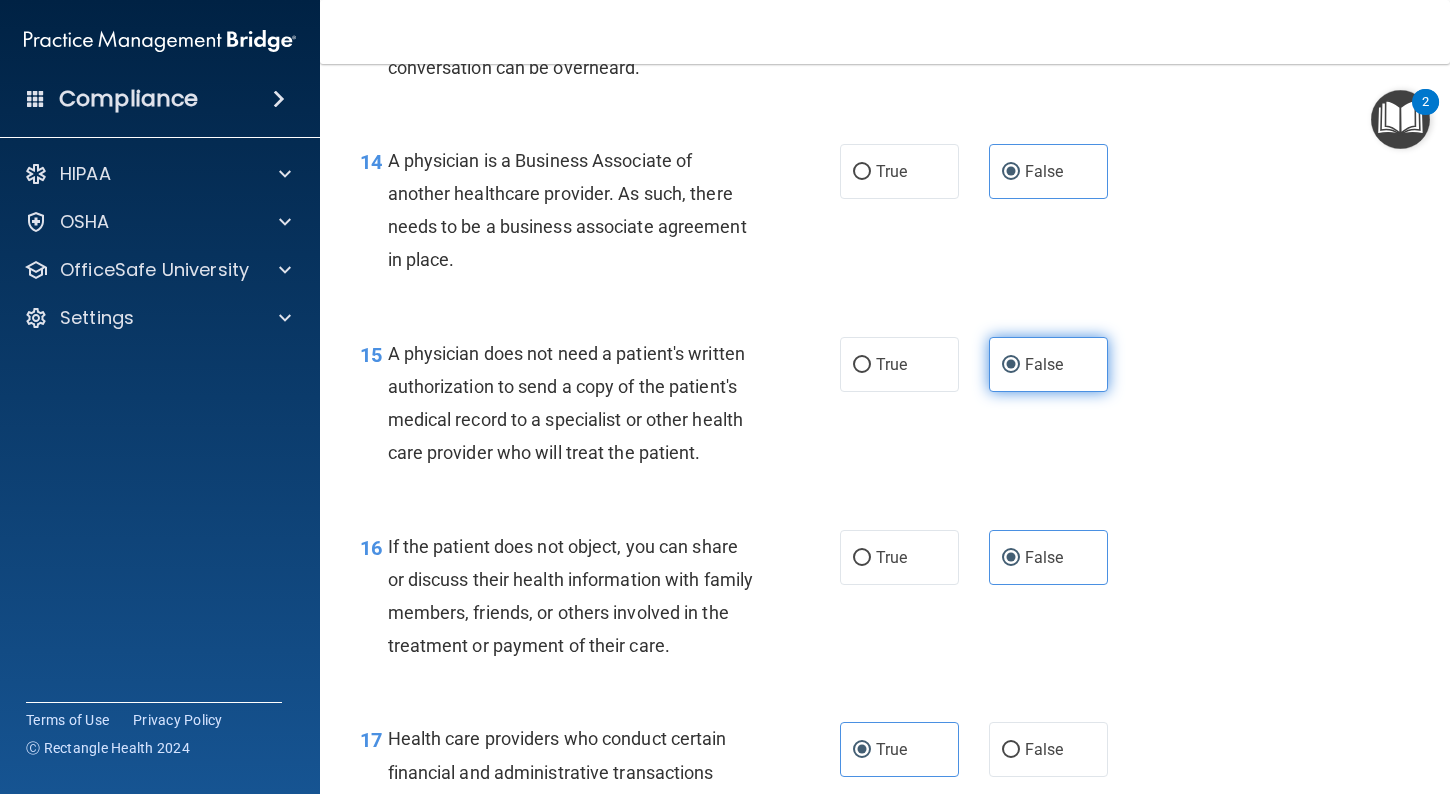 scroll, scrollTop: 2547, scrollLeft: 0, axis: vertical 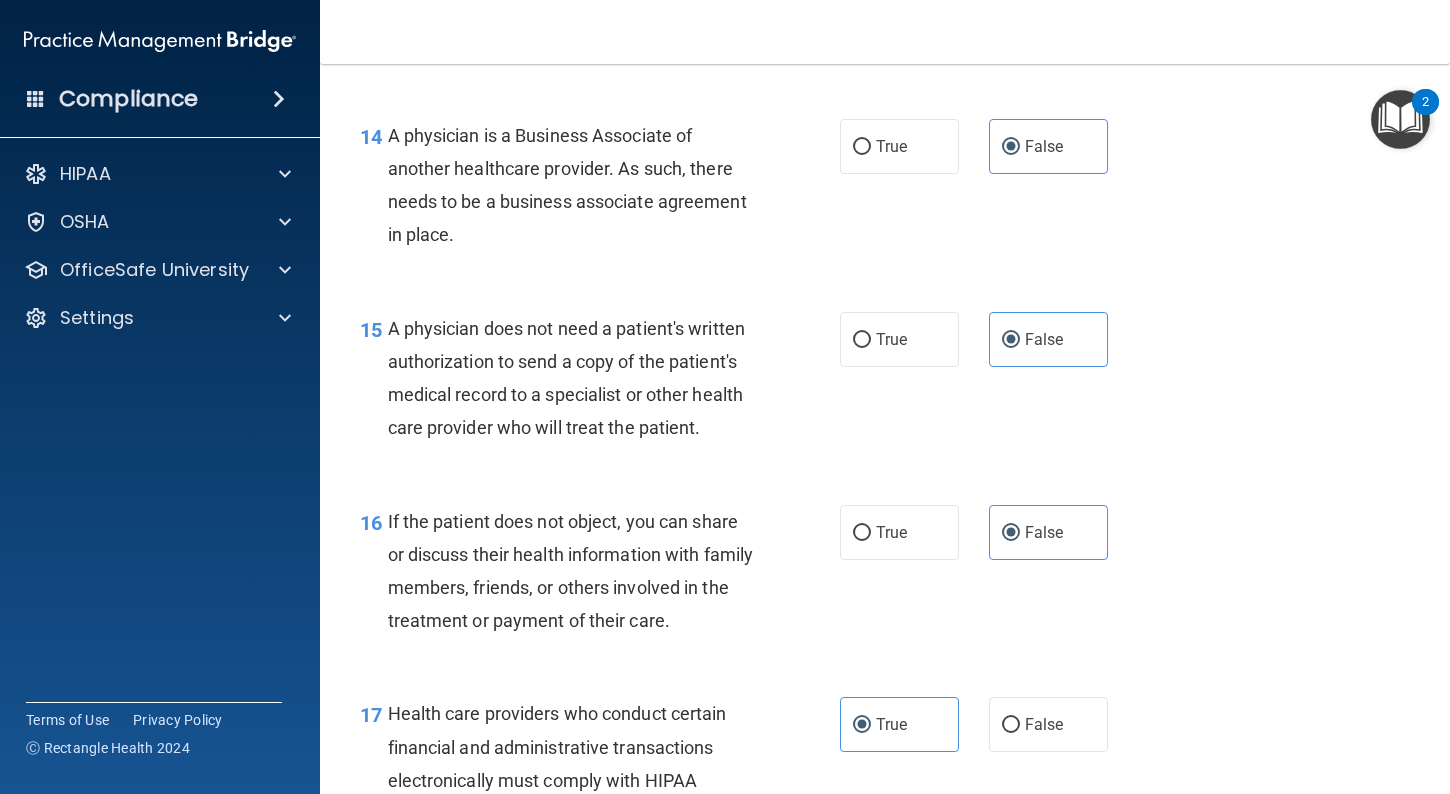 click on "16       If the patient does not object, you can share or discuss their health information with family members, friends, or others involved in the treatment or payment of their care.                   True           False" at bounding box center [885, 576] 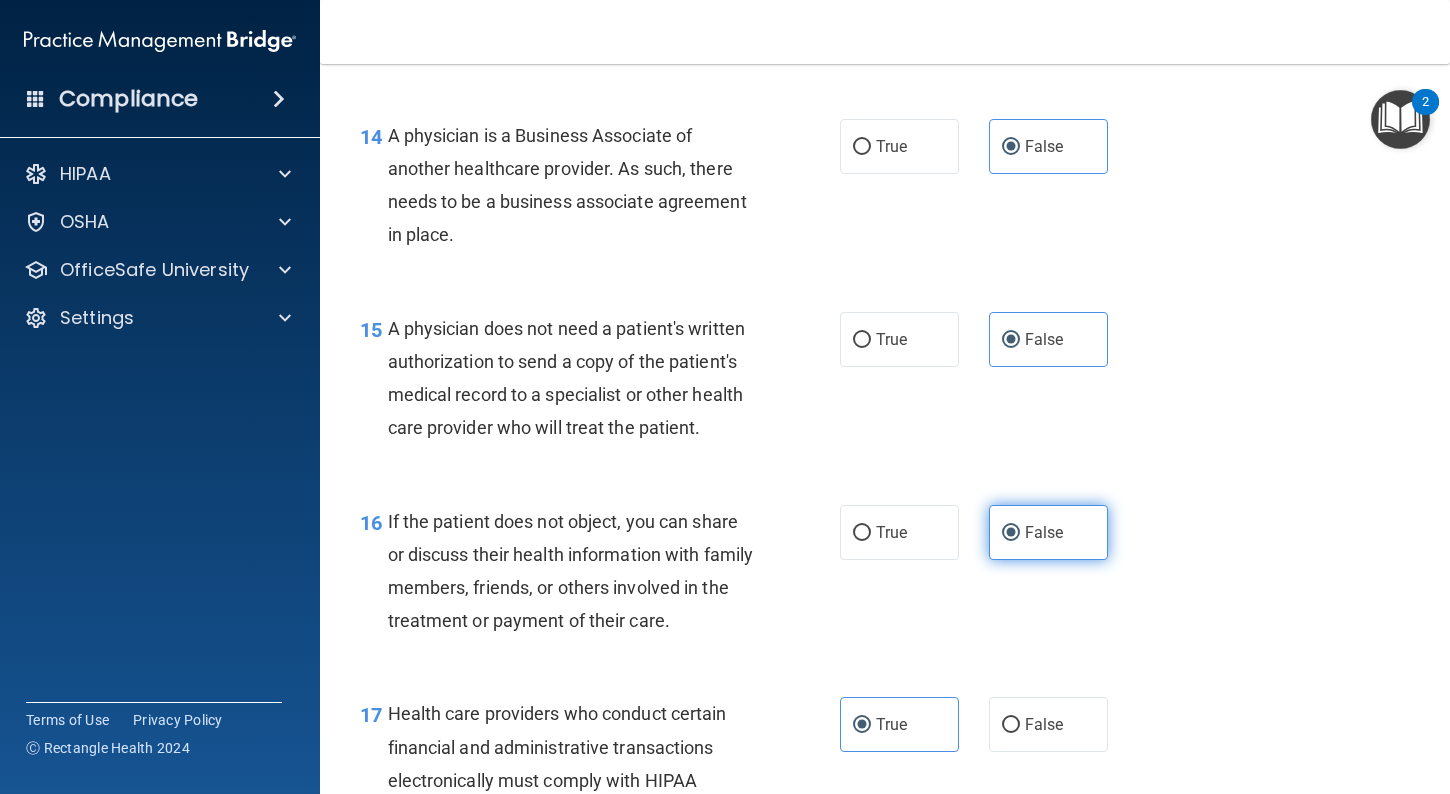 click on "False" at bounding box center (1048, 532) 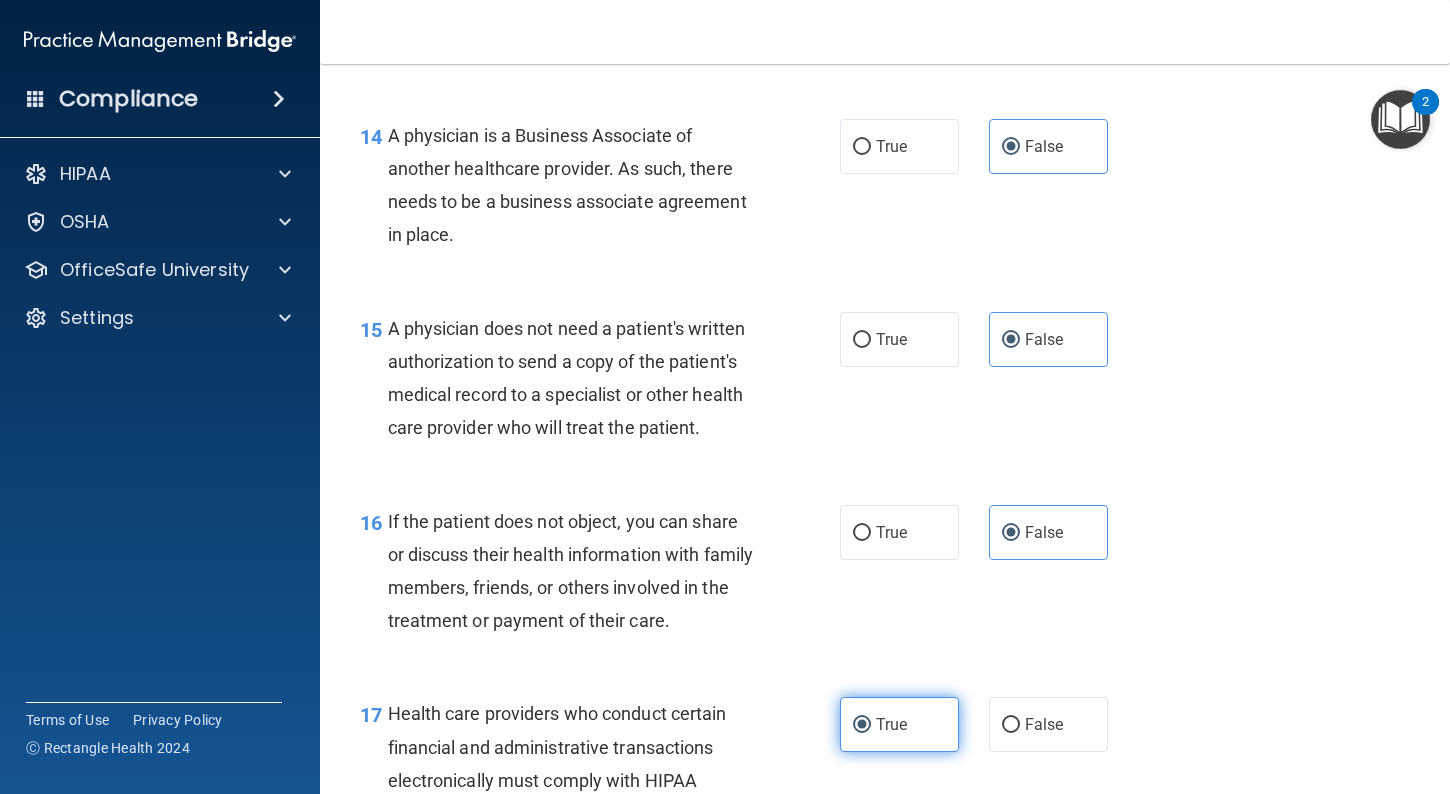click on "True" at bounding box center [899, 724] 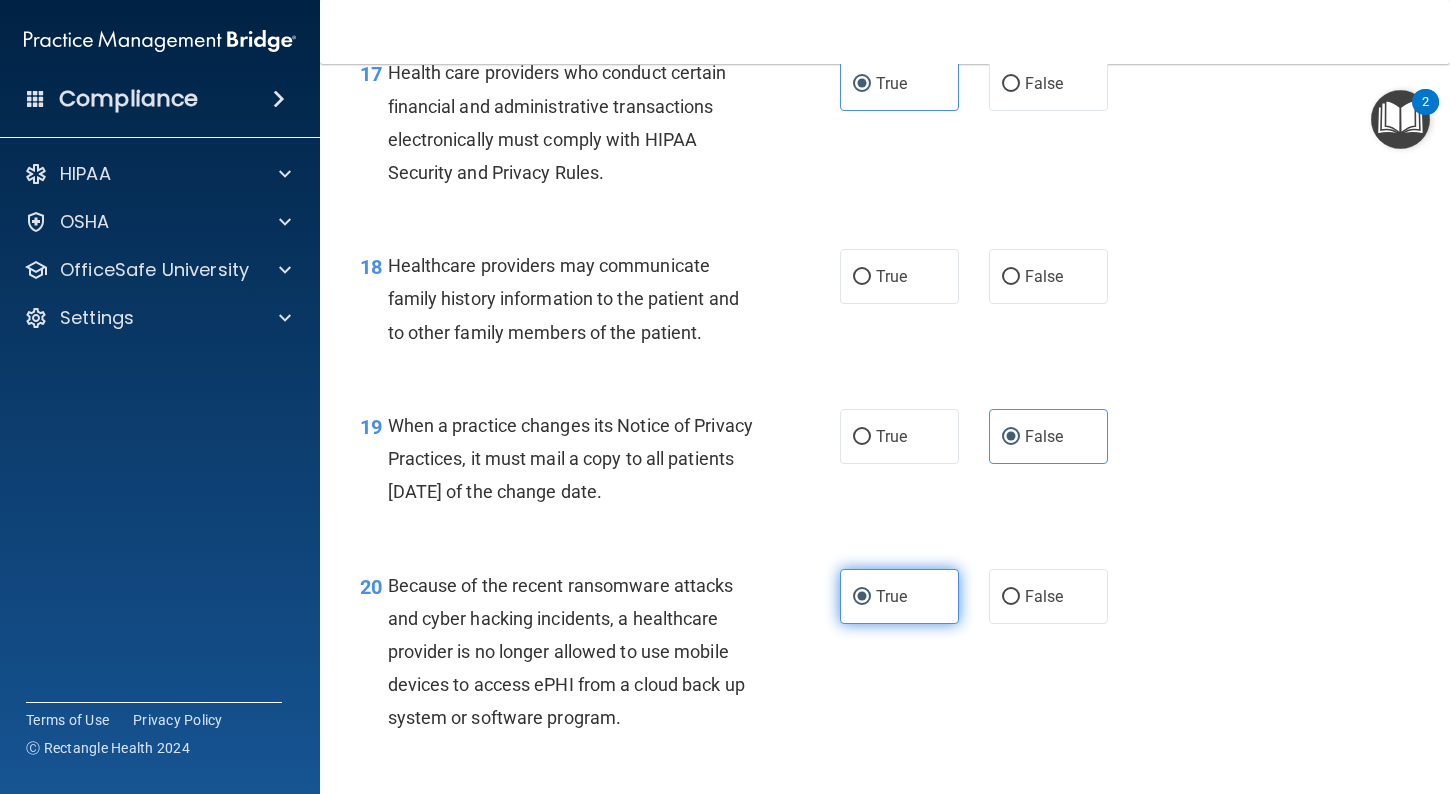 scroll, scrollTop: 3212, scrollLeft: 0, axis: vertical 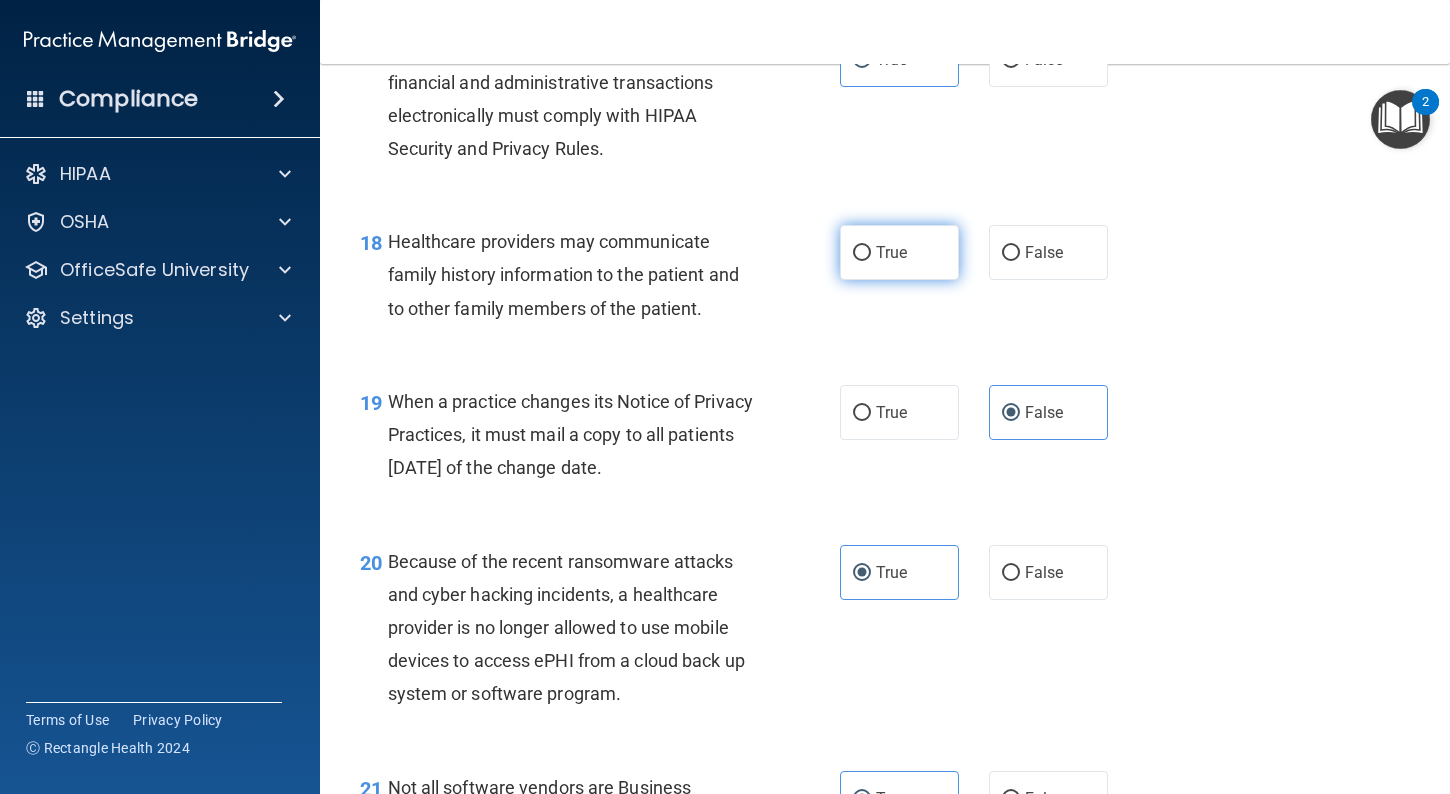 click on "True" at bounding box center (899, 252) 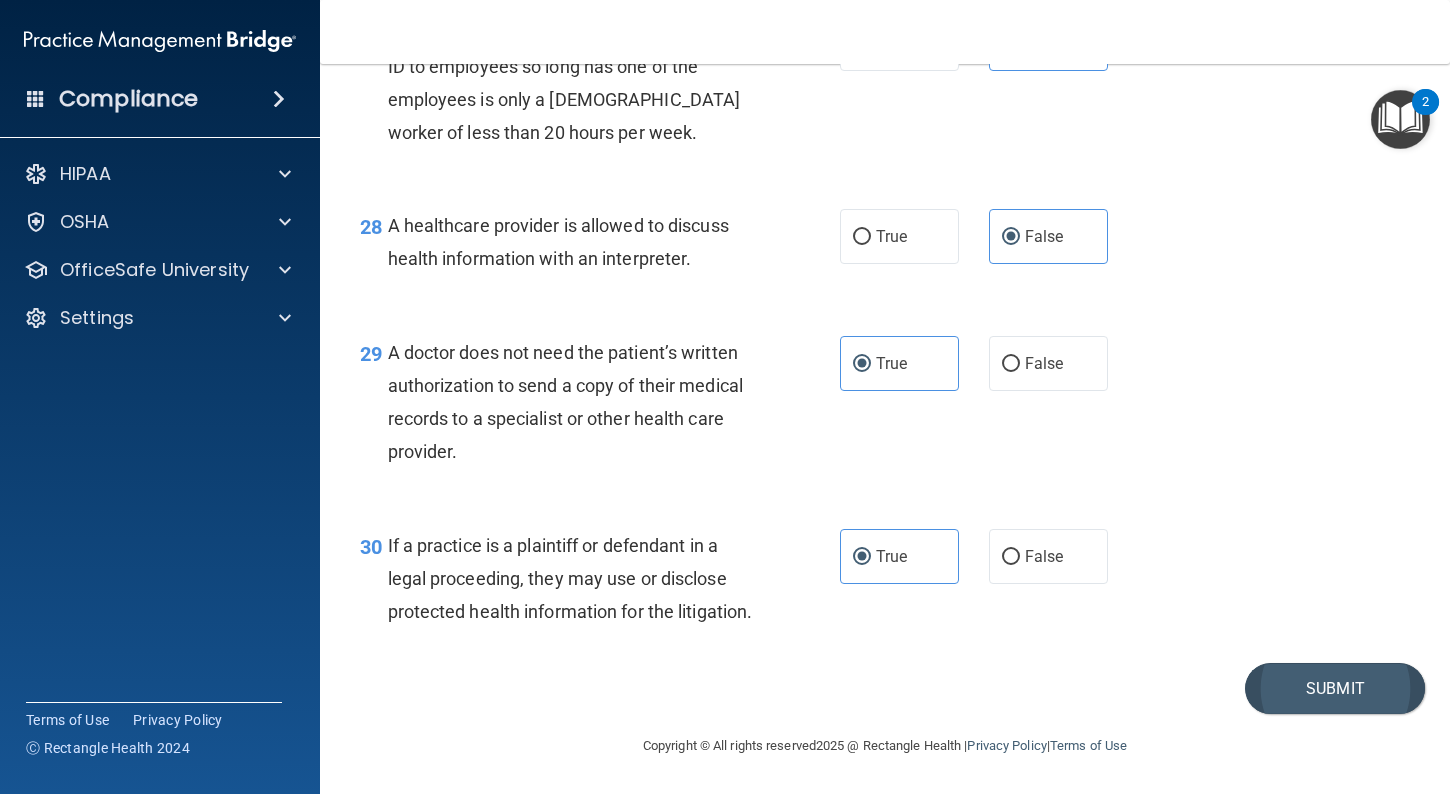scroll, scrollTop: 4932, scrollLeft: 0, axis: vertical 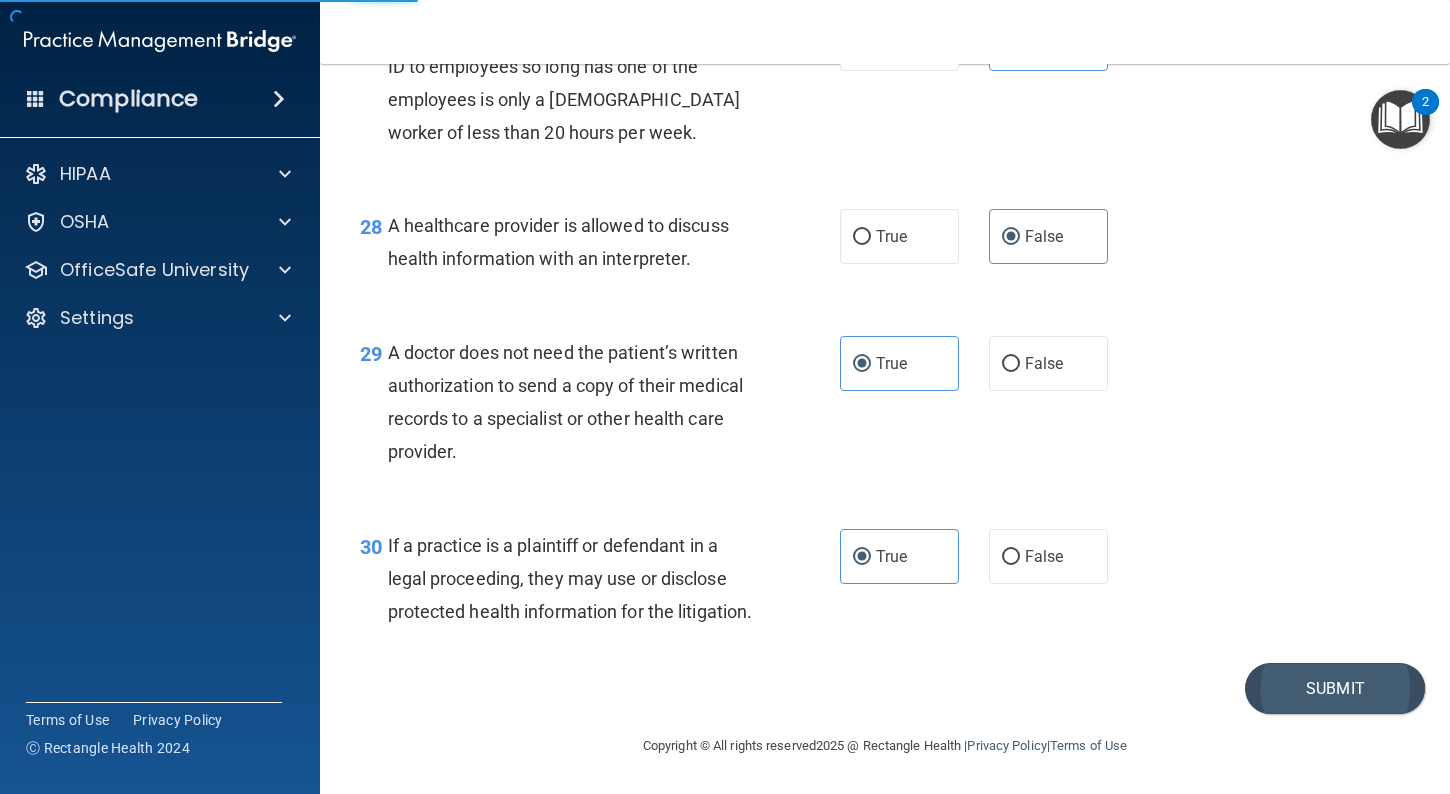 click on "Submit" at bounding box center (1335, 688) 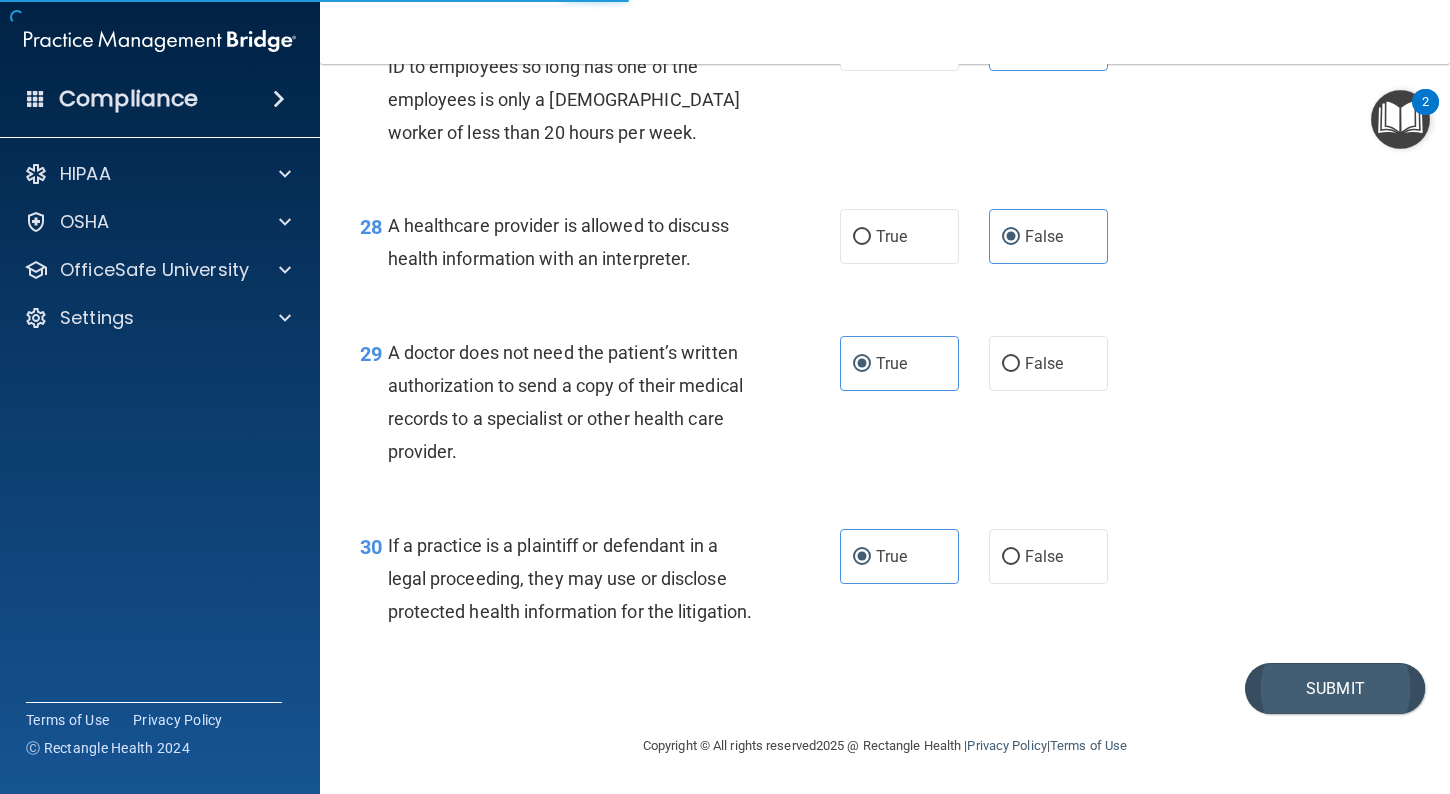 click on "Submit" at bounding box center [1335, 688] 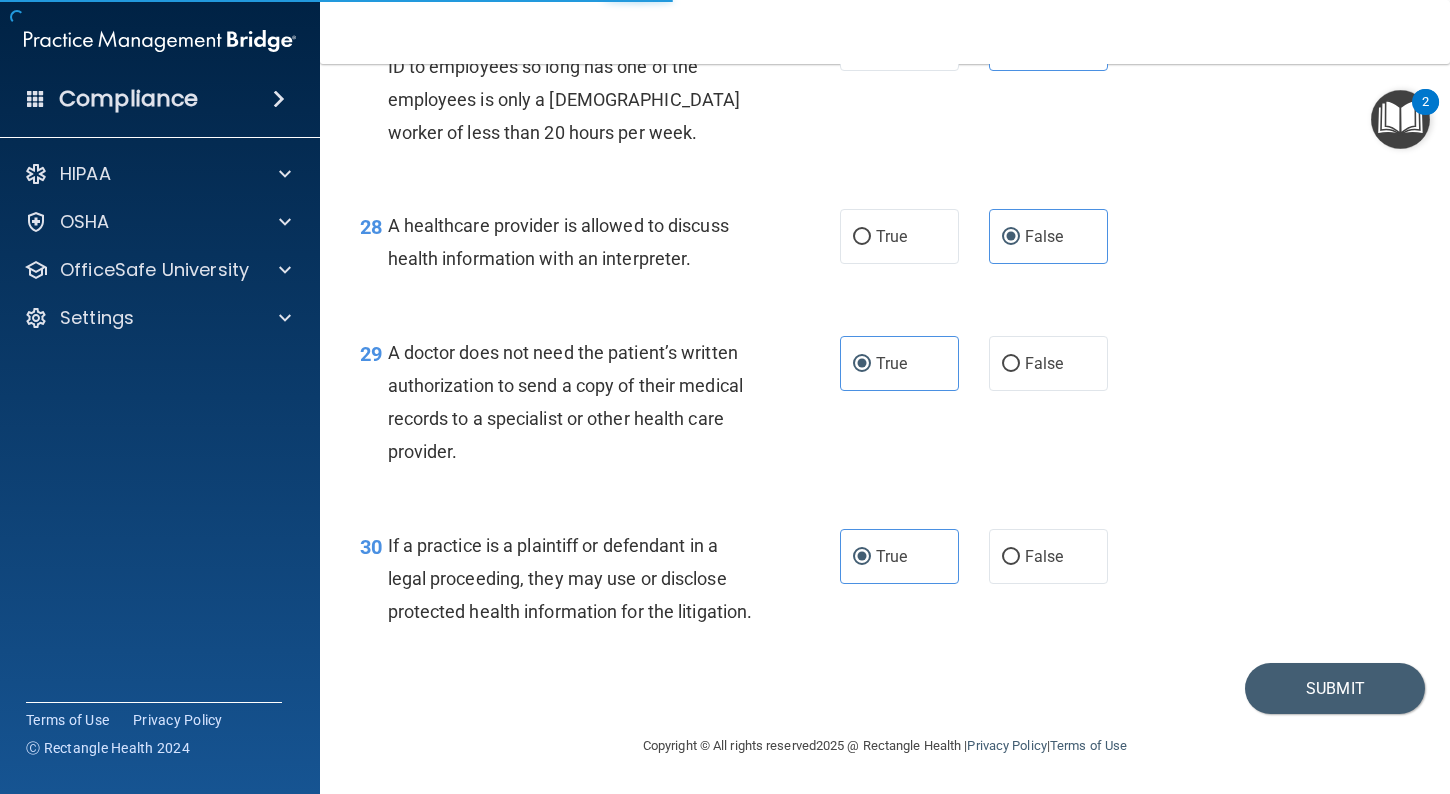 scroll, scrollTop: 4898, scrollLeft: 0, axis: vertical 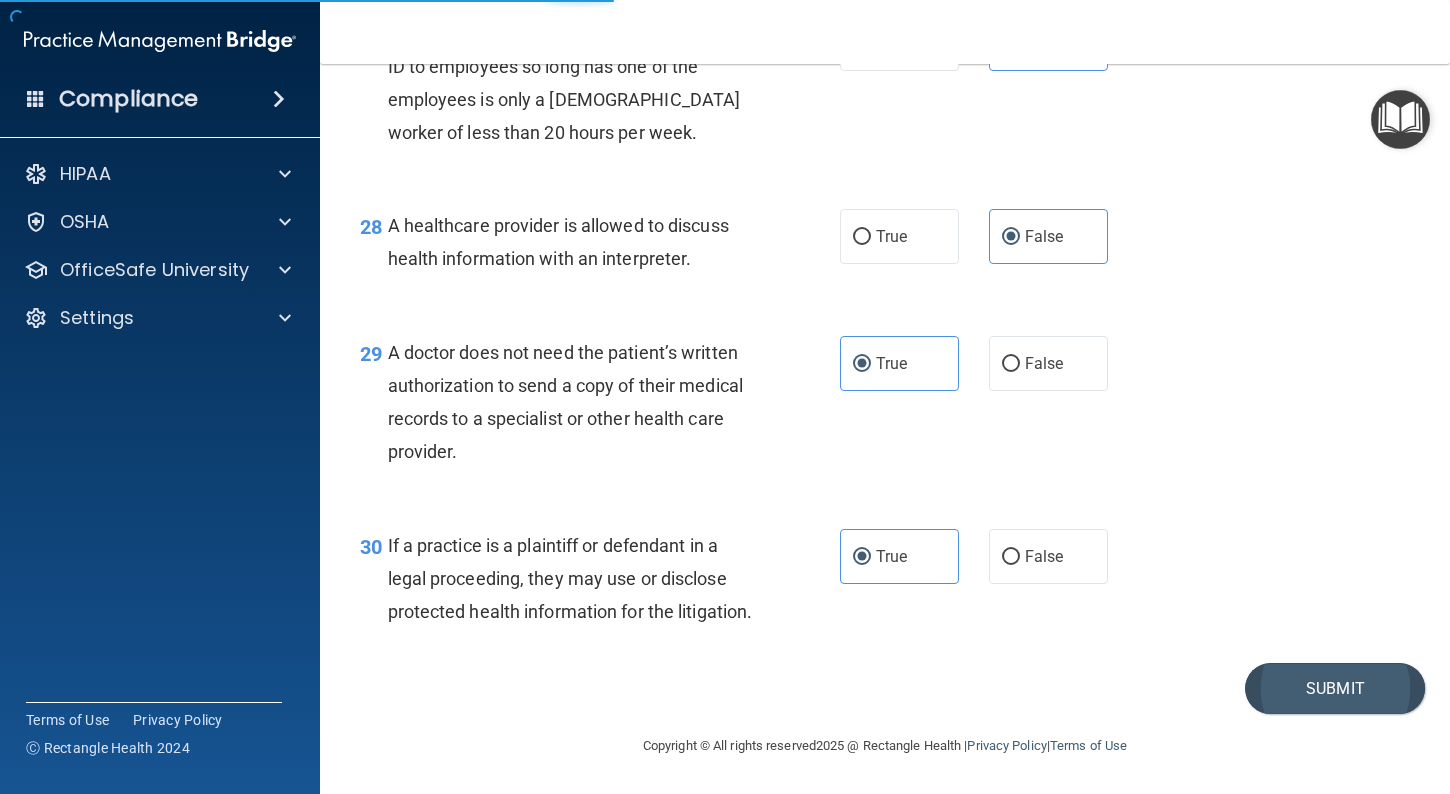 click on "Submit" at bounding box center [1335, 688] 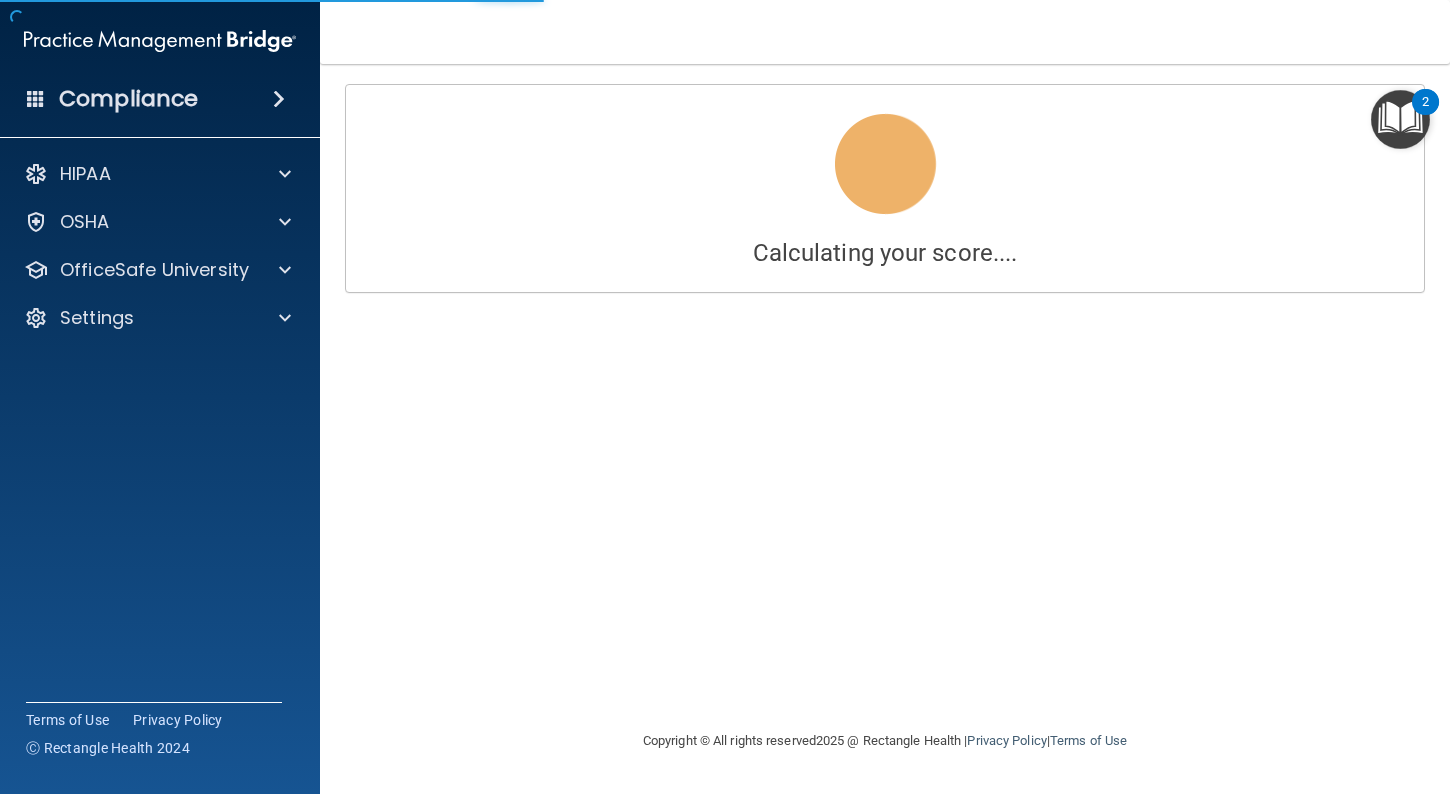 scroll, scrollTop: 0, scrollLeft: 0, axis: both 